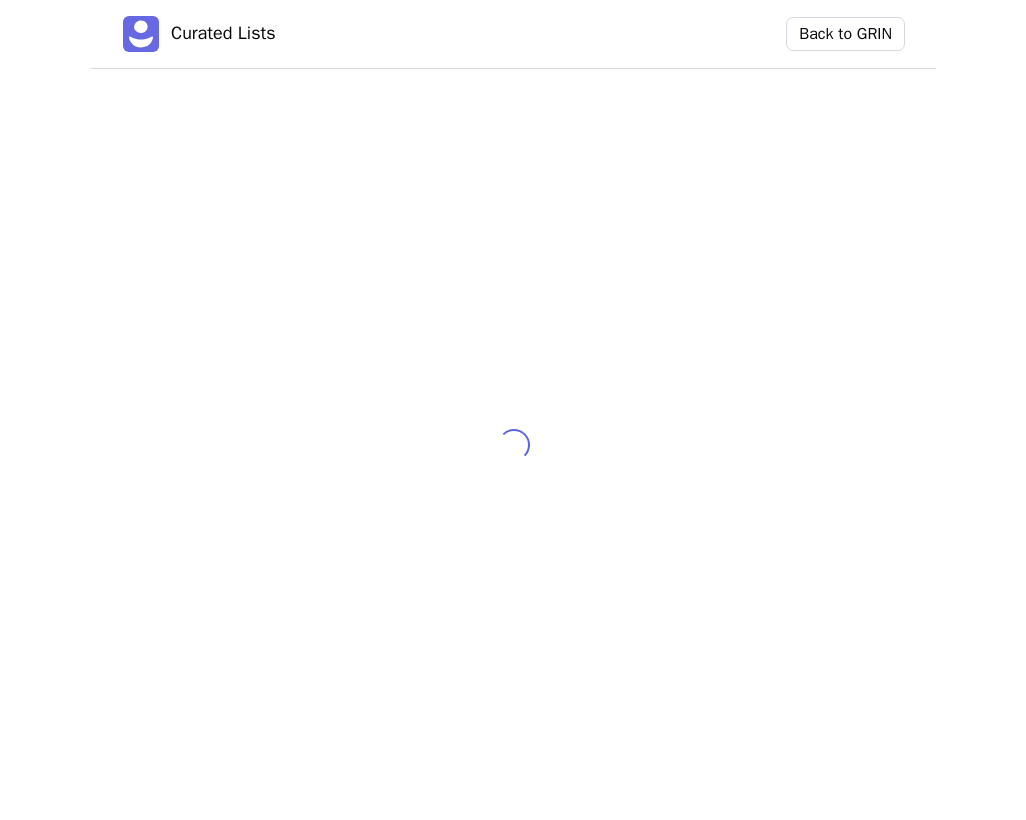 scroll, scrollTop: 0, scrollLeft: 0, axis: both 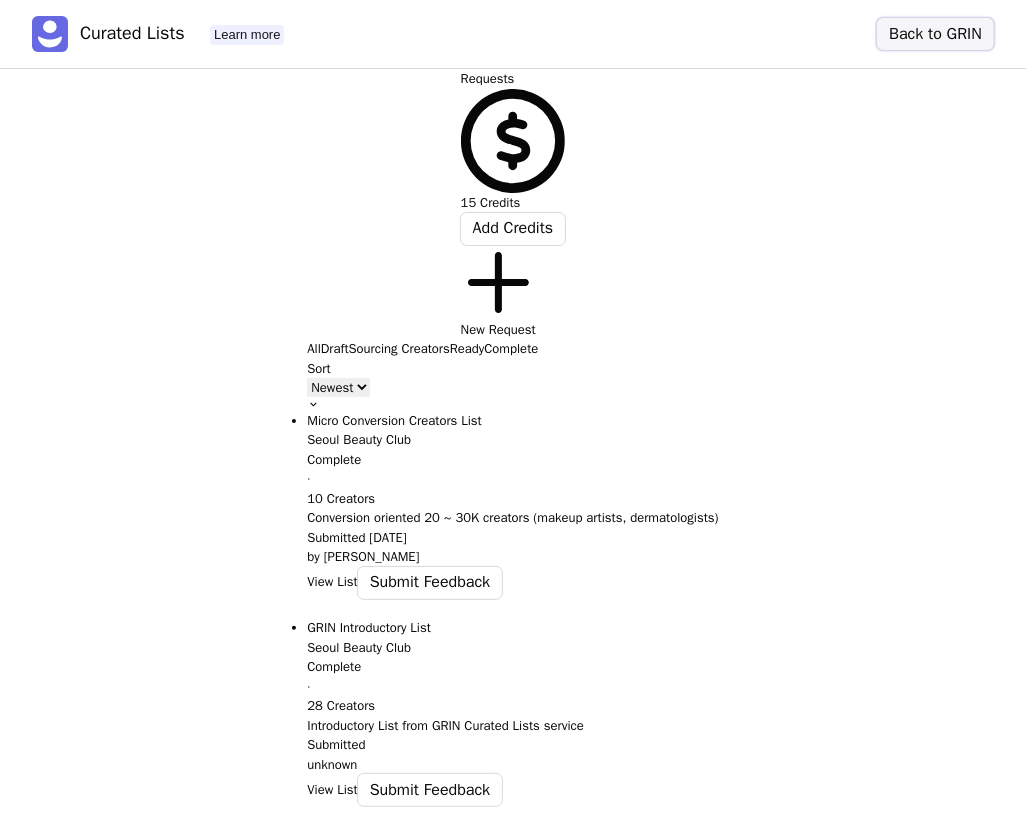 click on "Back to GRIN" at bounding box center (935, 34) 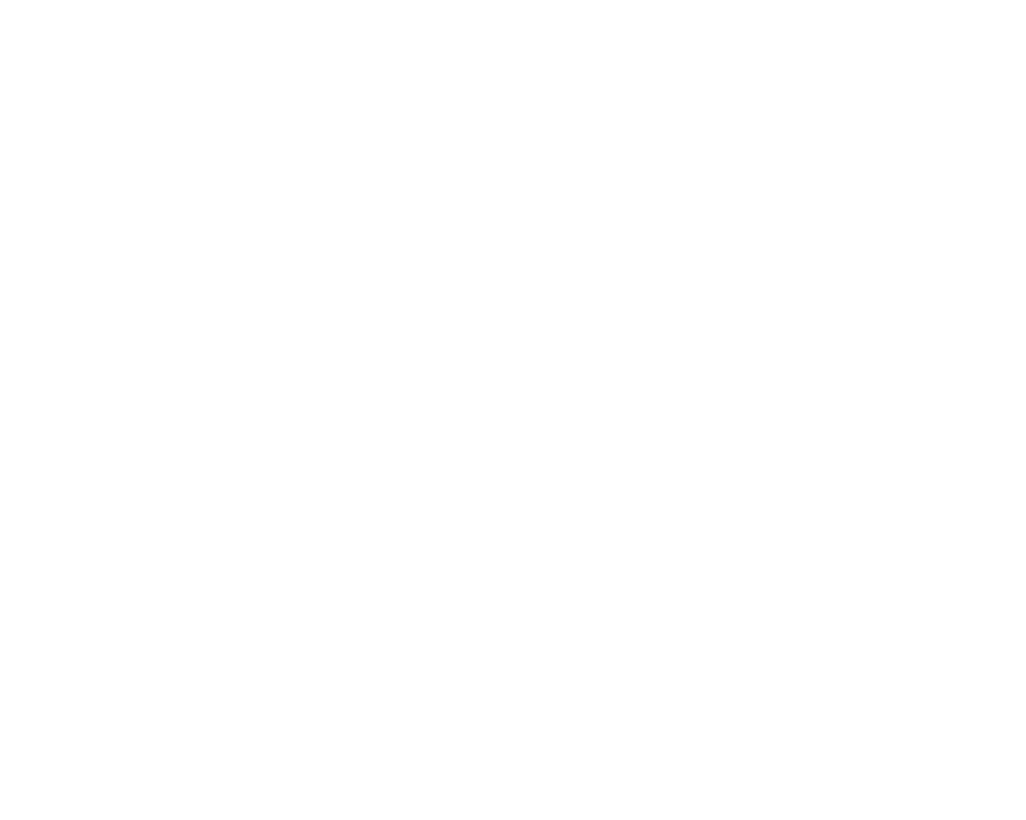 scroll, scrollTop: 0, scrollLeft: 0, axis: both 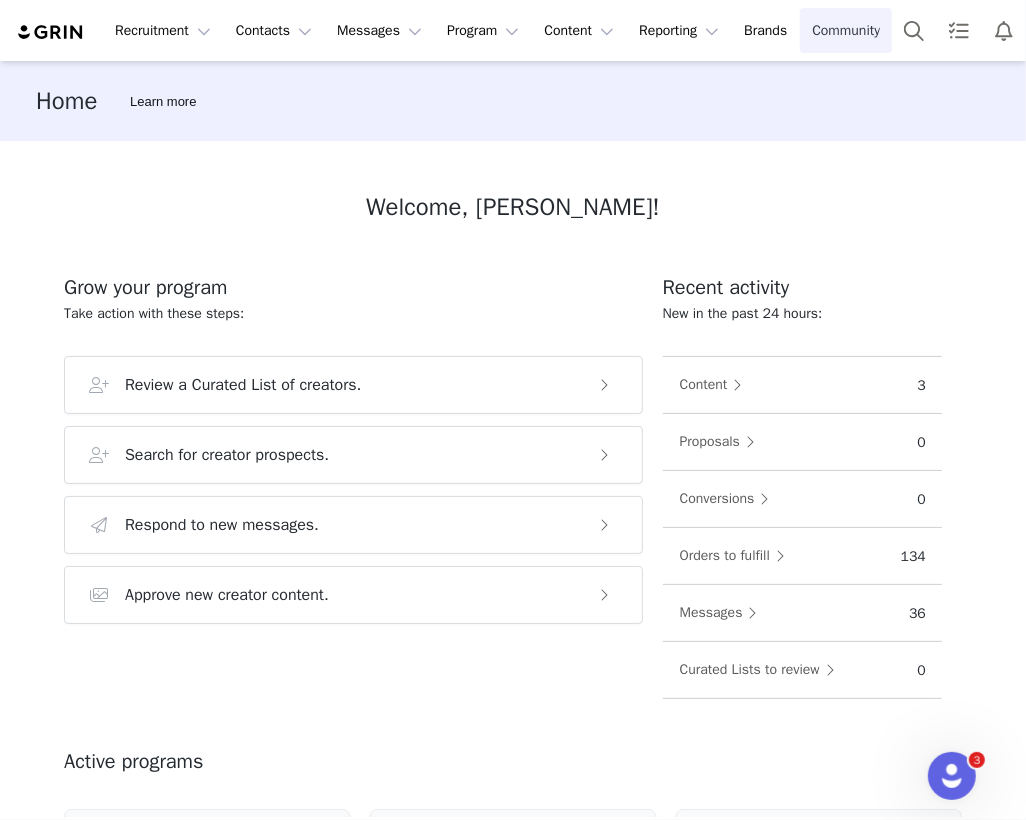 click on "Community Community" at bounding box center (846, 30) 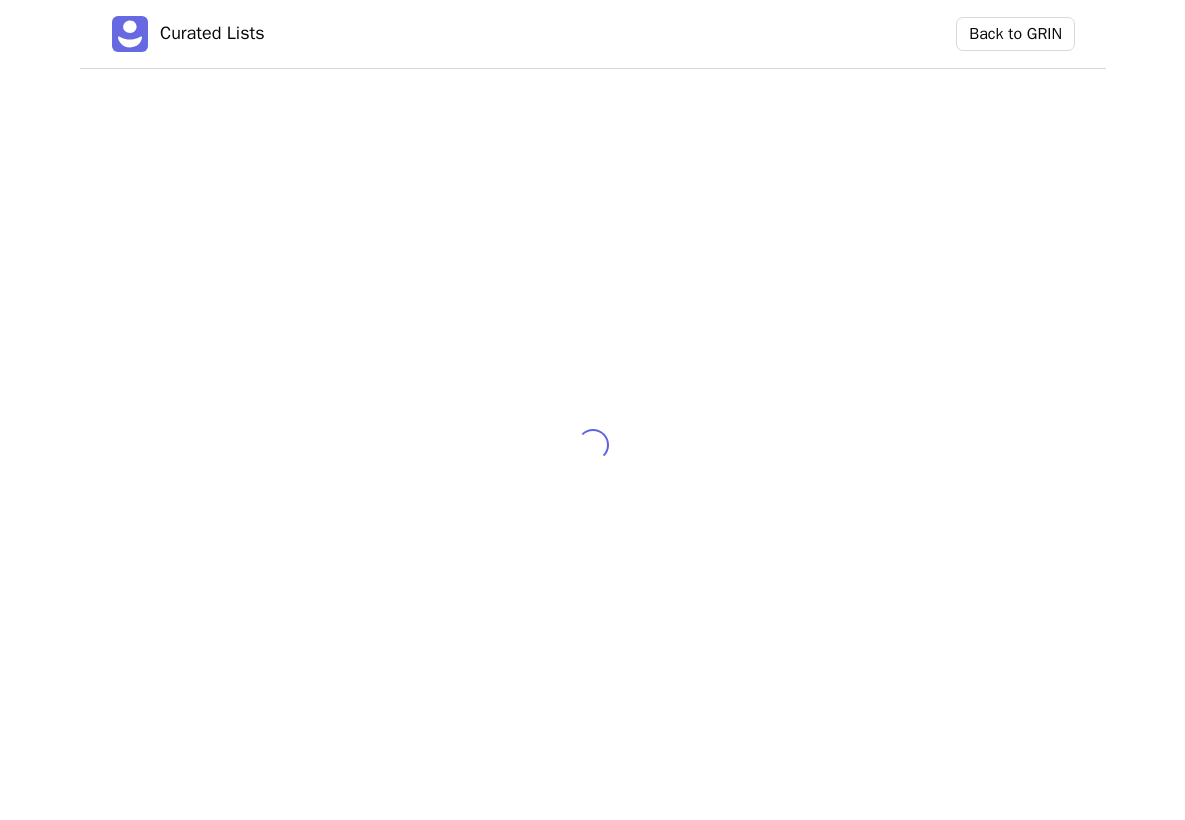 scroll, scrollTop: 0, scrollLeft: 0, axis: both 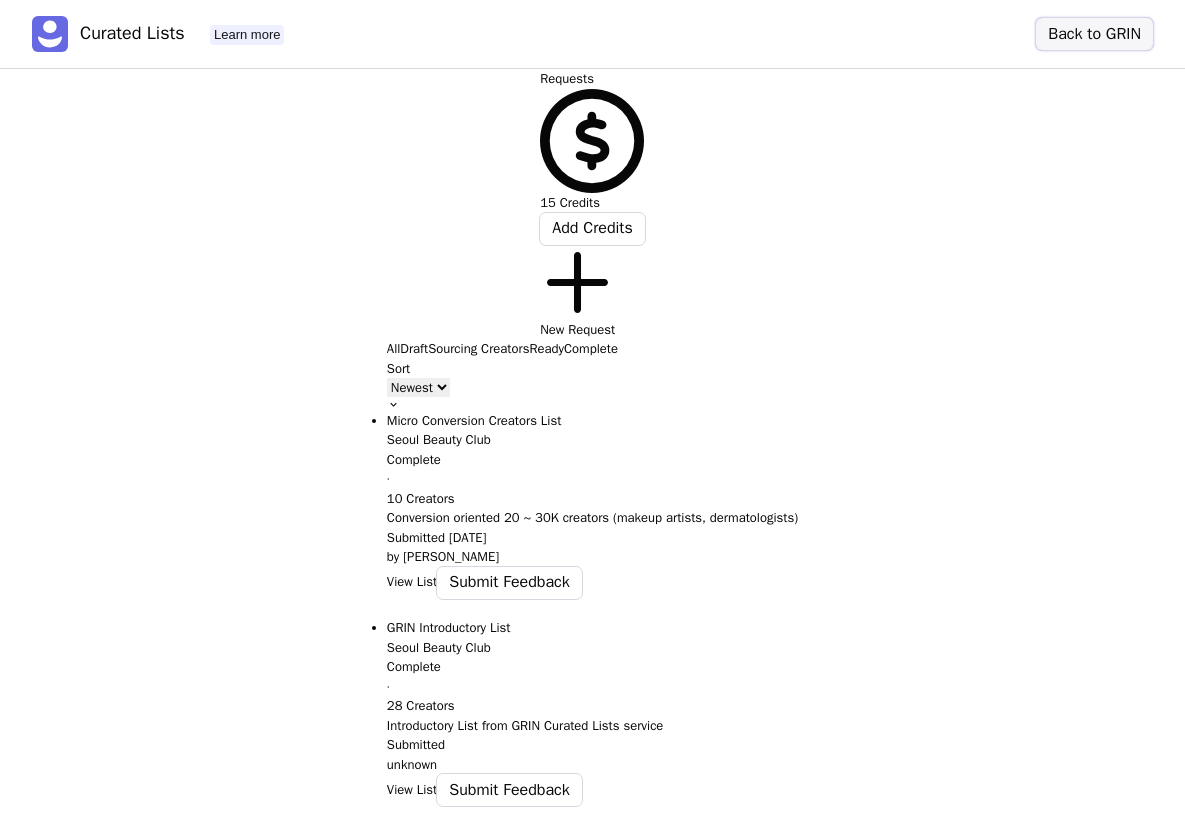 click on "Back to GRIN" at bounding box center [1094, 34] 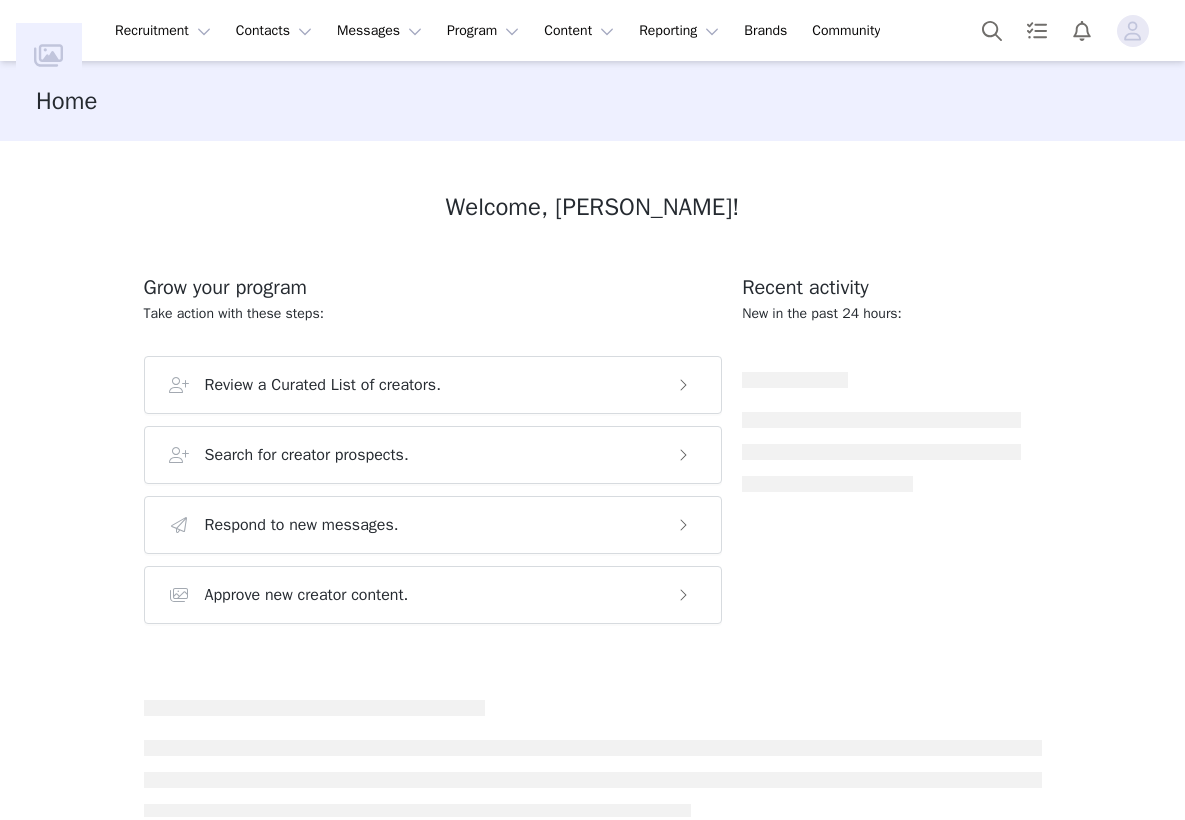 scroll, scrollTop: 0, scrollLeft: 0, axis: both 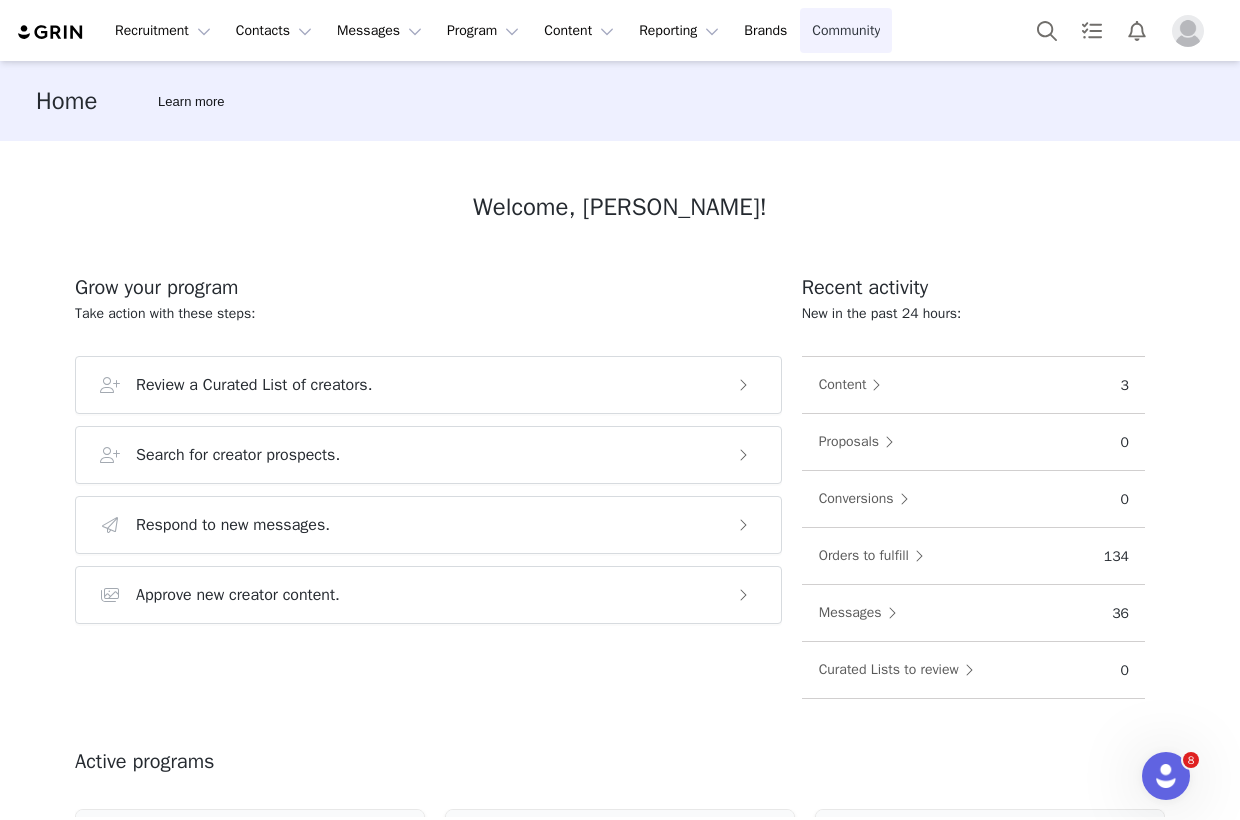 click on "Community Community" at bounding box center [846, 30] 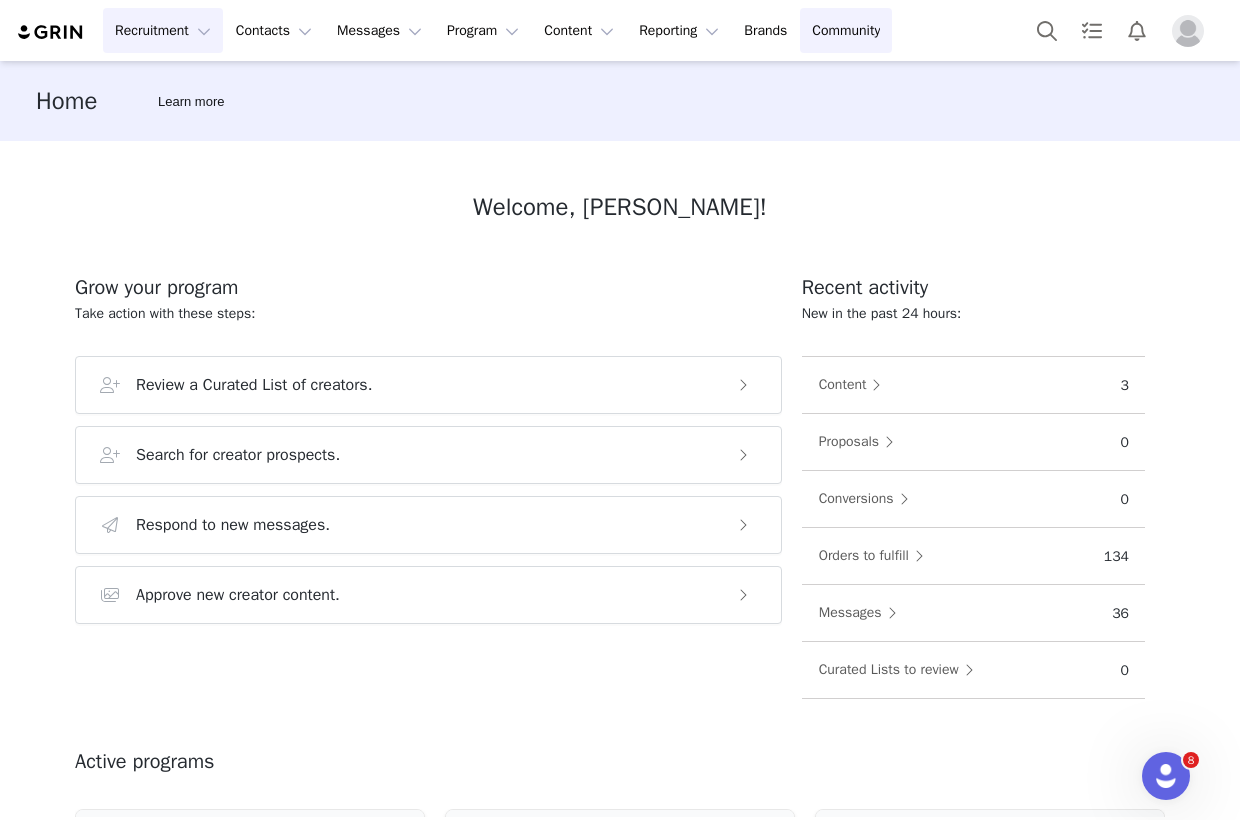 click on "Recruitment Recruitment" at bounding box center (163, 30) 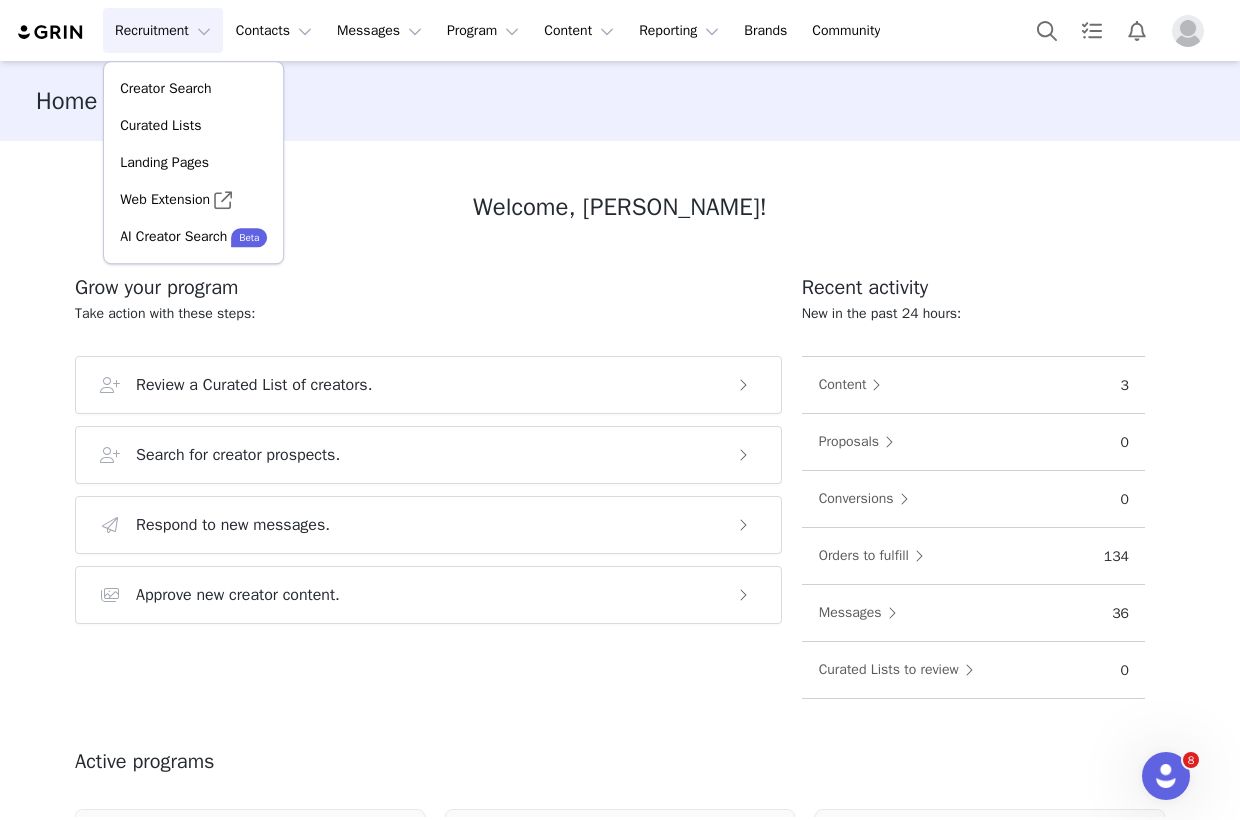 click on "Welcome, [PERSON_NAME]!" at bounding box center [620, 207] 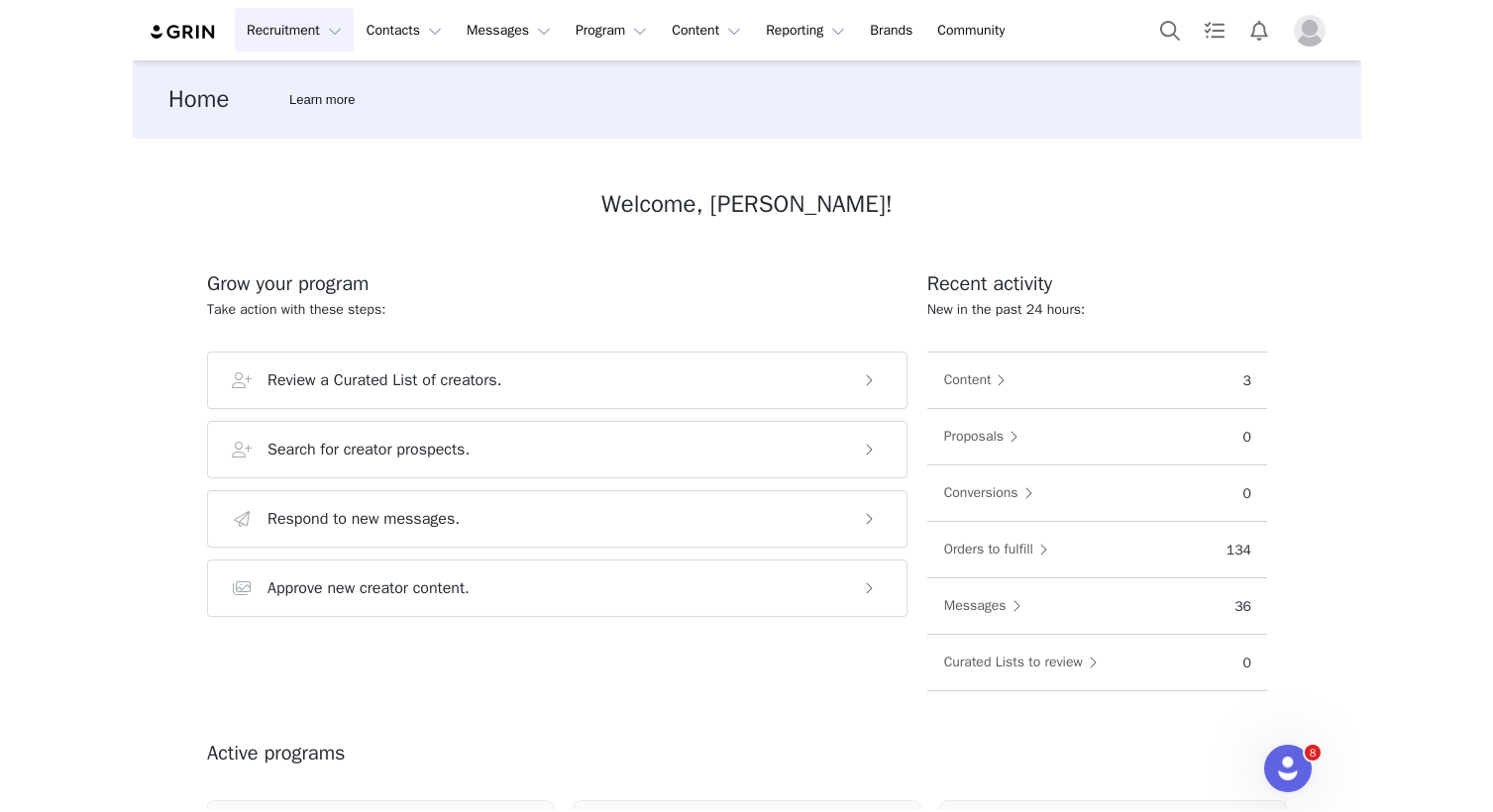 scroll, scrollTop: 0, scrollLeft: 0, axis: both 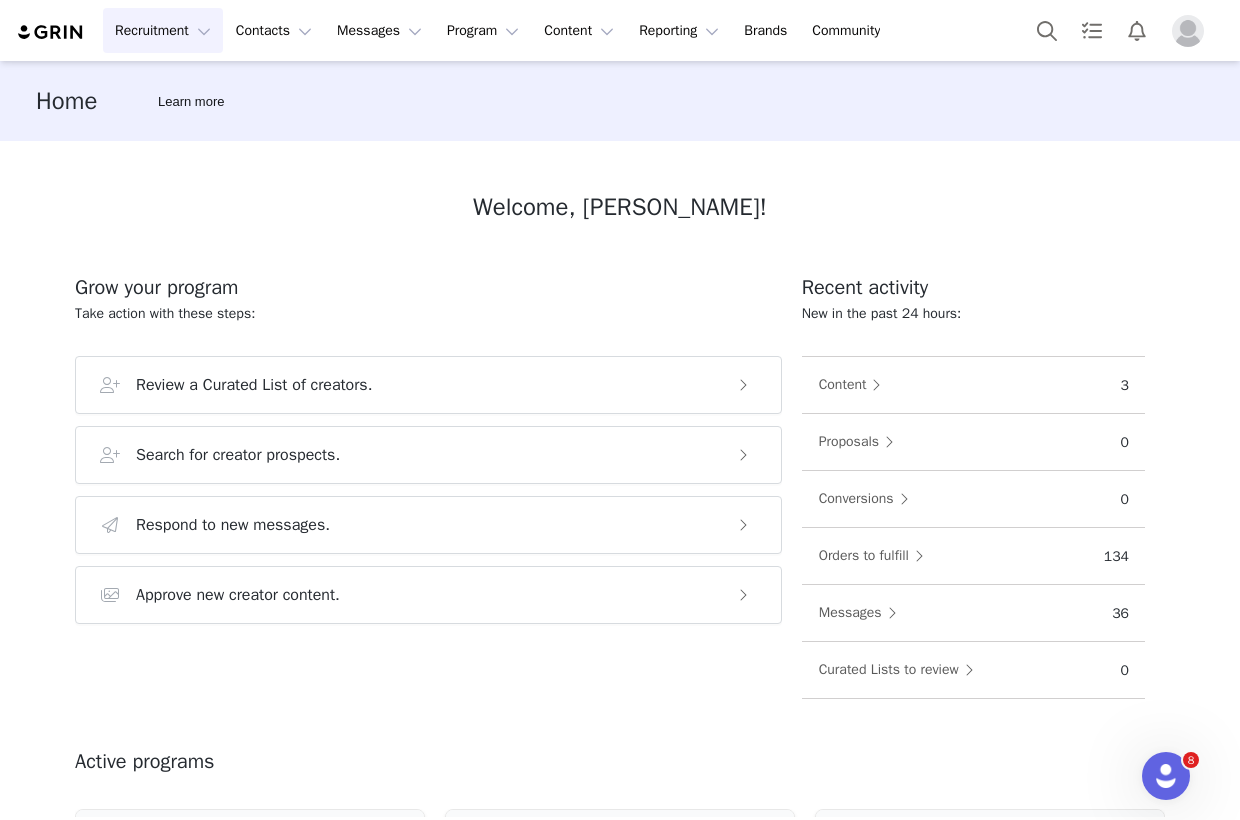 click on "Recruitment Recruitment" at bounding box center [163, 30] 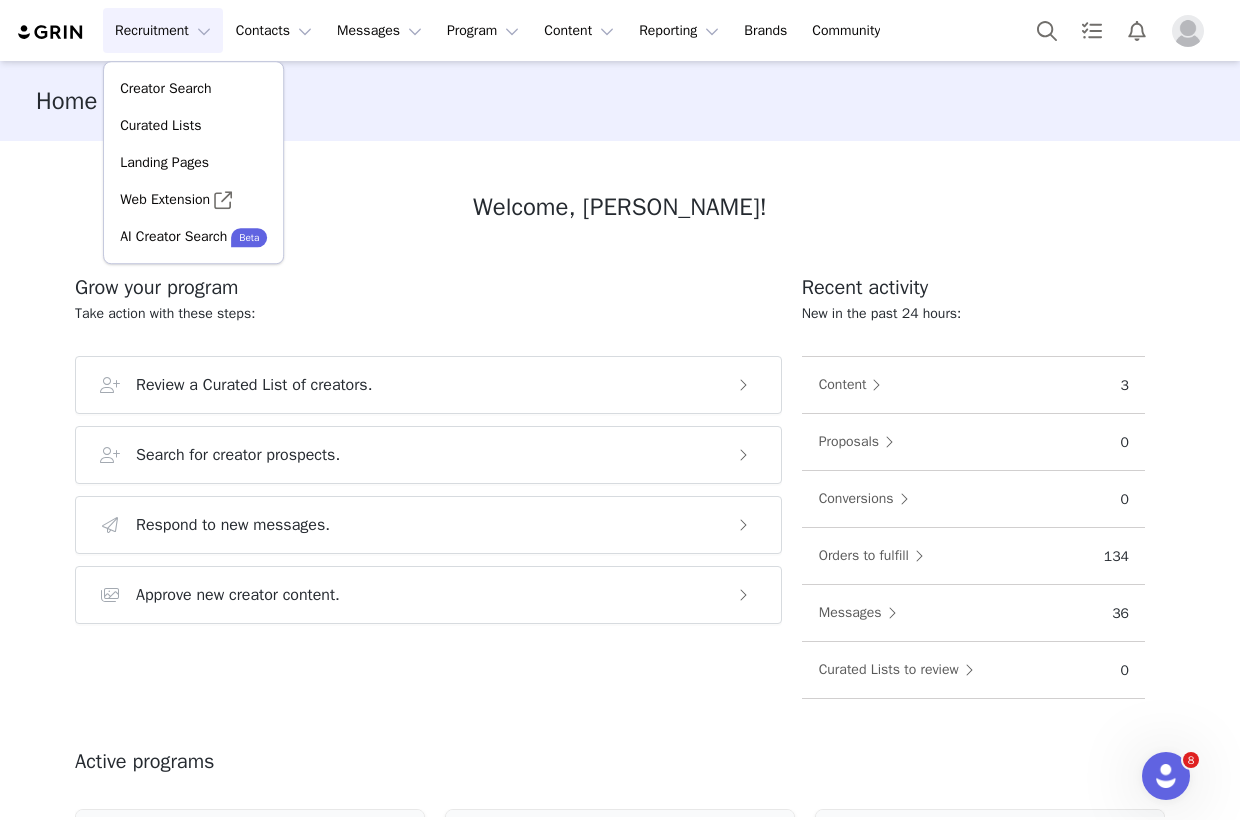 click on "Recruitment Recruitment" at bounding box center [163, 30] 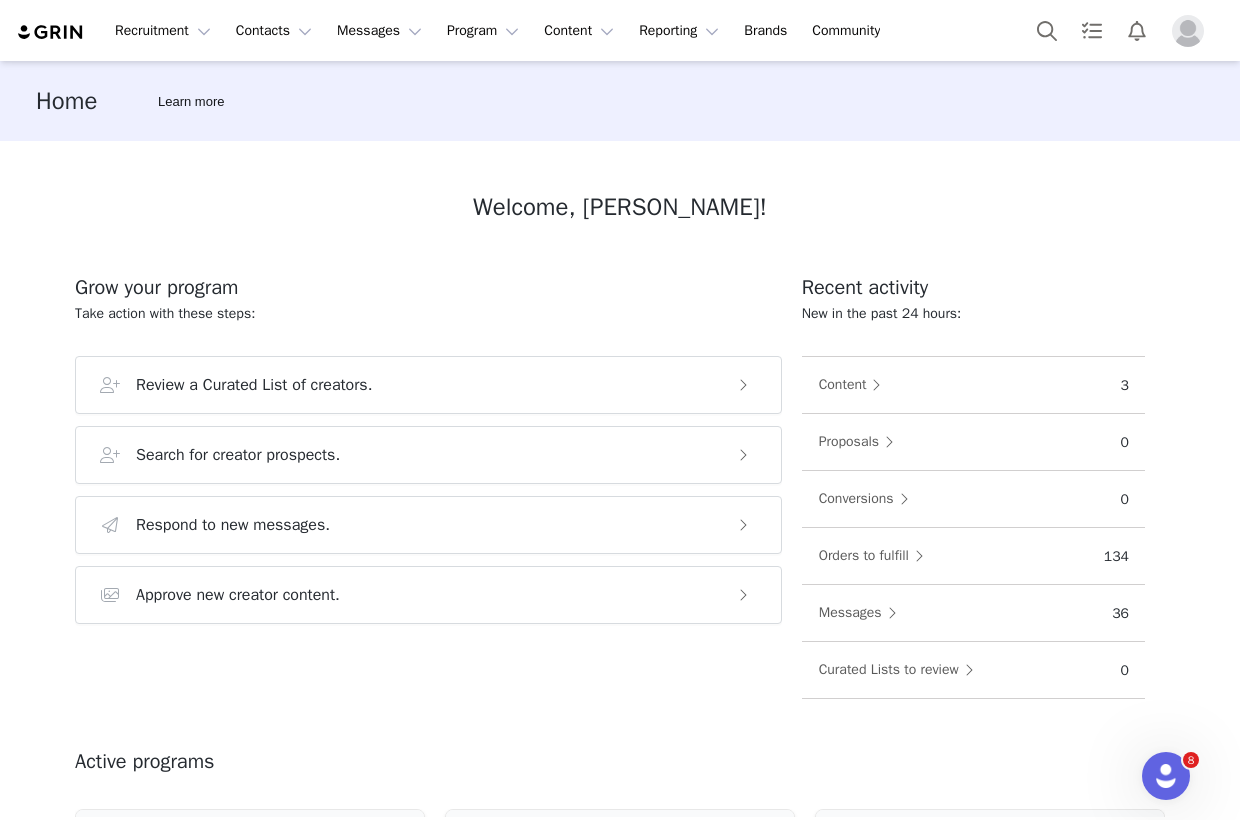 click on "Welcome, [PERSON_NAME]!" at bounding box center [620, 207] 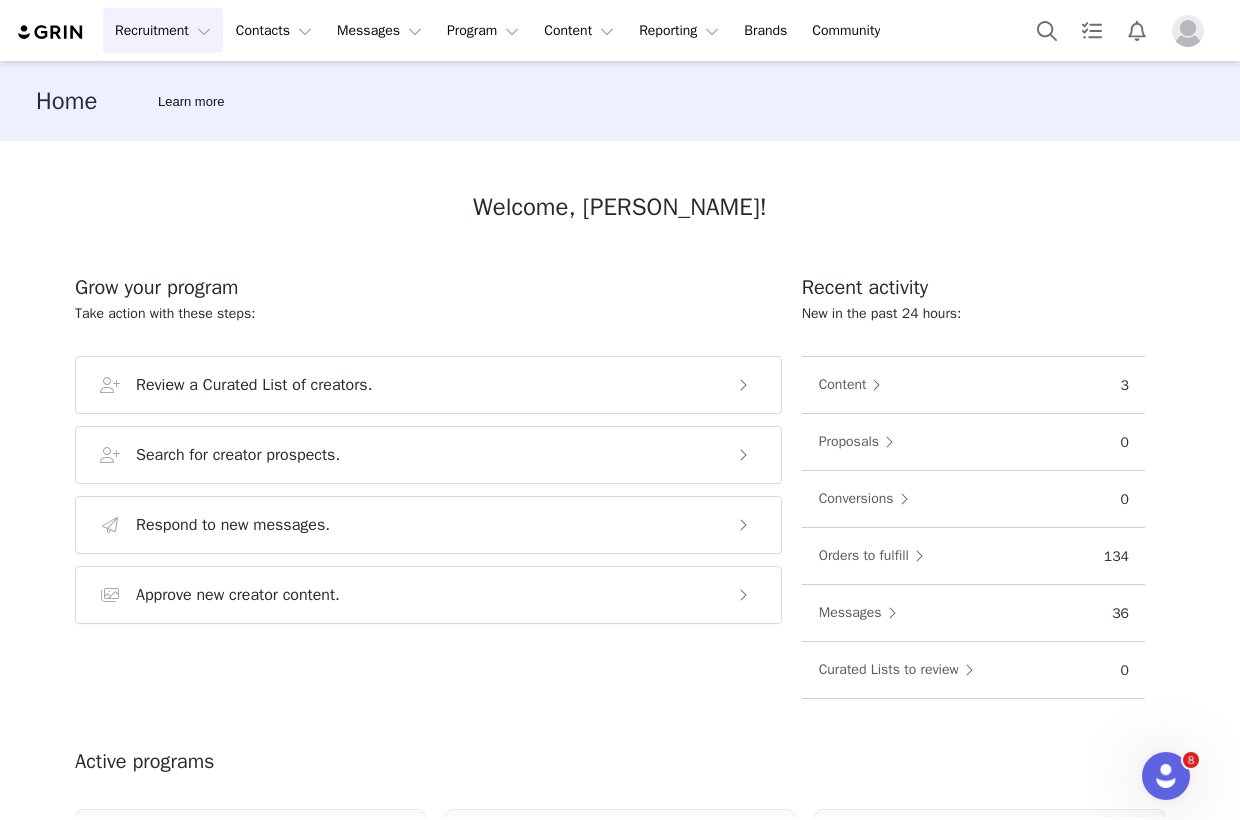click on "Recruitment Recruitment" at bounding box center (163, 30) 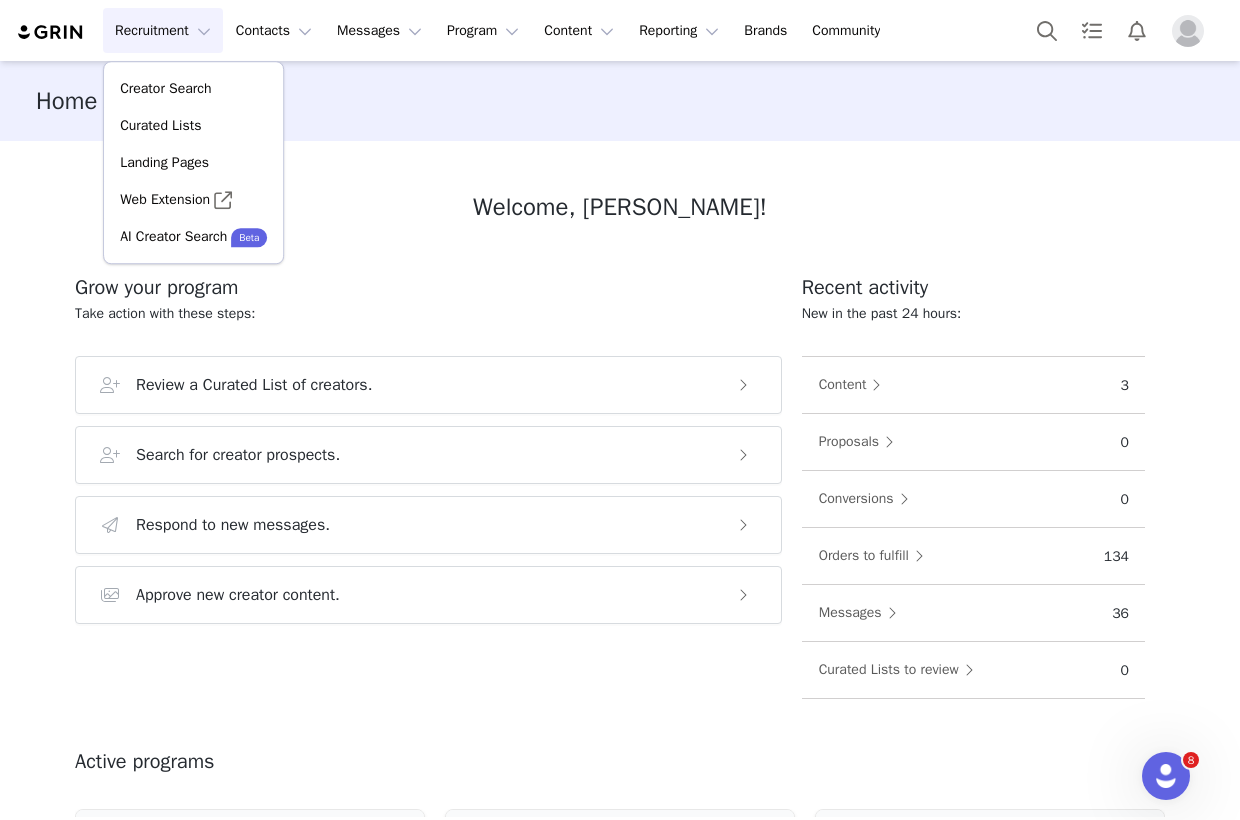 click on "Welcome, Leo!   Grow your program Take action with these steps: Review a Curated List of creators.          Search for creator prospects.         Respond to new messages.         Approve new creator content.         Recent activity New in the past 24 hours: Content     3 Proposals     0 Conversions     0 Orders to fulfill     134 Messages     36 Curated Lists to review     0 Active programs     Pending Proposals 74 Affiliate Partners     Created: June 4, 2025     Pending Proposals 6 Copy of Affiliate Partners     Created: June 19, 2025     GIFTING EXAMPLE: Creator Community     Created: June 4, 2025     Level up with learning Learn the basics or advanced recommendations.         GRIN University               Build your expertise with free courses, videos, and live trainings.   Go to GRIN University               GRIN Blog               Find out about all the latest strategies to win with creator marketing.   Read our Blog               GRIN Help               Have questions? Our help articles have answers." at bounding box center (620, 479) 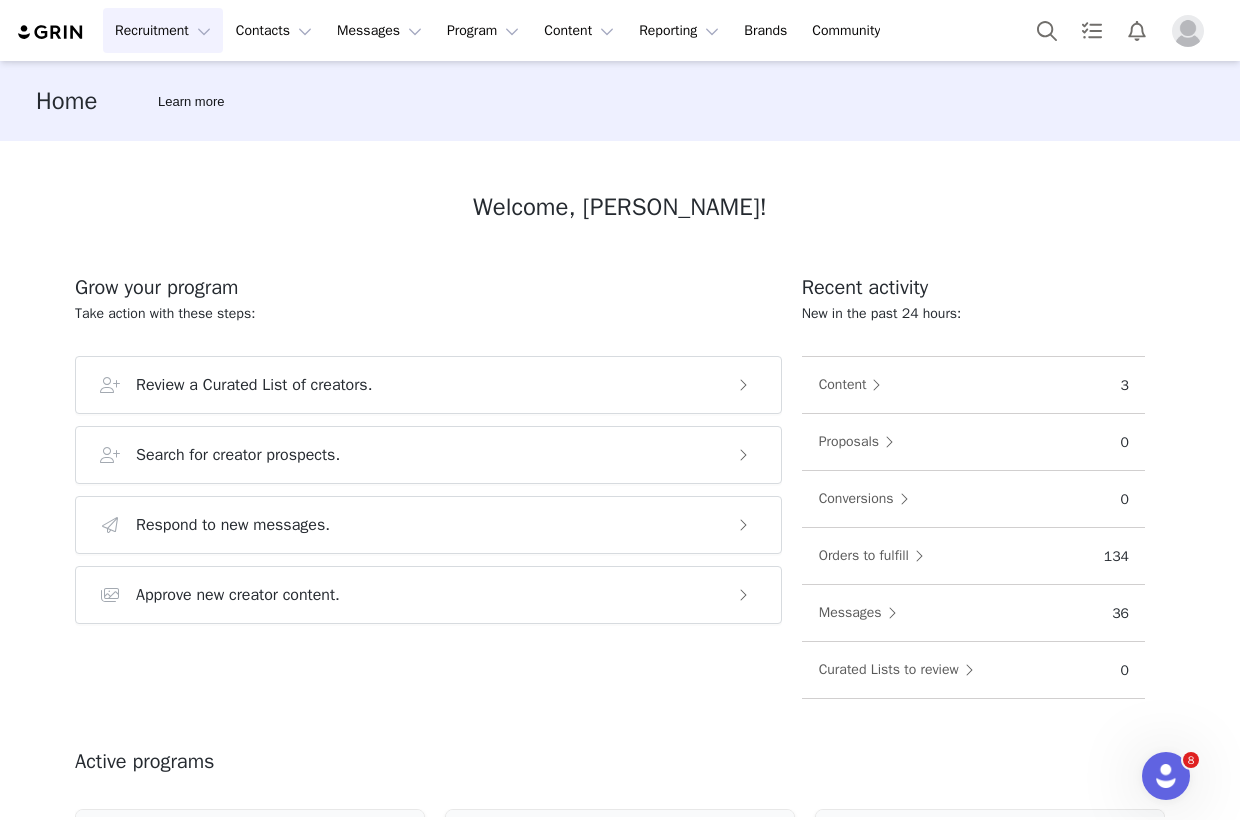 click on "Recruitment Recruitment" at bounding box center [163, 30] 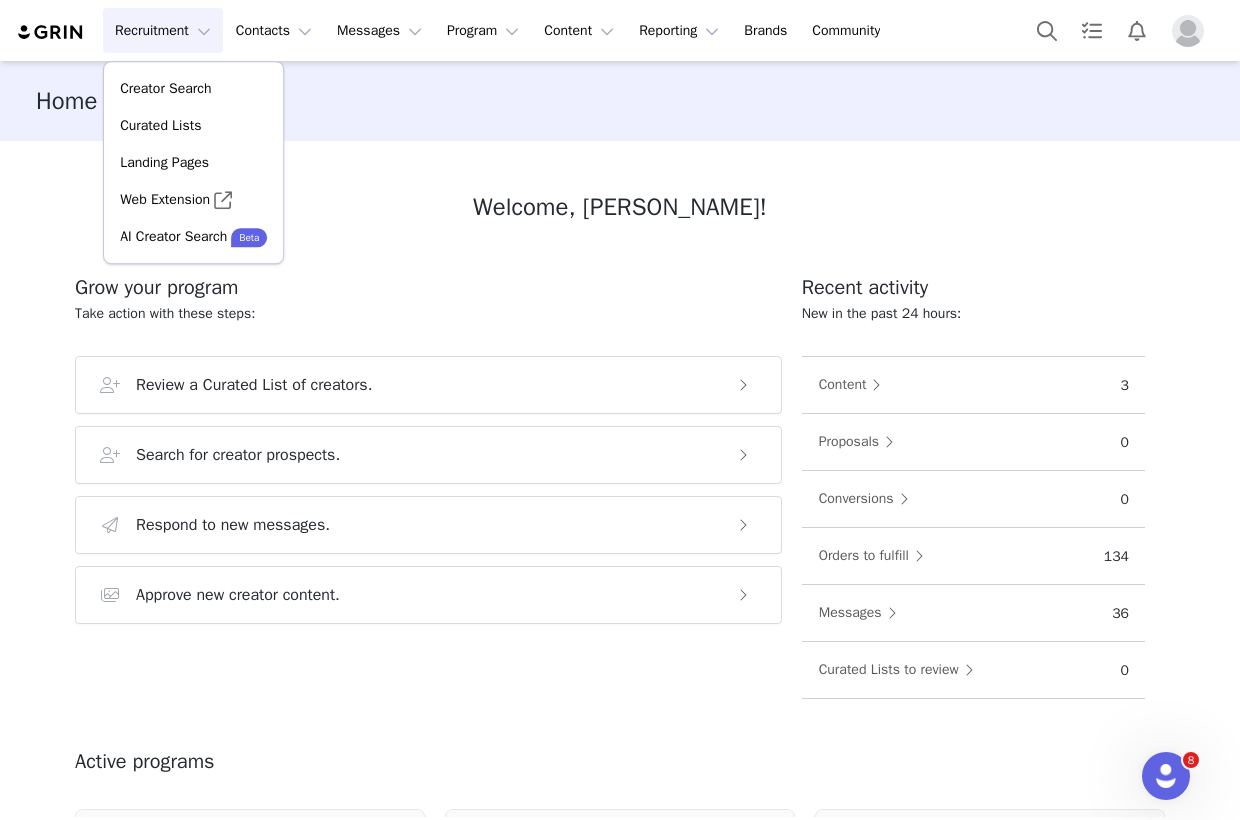 drag, startPoint x: 432, startPoint y: 203, endPoint x: 227, endPoint y: 102, distance: 228.53009 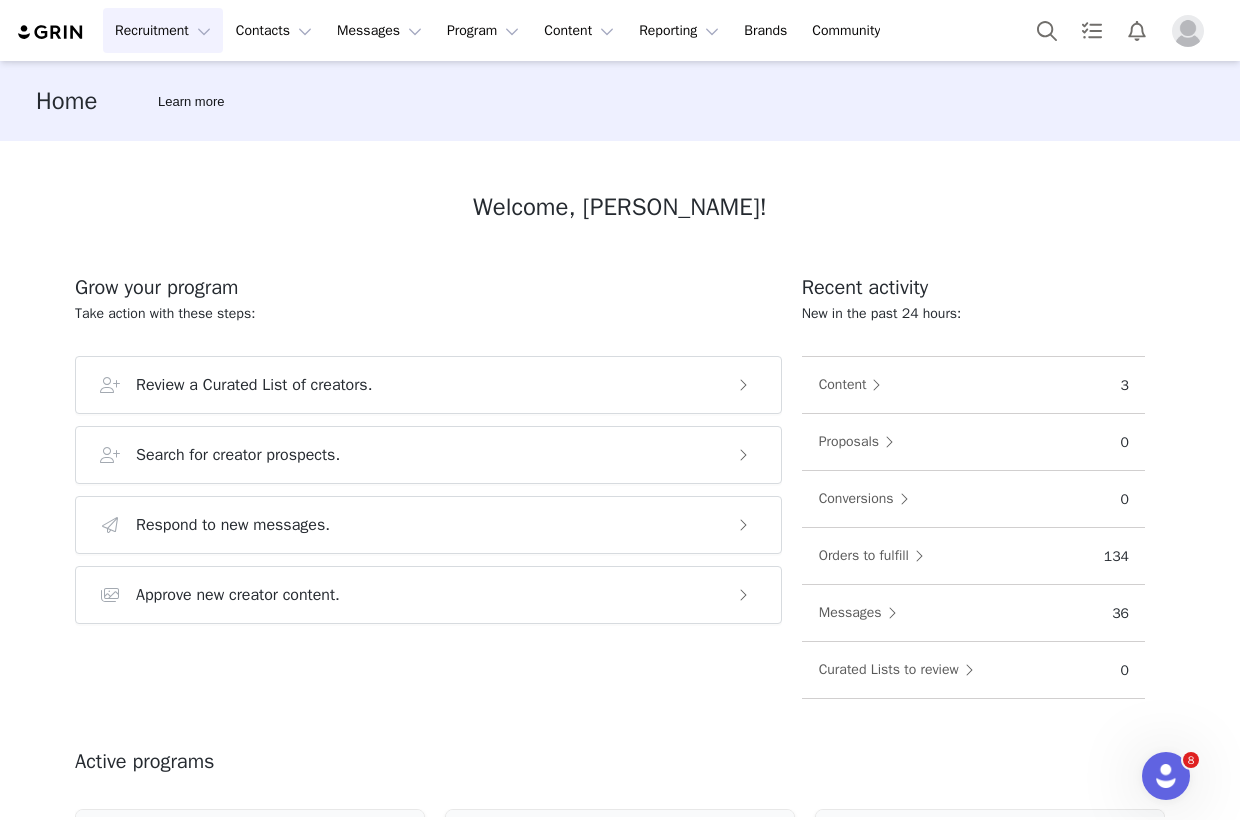 click on "Recruitment Recruitment" at bounding box center (163, 30) 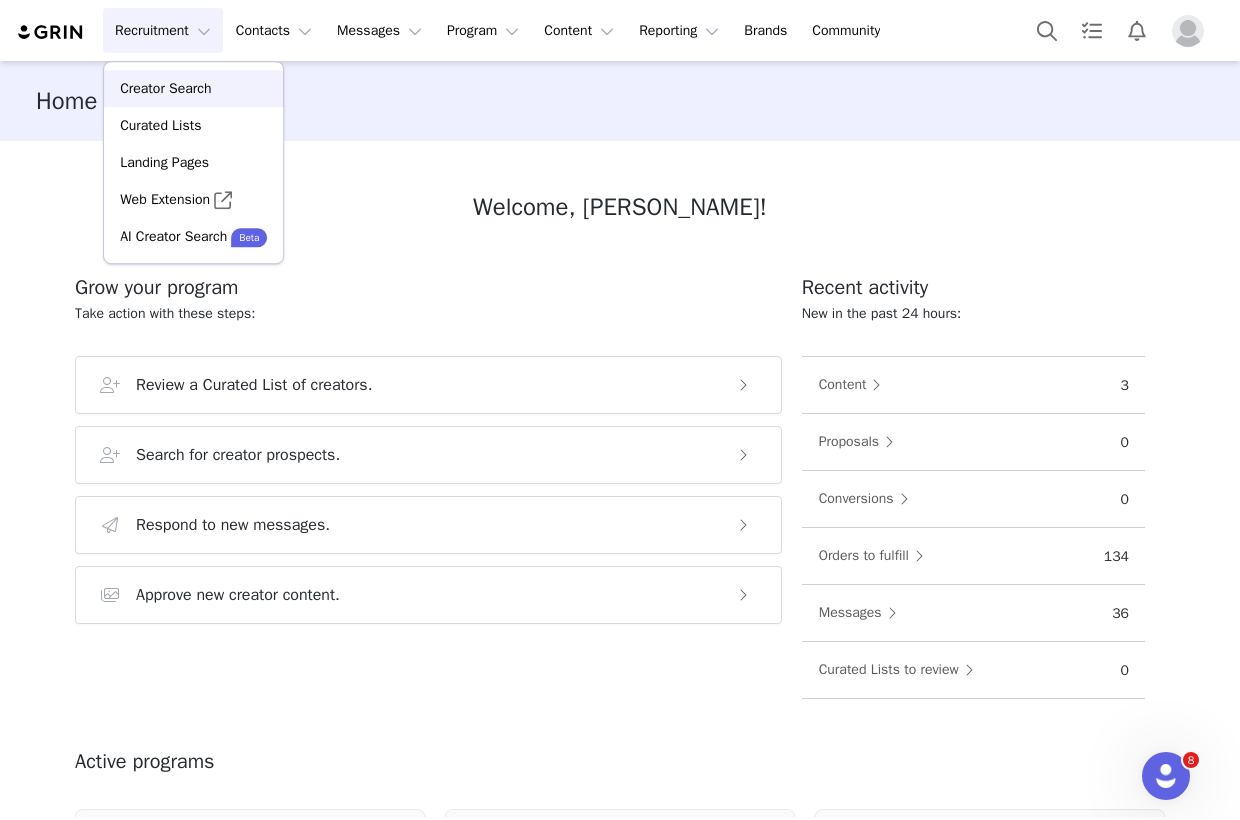 click on "Creator Search" at bounding box center (193, 88) 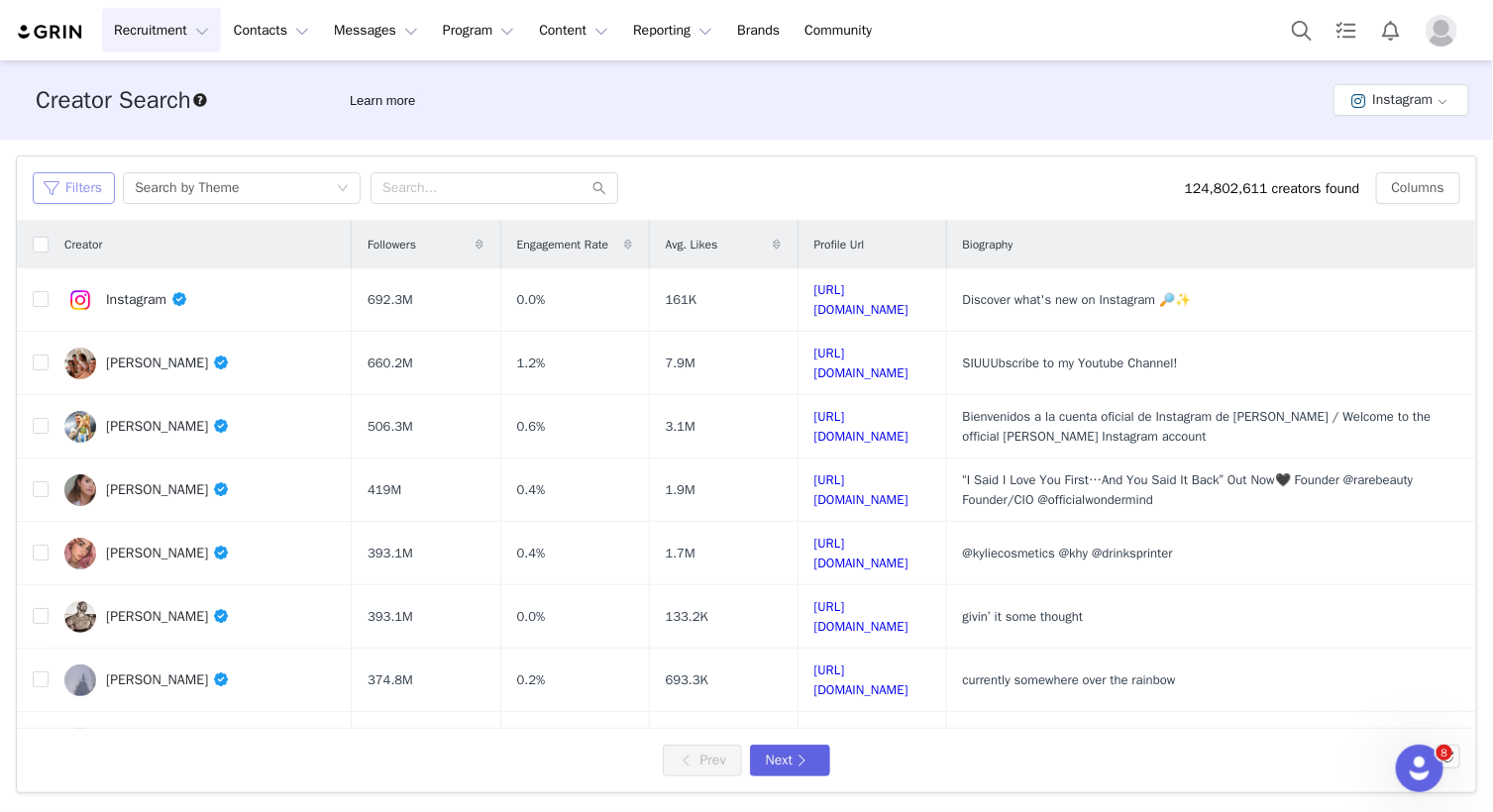 click on "Filters" at bounding box center (73, 188) 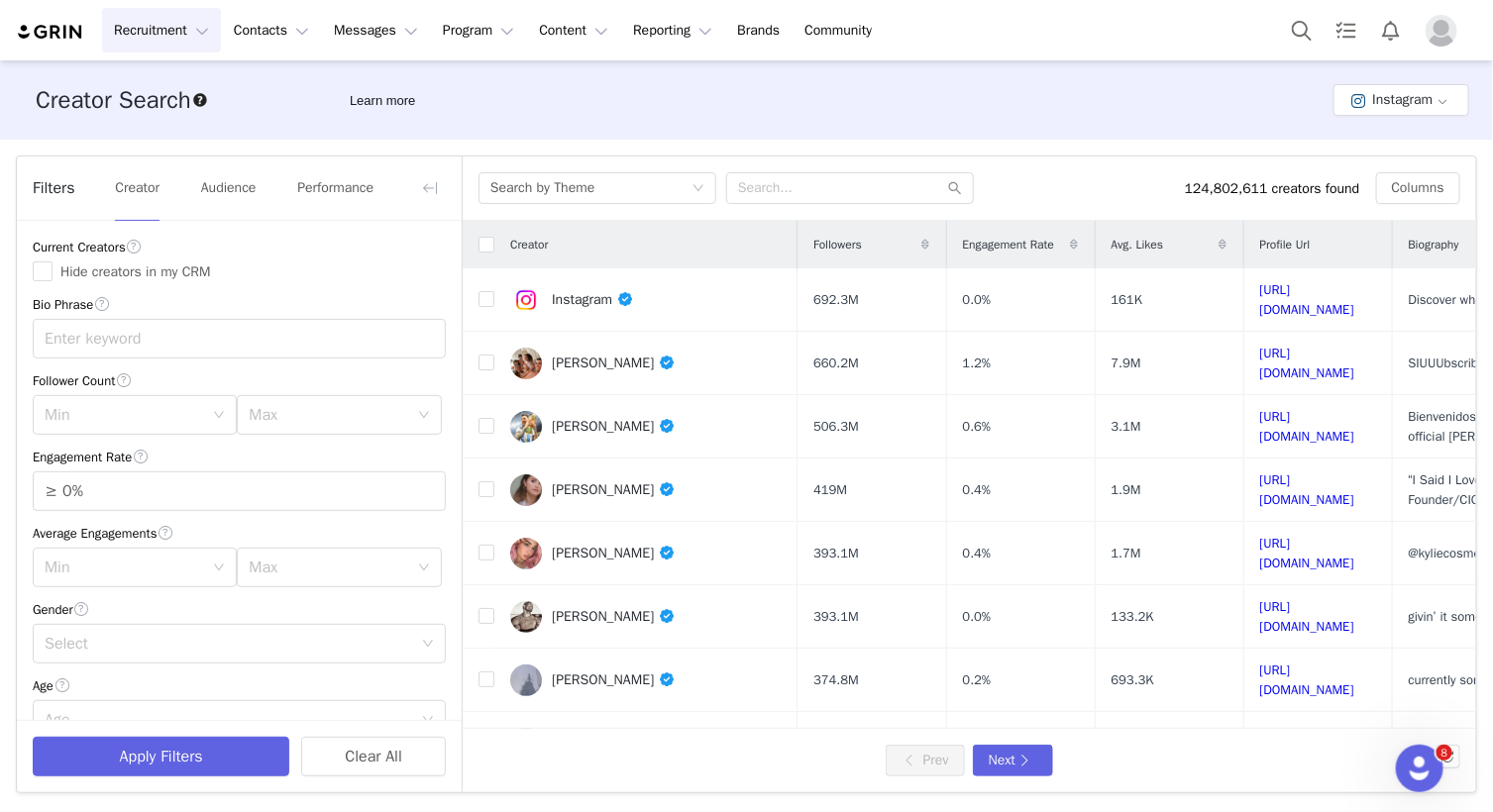 click on "Creator Search     Learn more Instagram" at bounding box center (746, 100) 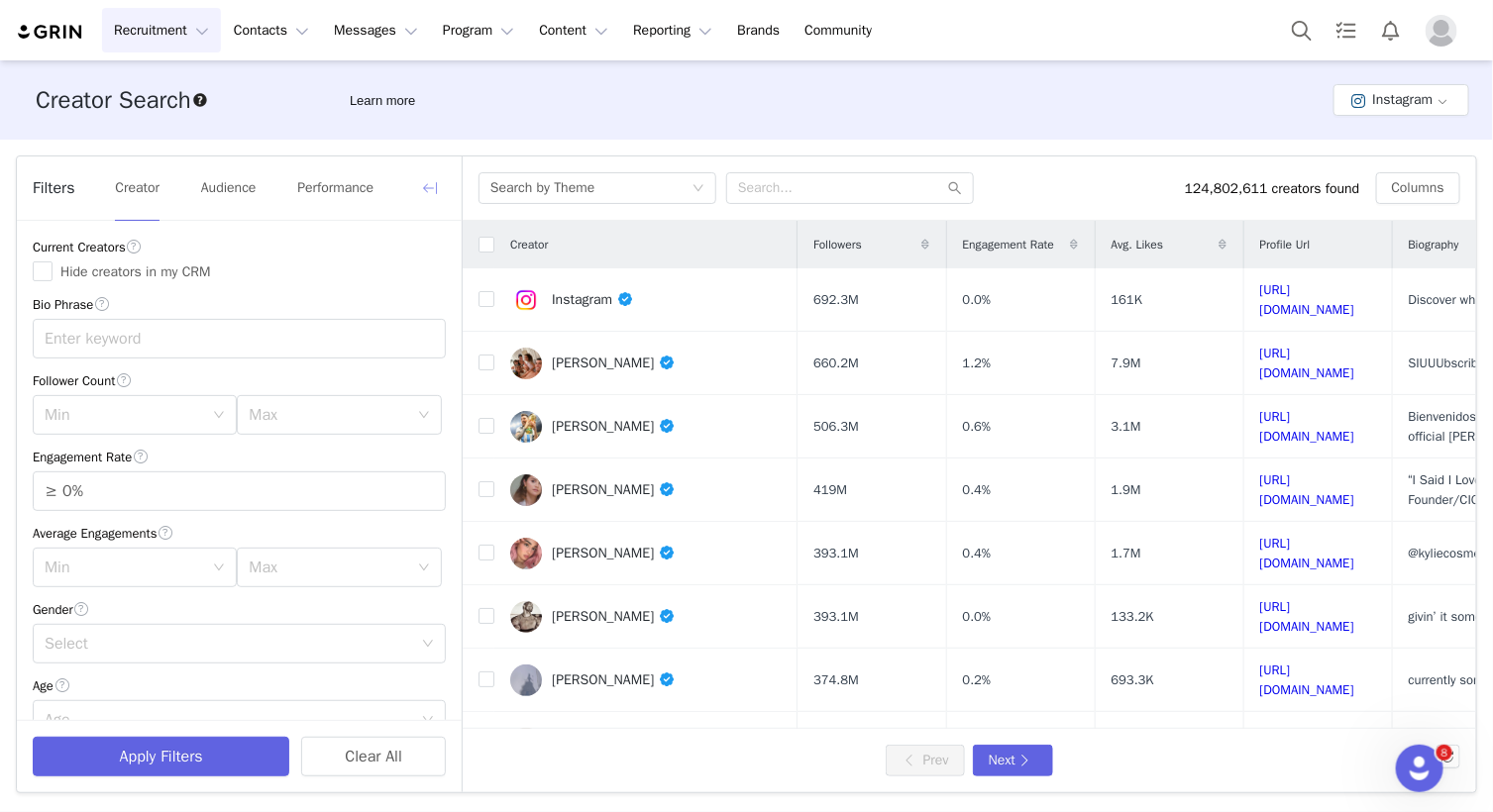 click at bounding box center (430, 188) 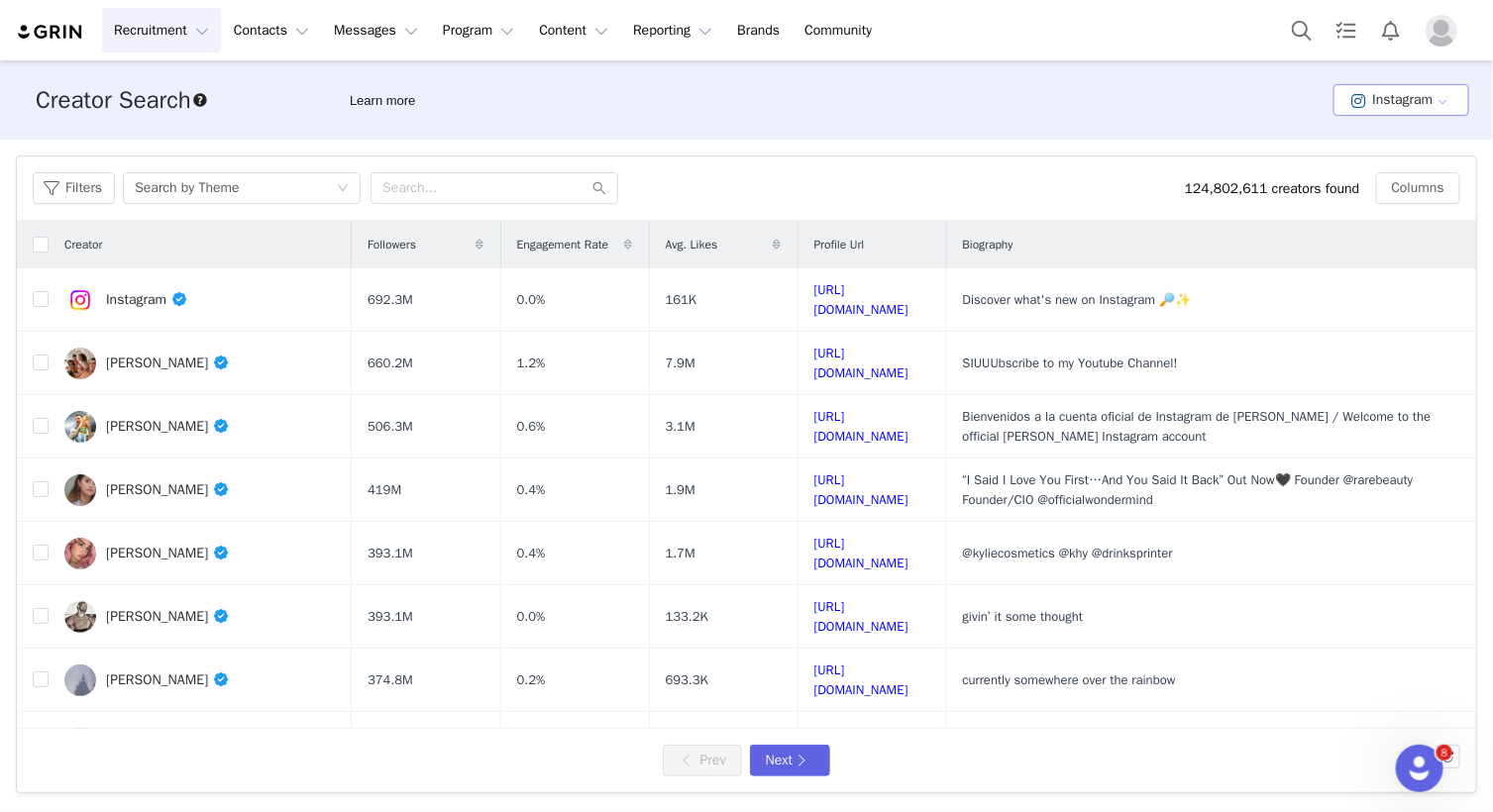 click on "Instagram" at bounding box center [1401, 100] 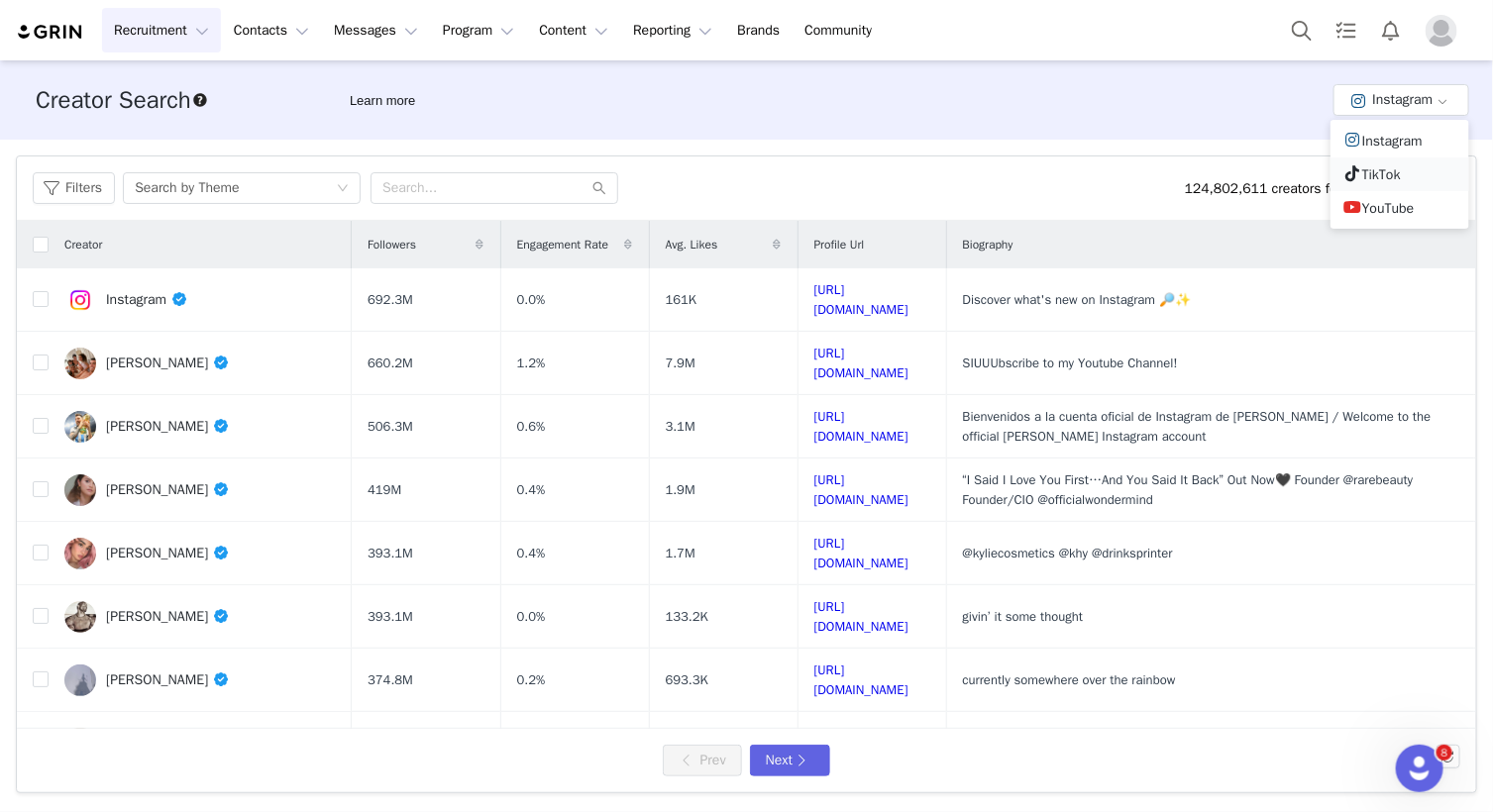 click on "TikTok" at bounding box center [1400, 174] 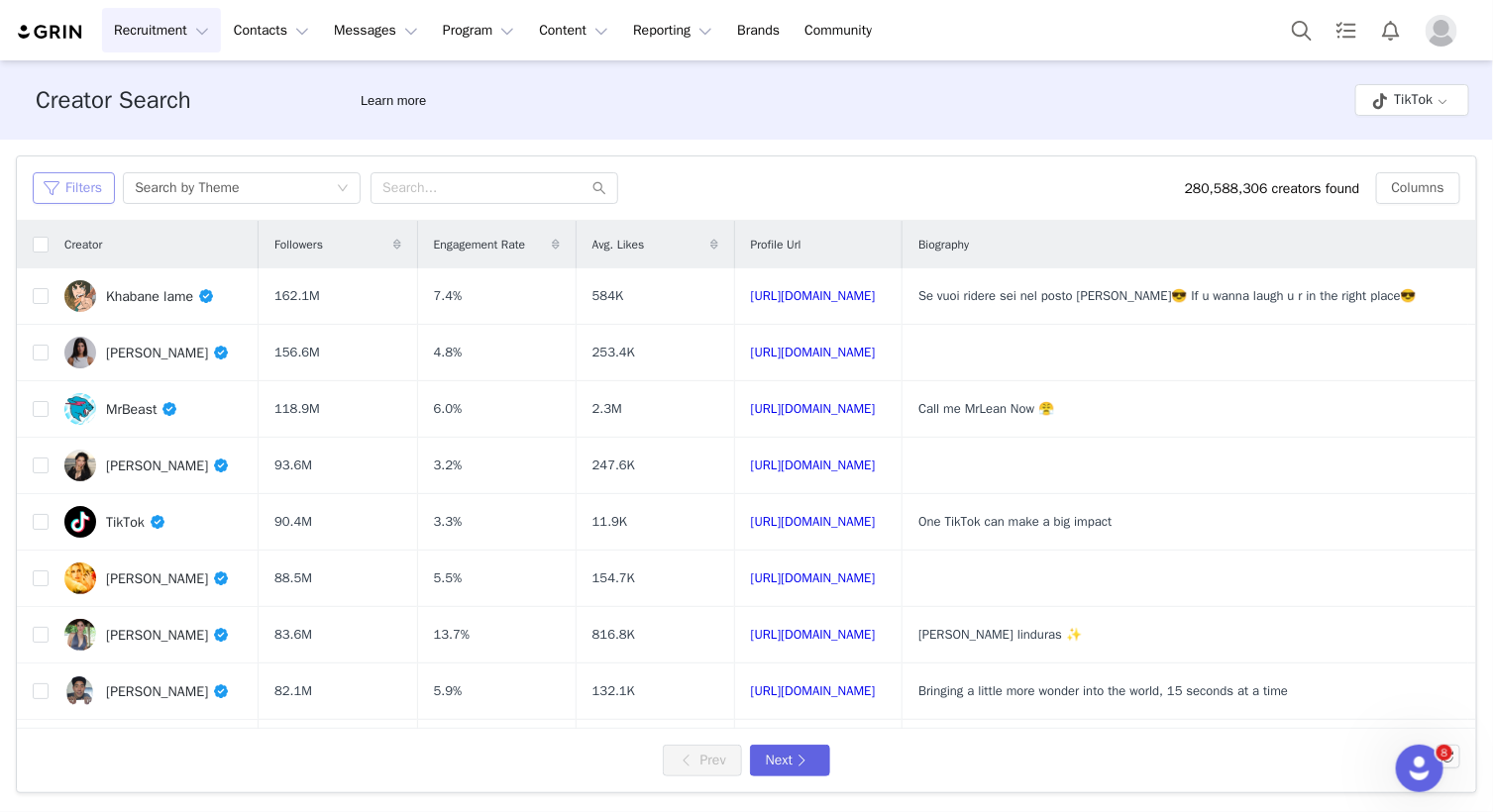 click on "Filters" at bounding box center [73, 188] 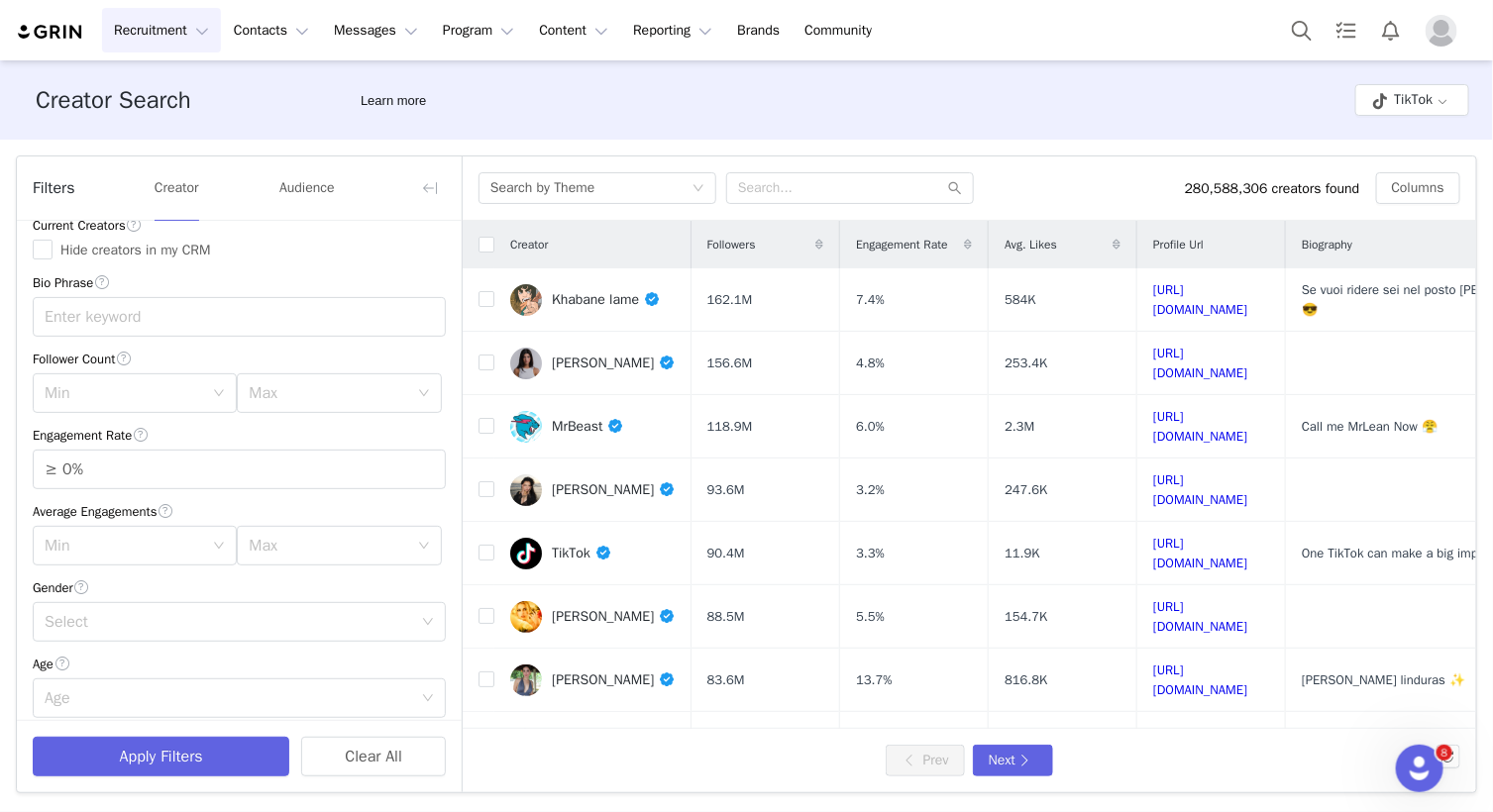 scroll, scrollTop: 0, scrollLeft: 0, axis: both 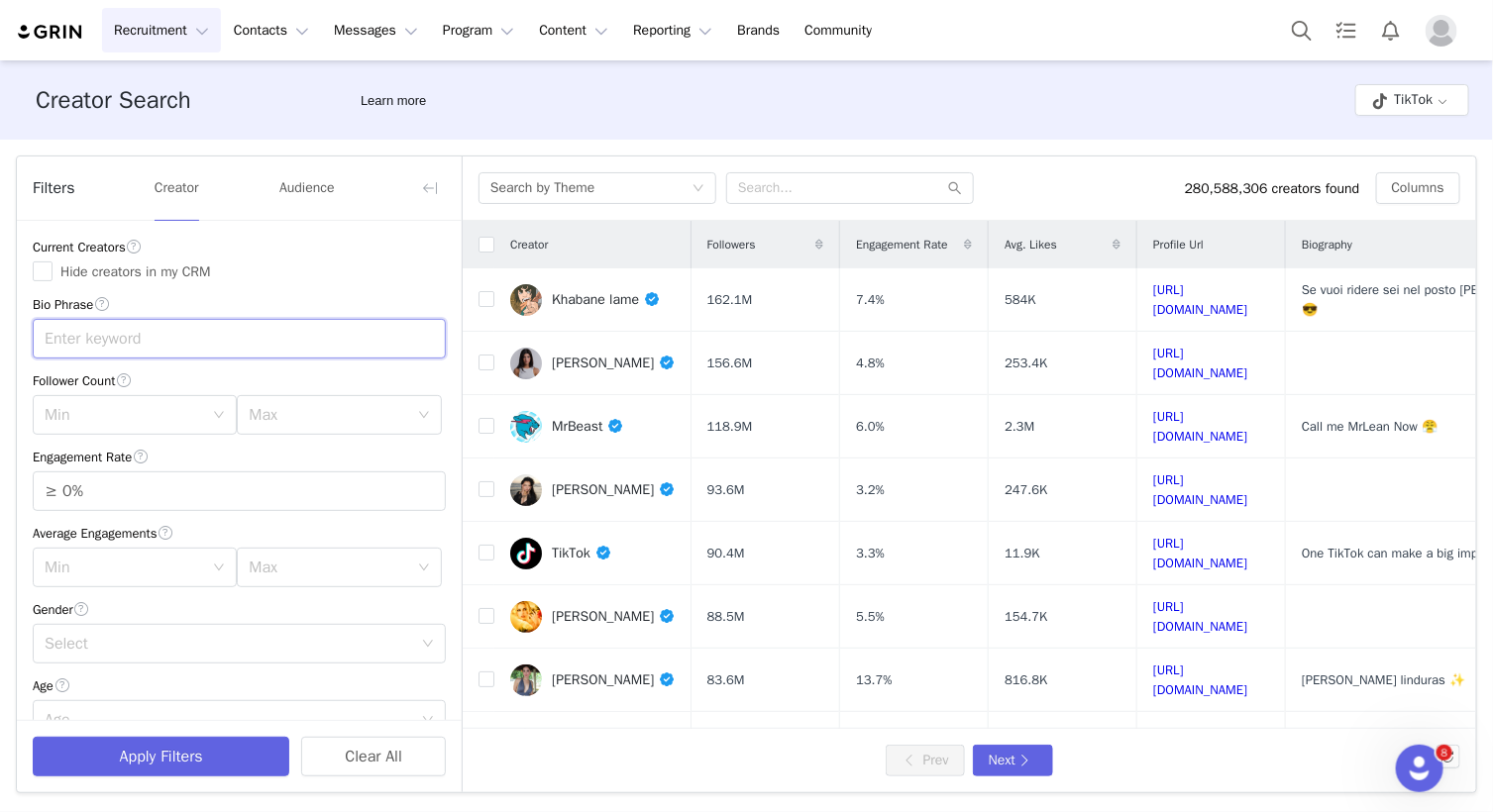 click at bounding box center [239, 339] 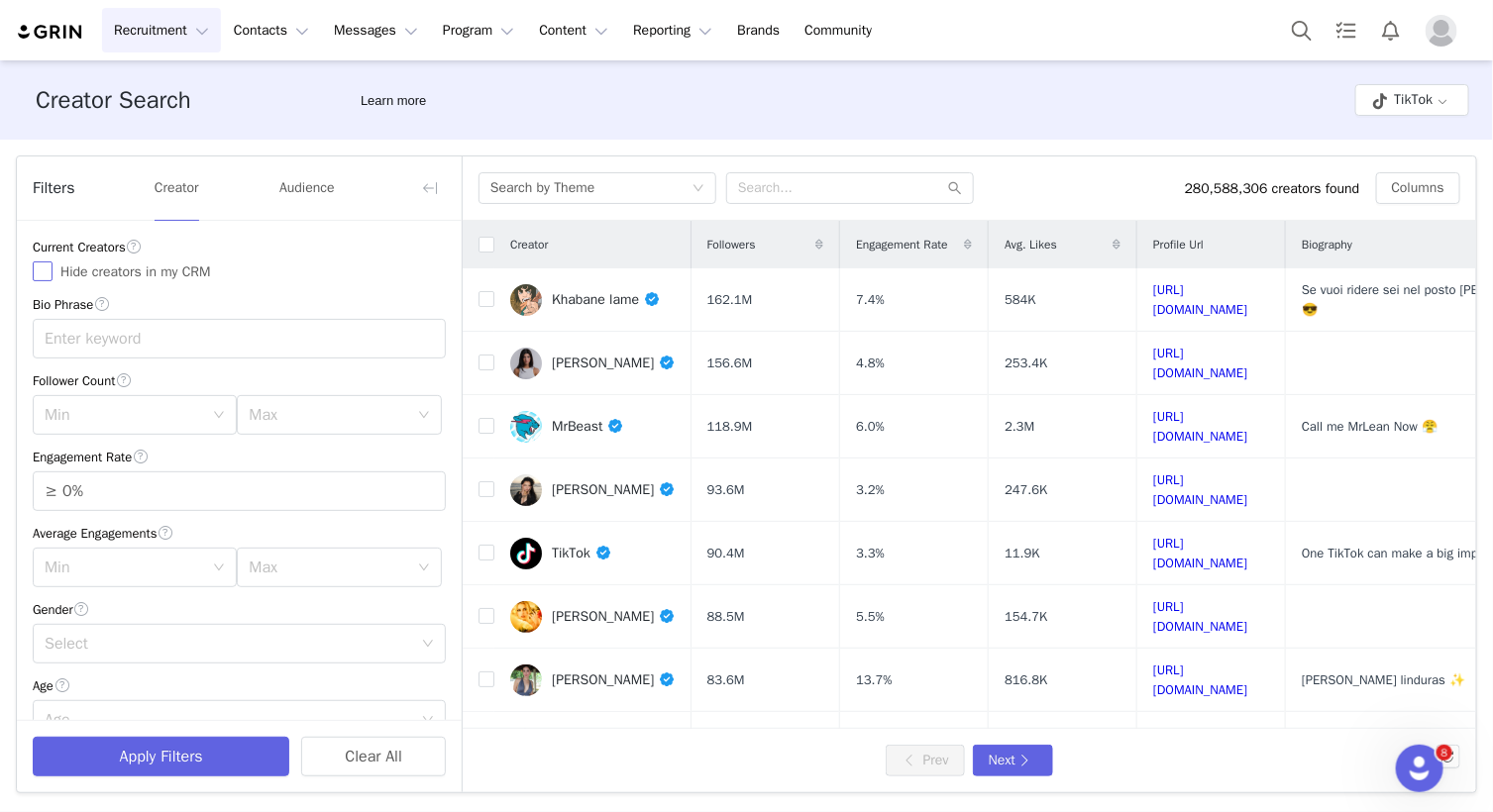 click on "Hide creators in my CRM" at bounding box center [136, 271] 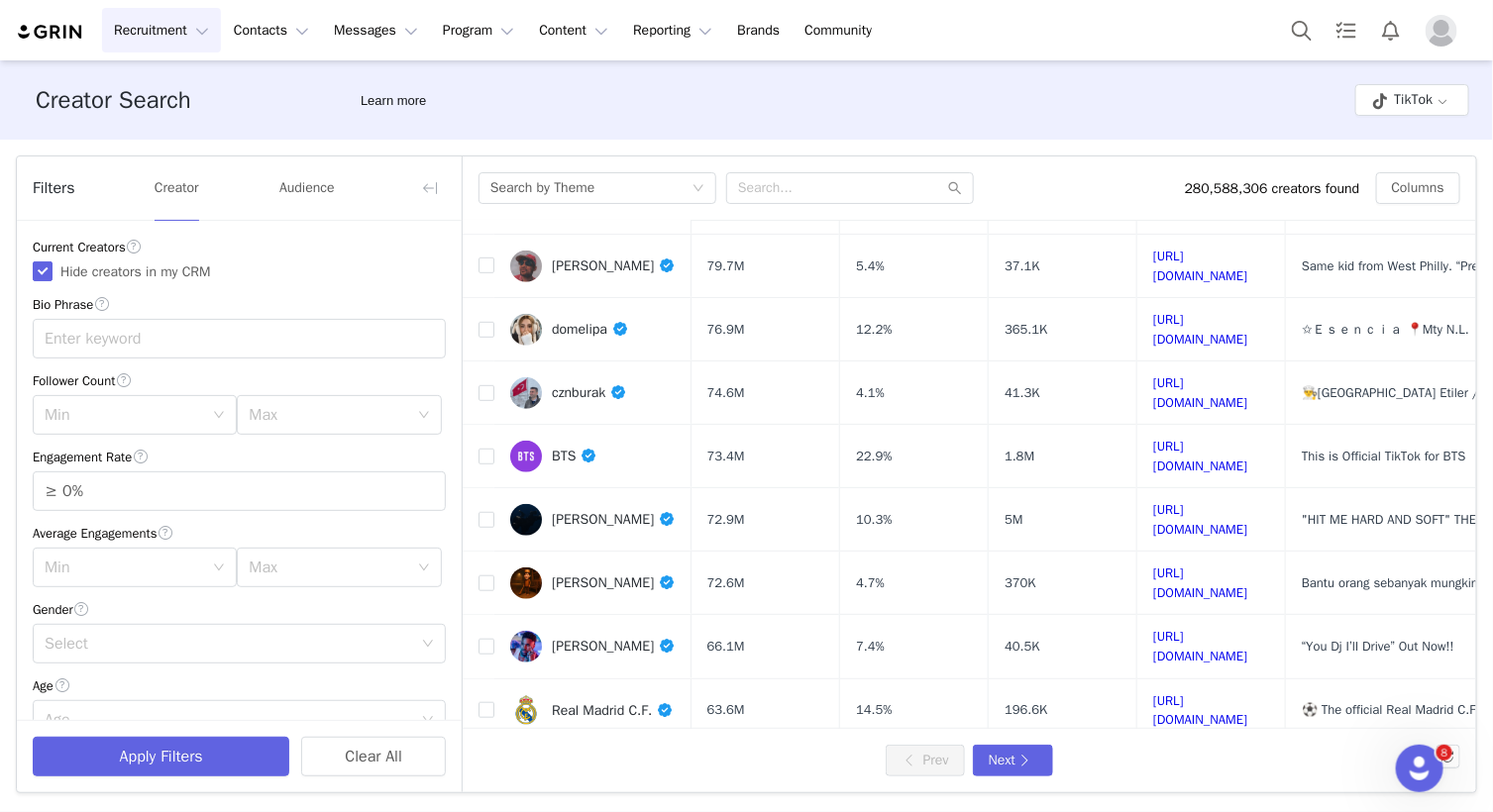 scroll, scrollTop: 0, scrollLeft: 0, axis: both 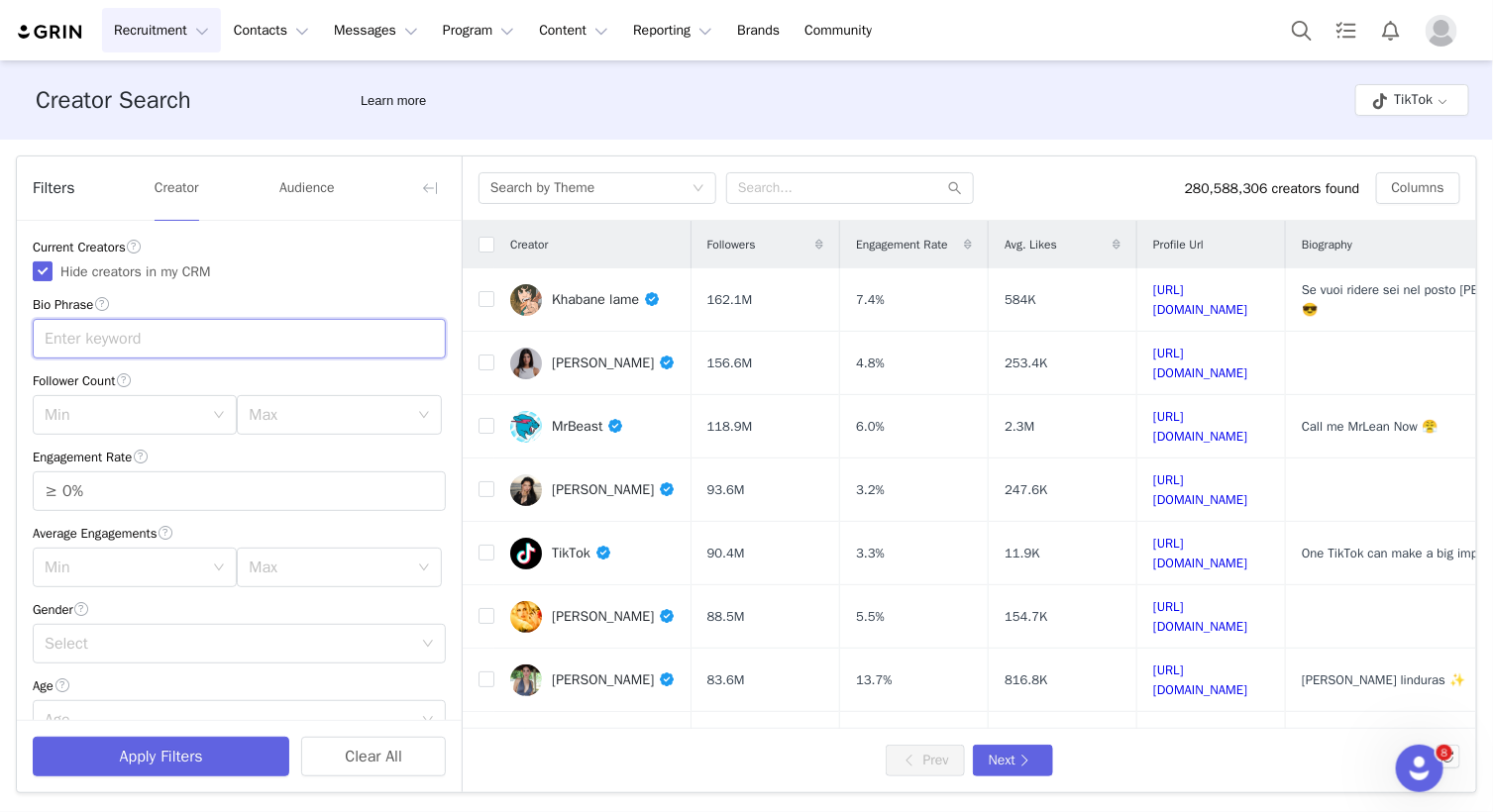 click at bounding box center [239, 339] 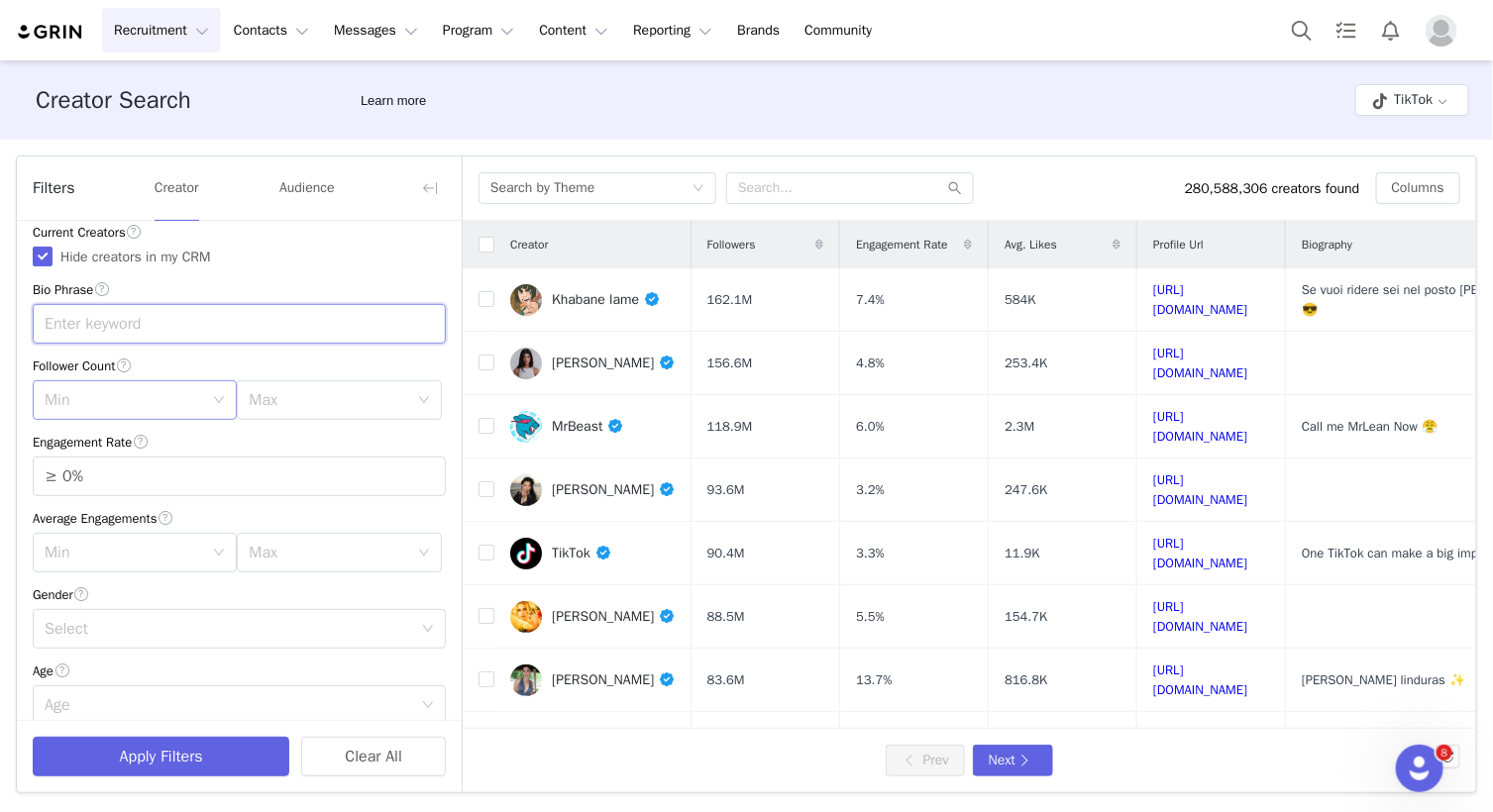 scroll, scrollTop: 22, scrollLeft: 0, axis: vertical 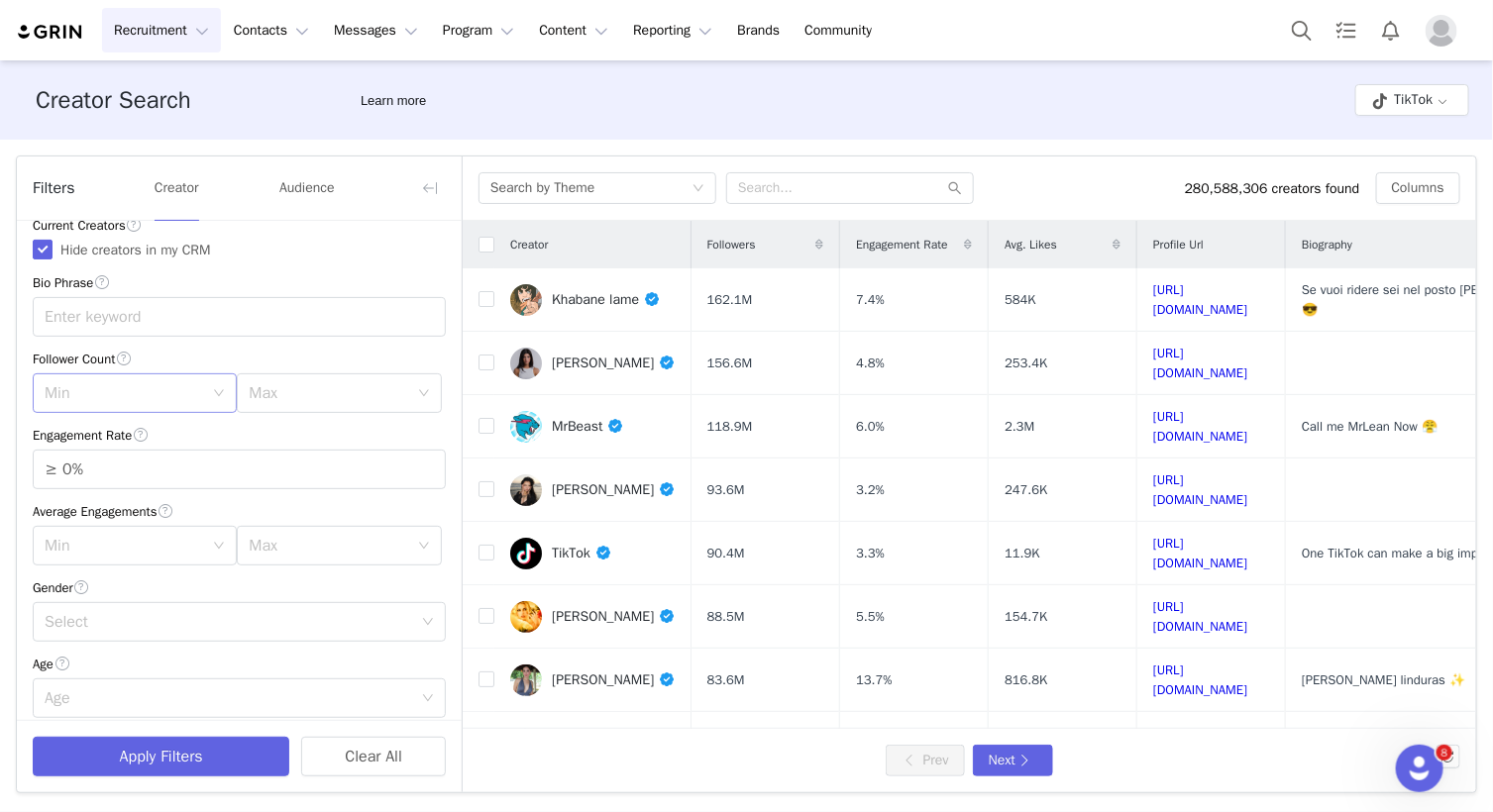 click on "Min" at bounding box center (128, 393) 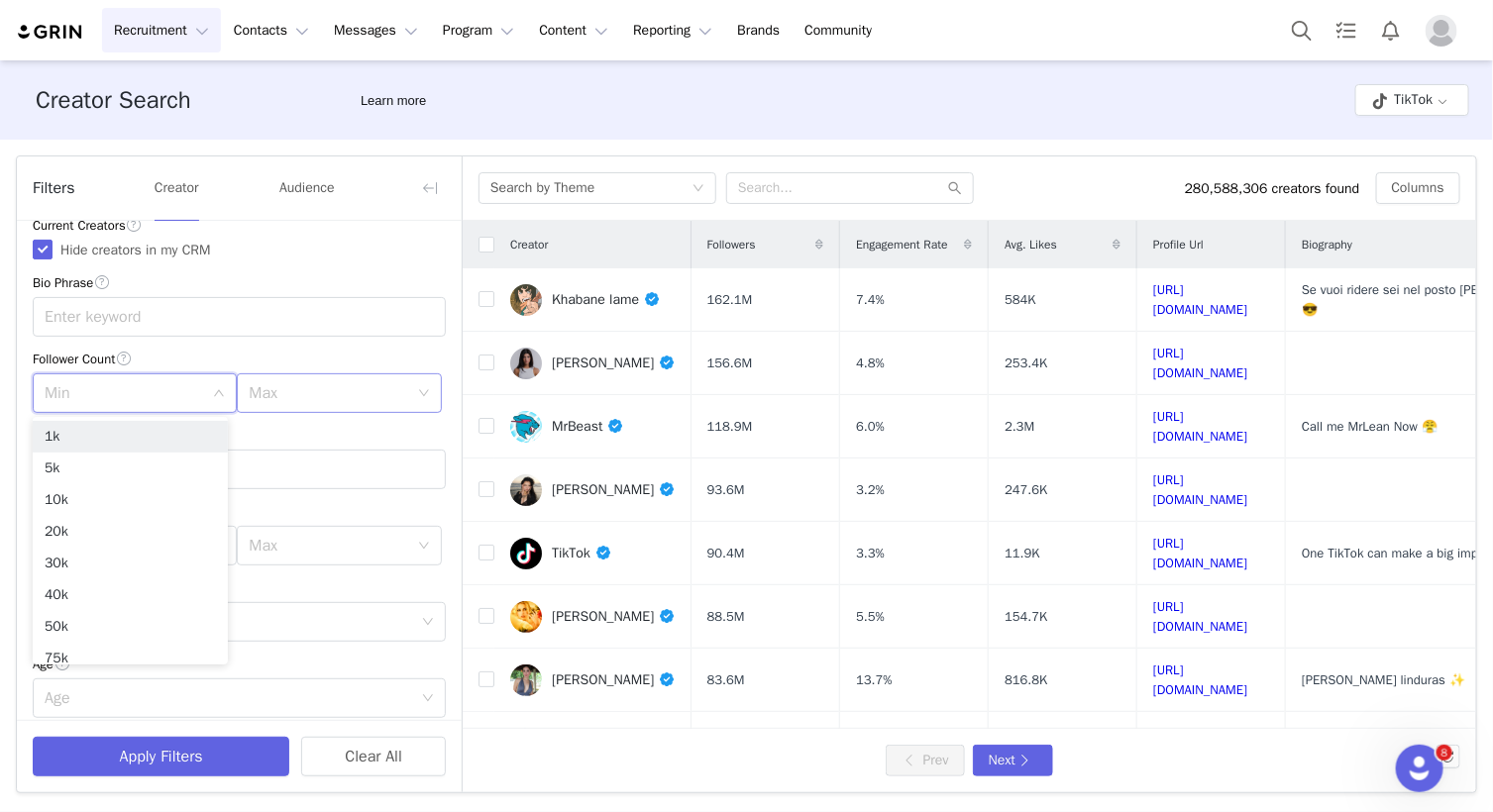 click on "Max" at bounding box center (328, 393) 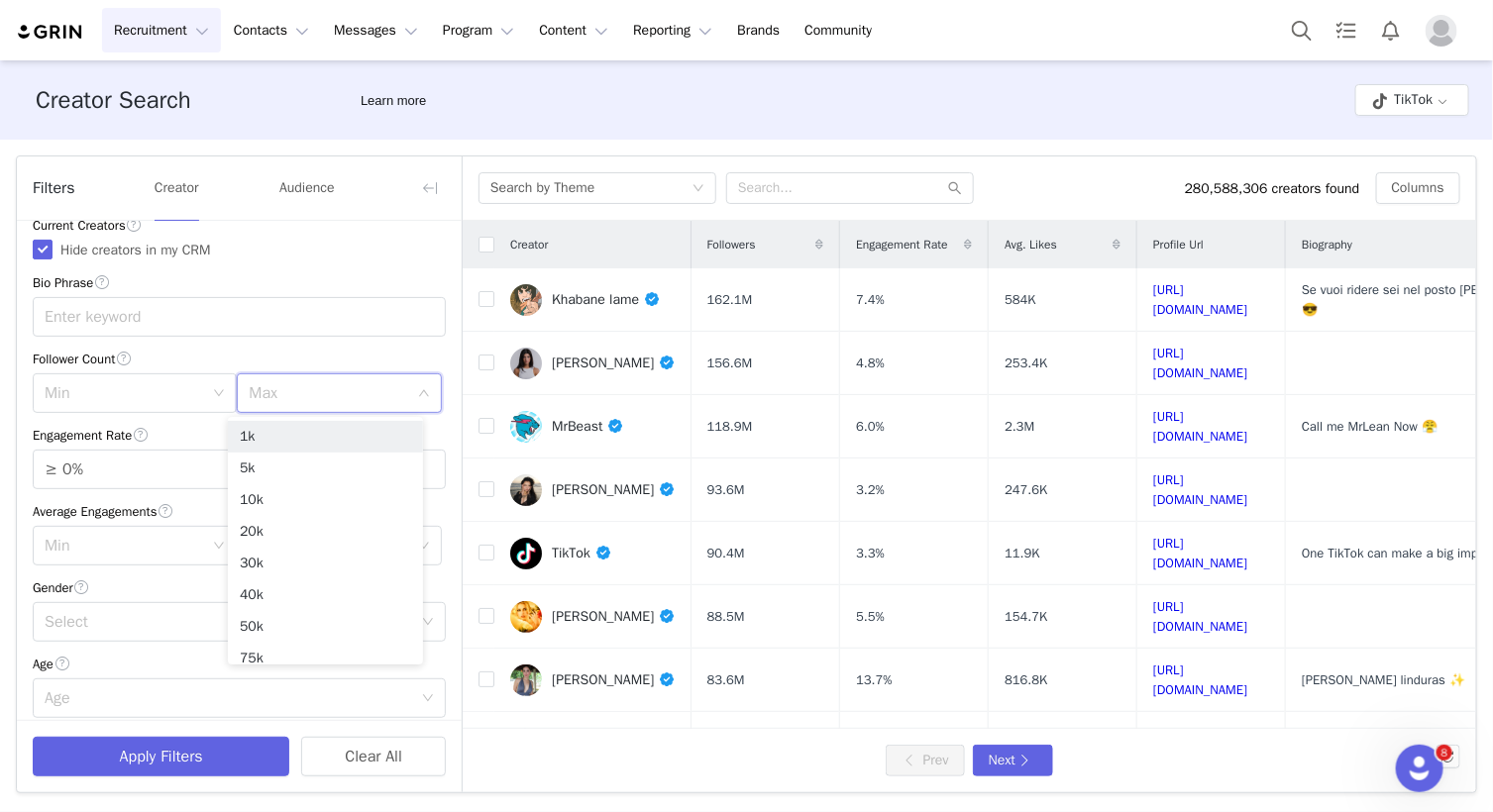 click on "Follower Count" at bounding box center (239, 358) 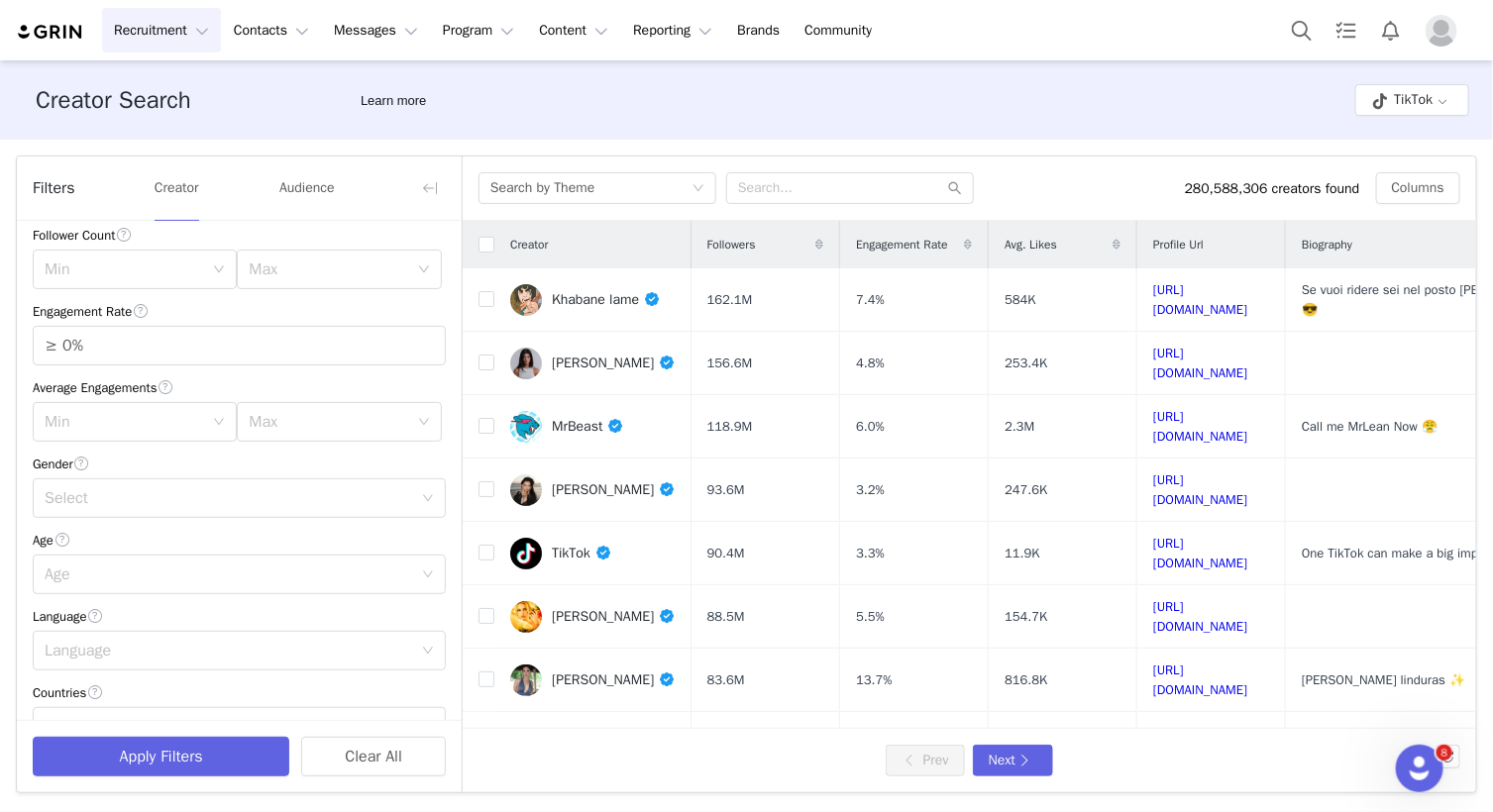 scroll, scrollTop: 0, scrollLeft: 0, axis: both 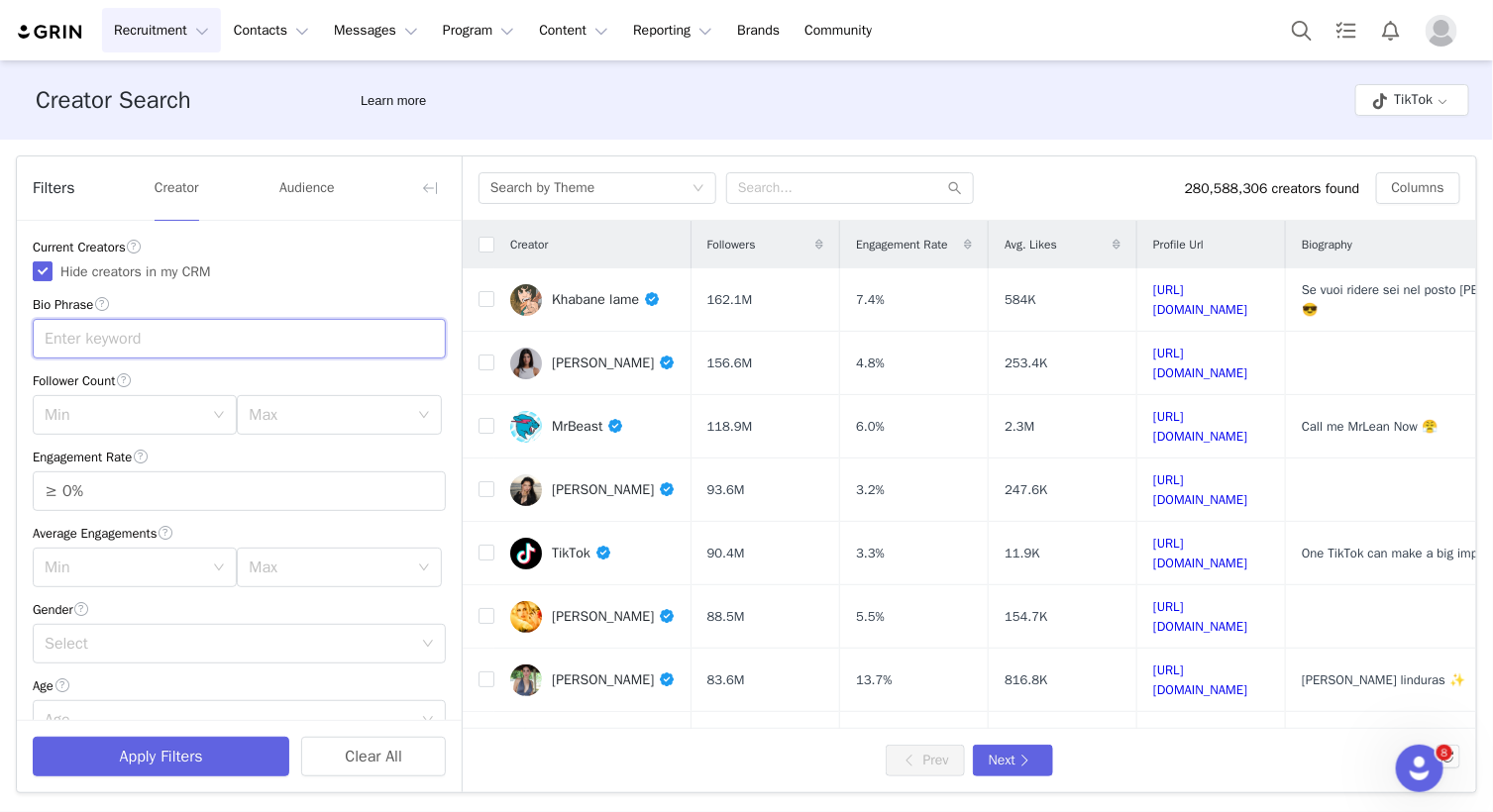 click at bounding box center [239, 339] 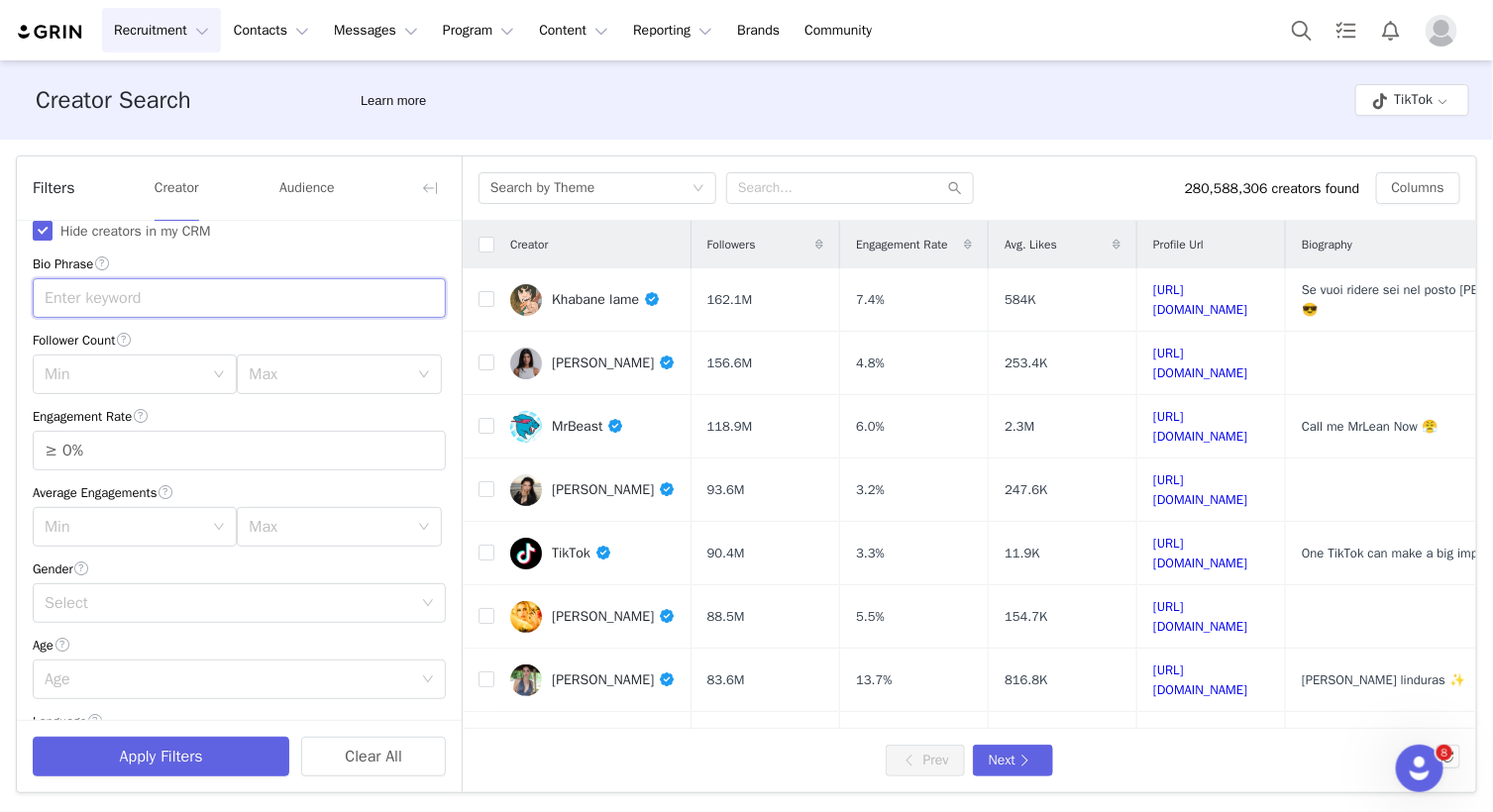 scroll, scrollTop: 44, scrollLeft: 0, axis: vertical 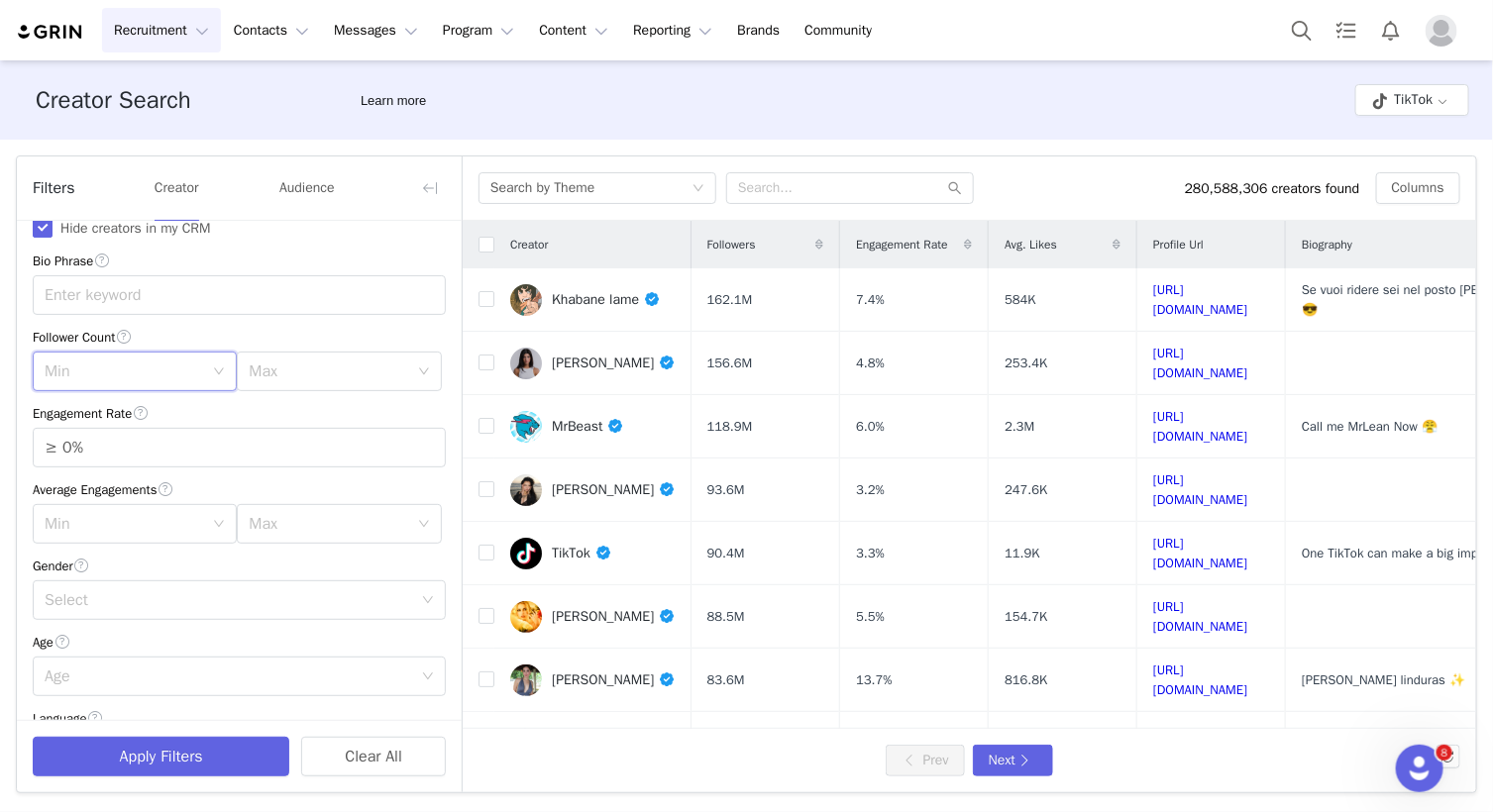 click on "Min" at bounding box center (128, 371) 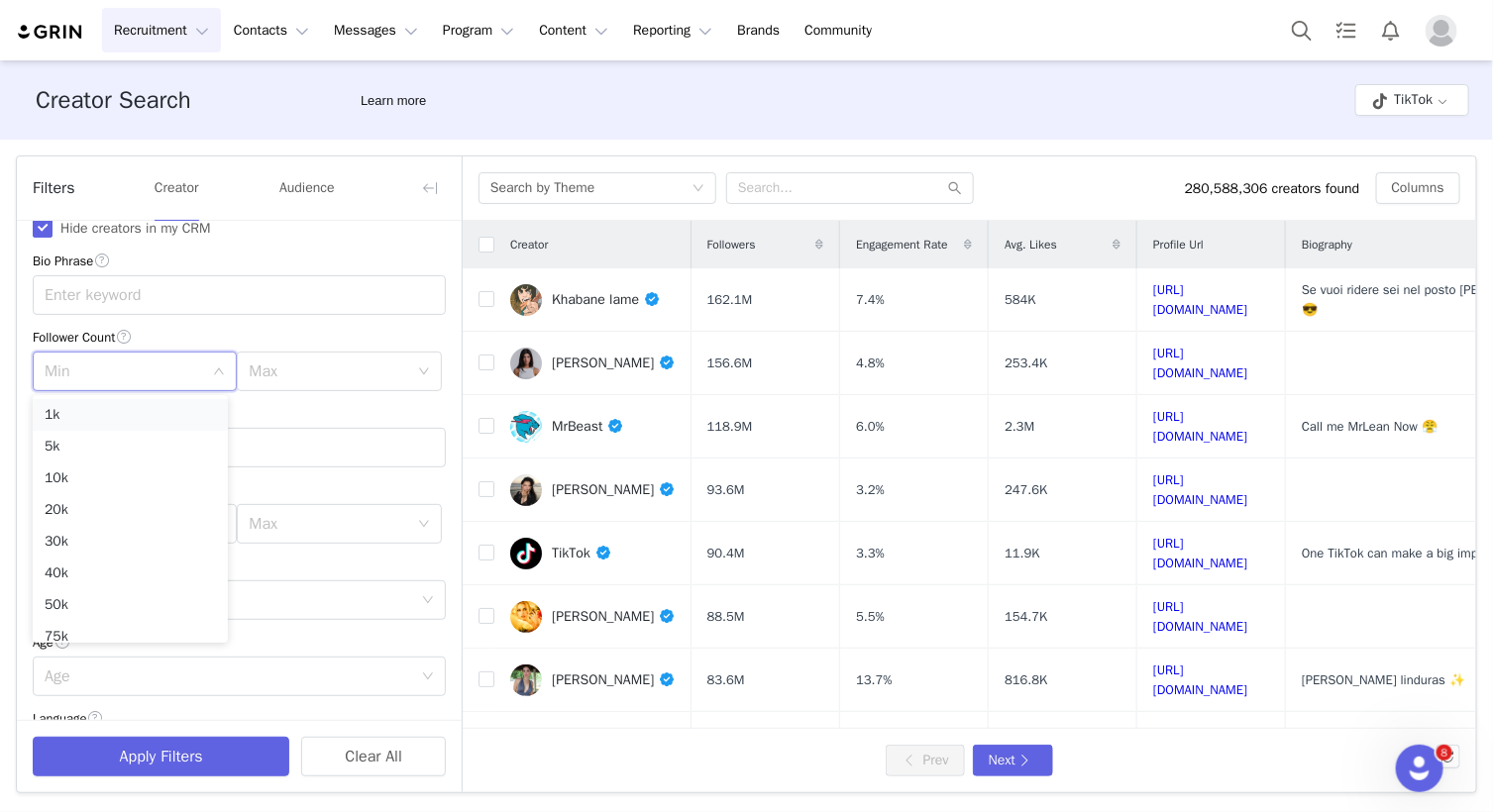 click on "1k" at bounding box center (130, 415) 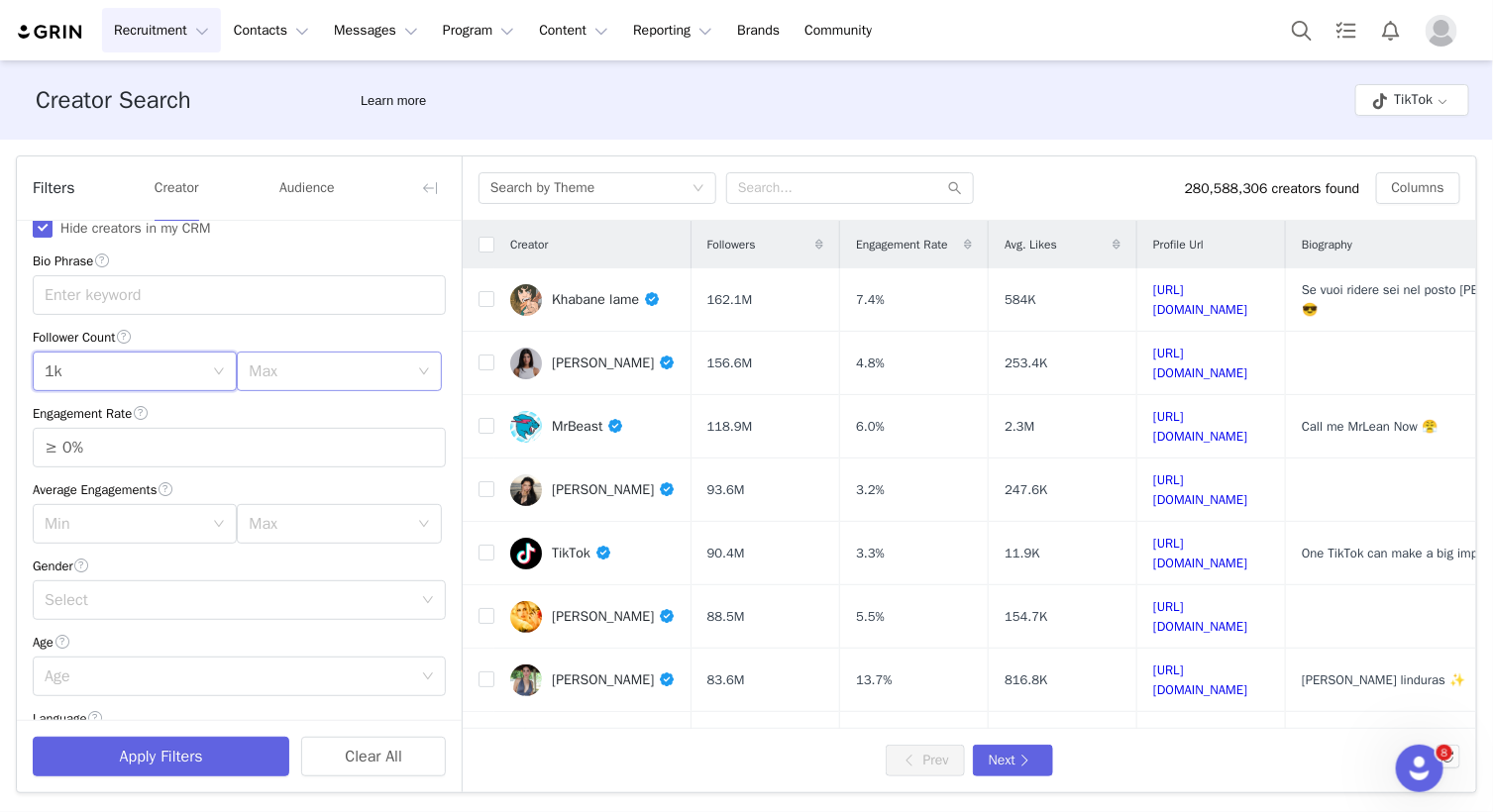 click on "Max" at bounding box center [328, 371] 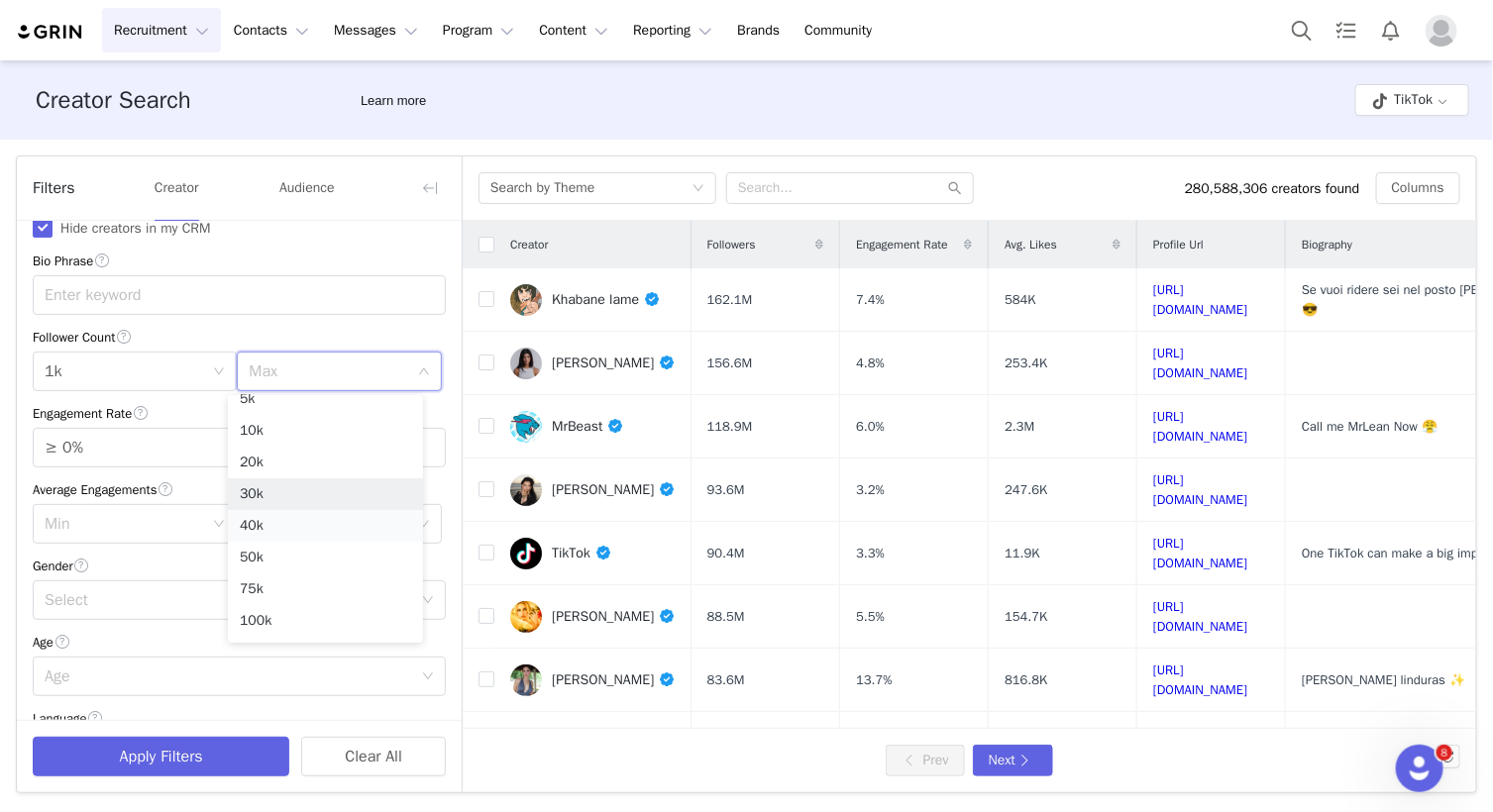 scroll, scrollTop: 45, scrollLeft: 0, axis: vertical 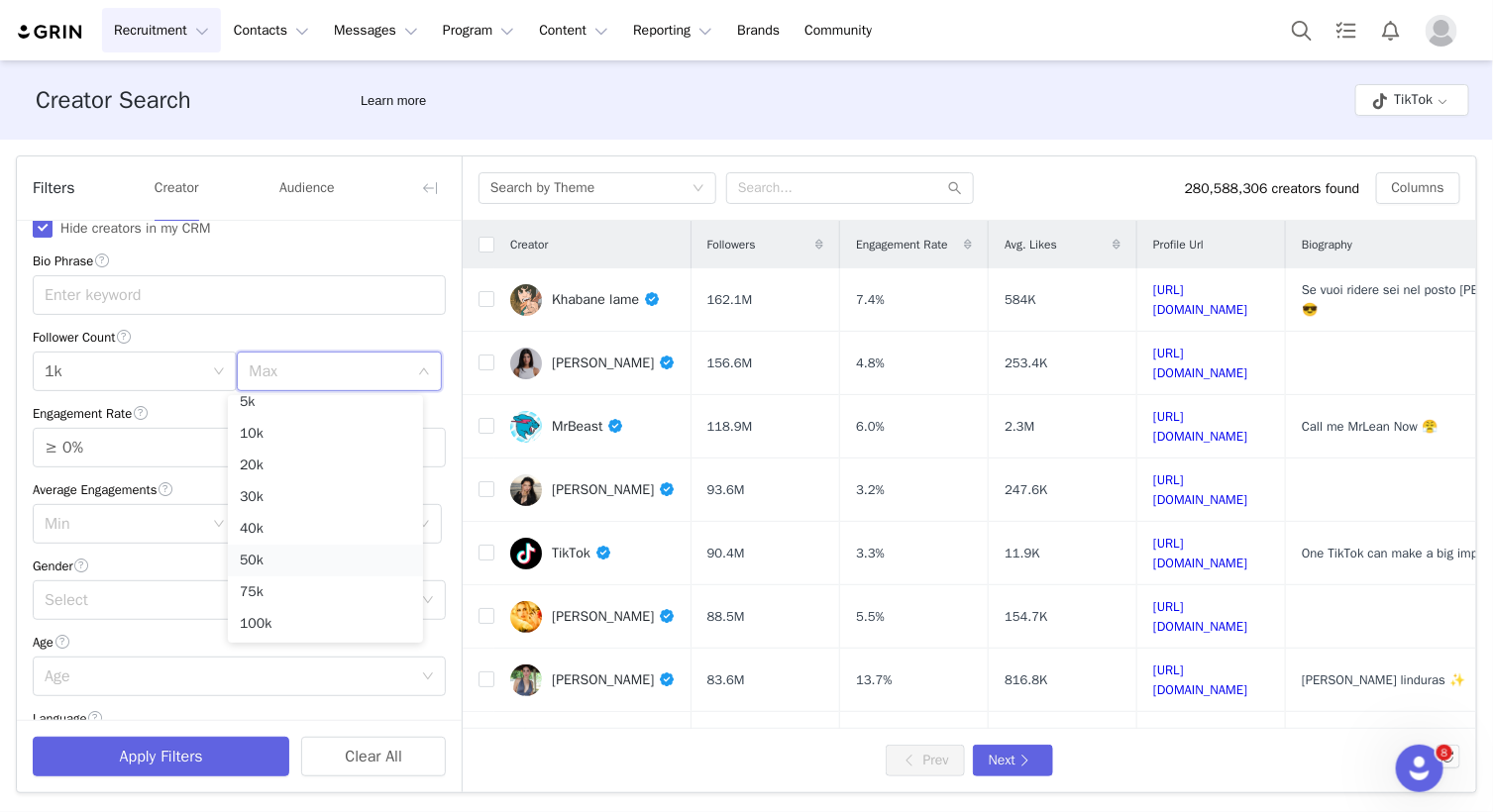 click on "50k" at bounding box center (325, 560) 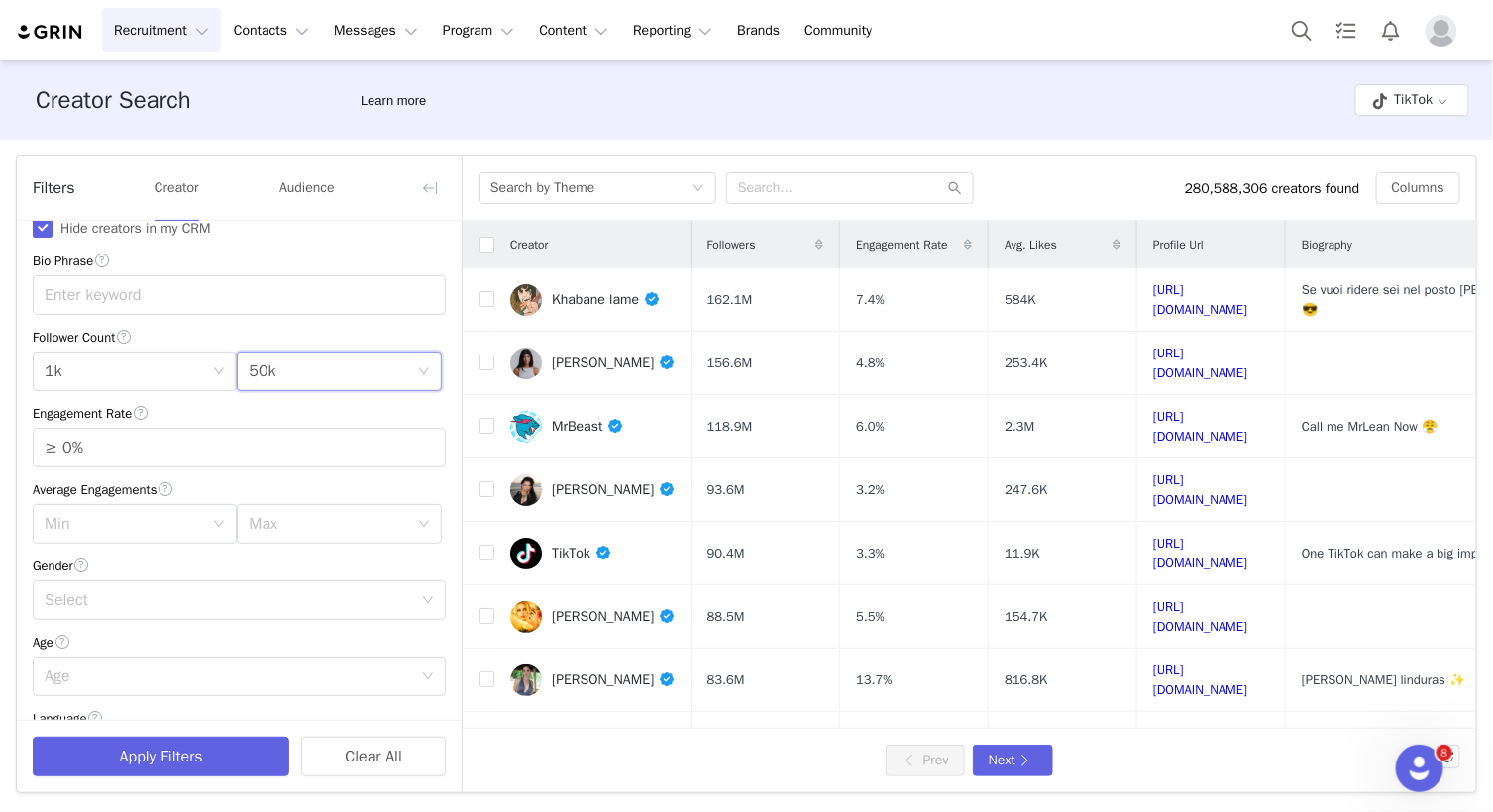 click on "Average Engagements" at bounding box center (239, 489) 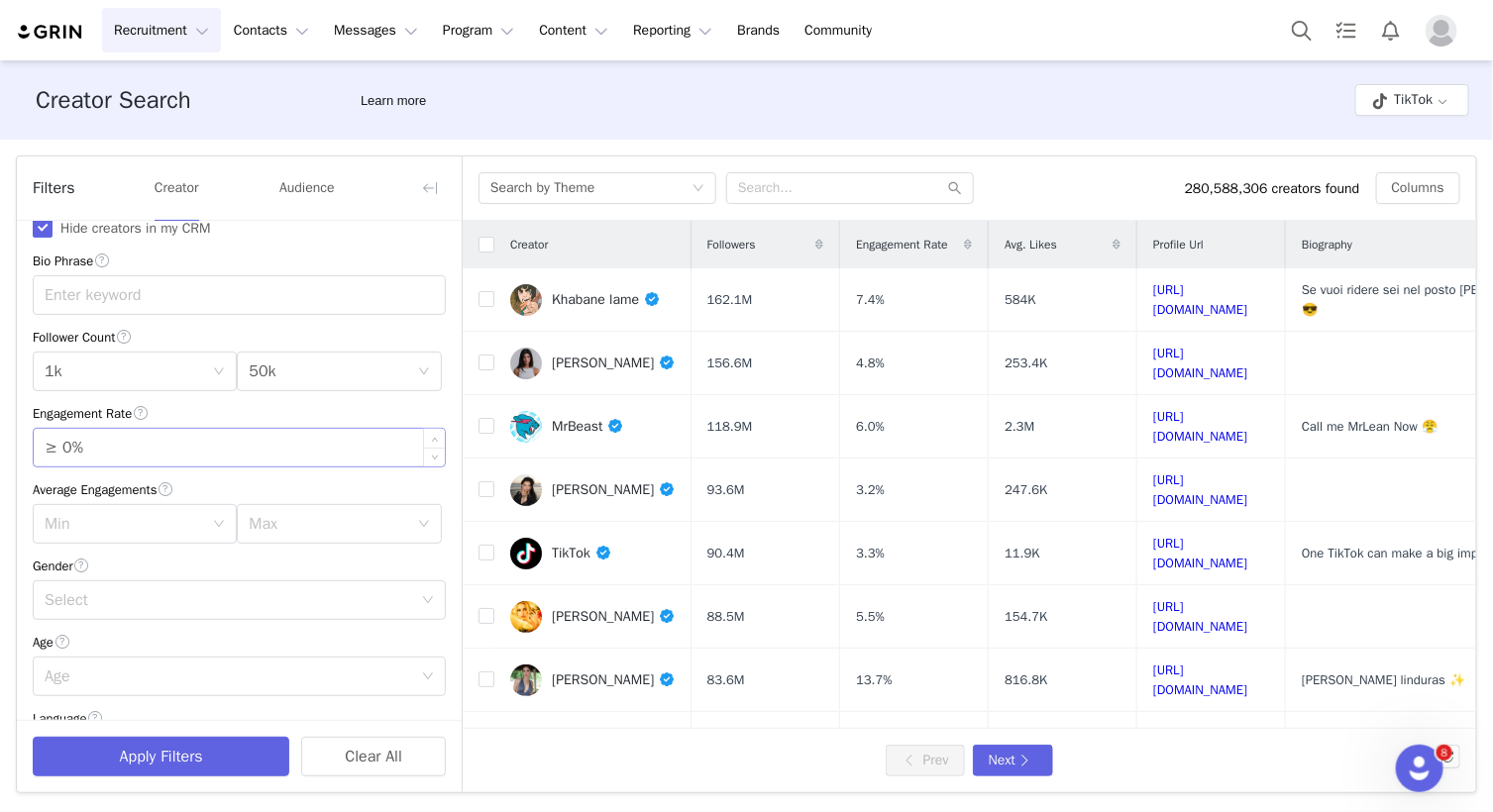 drag, startPoint x: 72, startPoint y: 445, endPoint x: 118, endPoint y: 456, distance: 47.296934 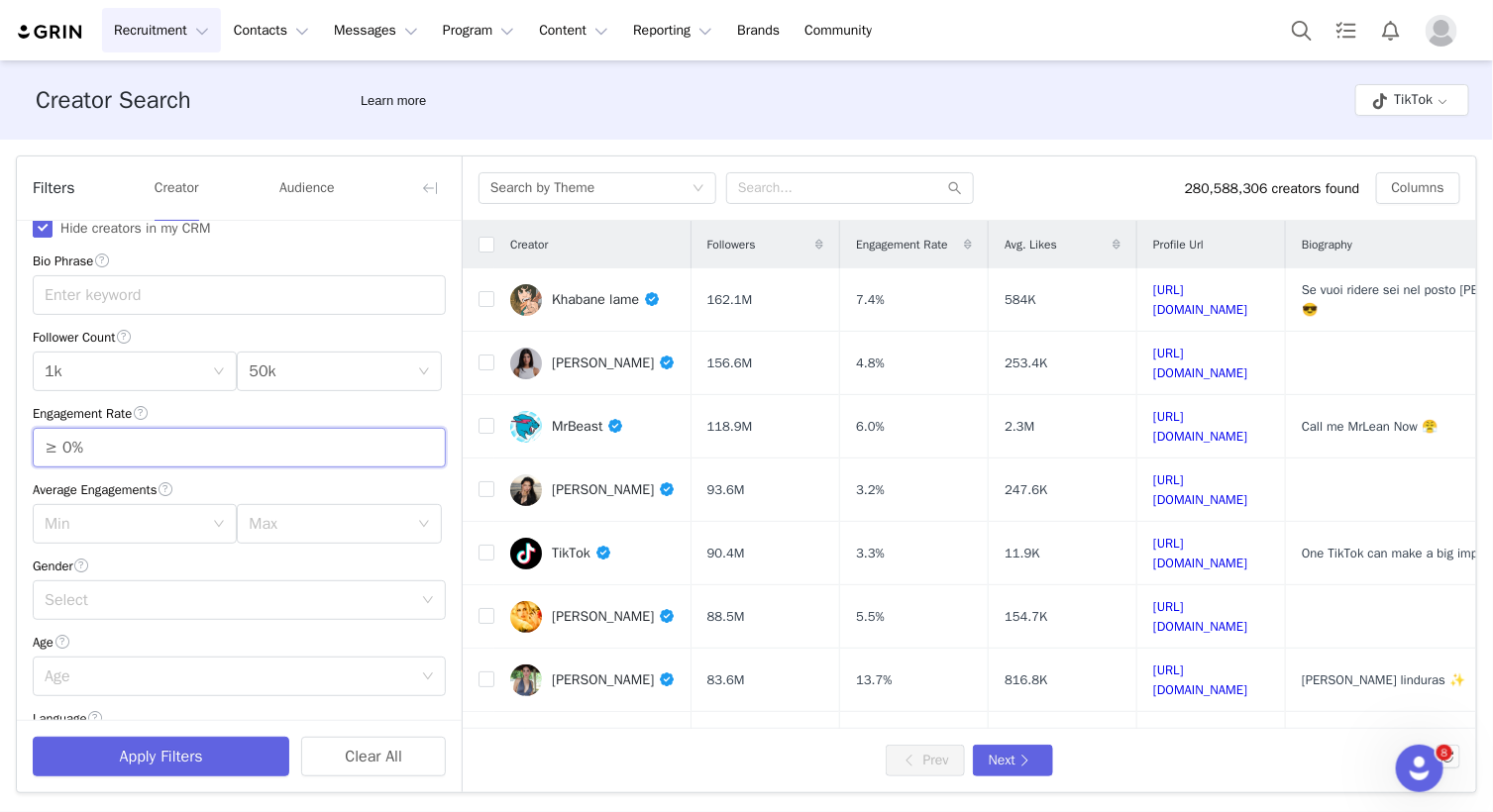 click on "Gender" at bounding box center (239, 565) 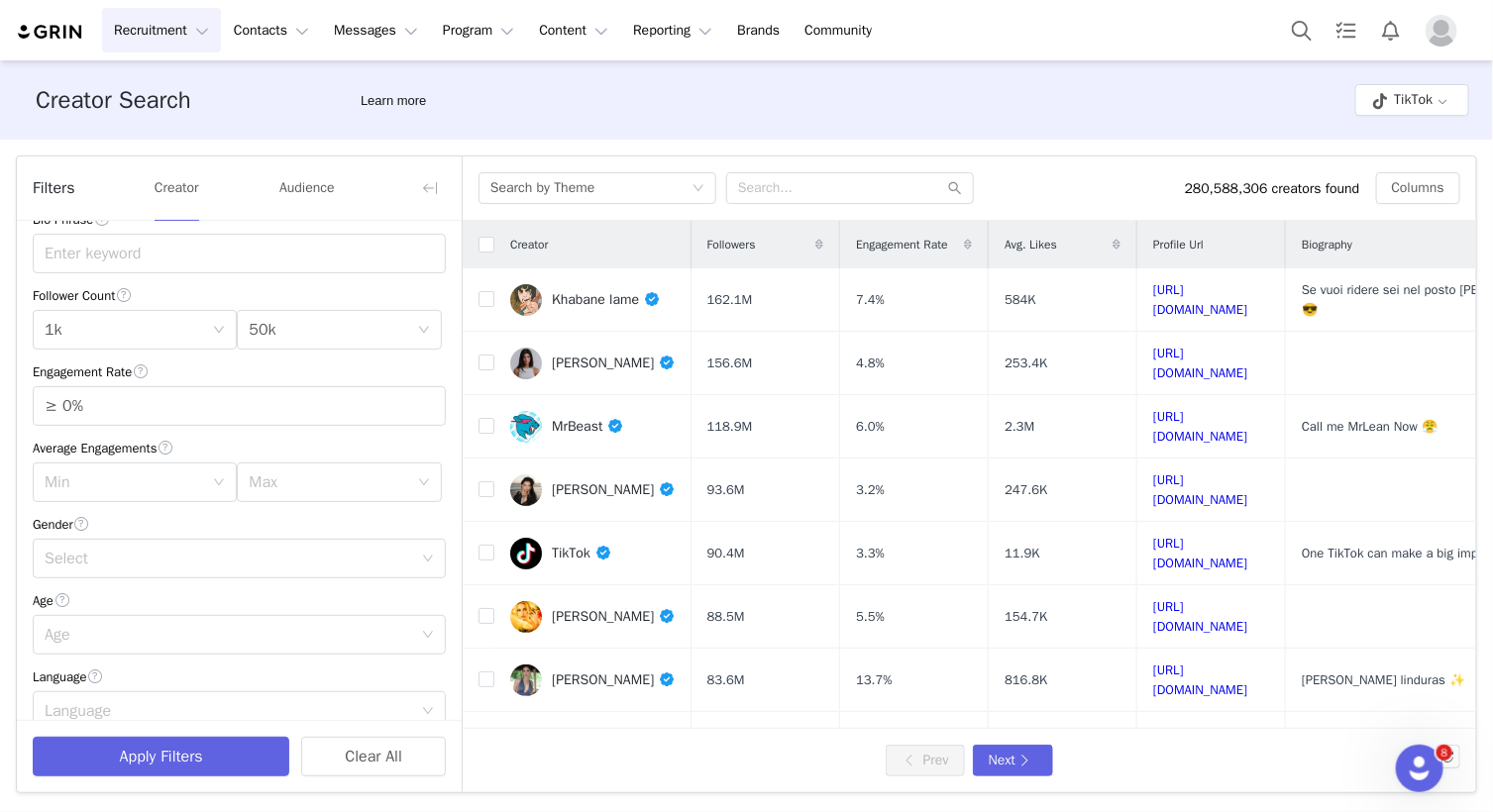 scroll, scrollTop: 90, scrollLeft: 0, axis: vertical 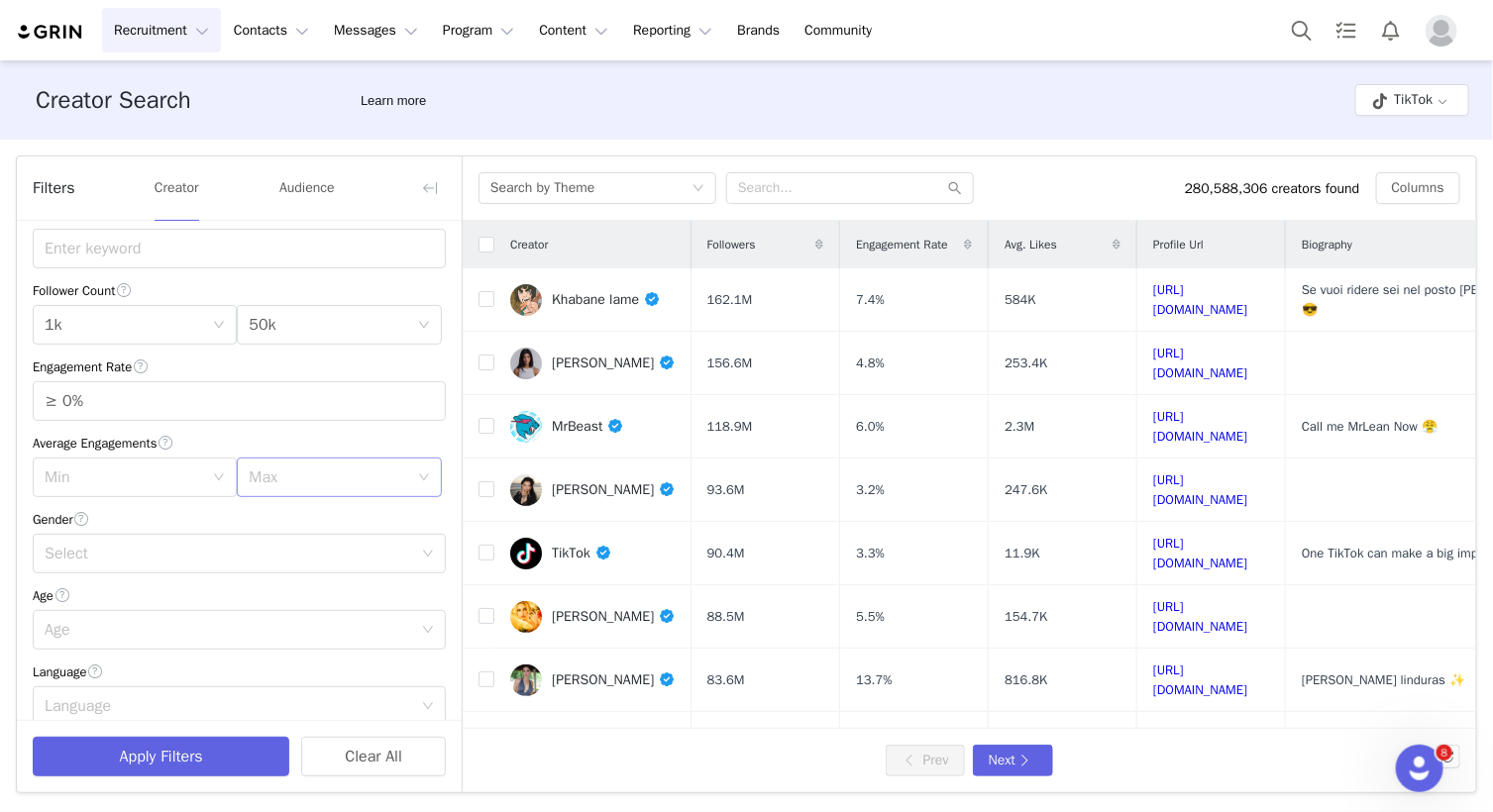 click on "Max" at bounding box center (332, 477) 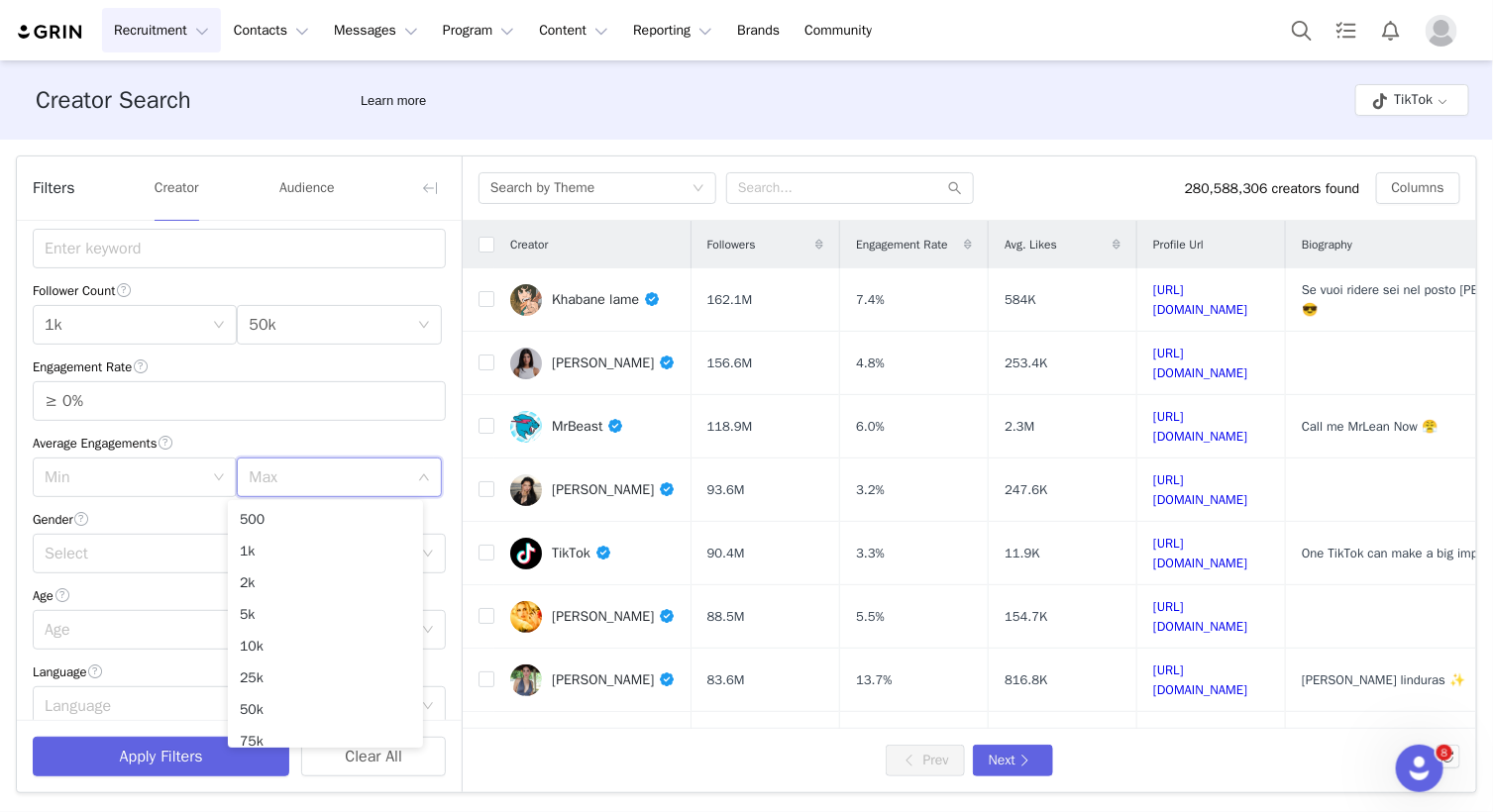 click on "Gender" at bounding box center [239, 519] 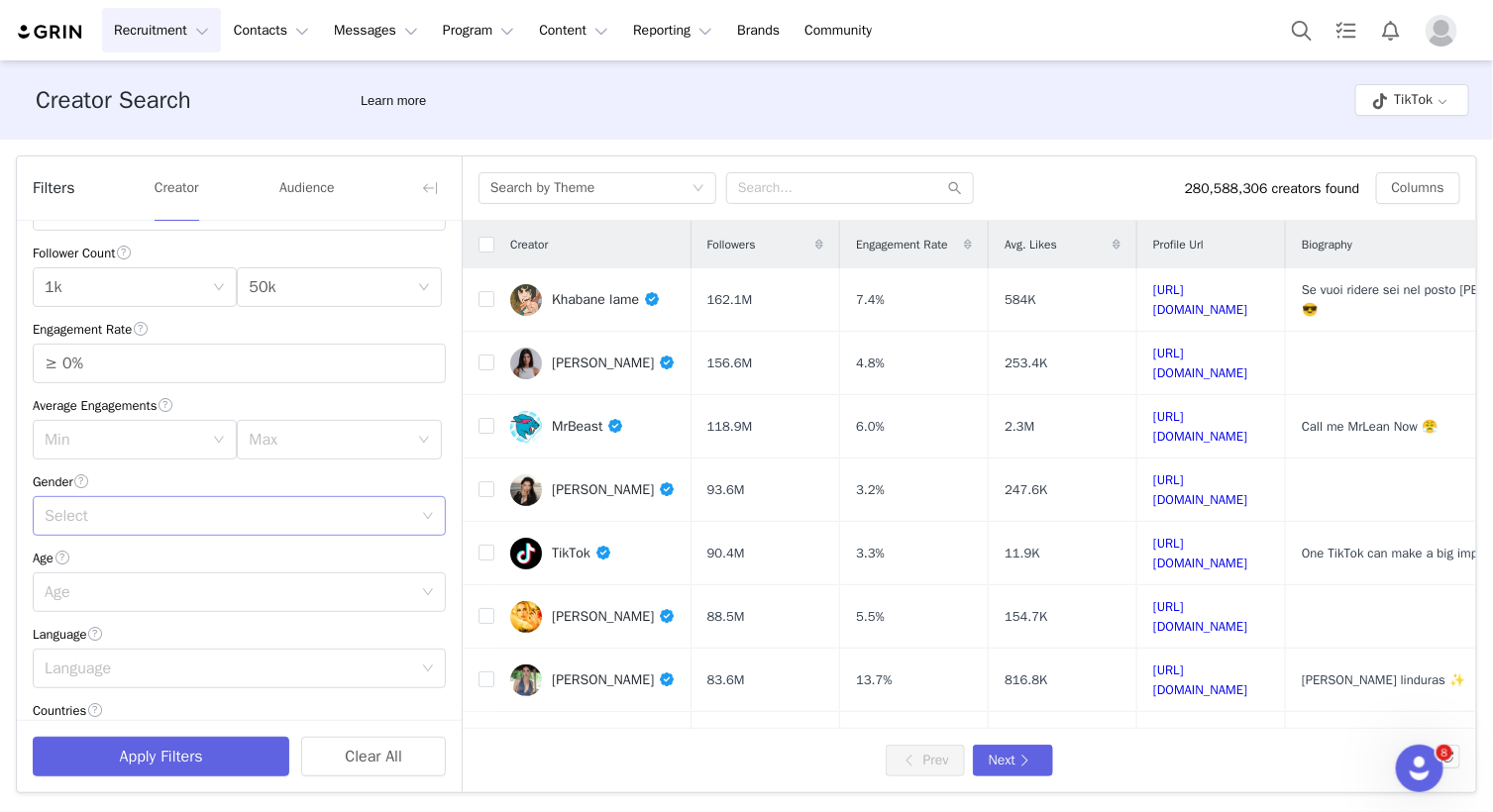 scroll, scrollTop: 135, scrollLeft: 0, axis: vertical 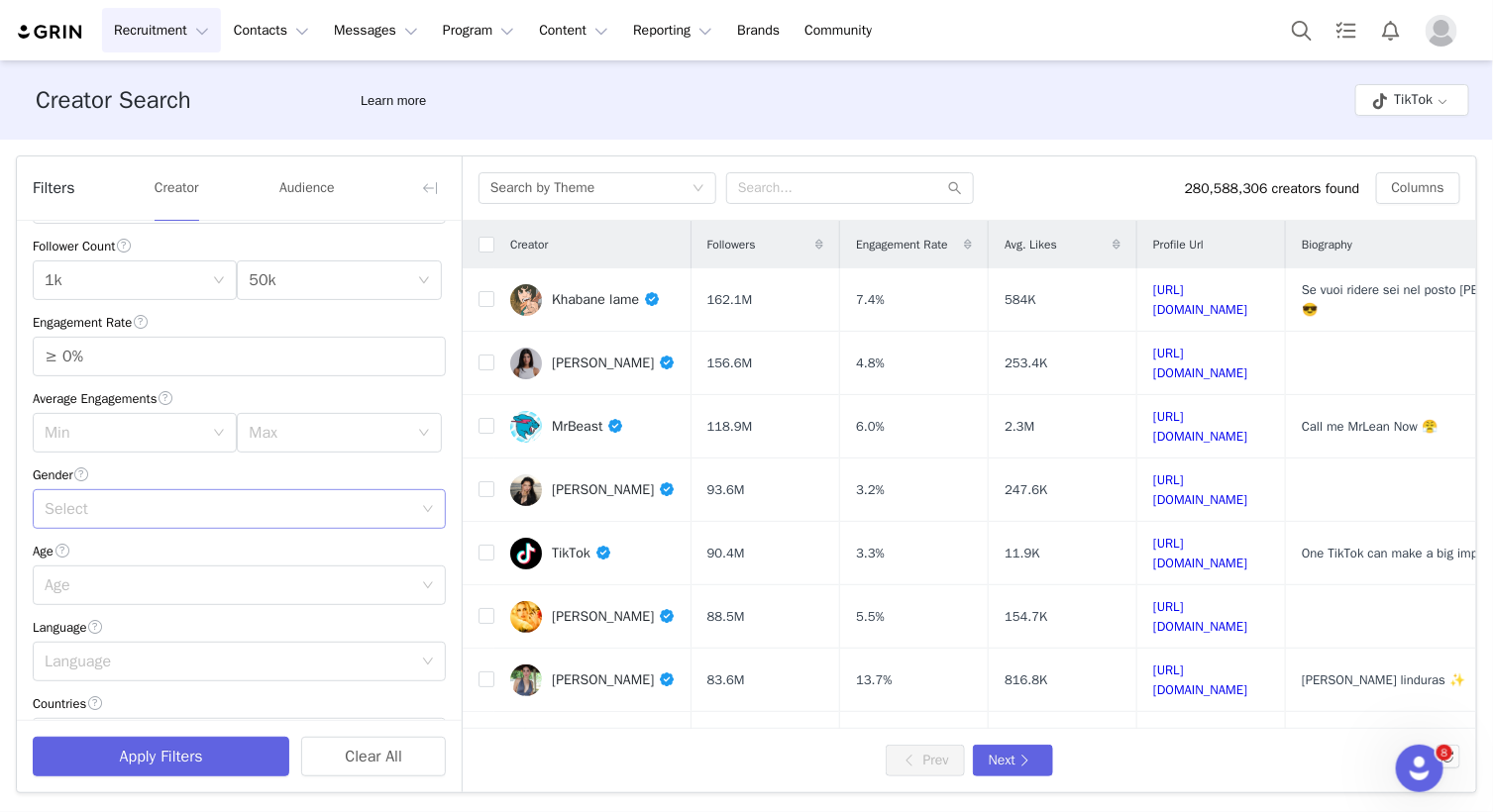 click on "Select" at bounding box center [228, 509] 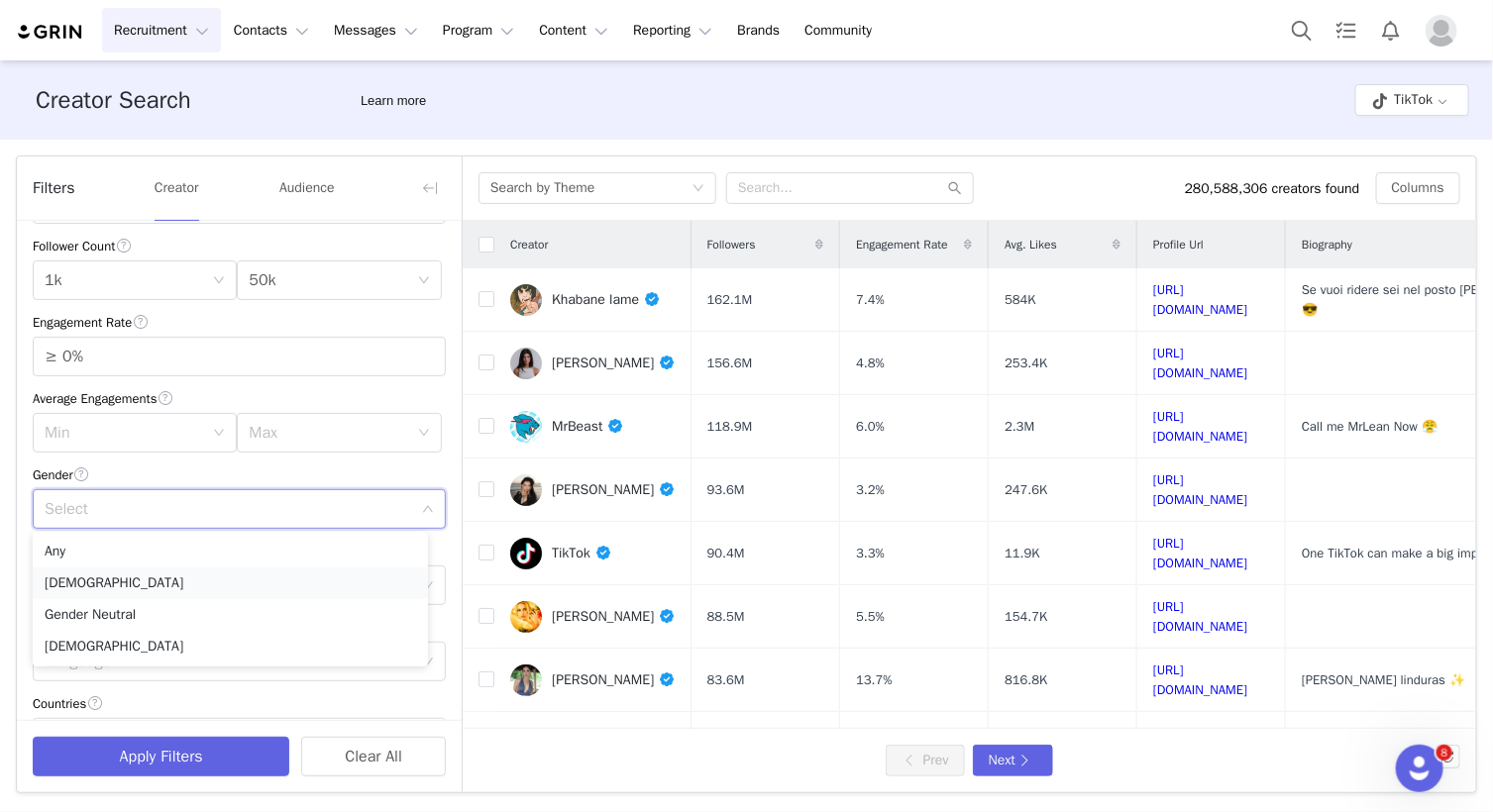 click on "Female" at bounding box center (230, 583) 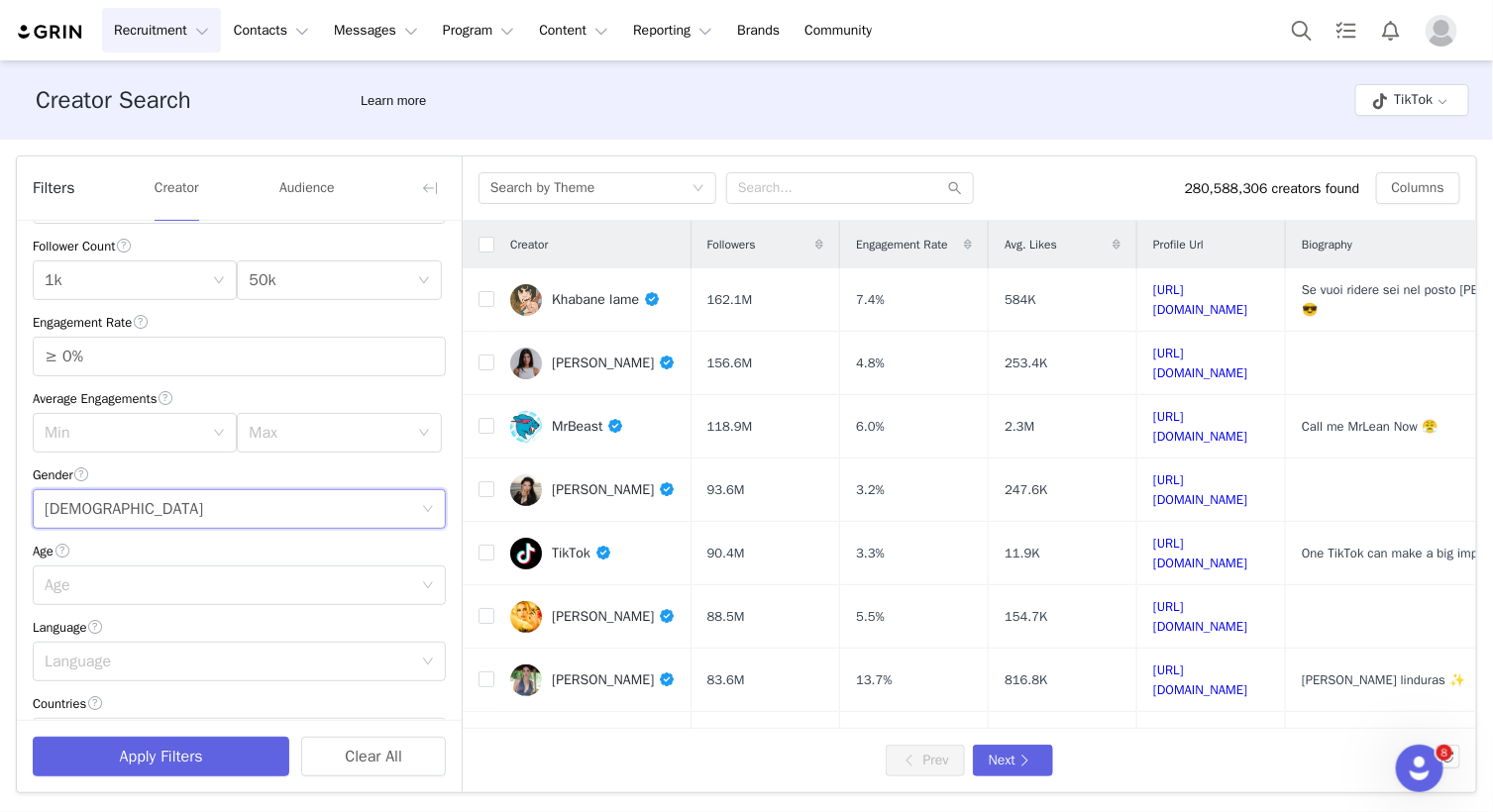 click on "Current Creators   Hide creators in my CRM   Bio Phrase   Follower Count  Min 1k Max 50k  Engagement Rate  ≥ 0%  Average Engagements  Min Max  Gender  Select Female  Age  Age  Language  Language  Countries  Countries    Most Recent Post  Select     Only show creators with an email address   Mentions  Mentions    Hashtags  Enter hashtag" at bounding box center [239, 560] 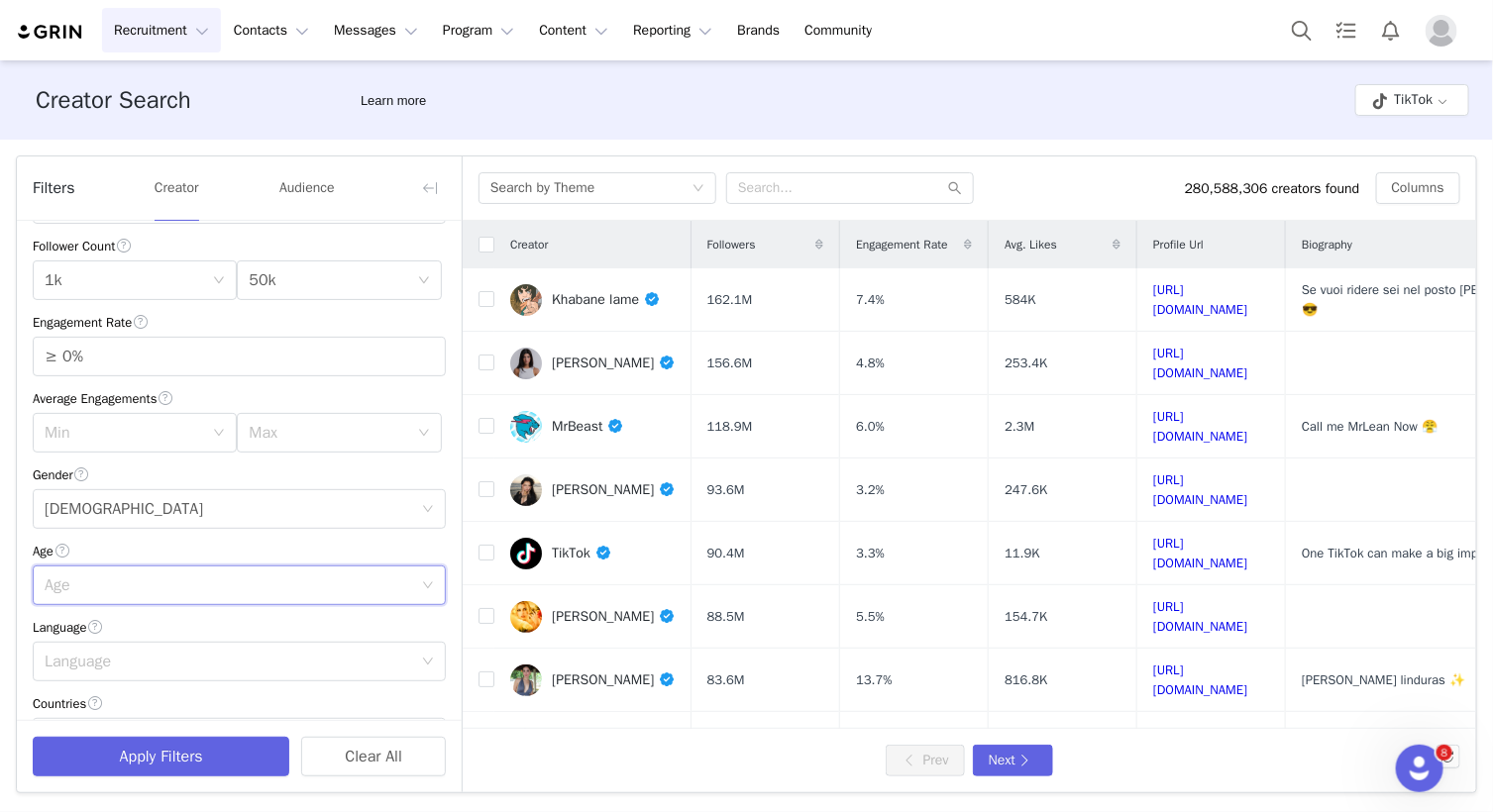 click on "Age" at bounding box center (233, 585) 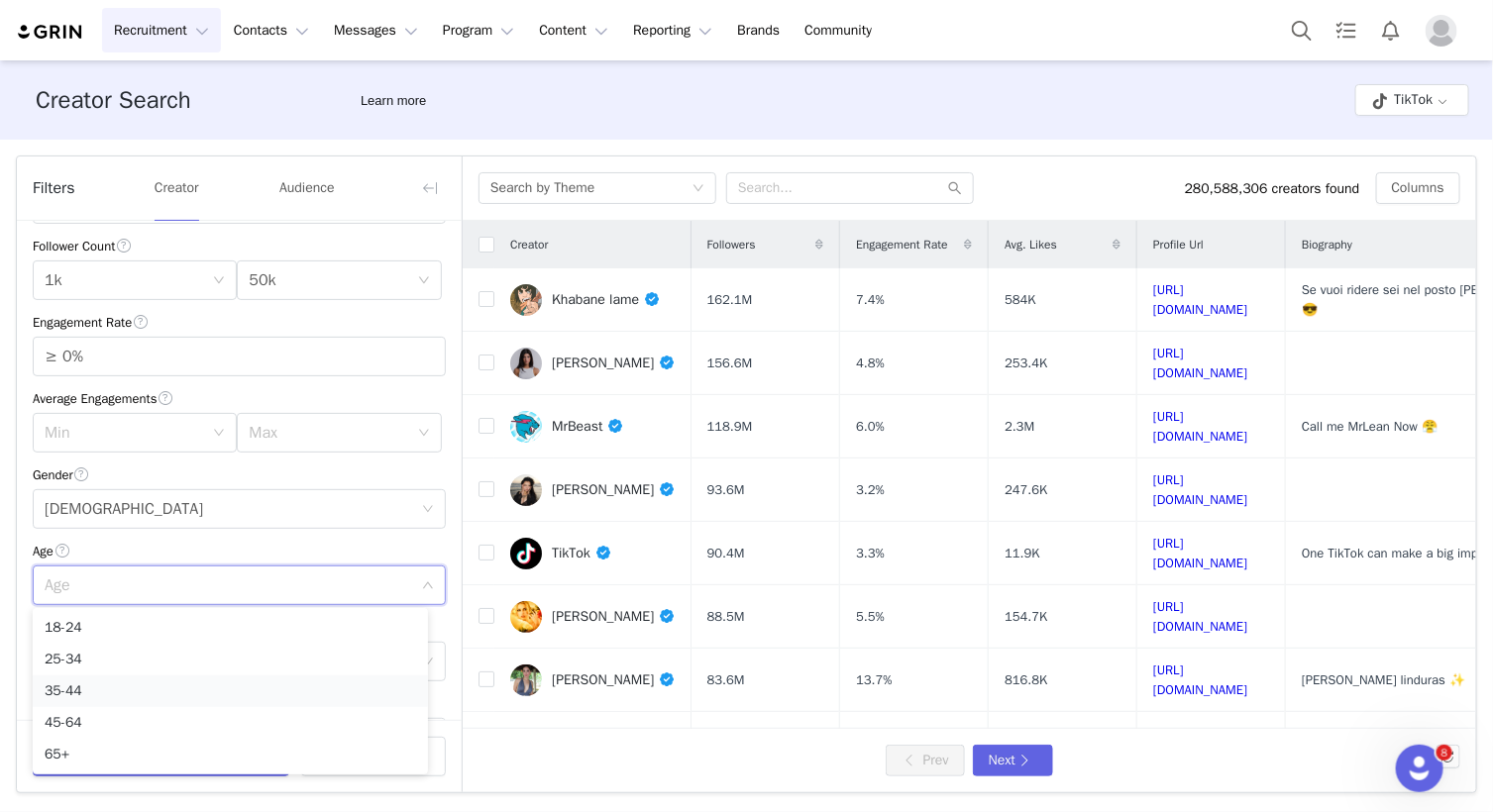drag, startPoint x: 156, startPoint y: 690, endPoint x: 142, endPoint y: 692, distance: 14.142136 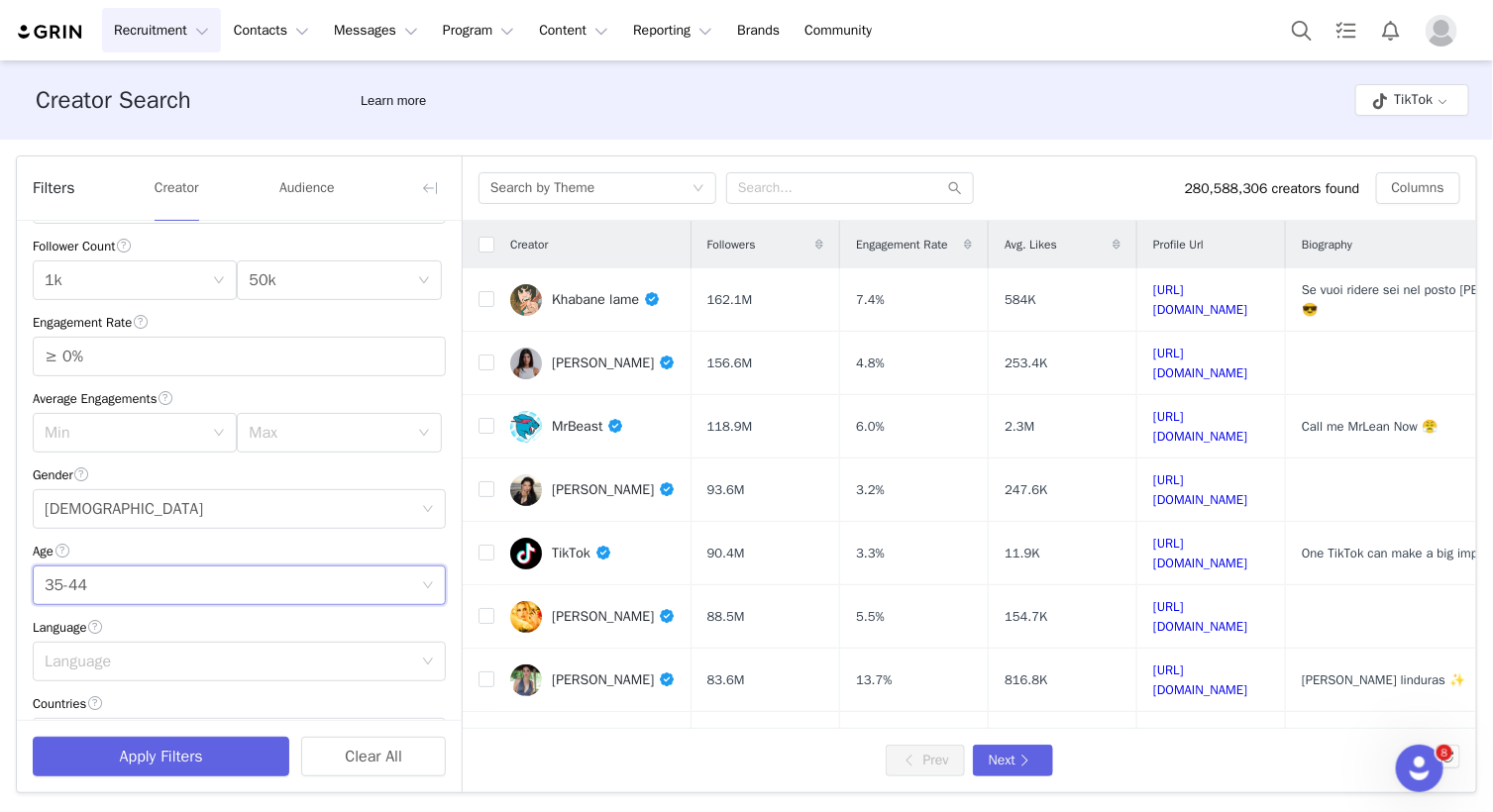 click on "Age" at bounding box center (239, 551) 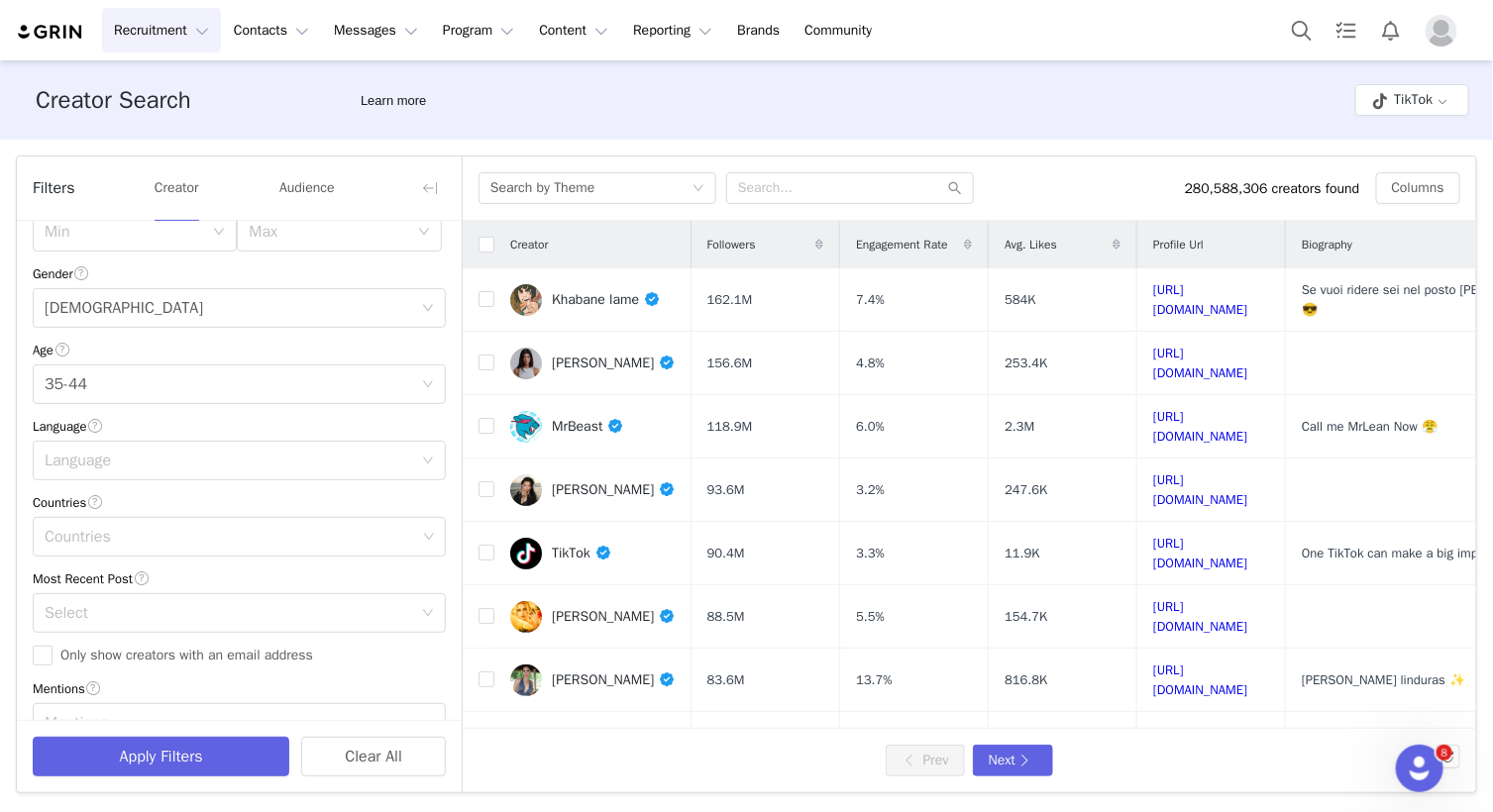 scroll, scrollTop: 349, scrollLeft: 0, axis: vertical 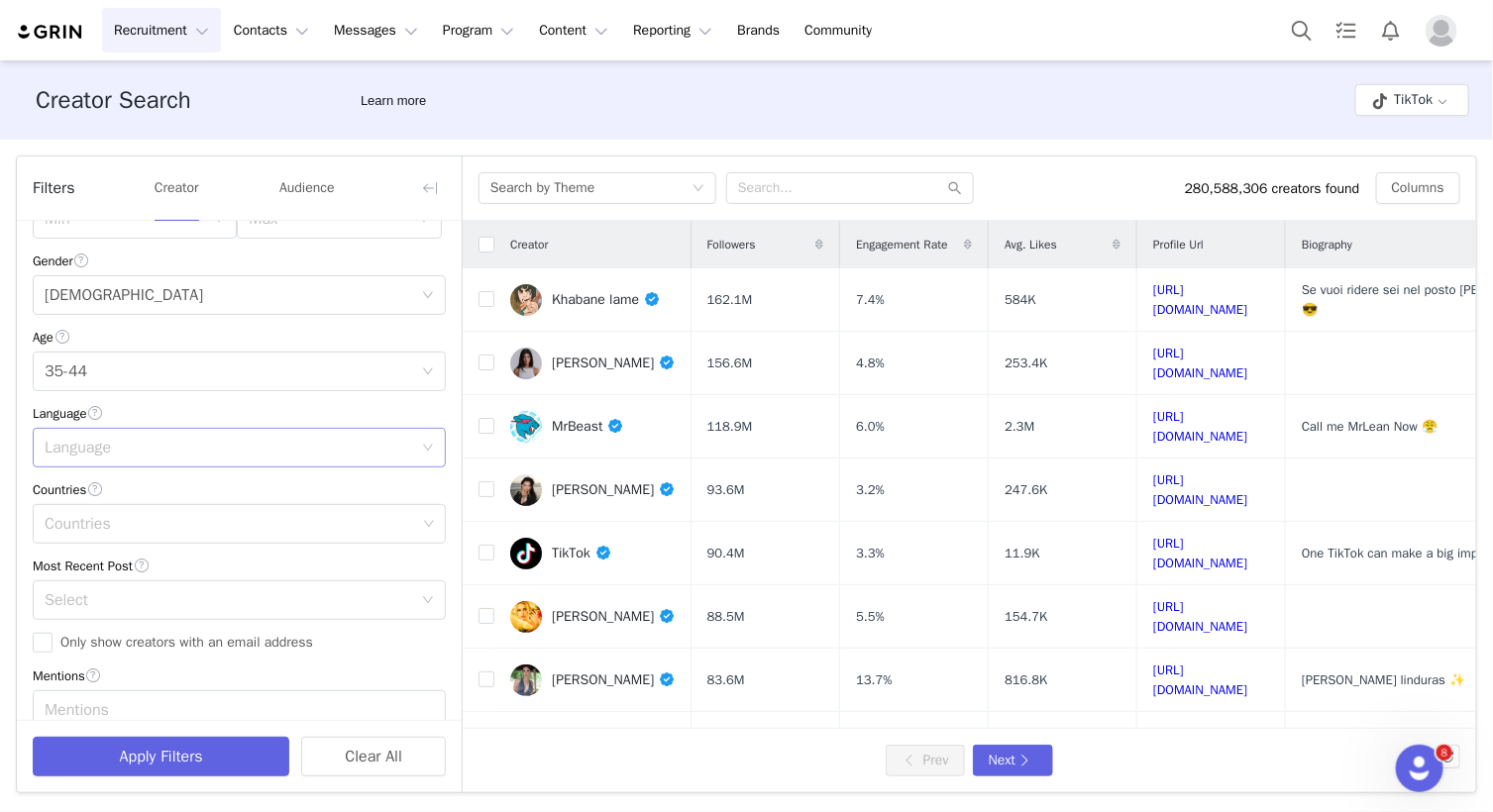 click on "Language" at bounding box center (228, 448) 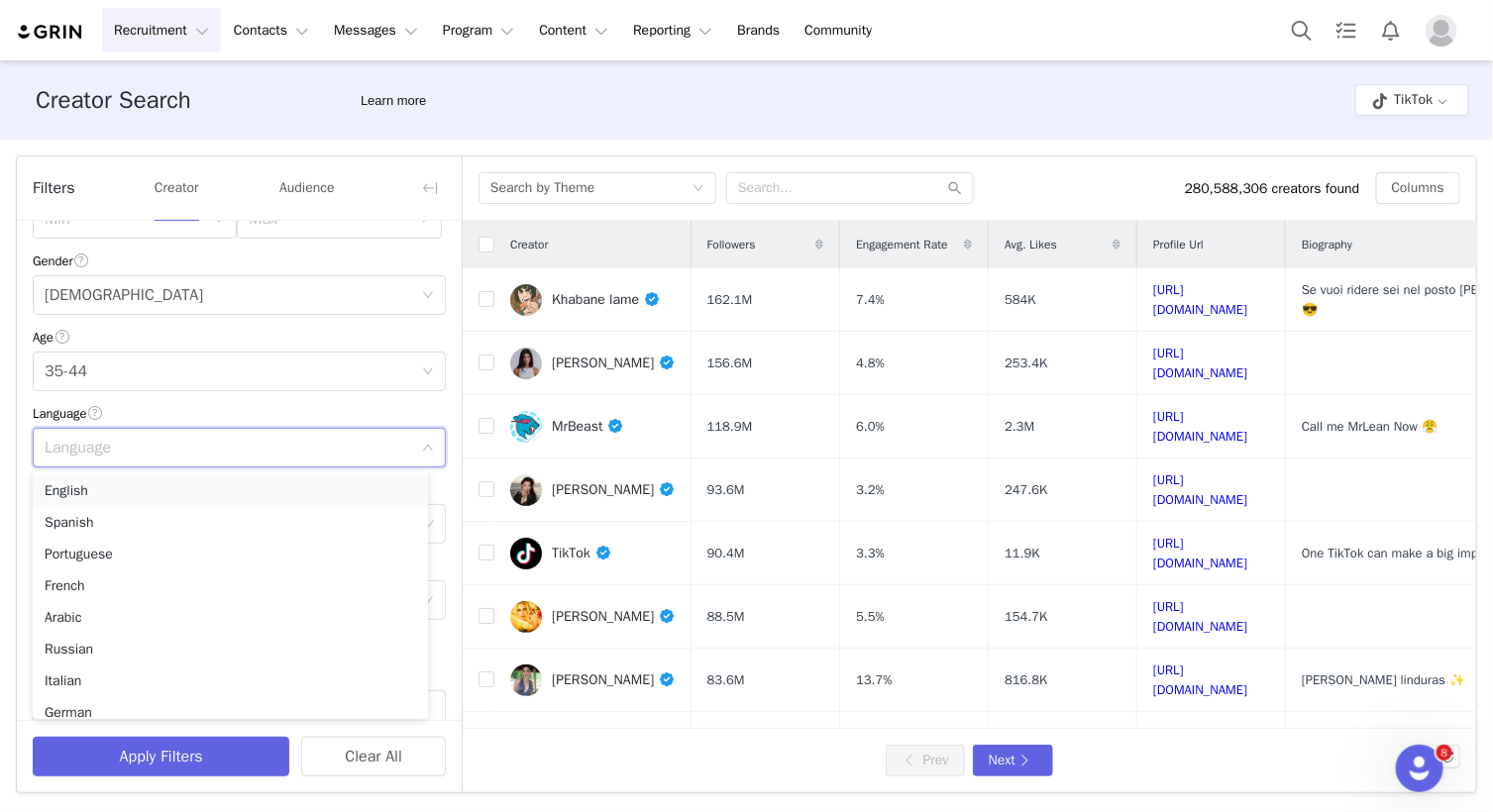 click on "English" at bounding box center [230, 491] 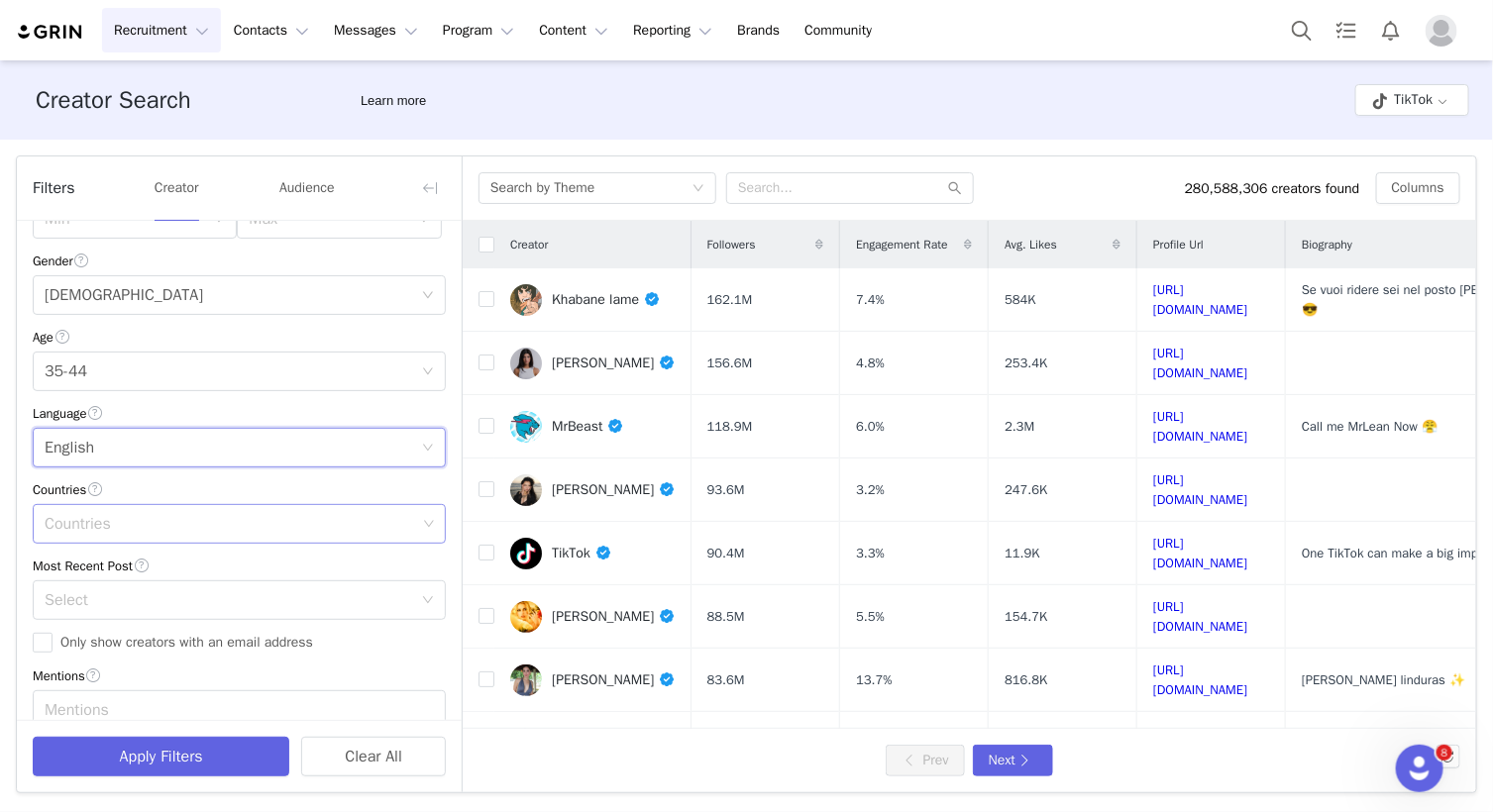 click on "Countries" at bounding box center (230, 524) 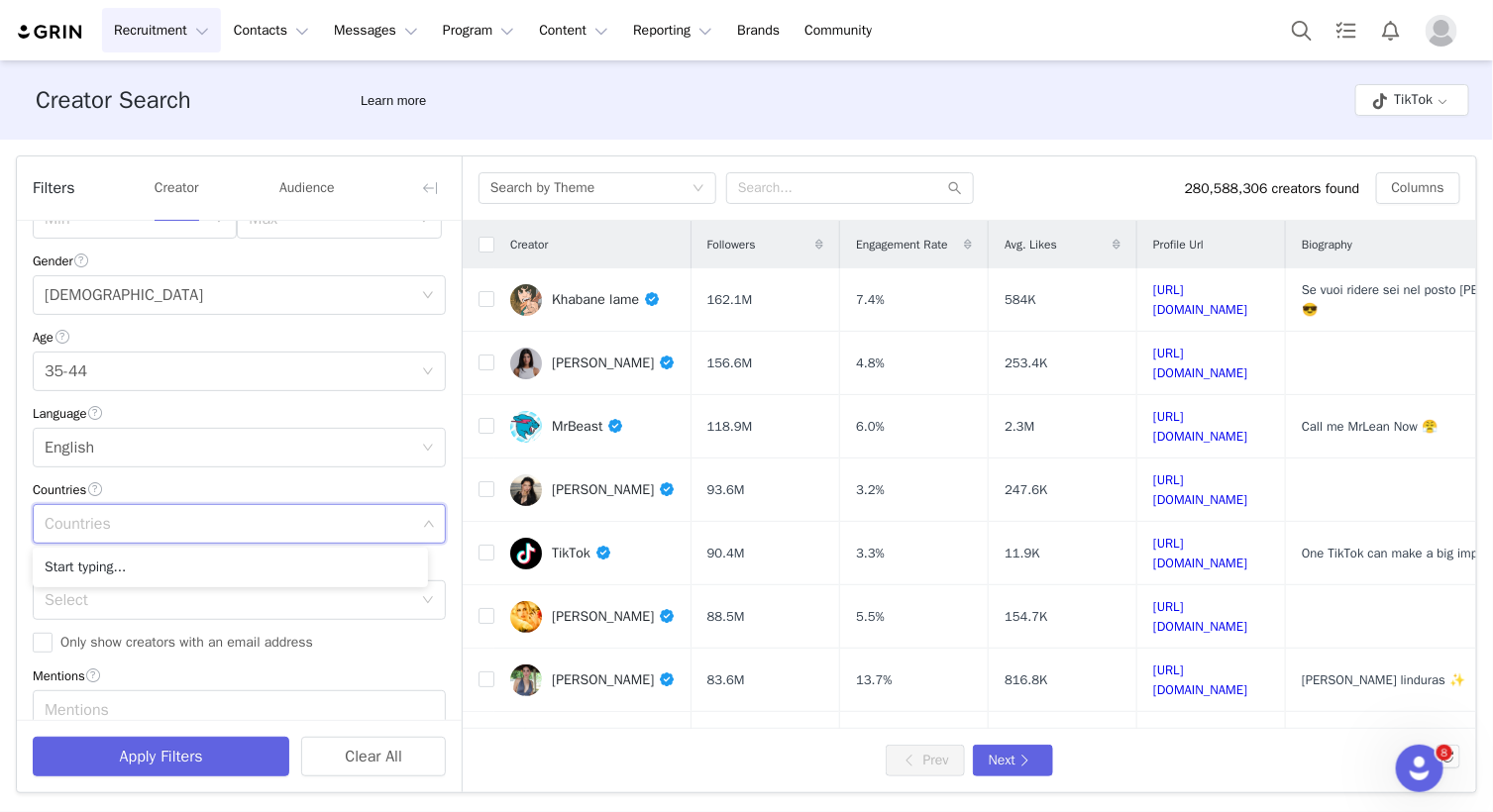 click on "Countries" at bounding box center [230, 524] 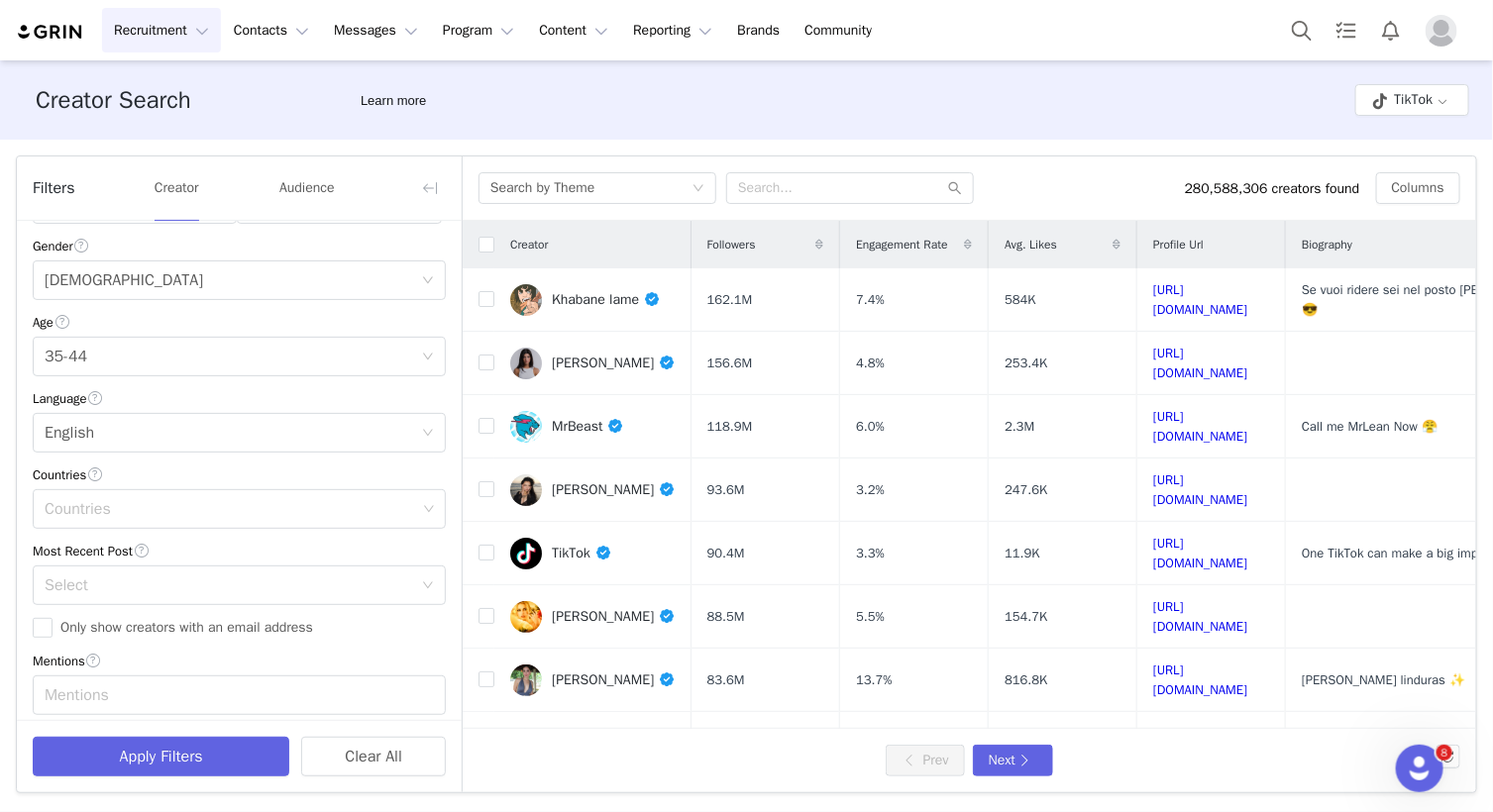 scroll, scrollTop: 450, scrollLeft: 0, axis: vertical 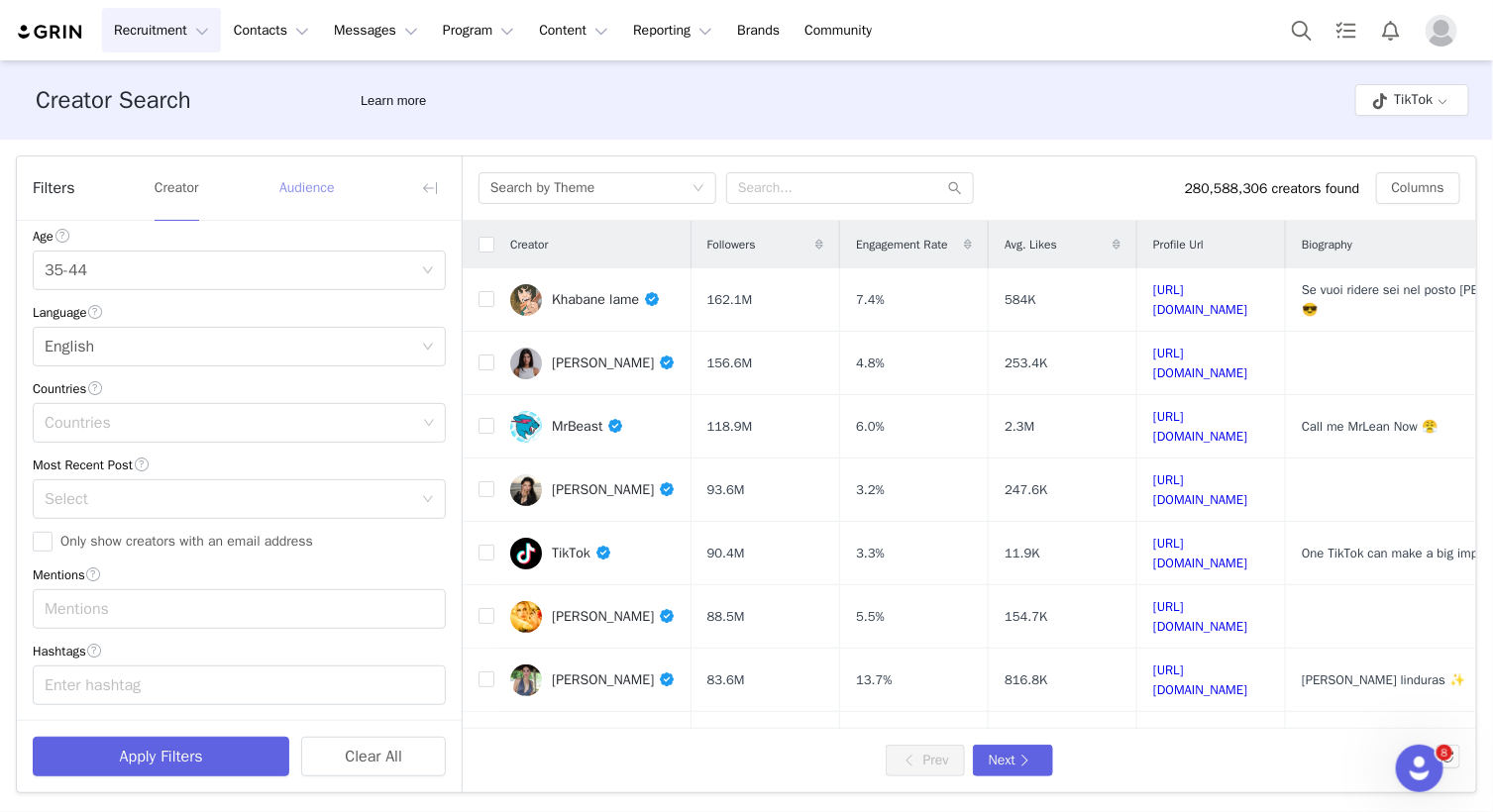 click on "Audience" at bounding box center [307, 188] 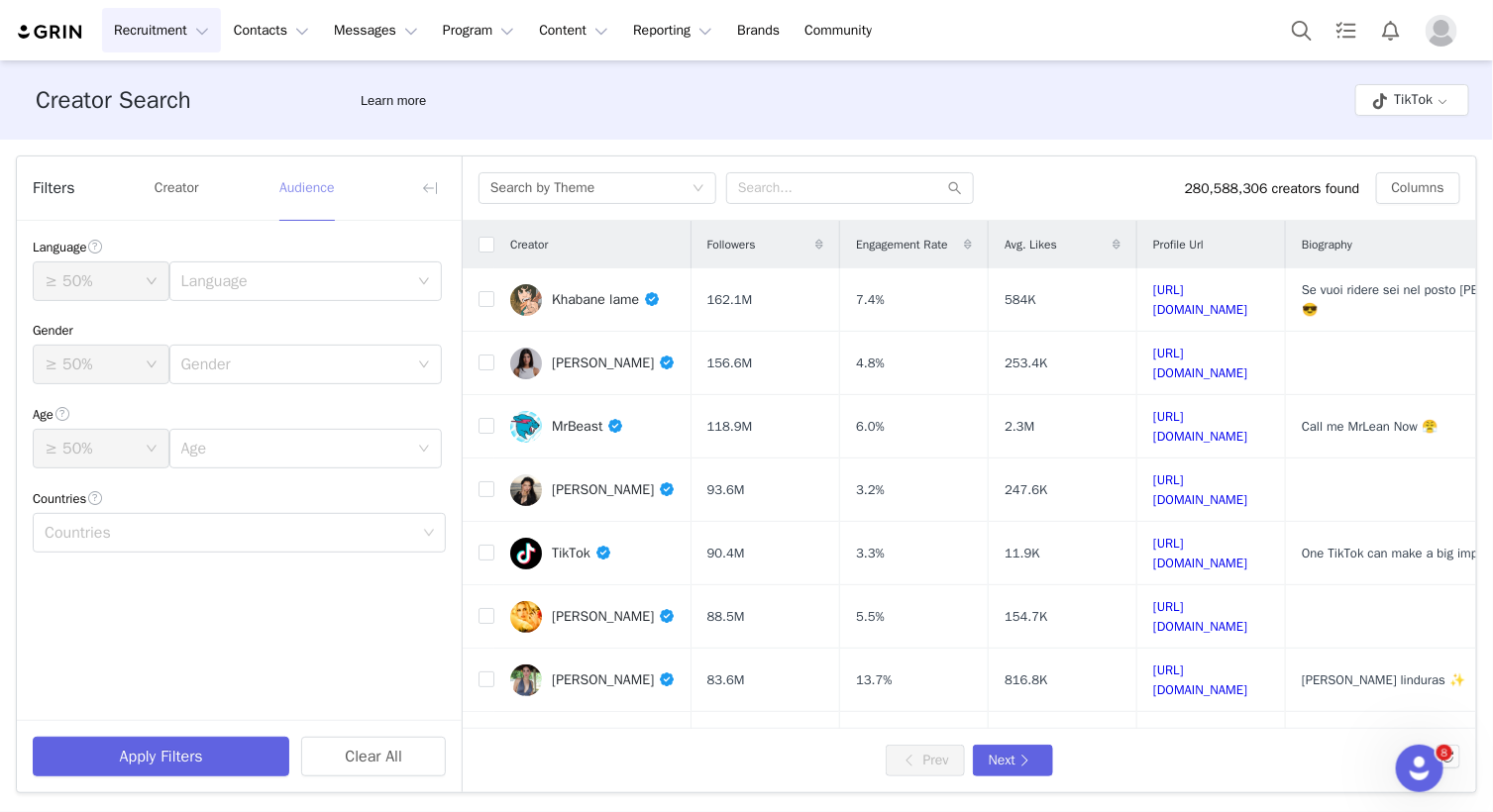 scroll, scrollTop: 0, scrollLeft: 0, axis: both 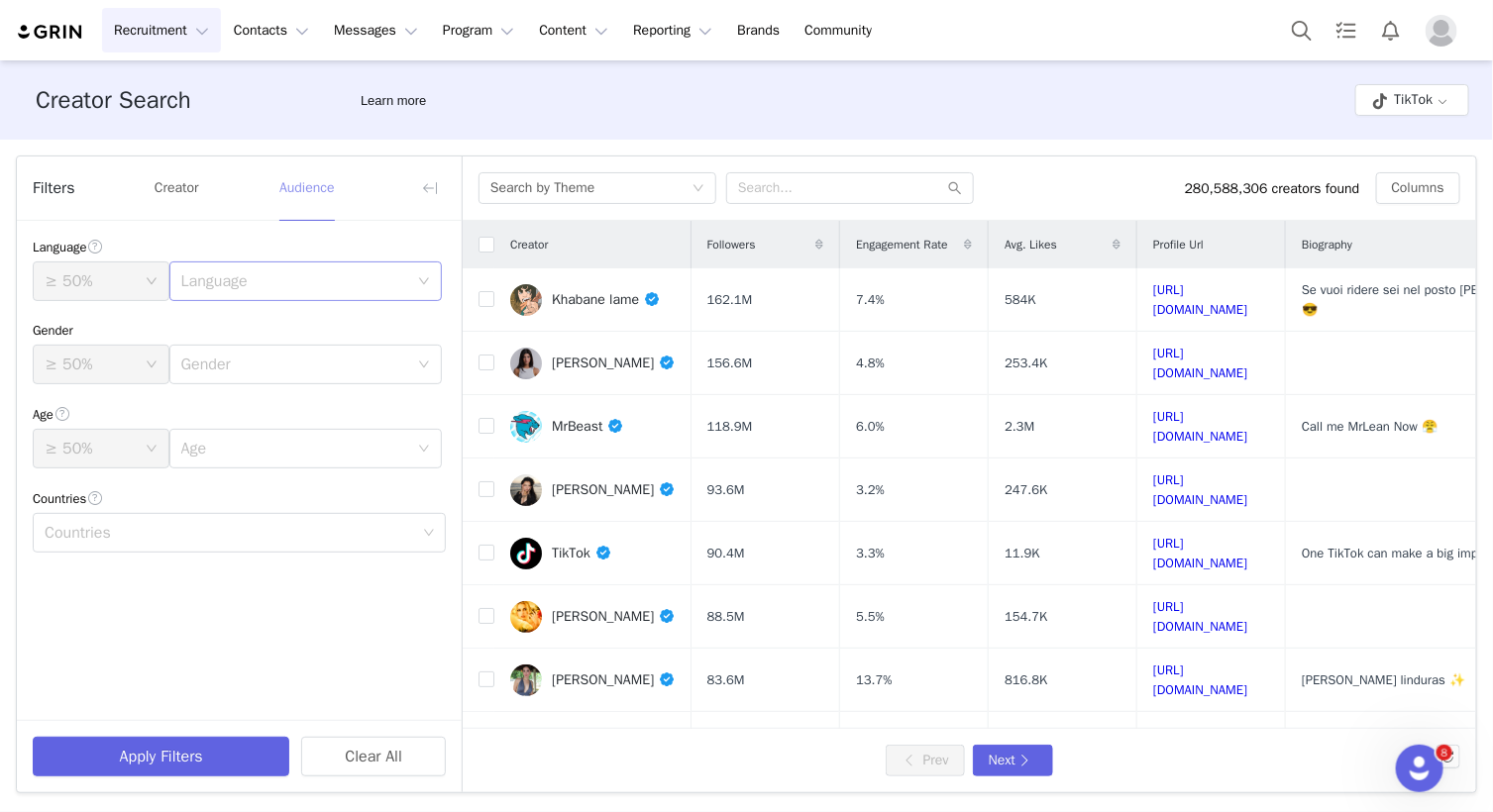 click on "Language" at bounding box center (294, 281) 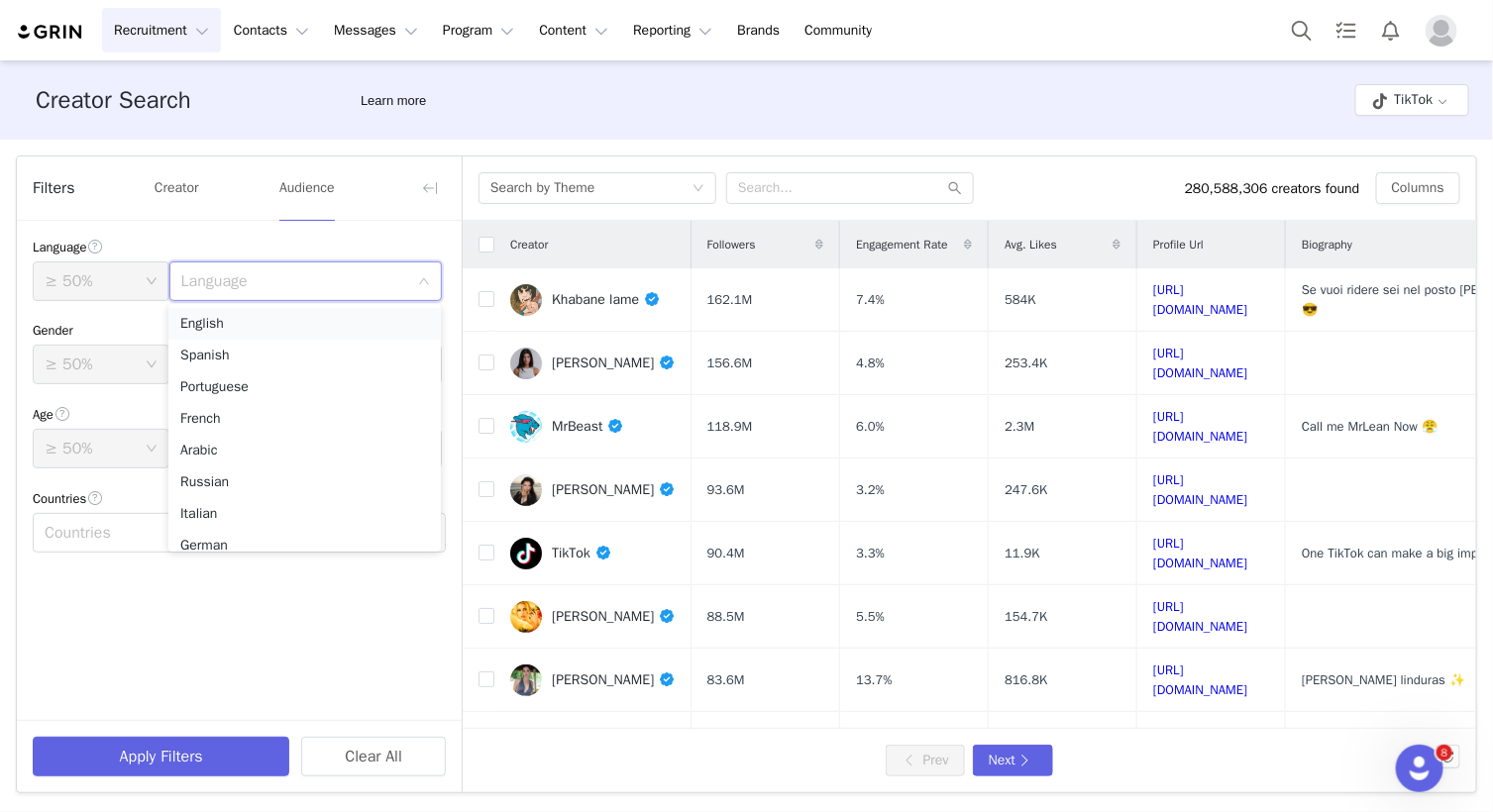 click on "English" at bounding box center (304, 324) 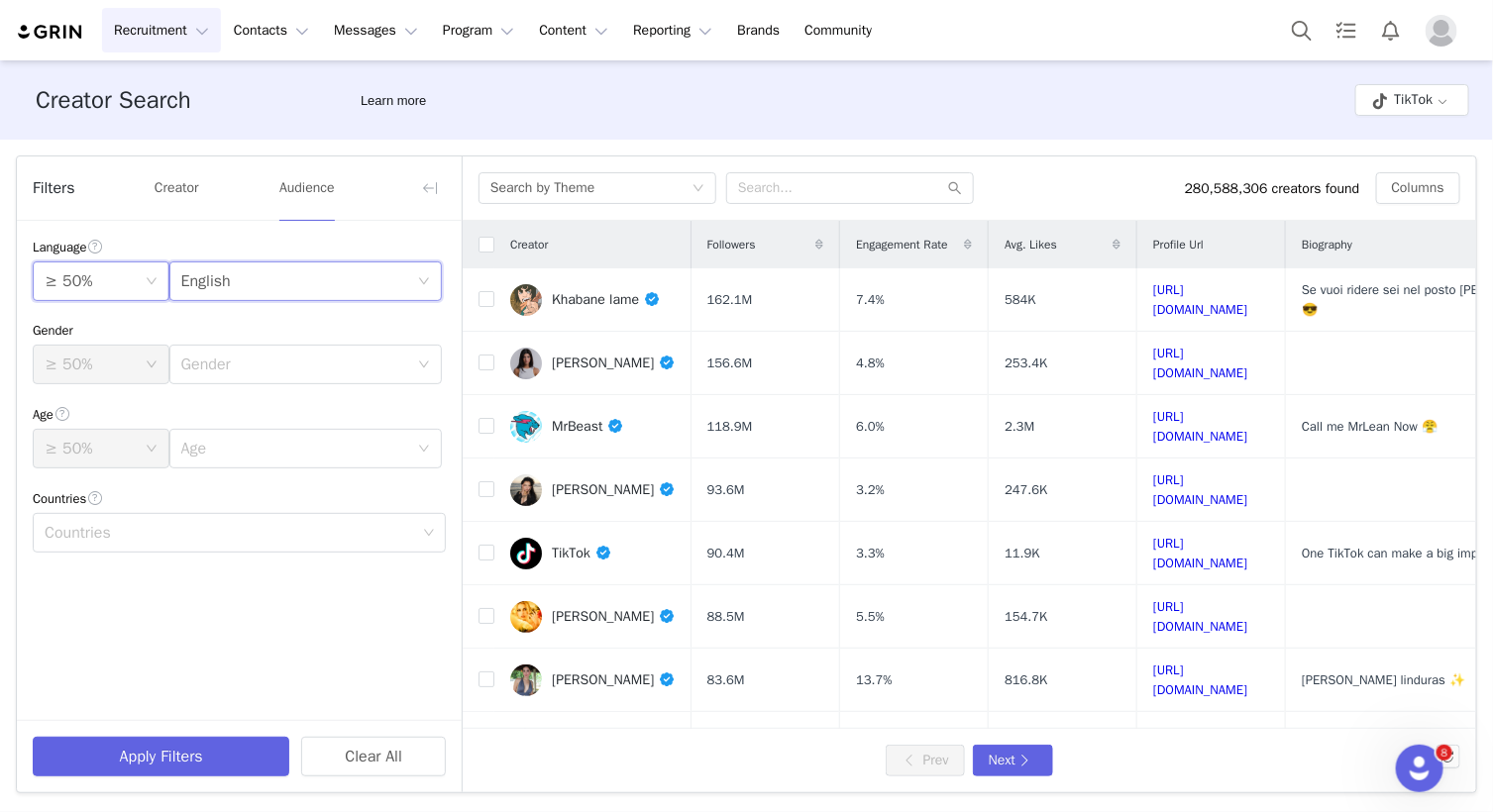 click on "≥ 50%" at bounding box center (94, 281) 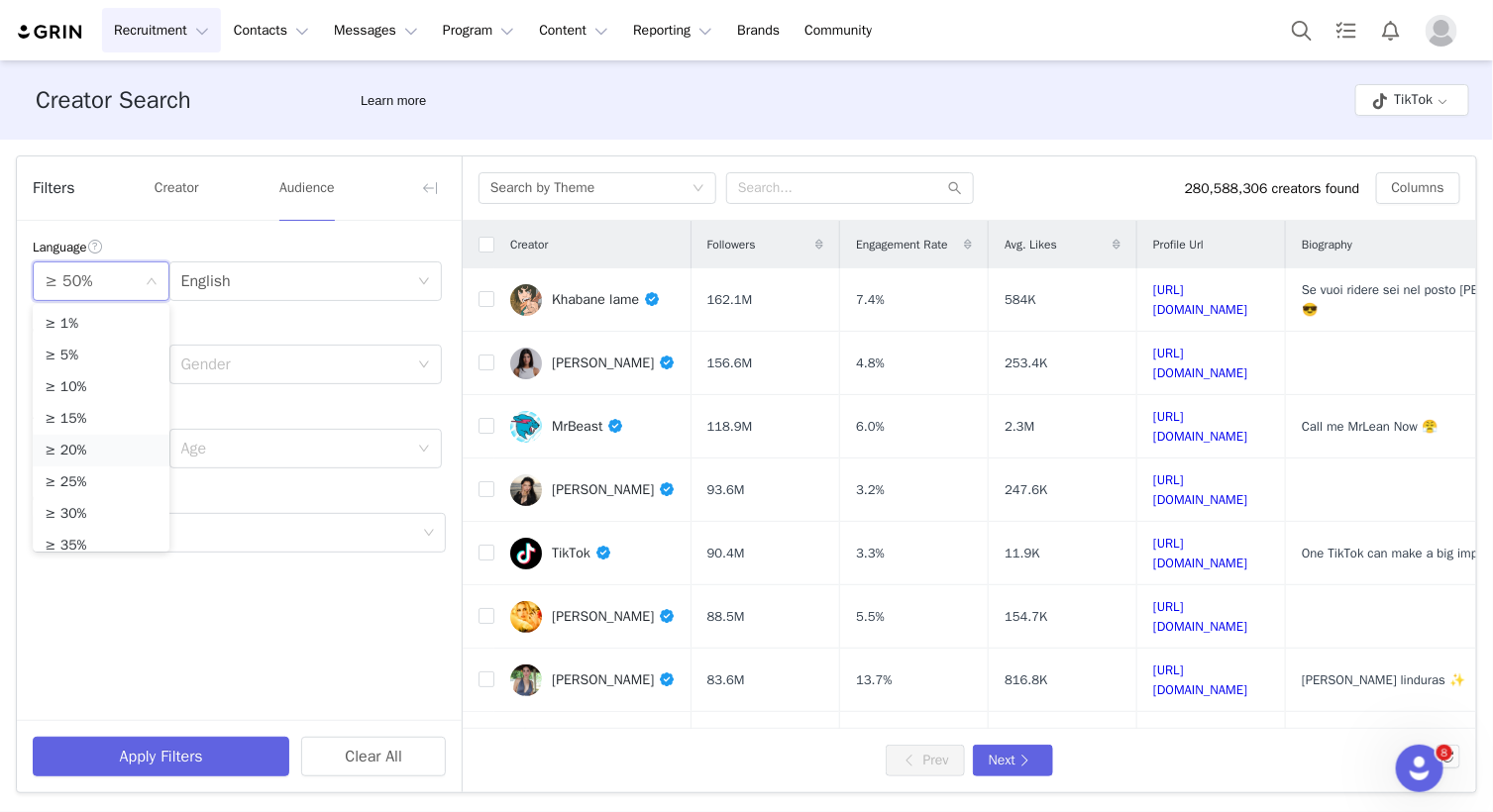 scroll, scrollTop: 99, scrollLeft: 0, axis: vertical 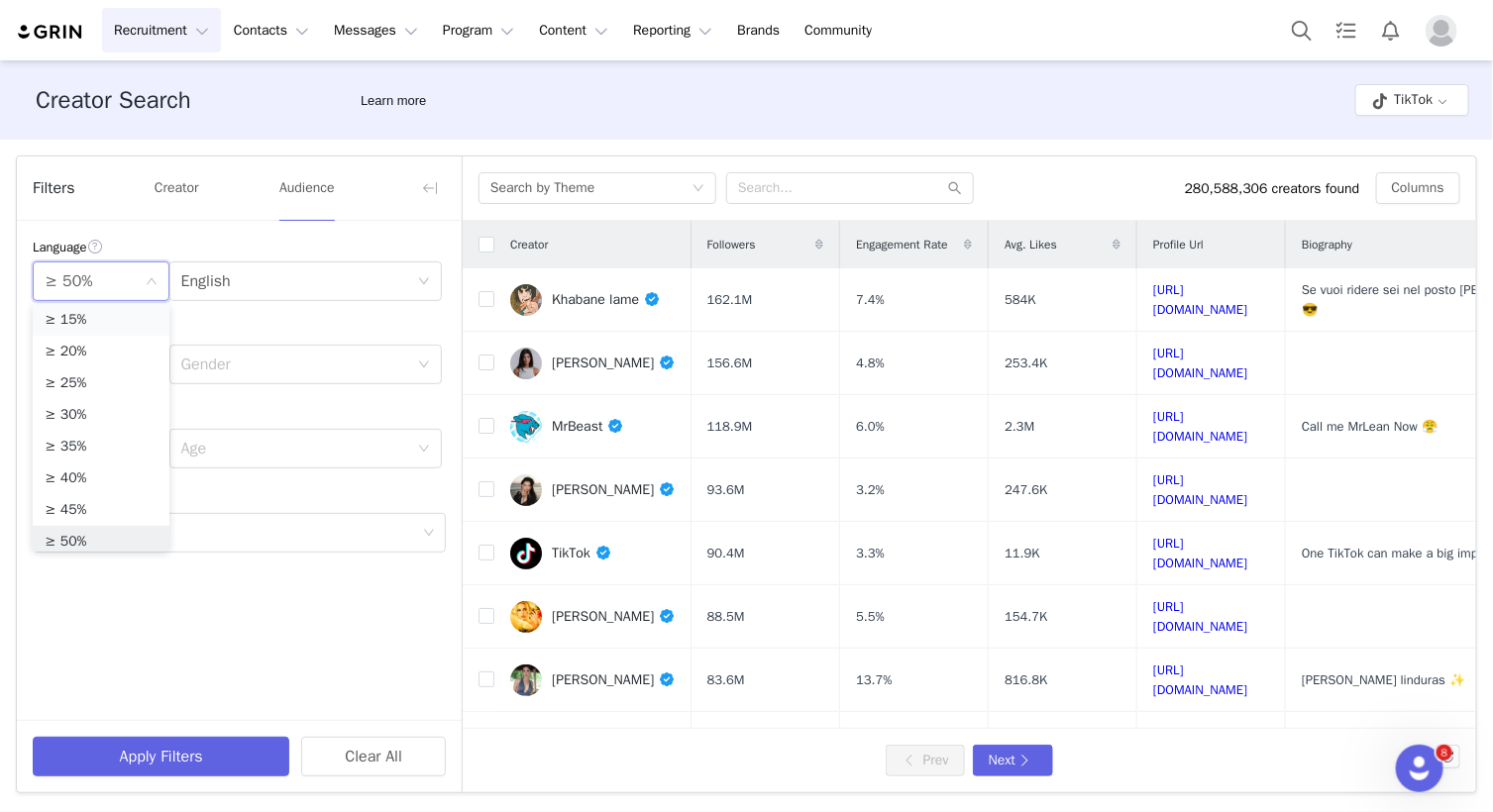 click on "≥ 15%" at bounding box center (101, 320) 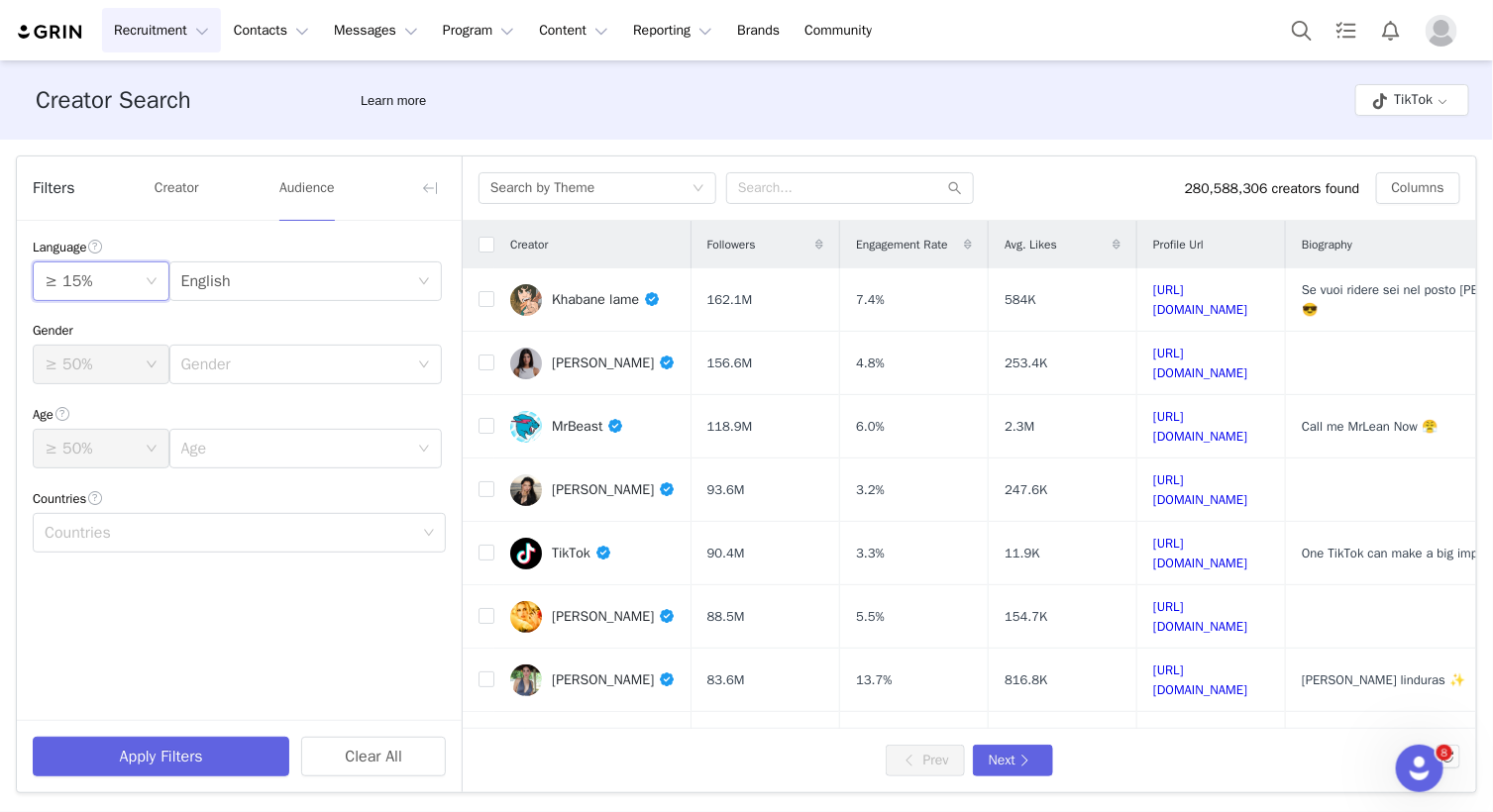 click on "Gender" at bounding box center [239, 331] 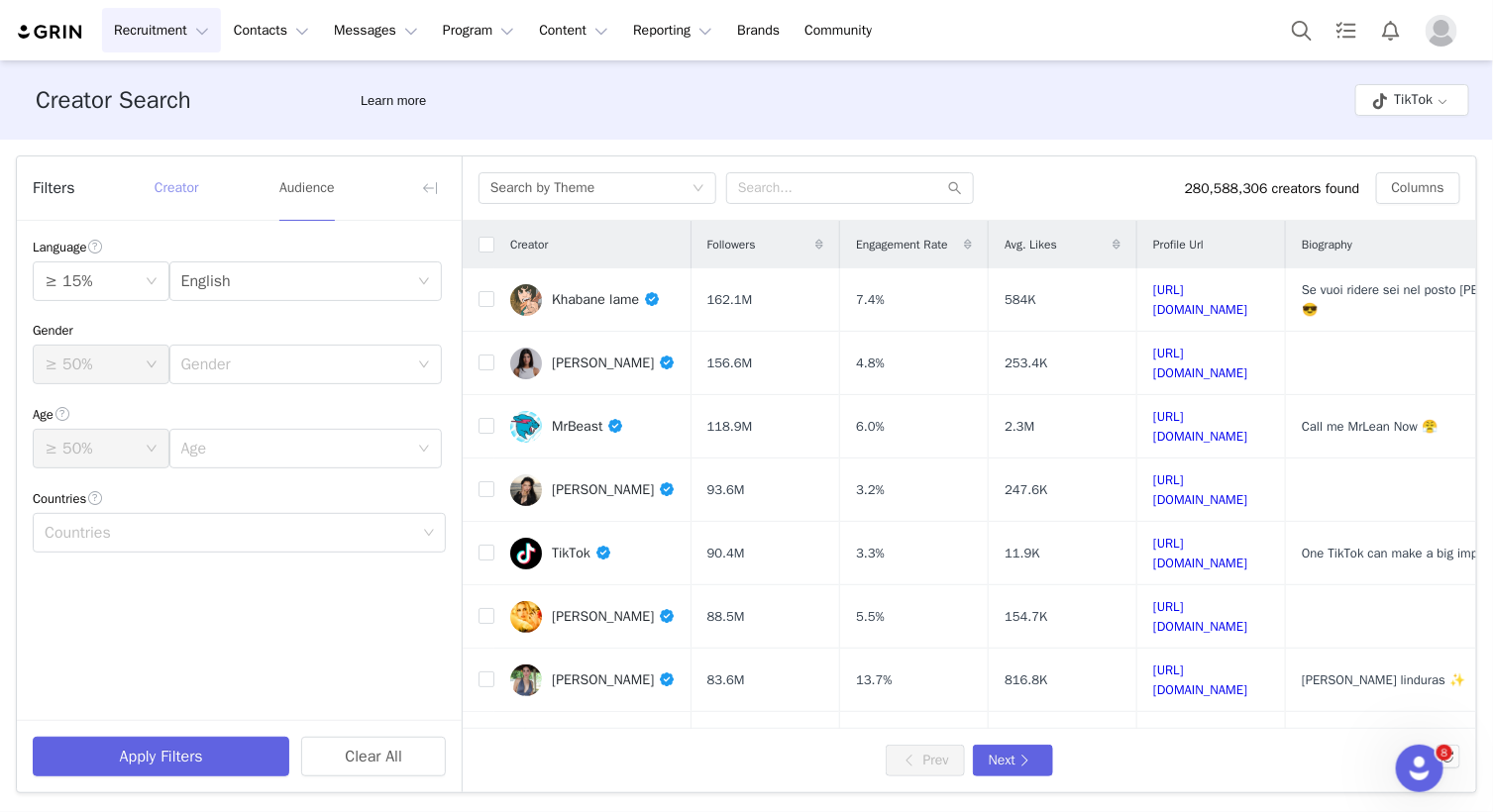 click on "Creator" at bounding box center (176, 188) 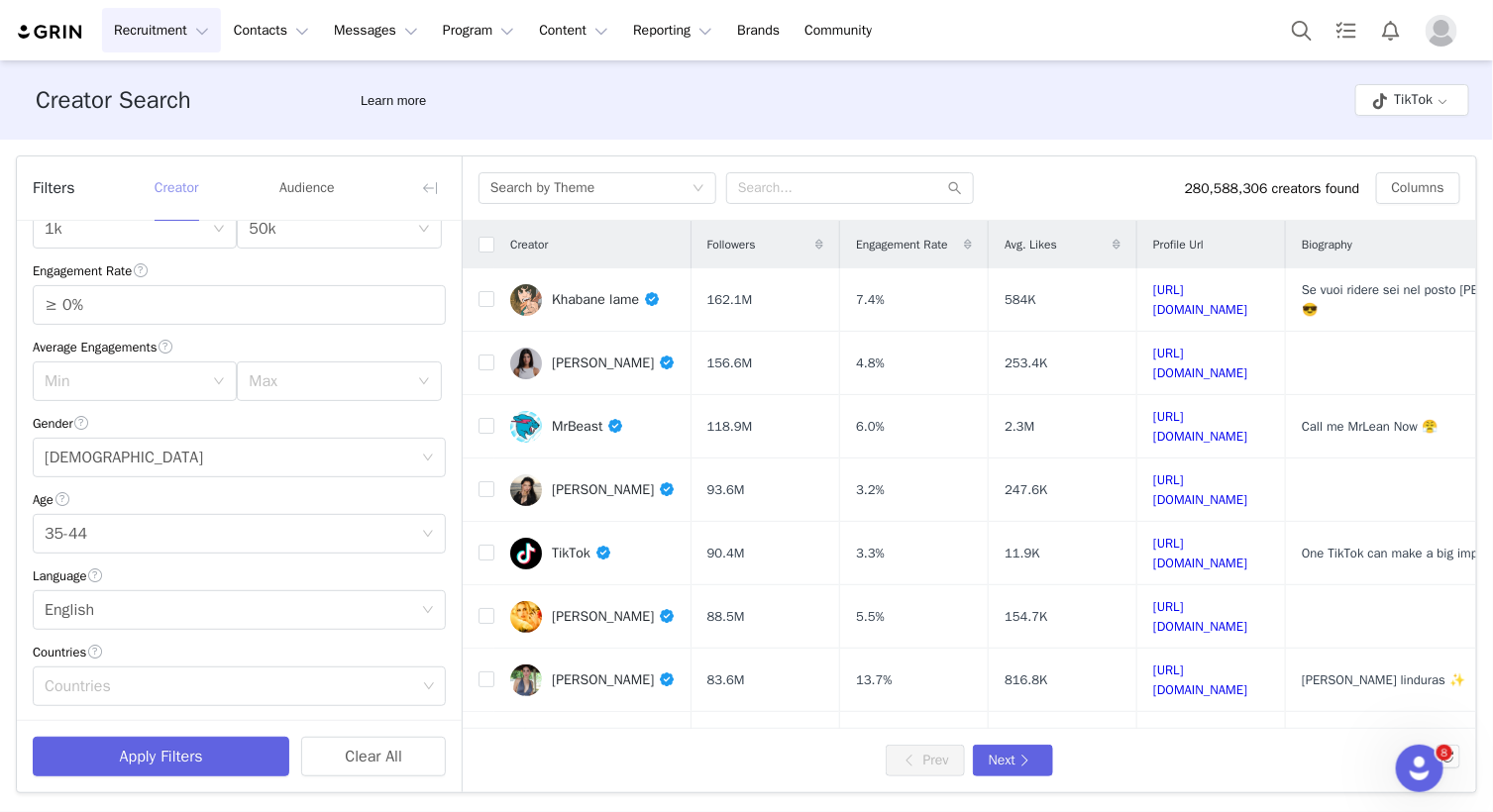 scroll, scrollTop: 450, scrollLeft: 0, axis: vertical 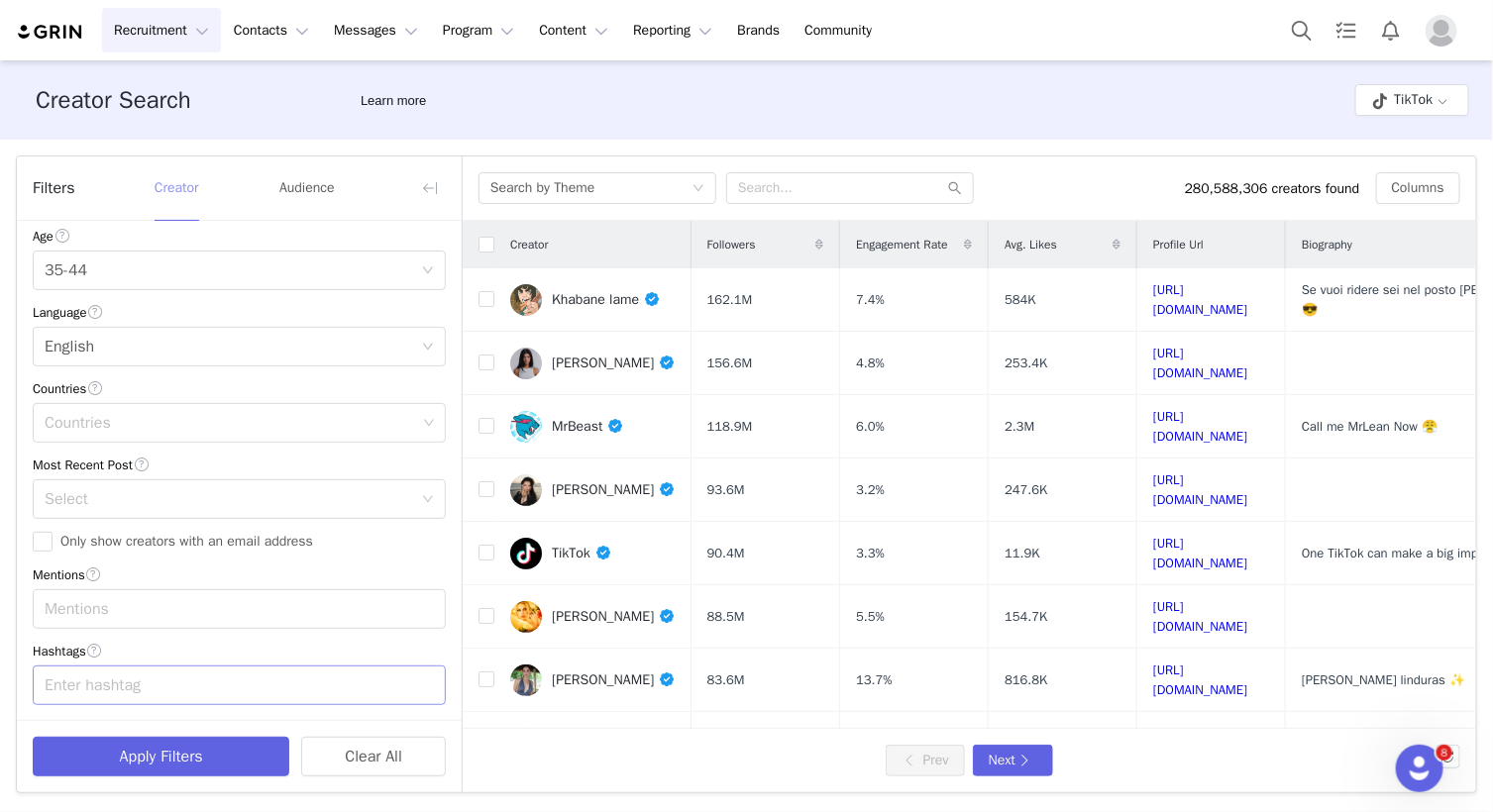 click on "Enter hashtag" at bounding box center (230, 685) 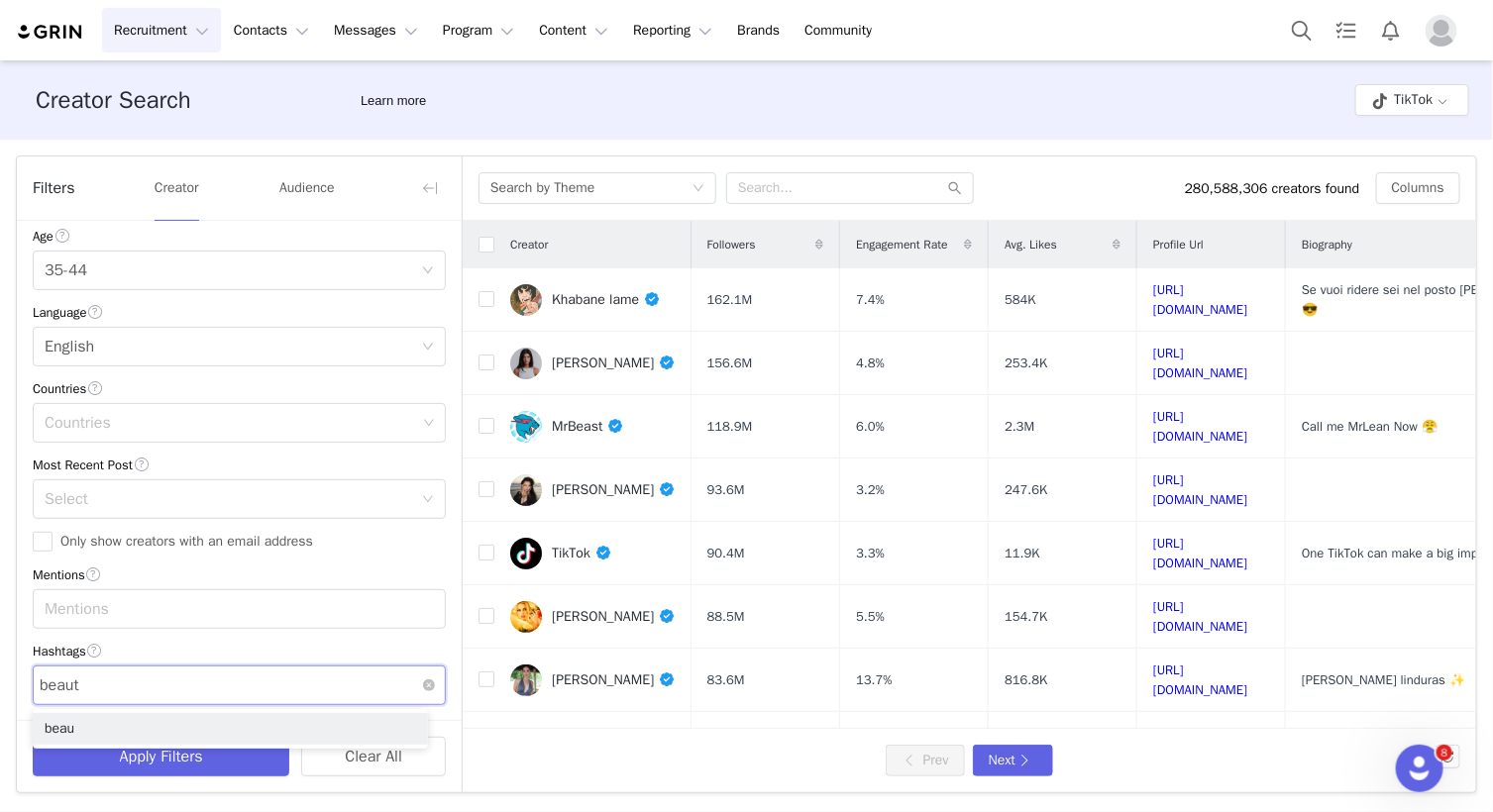 type on "beauty" 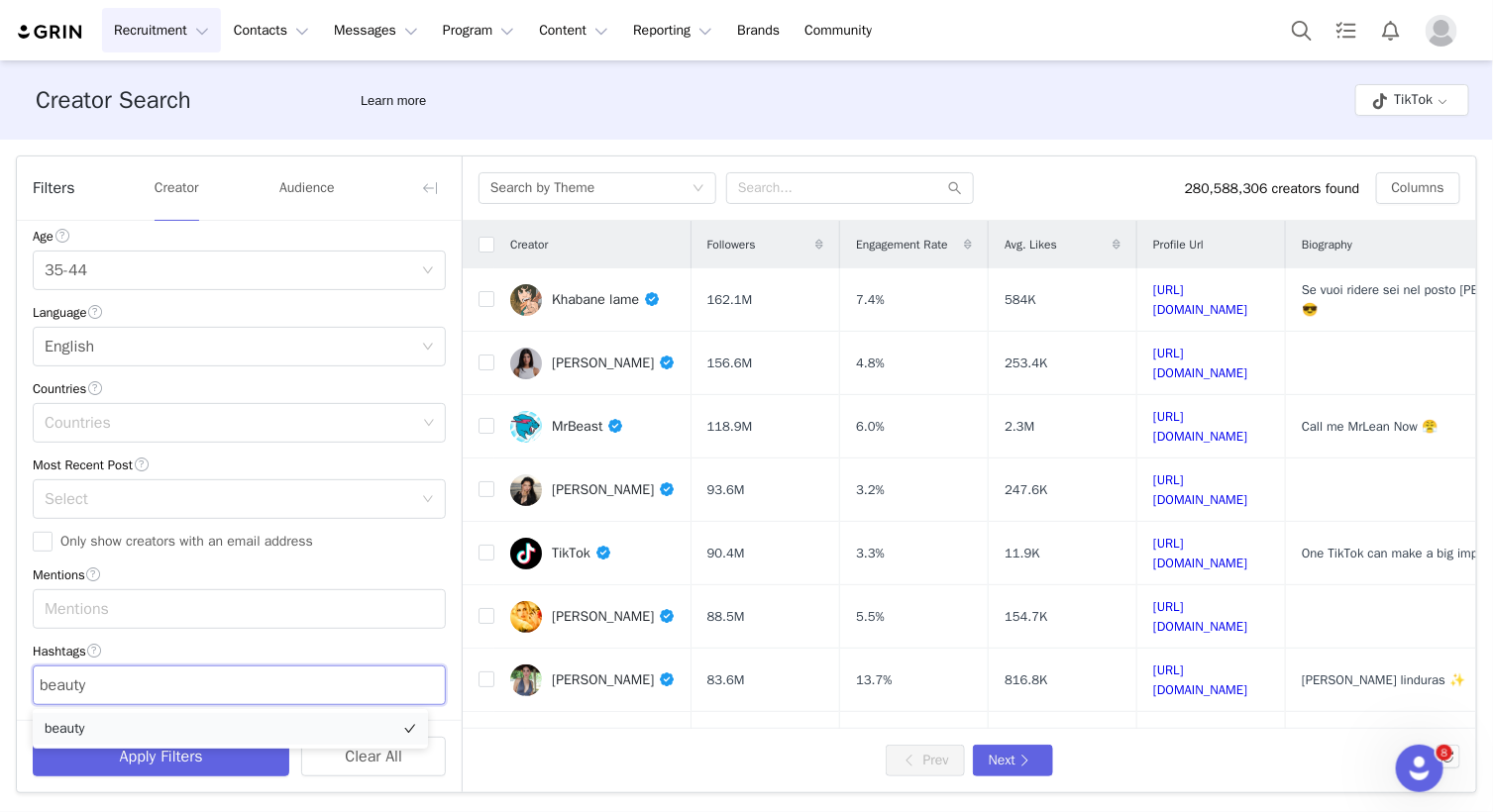 click on "beauty" at bounding box center (230, 729) 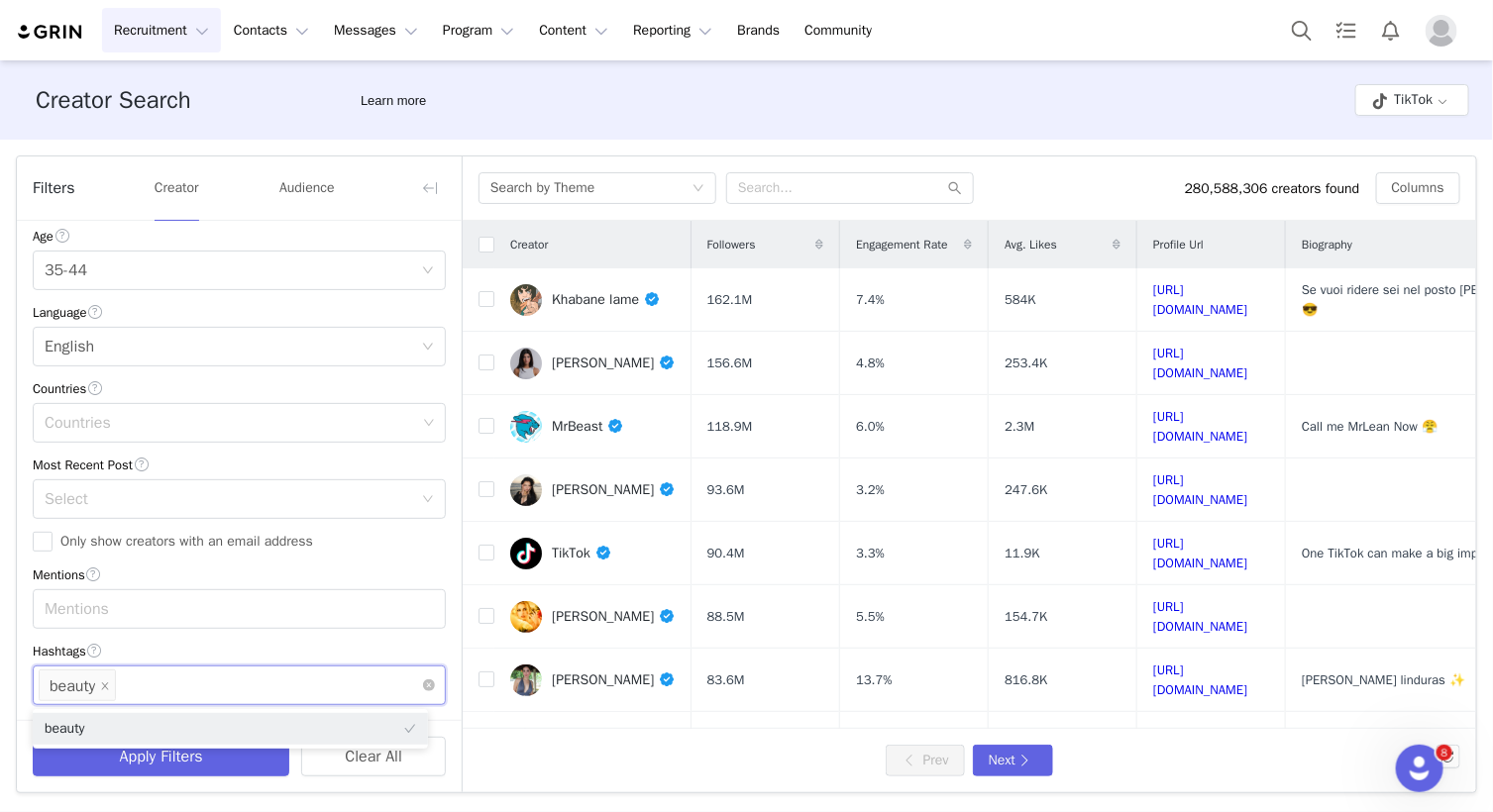 click on "Enter hashtag beauty" at bounding box center [232, 685] 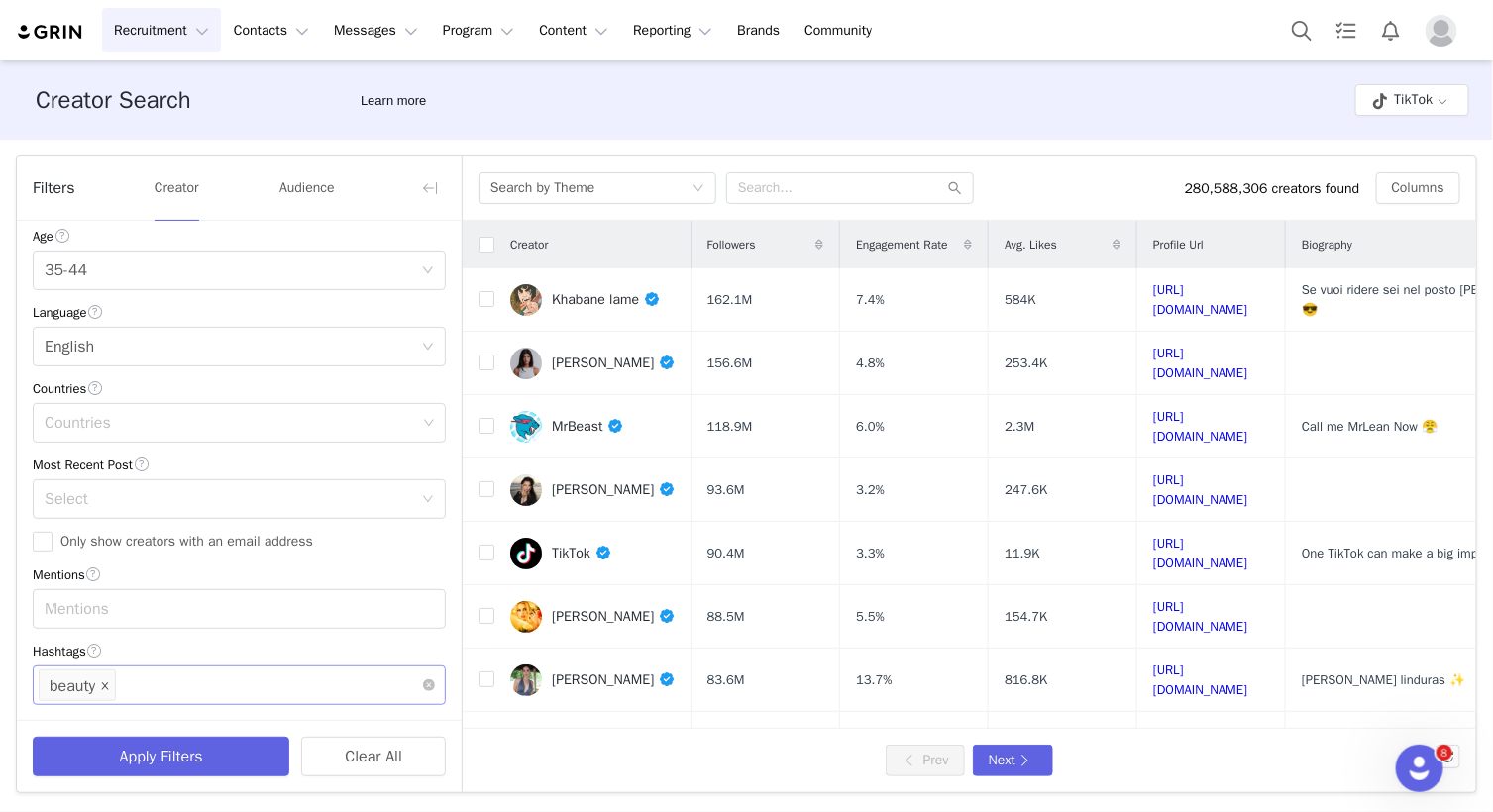 click 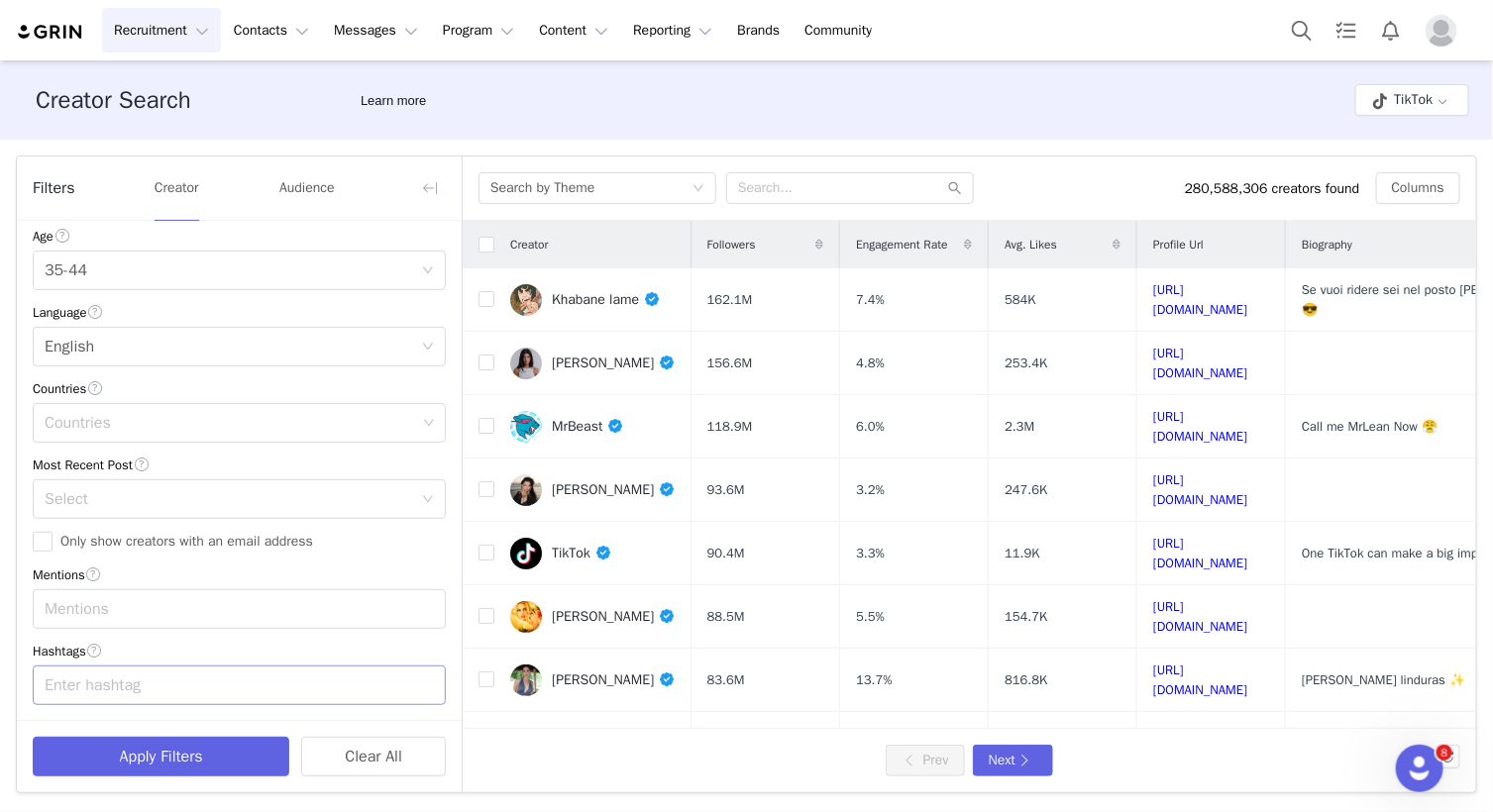 click on "Enter hashtag" at bounding box center (230, 685) 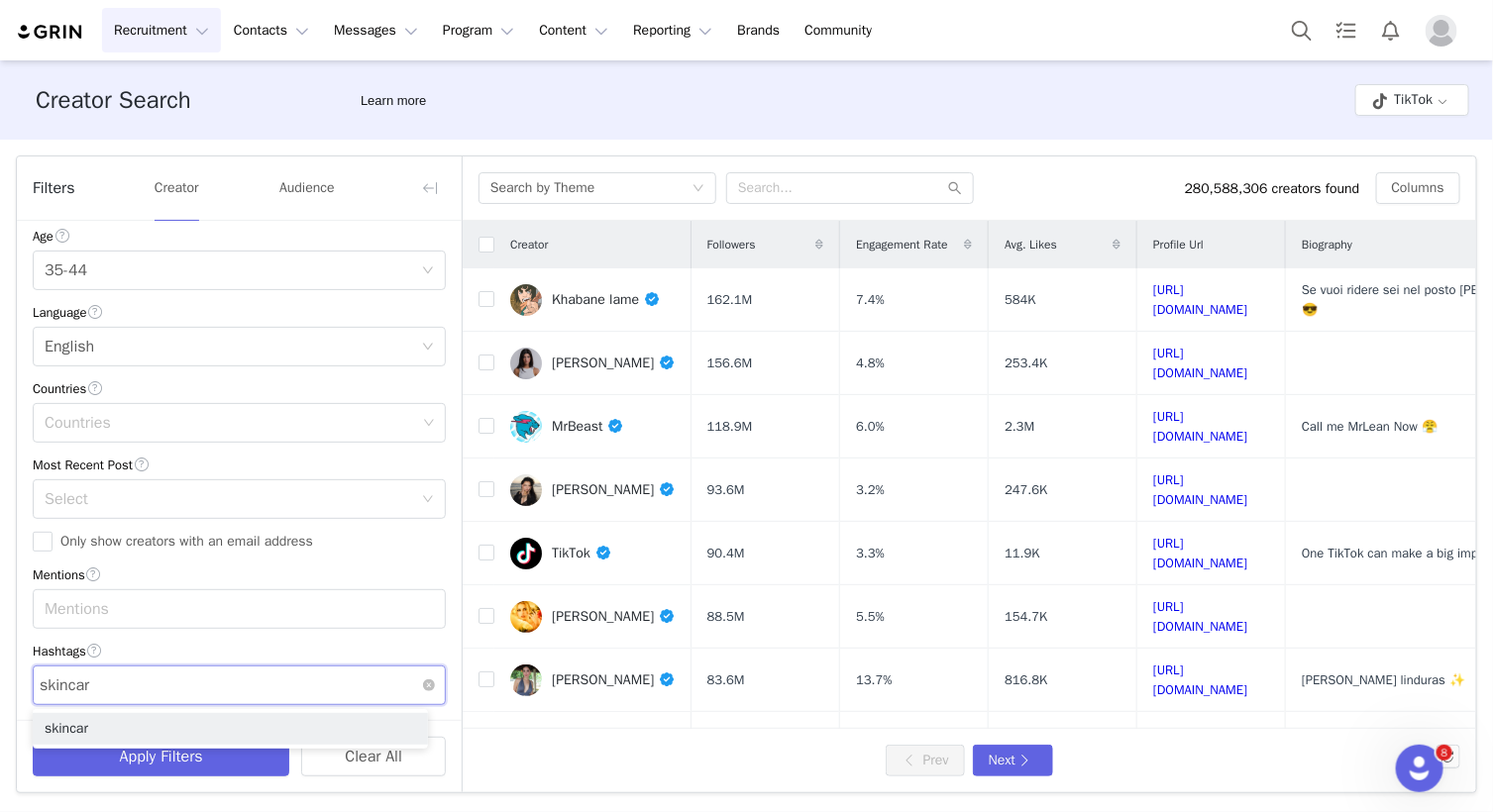 type on "skincare" 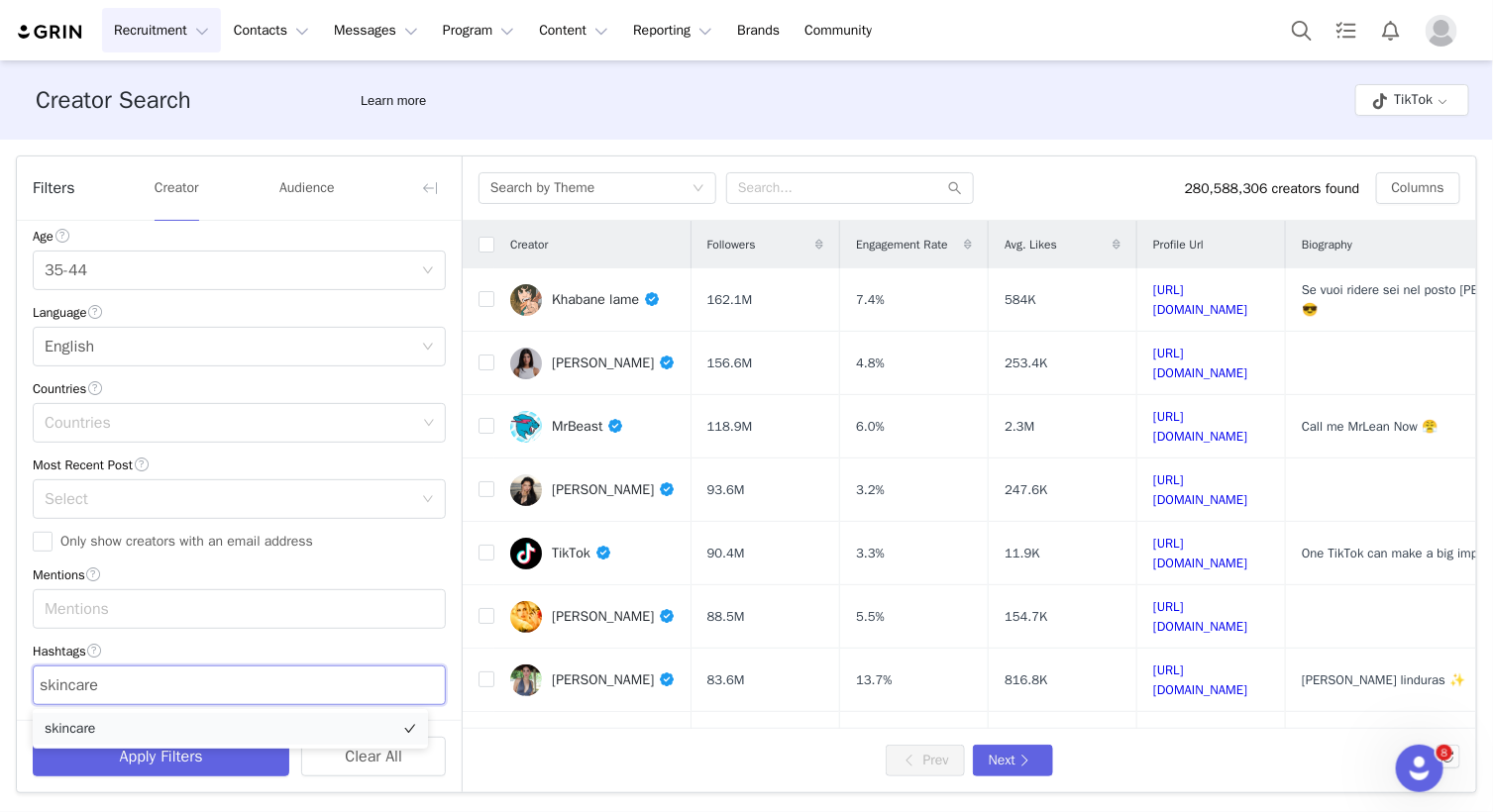 click on "skincare" at bounding box center (230, 729) 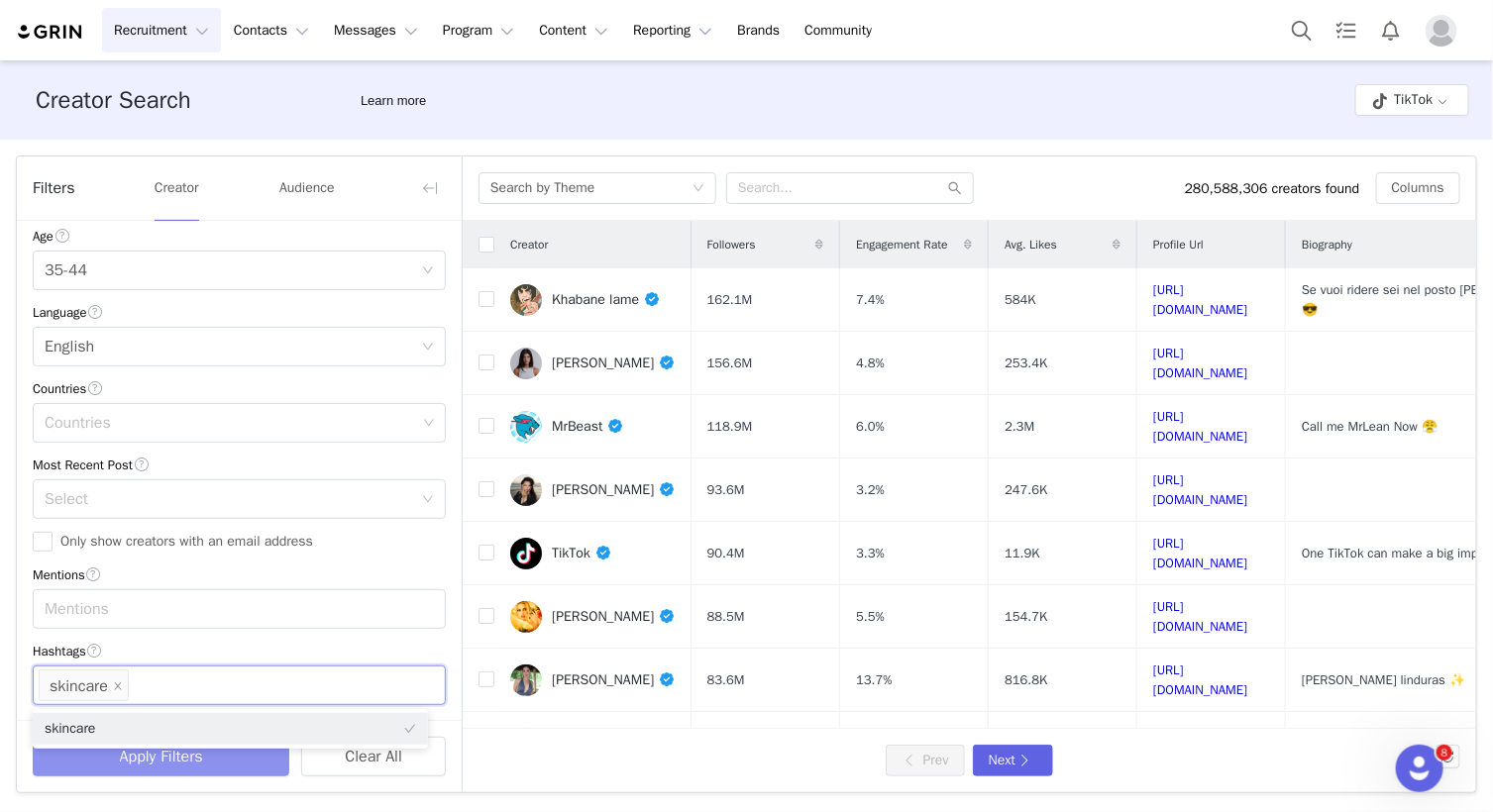 click on "Apply Filters" at bounding box center [160, 757] 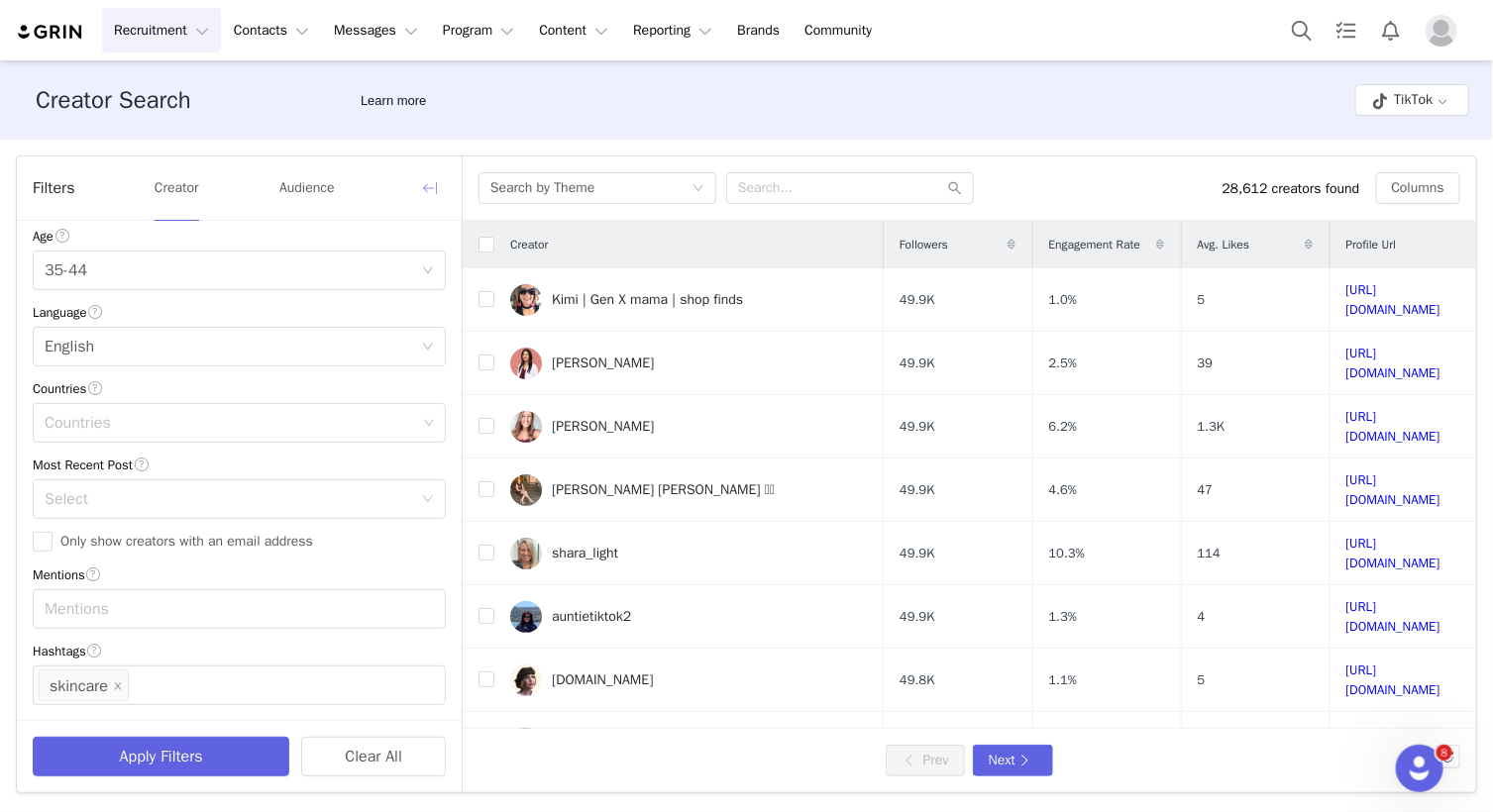 click at bounding box center (430, 188) 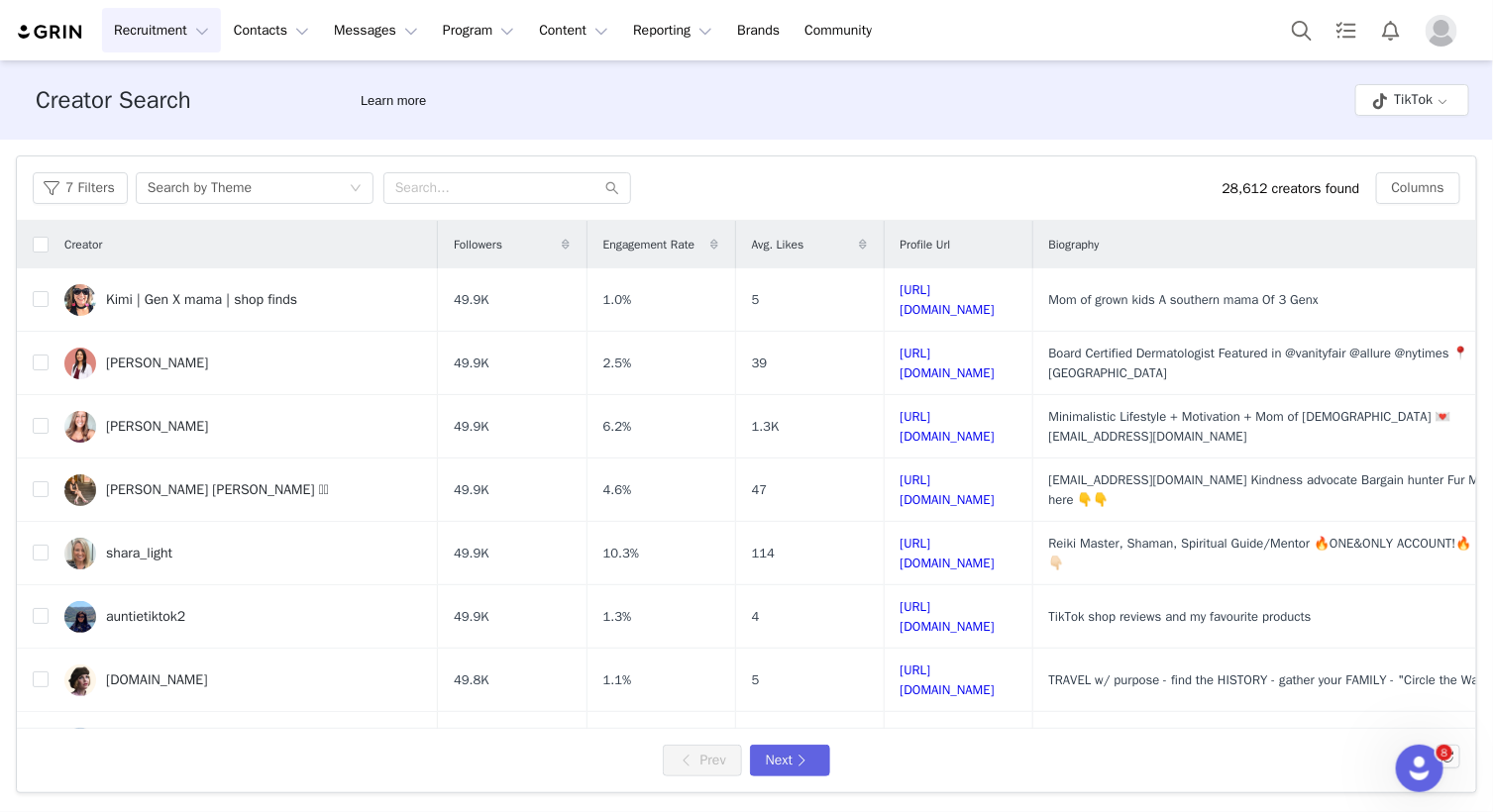 scroll, scrollTop: 845, scrollLeft: 0, axis: vertical 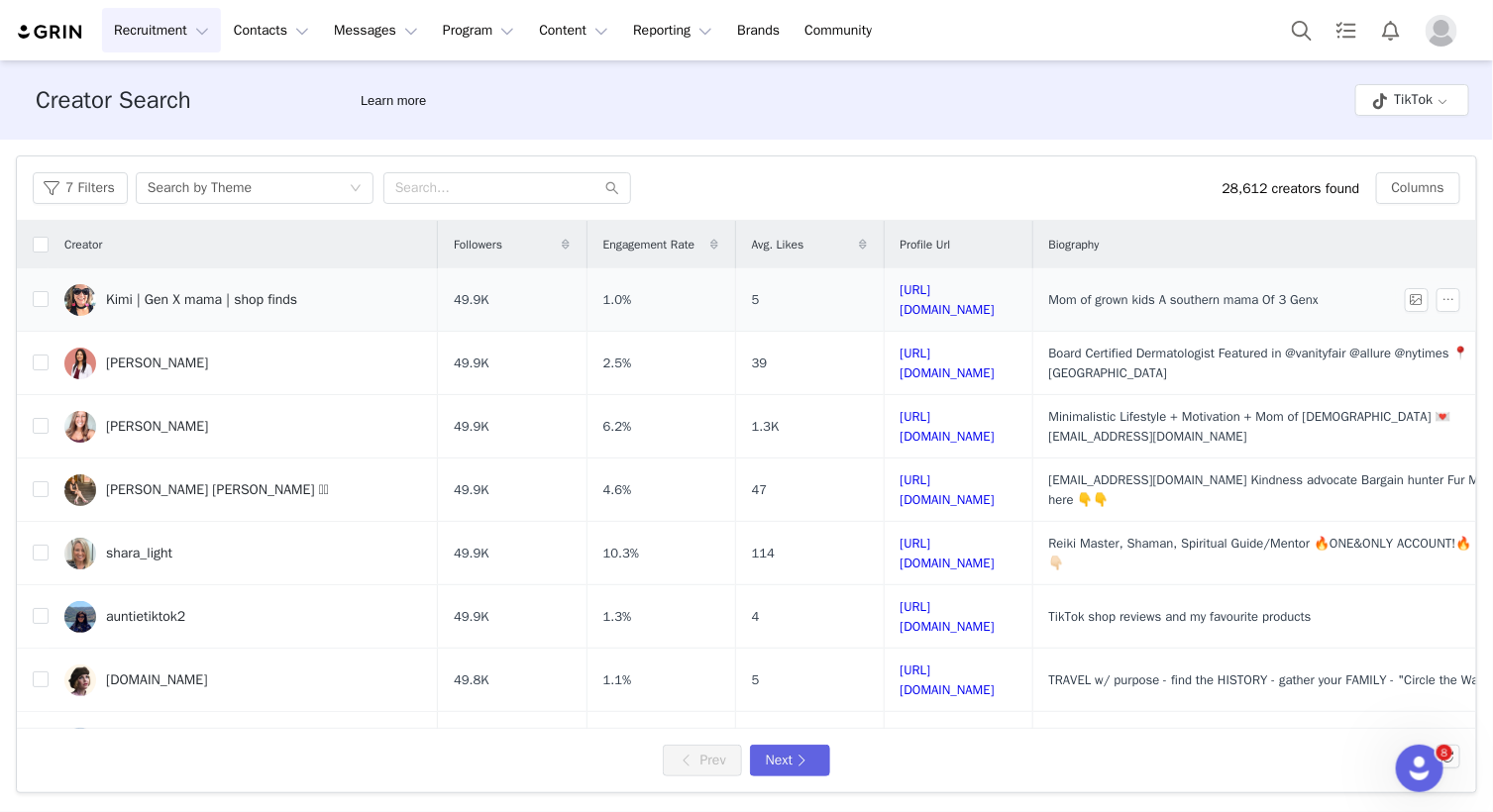 click on "Kimi | Gen X mama | shop finds" at bounding box center [243, 300] 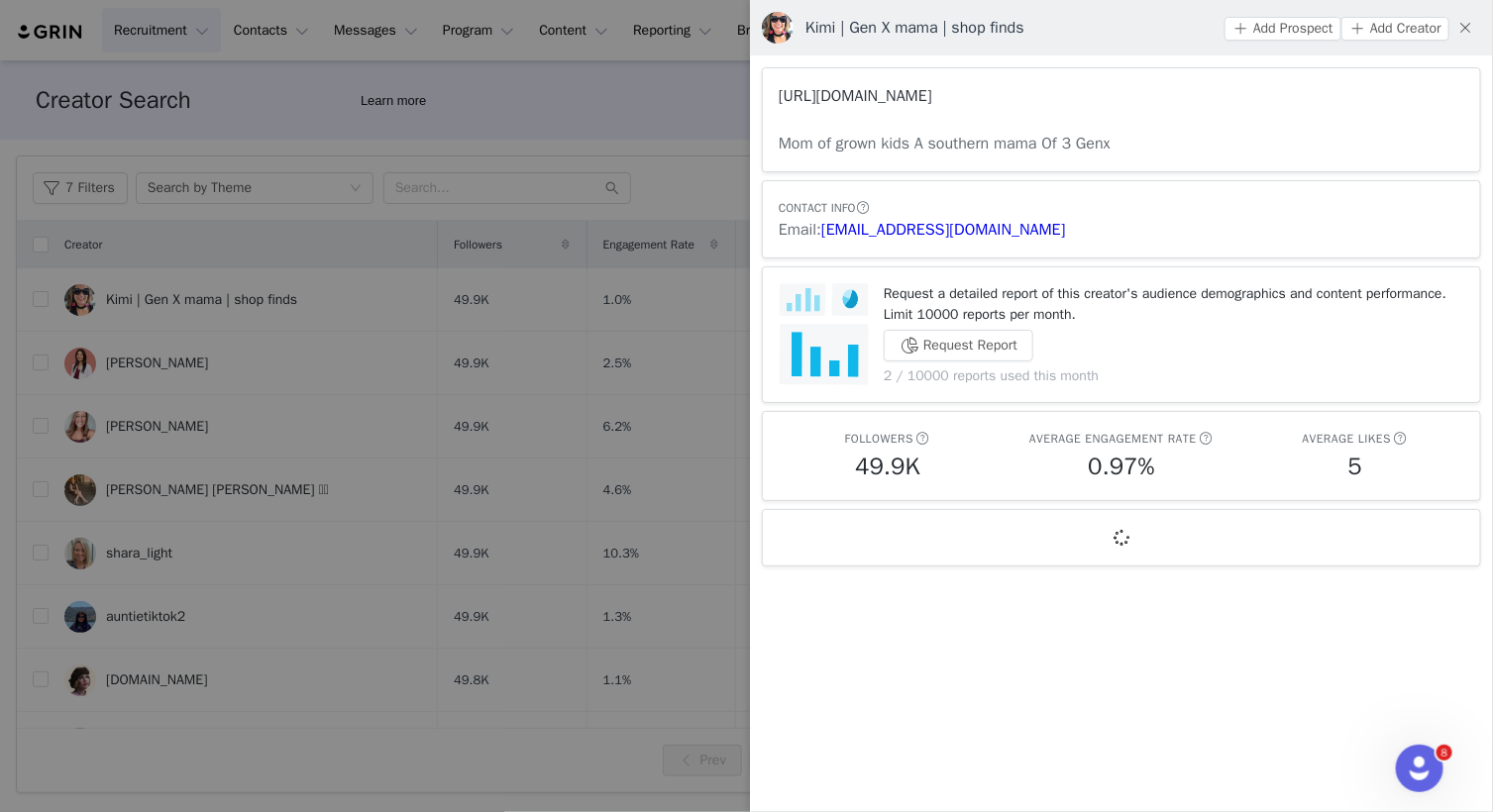 click on "https://www.tiktok.com/share/user/6719088207025144838" at bounding box center (855, 96) 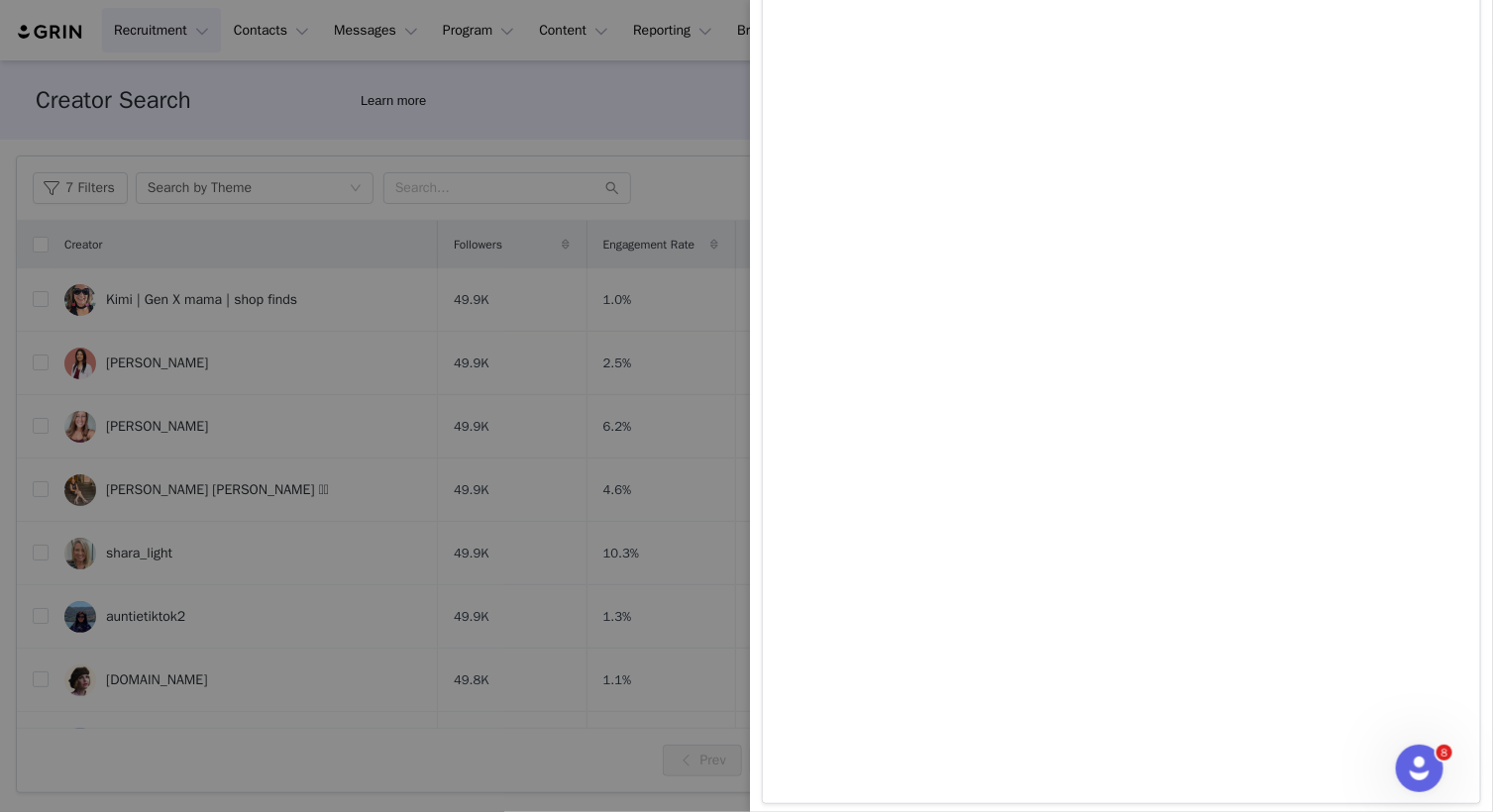 scroll, scrollTop: 1370, scrollLeft: 0, axis: vertical 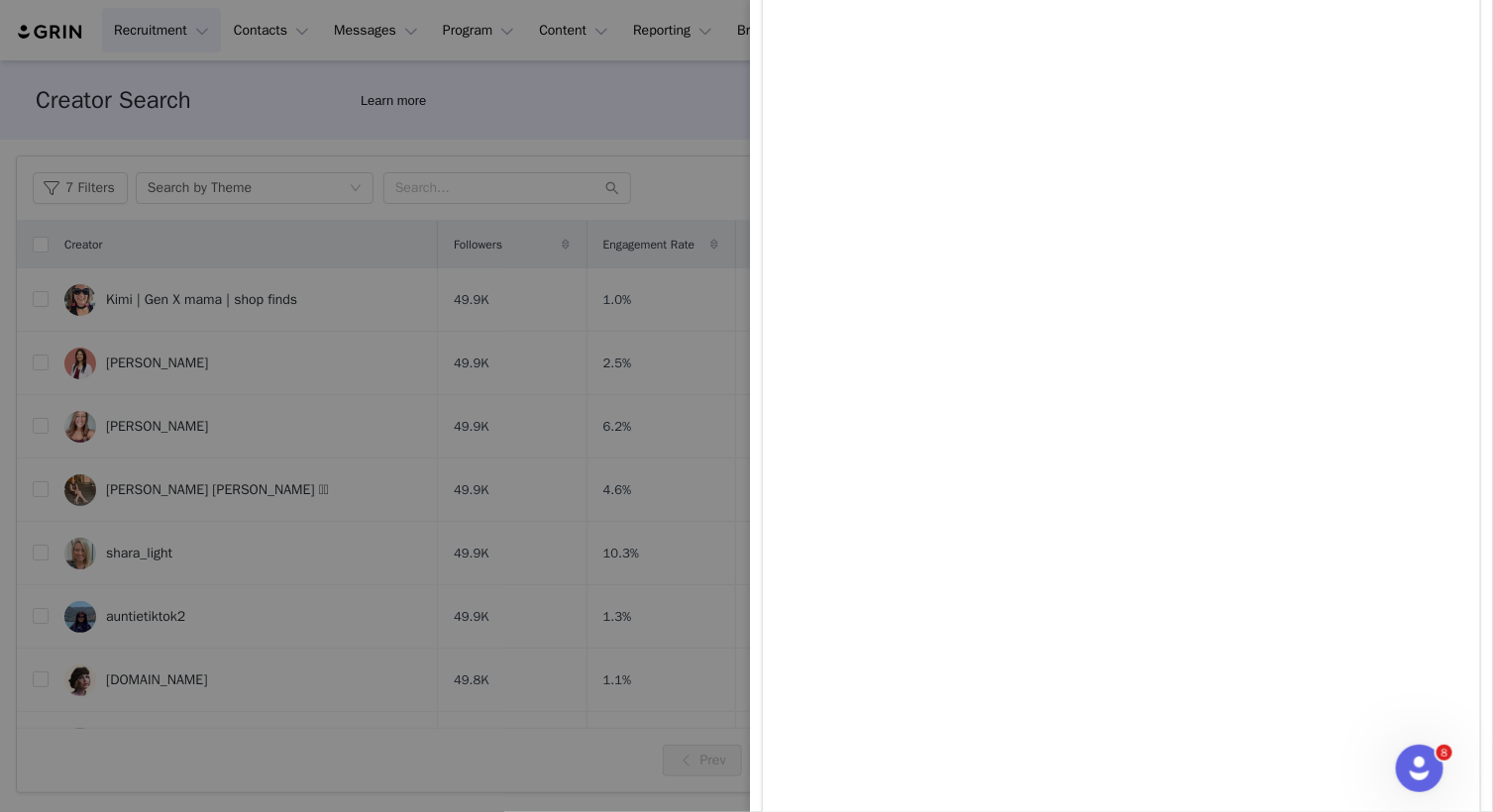 click at bounding box center (746, 406) 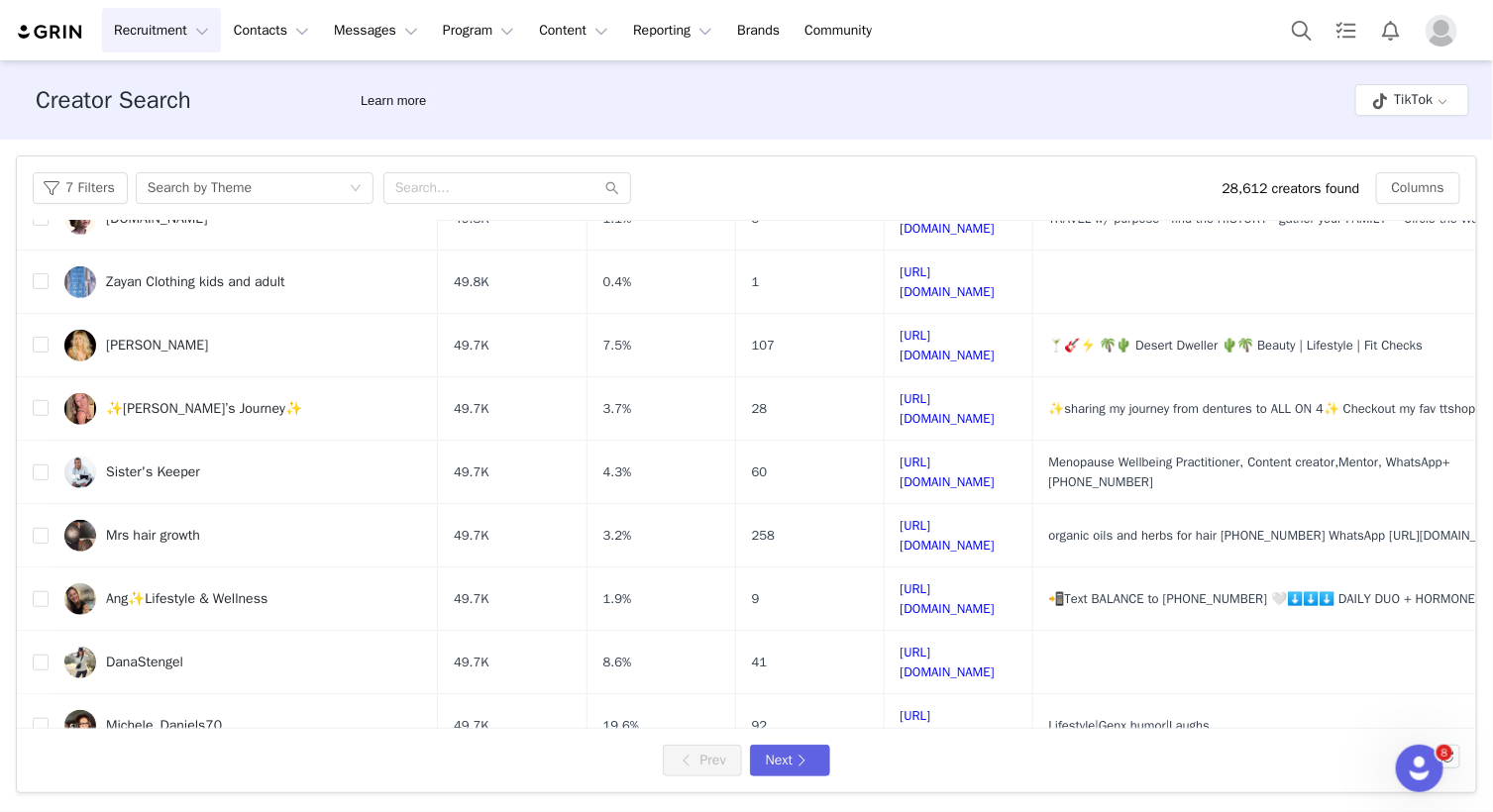 scroll, scrollTop: 0, scrollLeft: 0, axis: both 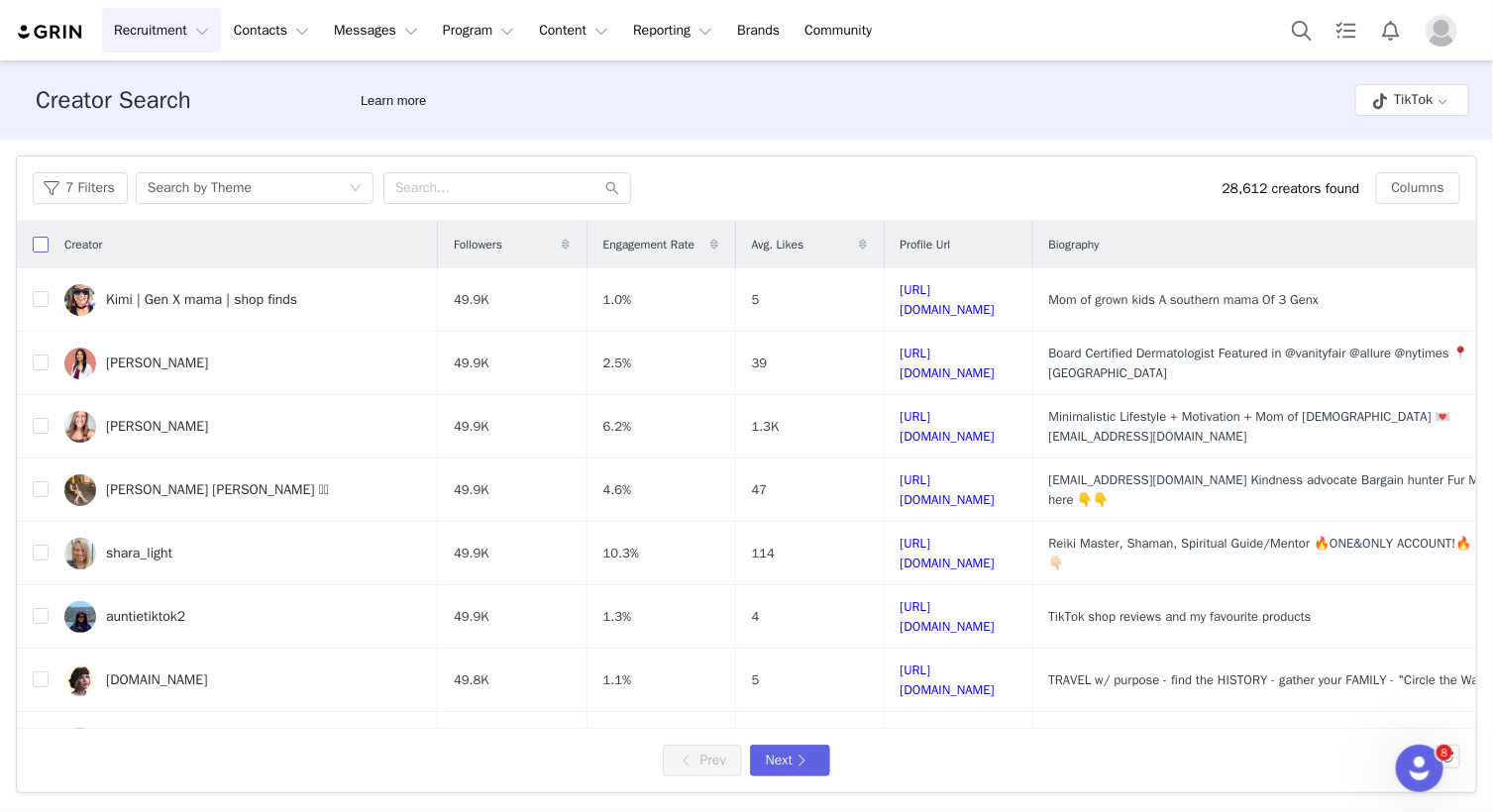 click at bounding box center (41, 245) 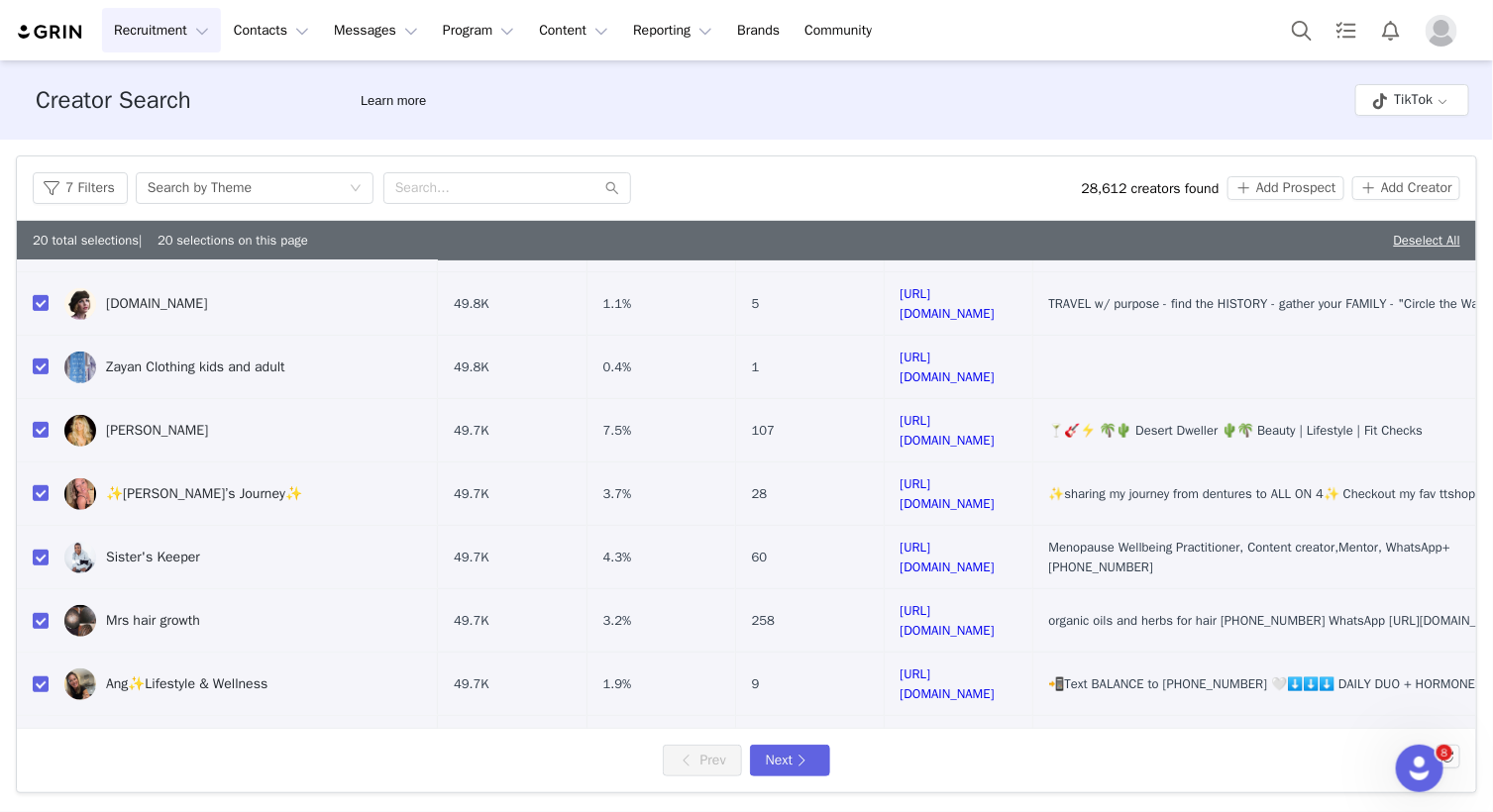 scroll, scrollTop: 0, scrollLeft: 0, axis: both 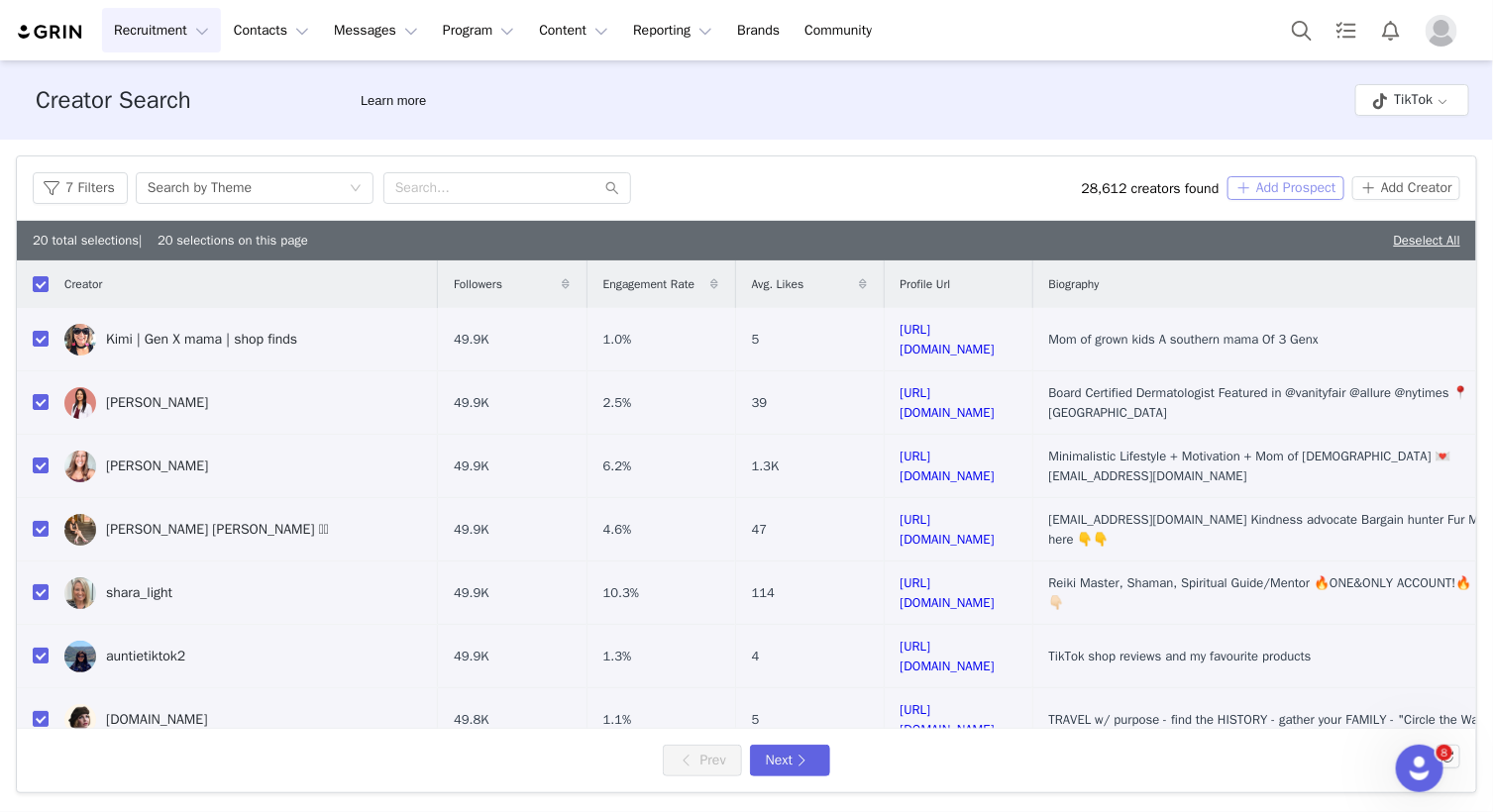 click on "Add Prospect" at bounding box center [1286, 188] 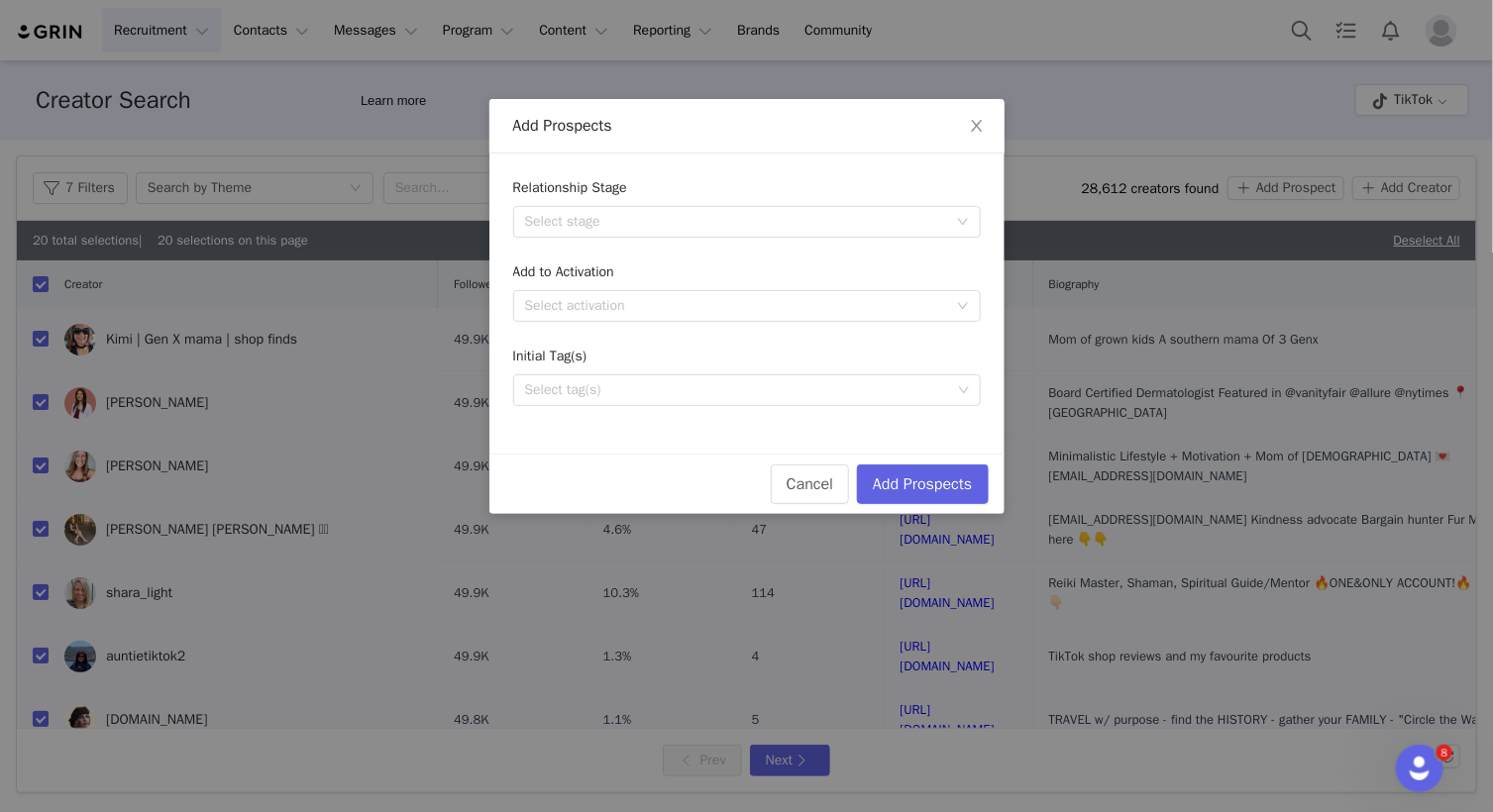 click on "Relationship Stage Select stage   Add to Activation Select activation   Initial Tag(s) Select tag(s)" at bounding box center (747, 291) 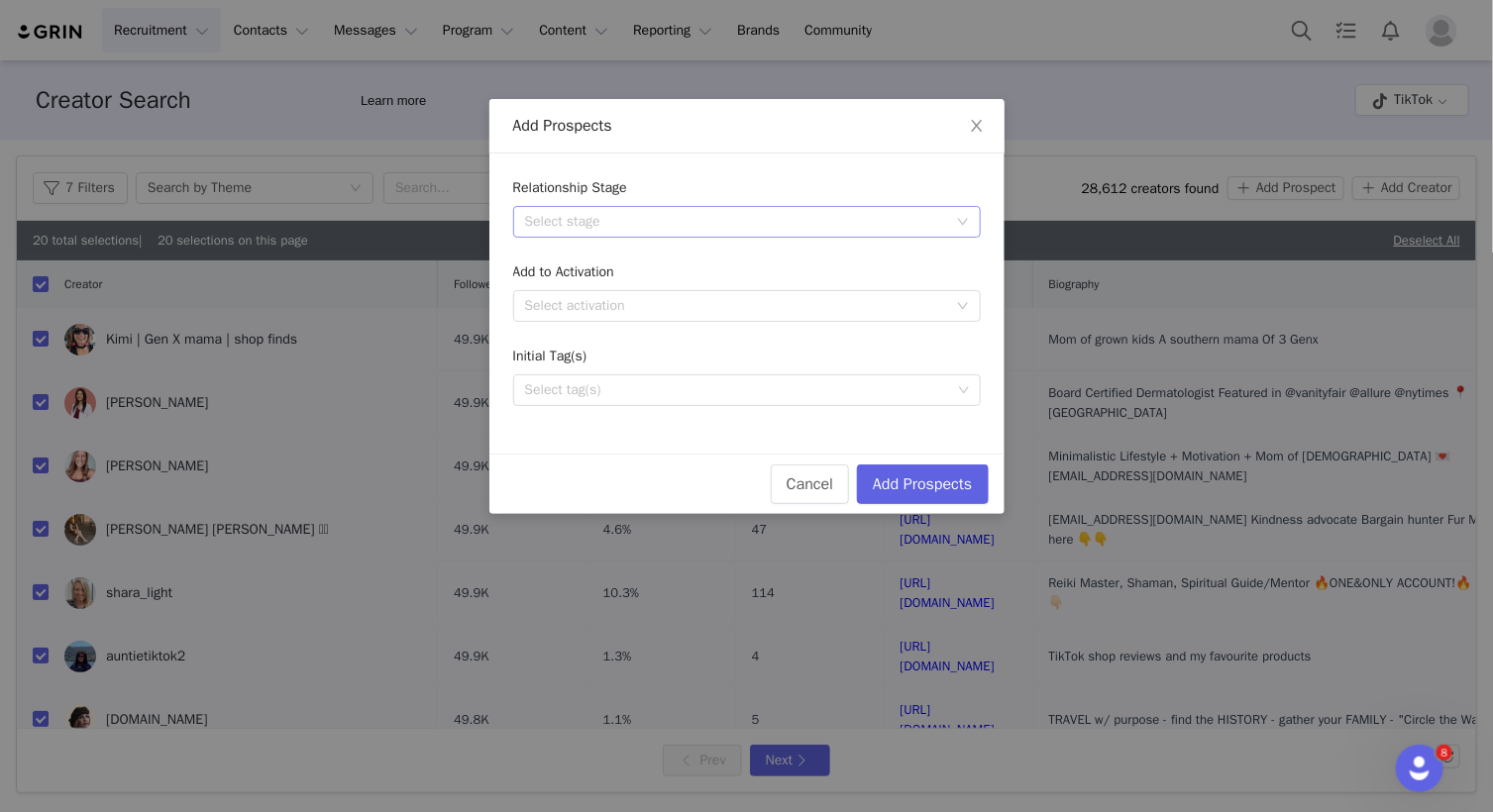 click on "Select stage" at bounding box center (736, 222) 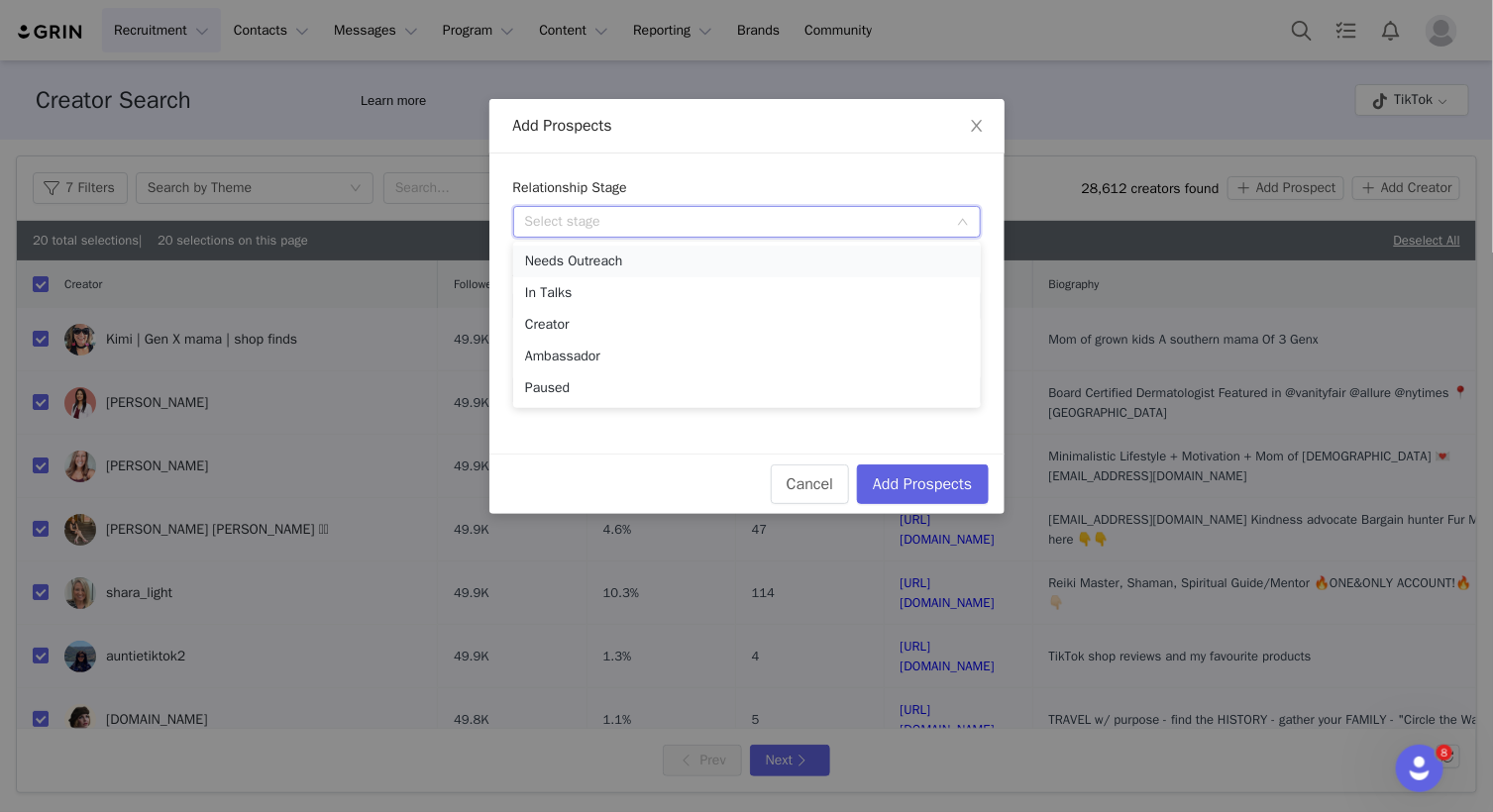 click on "Needs Outreach" at bounding box center (747, 261) 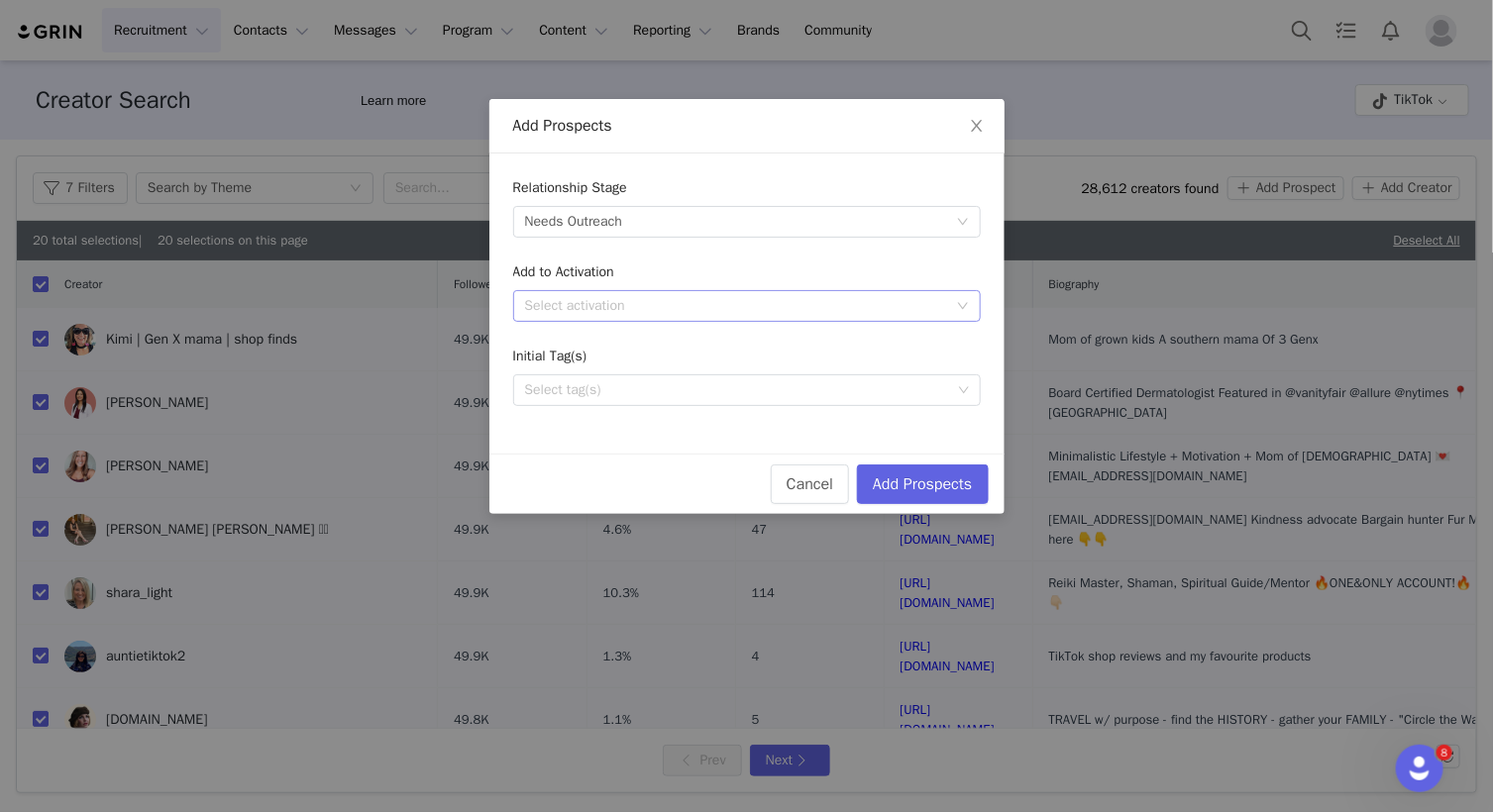 click on "Select activation" at bounding box center [736, 306] 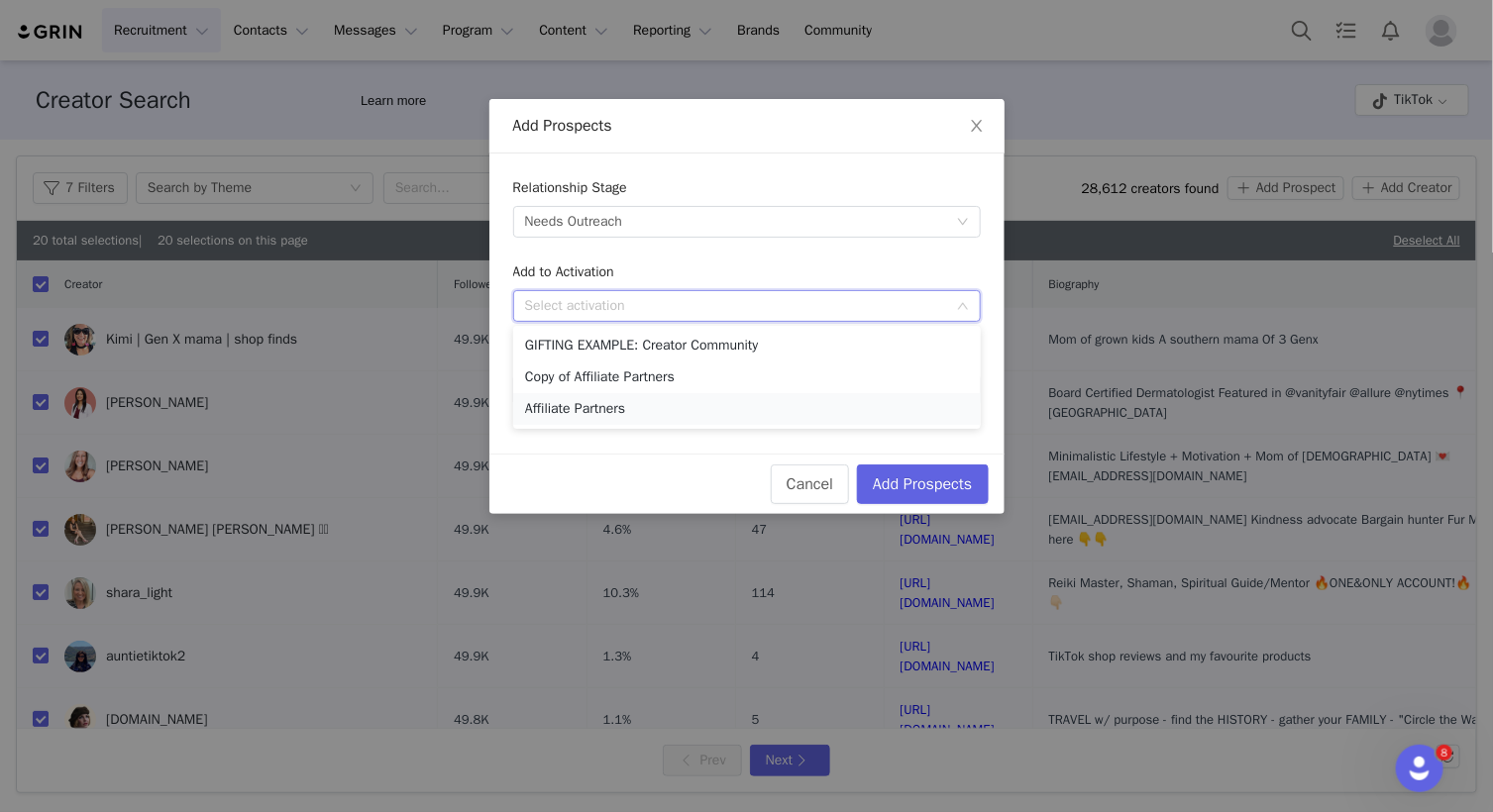 click on "Affiliate Partners" at bounding box center (747, 409) 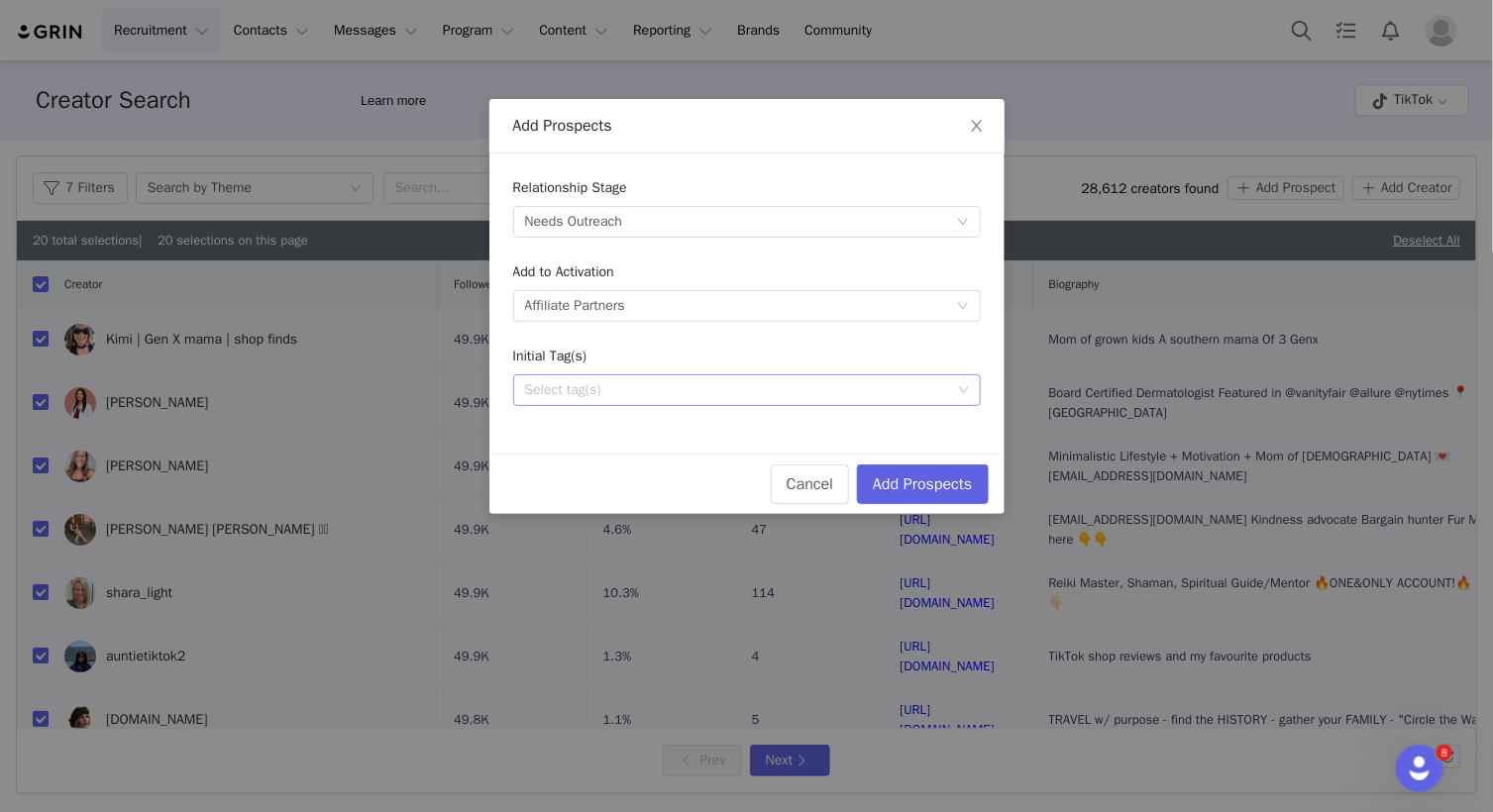 click on "Select tag(s)" at bounding box center (739, 390) 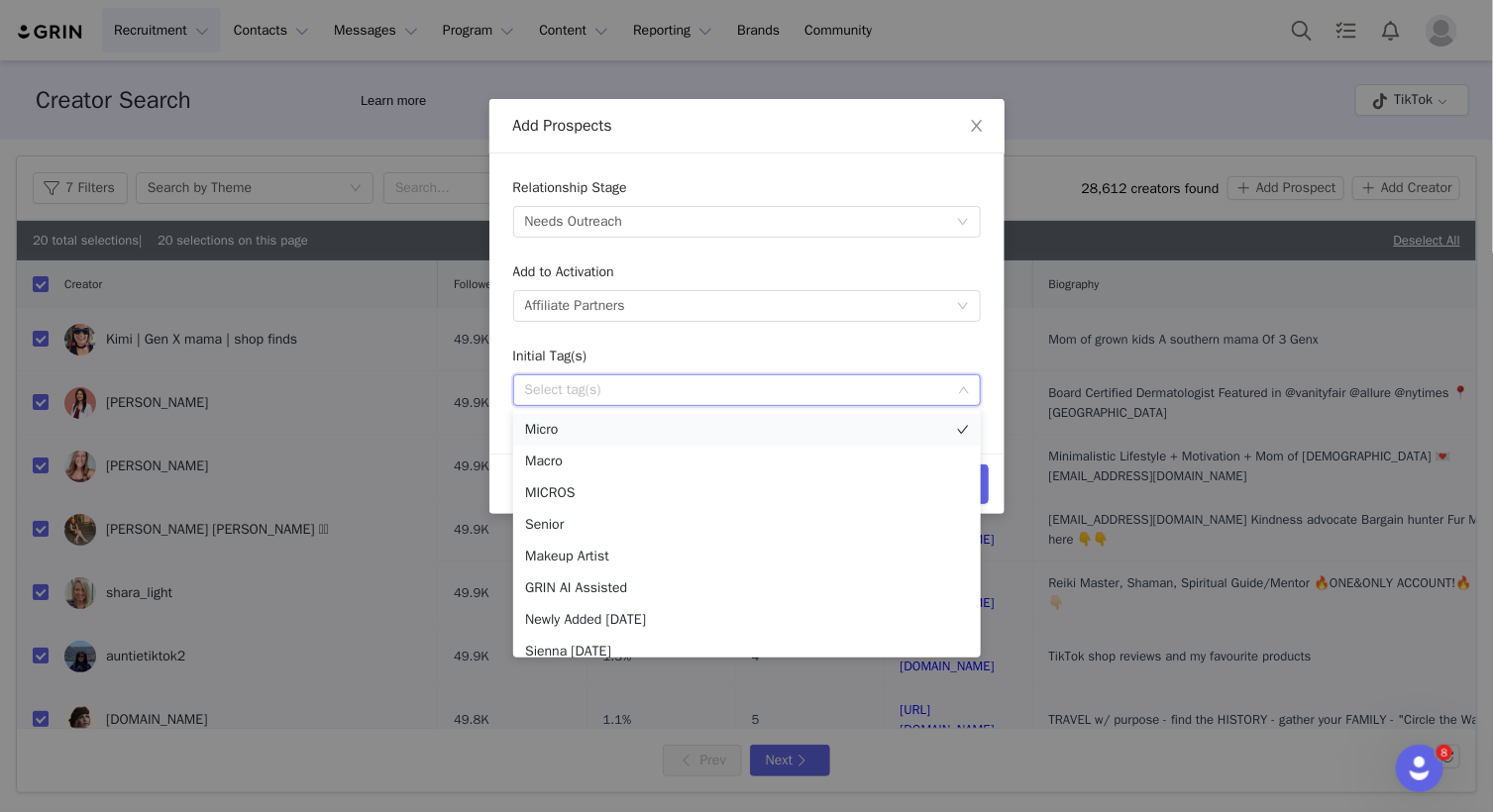 click on "Micro" at bounding box center (747, 430) 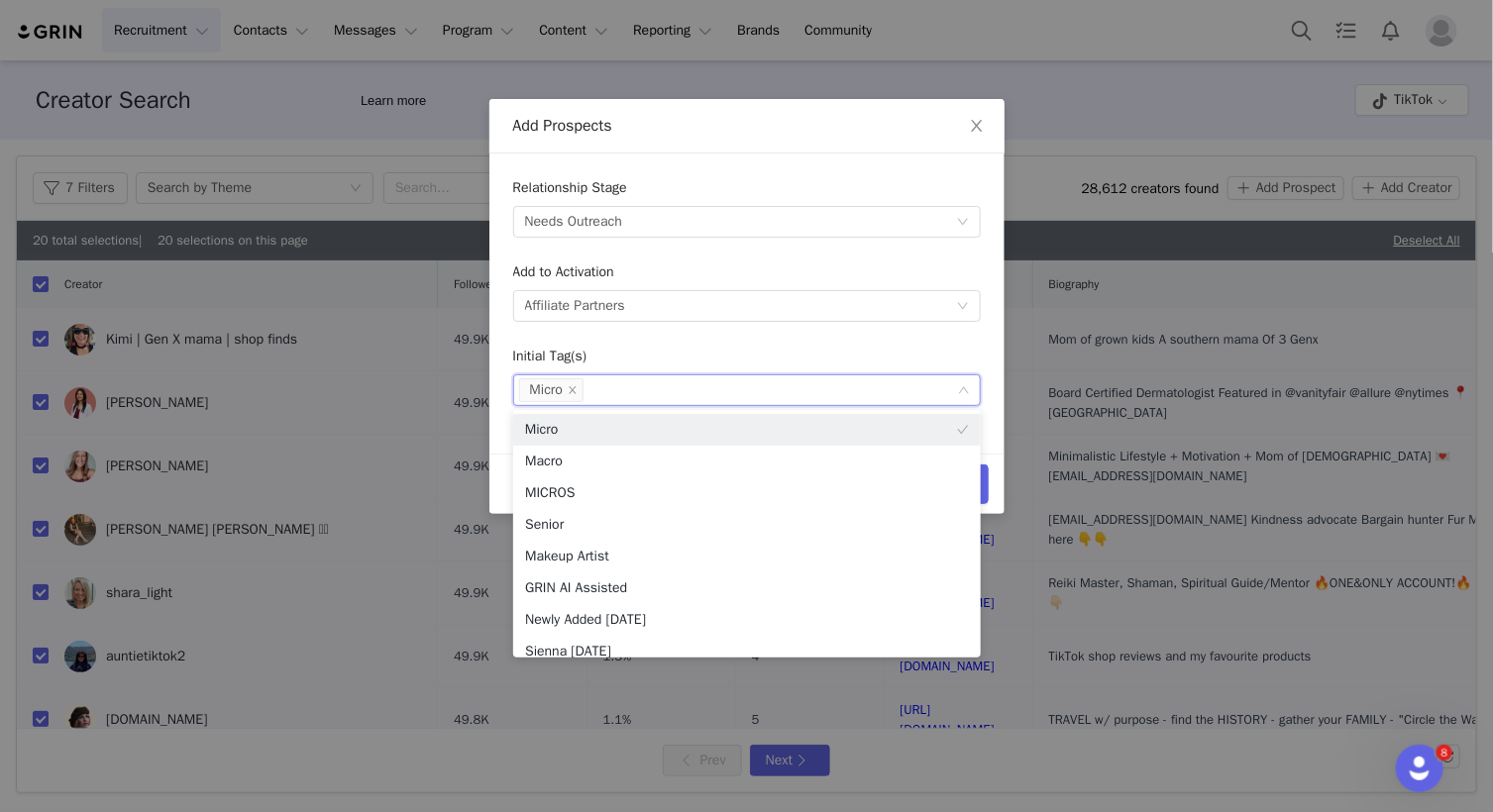 drag, startPoint x: 947, startPoint y: 341, endPoint x: 982, endPoint y: 374, distance: 48.10405 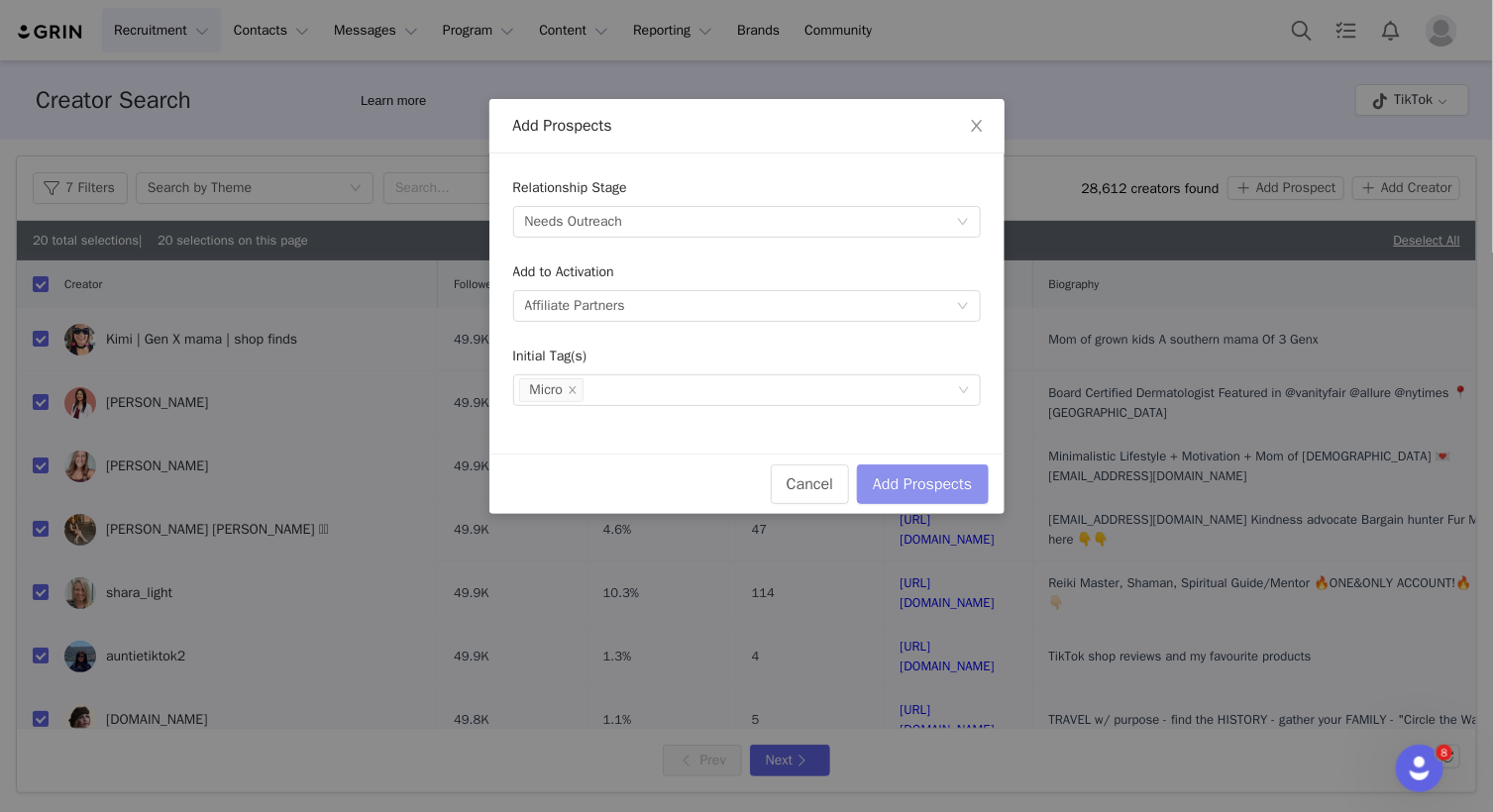 click on "Add Prospects" at bounding box center [922, 484] 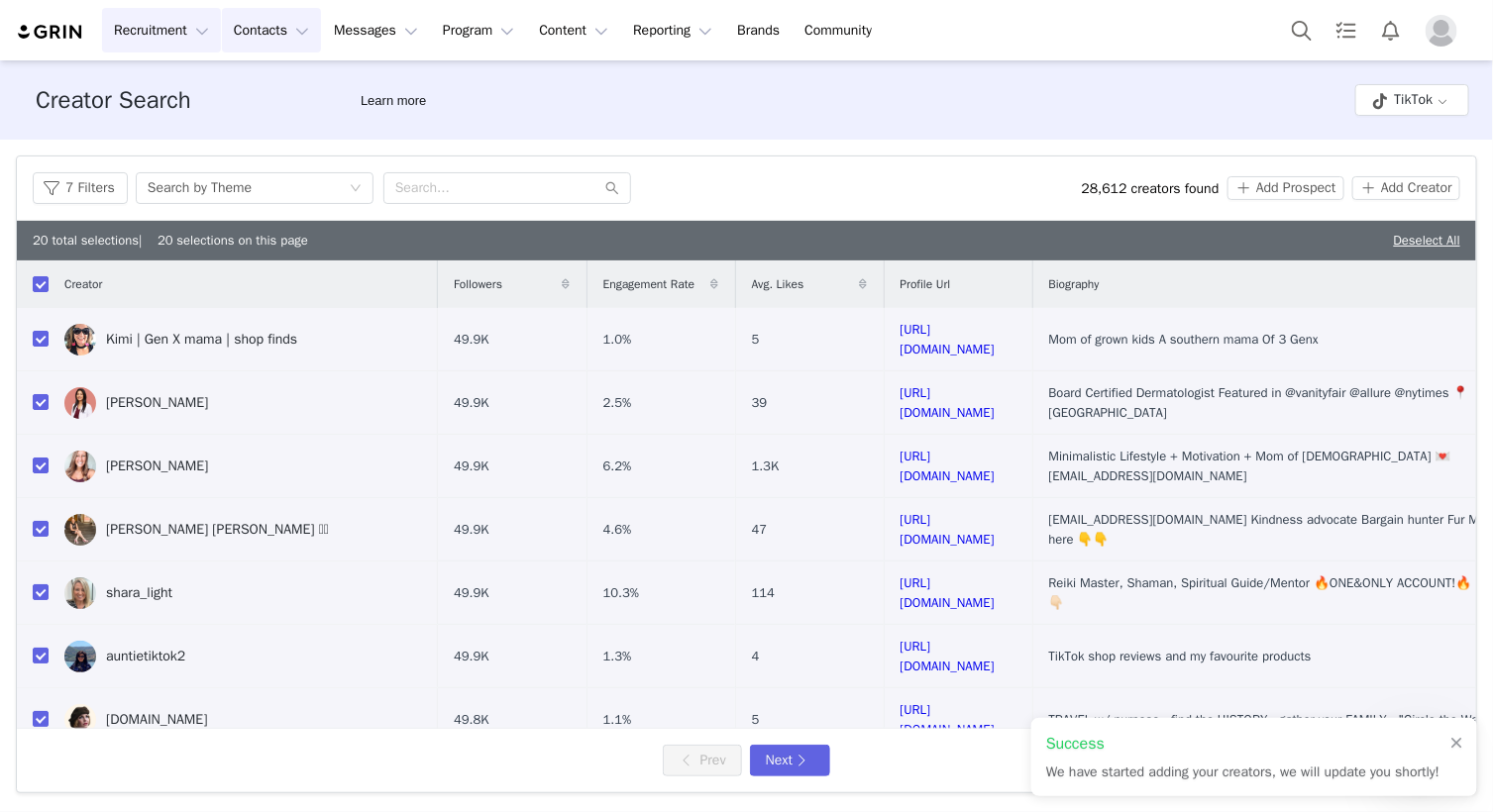 click on "Contacts Contacts" at bounding box center (271, 30) 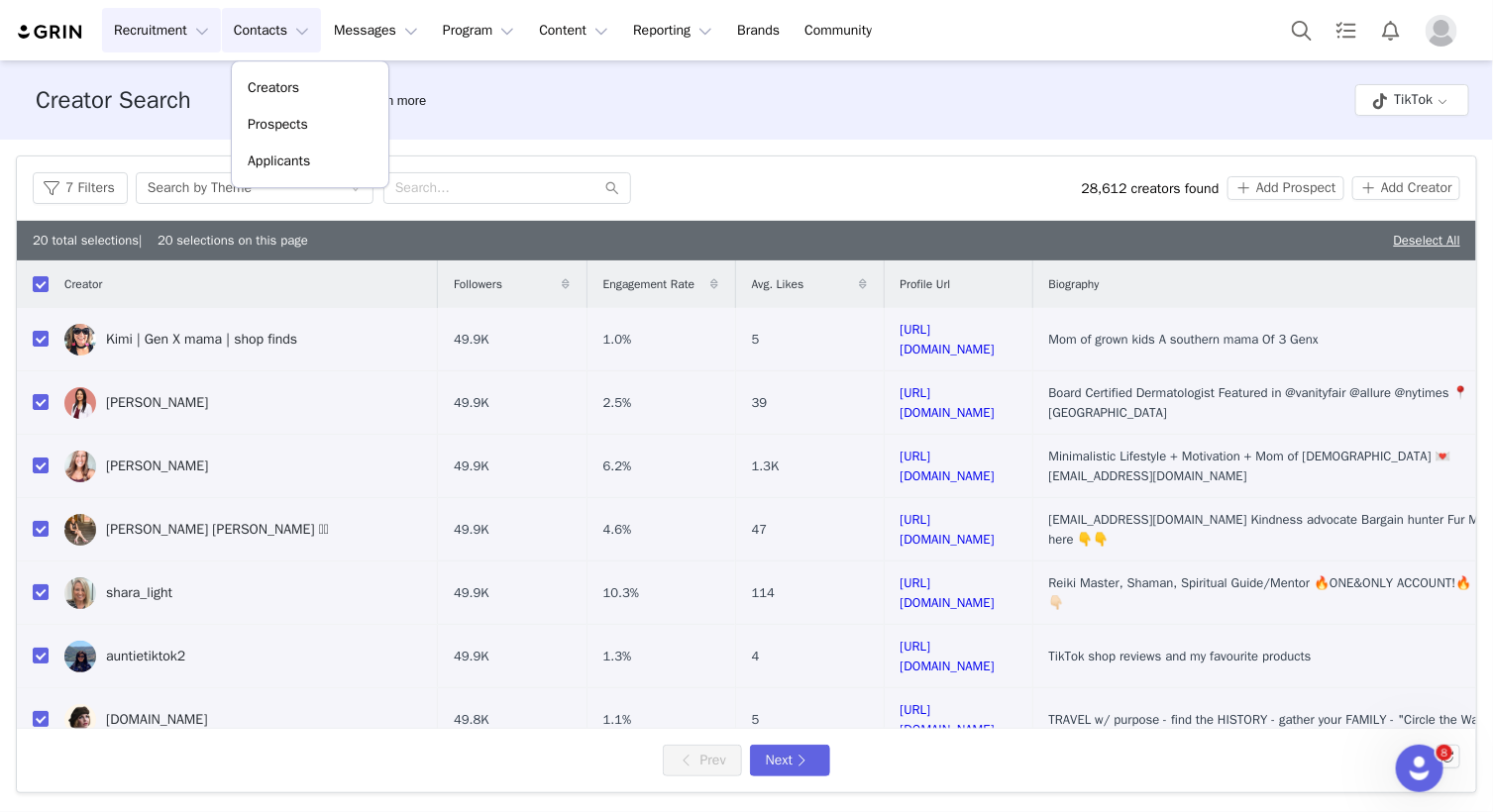 click on "7 Filters  Search by Theme" at bounding box center [557, 188] 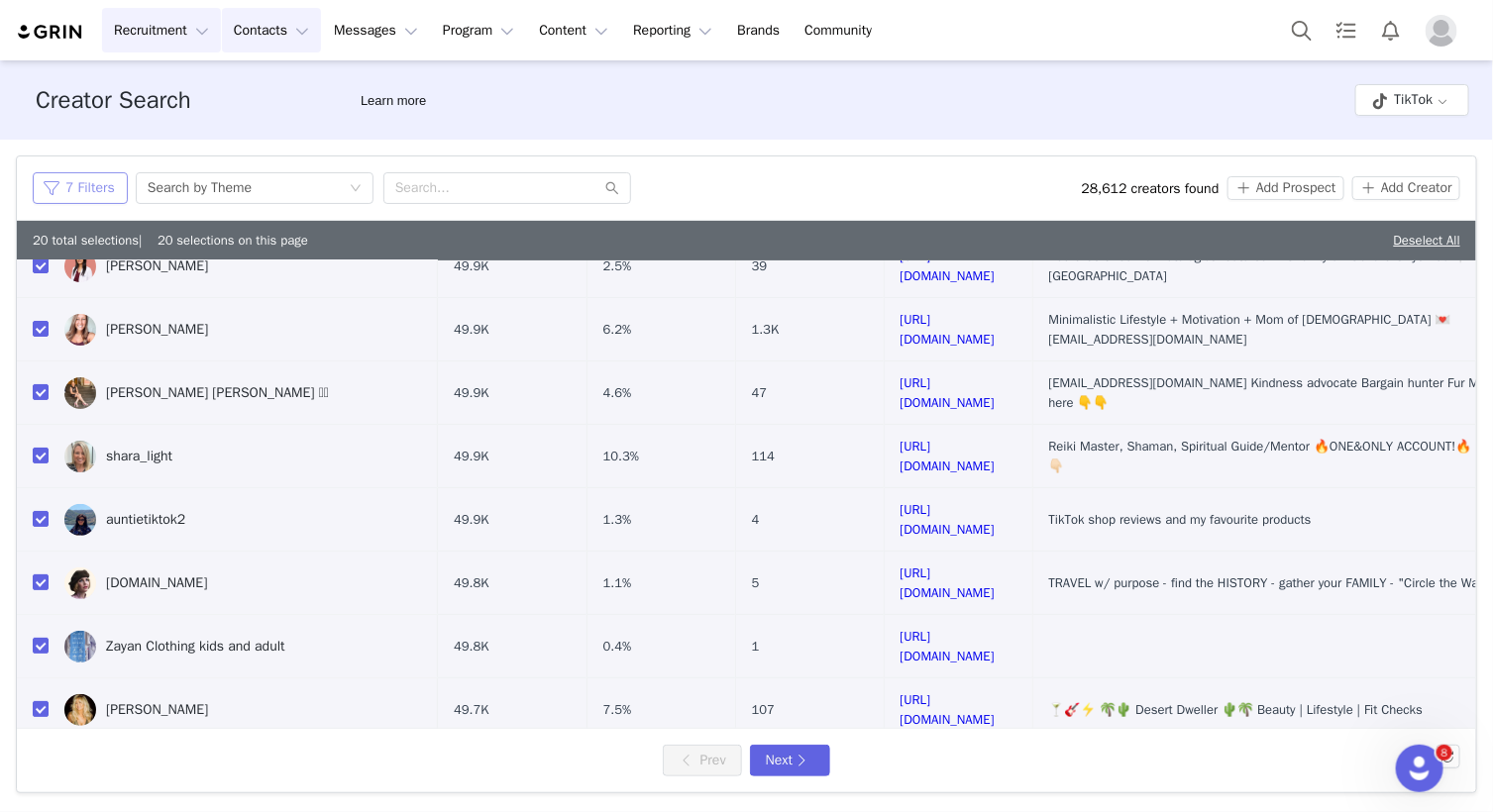 scroll, scrollTop: 0, scrollLeft: 0, axis: both 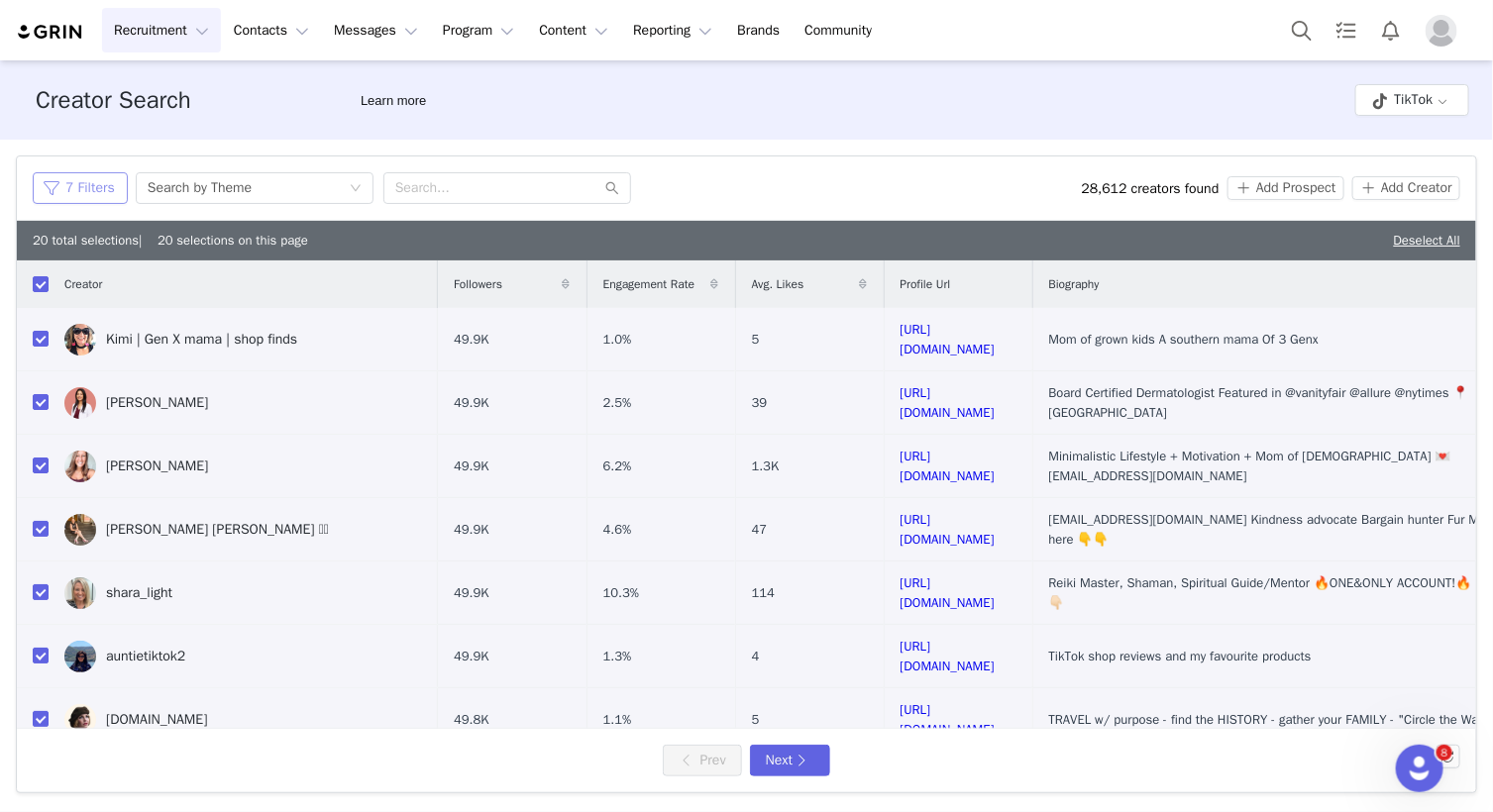 click on "7 Filters" at bounding box center (80, 188) 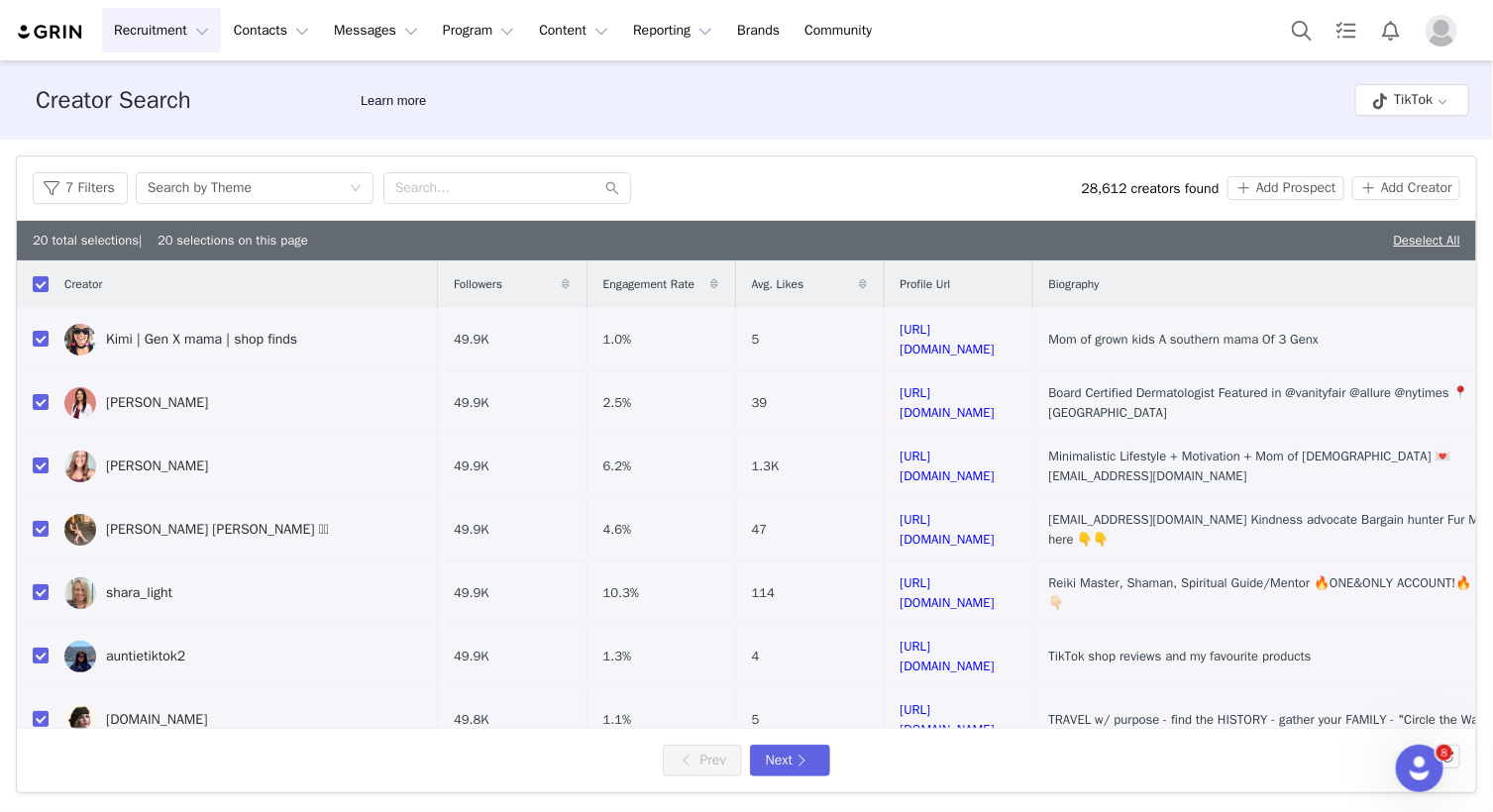 scroll, scrollTop: 450, scrollLeft: 0, axis: vertical 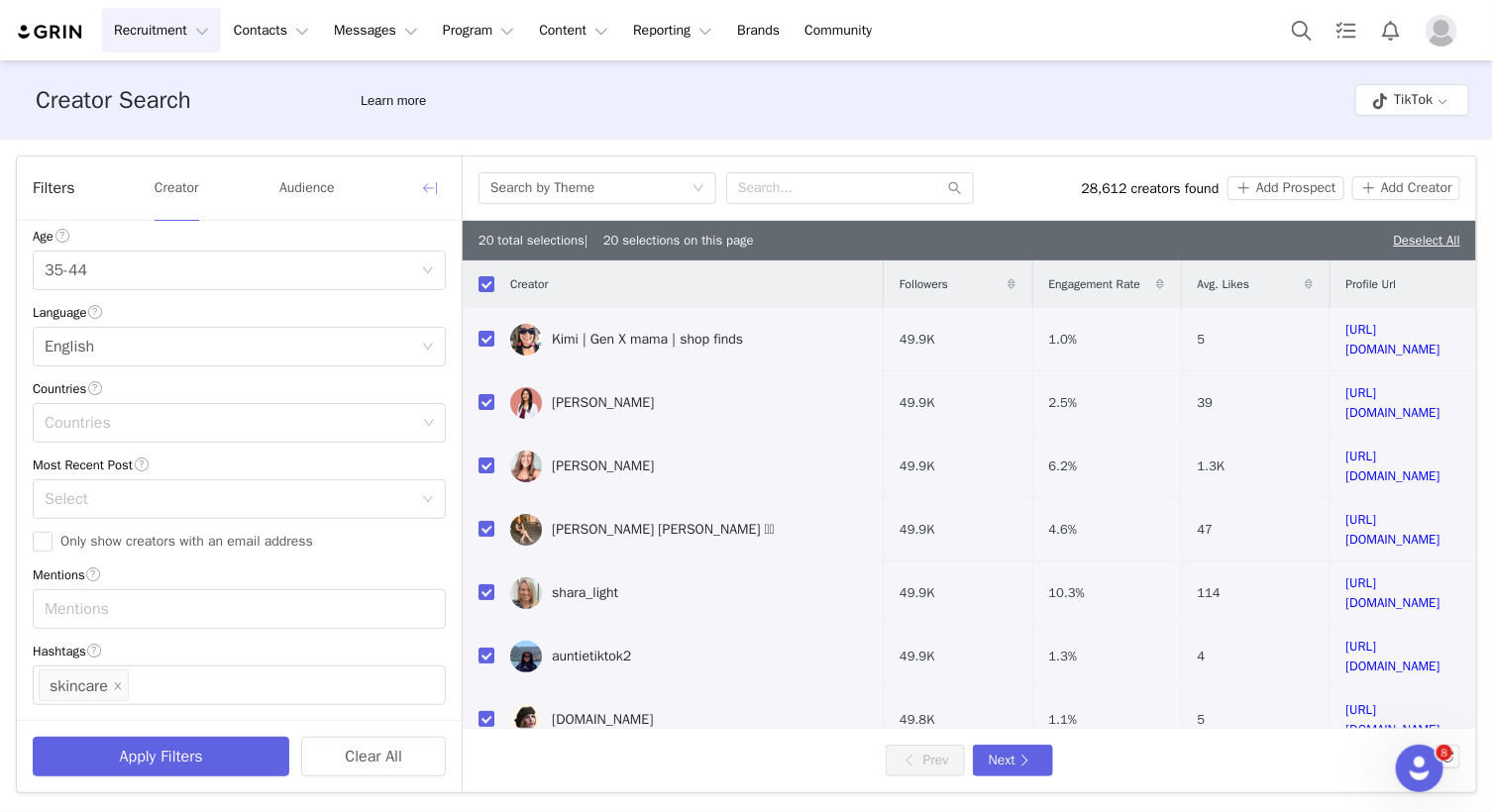 click at bounding box center [430, 188] 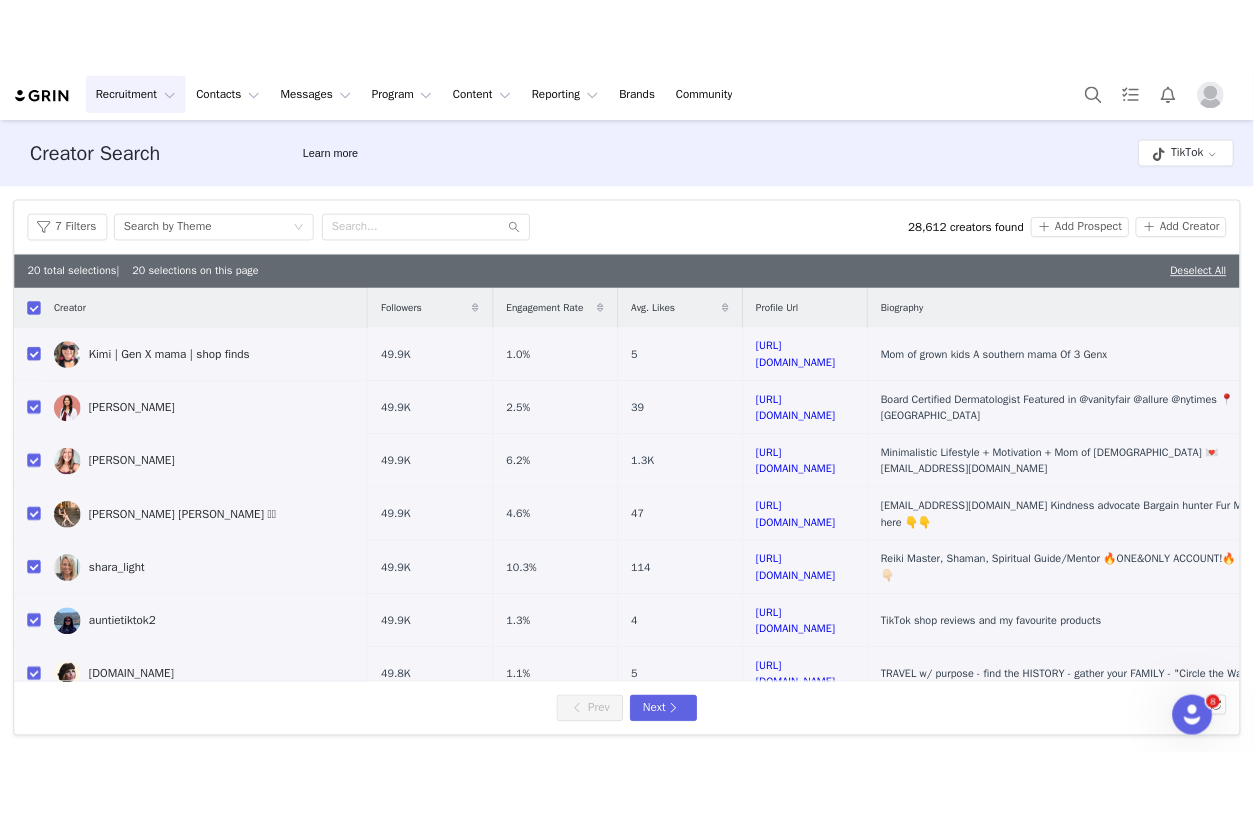 scroll, scrollTop: 853, scrollLeft: 0, axis: vertical 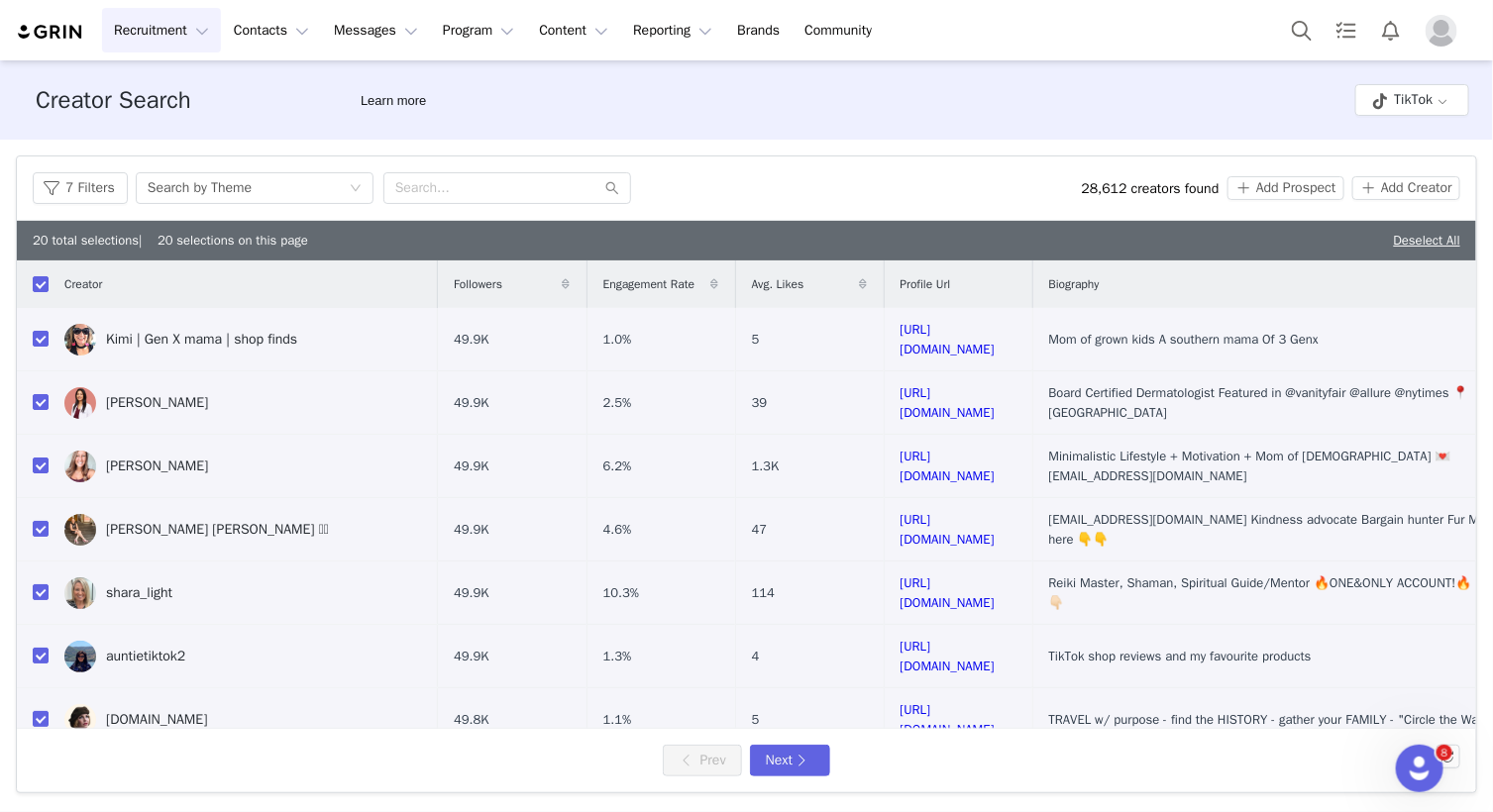 click on "7 Filters  Search by Theme" at bounding box center [557, 188] 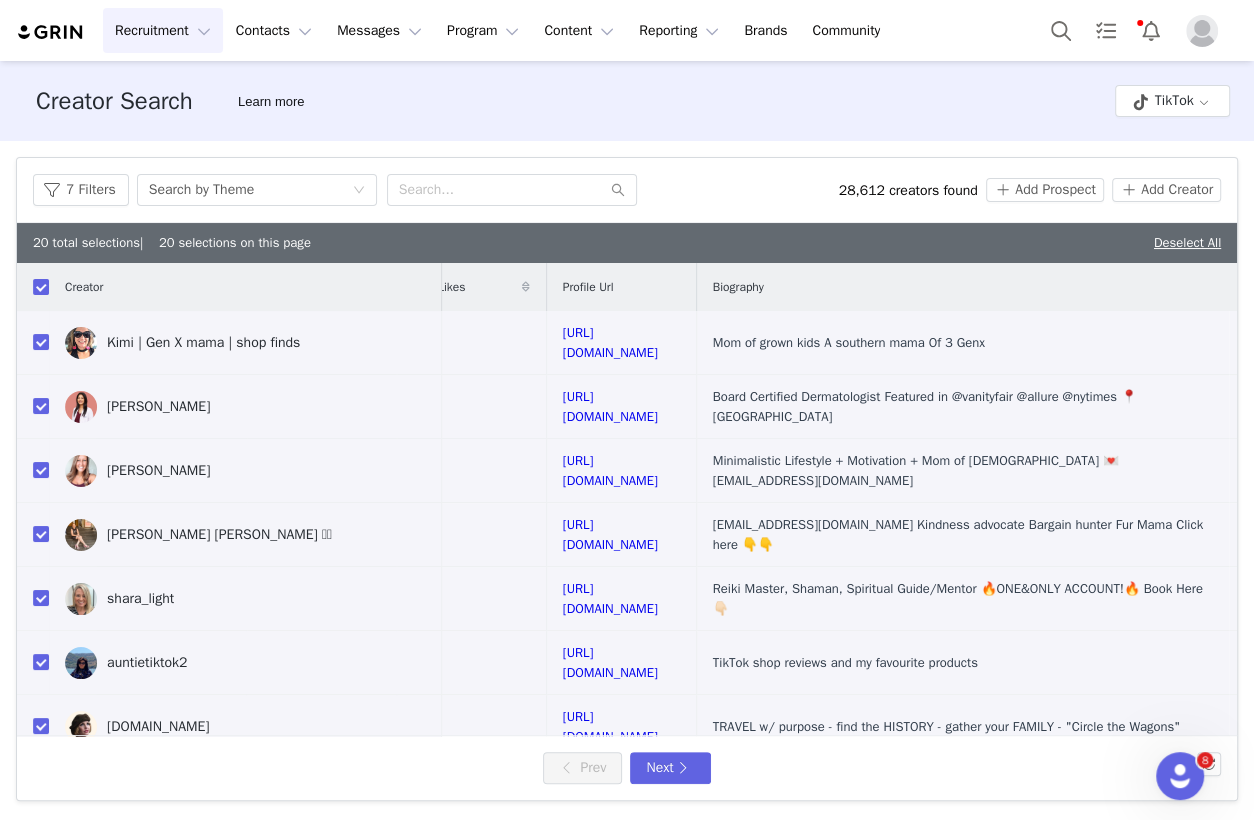 scroll, scrollTop: 0, scrollLeft: 0, axis: both 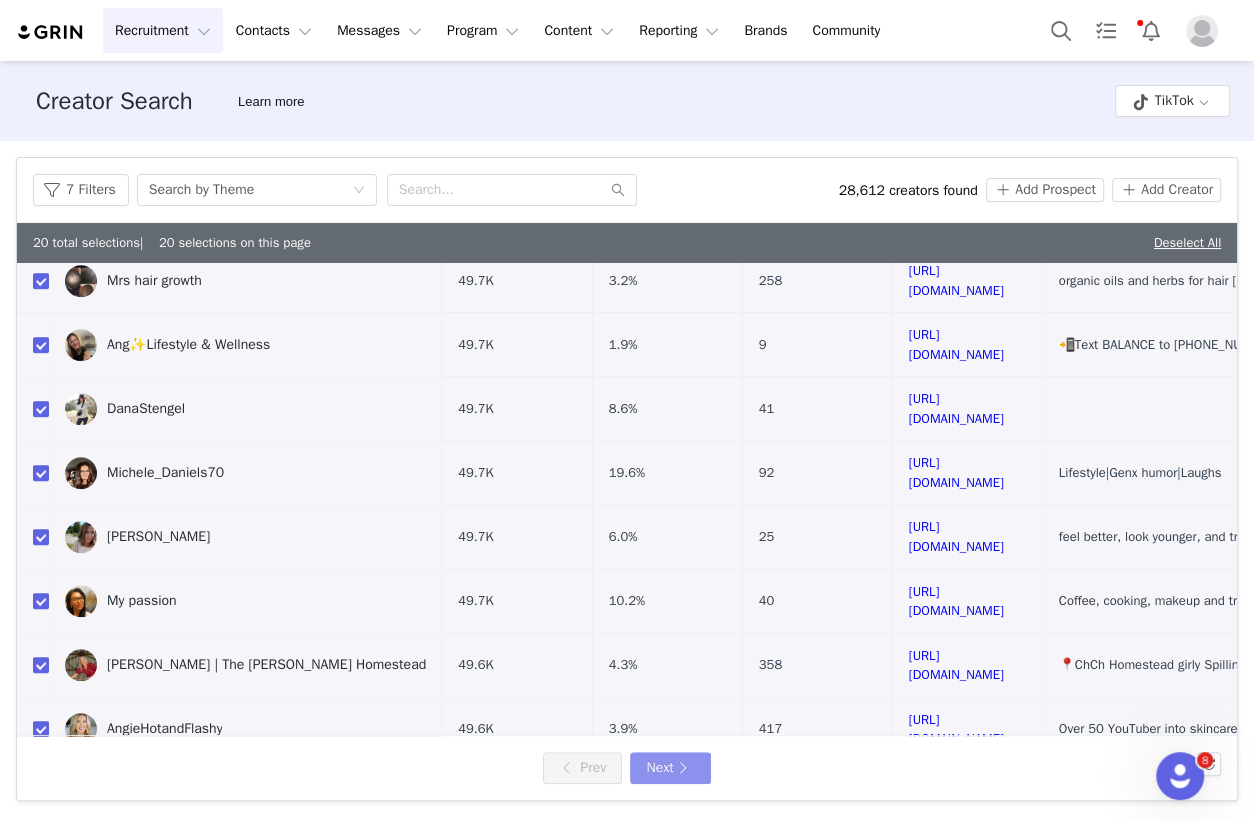 click on "Next" at bounding box center [670, 768] 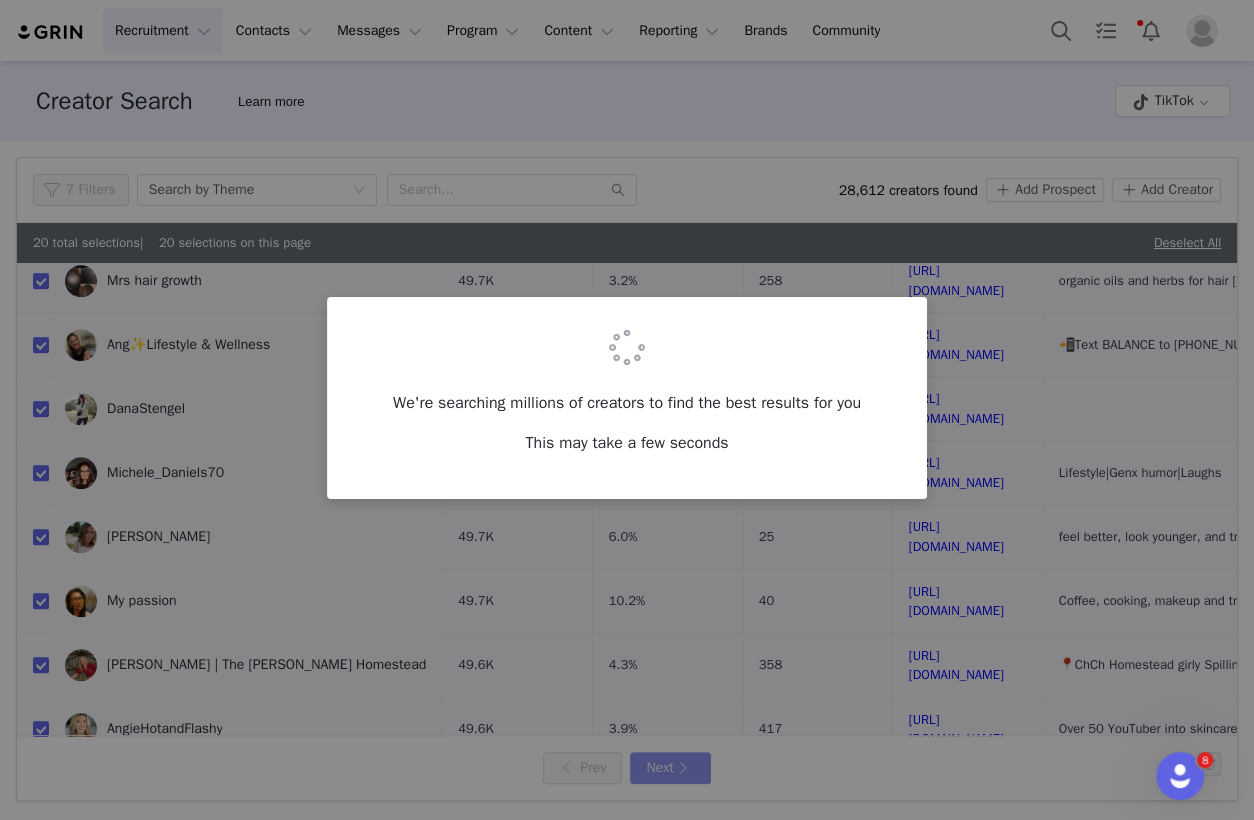 scroll, scrollTop: 0, scrollLeft: 0, axis: both 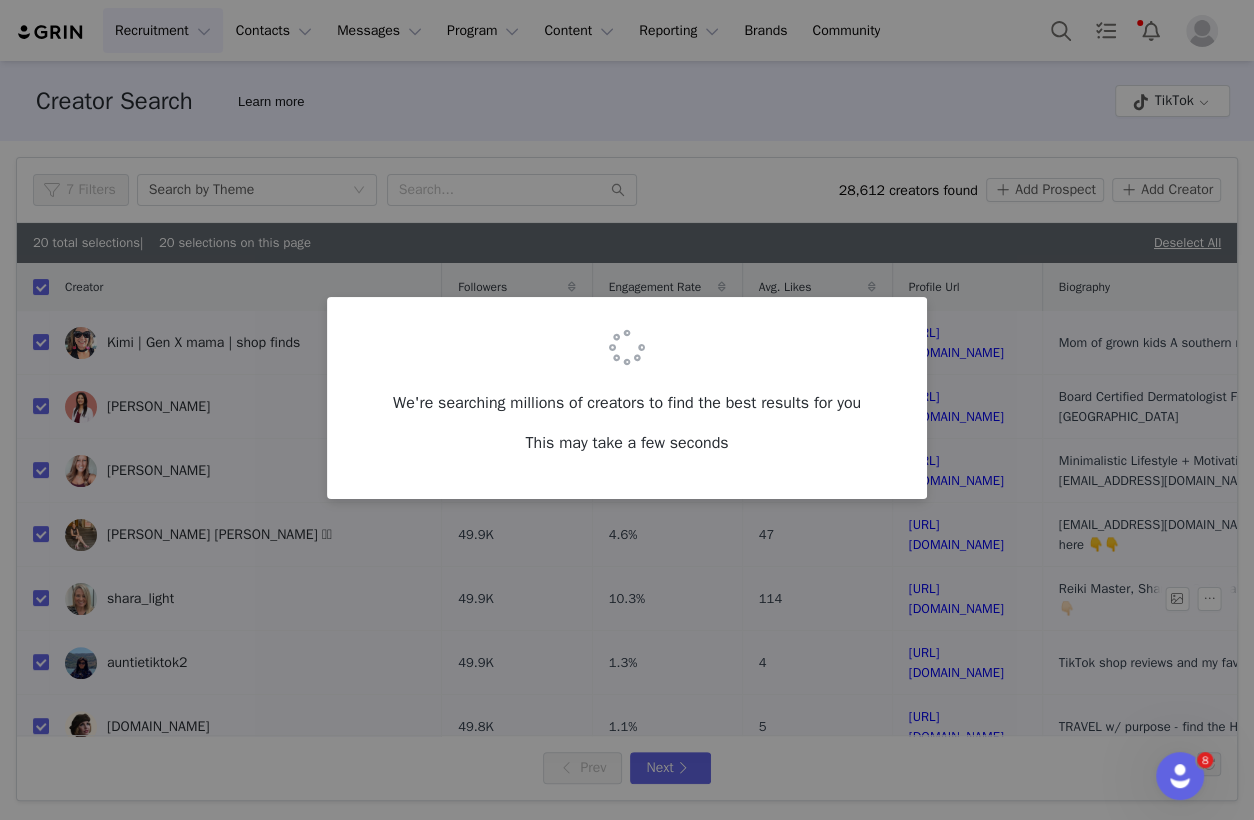 checkbox on "false" 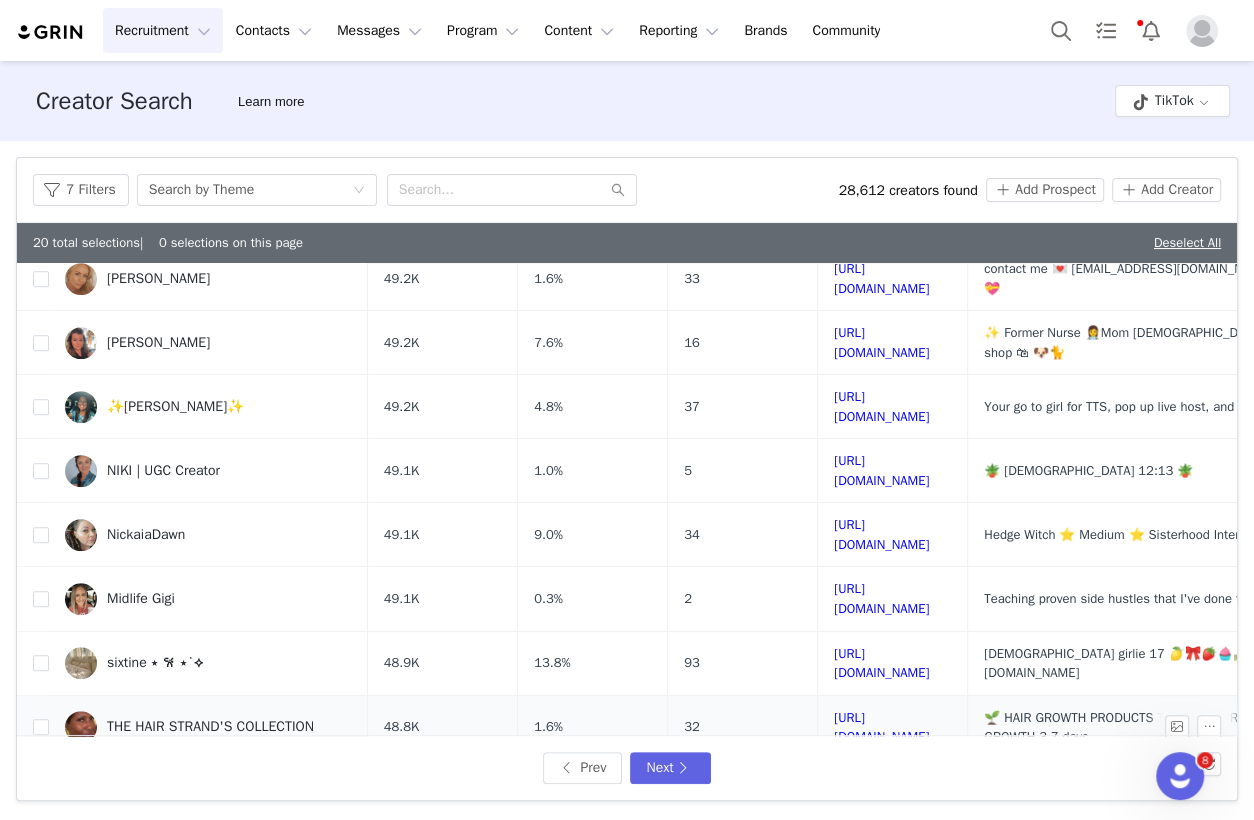 scroll, scrollTop: 745, scrollLeft: 0, axis: vertical 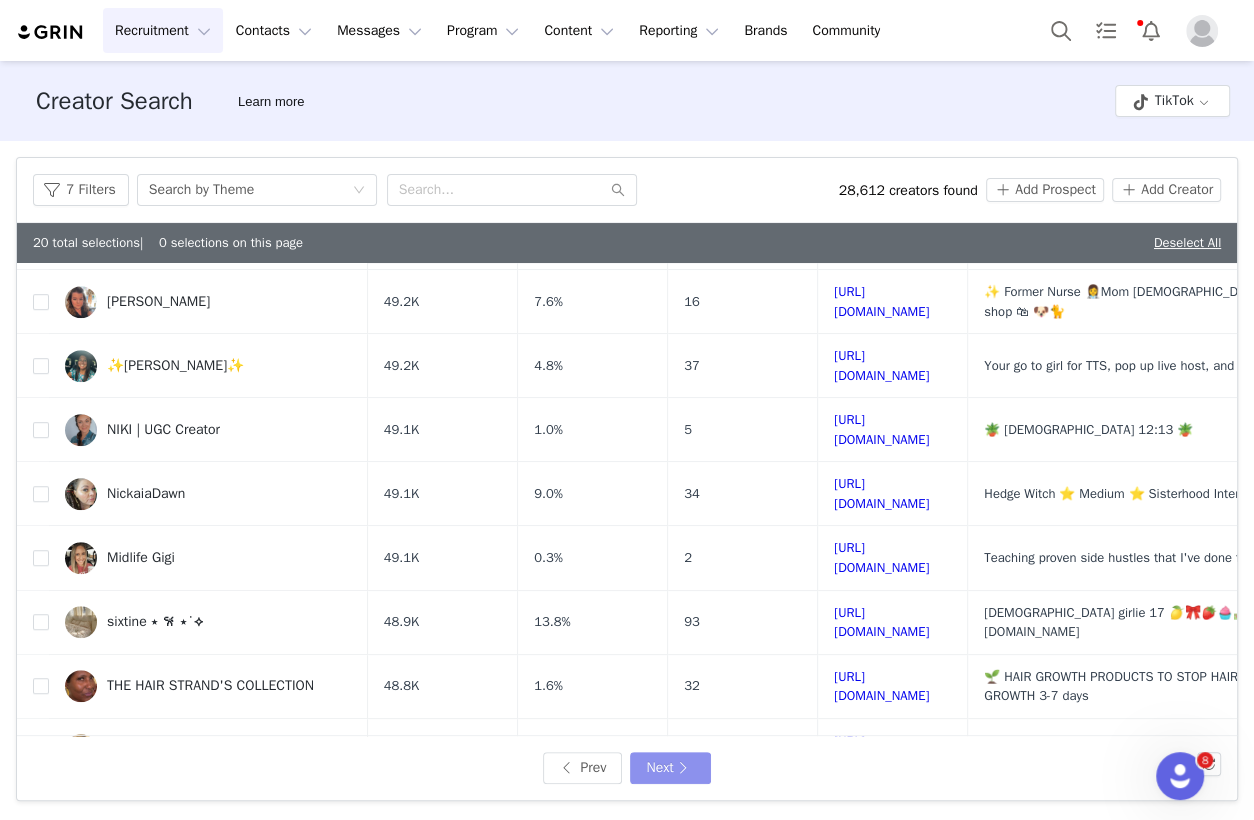 click on "Next" at bounding box center (670, 768) 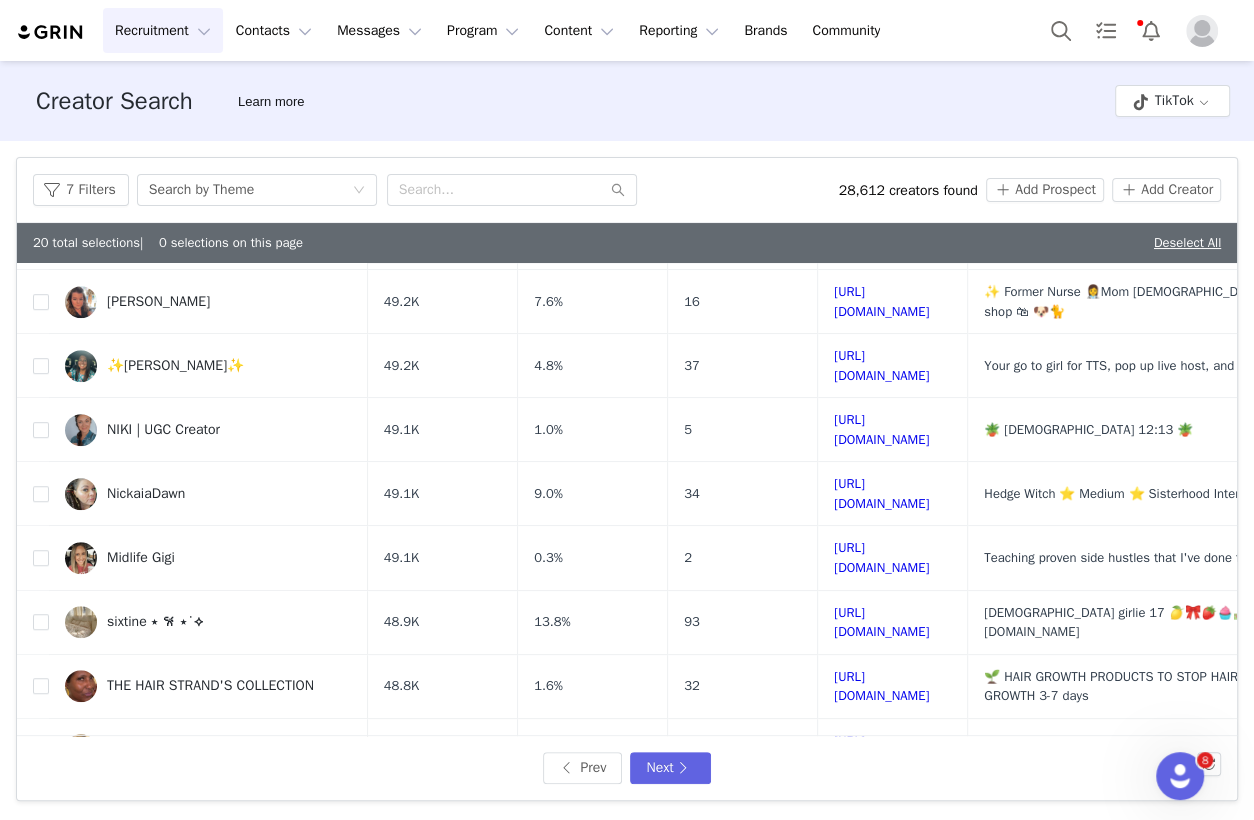 scroll, scrollTop: 0, scrollLeft: 0, axis: both 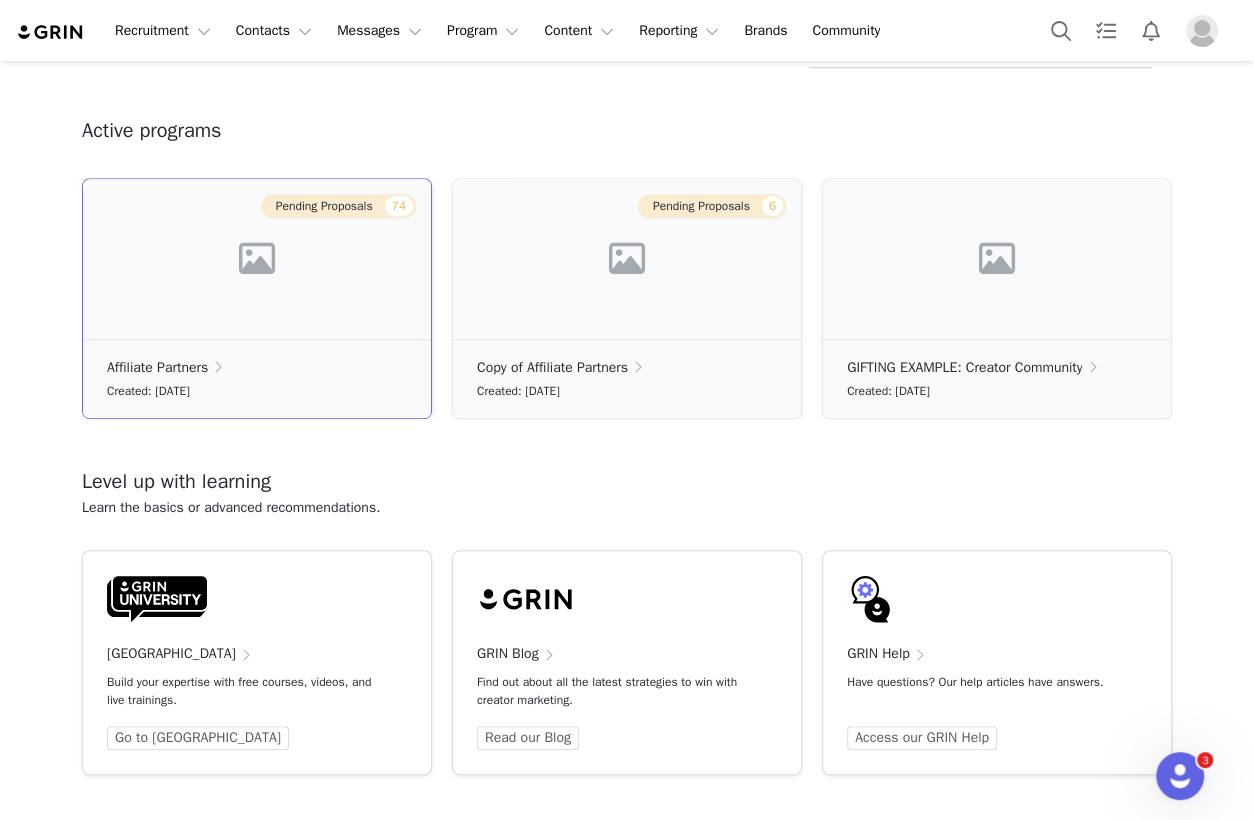 click at bounding box center (257, 259) 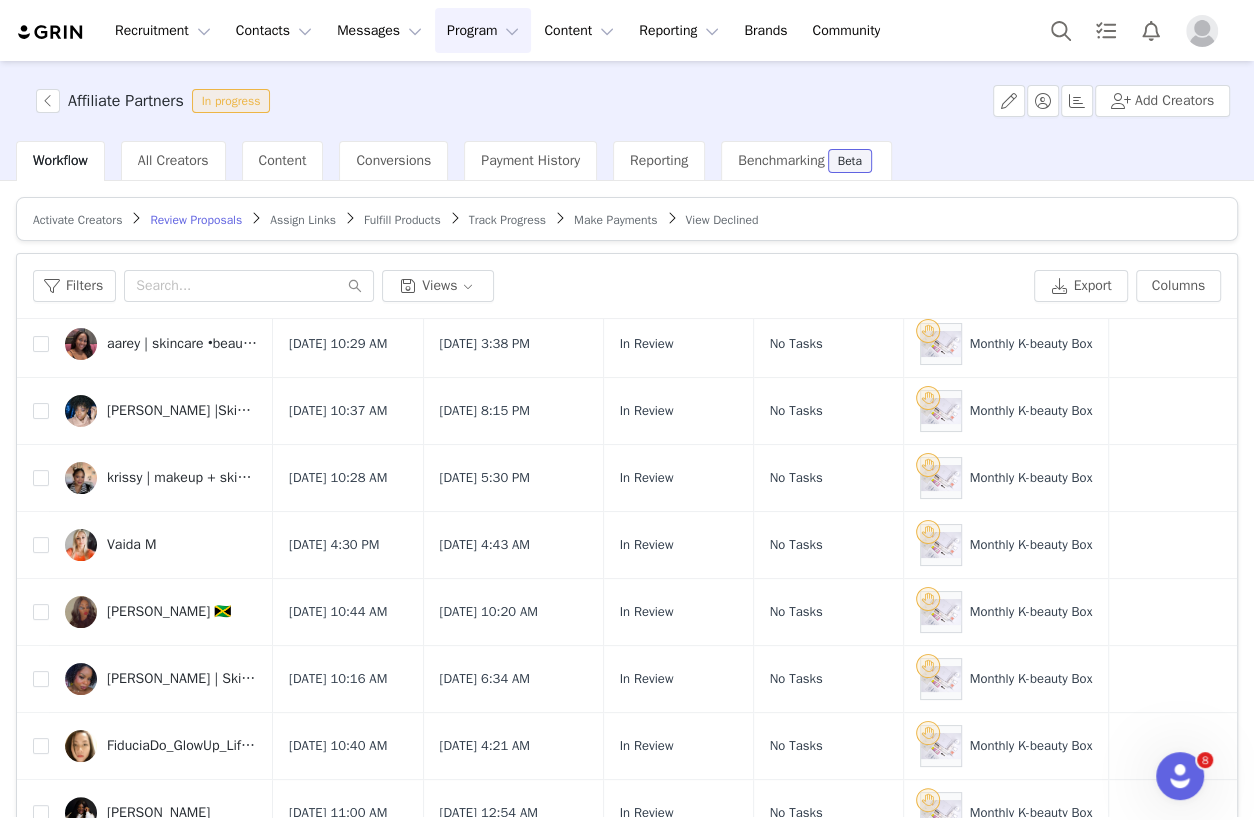 scroll, scrollTop: 0, scrollLeft: 0, axis: both 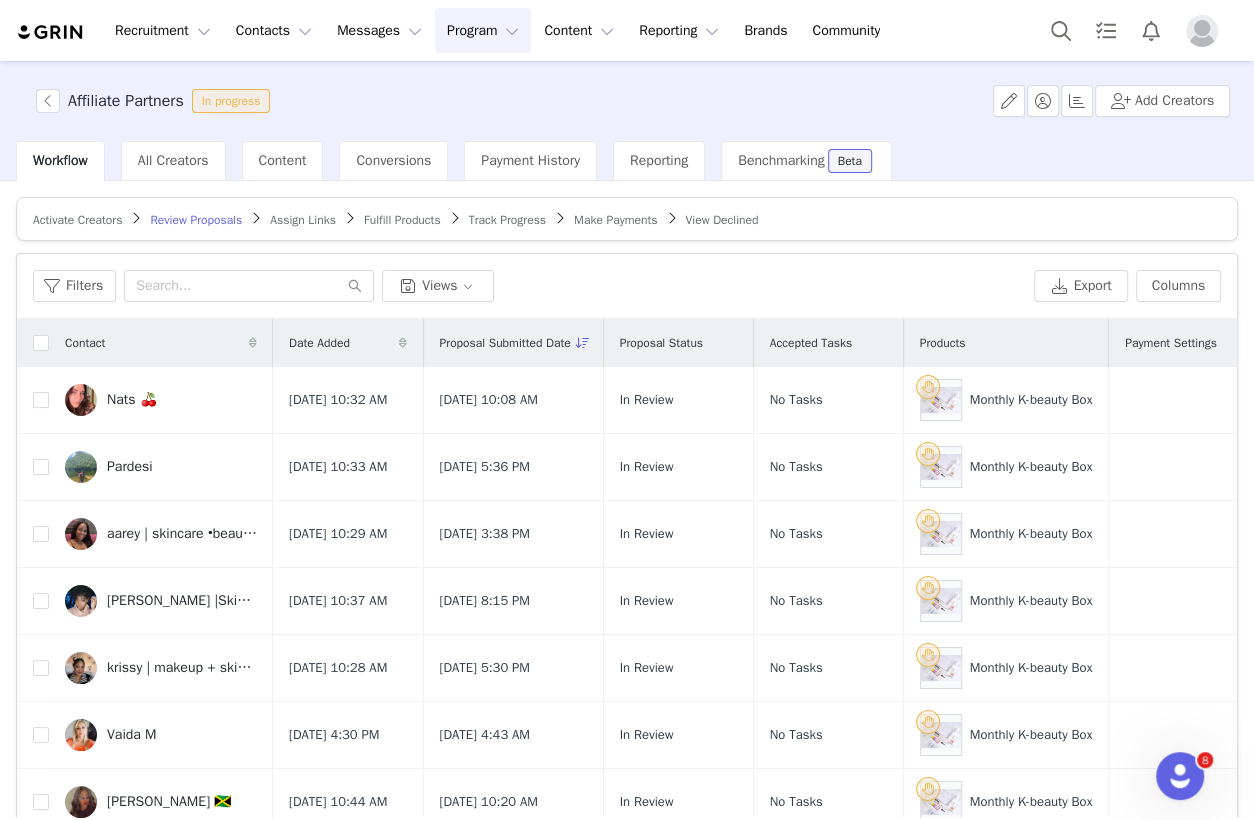 click on "Filters Views" at bounding box center [529, 286] 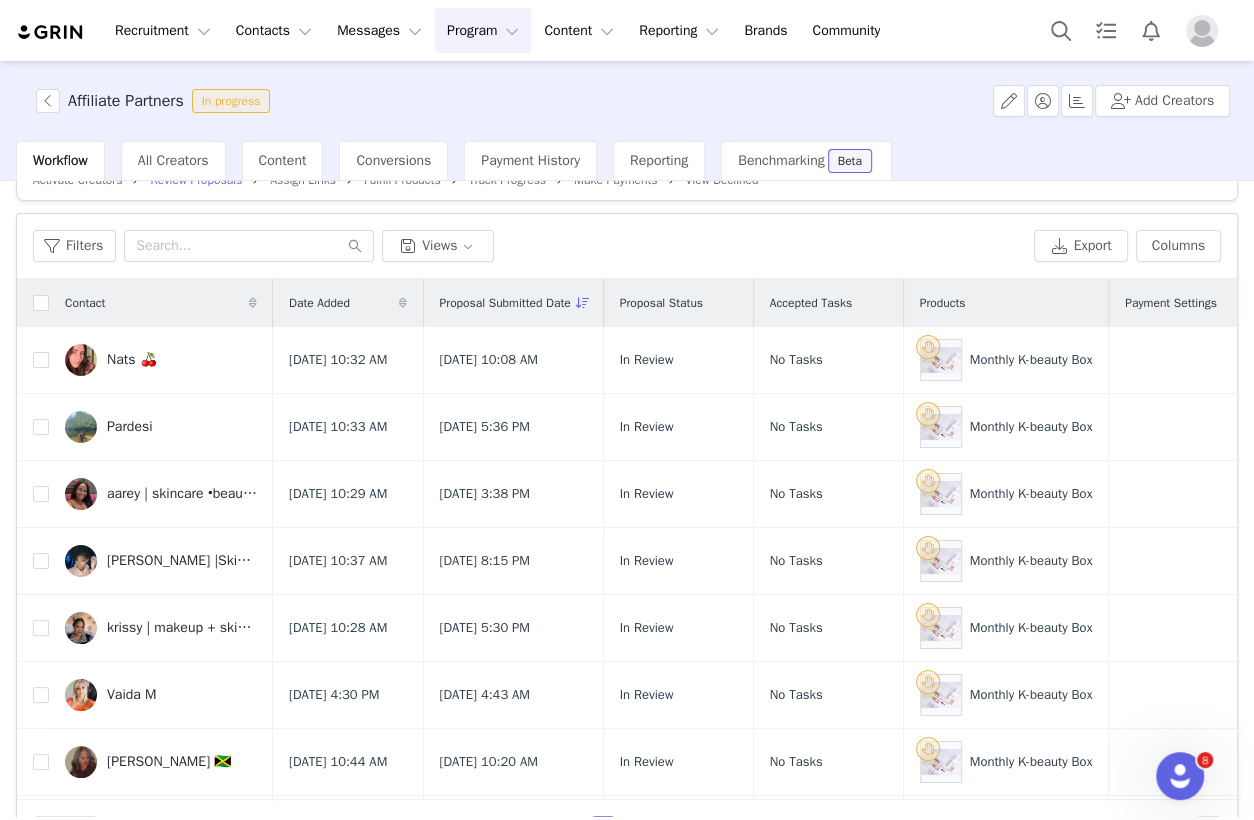 scroll, scrollTop: 44, scrollLeft: 0, axis: vertical 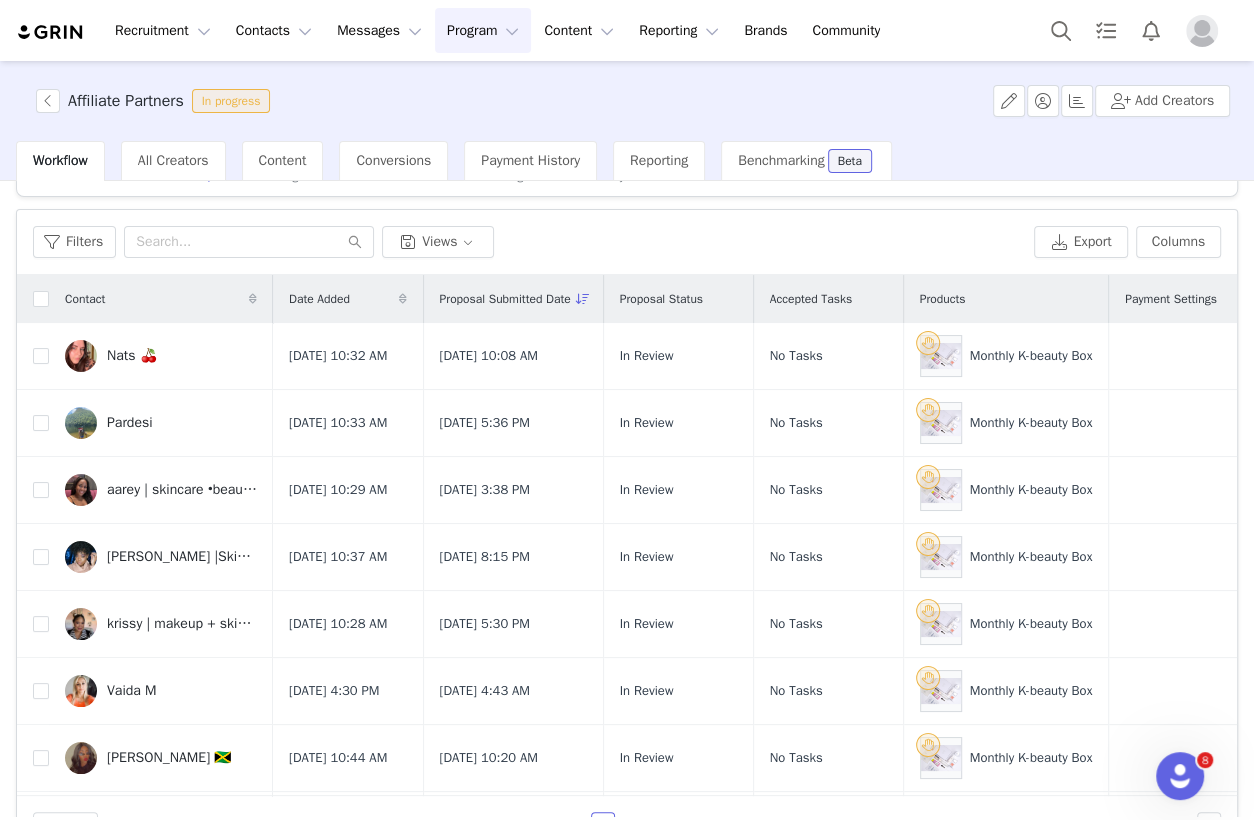 click on "Filters Views     Export     Columns" at bounding box center (627, 242) 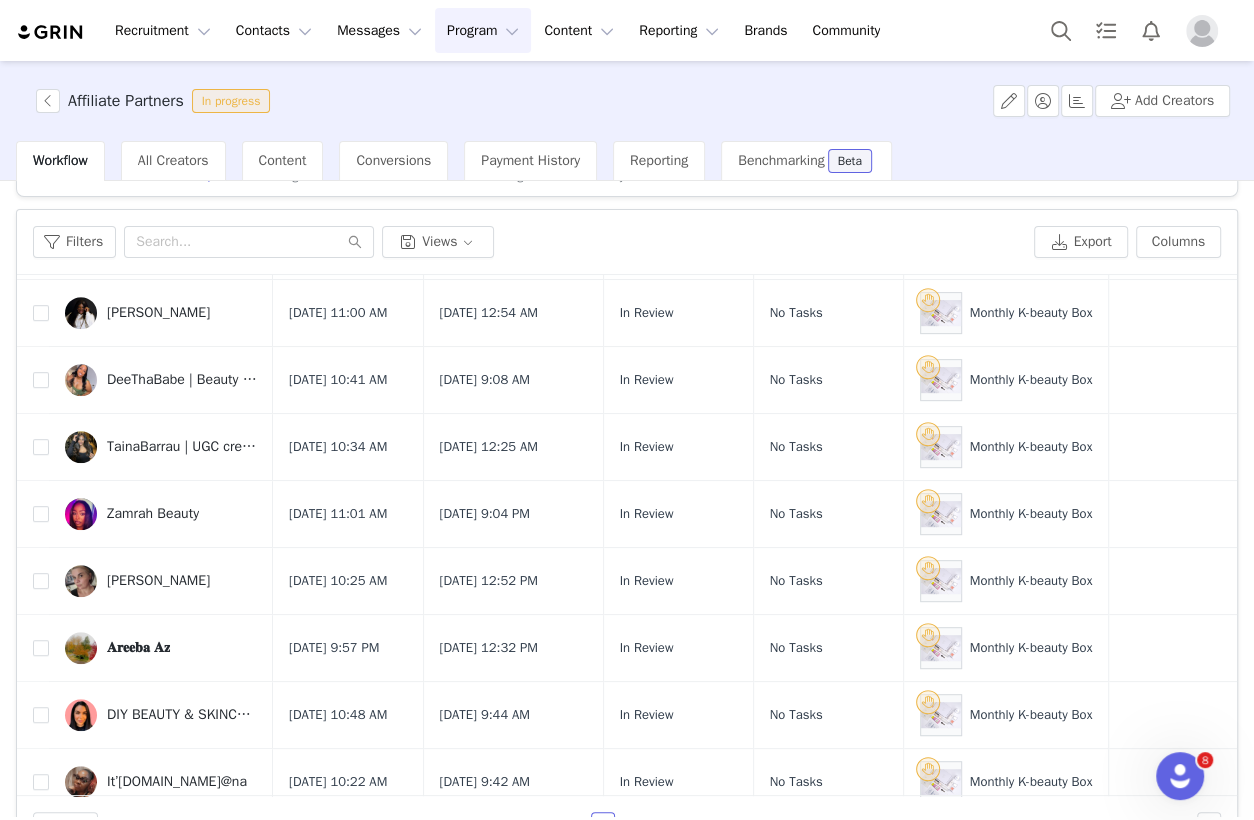 scroll, scrollTop: 1190, scrollLeft: 0, axis: vertical 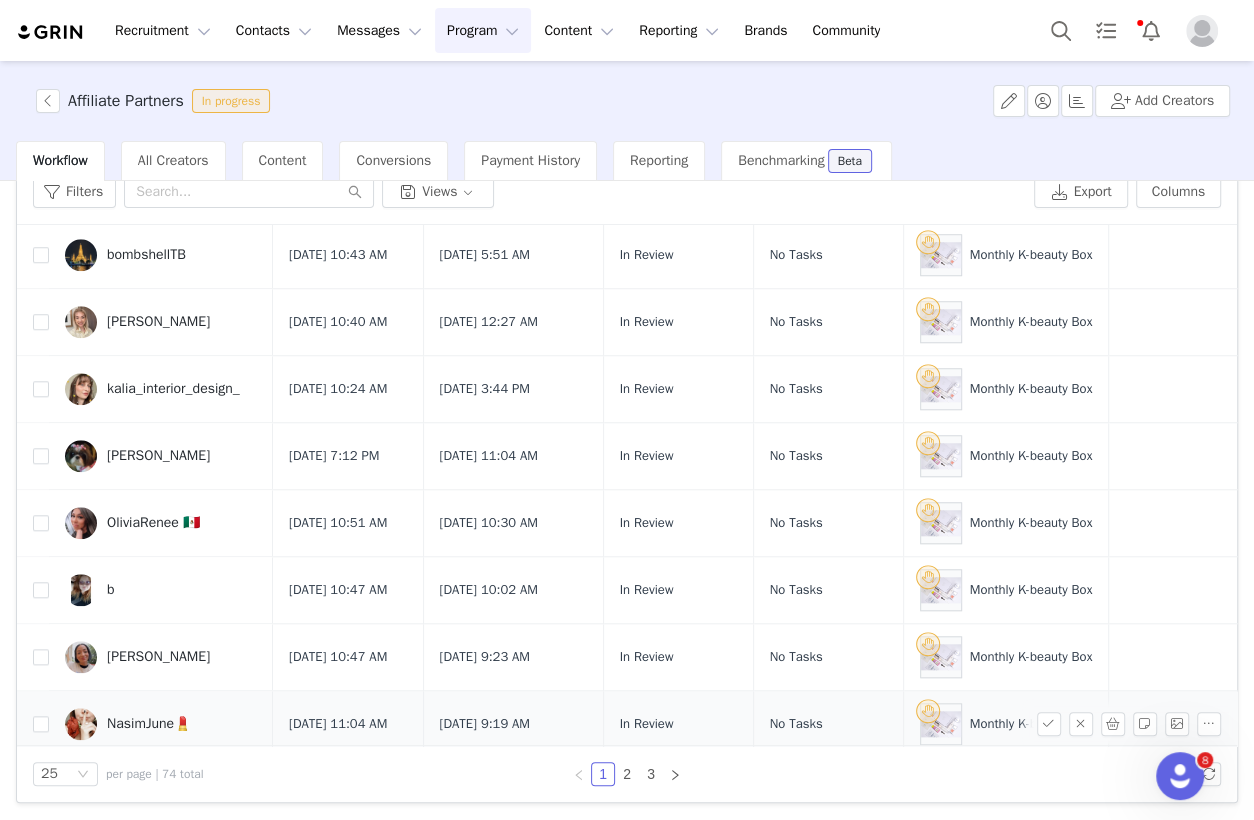 drag, startPoint x: 840, startPoint y: 724, endPoint x: 850, endPoint y: 723, distance: 10.049875 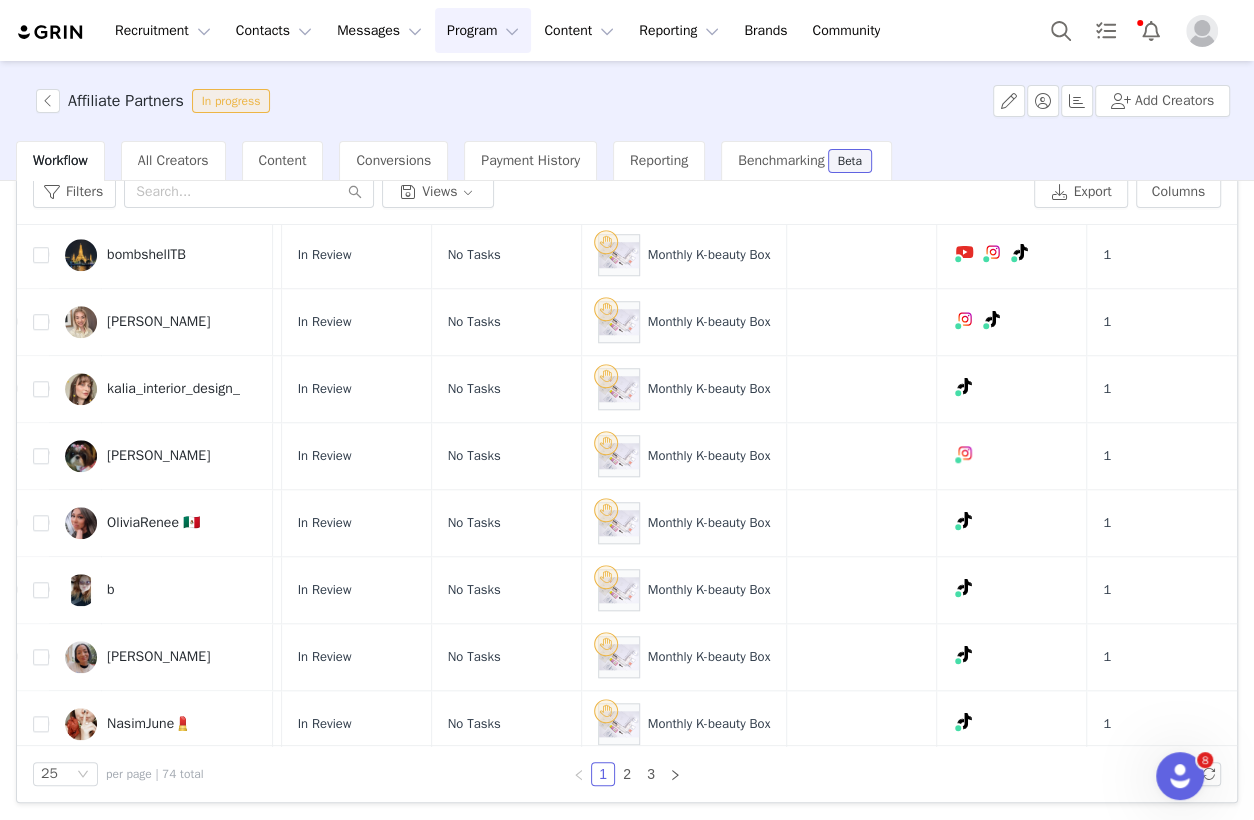 scroll, scrollTop: 1190, scrollLeft: 0, axis: vertical 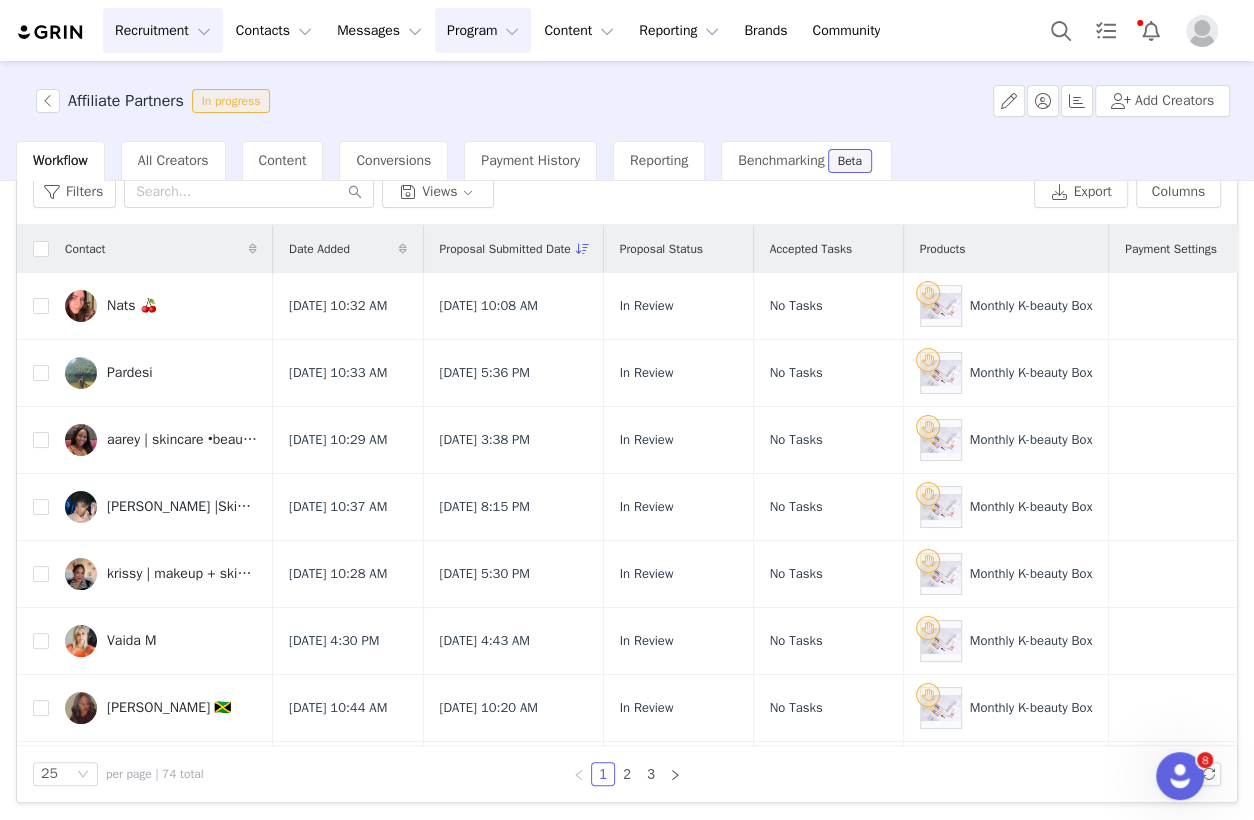click on "Recruitment Recruitment" at bounding box center (163, 30) 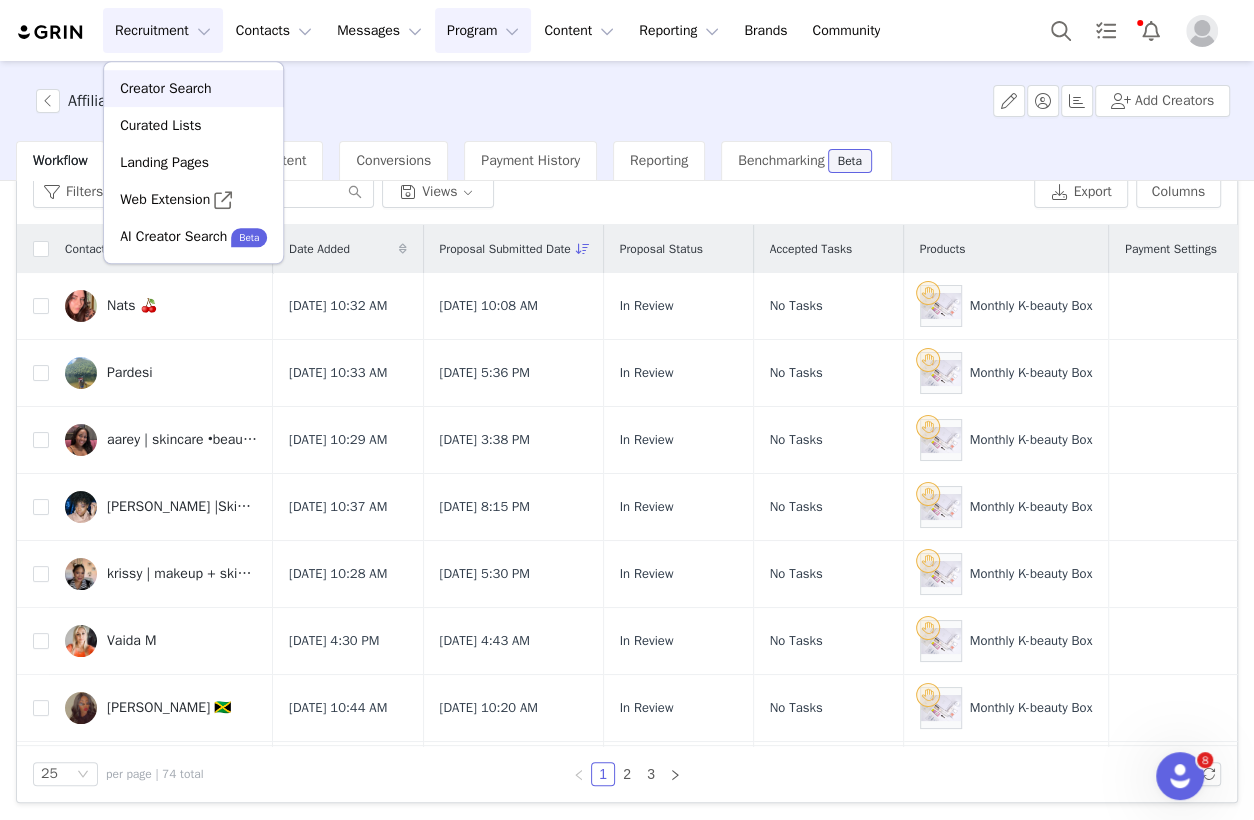 click on "Creator Search" at bounding box center (165, 88) 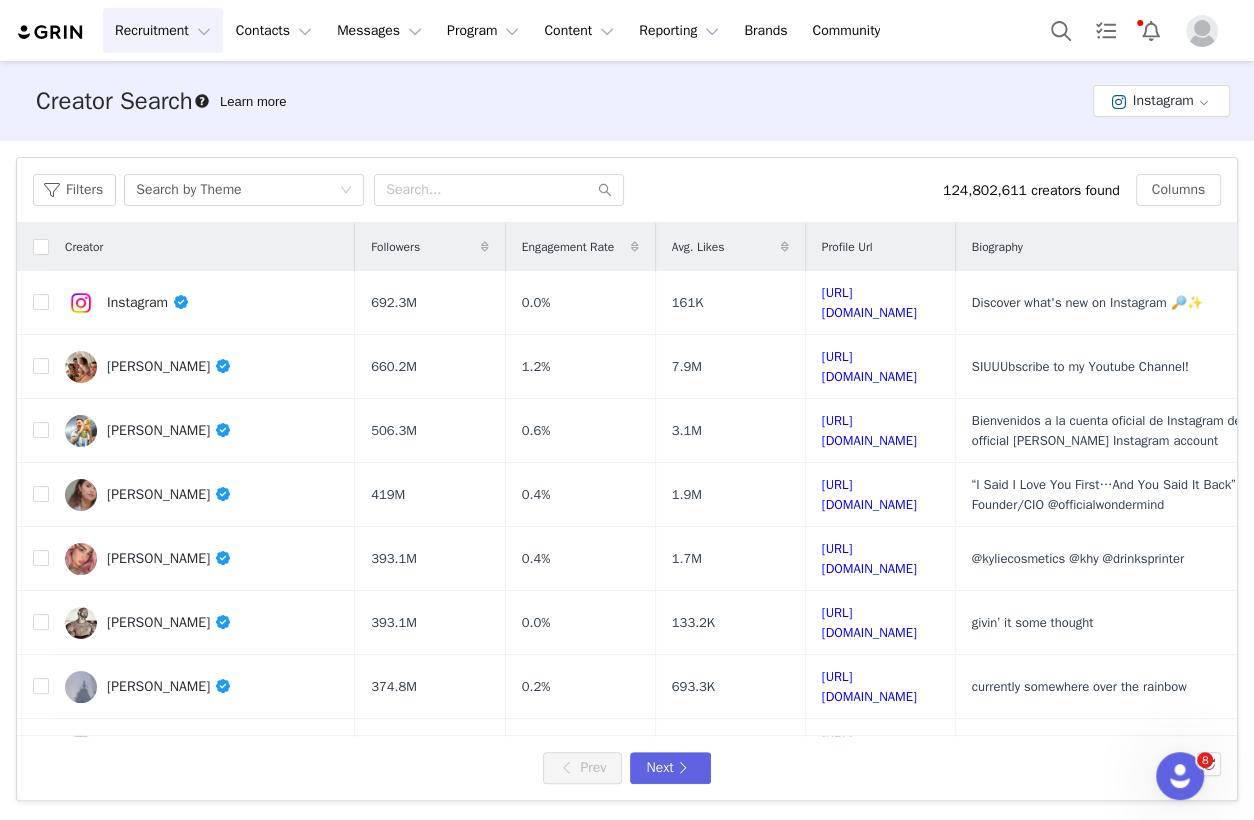 click on "Filters  Search by Theme" at bounding box center (488, 190) 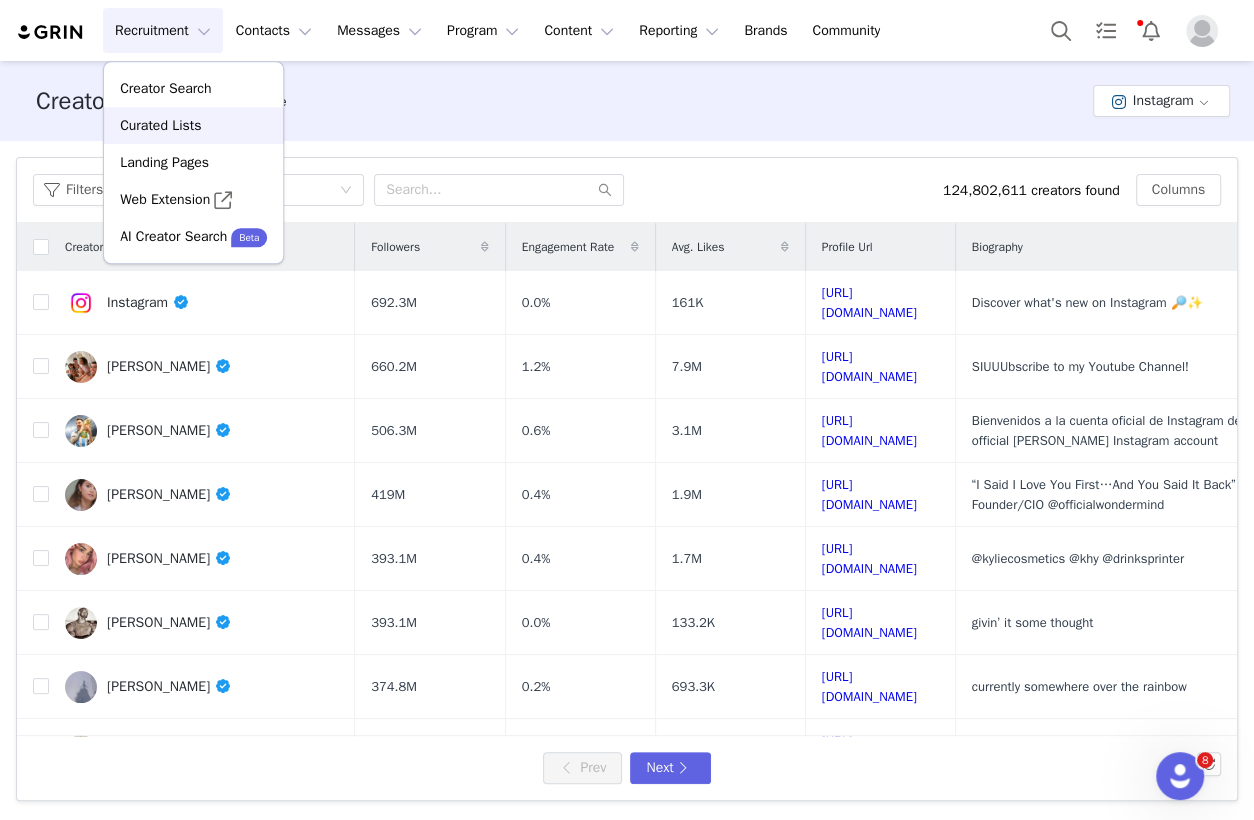 click on "Curated Lists" at bounding box center [160, 125] 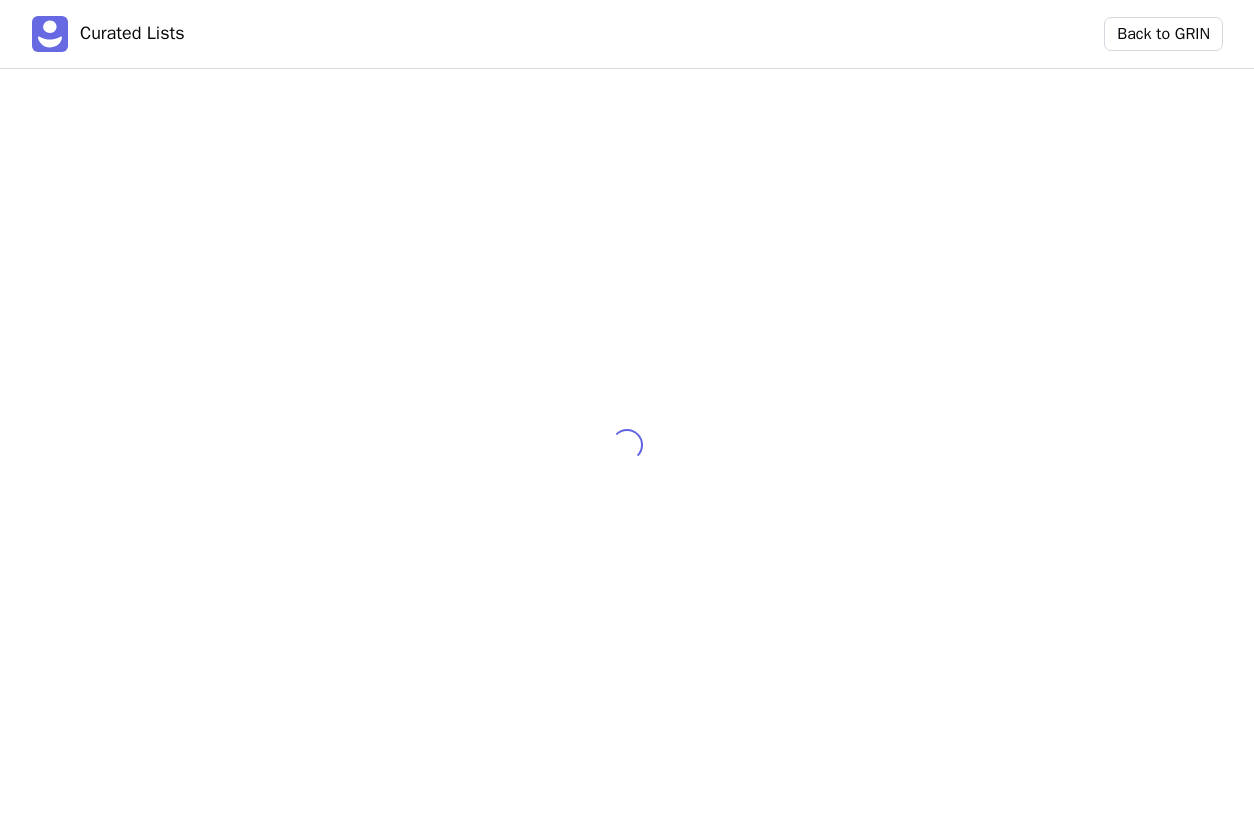 scroll, scrollTop: 0, scrollLeft: 0, axis: both 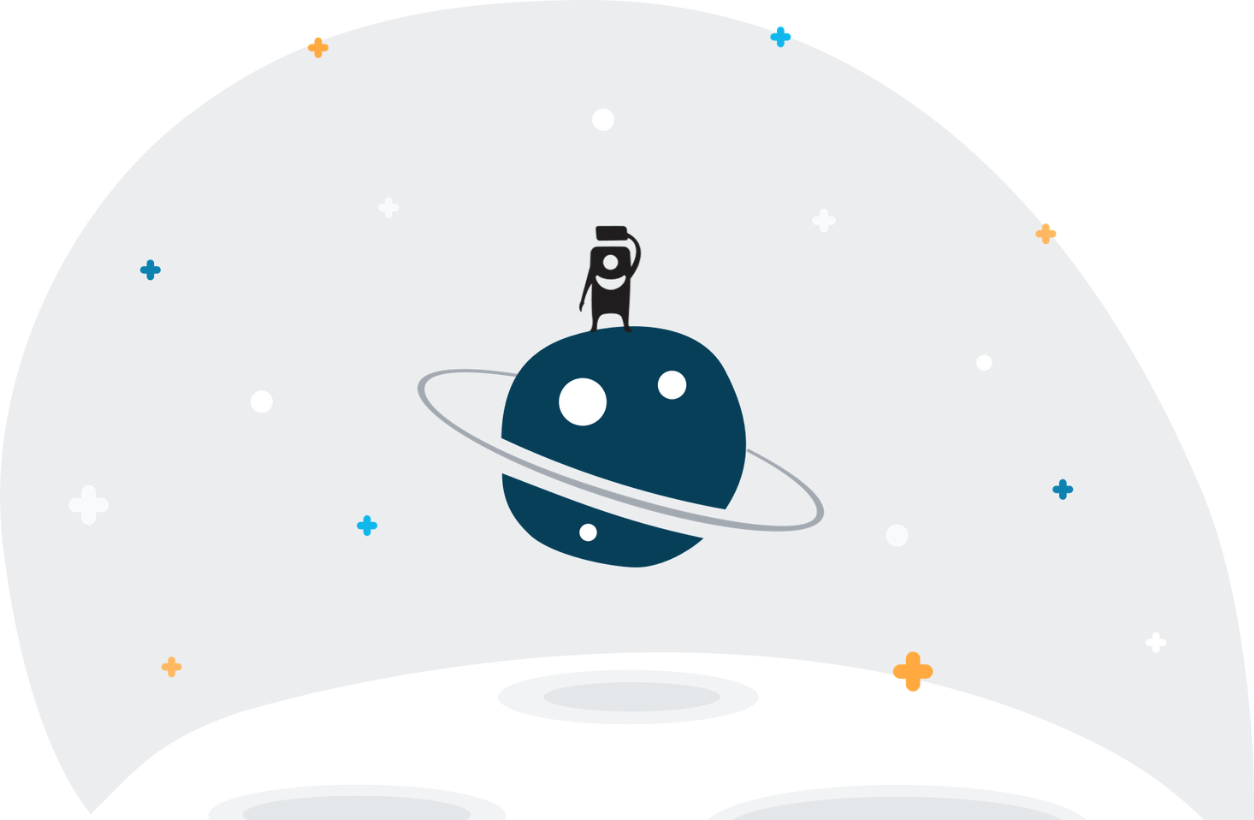 click on "Go Back" at bounding box center [23, 934] 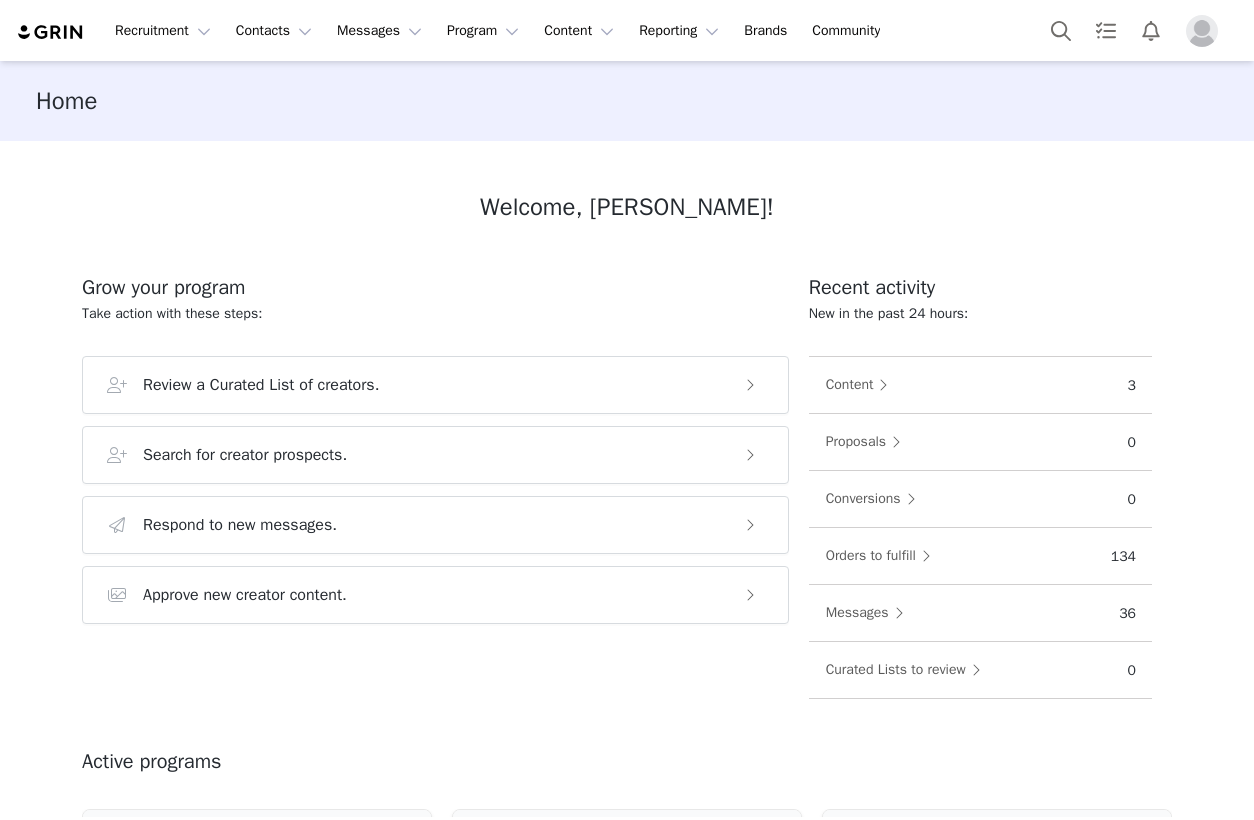 scroll, scrollTop: 0, scrollLeft: 0, axis: both 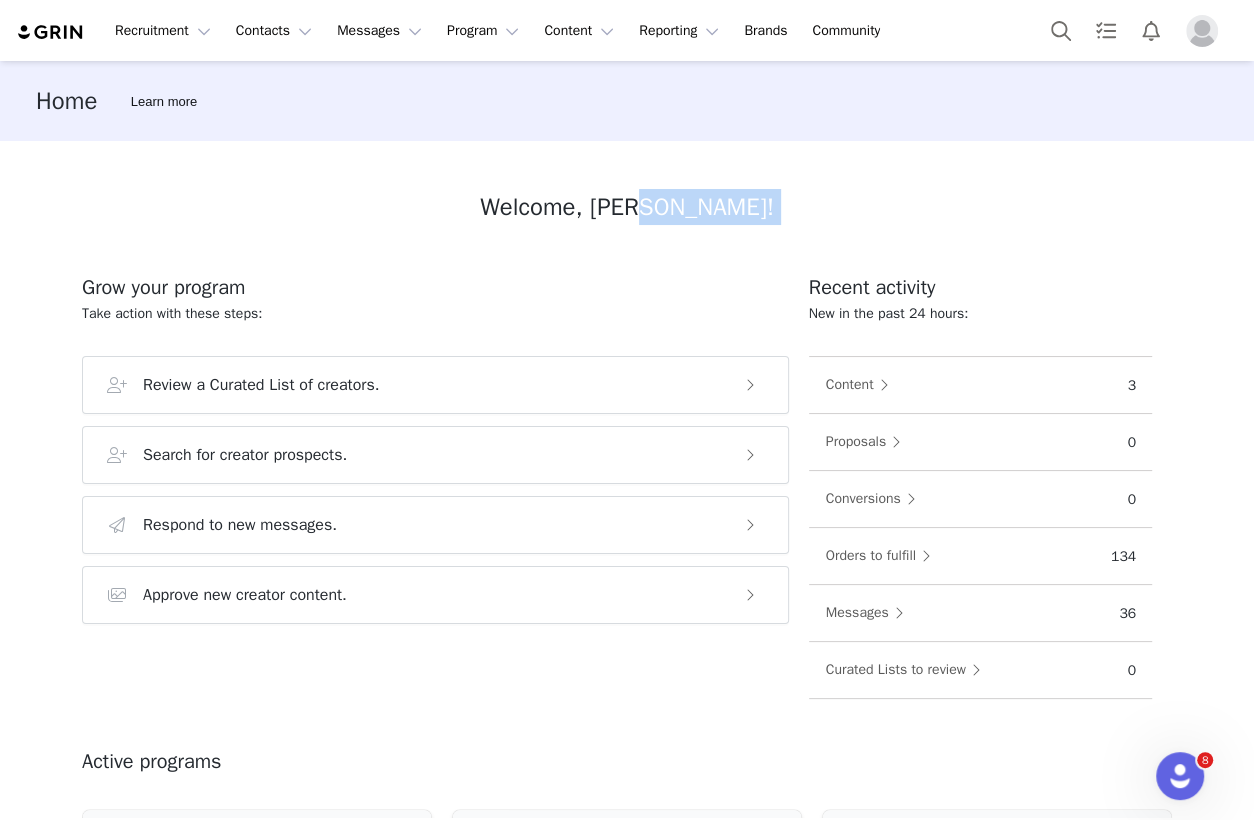 drag, startPoint x: 770, startPoint y: 215, endPoint x: 378, endPoint y: 223, distance: 392.08163 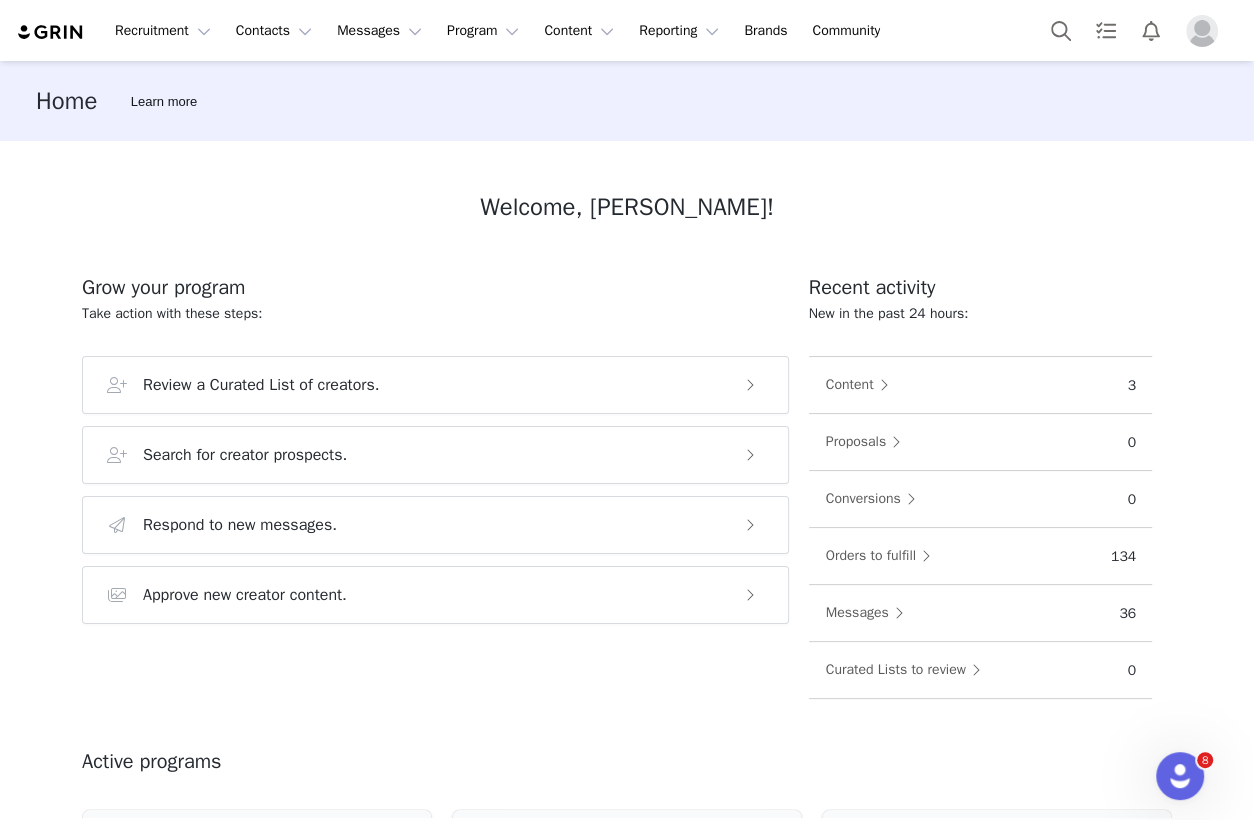 click on "Welcome, [PERSON_NAME]!" at bounding box center [627, 207] 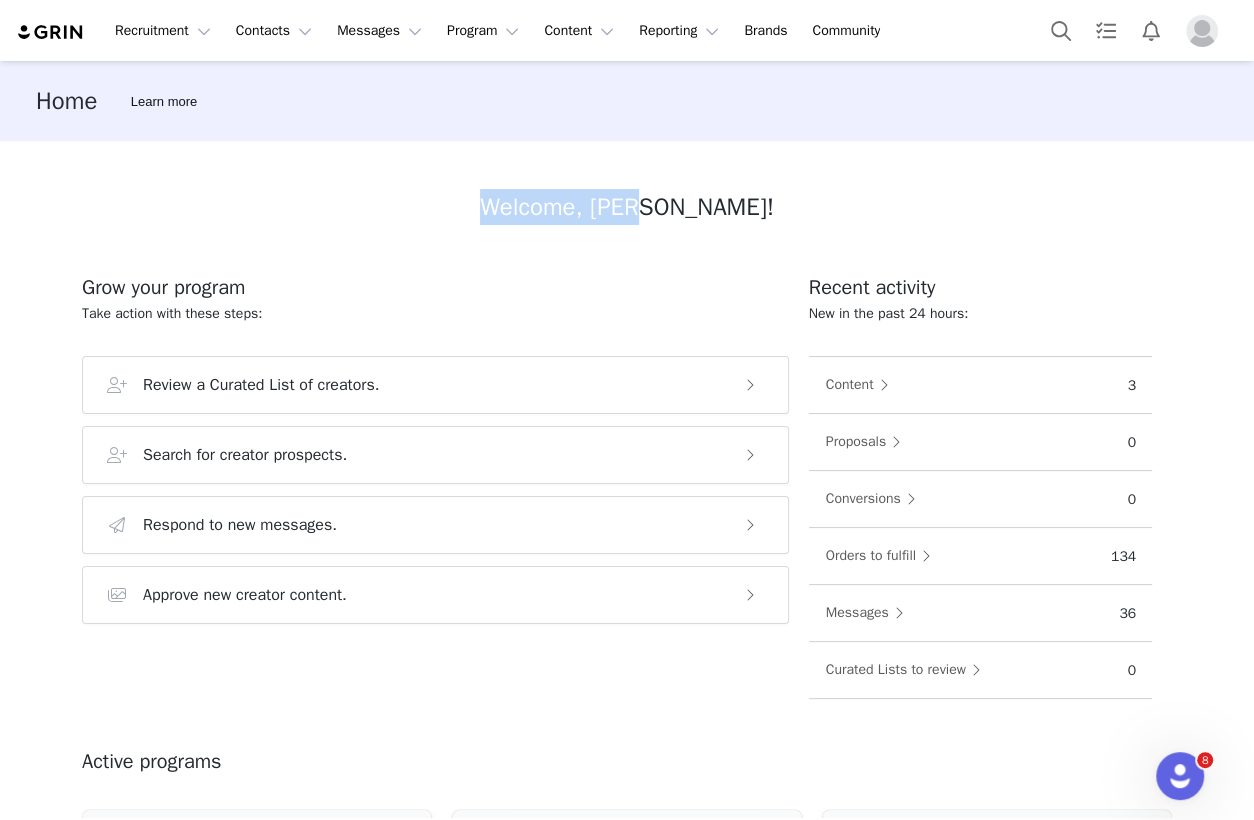 drag, startPoint x: 527, startPoint y: 199, endPoint x: 983, endPoint y: 200, distance: 456.0011 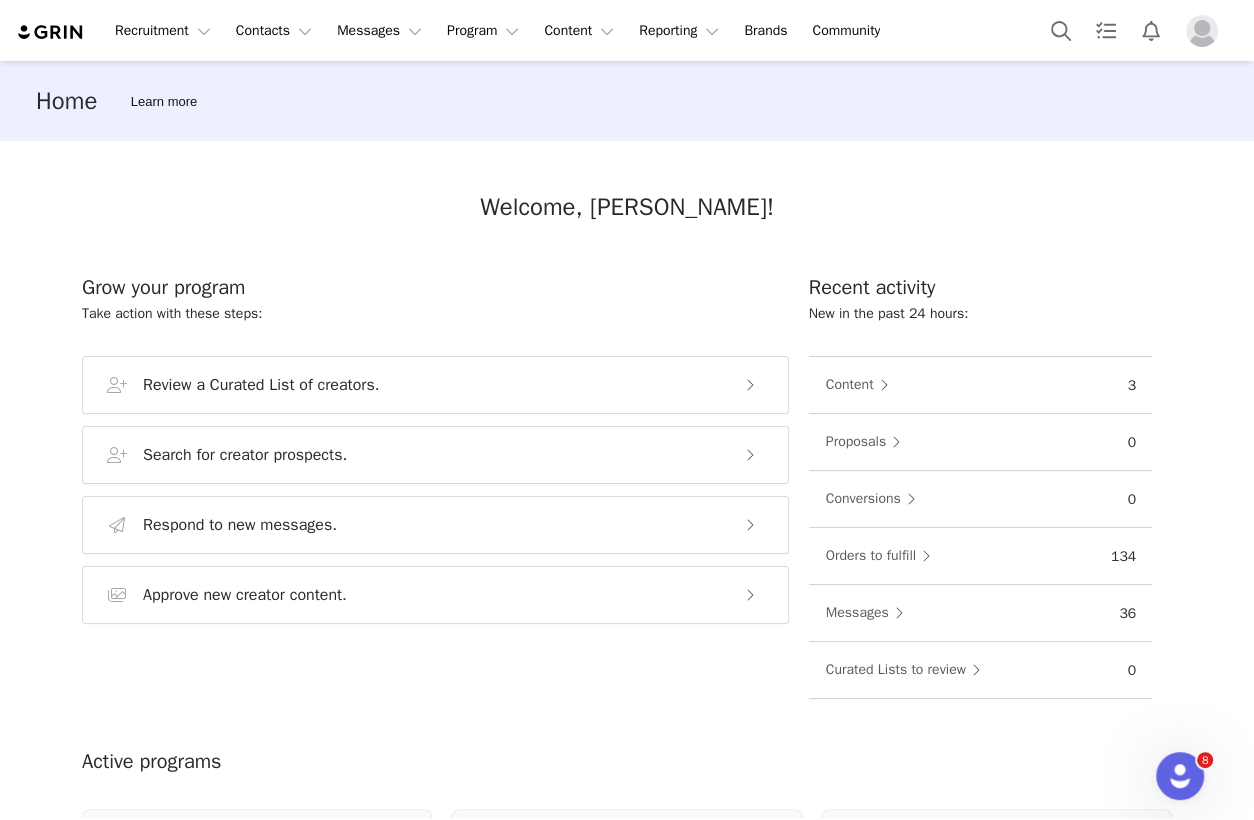 drag, startPoint x: 973, startPoint y: 198, endPoint x: 835, endPoint y: 209, distance: 138.43771 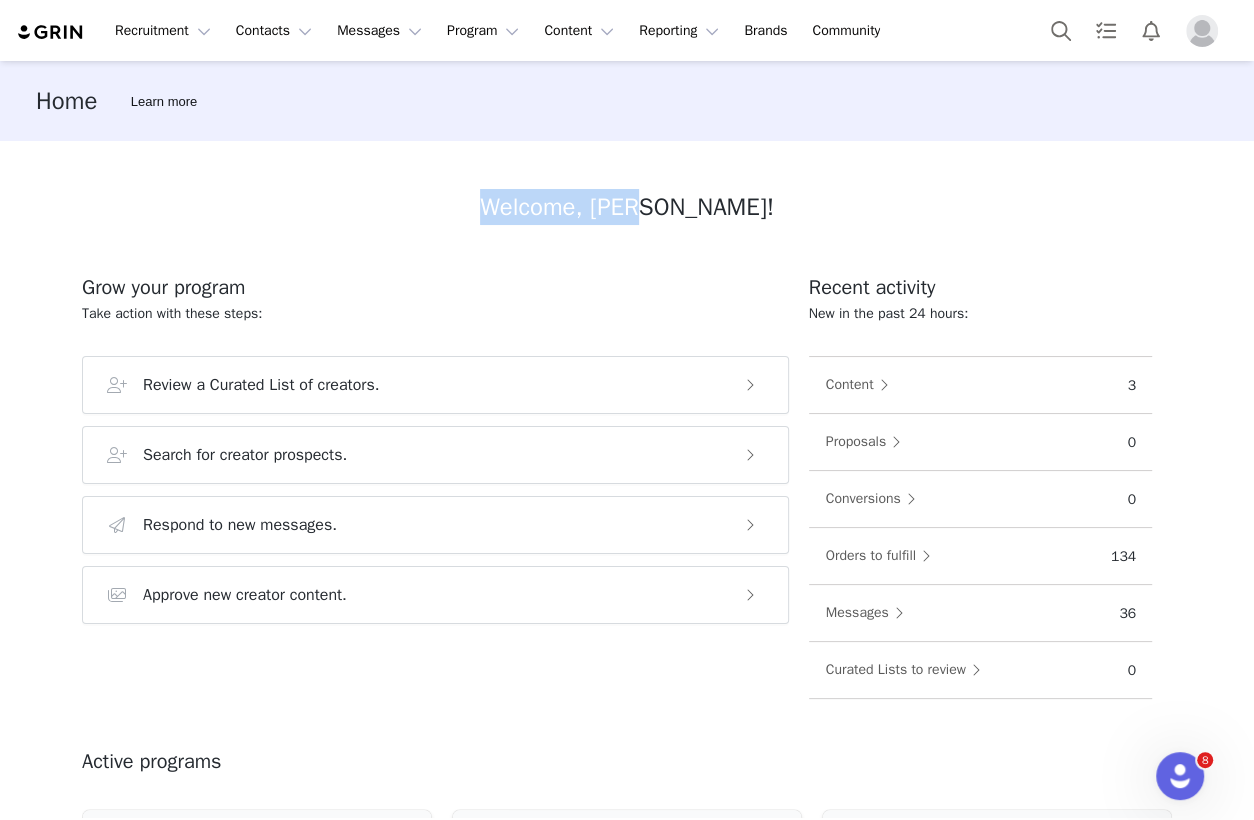 drag, startPoint x: 457, startPoint y: 213, endPoint x: 879, endPoint y: 191, distance: 422.57306 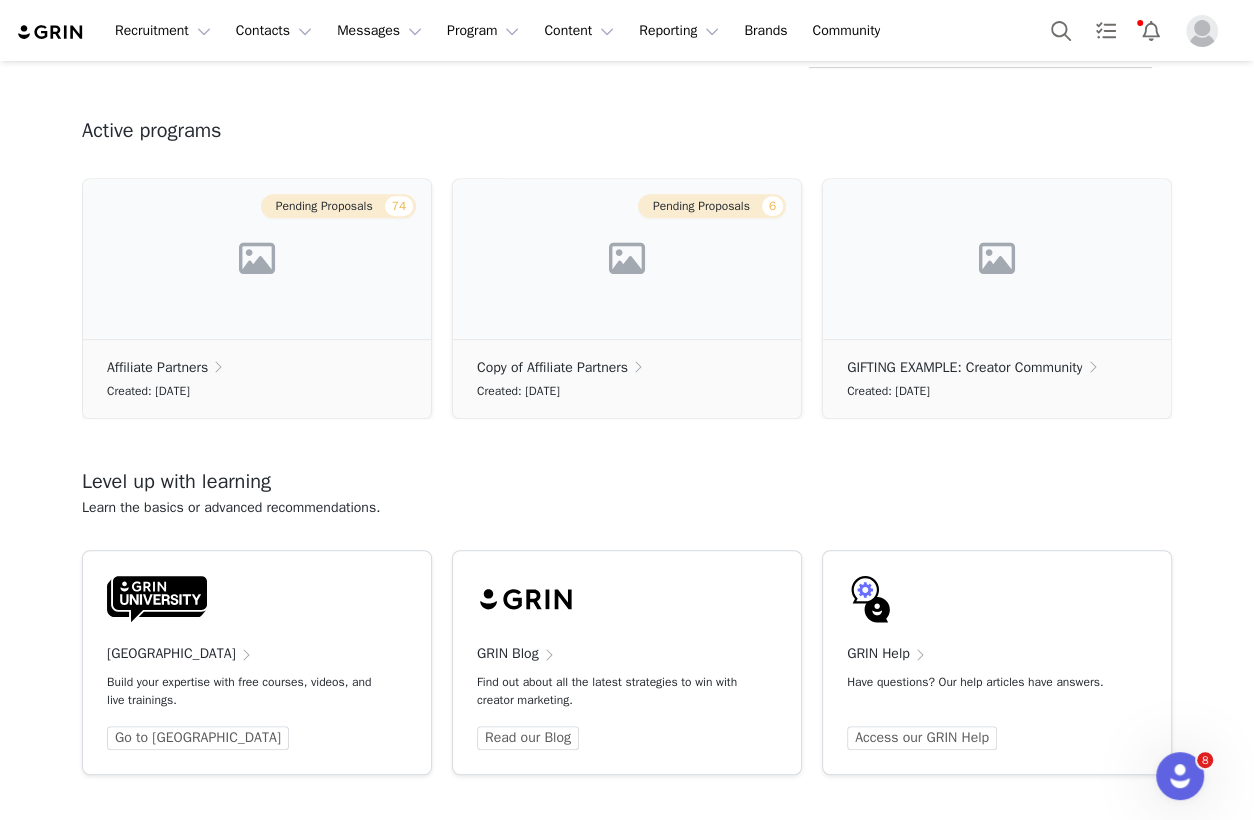 scroll, scrollTop: 0, scrollLeft: 0, axis: both 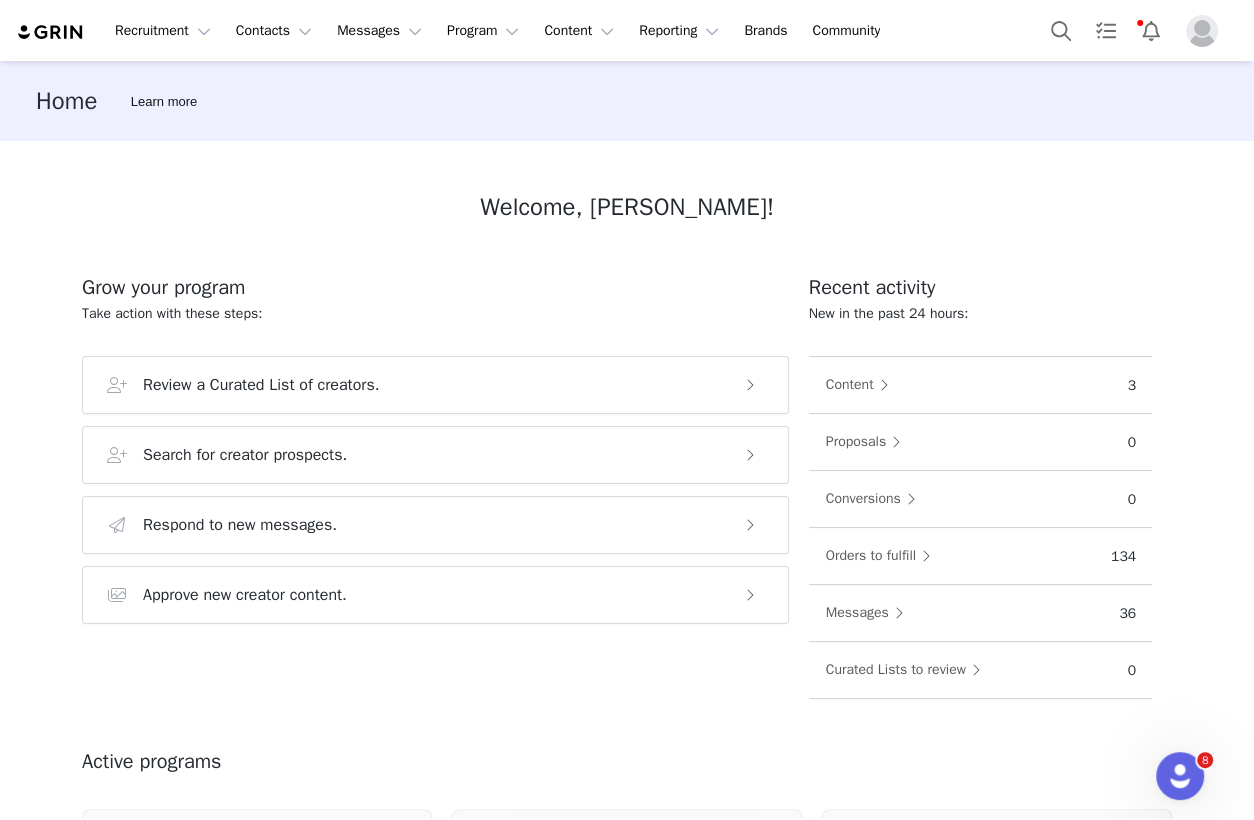click on "Welcome, Leo!   Grow your program Take action with these steps: Review a Curated List of creators.          Search for creator prospects.         Respond to new messages.         Approve new creator content.         Recent activity New in the past 24 hours: Content     3 Proposals     0 Conversions     0 Orders to fulfill     134 Messages     36 Curated Lists to review     0 Active programs     Pending Proposals 74 Affiliate Partners     Created: June 4, 2025     Pending Proposals 6 Copy of Affiliate Partners     Created: June 19, 2025     GIFTING EXAMPLE: Creator Community     Created: June 4, 2025     Level up with learning Learn the basics or advanced recommendations.         GRIN University               Build your expertise with free courses, videos, and live trainings.   Go to GRIN University               GRIN Blog               Find out about all the latest strategies to win with creator marketing.   Read our Blog               GRIN Help               Have questions? Our help articles have answers." at bounding box center [627, 479] 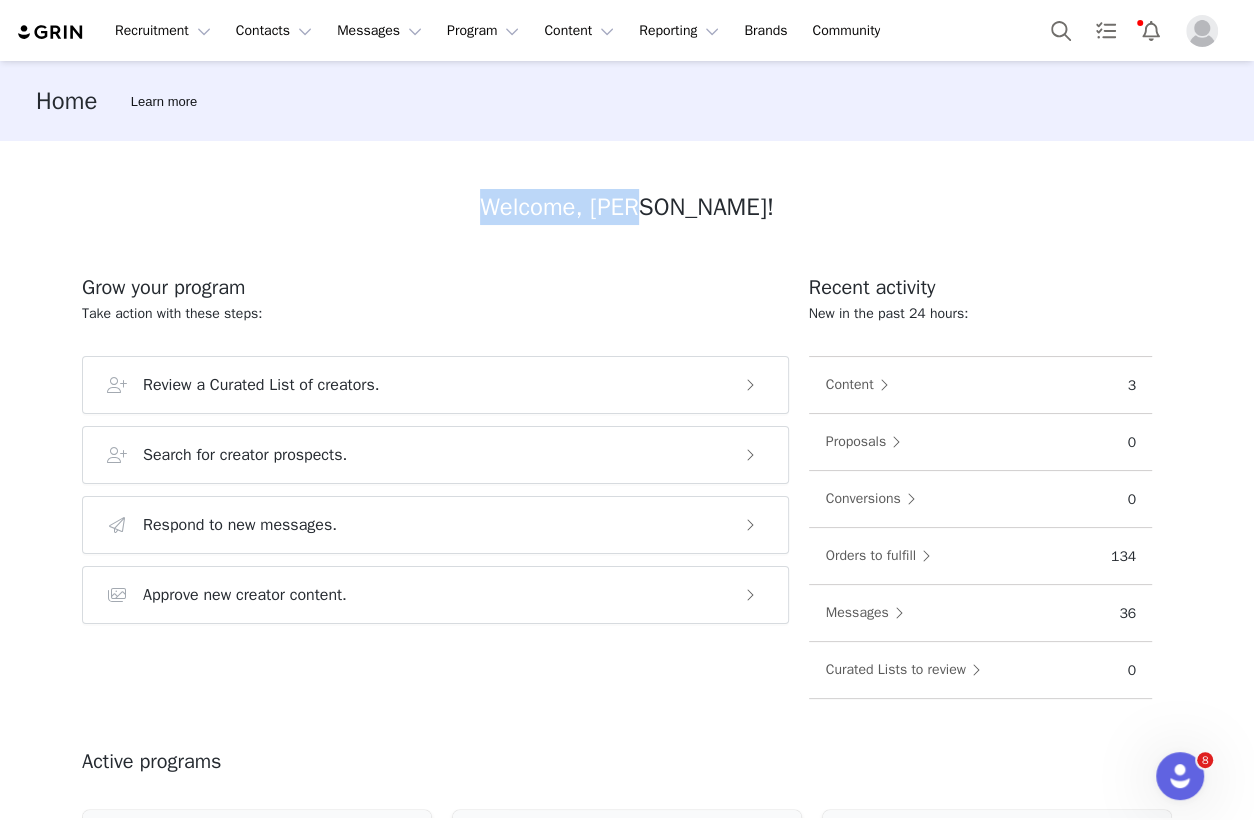 drag, startPoint x: 514, startPoint y: 200, endPoint x: 917, endPoint y: 196, distance: 403.01984 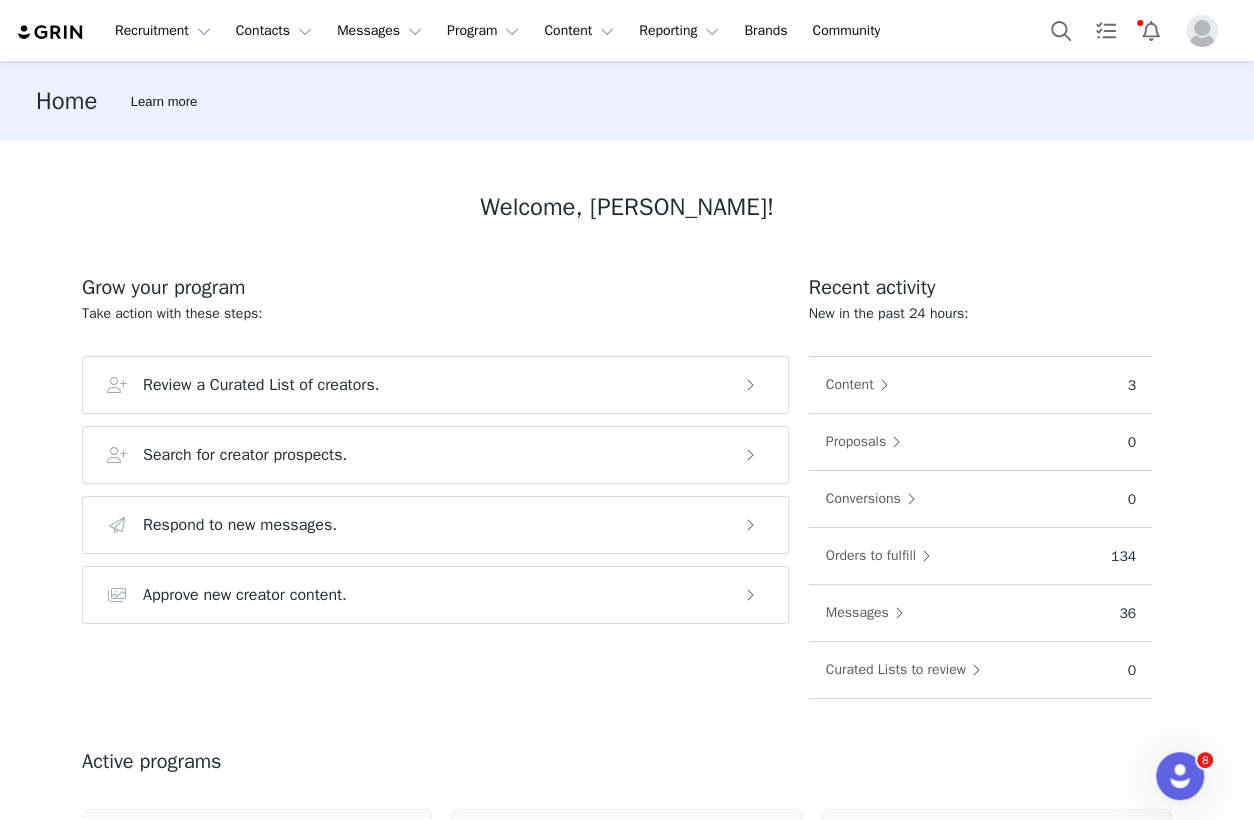click on "Welcome, Leo!   Grow your program Take action with these steps: Review a Curated List of creators.          Search for creator prospects.         Respond to new messages.         Approve new creator content.         Recent activity New in the past 24 hours: Content     3 Proposals     0 Conversions     0 Orders to fulfill     134 Messages     36 Curated Lists to review     0 Active programs     Pending Proposals 74 Affiliate Partners     Created: June 4, 2025     Pending Proposals 6 Copy of Affiliate Partners     Created: June 19, 2025     GIFTING EXAMPLE: Creator Community     Created: June 4, 2025     Level up with learning Learn the basics or advanced recommendations.         GRIN University               Build your expertise with free courses, videos, and live trainings.   Go to GRIN University               GRIN Blog               Find out about all the latest strategies to win with creator marketing.   Read our Blog               GRIN Help               Have questions? Our help articles have answers." at bounding box center (627, 479) 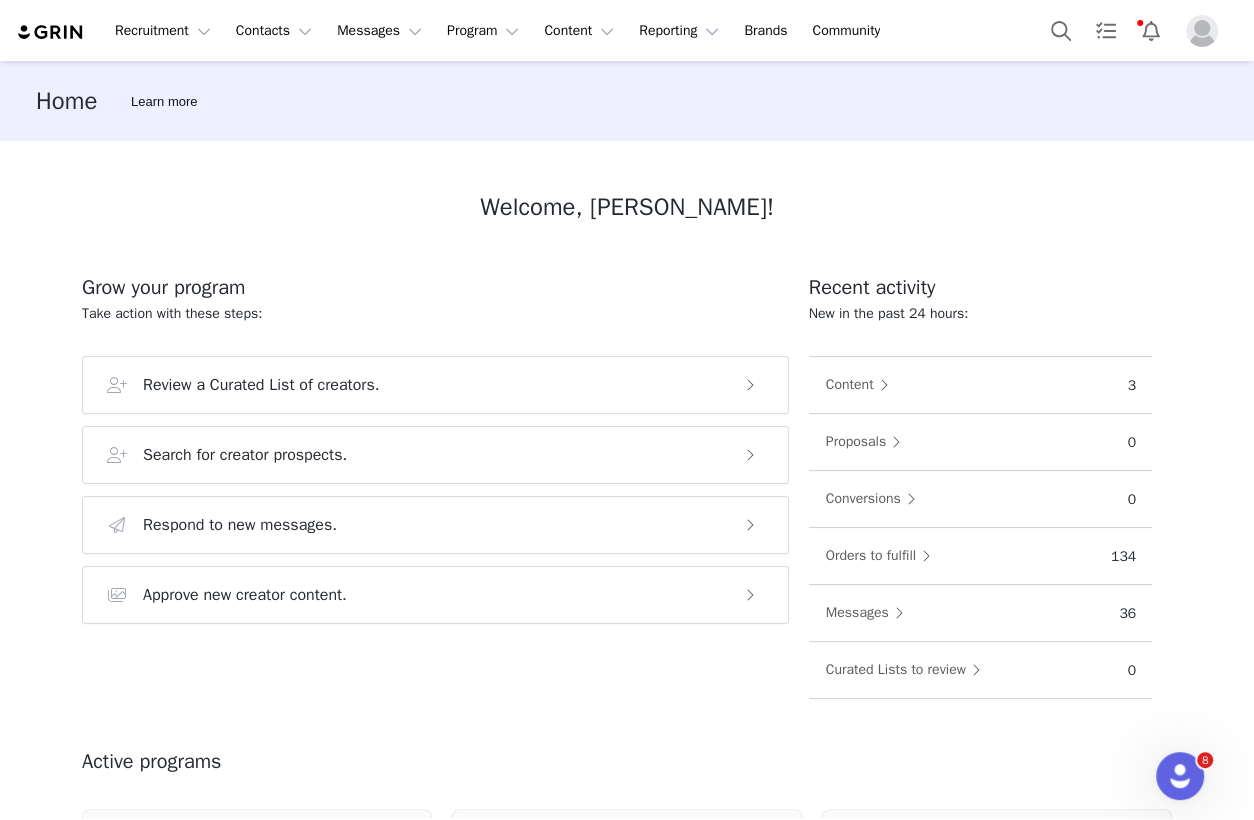 click on "Recruitment Recruitment Creator Search Curated Lists Landing Pages Web Extension AI Creator Search Beta Contacts Contacts Creators Prospects Applicants Messages Messages Dashboard Inbox Templates Sequences Program Program Activations Partnerships Payments Affiliates Content Content Creator Content Media Library Social Listening Reporting Reporting Dashboard Report Builder Brands Brands Community Community" at bounding box center (627, 30) 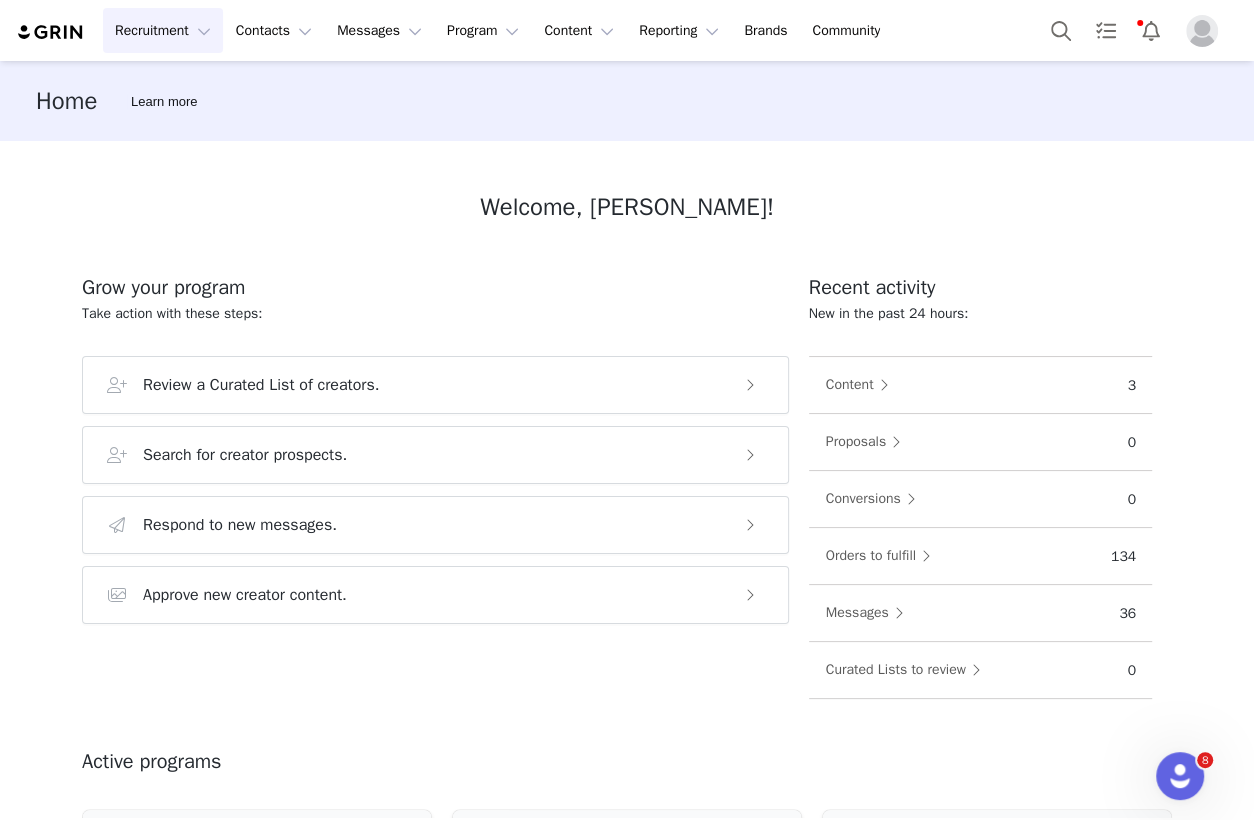 click on "Recruitment Recruitment" at bounding box center [163, 30] 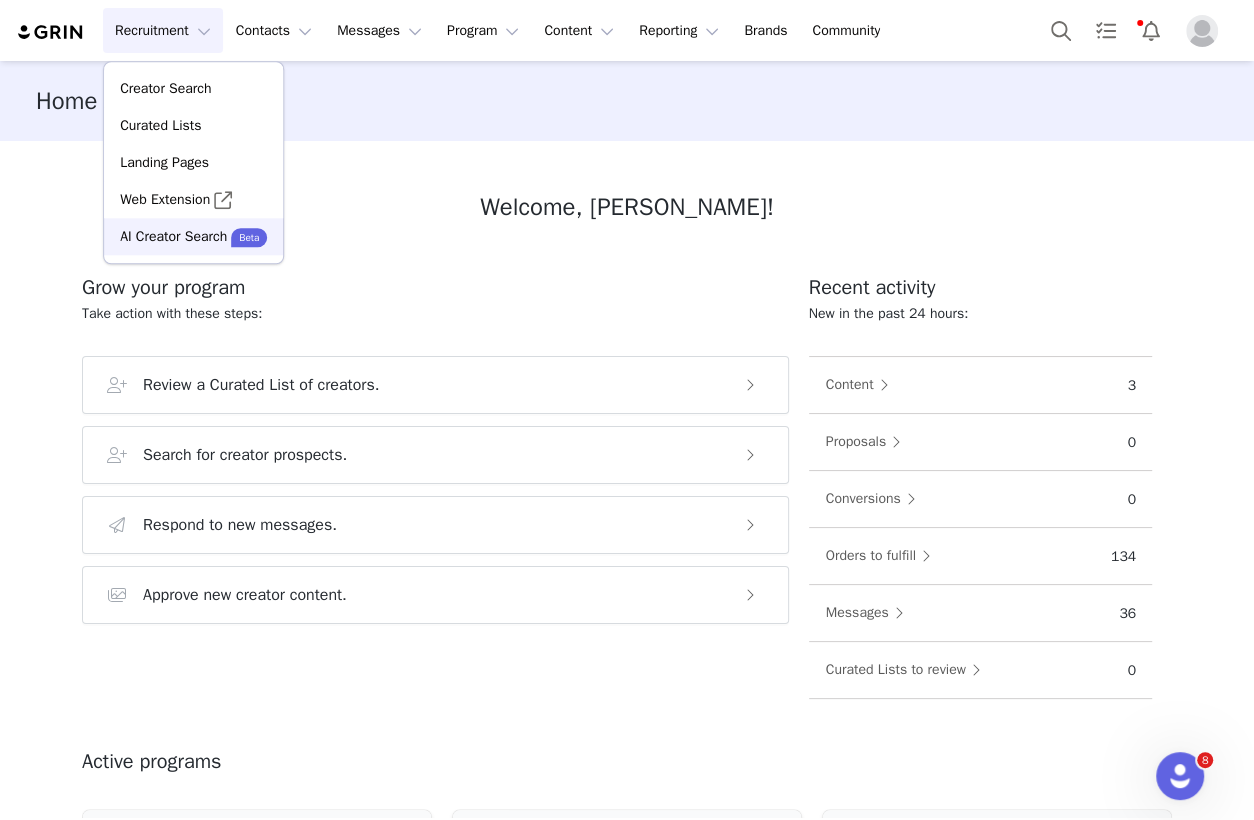 click on "AI Creator Search" at bounding box center (173, 236) 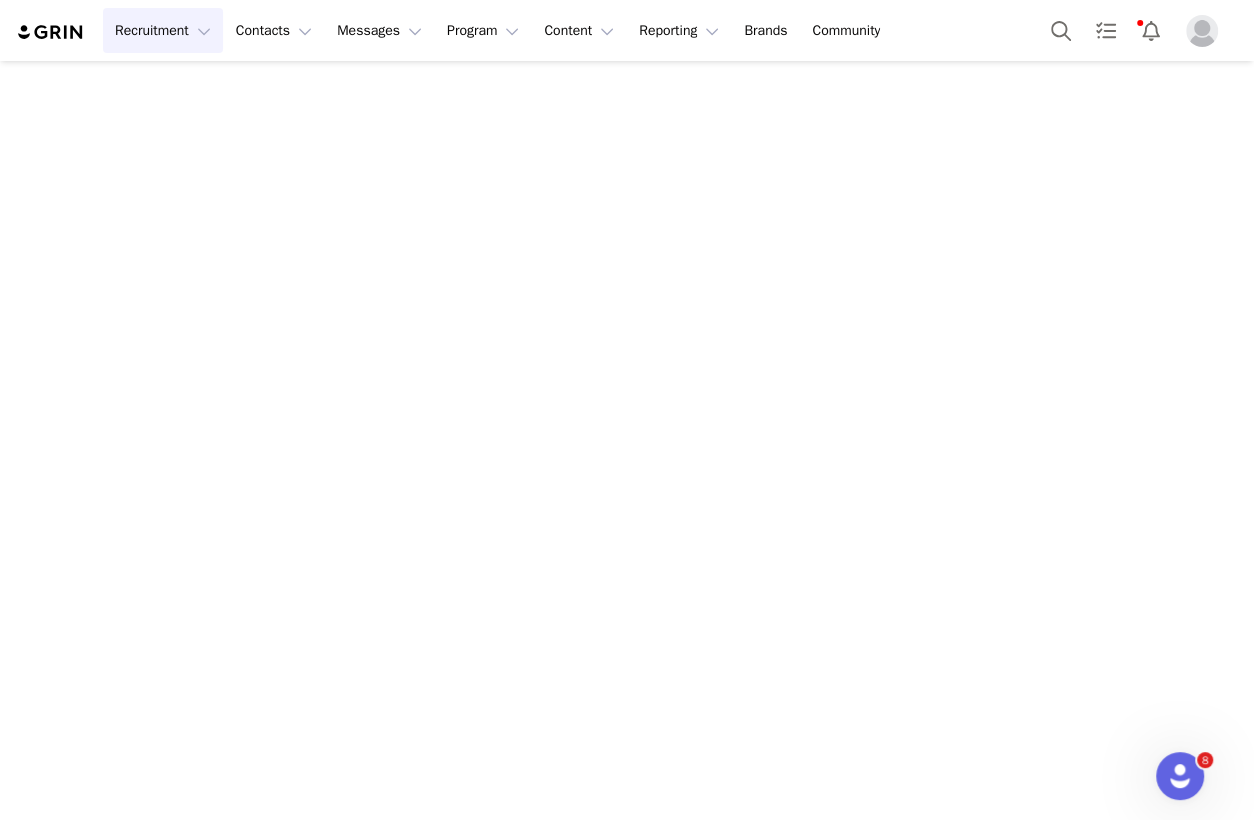 click at bounding box center [51, 32] 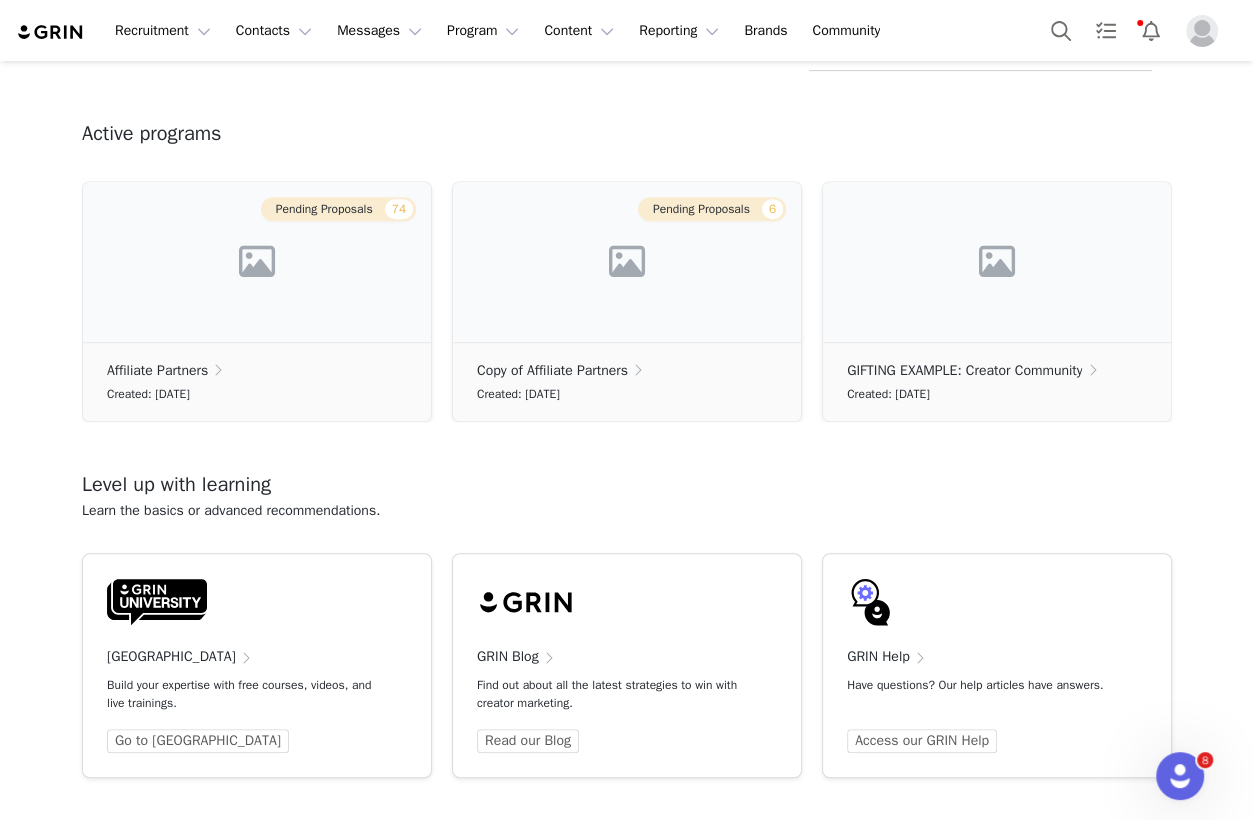 scroll, scrollTop: 631, scrollLeft: 0, axis: vertical 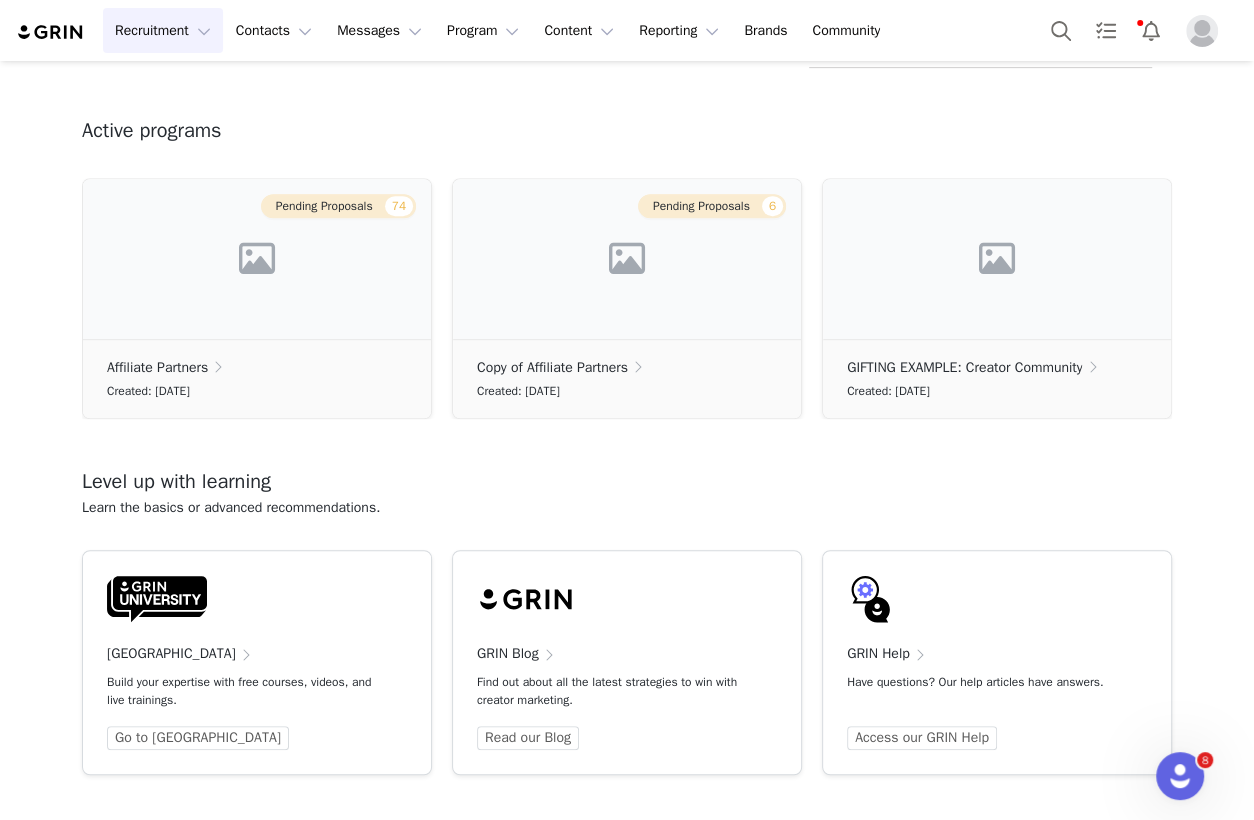 click on "Recruitment Recruitment" at bounding box center (163, 30) 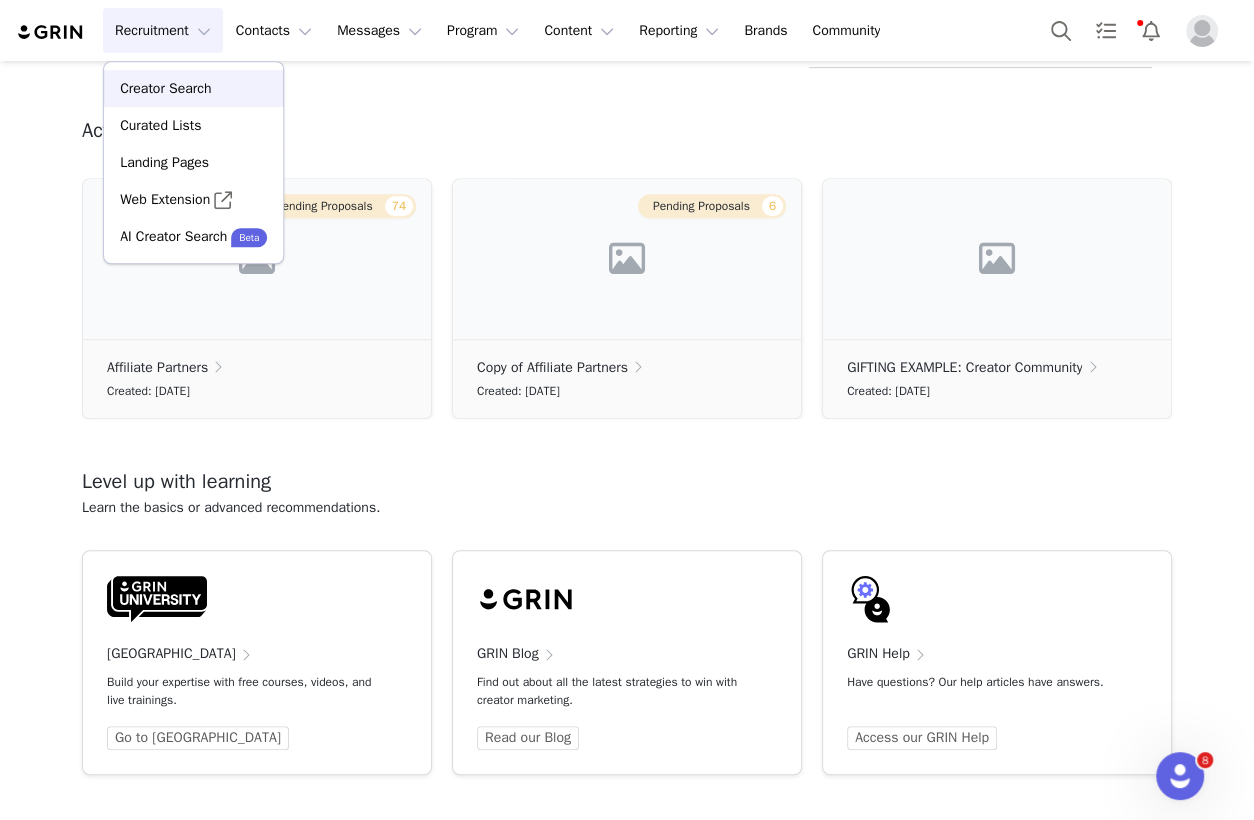 click on "Creator Search" at bounding box center (165, 88) 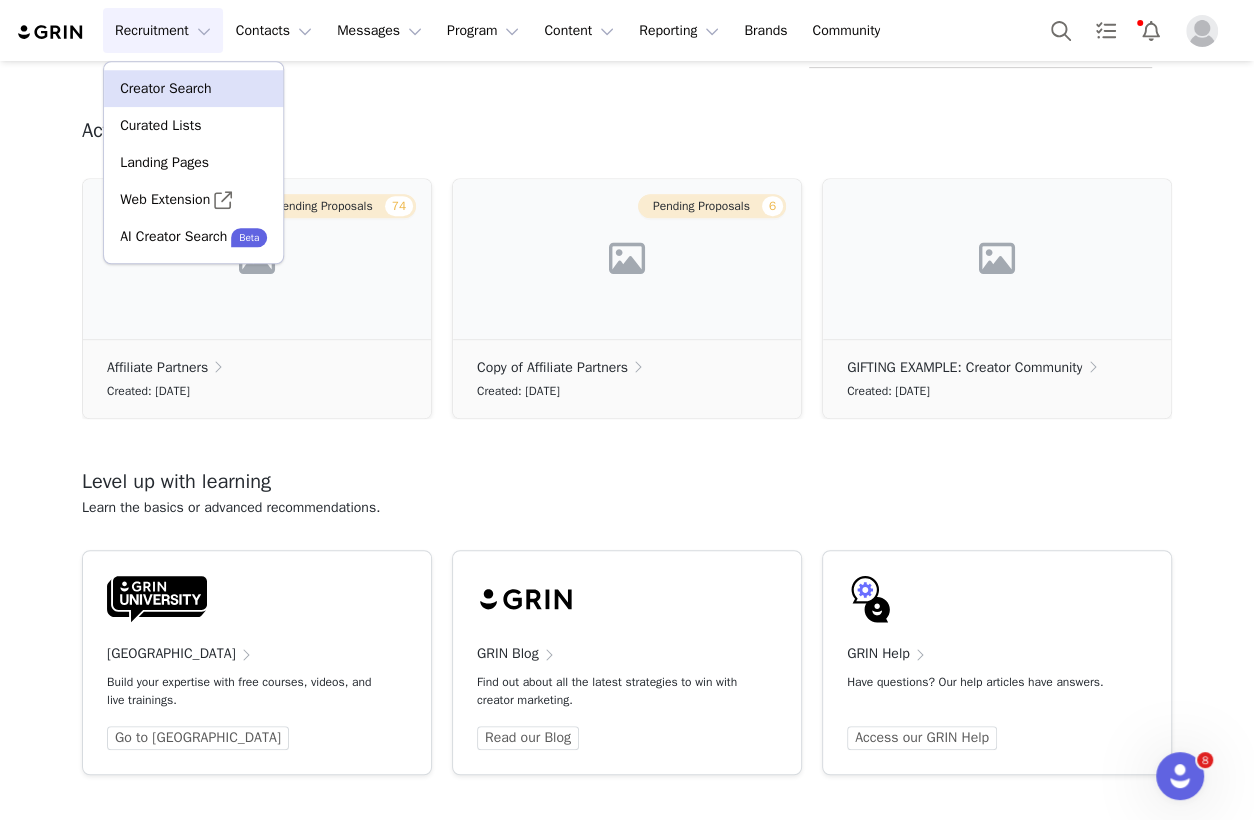 scroll, scrollTop: 0, scrollLeft: 0, axis: both 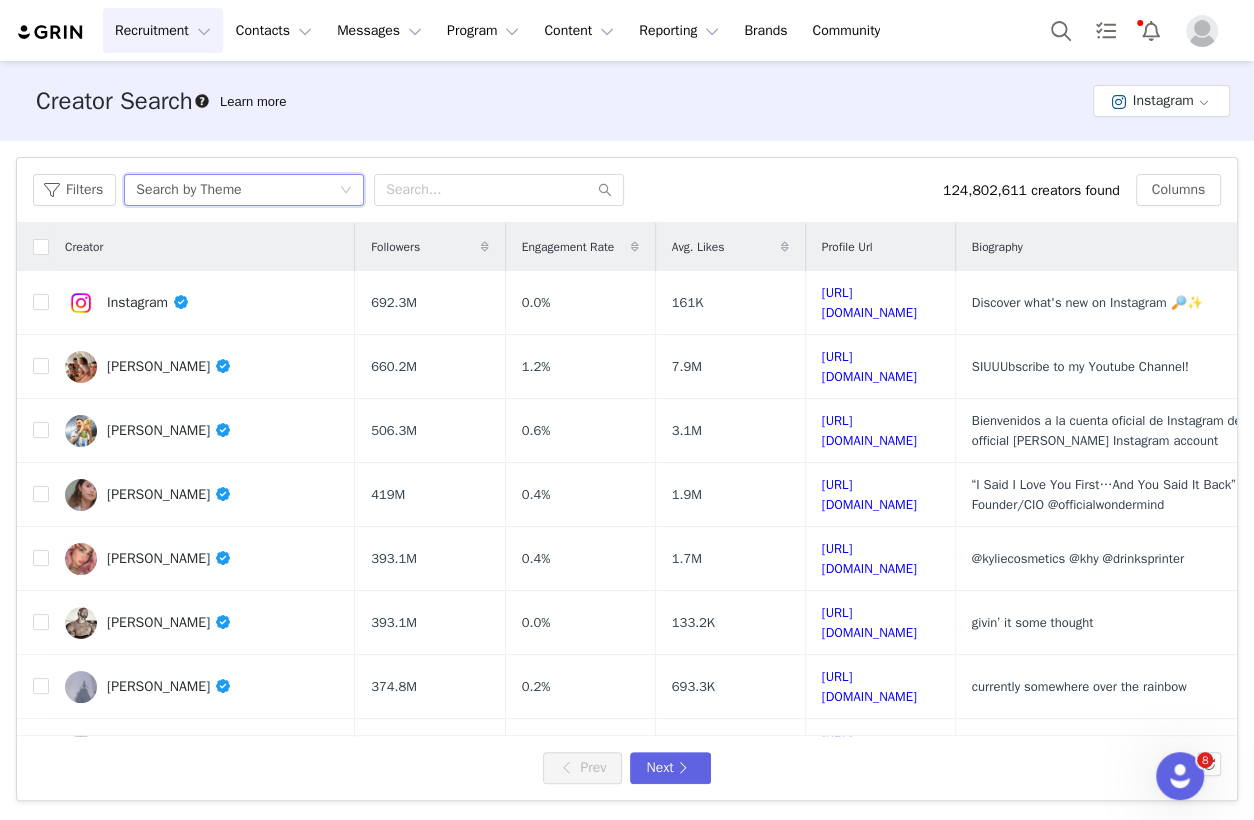 click on "Search by Theme" at bounding box center [237, 190] 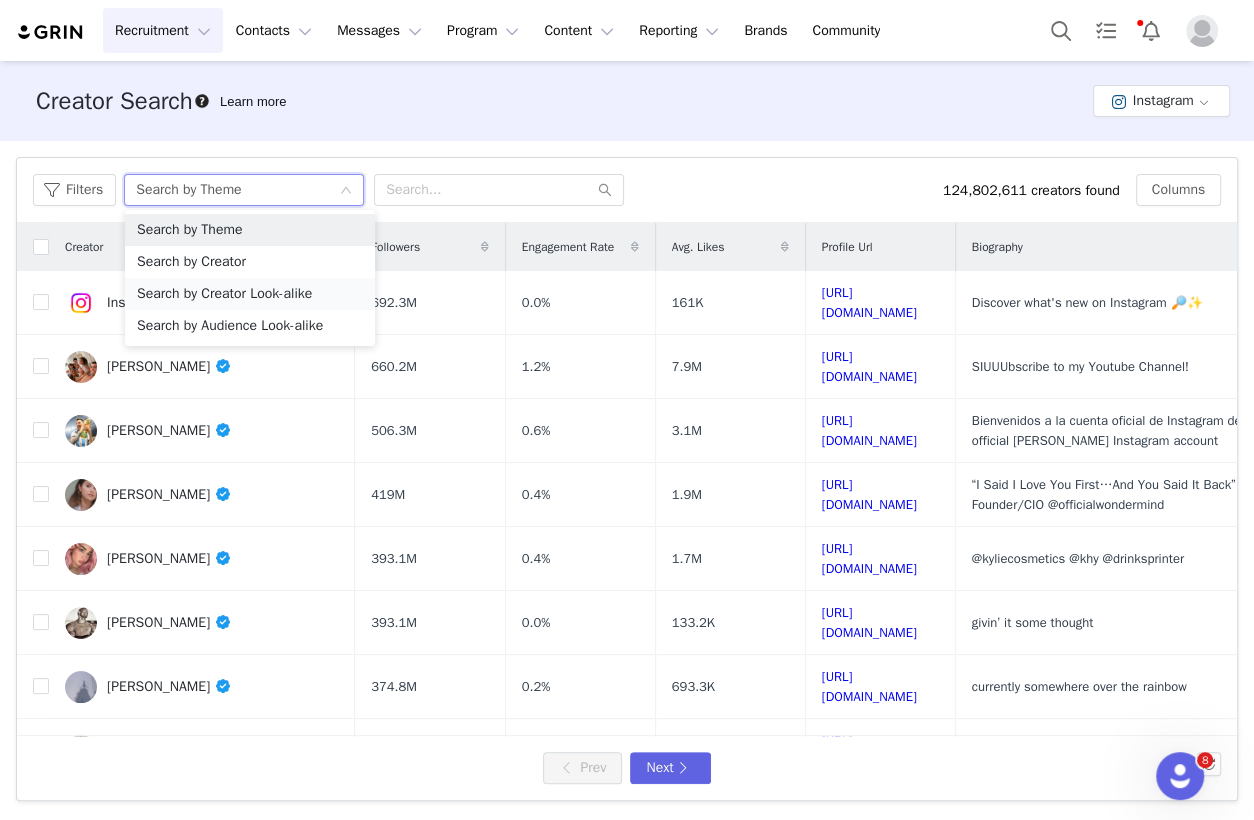click on "Search by Creator Look-alike" at bounding box center (250, 294) 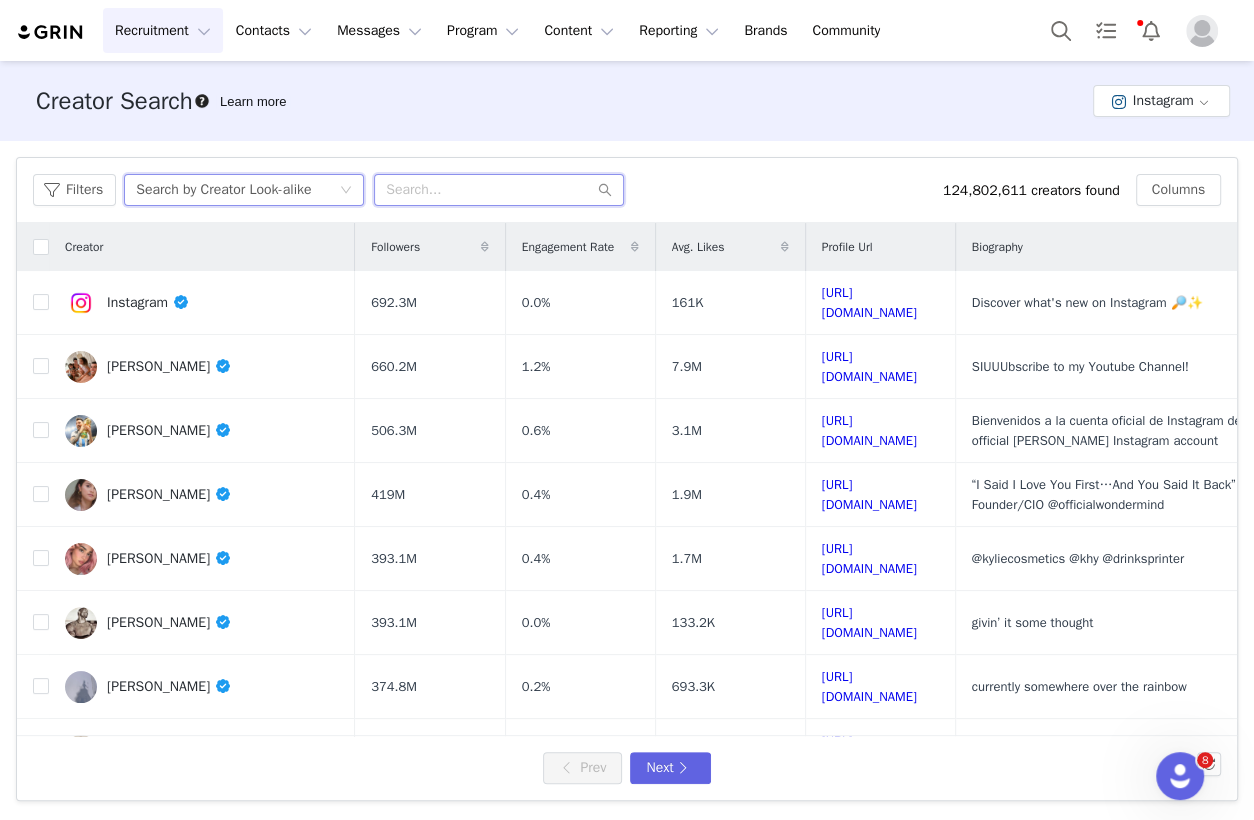 click at bounding box center [499, 190] 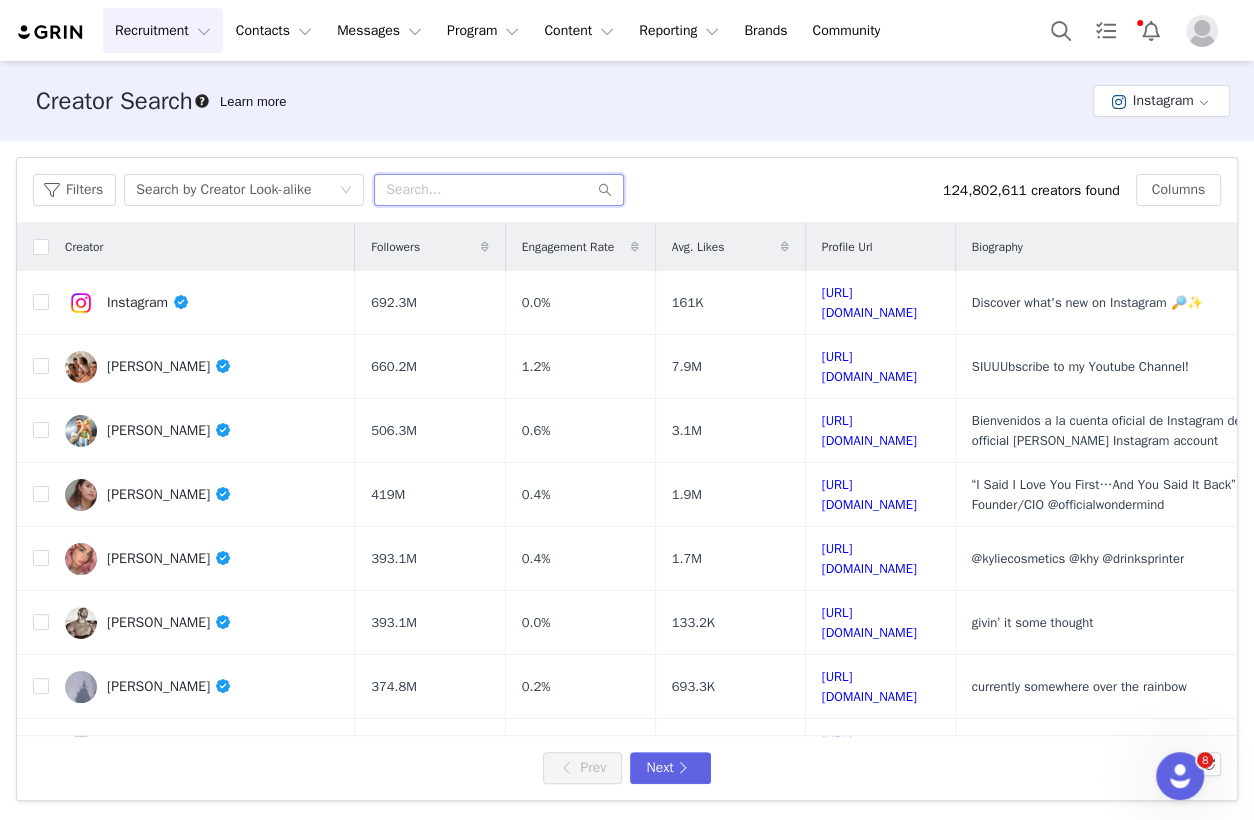 click at bounding box center (499, 190) 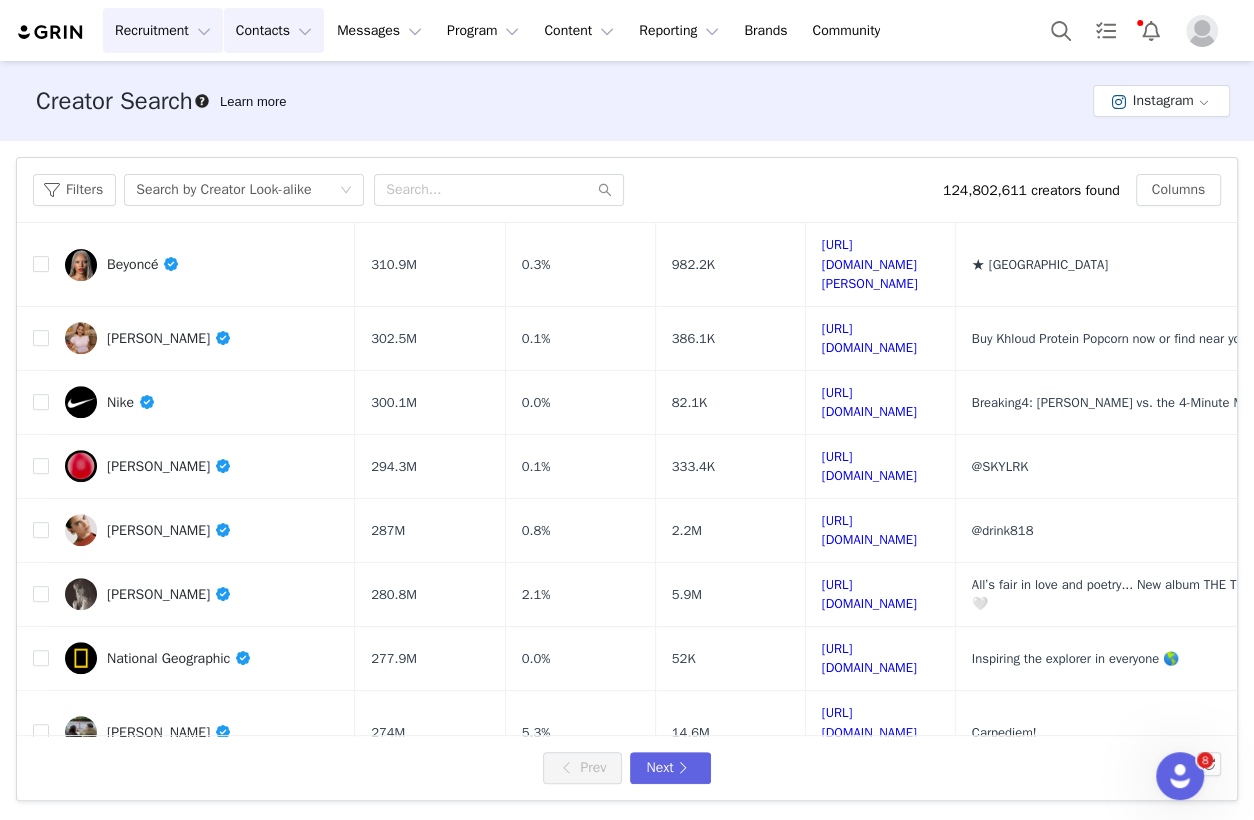 click on "Contacts Contacts" at bounding box center (274, 30) 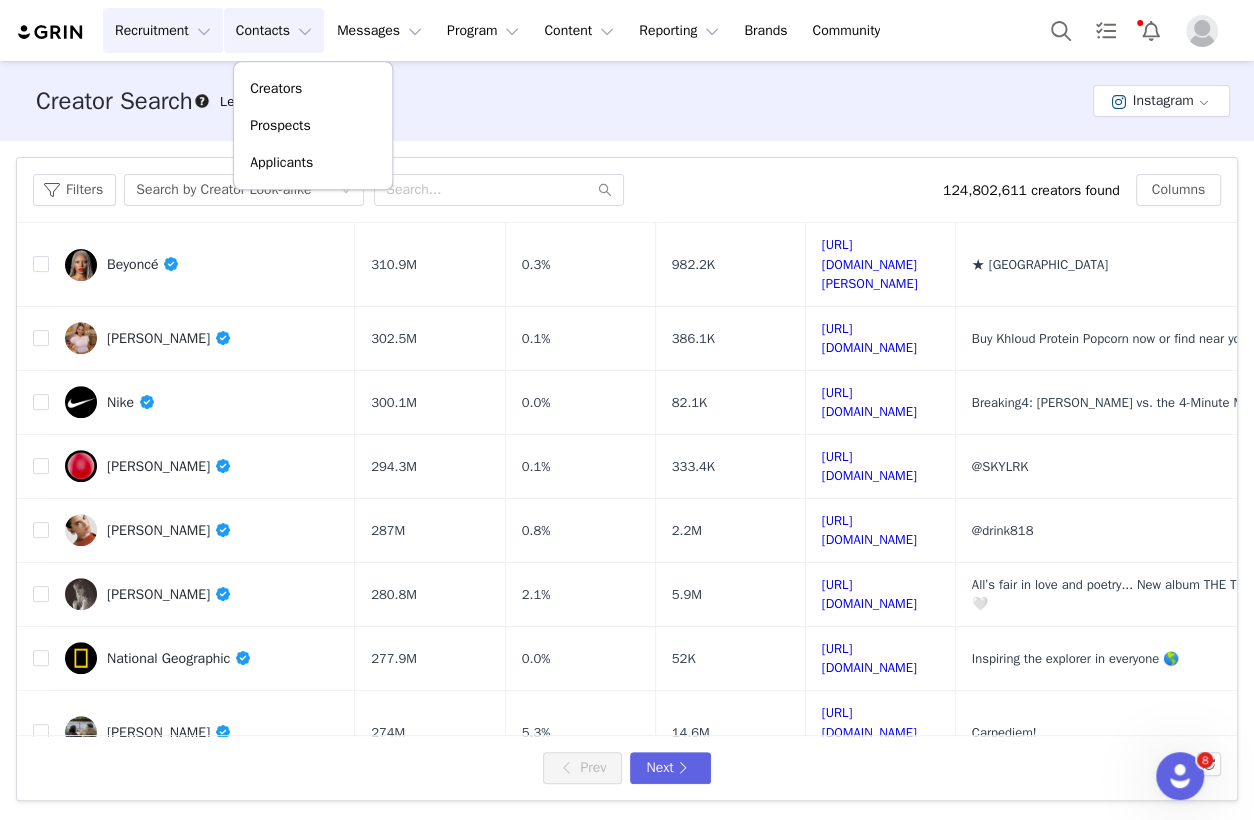 click on "Recruitment Recruitment" at bounding box center [163, 30] 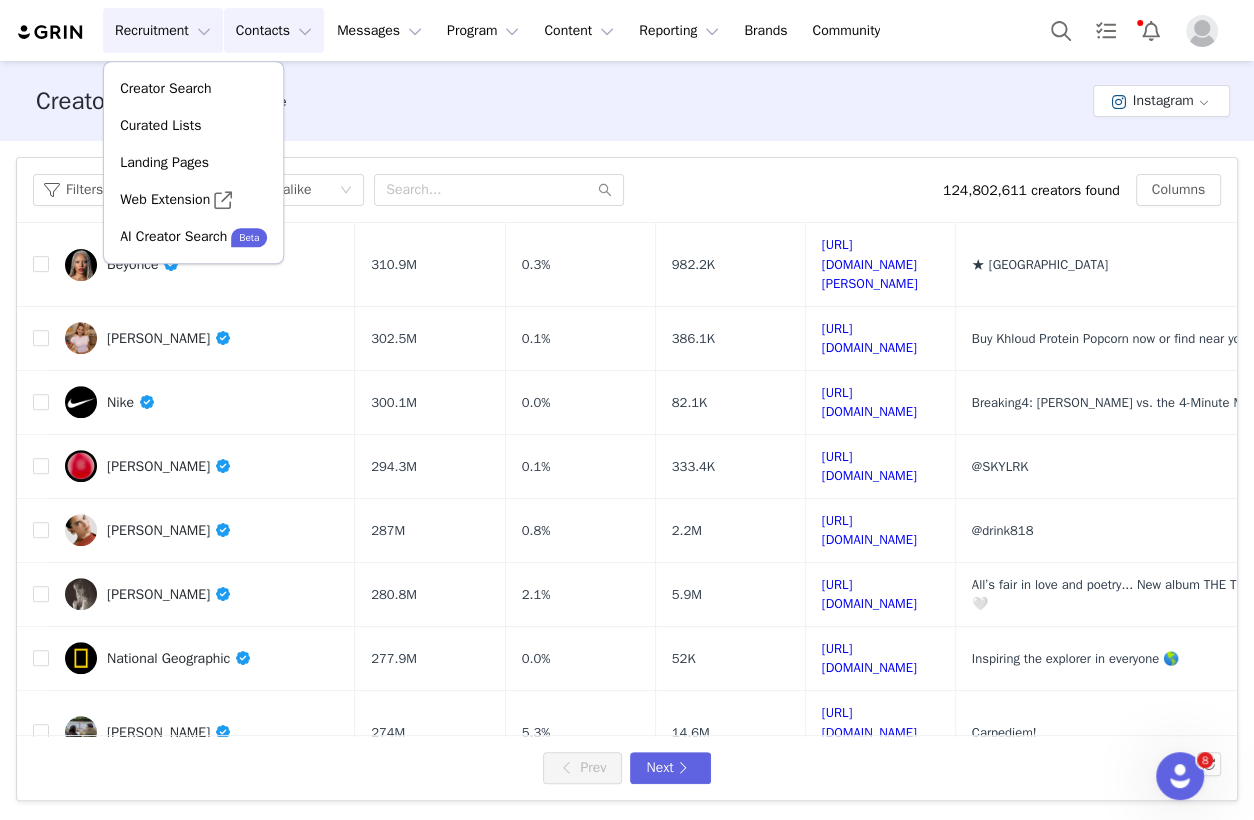 click on "Contacts Contacts" at bounding box center [274, 30] 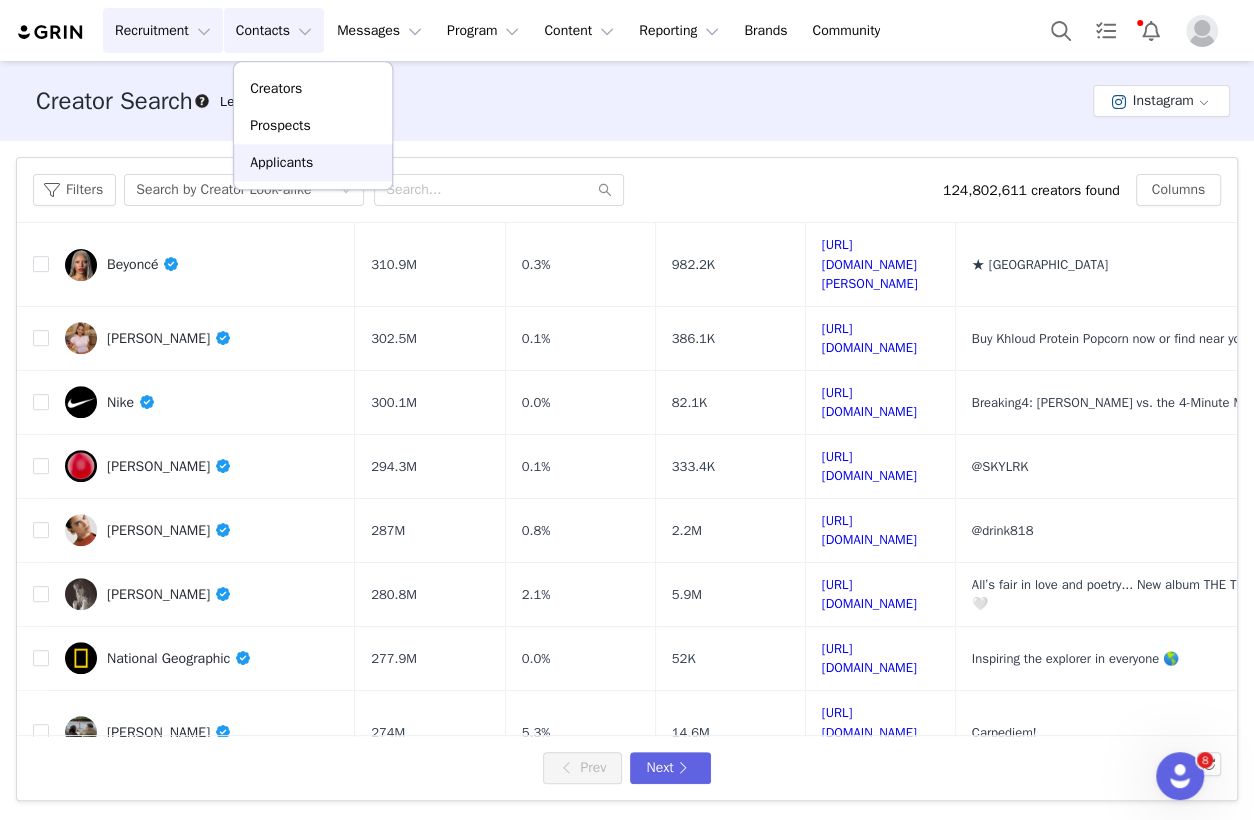 click on "Applicants" at bounding box center (281, 162) 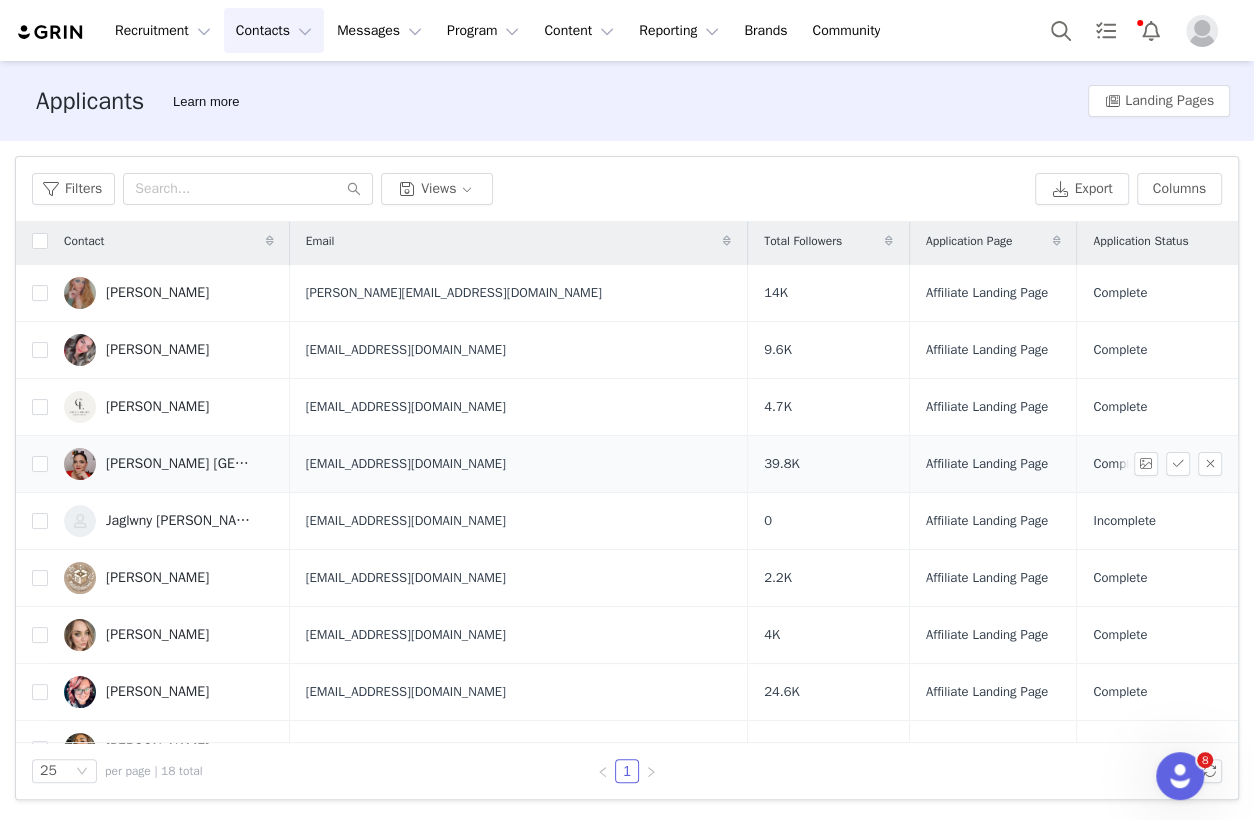 scroll, scrollTop: 0, scrollLeft: 0, axis: both 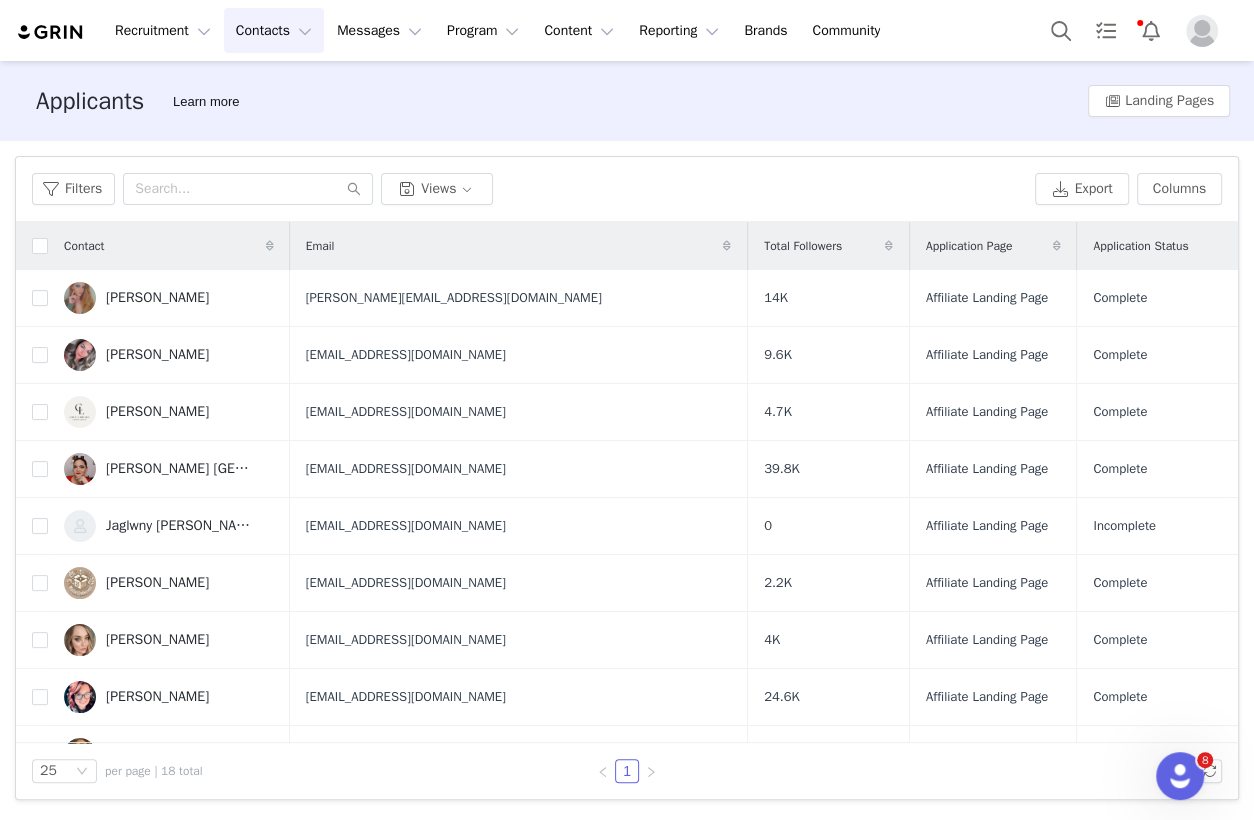 click on "Contacts Contacts" at bounding box center (274, 30) 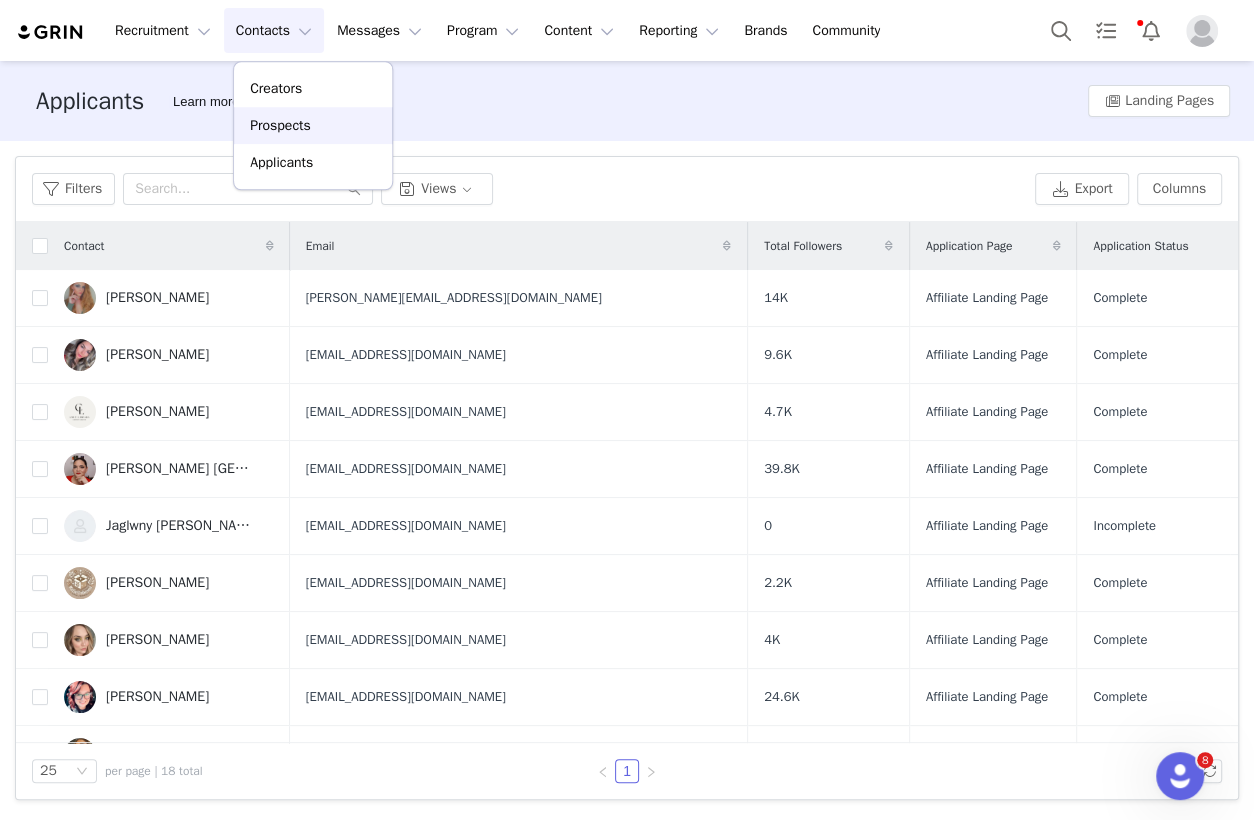 click on "Prospects" at bounding box center [280, 125] 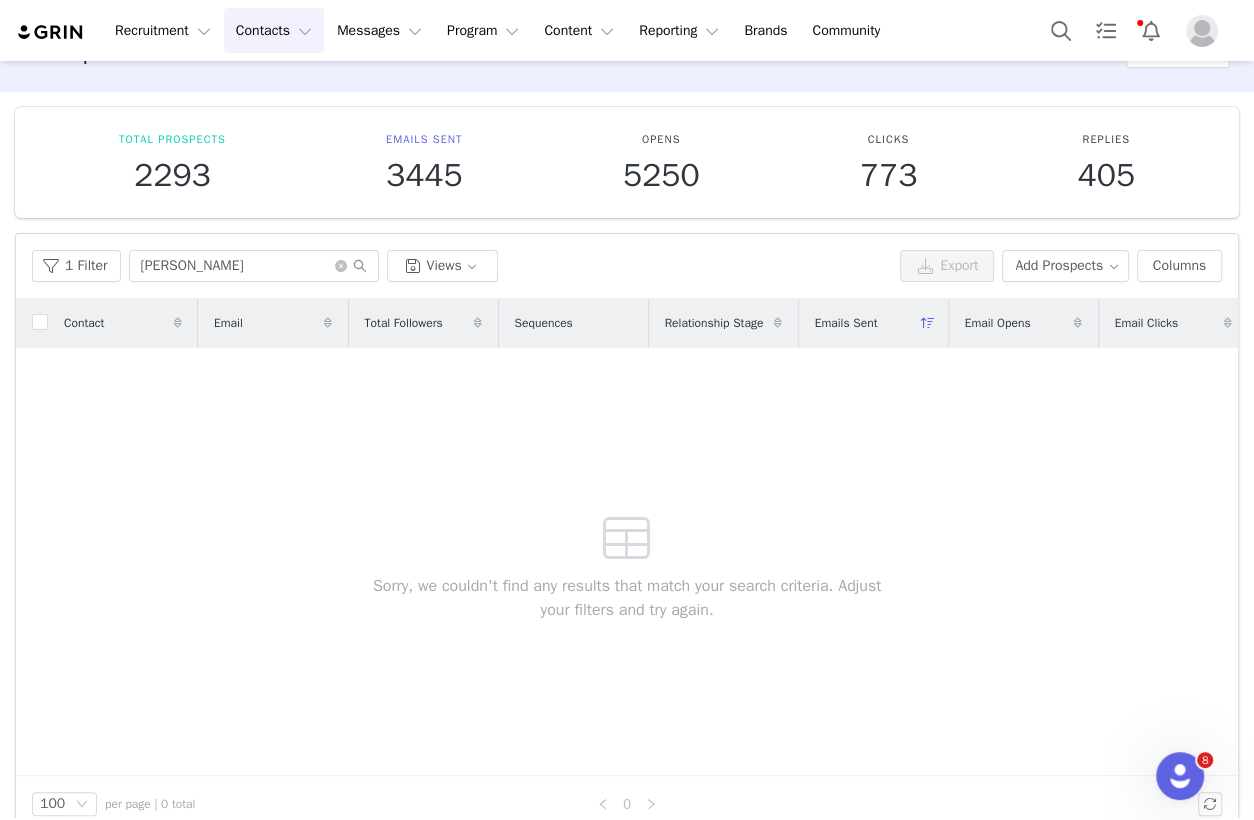 scroll, scrollTop: 79, scrollLeft: 0, axis: vertical 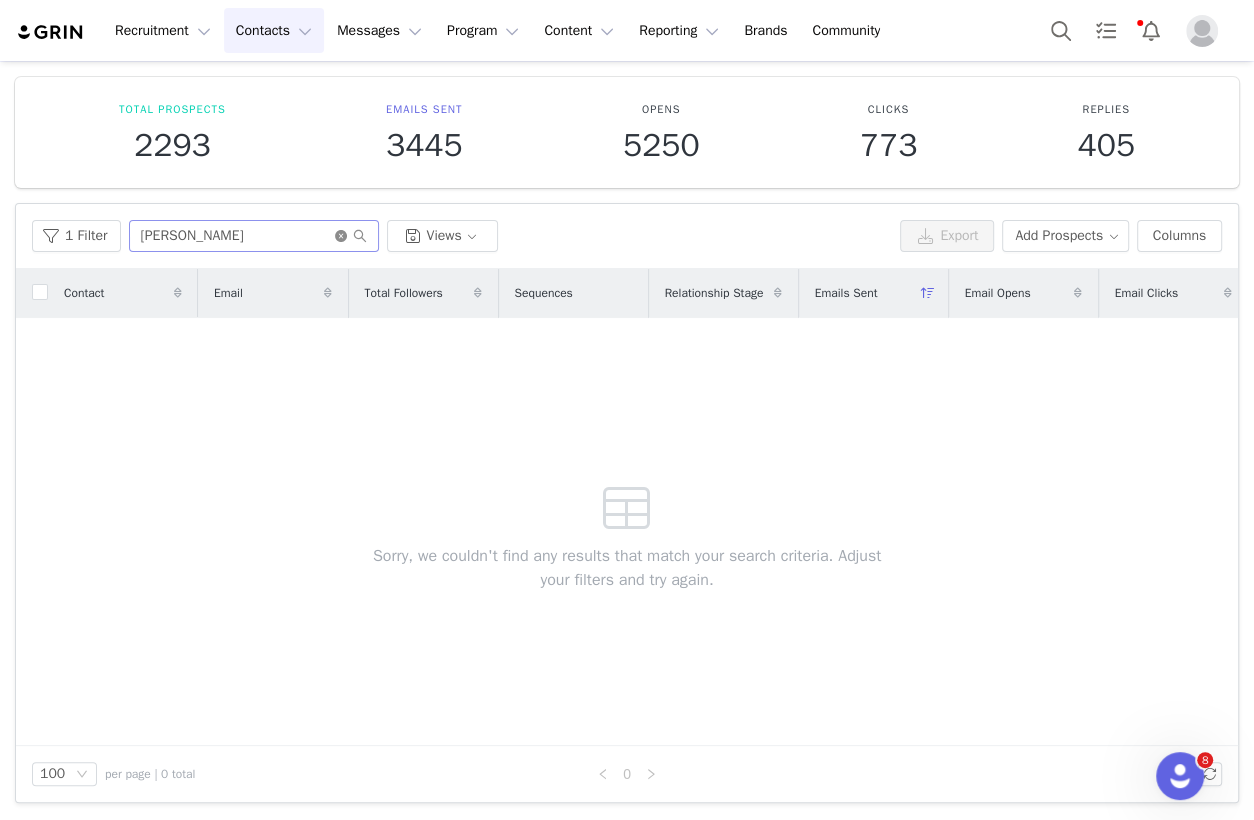 click 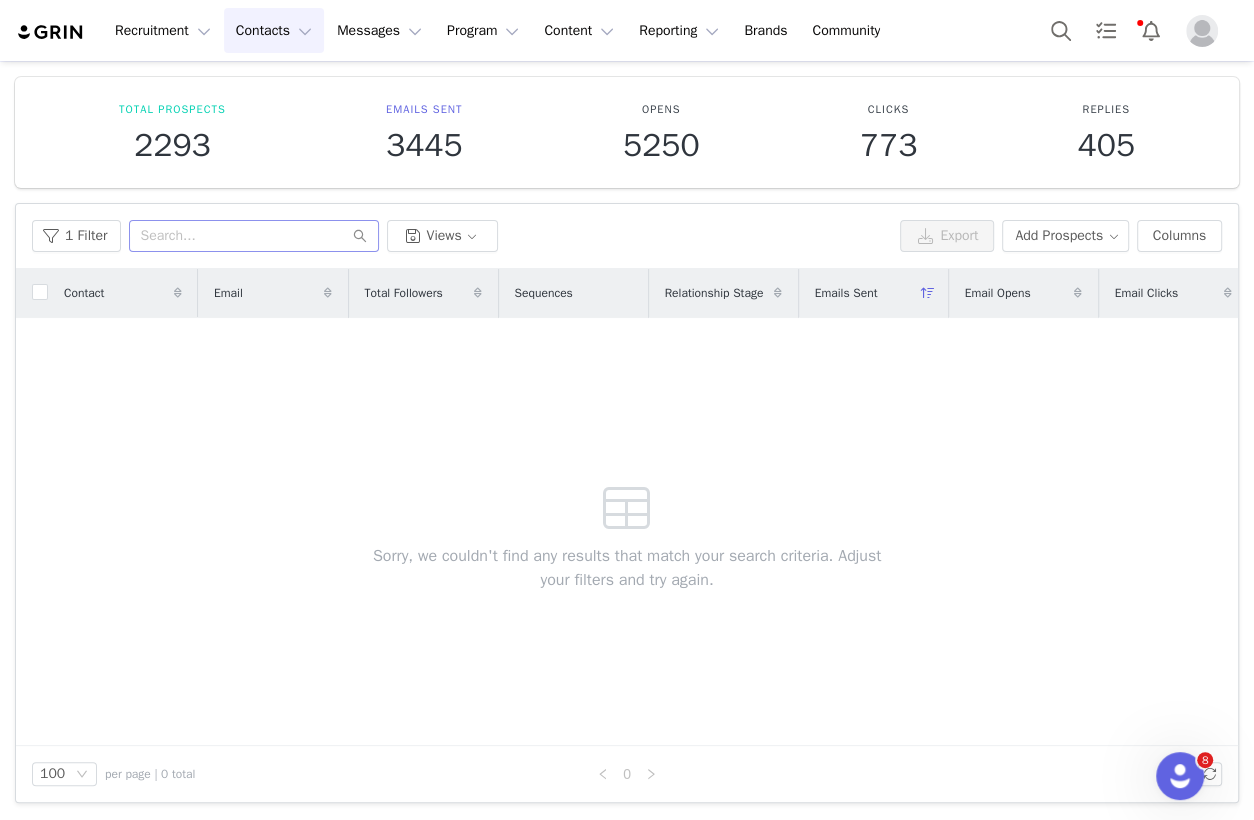 click on "1 Filter Views" at bounding box center [462, 236] 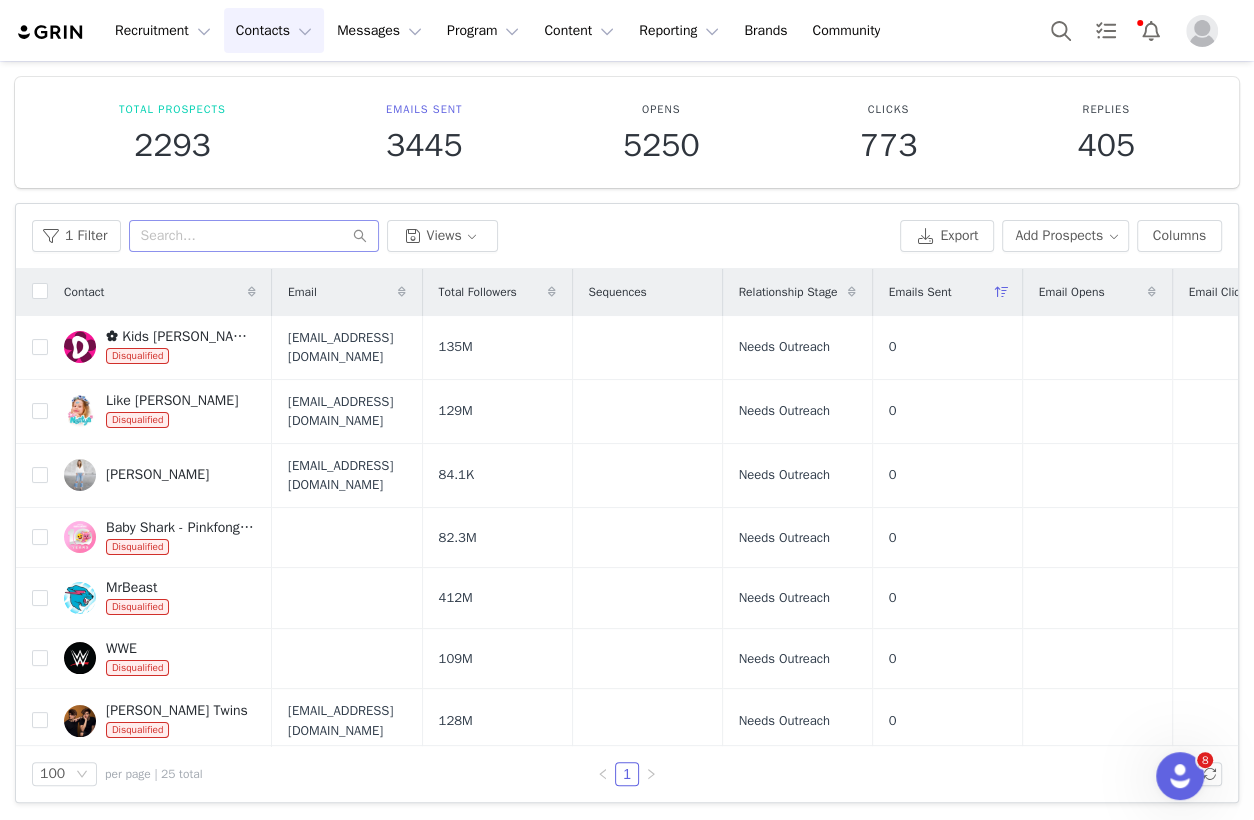 scroll, scrollTop: 0, scrollLeft: 0, axis: both 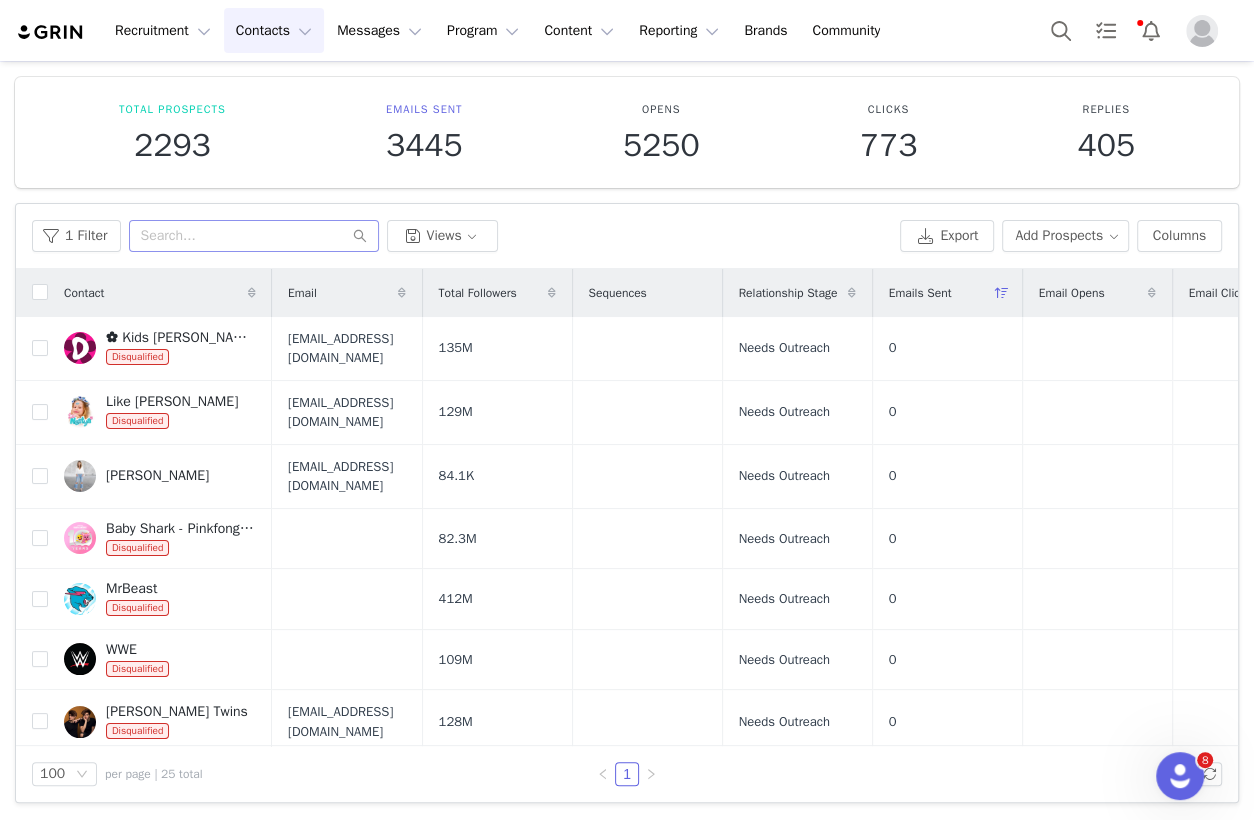 click on "Emails Sent" at bounding box center [920, 293] 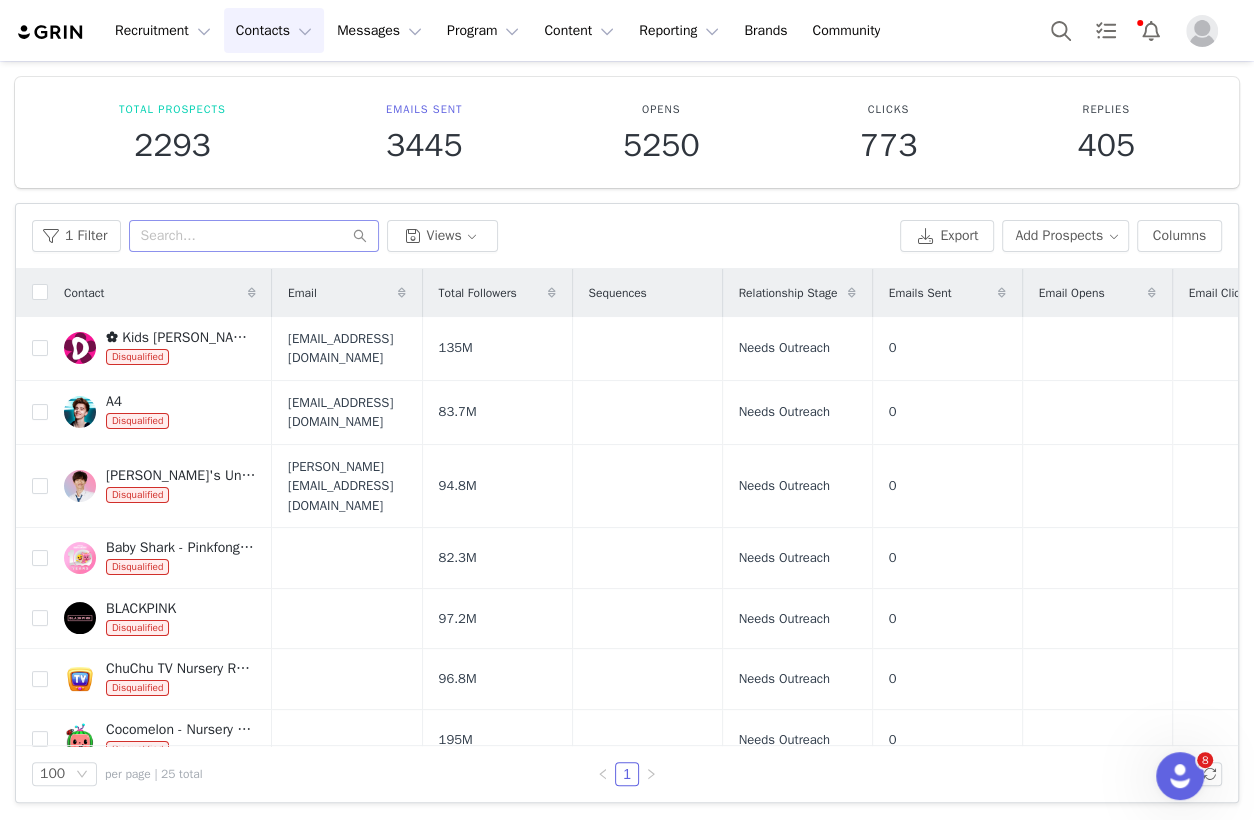 click on "Emails Sent" at bounding box center [920, 293] 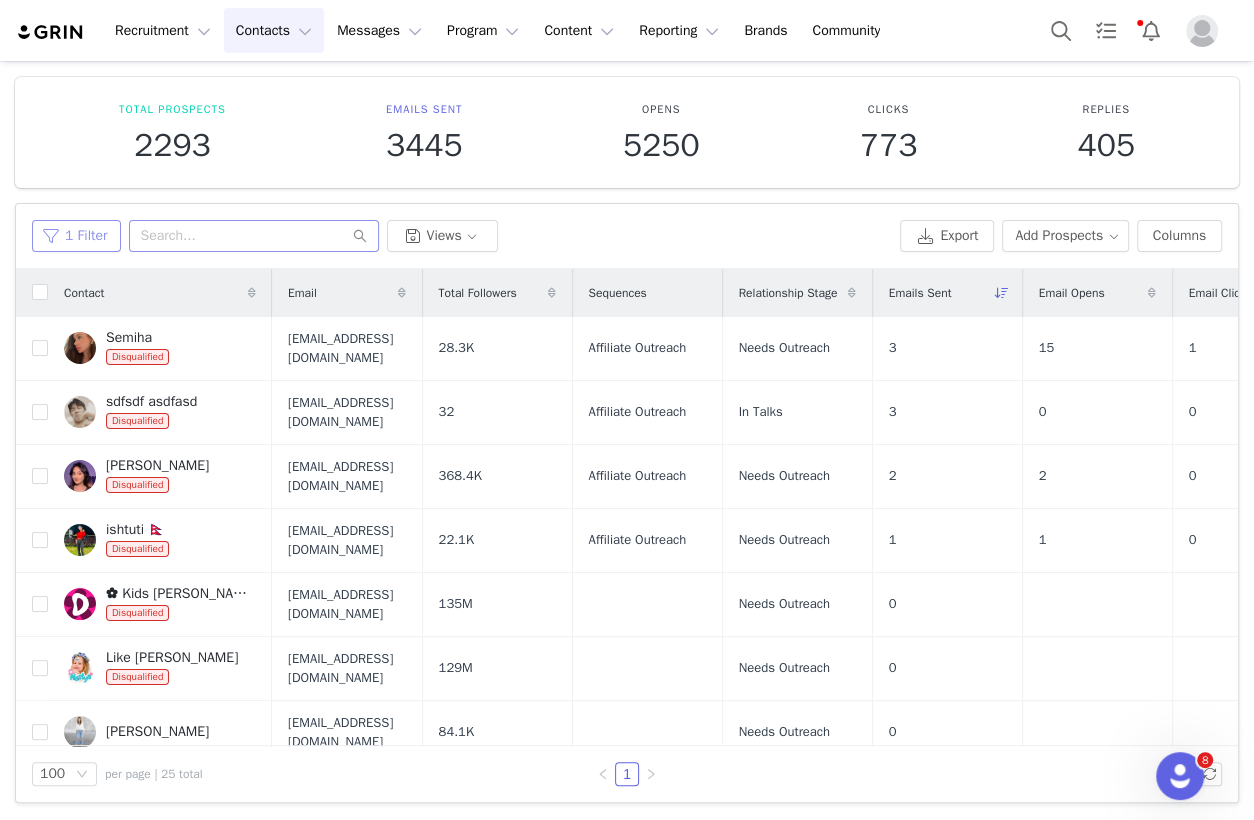 click on "1 Filter" at bounding box center [76, 236] 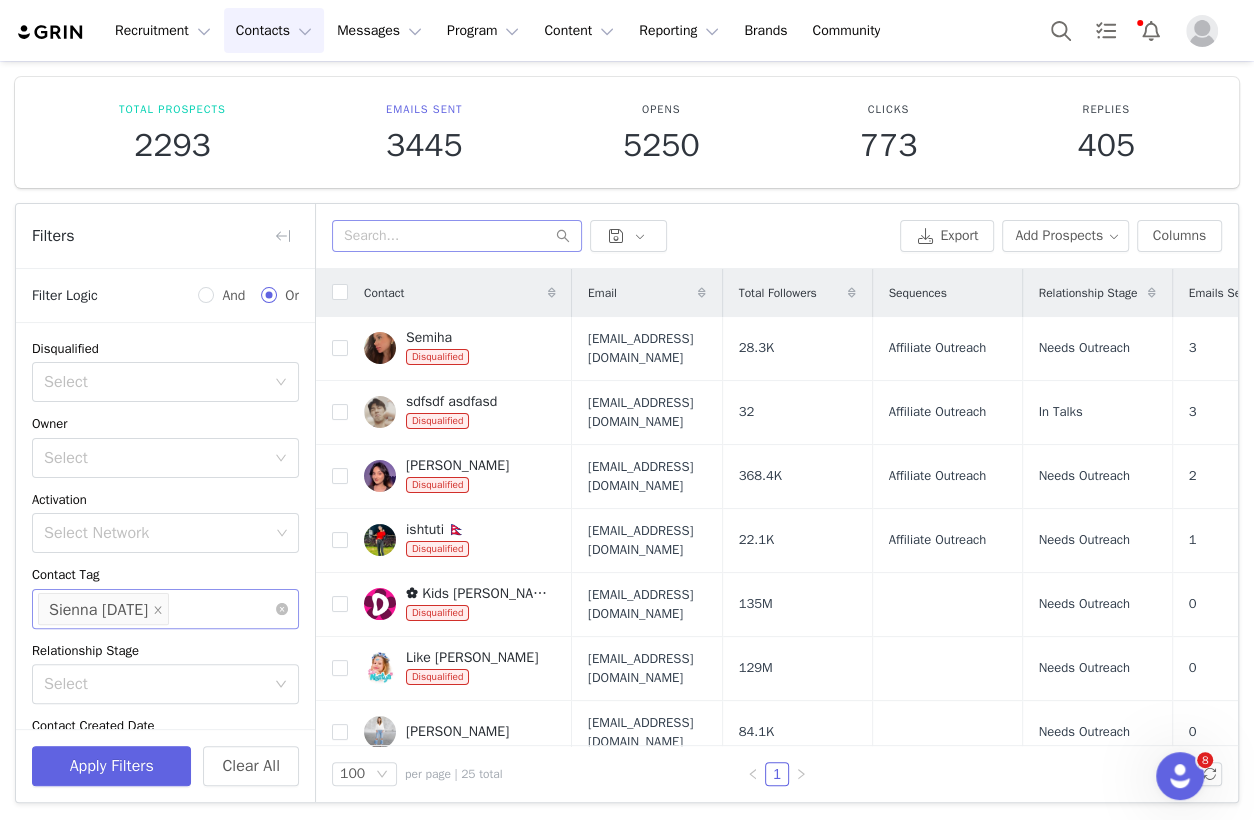 click on "Sienna June 18" at bounding box center (98, 610) 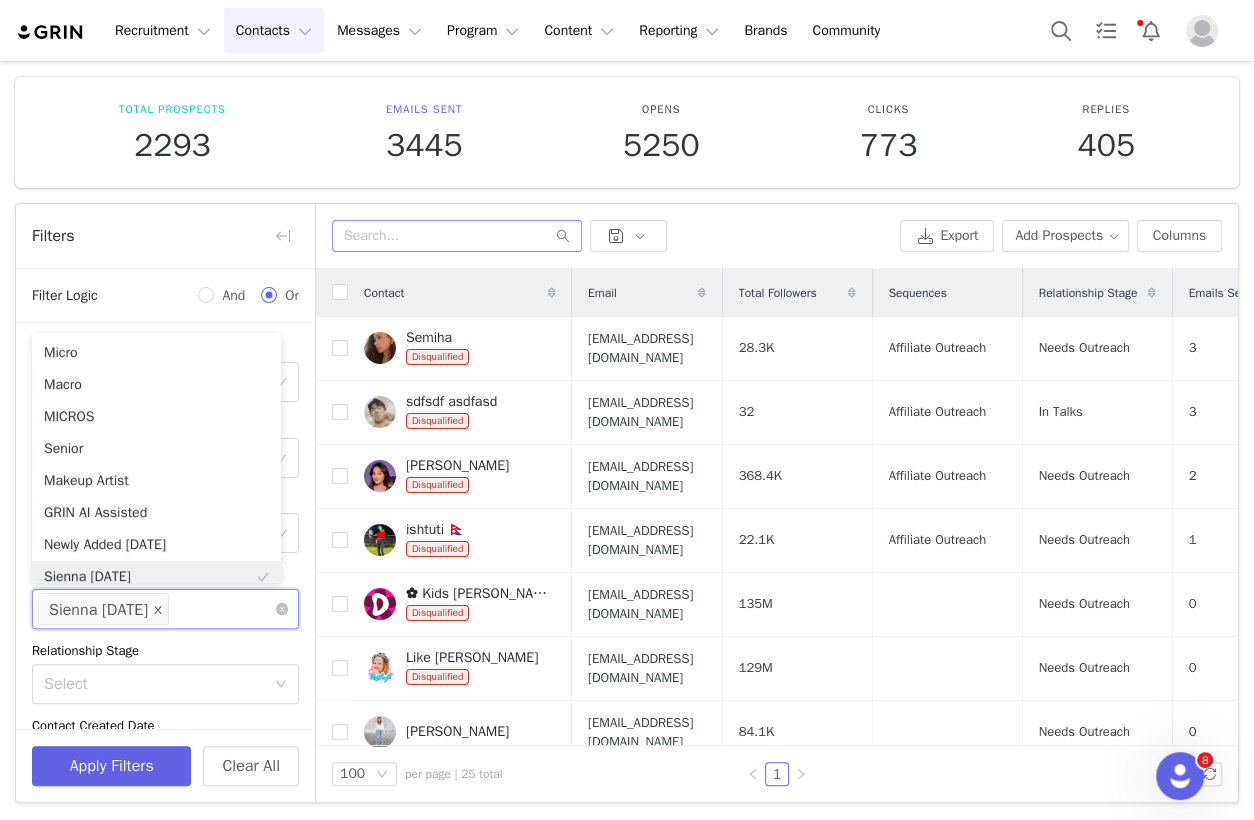 scroll, scrollTop: 10, scrollLeft: 0, axis: vertical 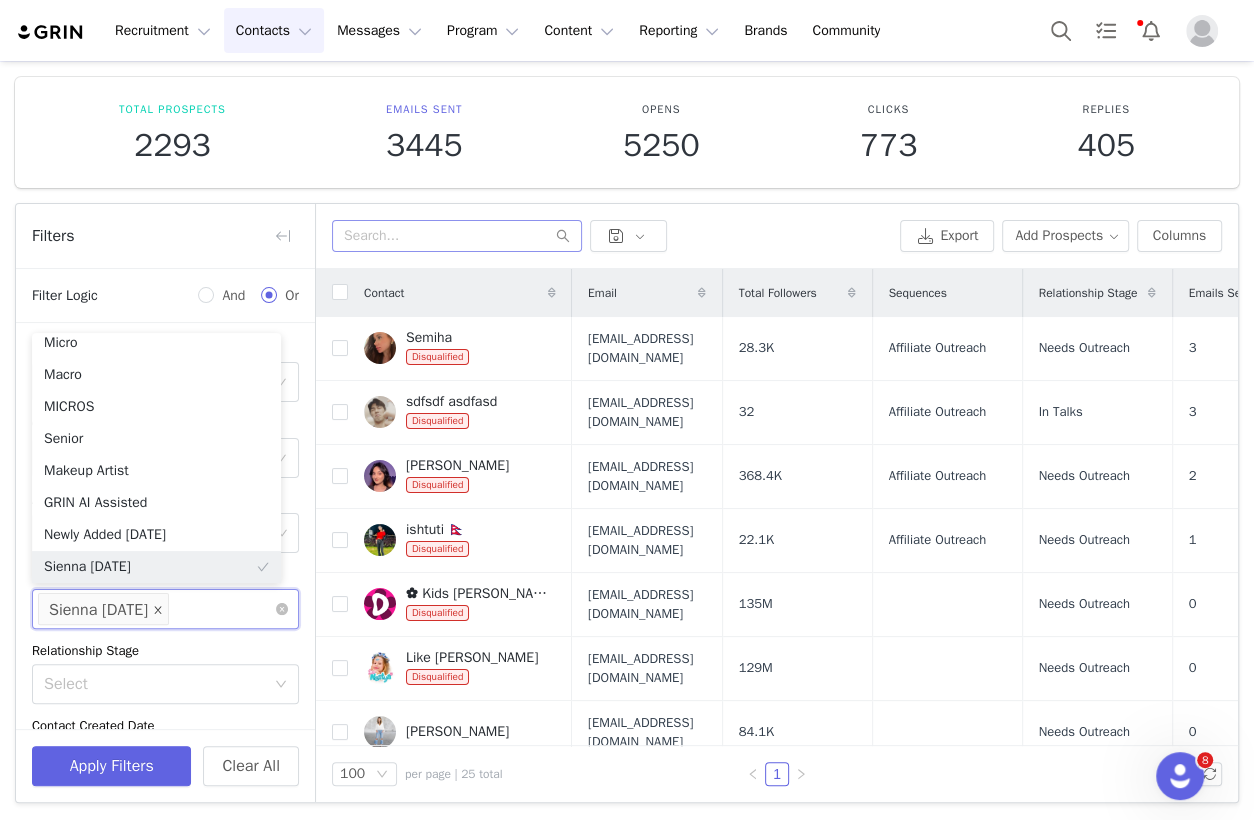 click 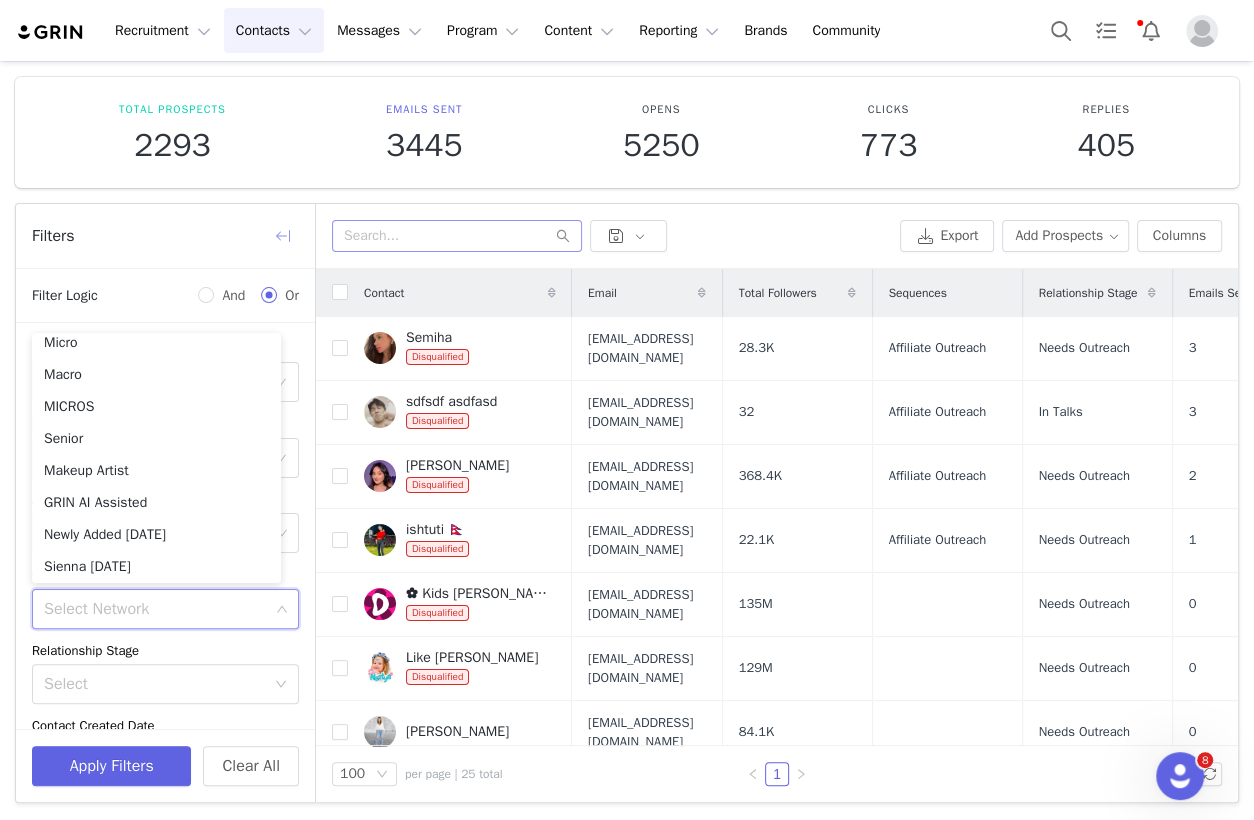 click at bounding box center (283, 236) 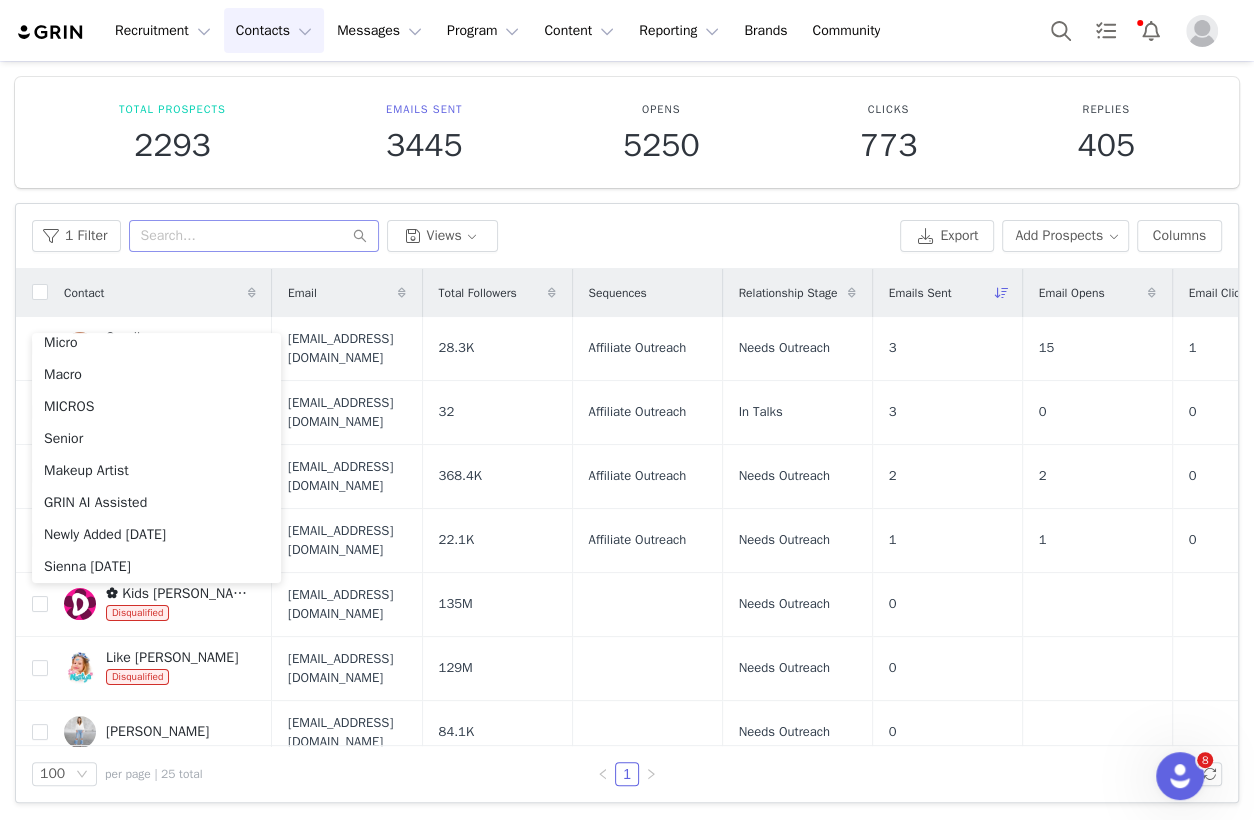 scroll, scrollTop: 3, scrollLeft: 0, axis: vertical 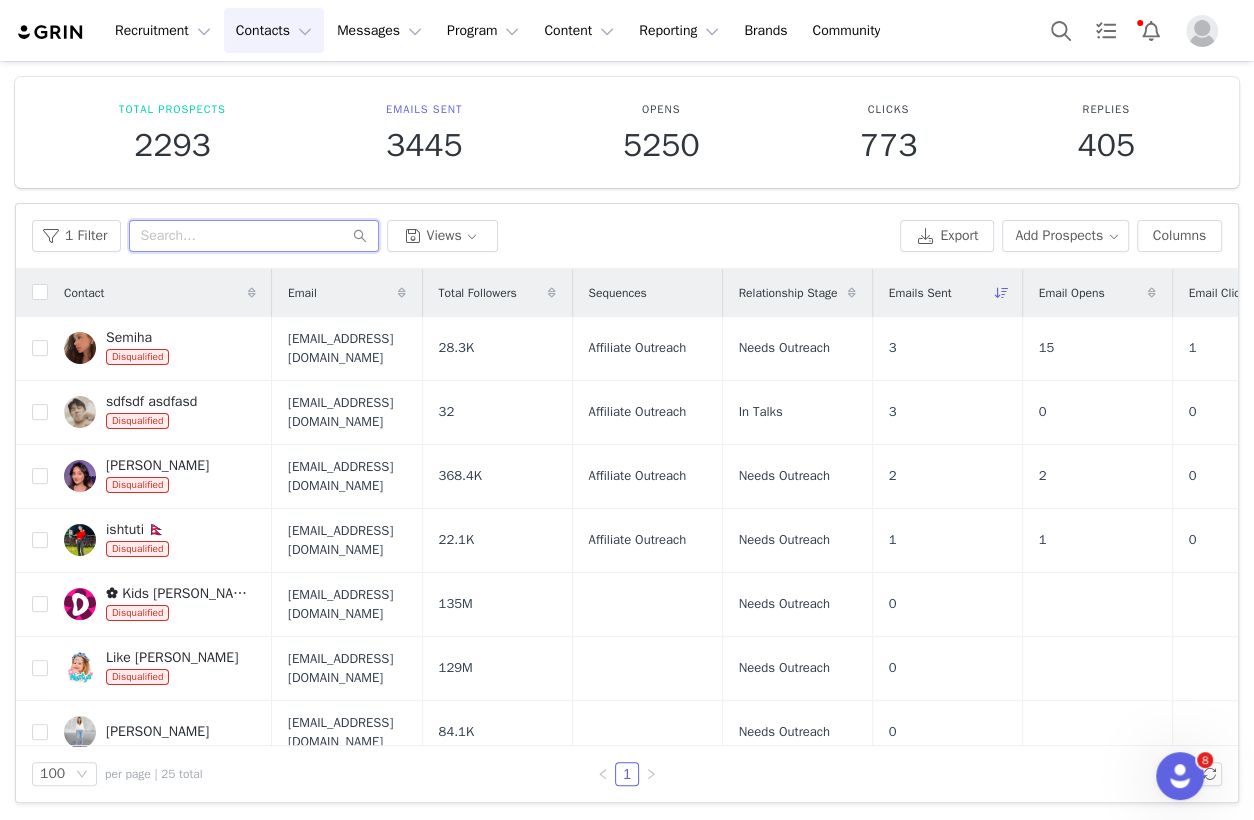 click at bounding box center (254, 236) 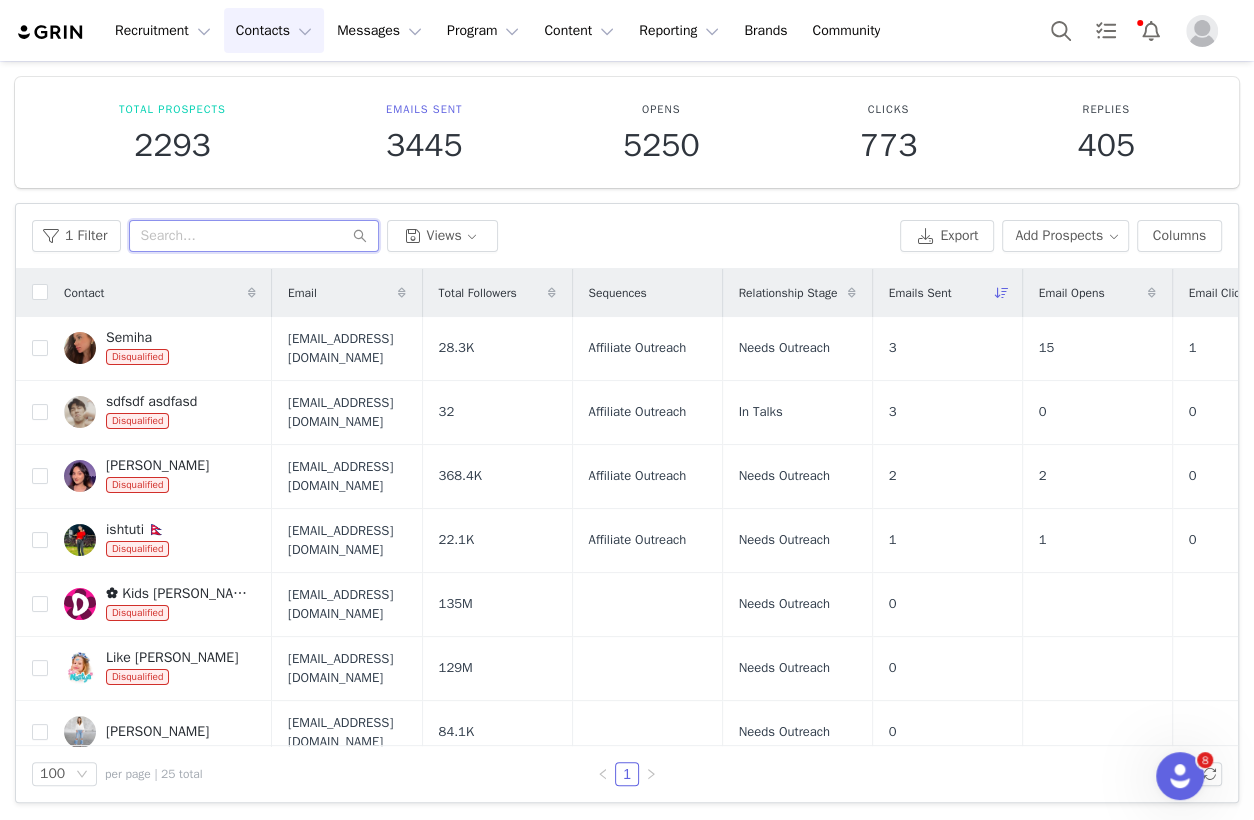 click at bounding box center (254, 236) 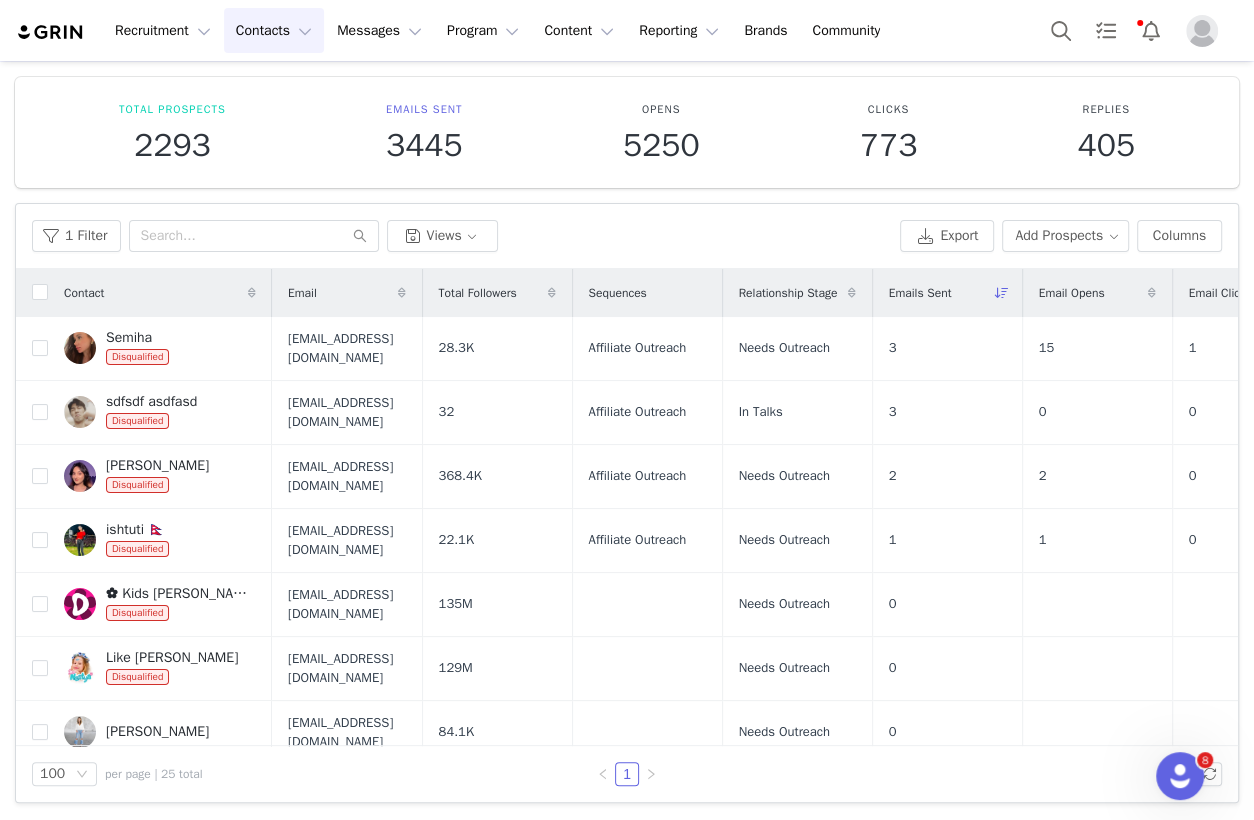 click on "Emails Sent" at bounding box center [920, 293] 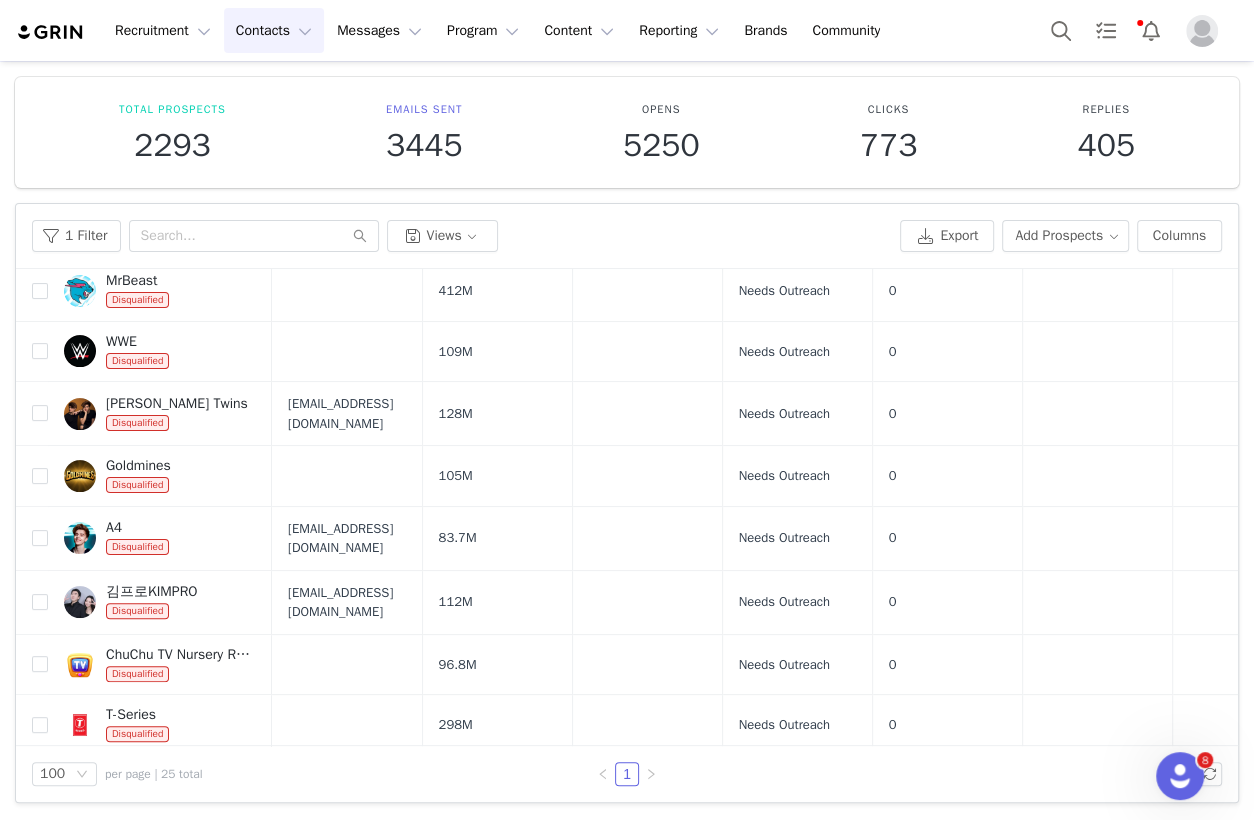 scroll, scrollTop: 0, scrollLeft: 0, axis: both 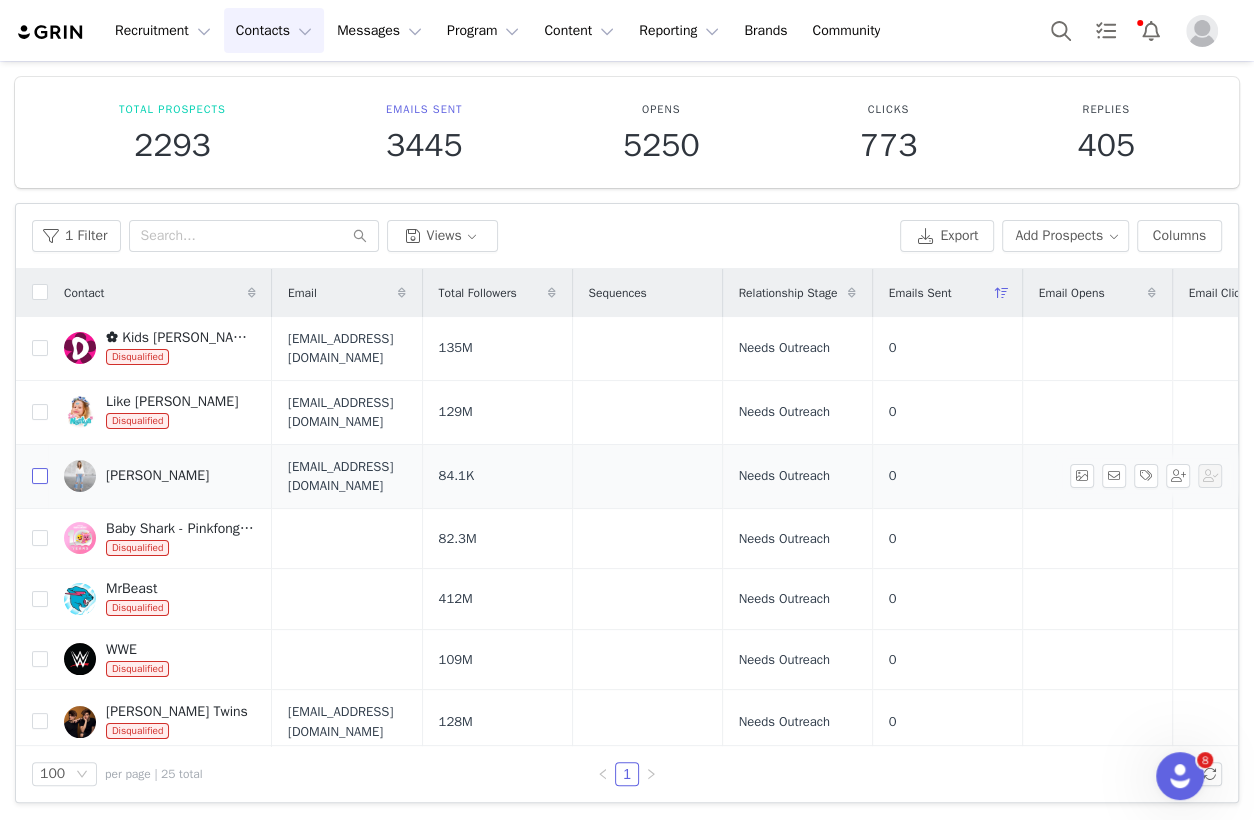 click at bounding box center [40, 476] 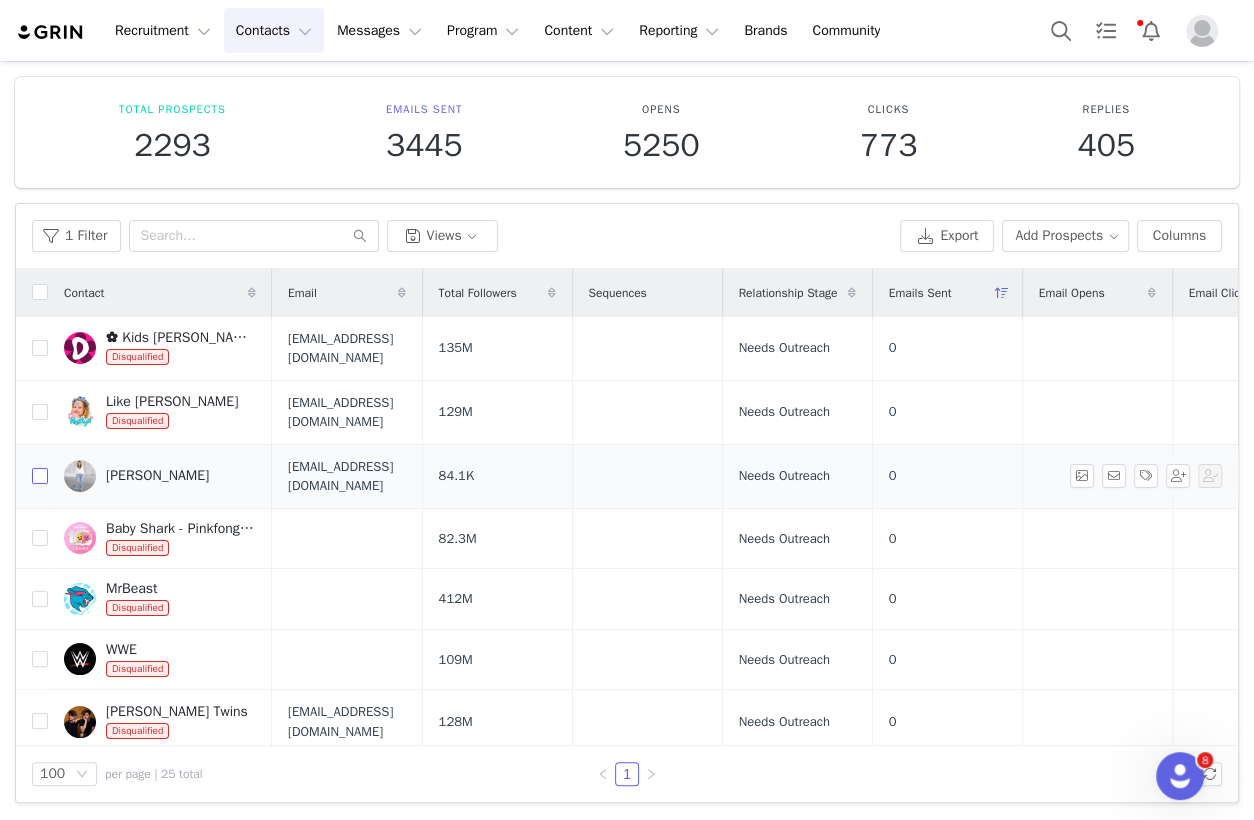 checkbox on "true" 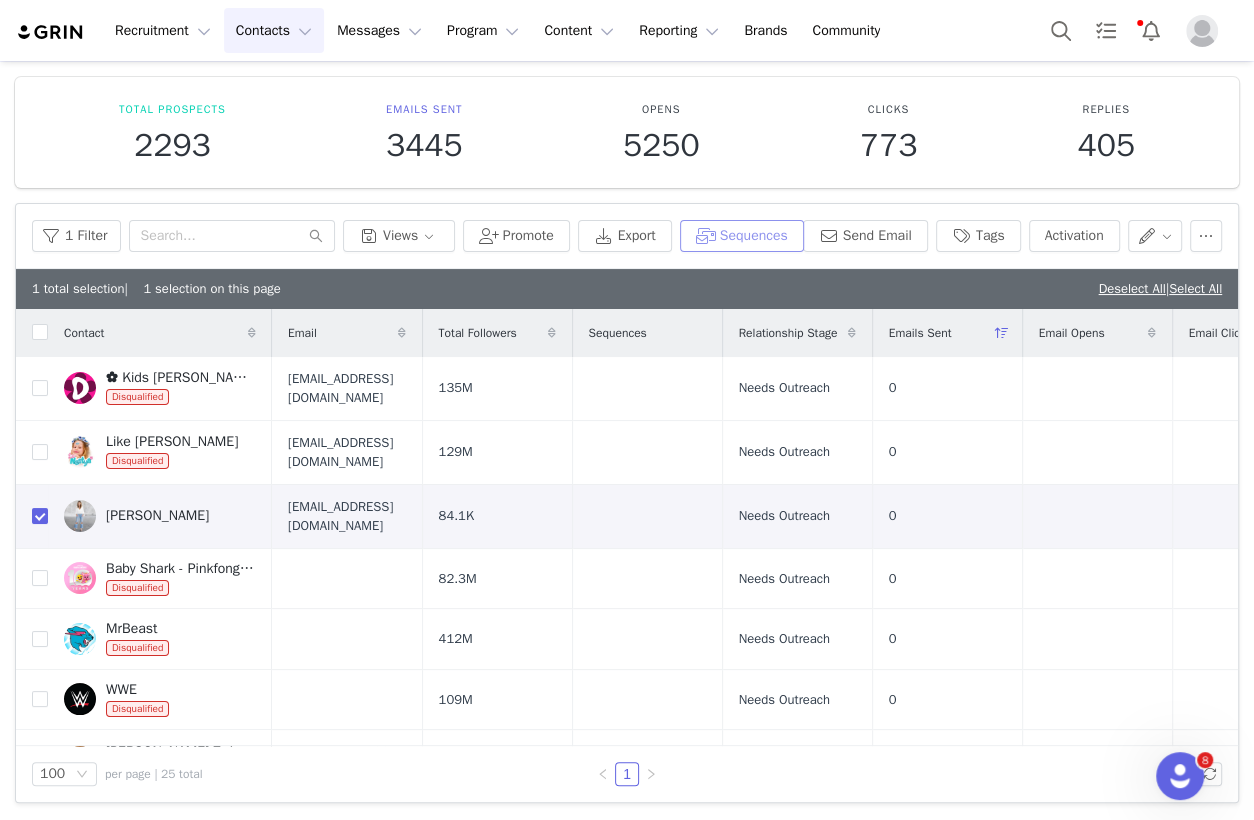 click on "Sequences" at bounding box center (742, 236) 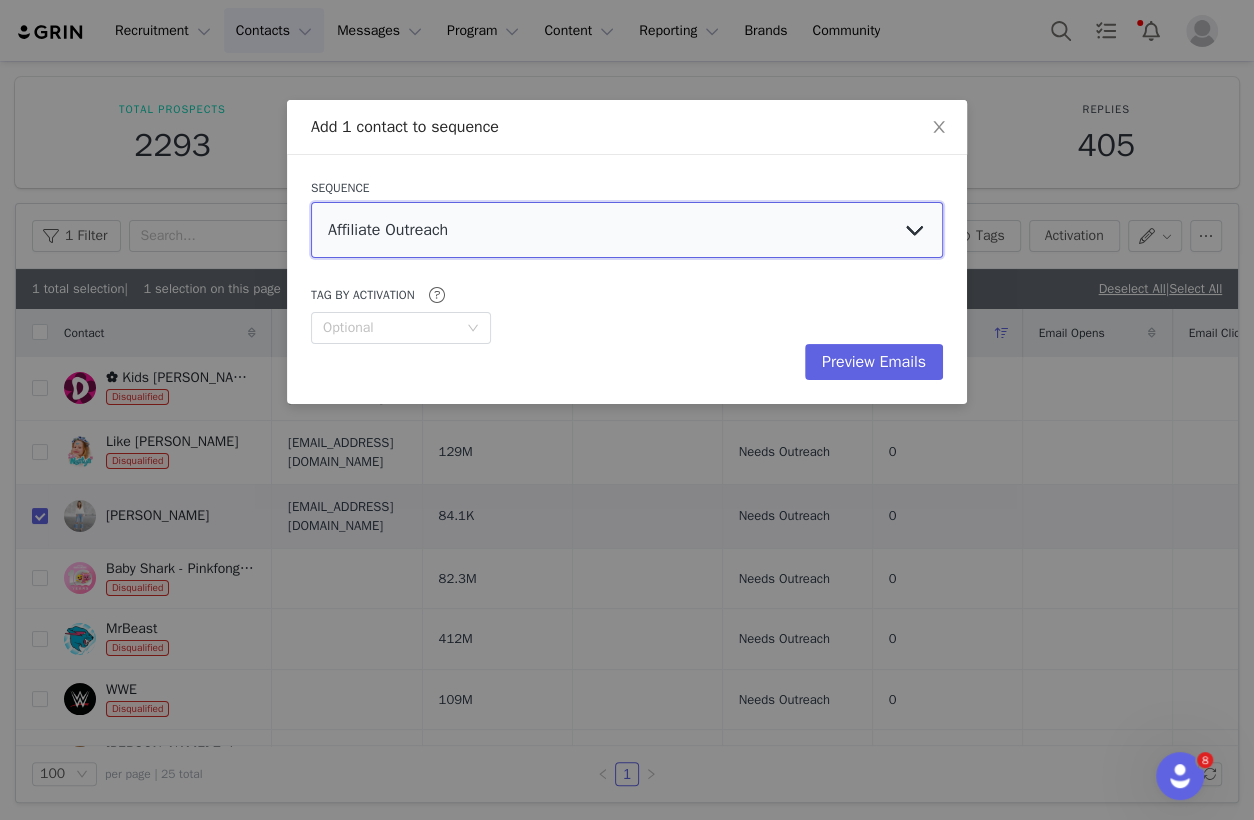 click on "Affiliate Outreach" at bounding box center (627, 230) 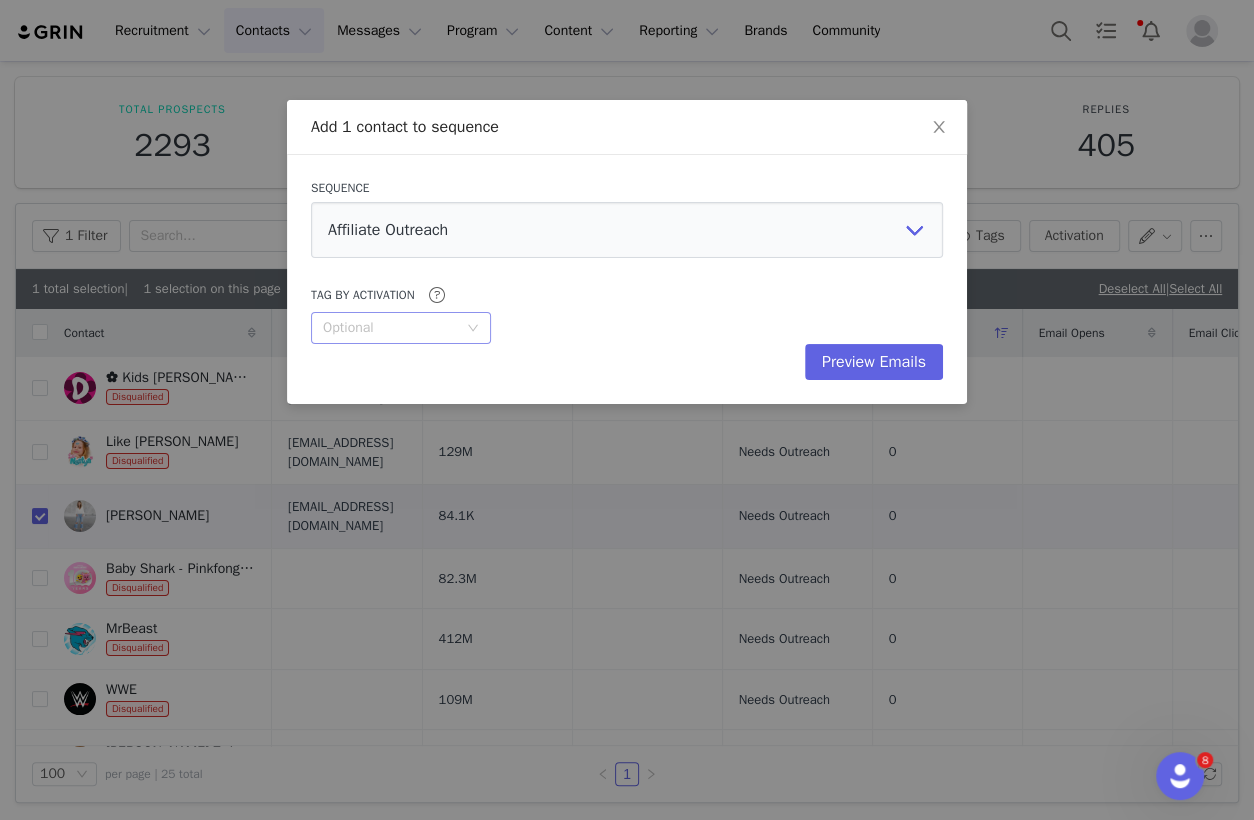 click on "Optional" at bounding box center [394, 328] 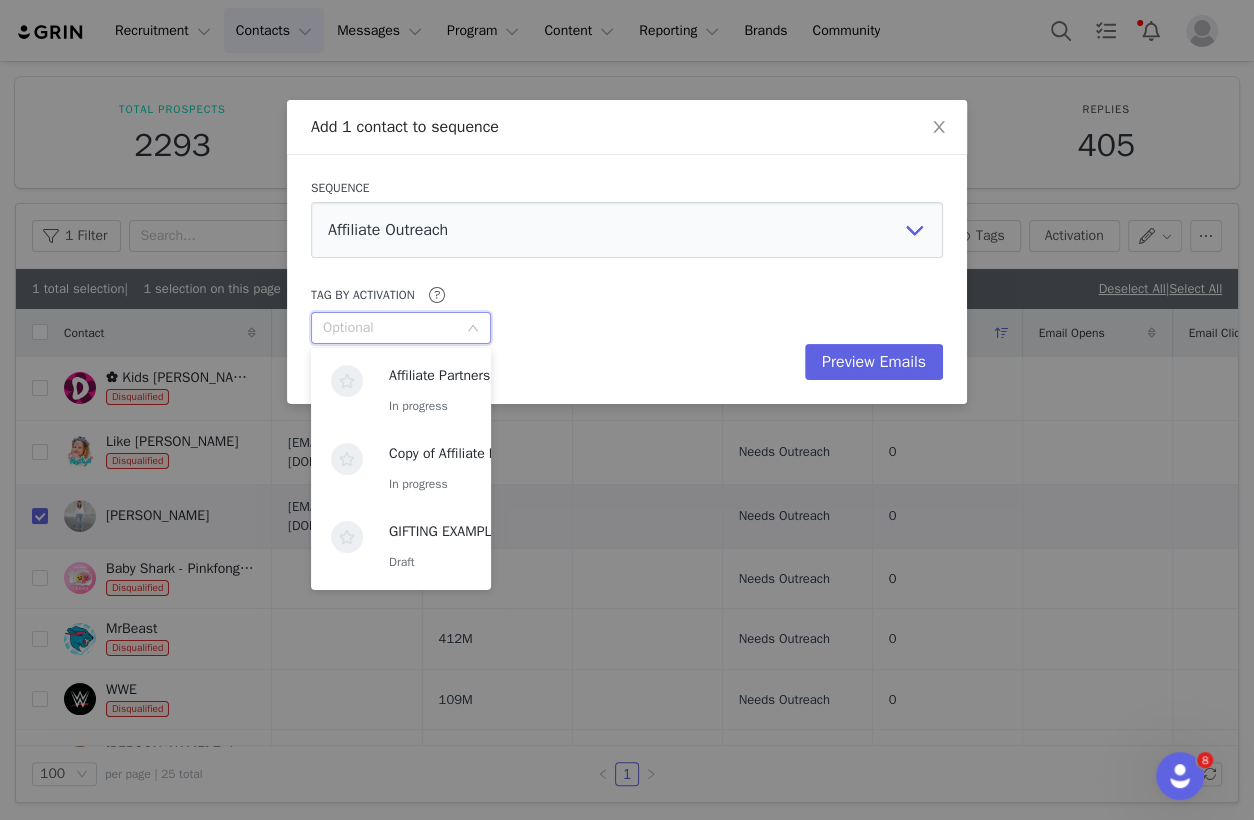 click at bounding box center (394, 328) 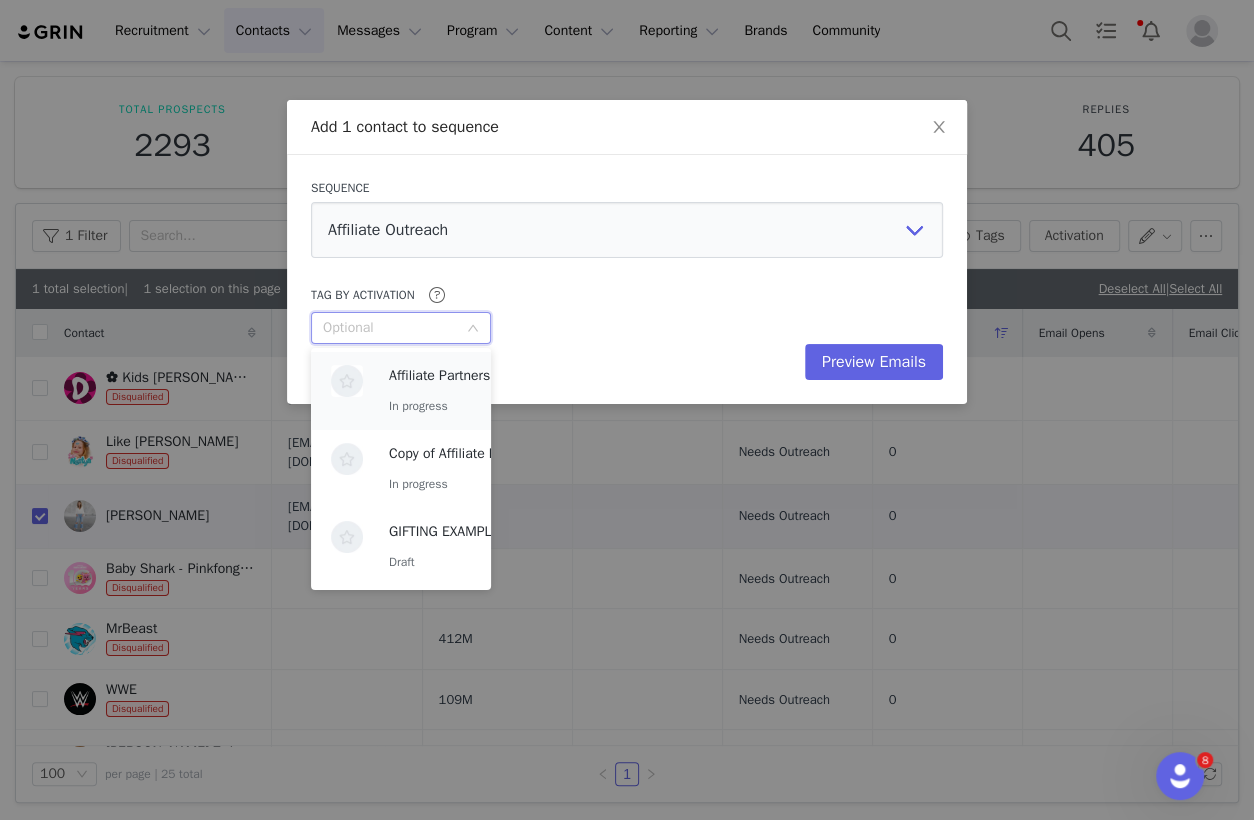 click on "Affiliate Partners" at bounding box center (439, 376) 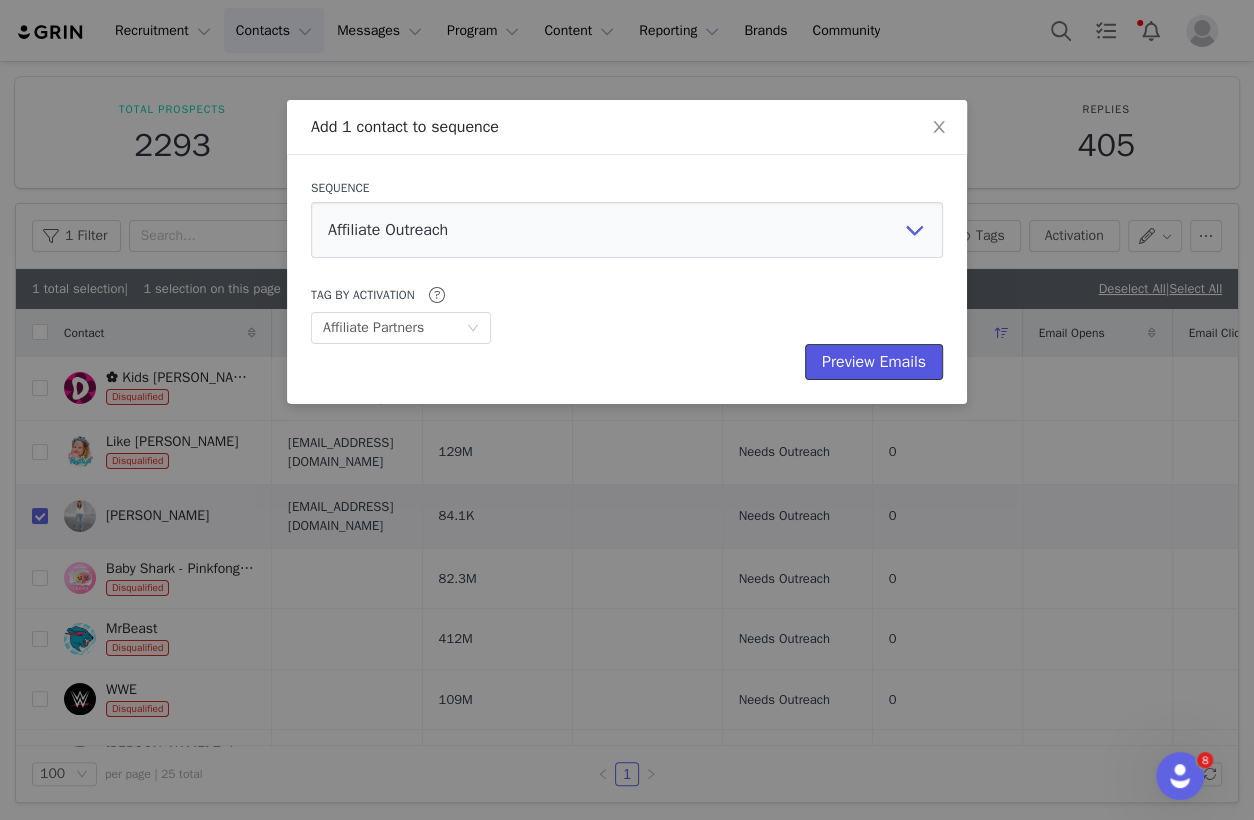 click on "Preview Emails" at bounding box center (874, 362) 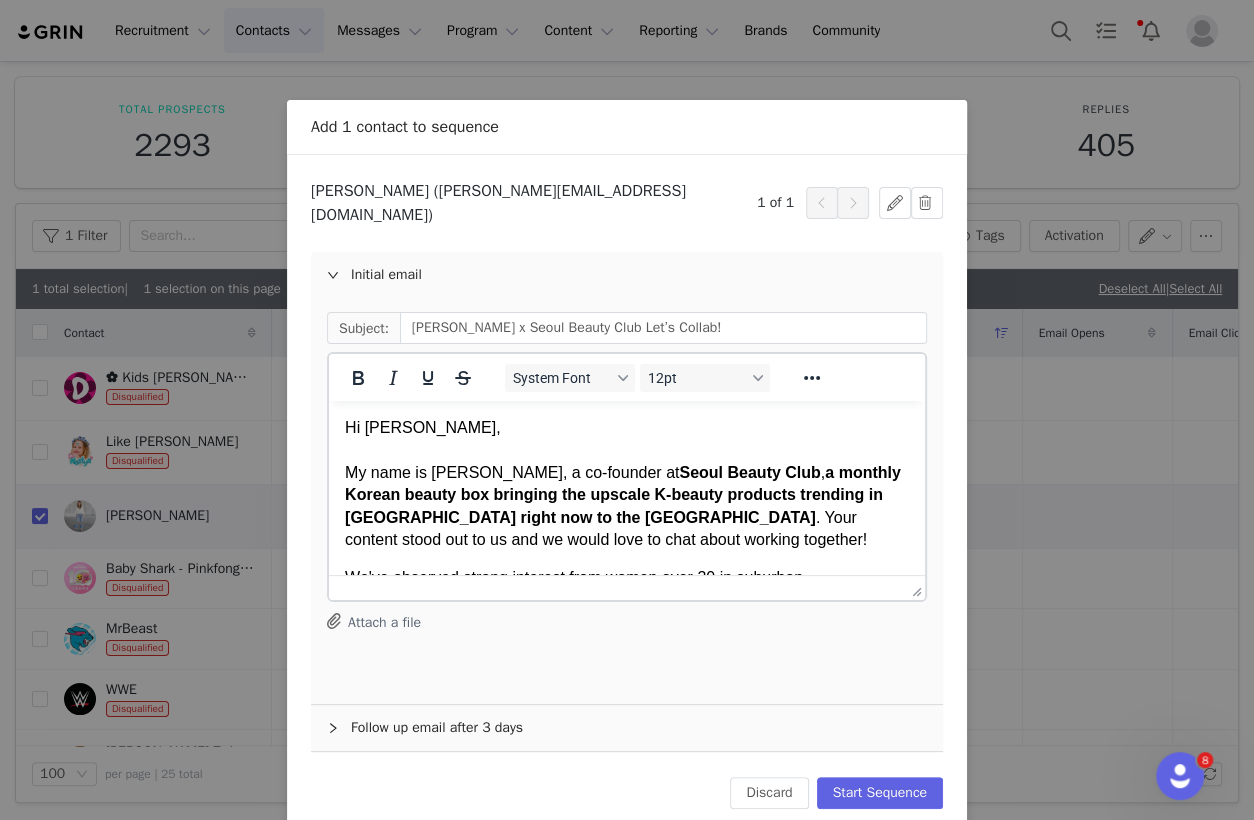 scroll, scrollTop: 0, scrollLeft: 0, axis: both 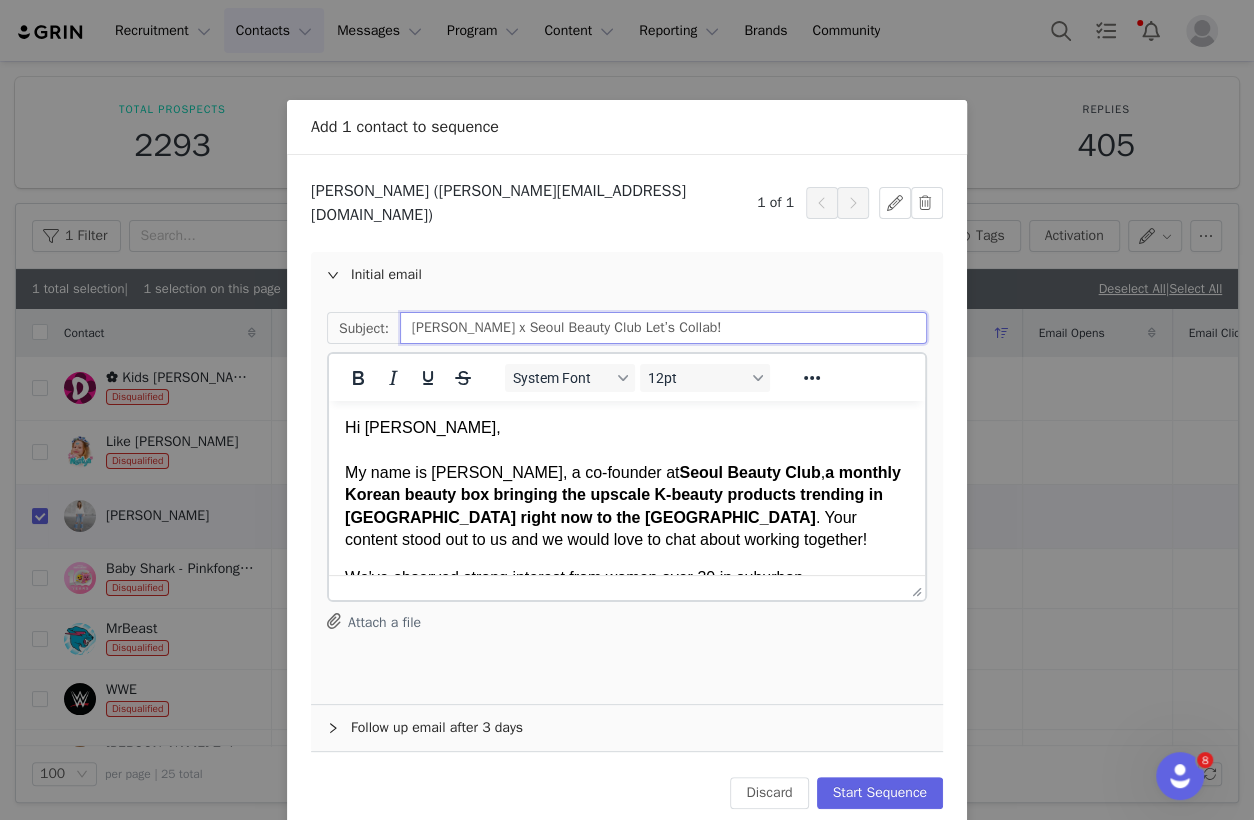 click on "Jenna x Seoul Beauty Club Let’s Collab!" at bounding box center [663, 328] 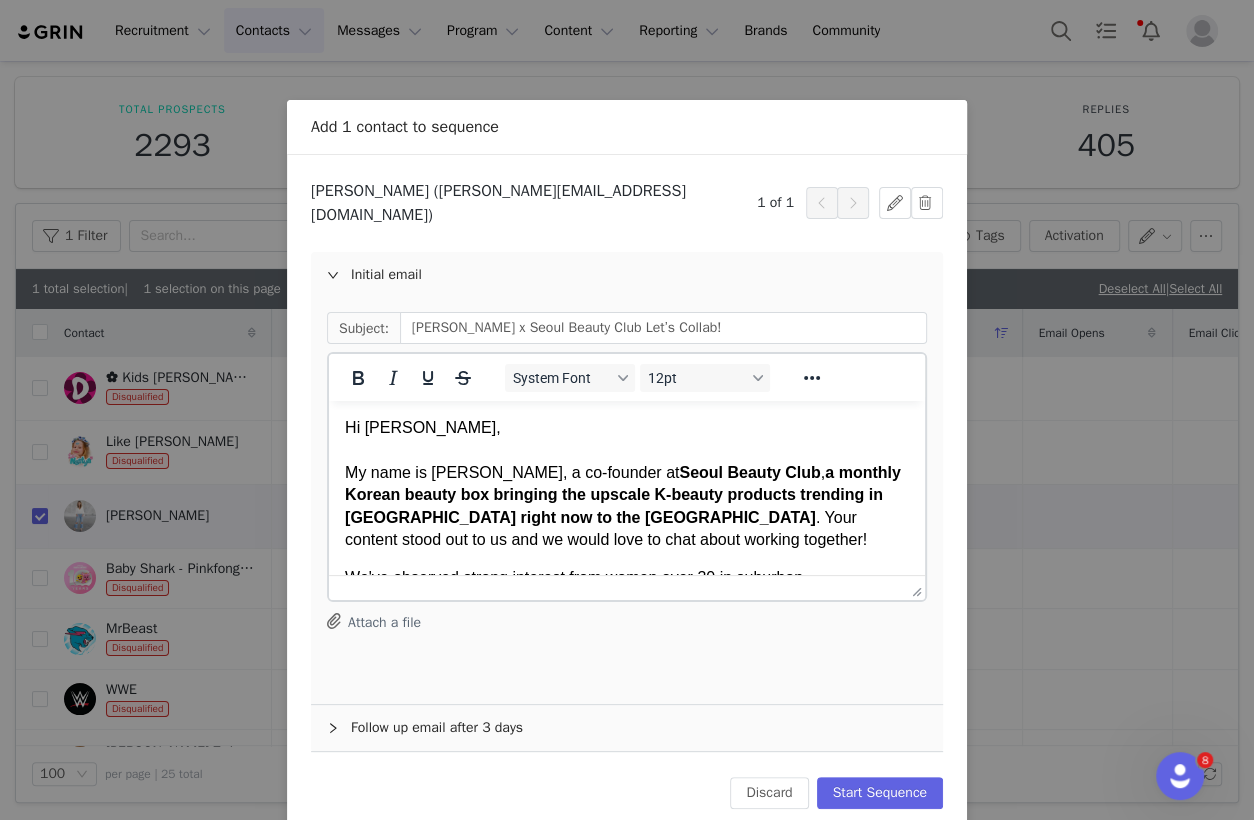 click on "a monthly Korean beauty box bringing the upscale K-beauty products trending in Korea right now to the US" at bounding box center [623, 495] 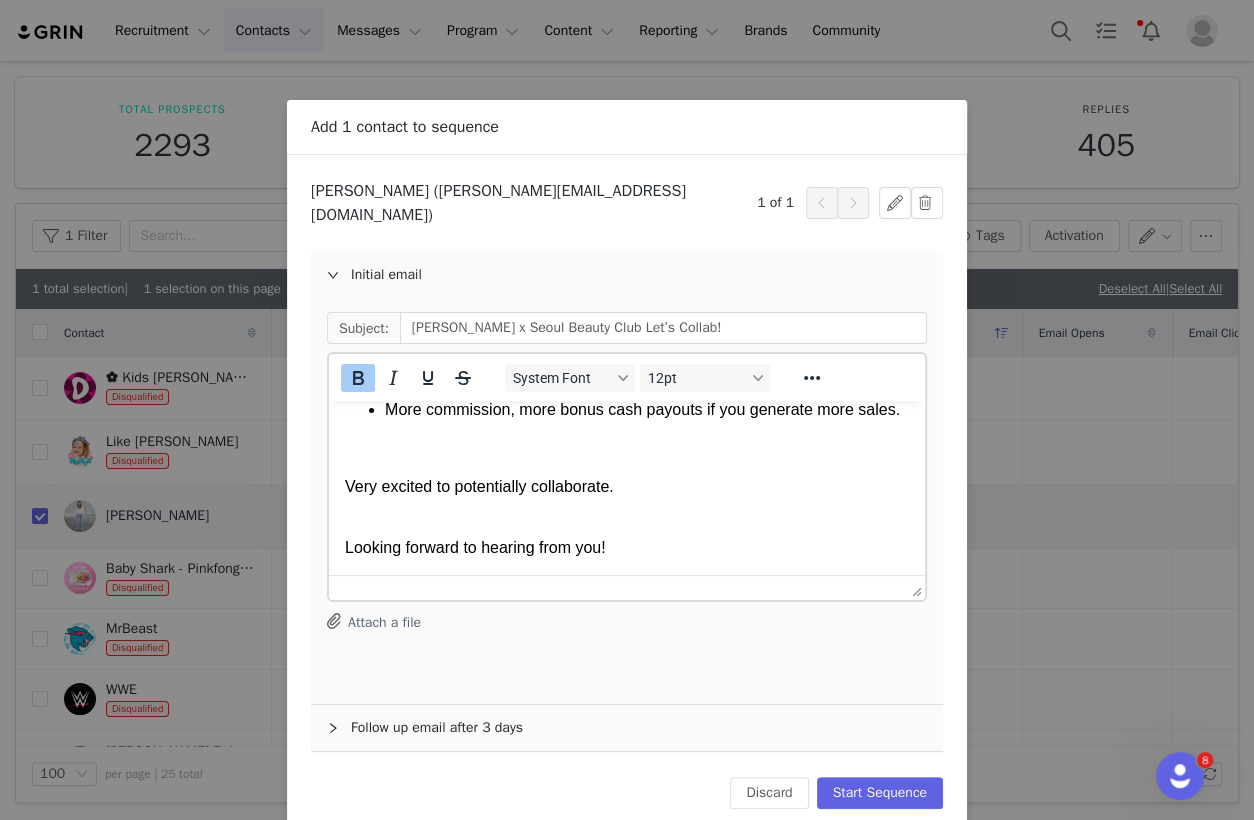 scroll, scrollTop: 801, scrollLeft: 0, axis: vertical 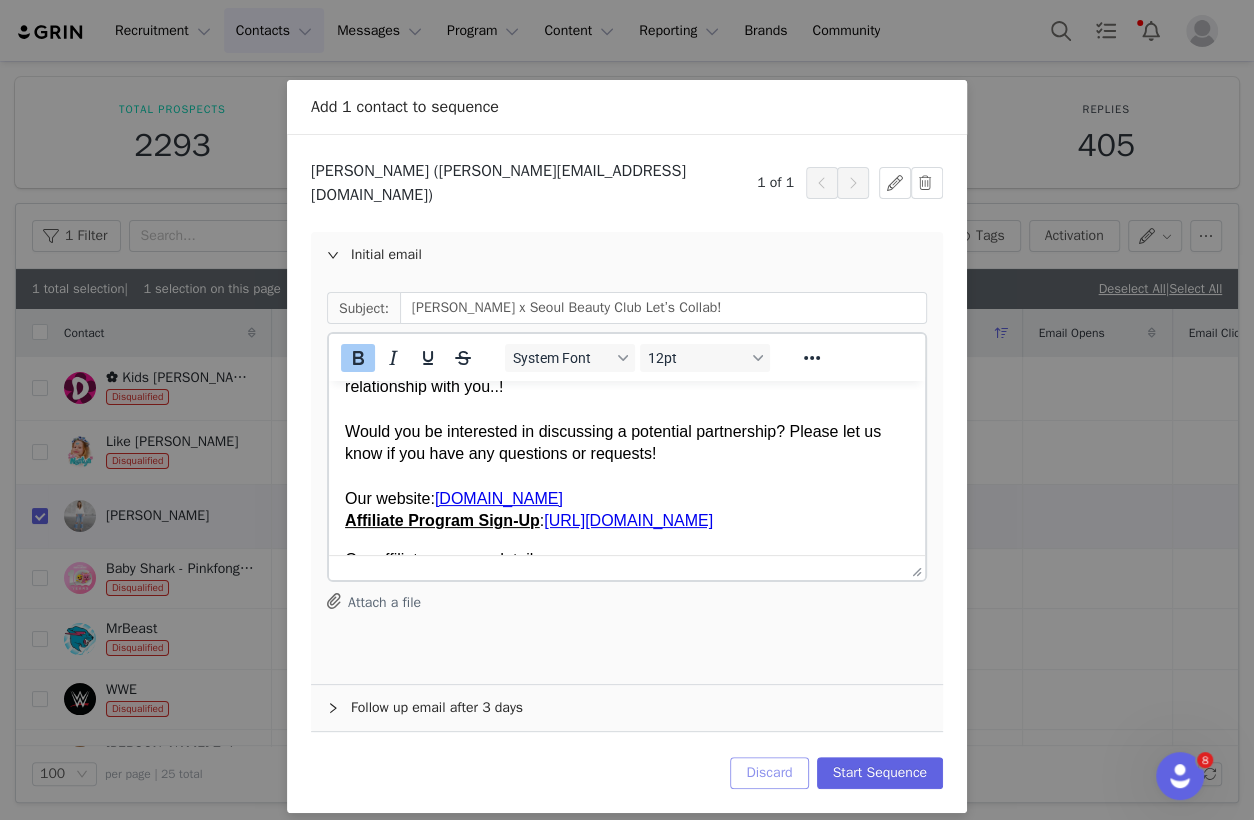 click on "Discard" at bounding box center (769, 773) 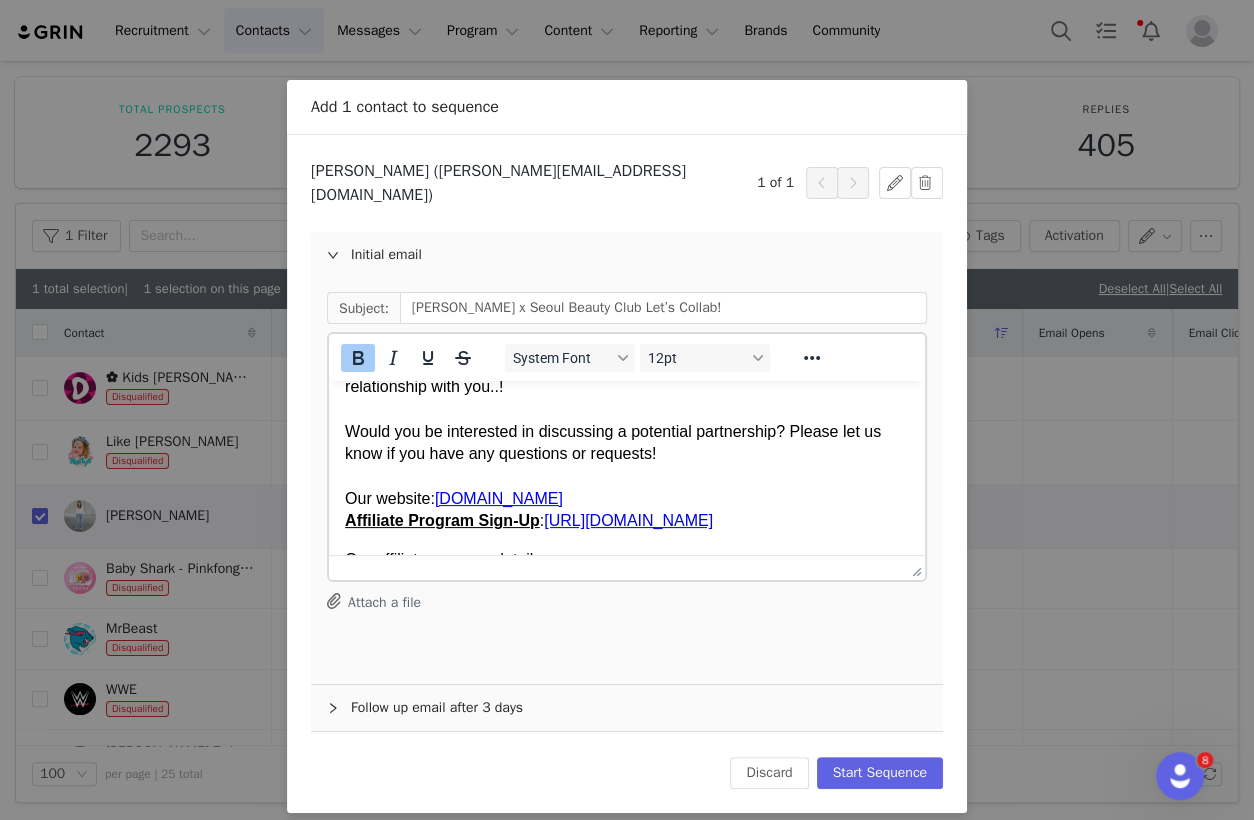 scroll, scrollTop: 0, scrollLeft: 0, axis: both 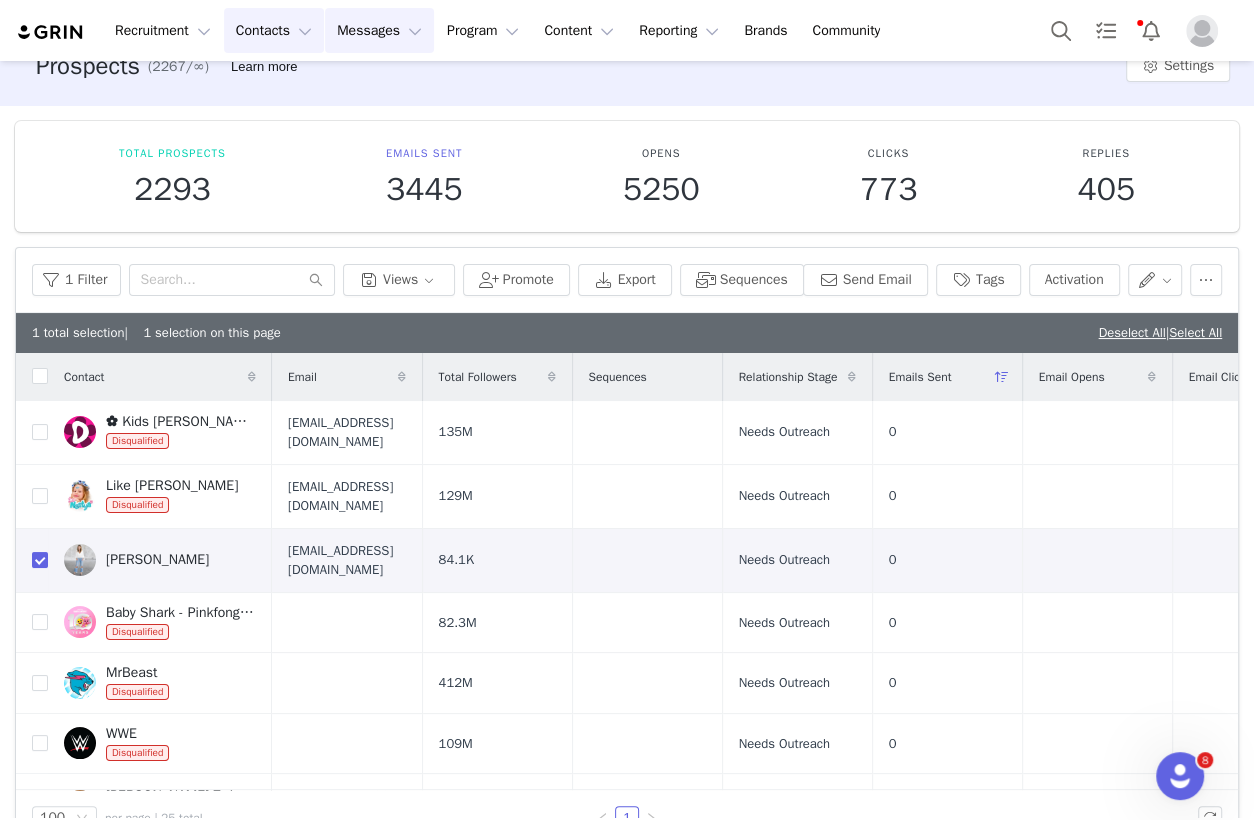 click on "Messages Messages" at bounding box center (379, 30) 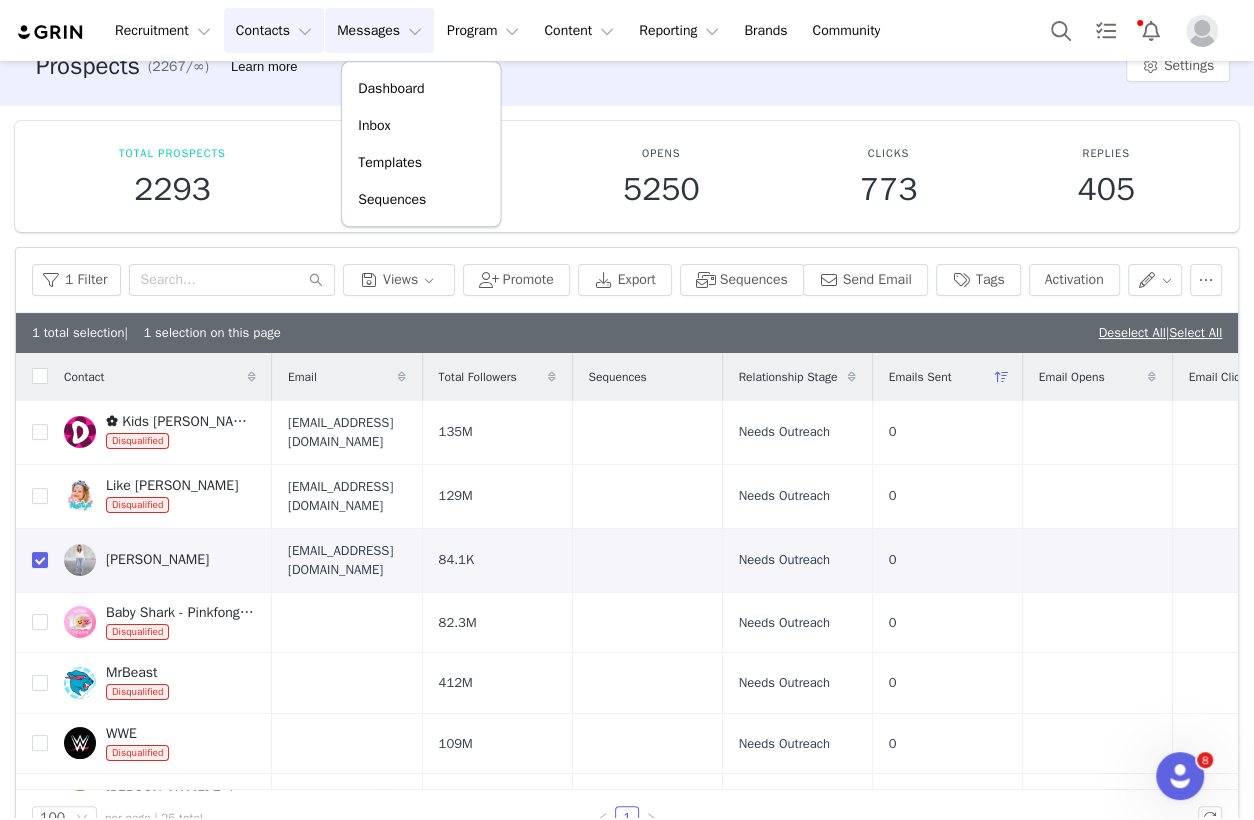 click on "Contacts Contacts" at bounding box center (274, 30) 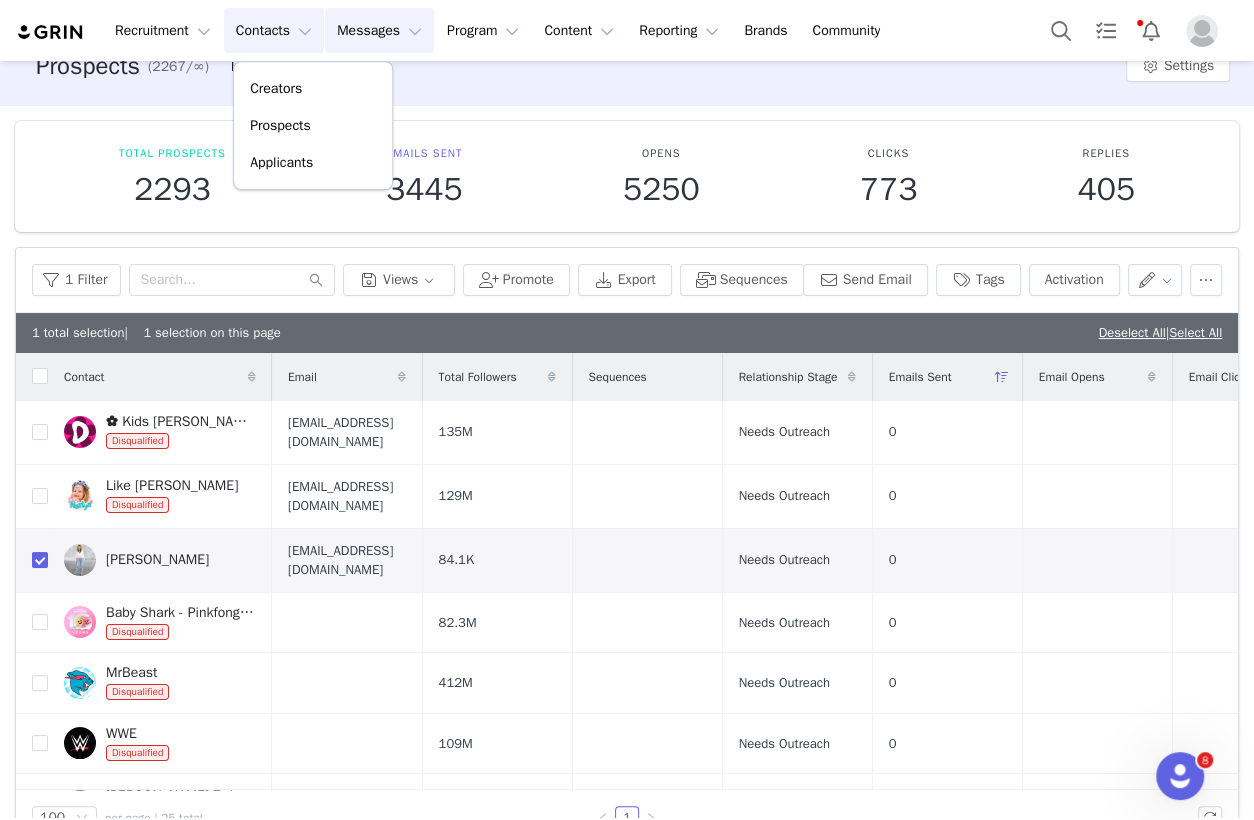click on "Messages Messages" at bounding box center [379, 30] 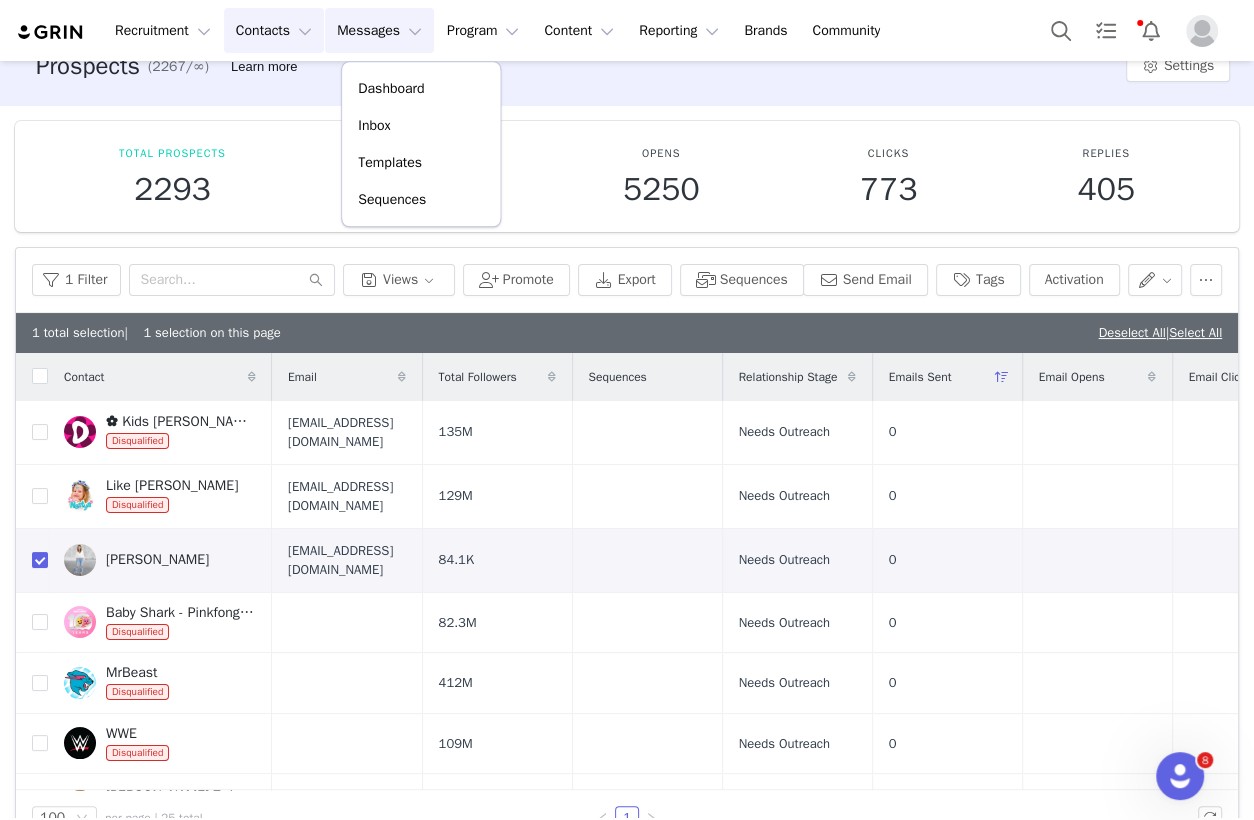 click on "Contacts Contacts" at bounding box center (274, 30) 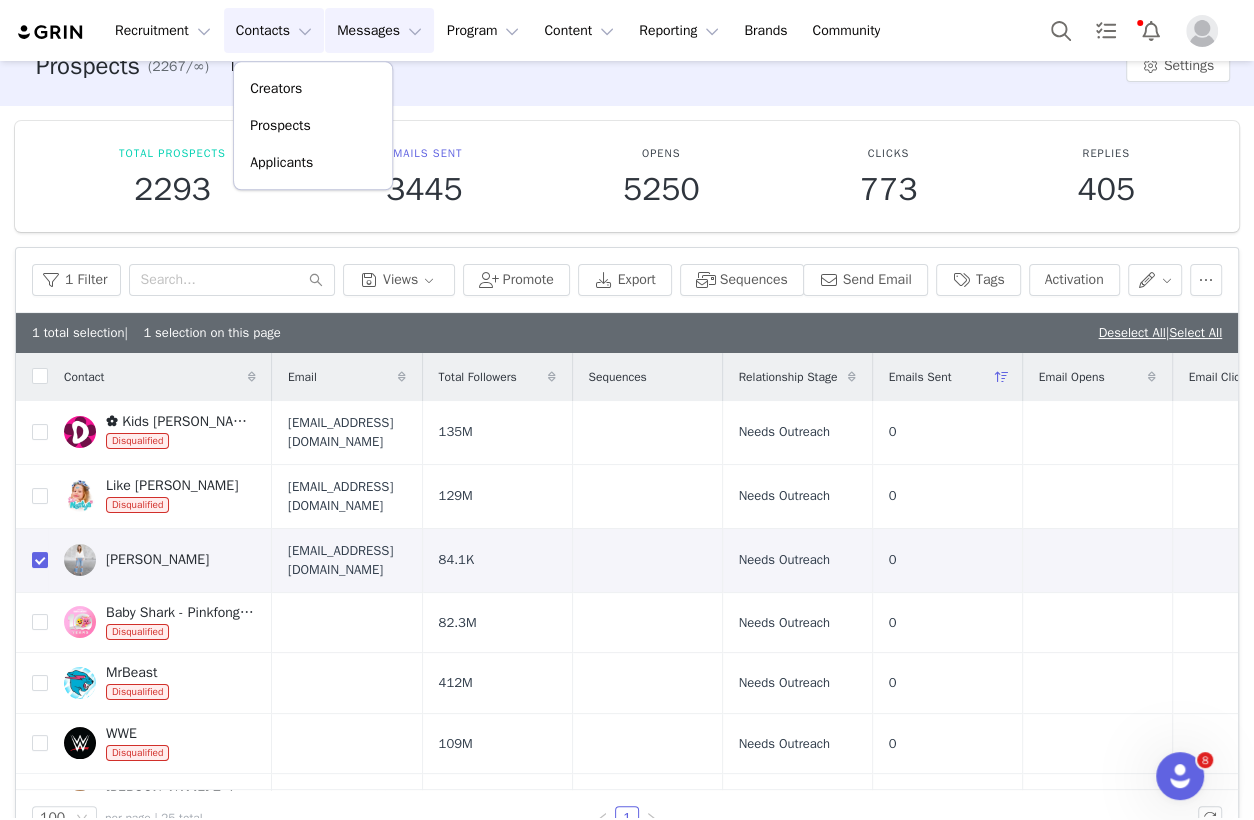 click on "Messages Messages" at bounding box center (379, 30) 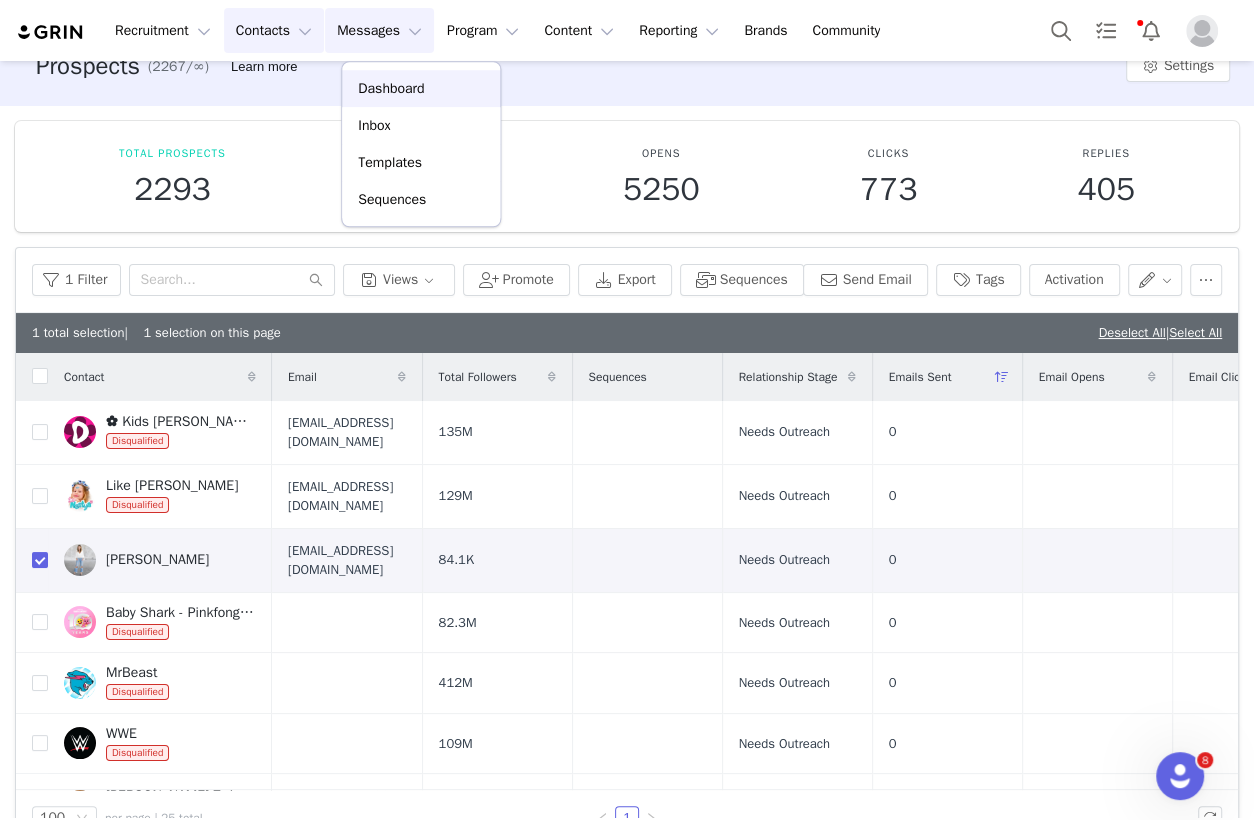 click on "Dashboard" at bounding box center [391, 88] 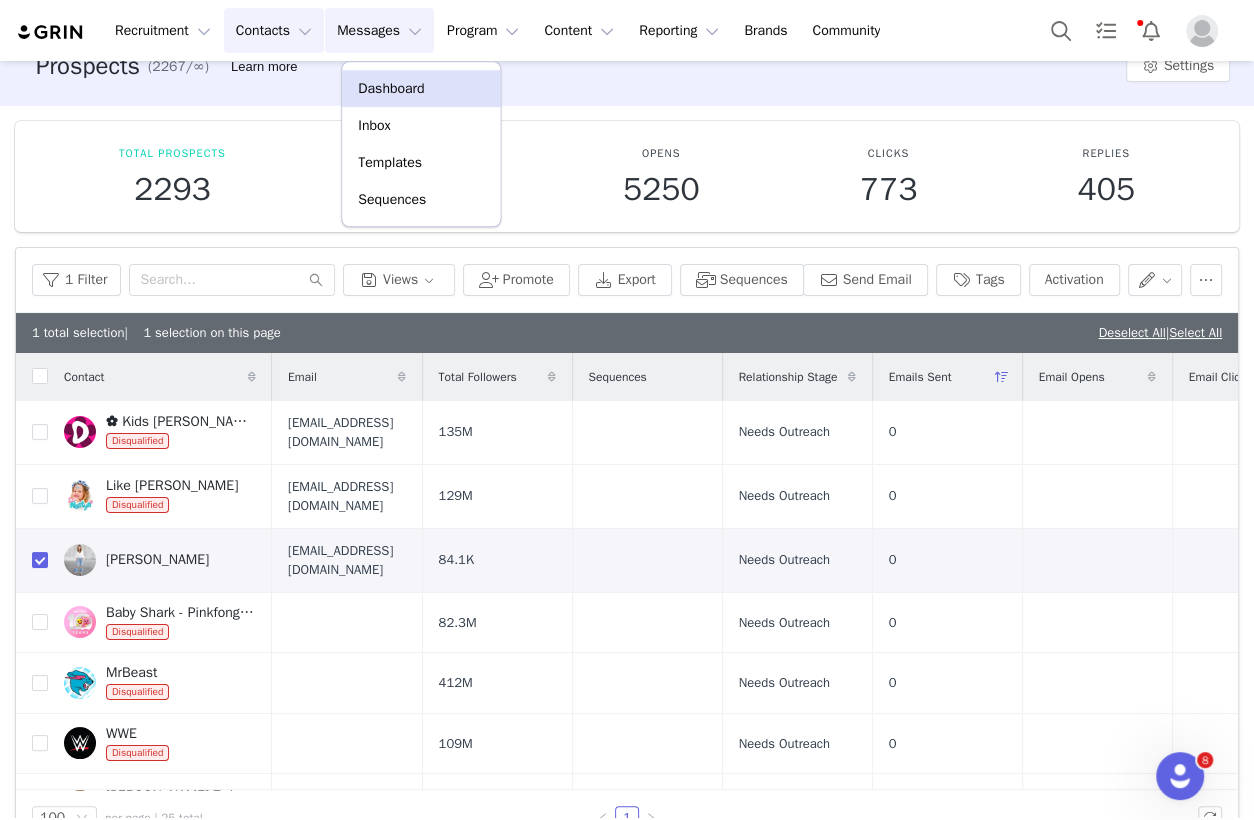 scroll, scrollTop: 0, scrollLeft: 0, axis: both 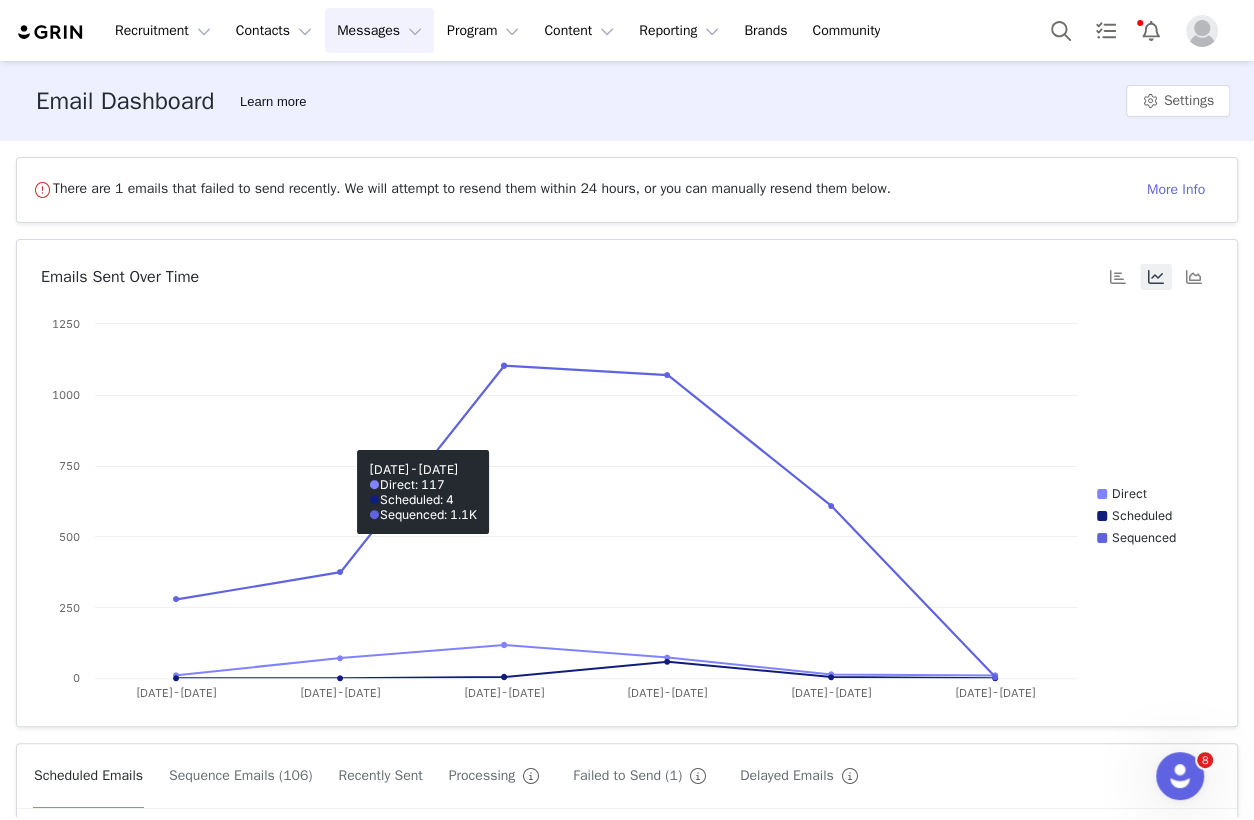 click on "Recruitment Recruitment Creator Search Curated Lists Landing Pages Web Extension AI Creator Search Beta Contacts Contacts Creators Prospects Applicants Messages Messages Dashboard Inbox Templates Sequences Program Program Activations Partnerships Payments Affiliates Content Content Creator Content Media Library Social Listening Reporting Reporting Dashboard Report Builder Brands Brands Community Community" at bounding box center [627, 30] 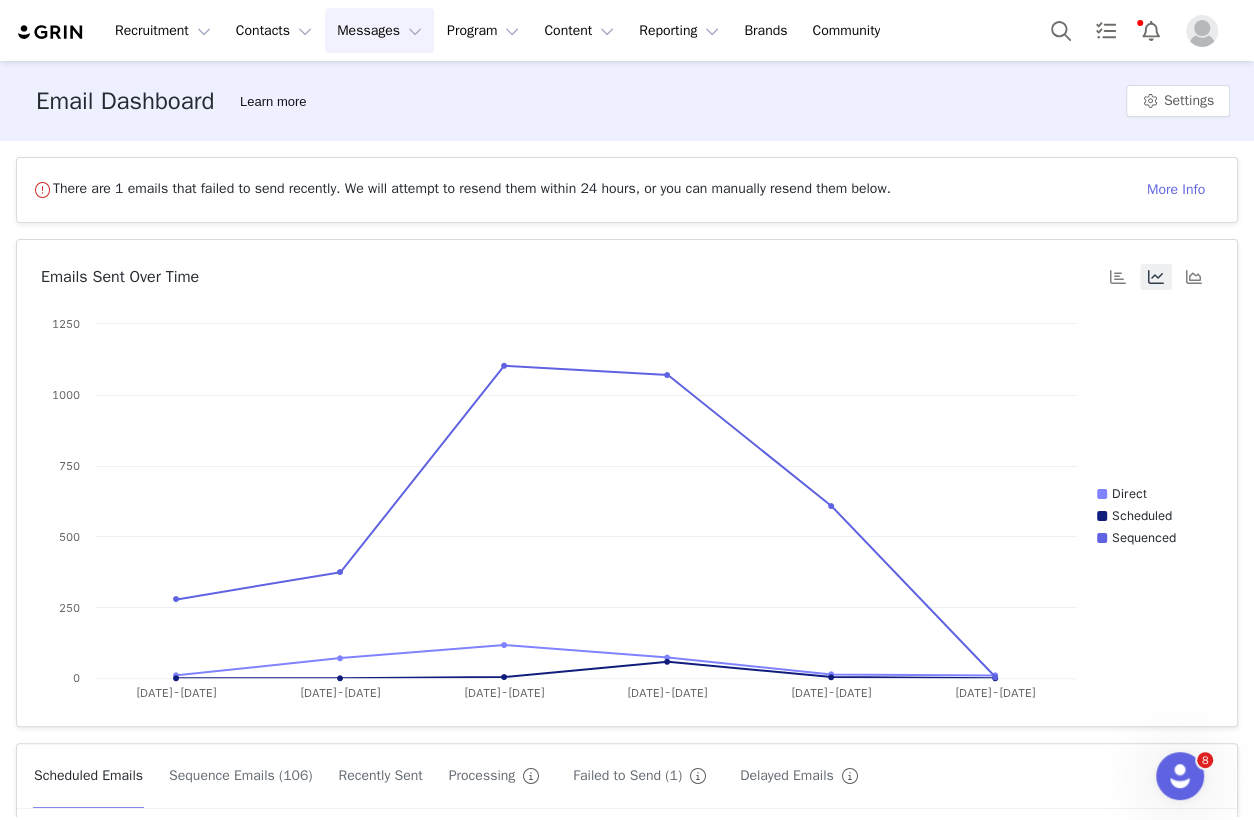click on "Messages Messages" at bounding box center [379, 30] 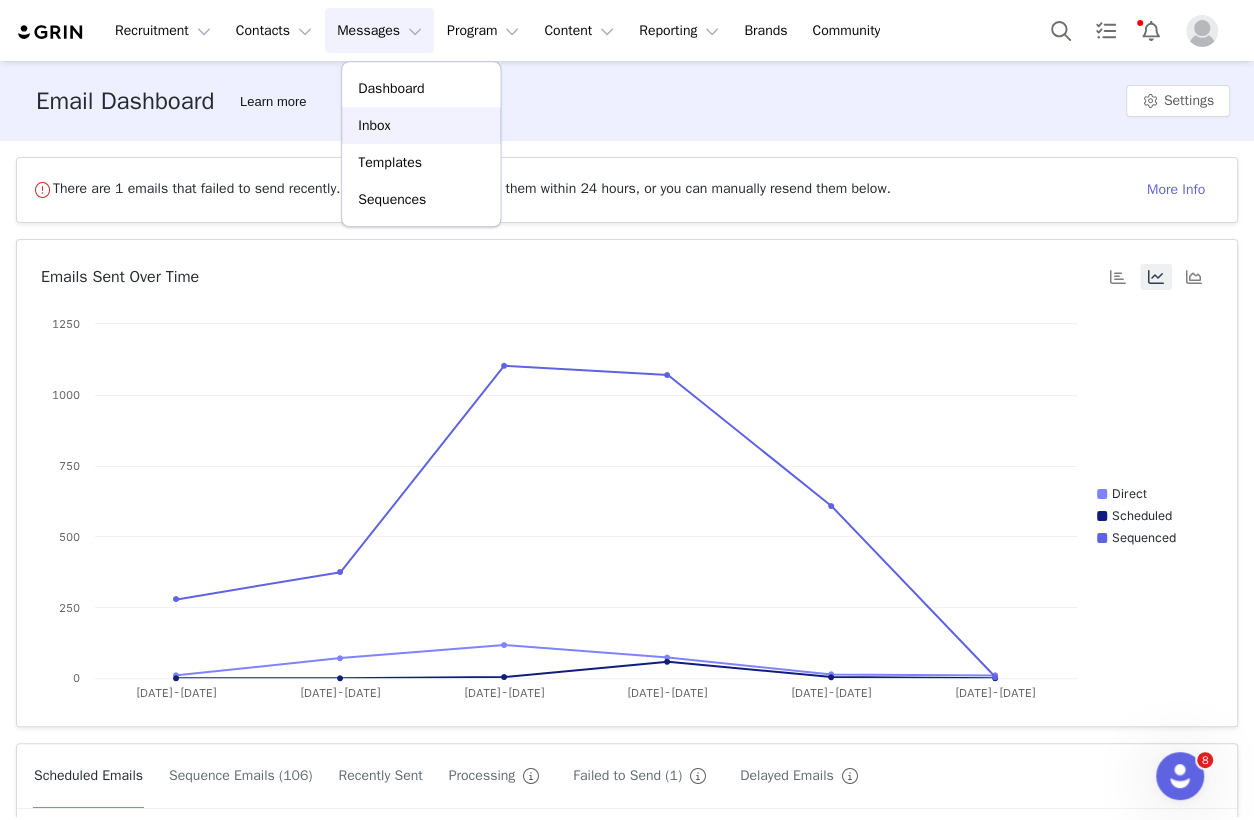 click on "Inbox" at bounding box center (421, 125) 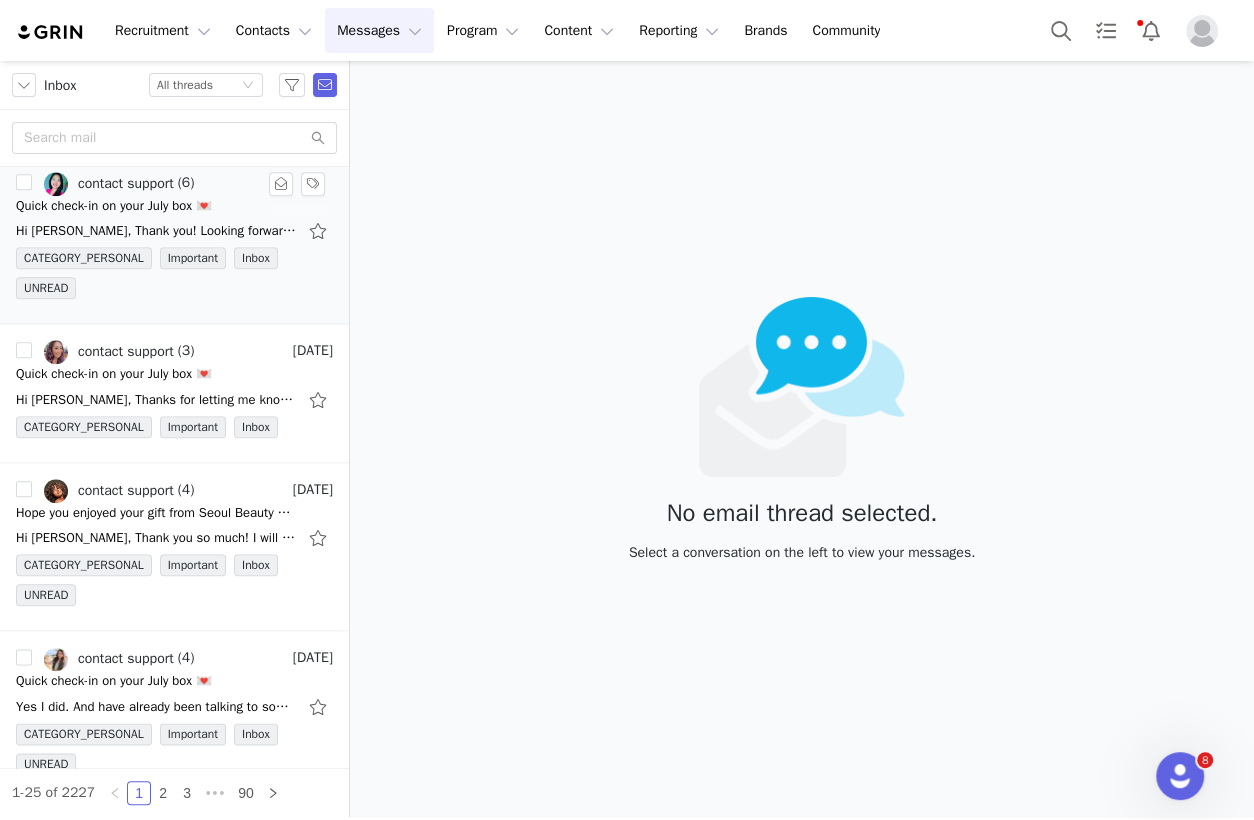 scroll, scrollTop: 0, scrollLeft: 0, axis: both 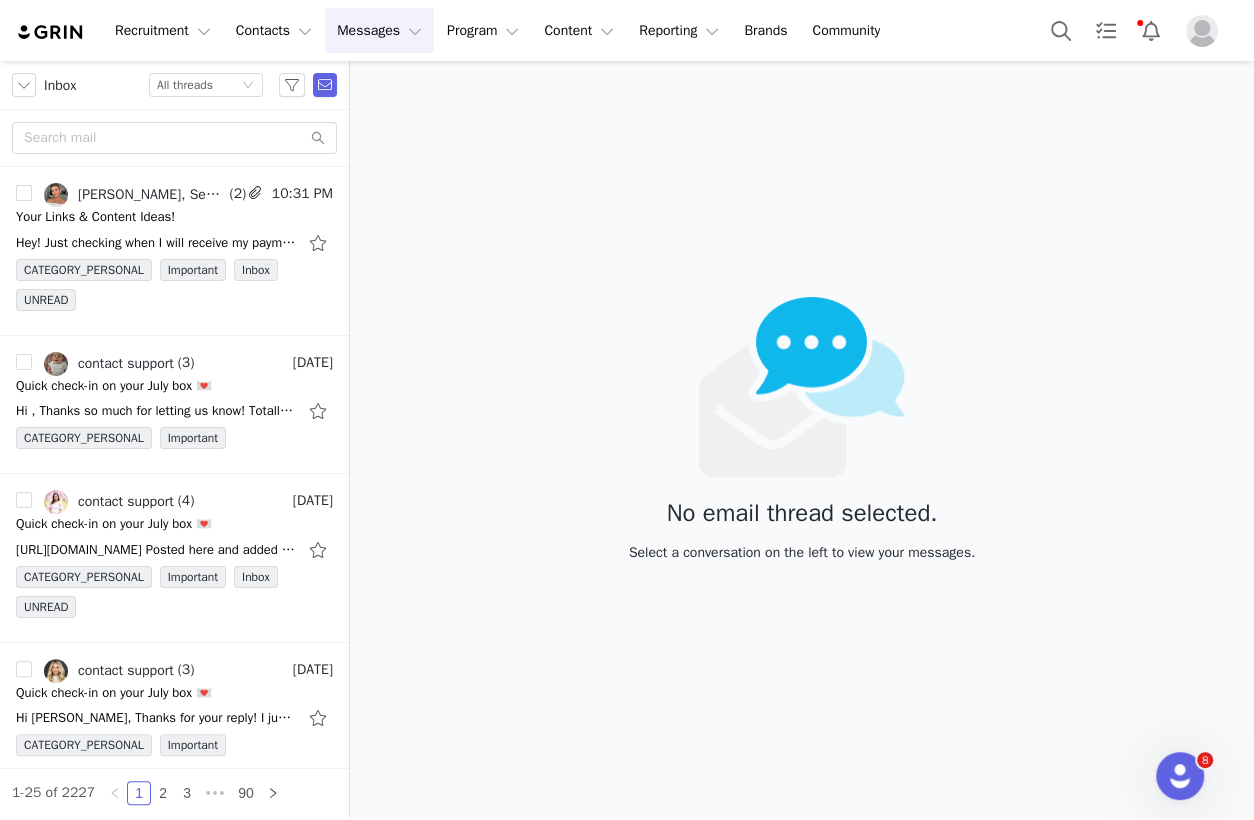 click on "Messages Messages" at bounding box center (379, 30) 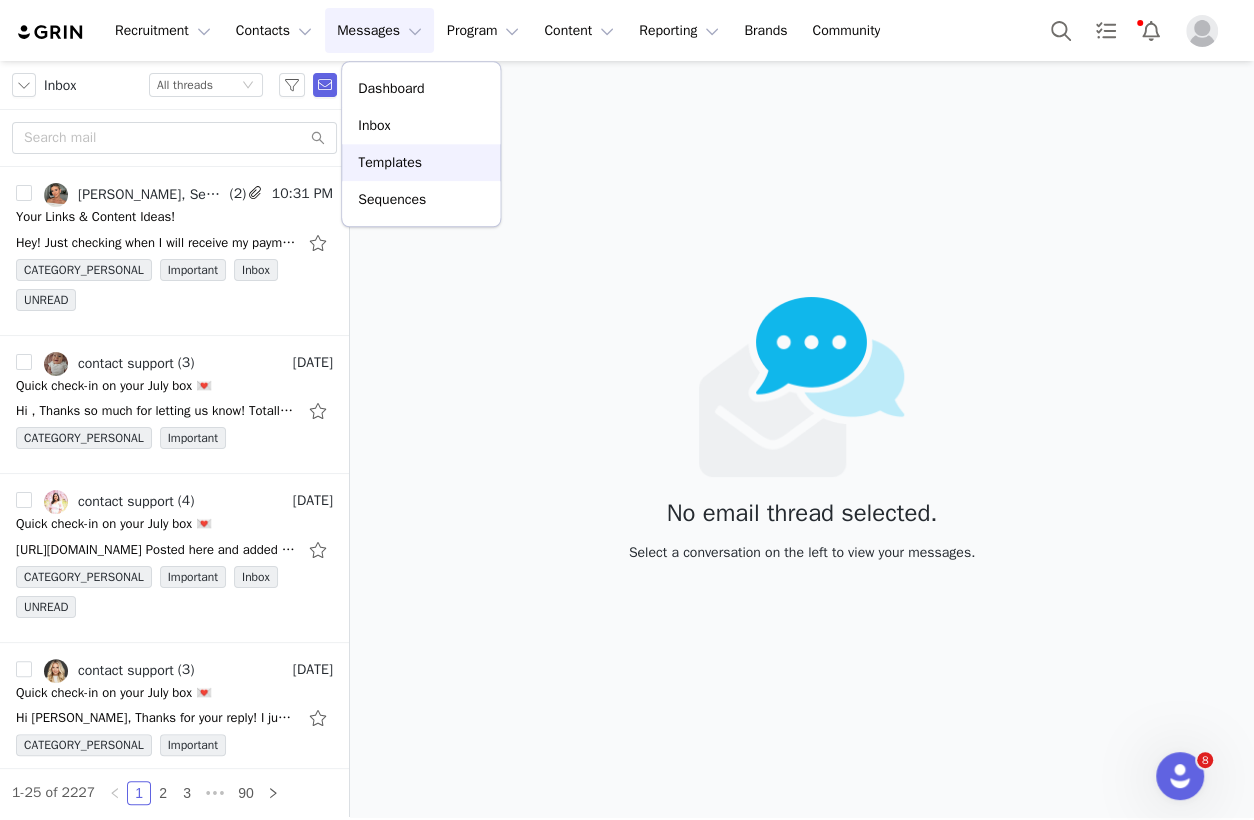 click on "Templates" at bounding box center [390, 162] 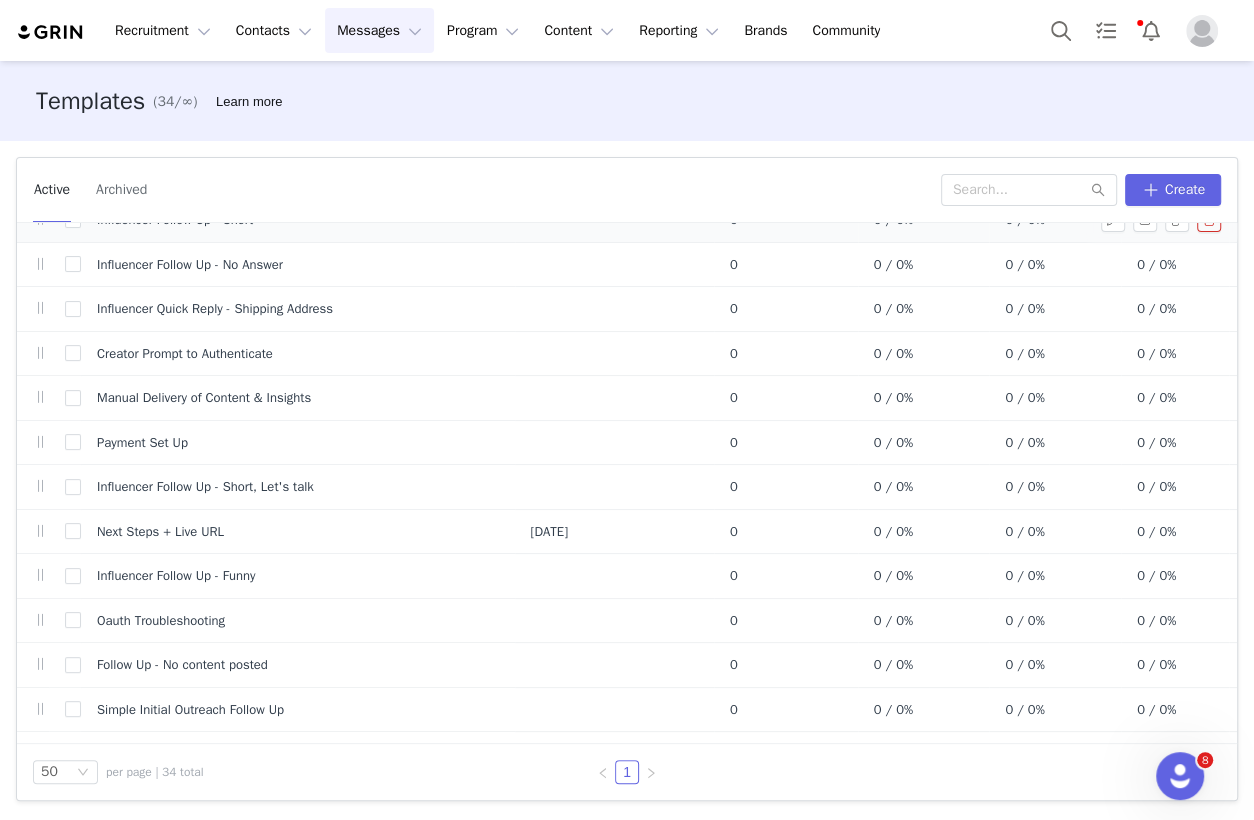 scroll, scrollTop: 0, scrollLeft: 0, axis: both 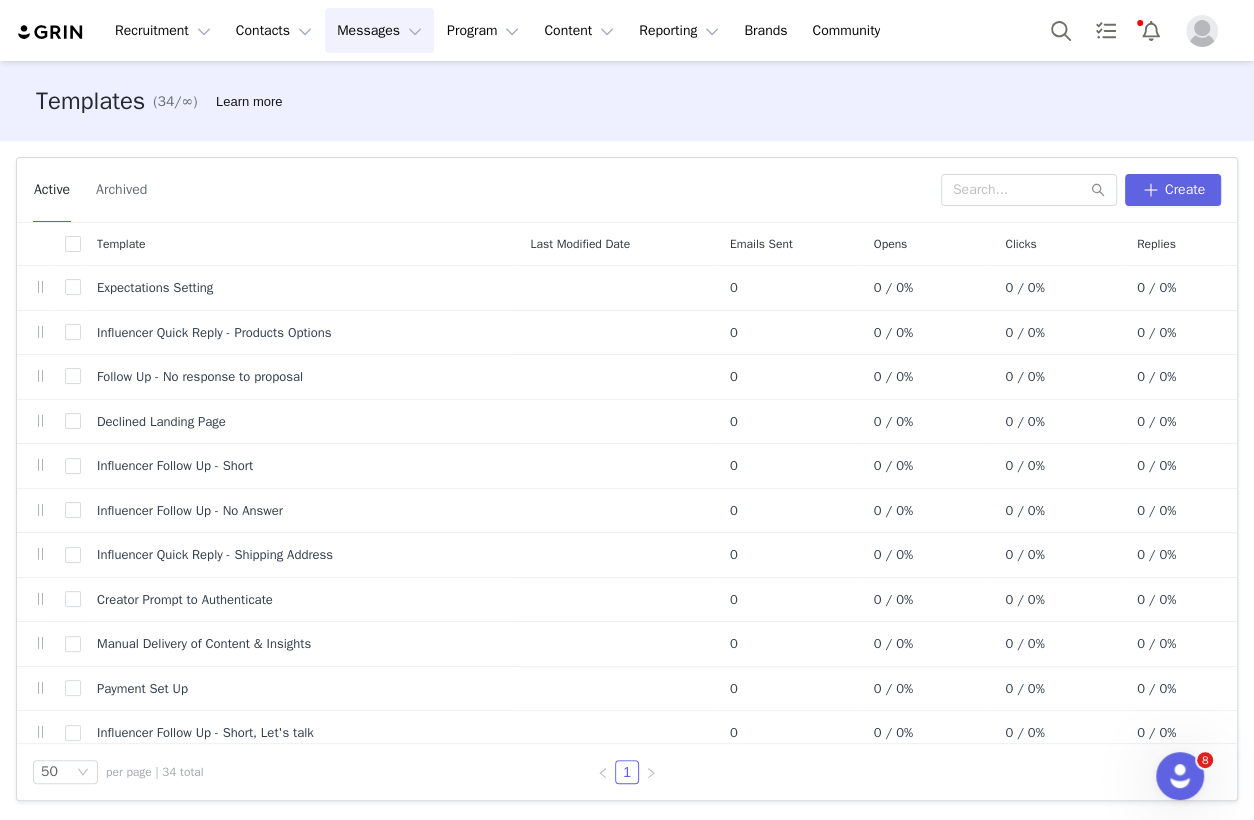 click on "Messages Messages" at bounding box center [379, 30] 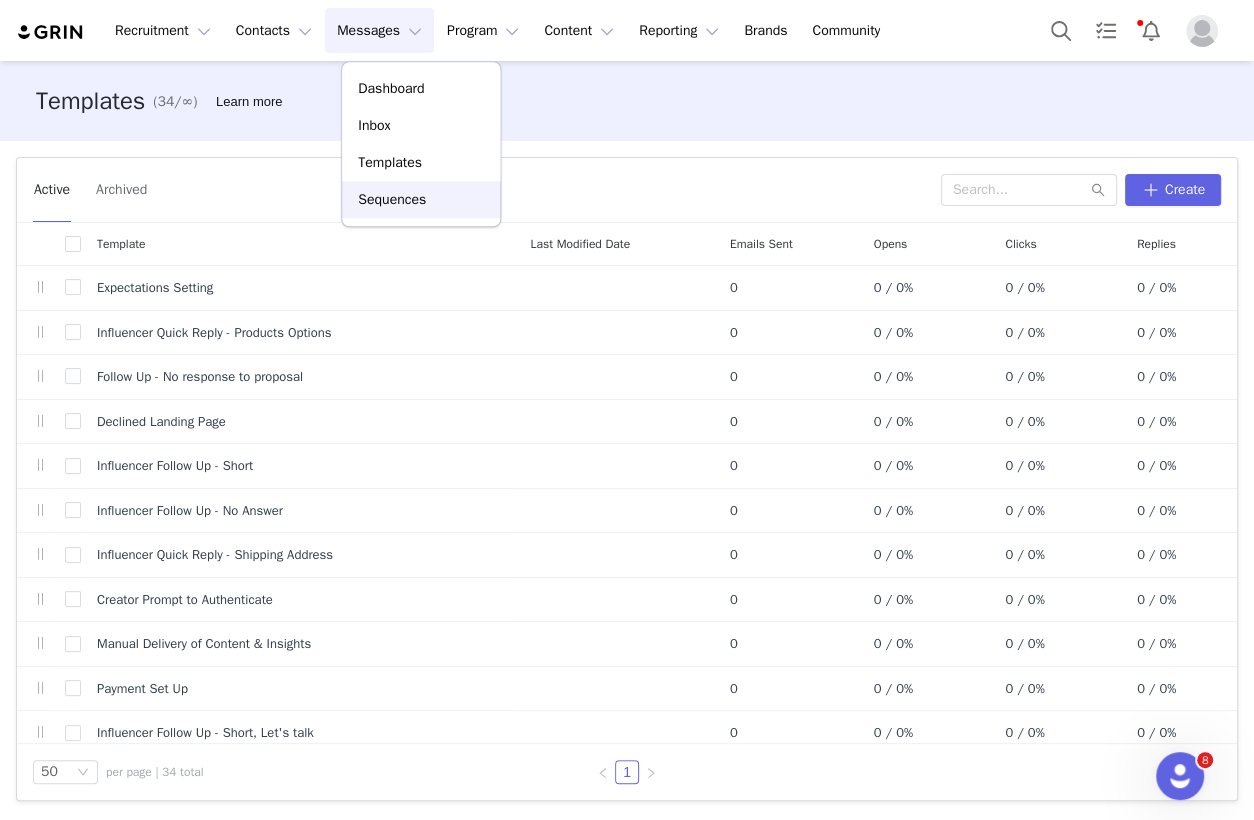 click on "Sequences" at bounding box center [392, 199] 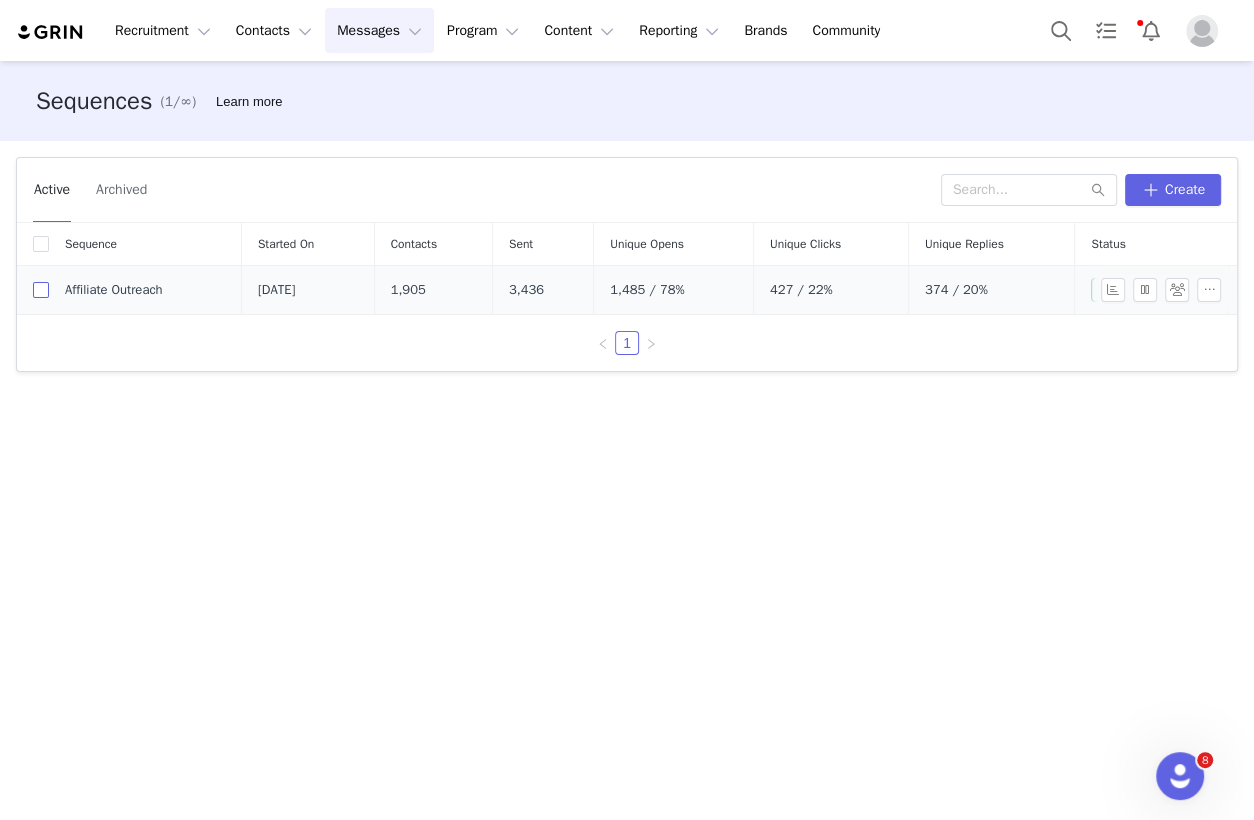 click at bounding box center (41, 290) 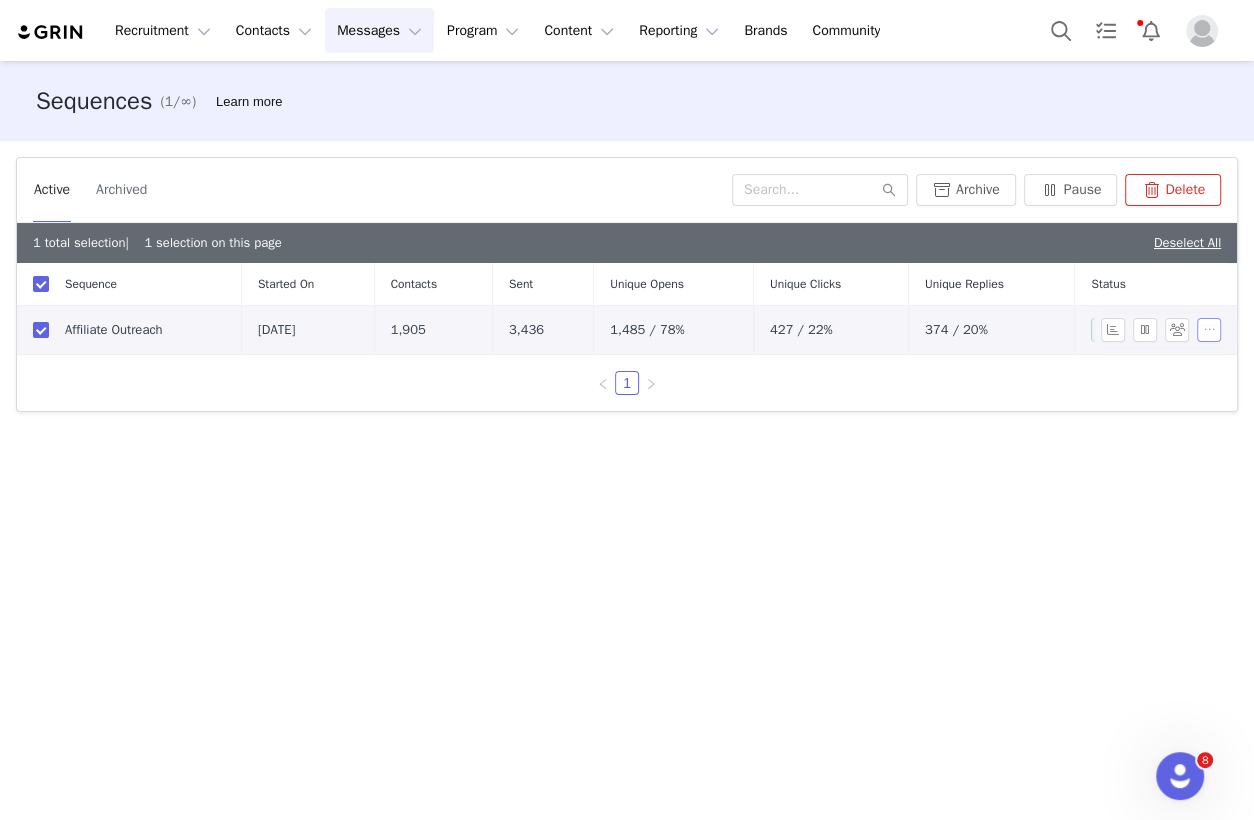 click at bounding box center (1209, 330) 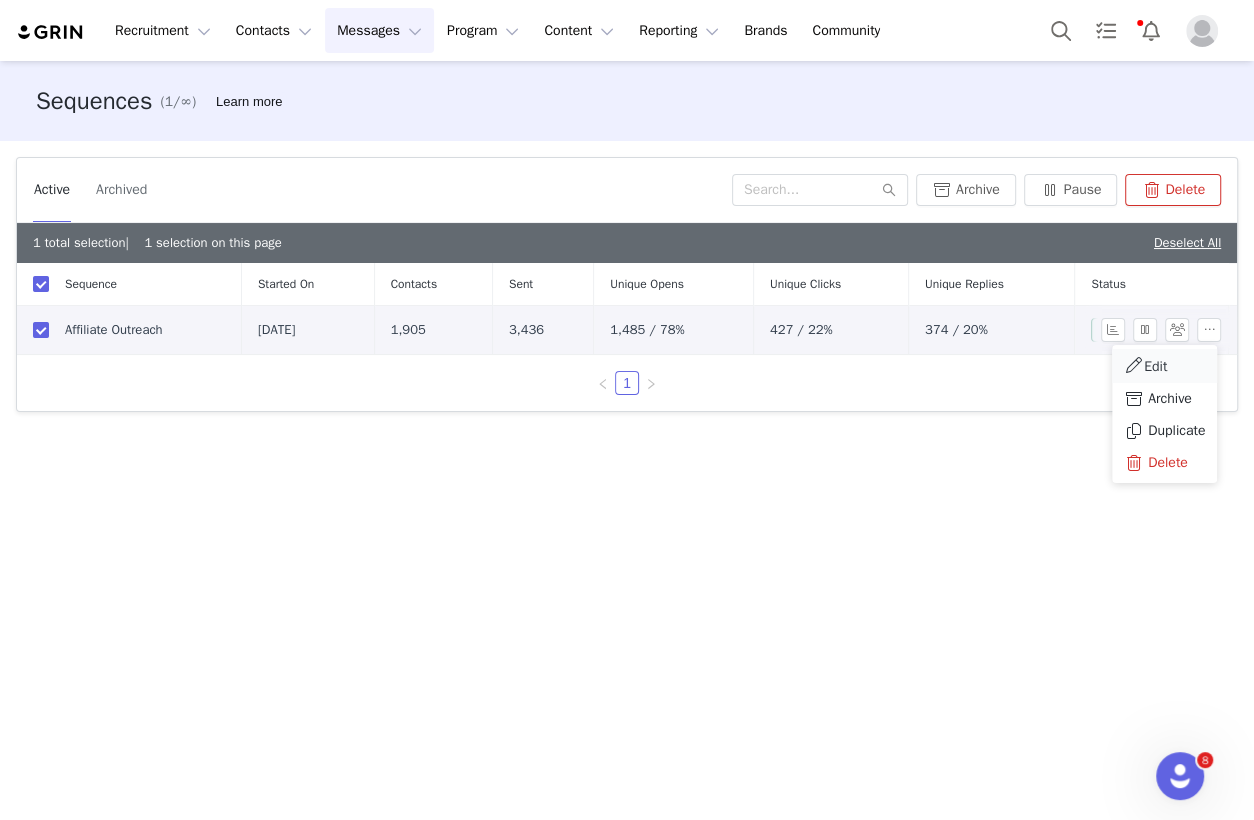 click on "Edit" at bounding box center (1164, 366) 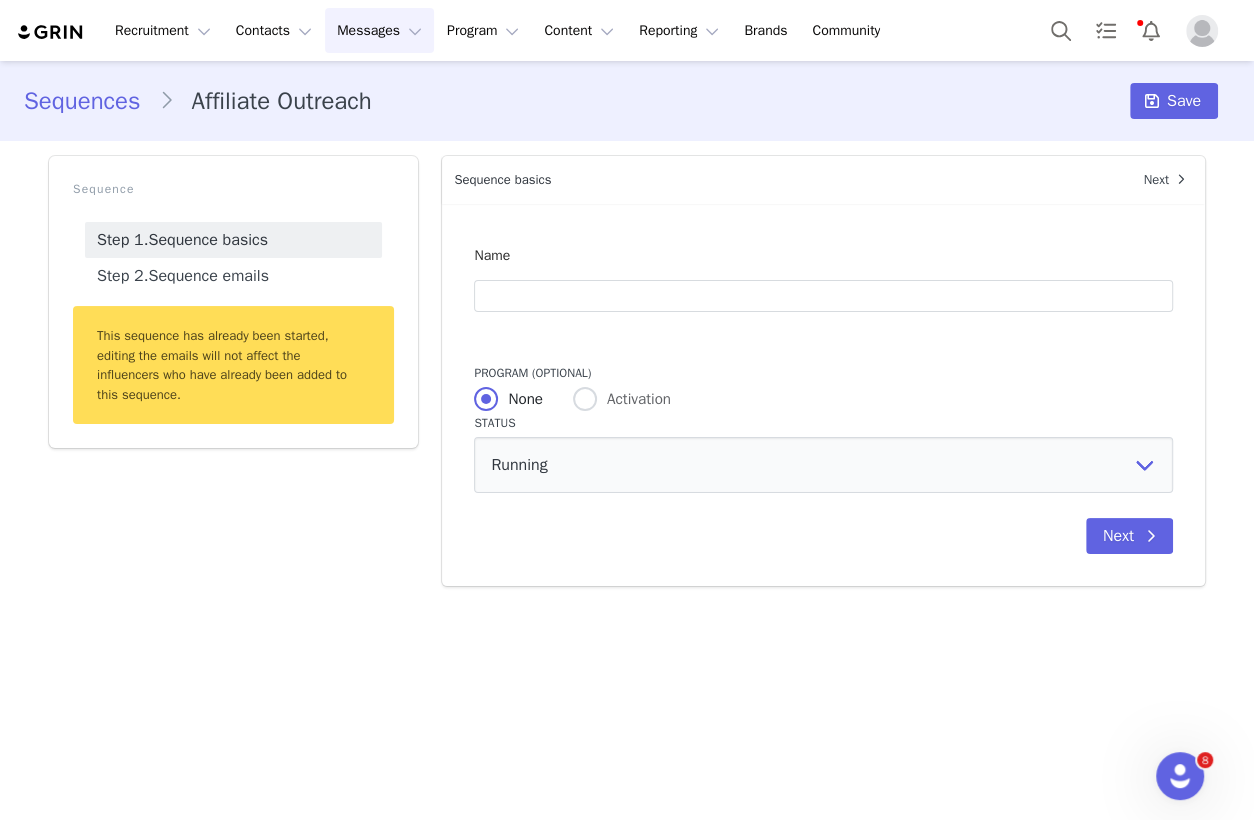 type on "Affiliate Outreach" 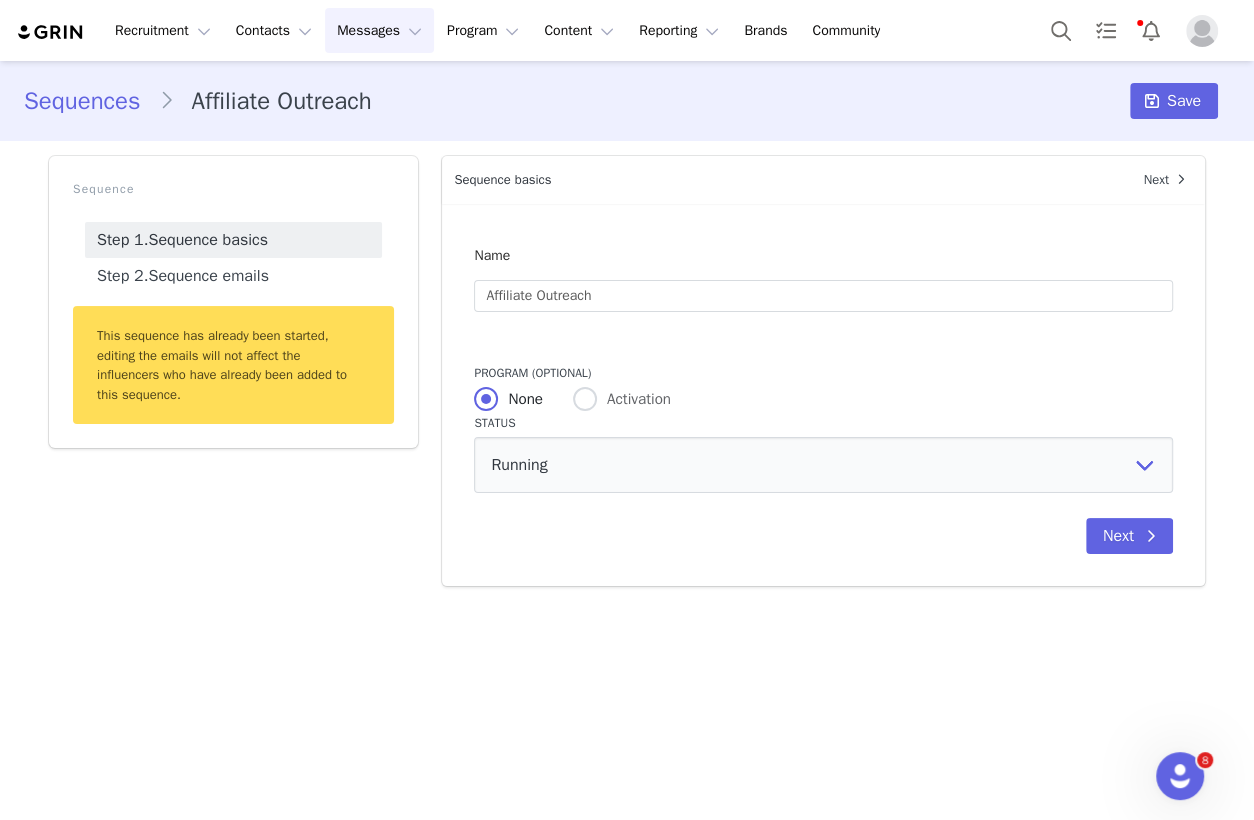 radio on "false" 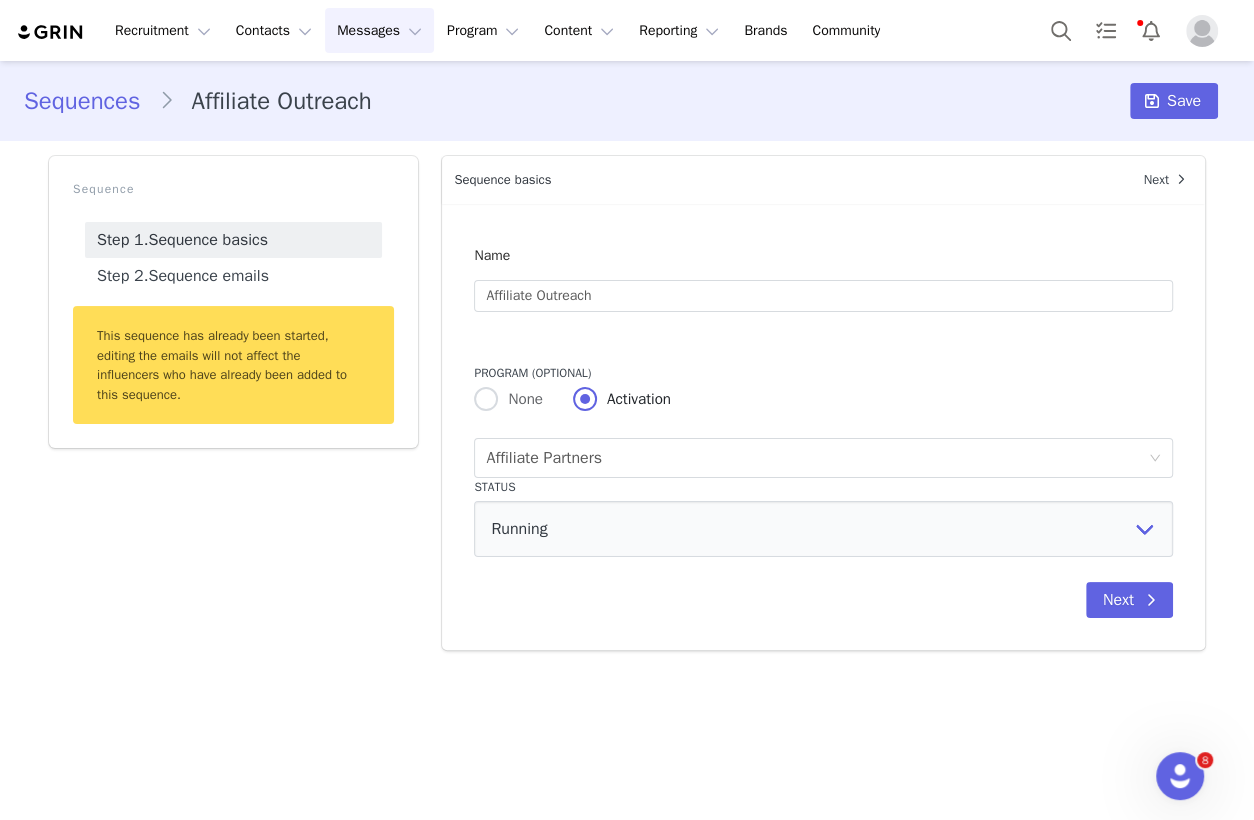 scroll, scrollTop: 0, scrollLeft: 0, axis: both 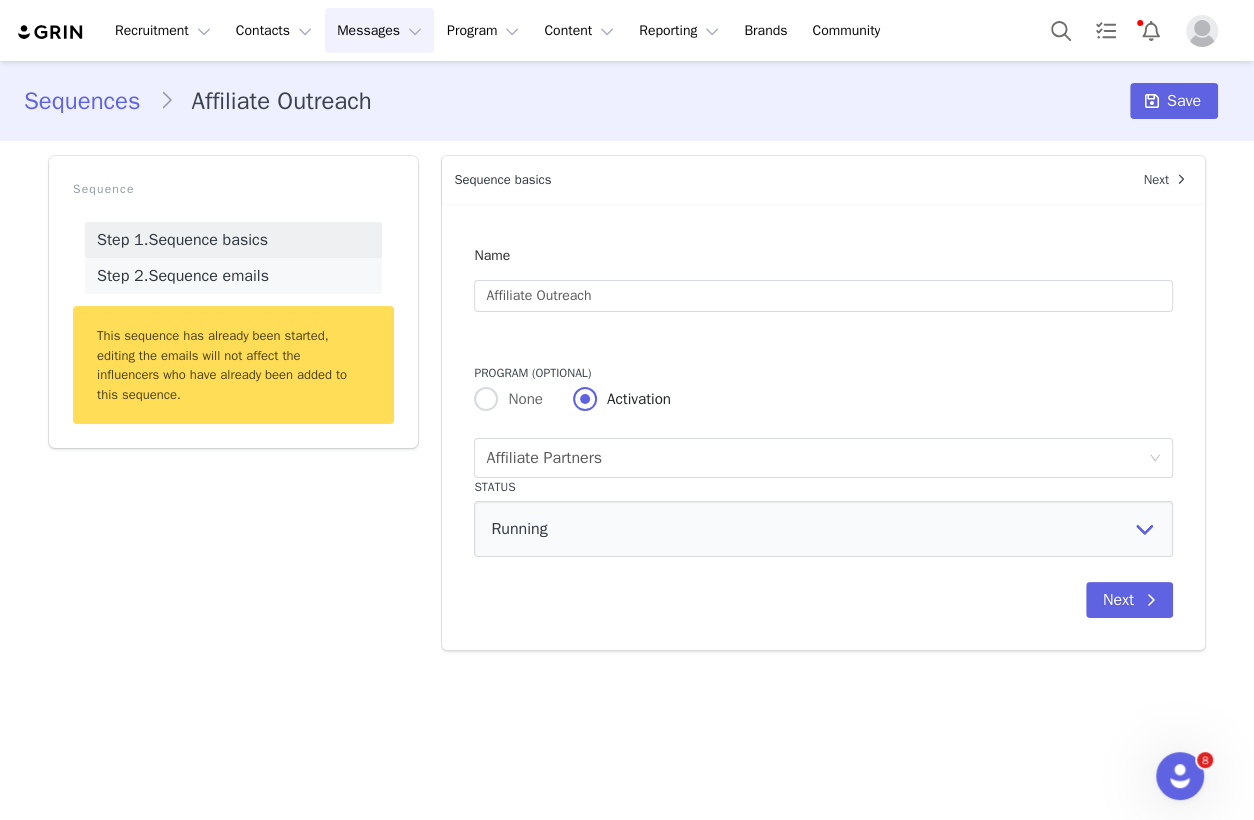 click on "Step 2.  Sequence emails" at bounding box center [233, 276] 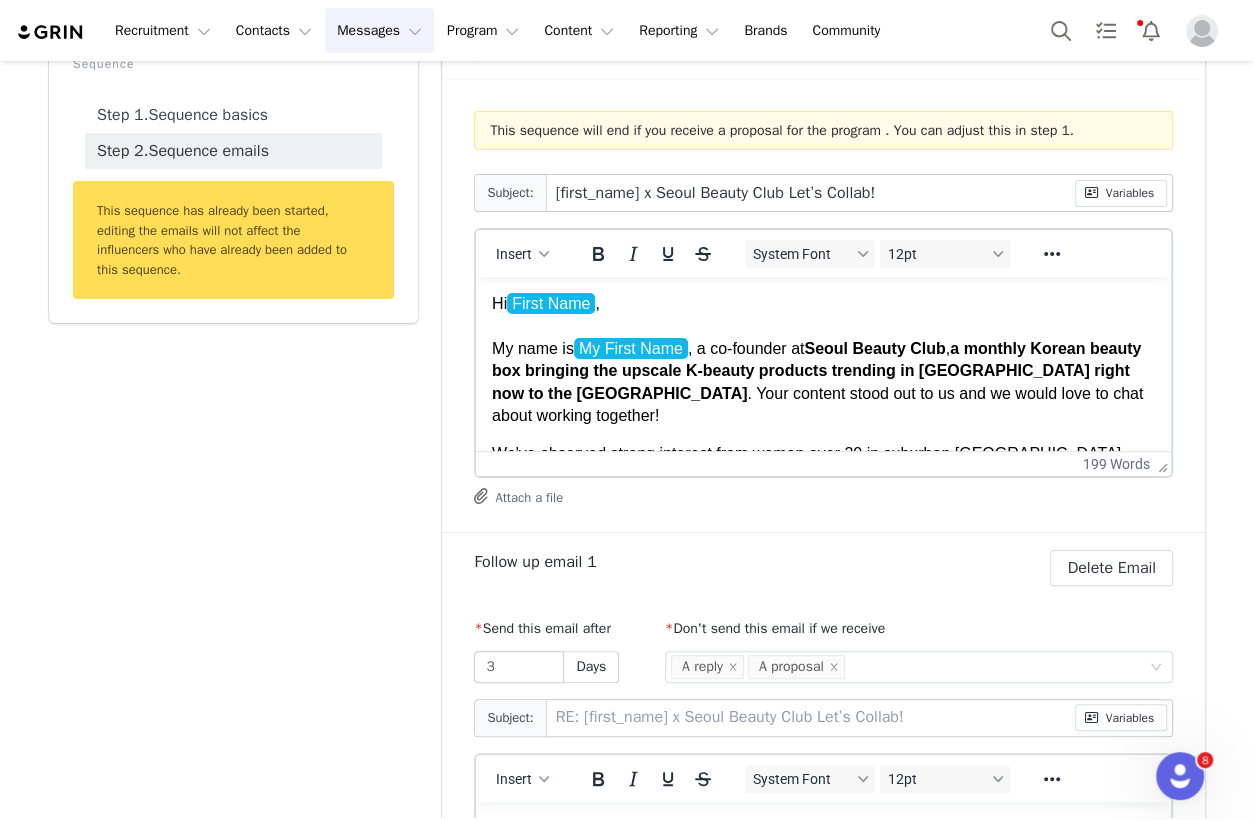 scroll, scrollTop: 158, scrollLeft: 0, axis: vertical 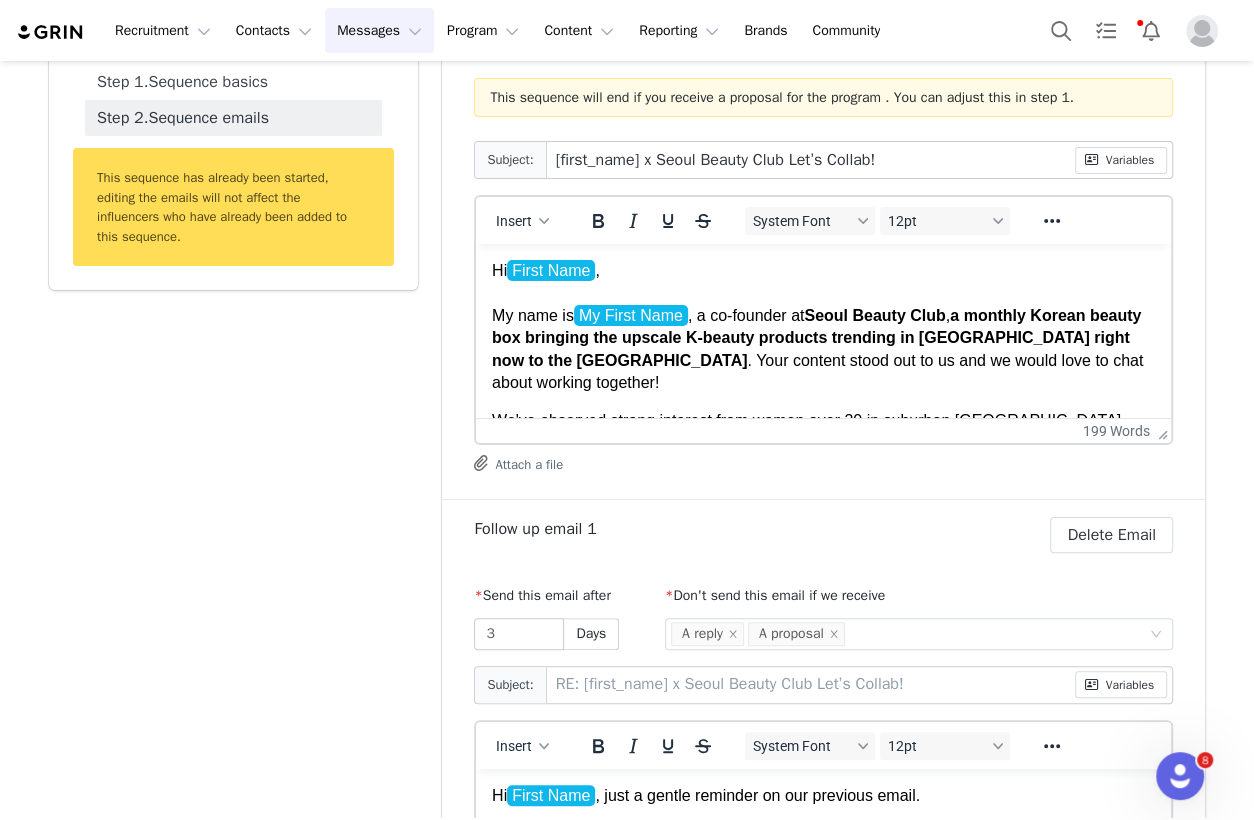click on "Hi  First Name ,  My name is  My First Name , a co-founder at  Seoul Beauty Club ,  a monthly Korean beauty box bringing the upscale K-beauty products trending in Korea right now to the US . Your content stood out to us and we would love to chat about working together!" at bounding box center (823, 327) 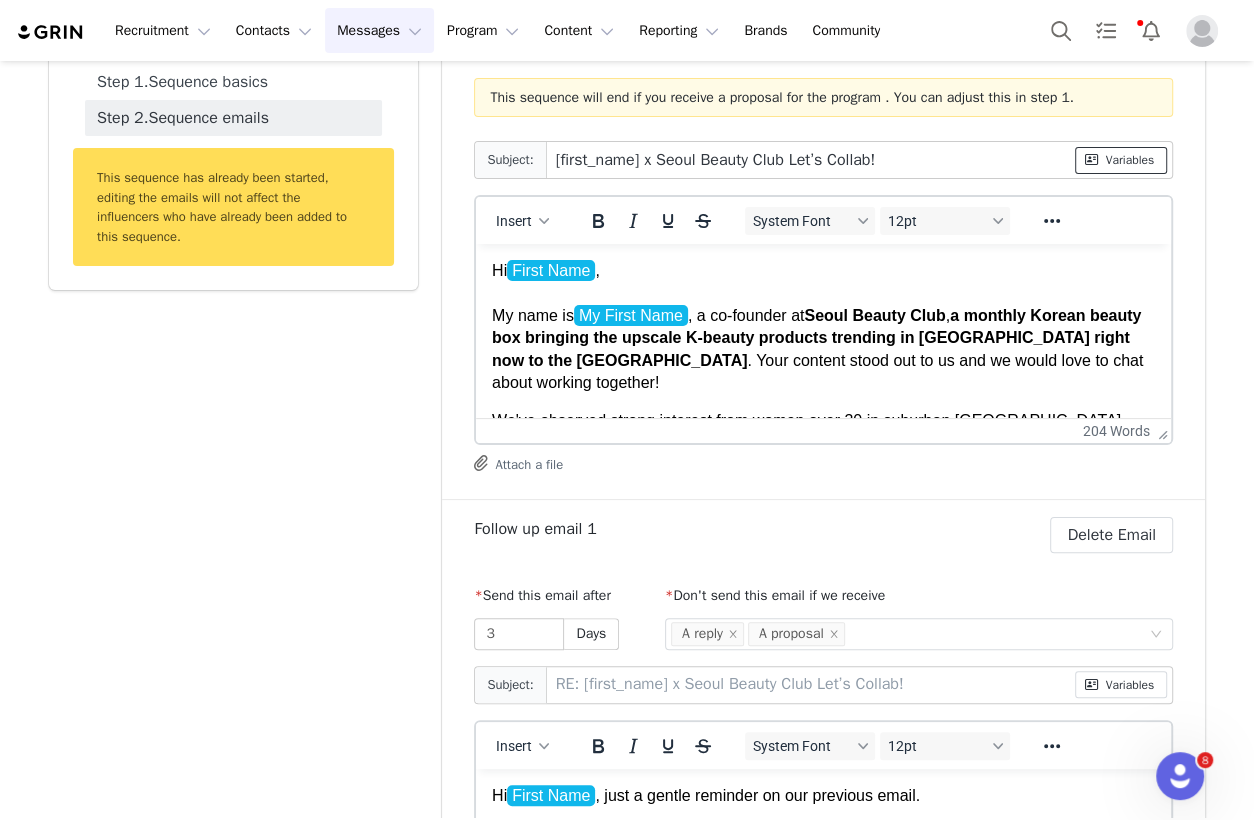 click on "Variables" at bounding box center [1121, 160] 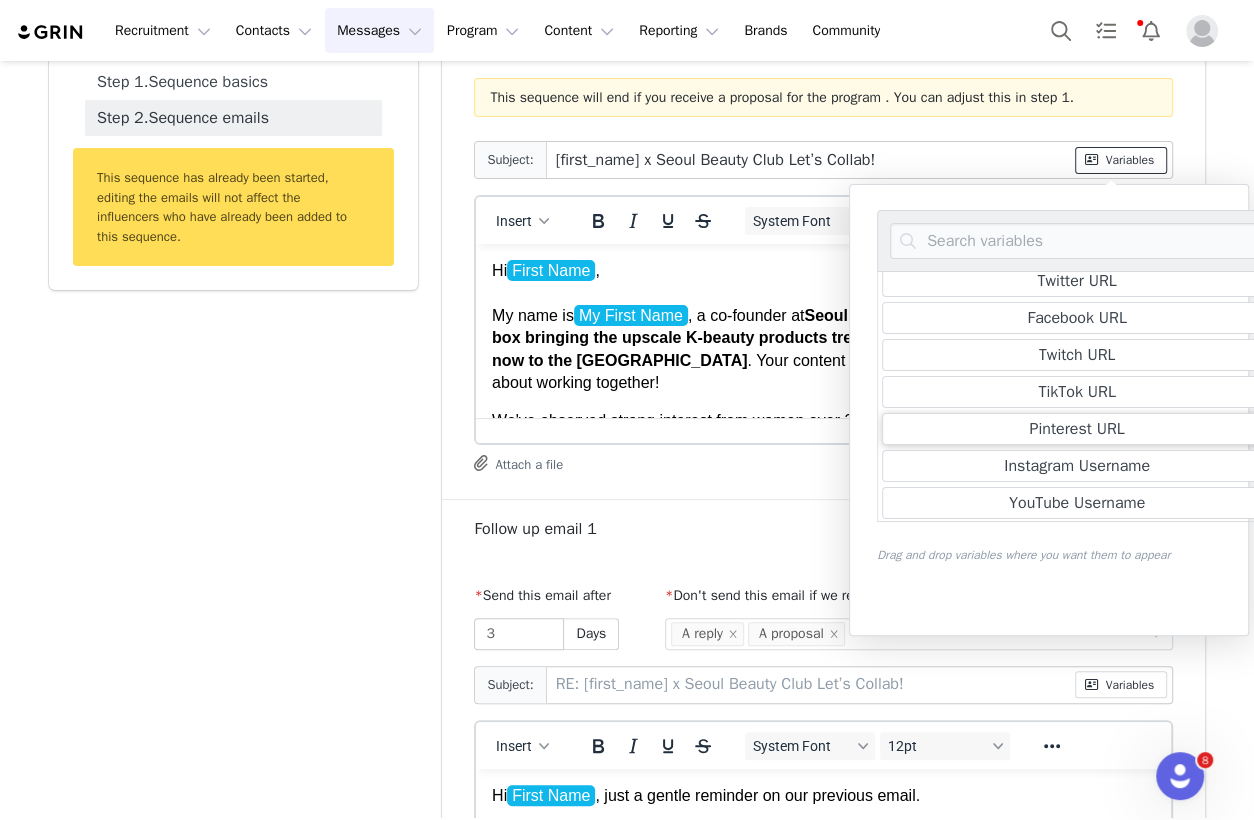 scroll, scrollTop: 0, scrollLeft: 0, axis: both 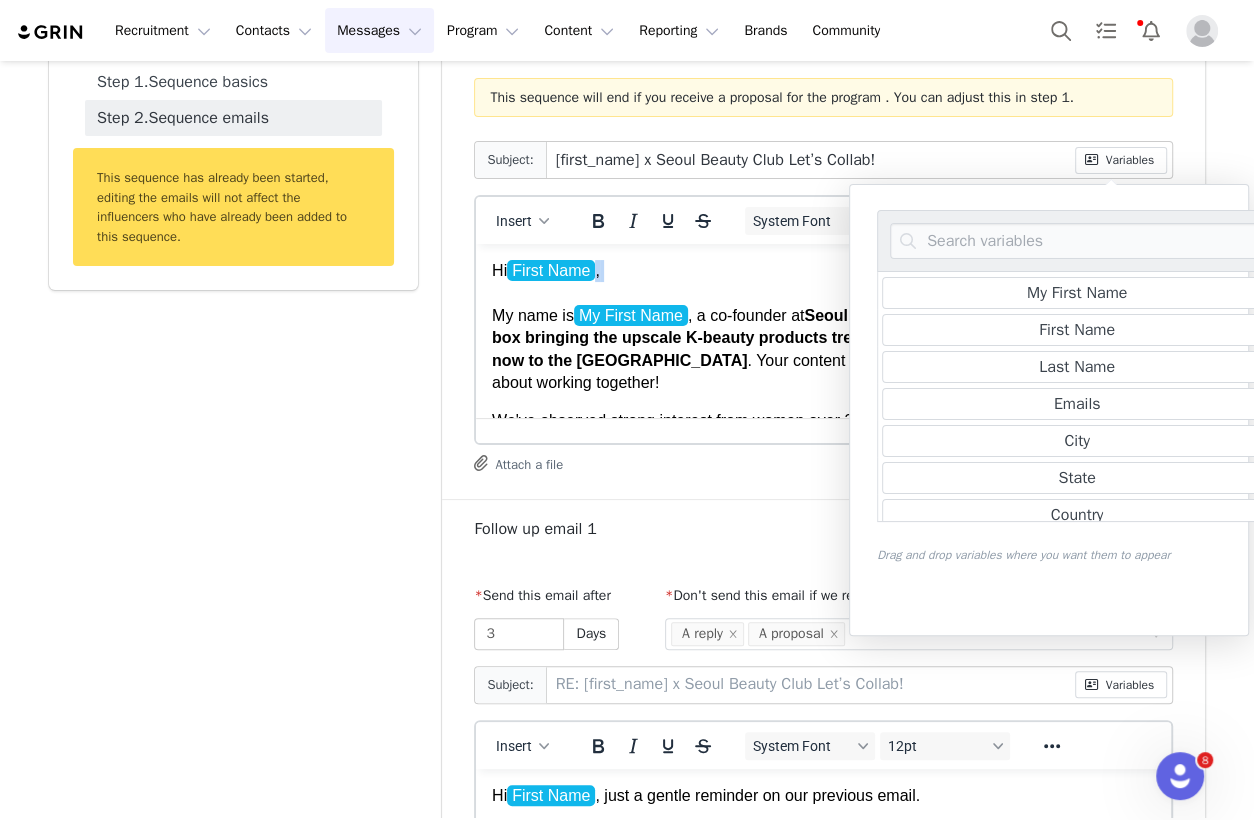click on "Hi  First Name ,  My name is  My First Name , a co-founder at  Seoul Beauty Club ,  a monthly Korean beauty box bringing the upscale K-beauty products trending in Korea right now to the US . Your content stood out to us and we would love to chat about working together!" at bounding box center [823, 327] 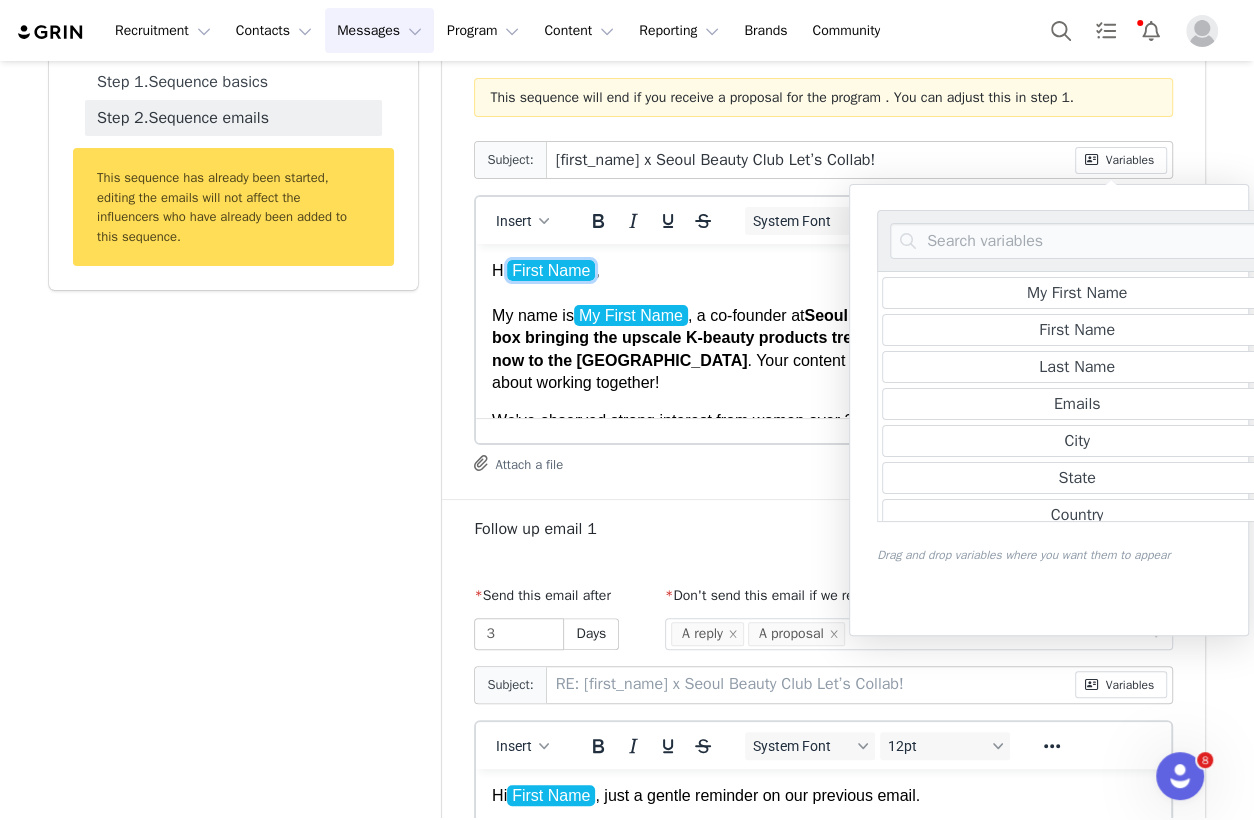 click on "First Name" at bounding box center (551, 270) 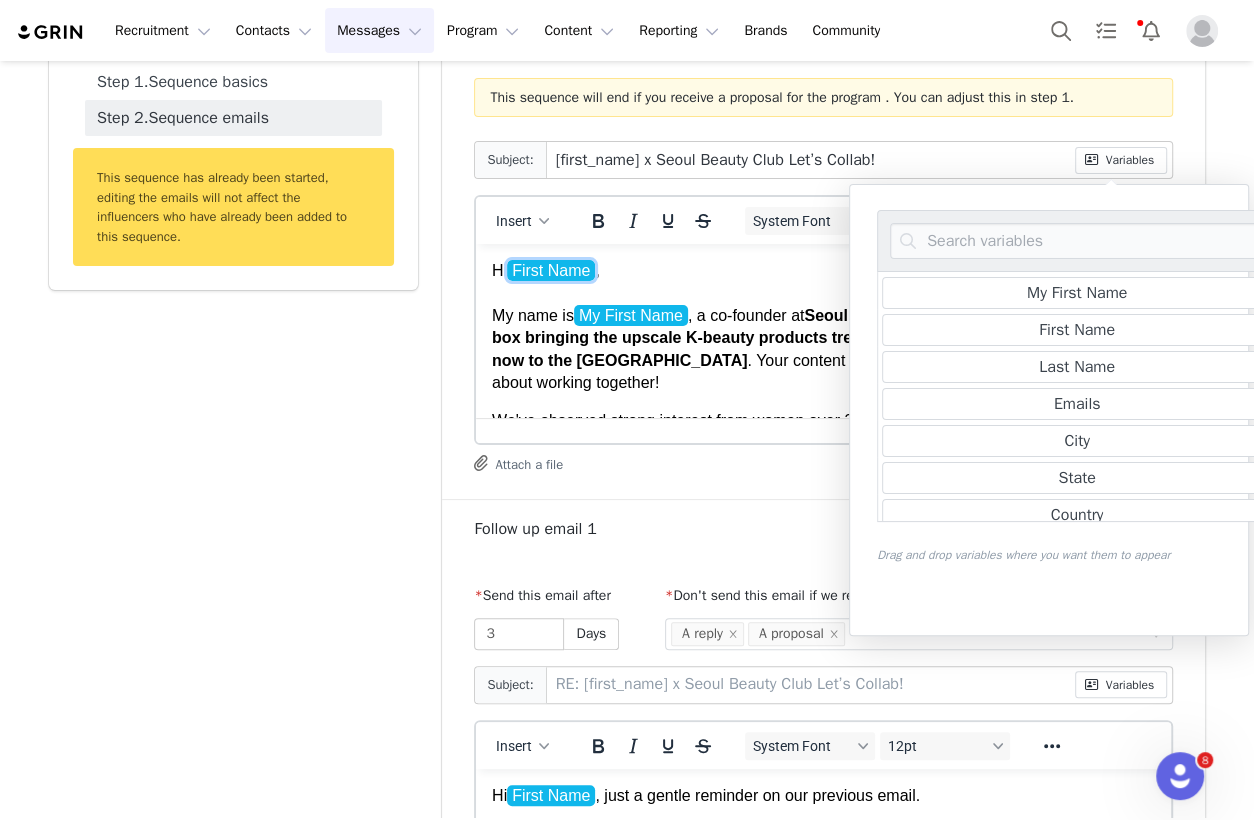 click on "Hi  First Name ,  My name is  My First Name , a co-founder at  Seoul Beauty Club ,  a monthly Korean beauty box bringing the upscale K-beauty products trending in Korea right now to the US . Your content stood out to us and we would love to chat about working together!" at bounding box center [823, 327] 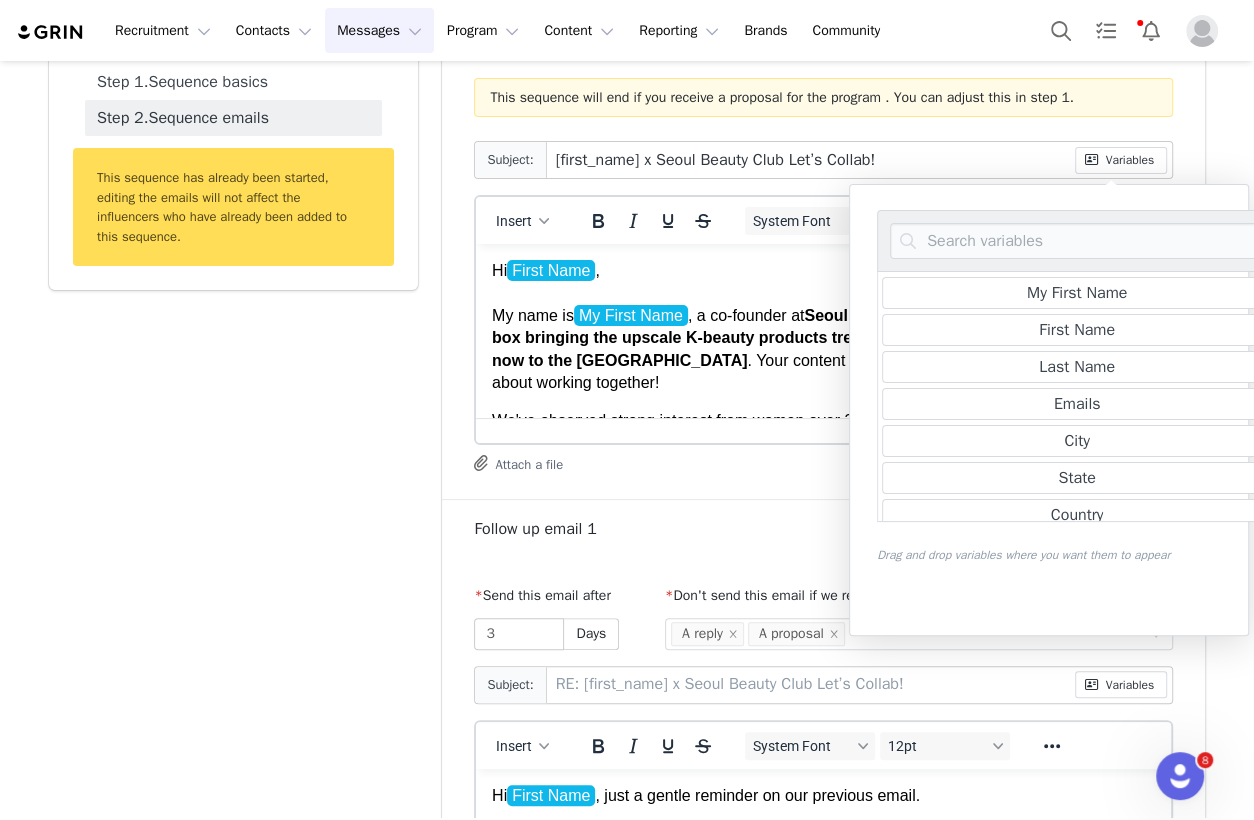 click on "Hi  First Name ,  My name is  My First Name , a co-founder at  Seoul Beauty Club ,  a monthly Korean beauty box bringing the upscale K-beauty products trending in Korea right now to the US . Your content stood out to us and we would love to chat about working together!" at bounding box center [823, 327] 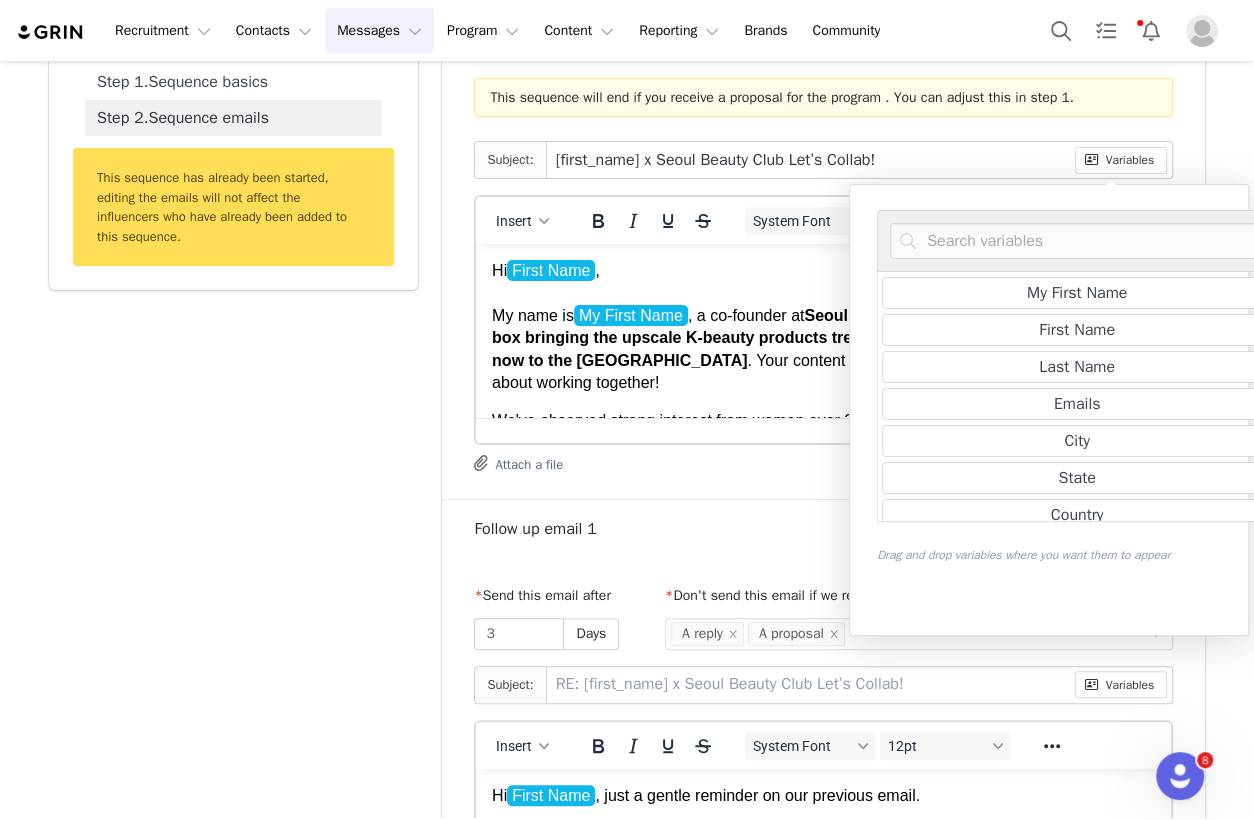 click on "Hi  First Name ,  My name is  My First Name , a co-founder at  Seoul Beauty Club ,  a monthly Korean beauty box bringing the upscale K-beauty products trending in Korea right now to the US . Your content stood out to us and we would love to chat about working together!" at bounding box center [823, 327] 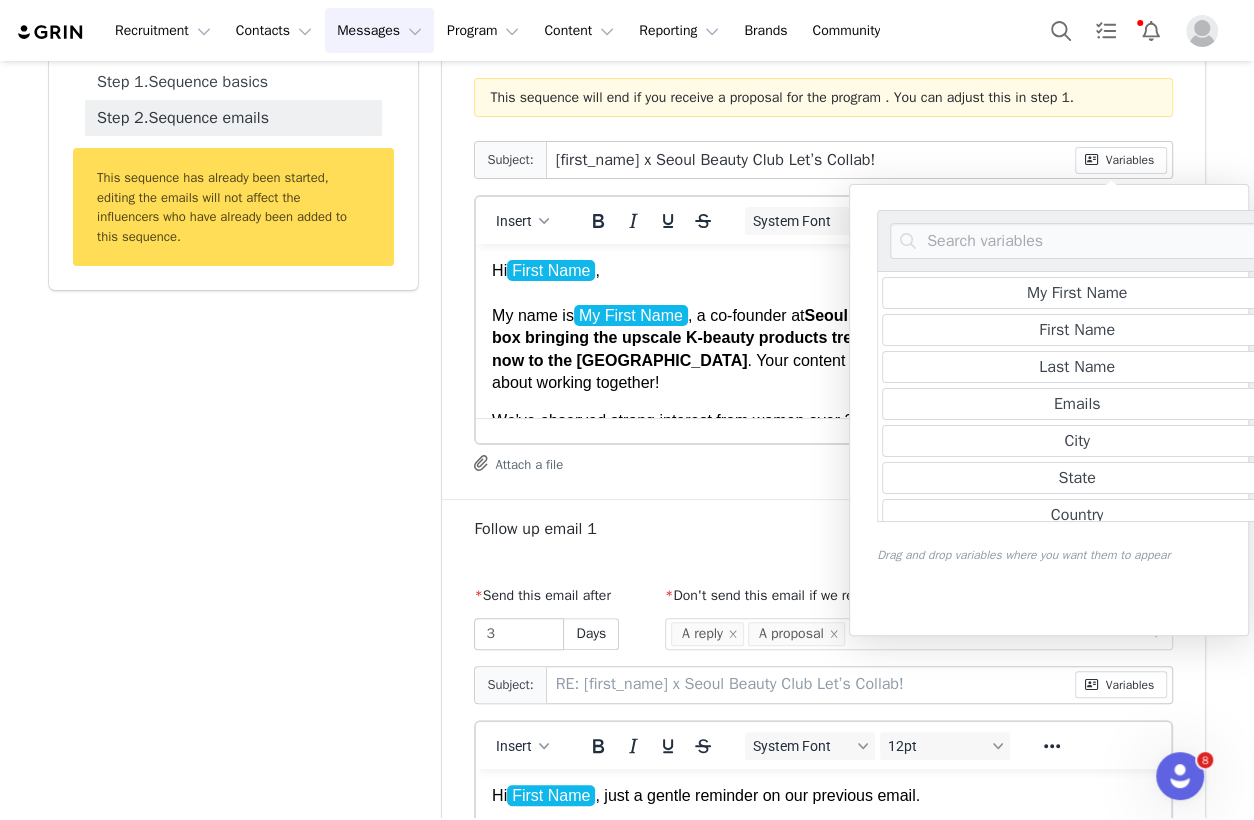 drag, startPoint x: 1310, startPoint y: 668, endPoint x: 757, endPoint y: 341, distance: 642.4469 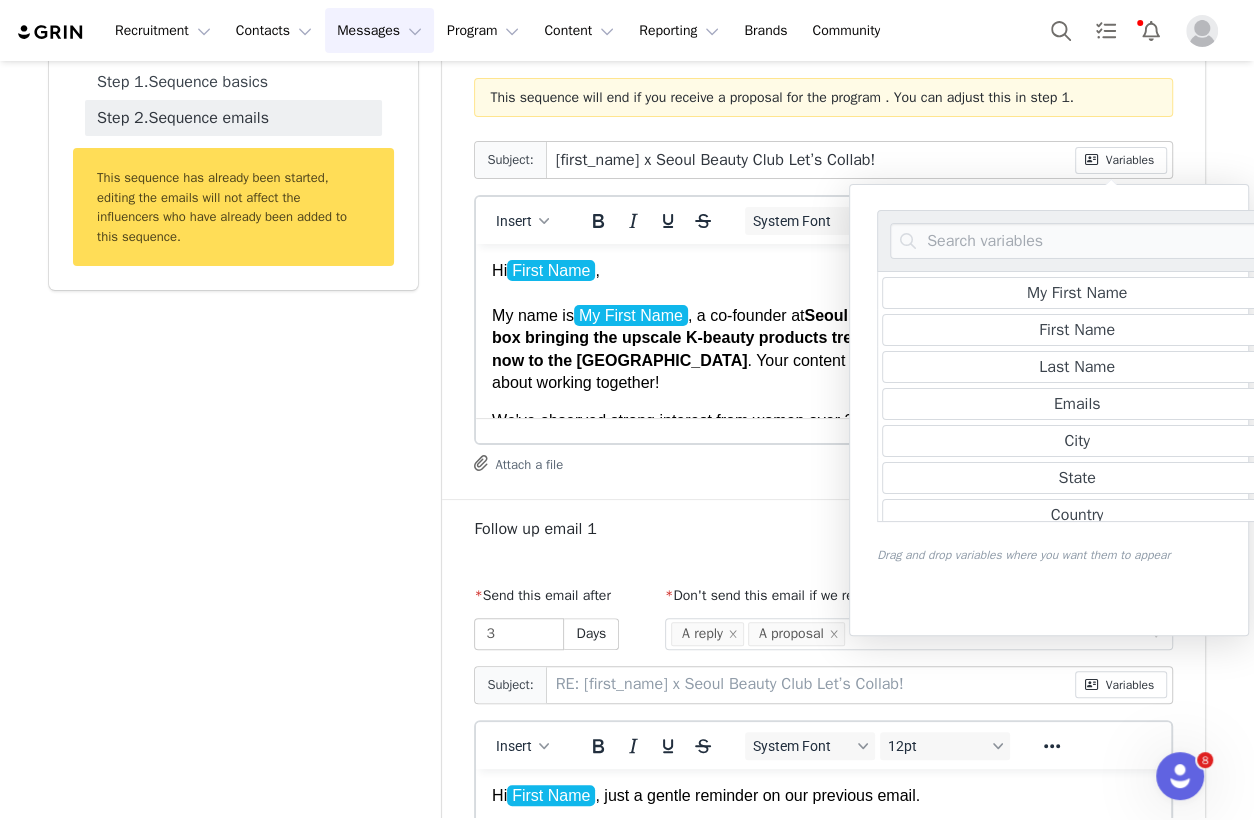 click on "a monthly Korean beauty box bringing the upscale K-beauty products trending in Korea right now to the US" at bounding box center (816, 338) 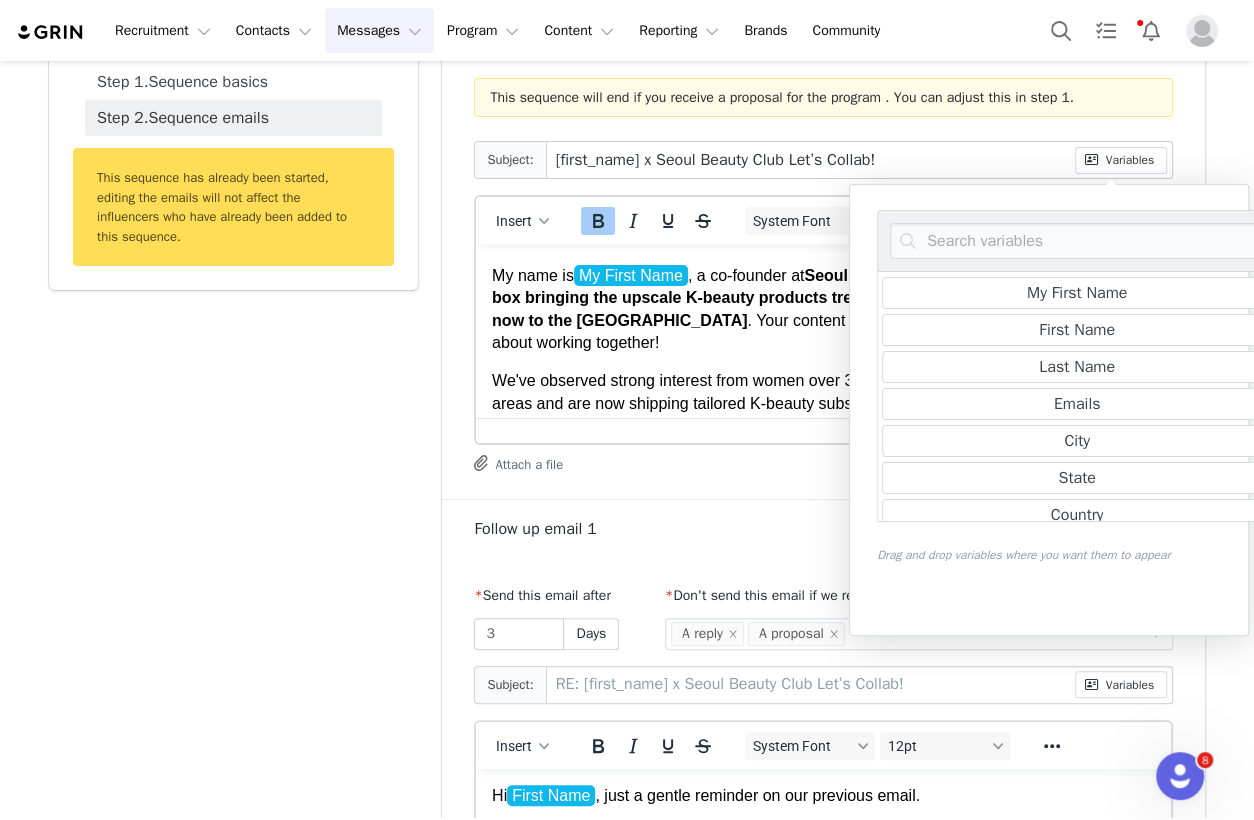 scroll, scrollTop: 83, scrollLeft: 0, axis: vertical 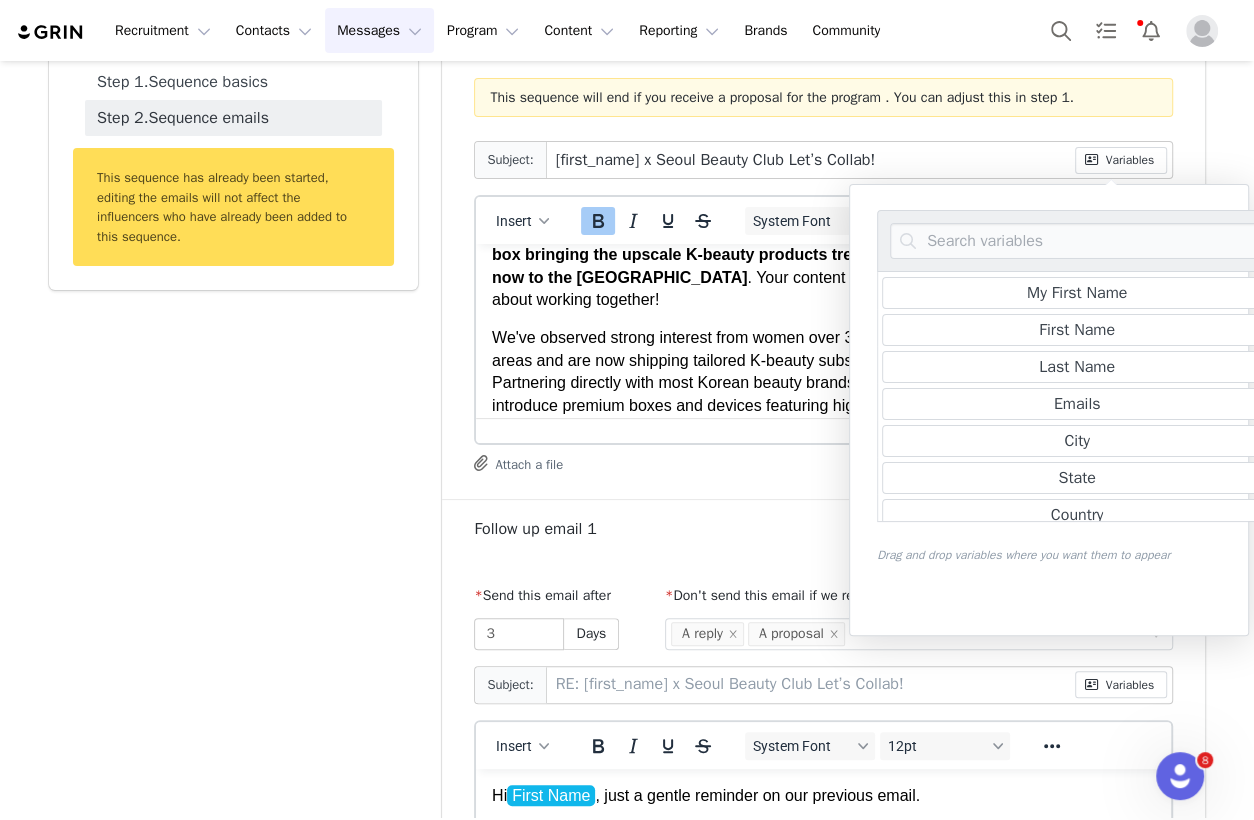 drag, startPoint x: 538, startPoint y: 321, endPoint x: 554, endPoint y: 333, distance: 20 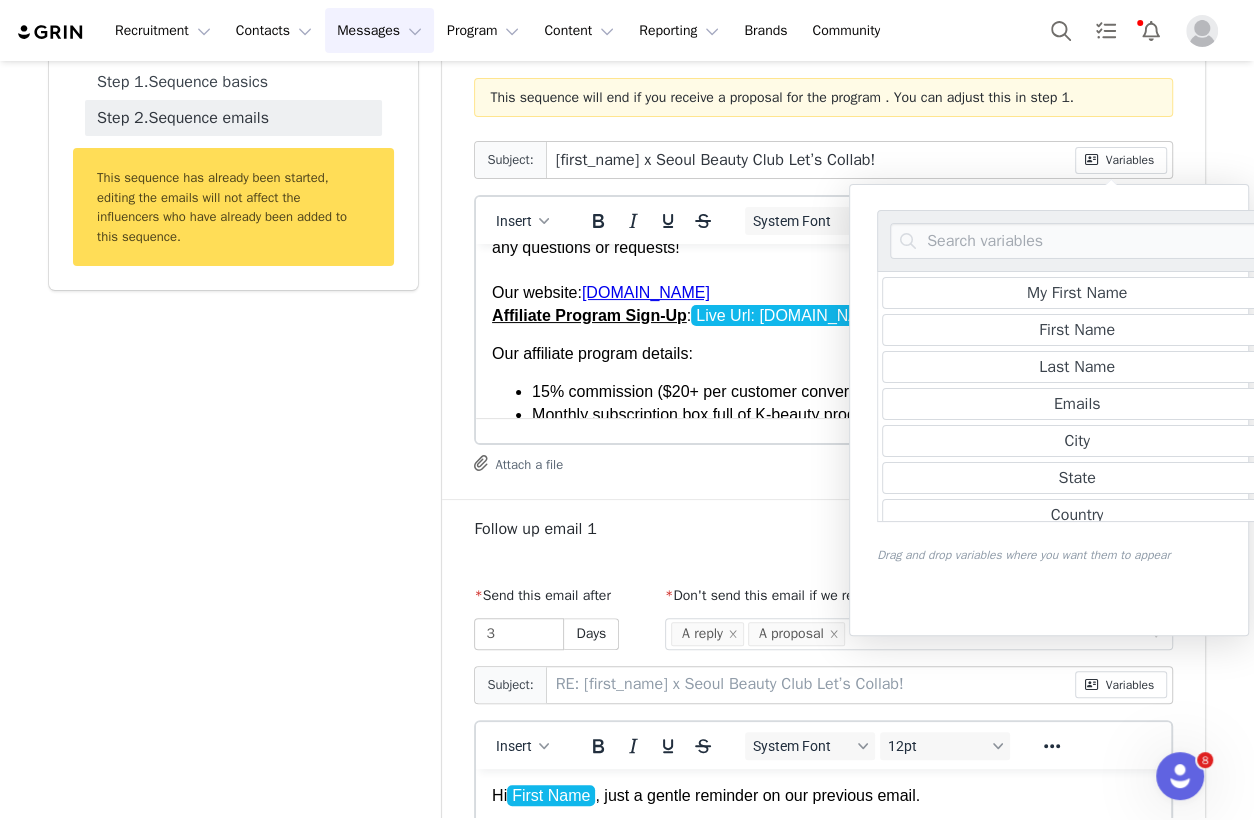 scroll, scrollTop: 343, scrollLeft: 0, axis: vertical 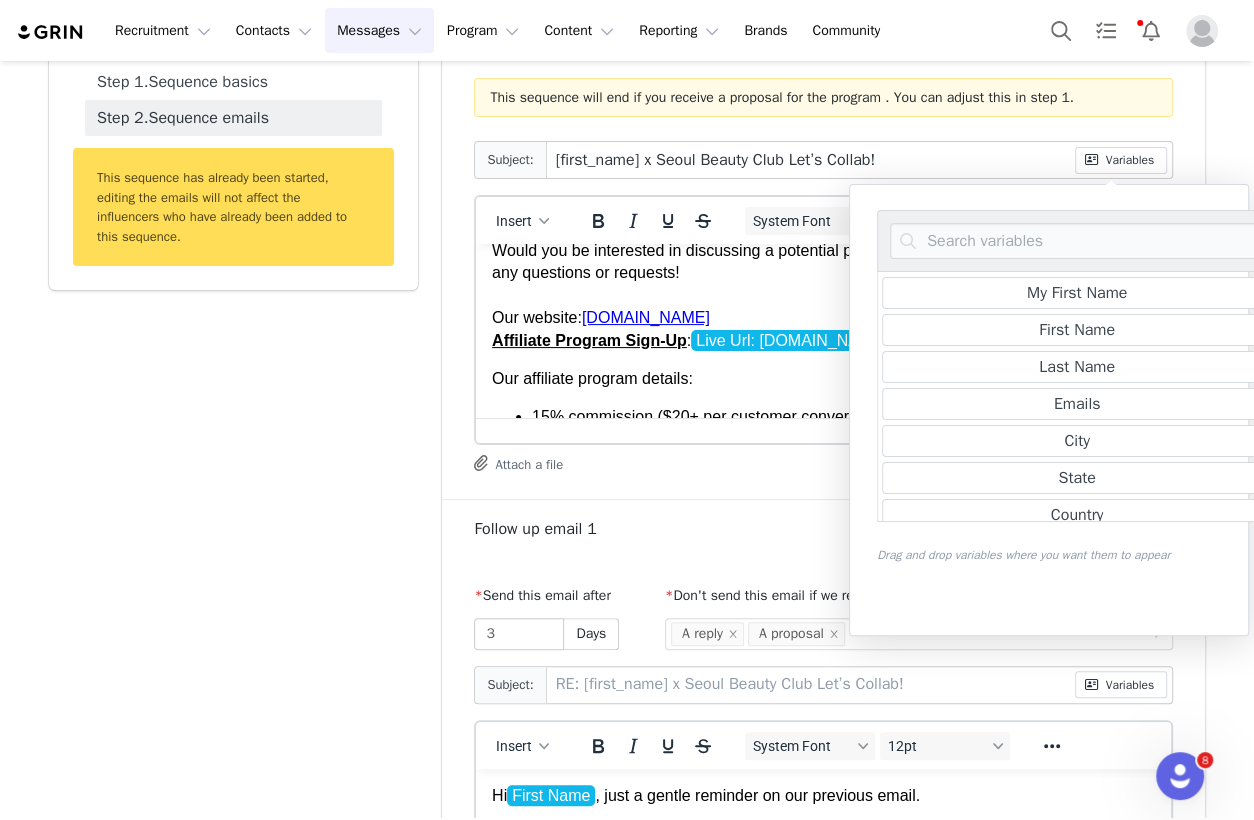 click on "Live Url: seoulbeautyclub.grin.live" at bounding box center [791, 340] 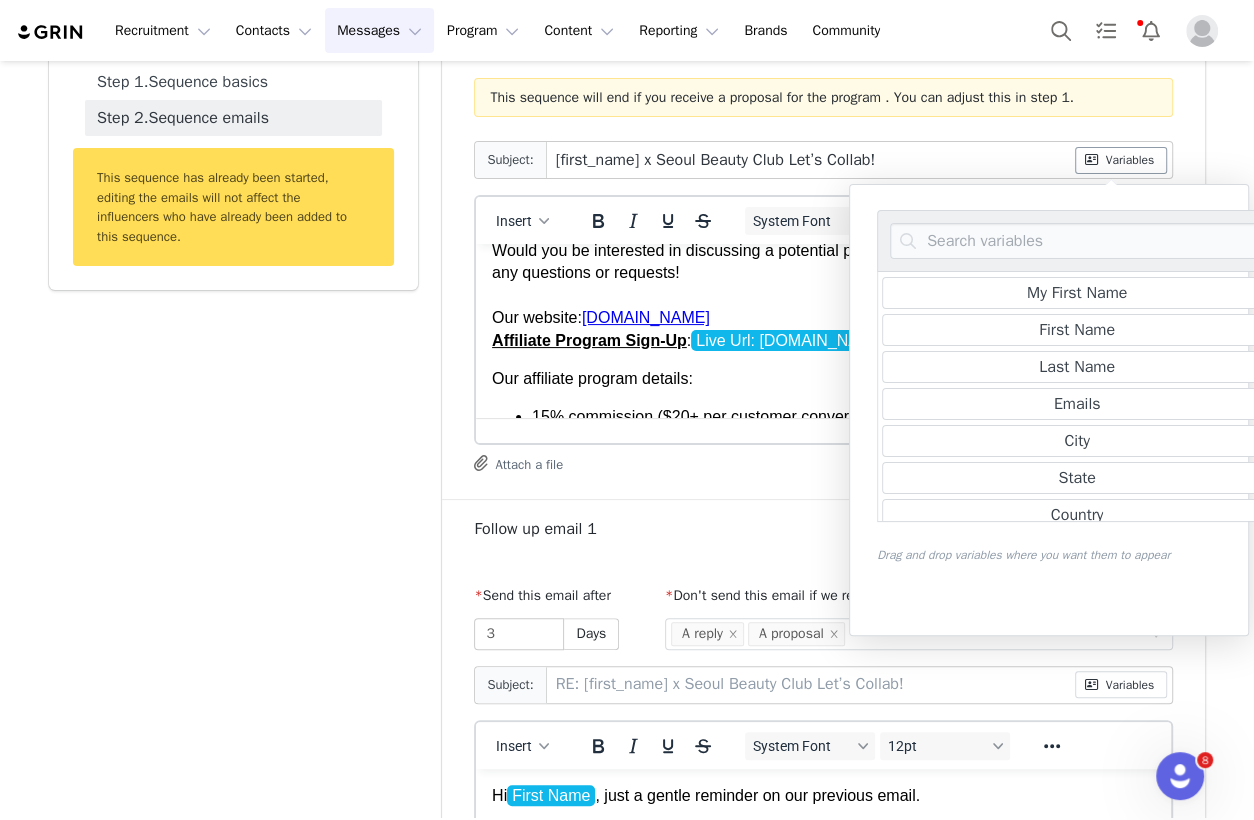 click on "Variables" at bounding box center (1121, 160) 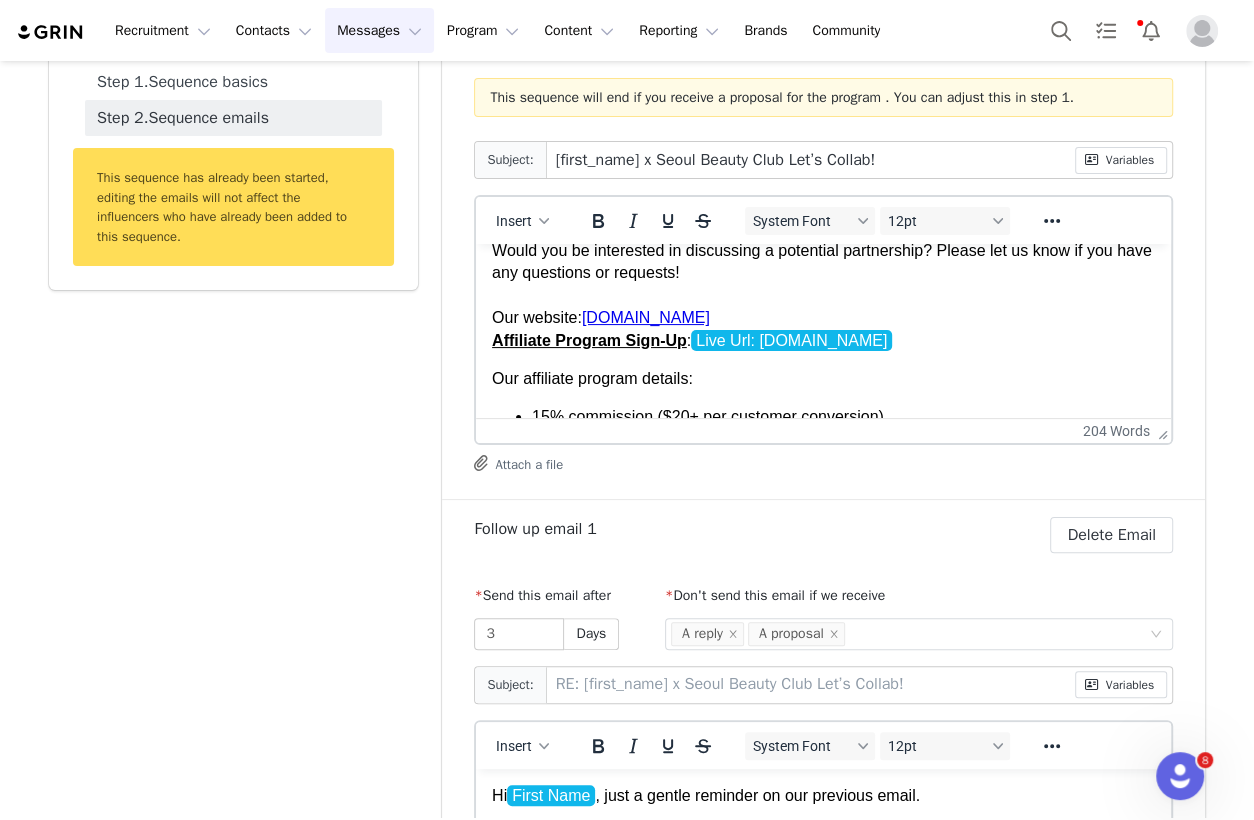 click on "Affiliate Program Sign-Up :  Live Url: seoulbeautyclub.grin.live" at bounding box center [823, 341] 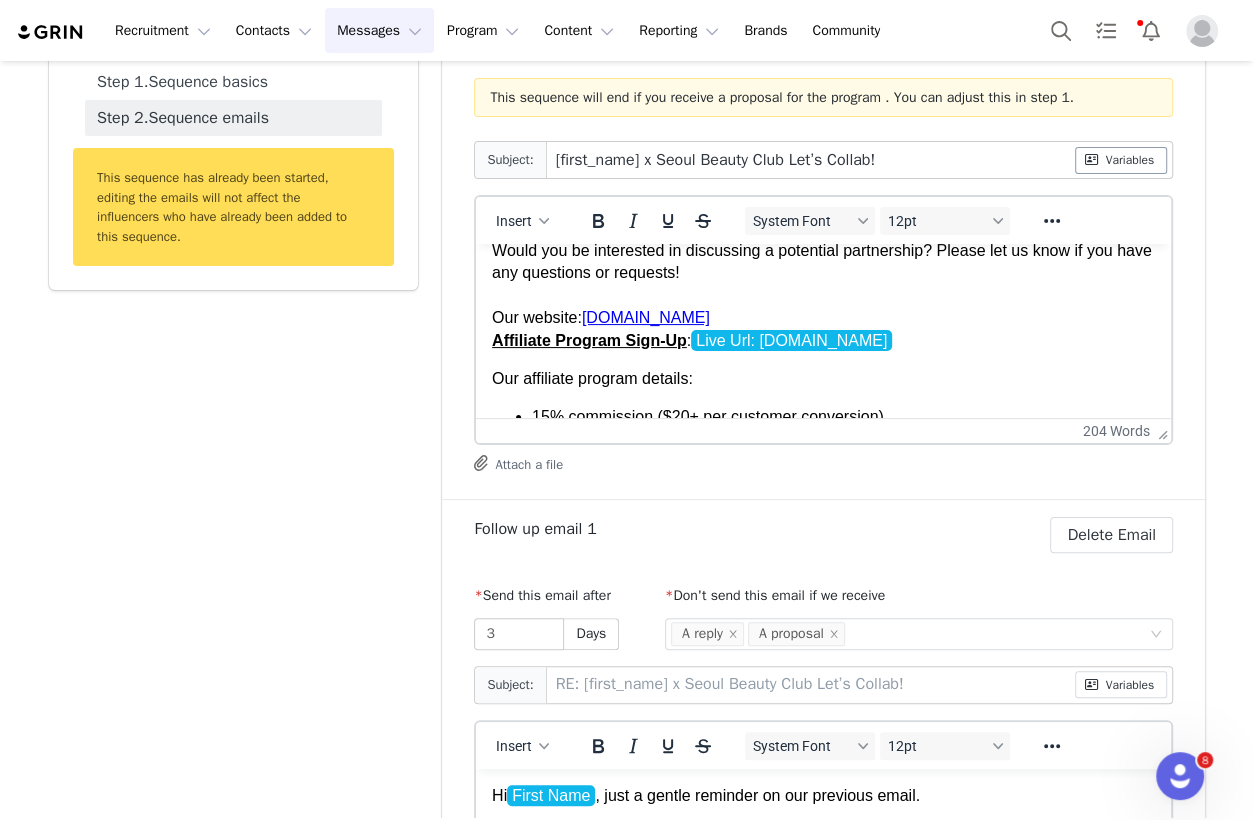 click on "Variables" at bounding box center (1121, 160) 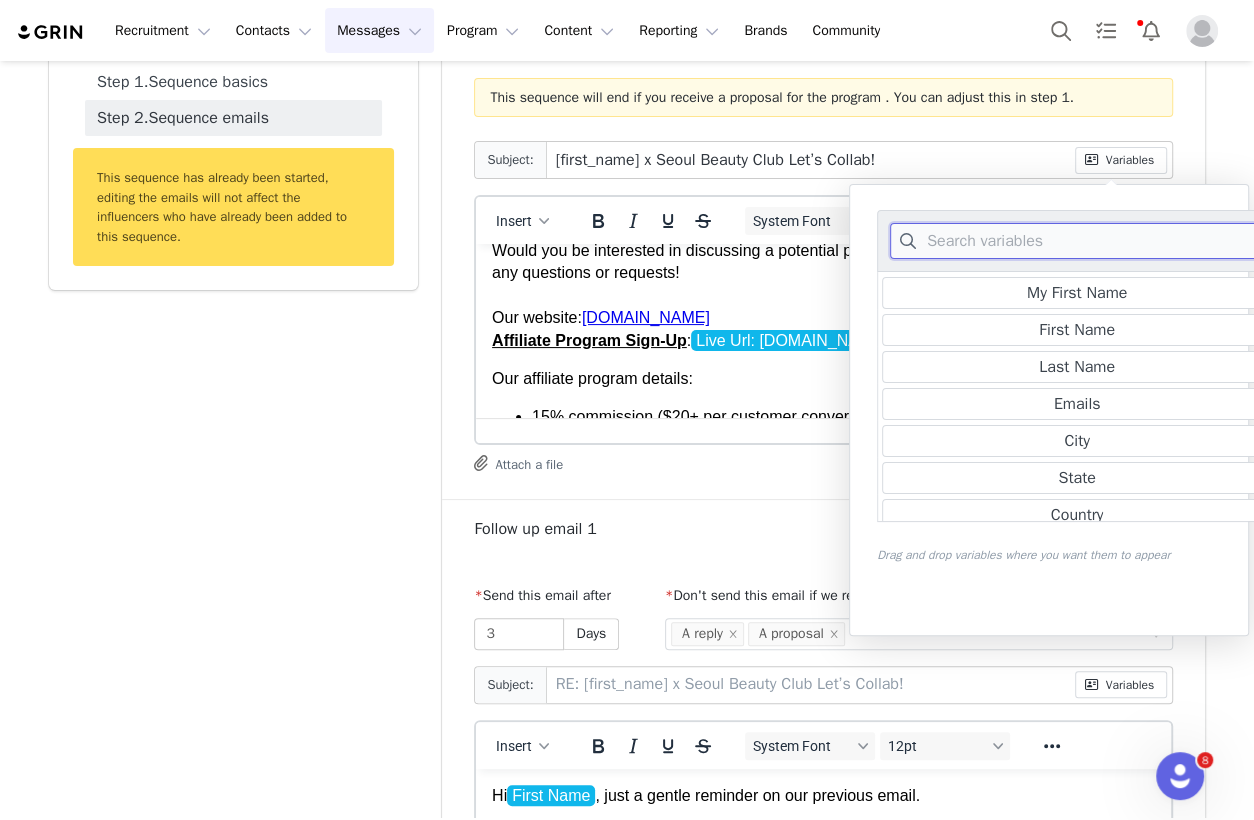 click at bounding box center [1077, 241] 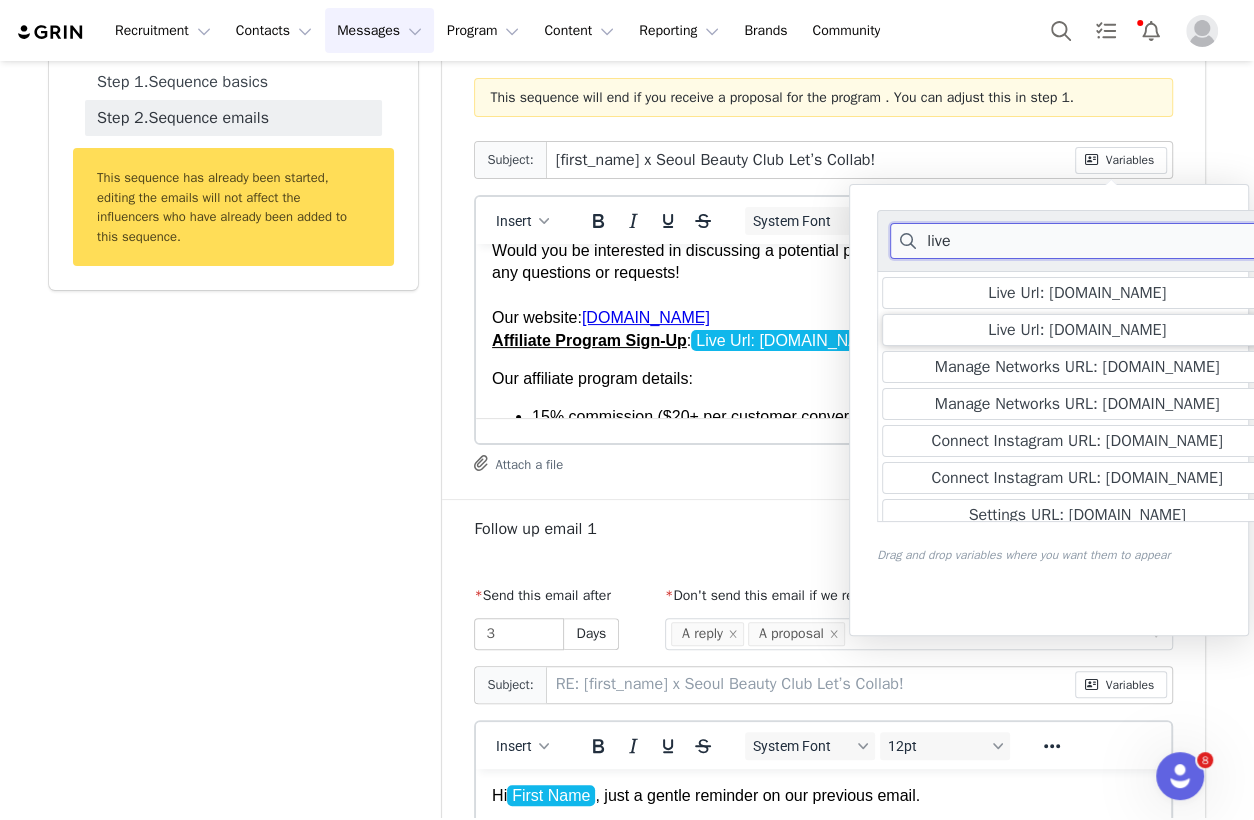 type on "live" 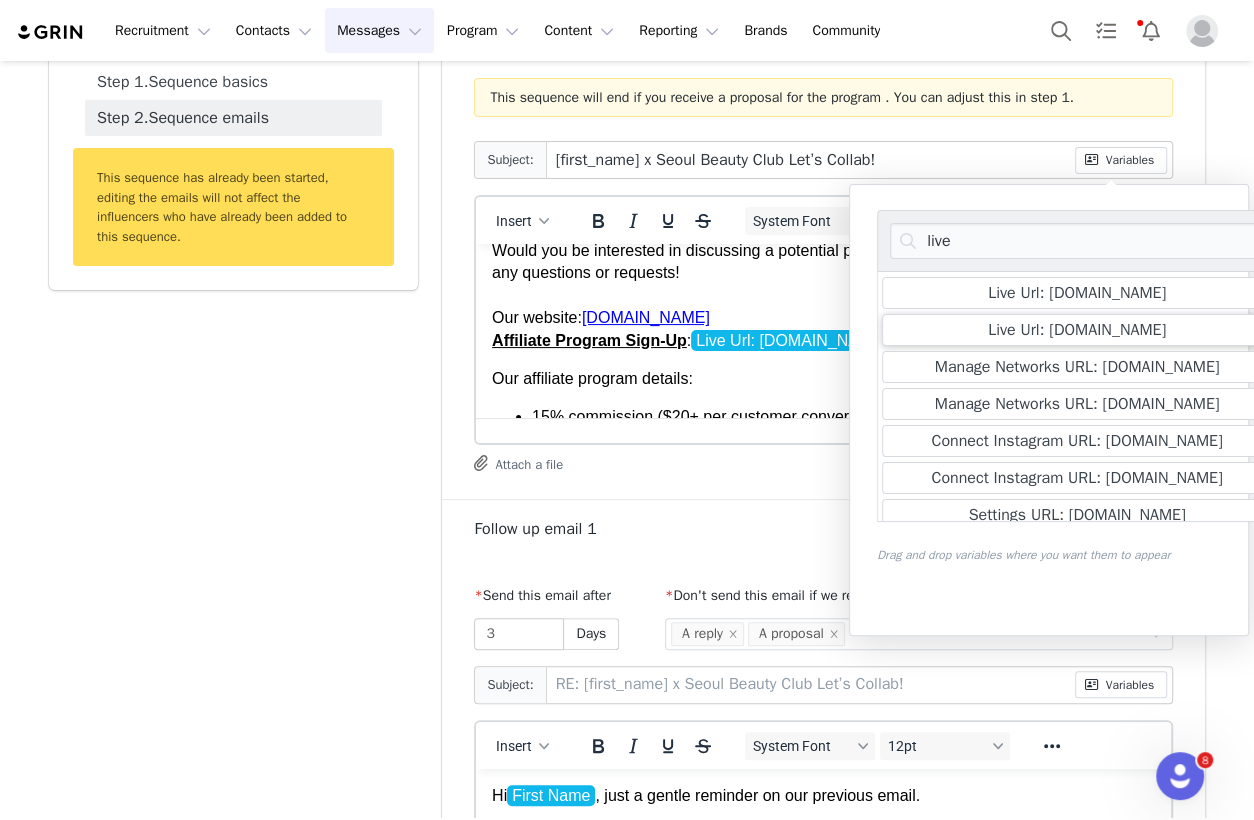 click on "Live Url: seoulbeautyclub.grin.live" at bounding box center (1077, 330) 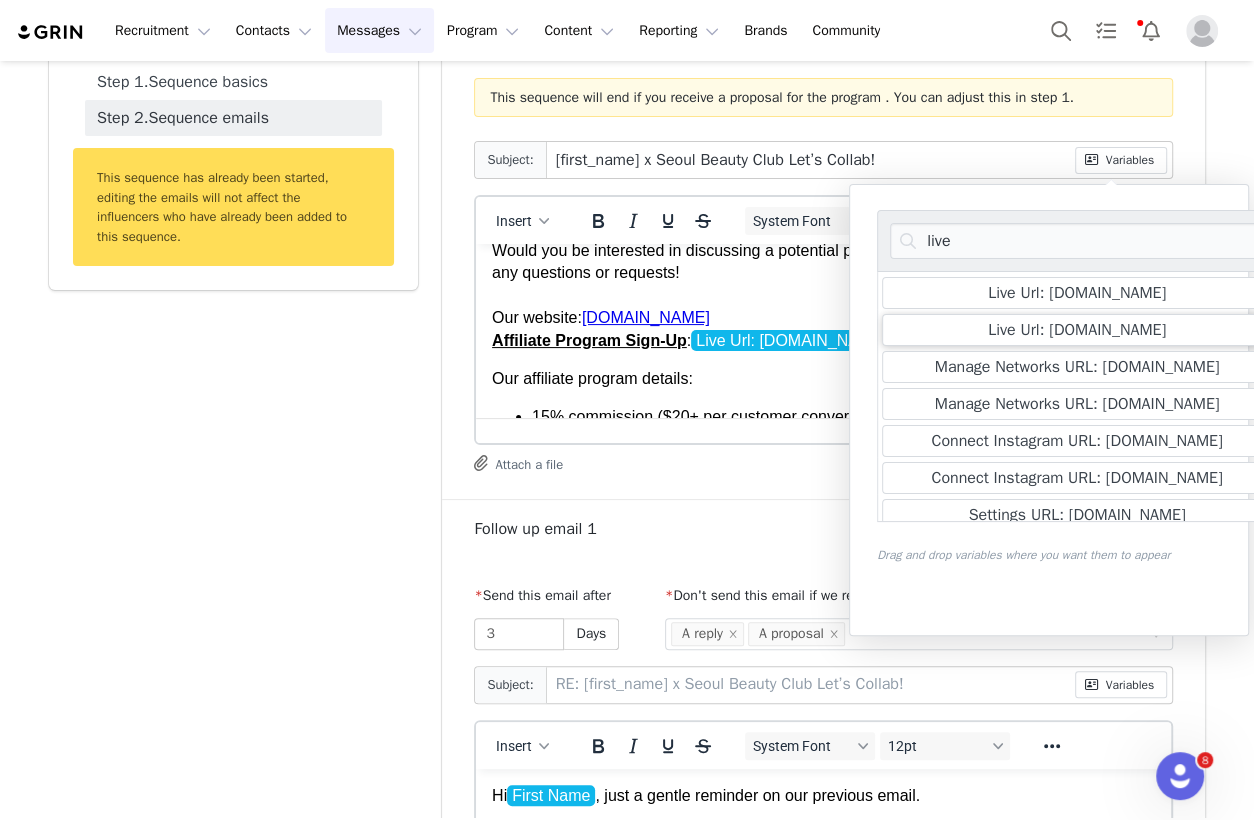 click on "Live Url: seoulbeautyclub.grin.live" at bounding box center [1077, 330] 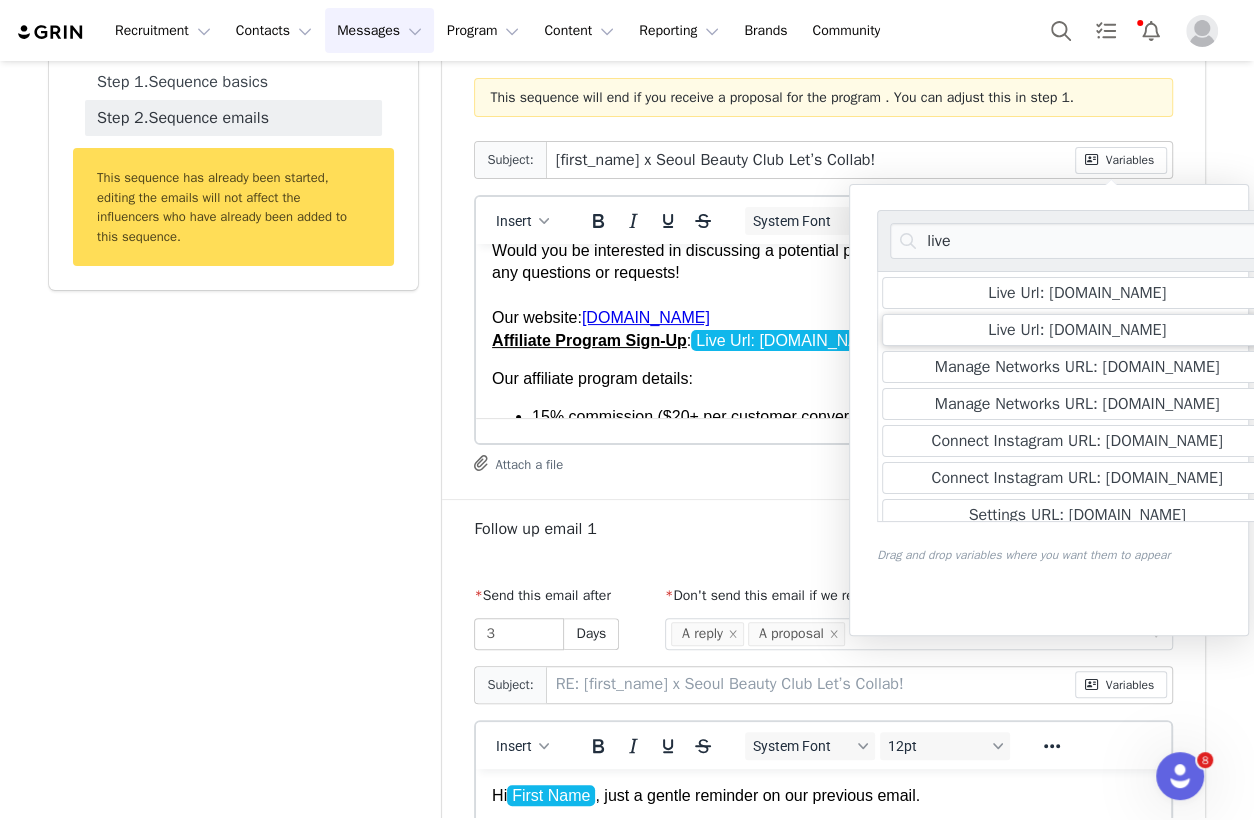 click on "Live Url: seoulbeautyclub.grin.live" at bounding box center [1077, 330] 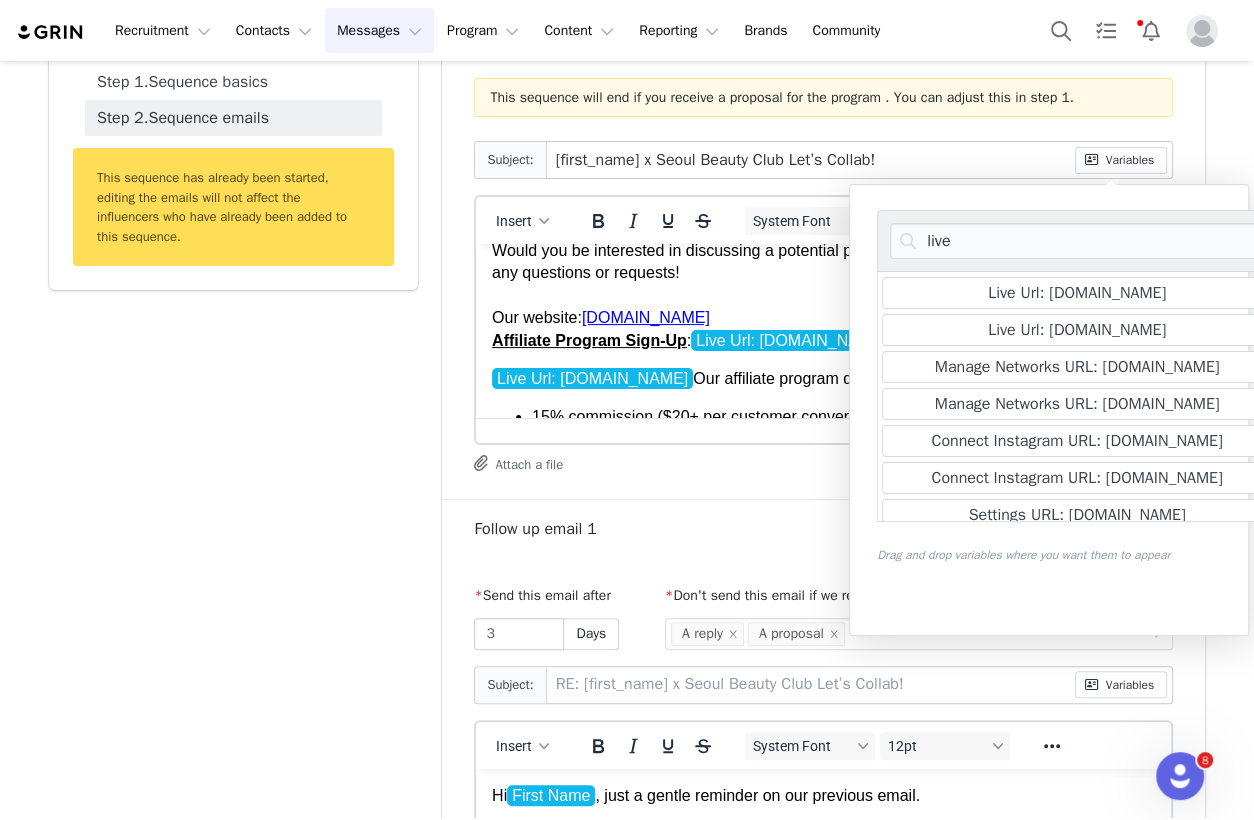 click on "Hi  First Name ,  My name is  My First Name , a co-founder at  Seoul Beauty Club ,  a monthly Korean beauty box bringing the upscale K-beauty products trending in Korea right now to the US . Your content stood out to us and we would love to chat about working together!  We've observed strong interest from women over 30 in suburban US areas and are now shipping tailored K-beauty subscription boxes for this demographic. Partnering directly with most Korean beauty brands, from established to emerging, we plan to introduce premium boxes and devices featuring high-end brands. I wanted to personally invite you to consider joining our program. Your insights and audience align well with our focus, and we would love to build an ongoing relationship with you..! Would you be interested in discussing a potential partnership? Please let us know if you have any questions or requests! Our website:  www.seoulbeautyclub.com Affiliate Program Sign-Up :  Live Url: seoulbeautyclub.grin.live   ﻿ Leo  Seoul Beauty Club" at bounding box center (823, 344) 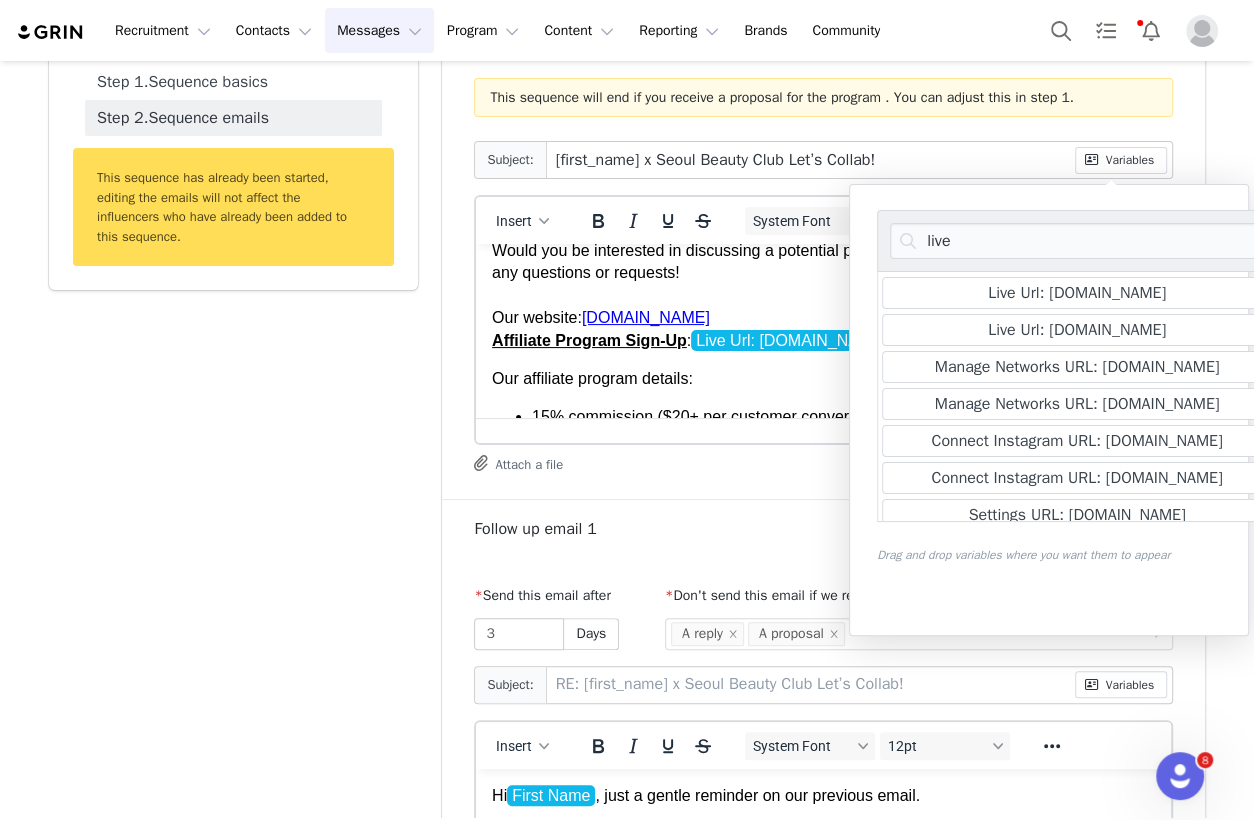 click on "Our affiliate program details:" at bounding box center (823, 379) 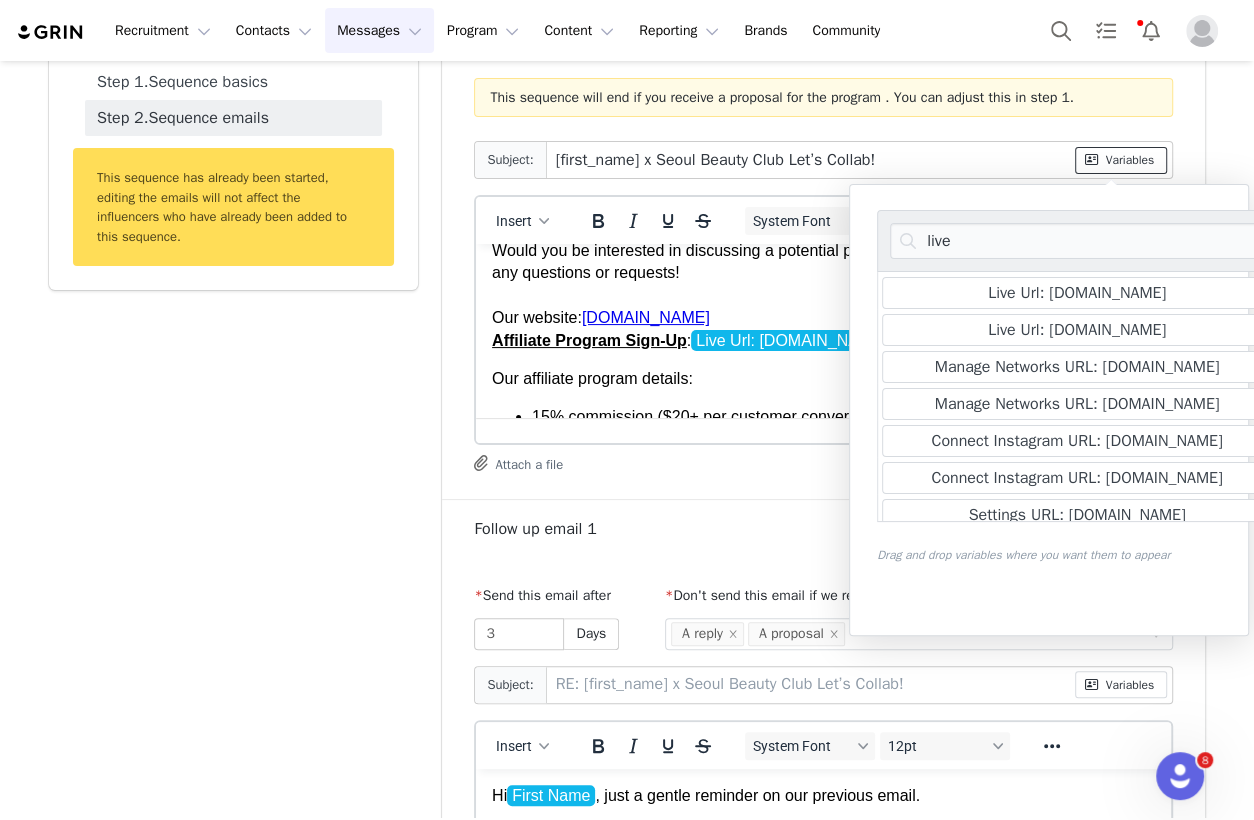 click on "Variables" at bounding box center (1121, 160) 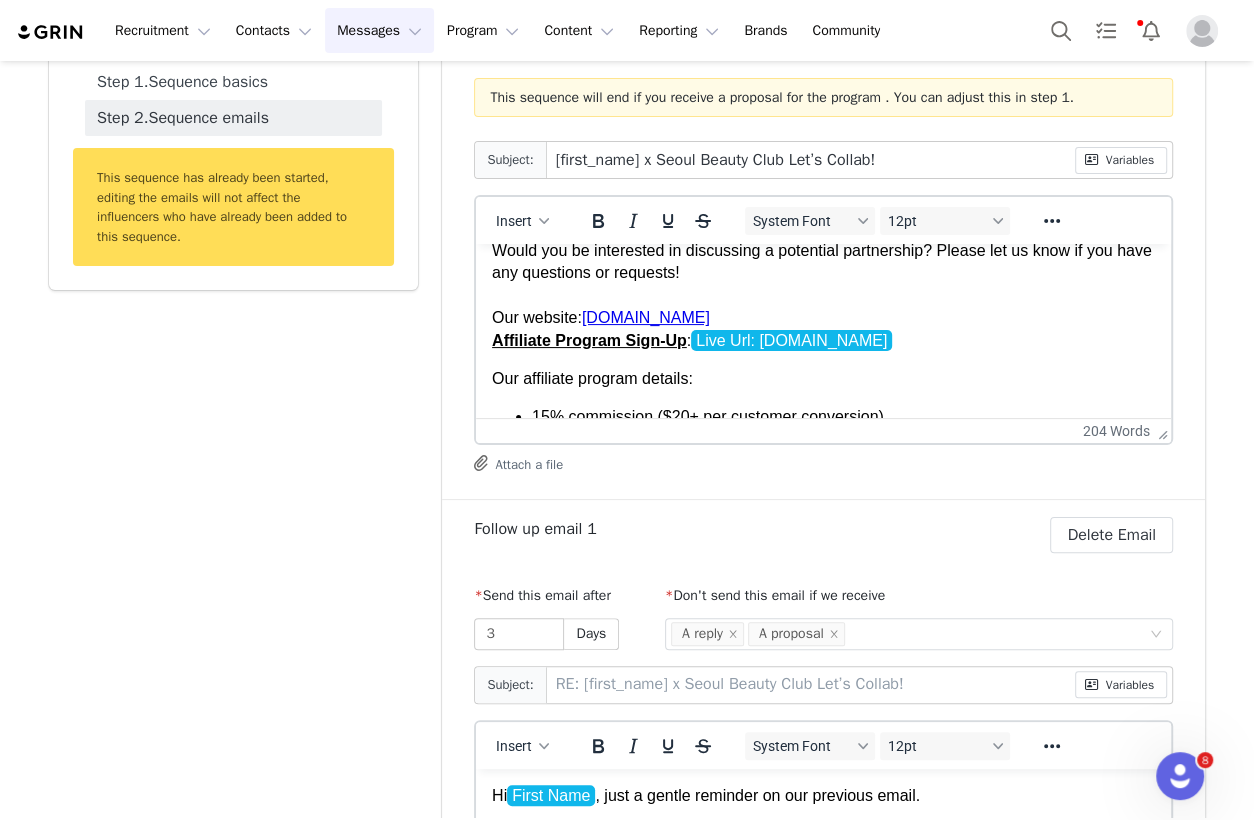 click on "Affiliate Program Sign-Up :  Live Url: seoulbeautyclub.grin.live" at bounding box center (823, 341) 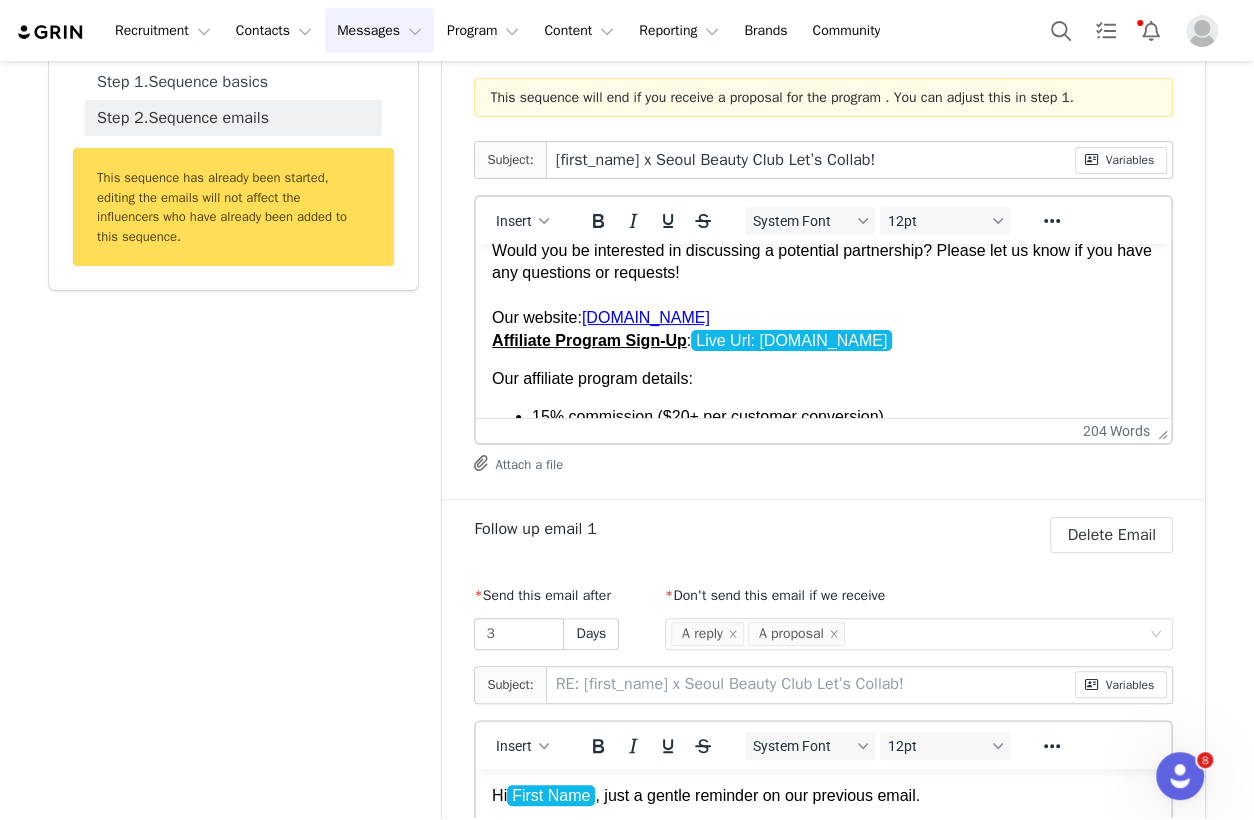 type 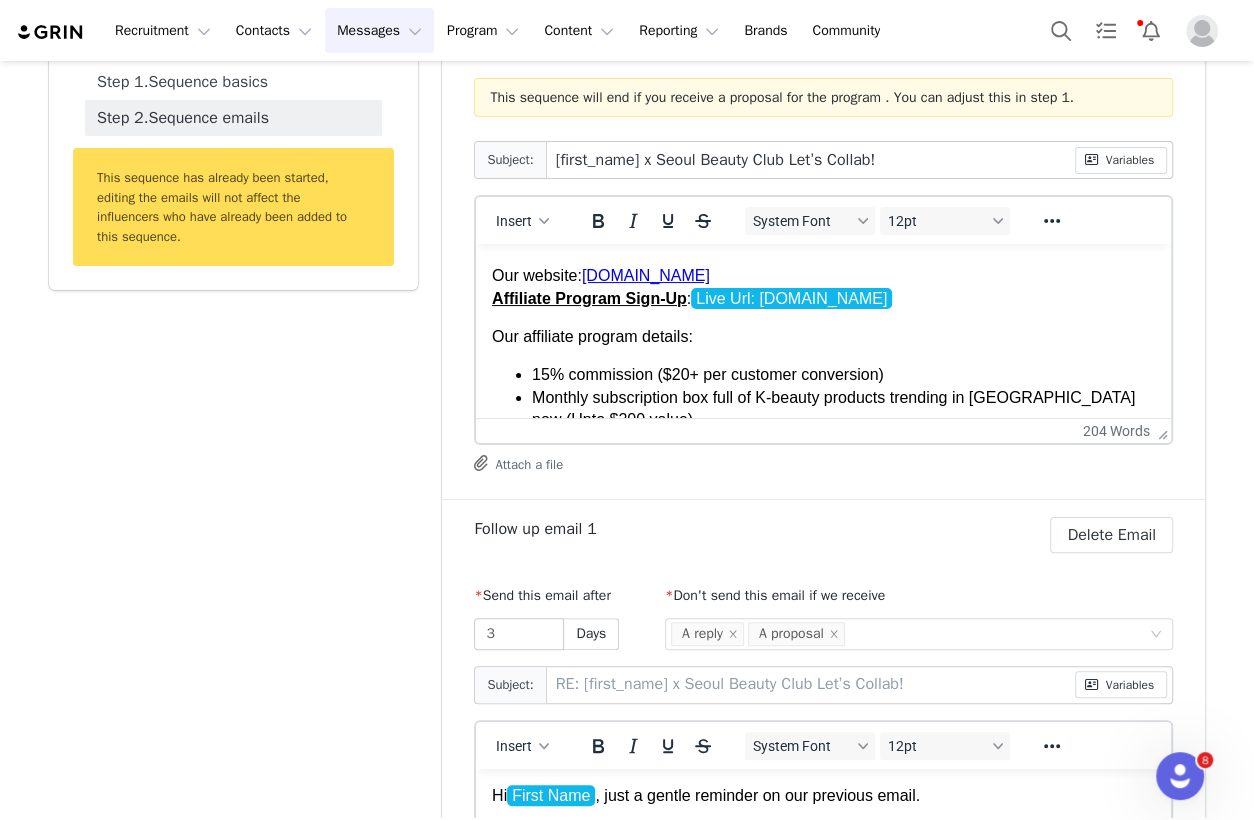 scroll, scrollTop: 387, scrollLeft: 0, axis: vertical 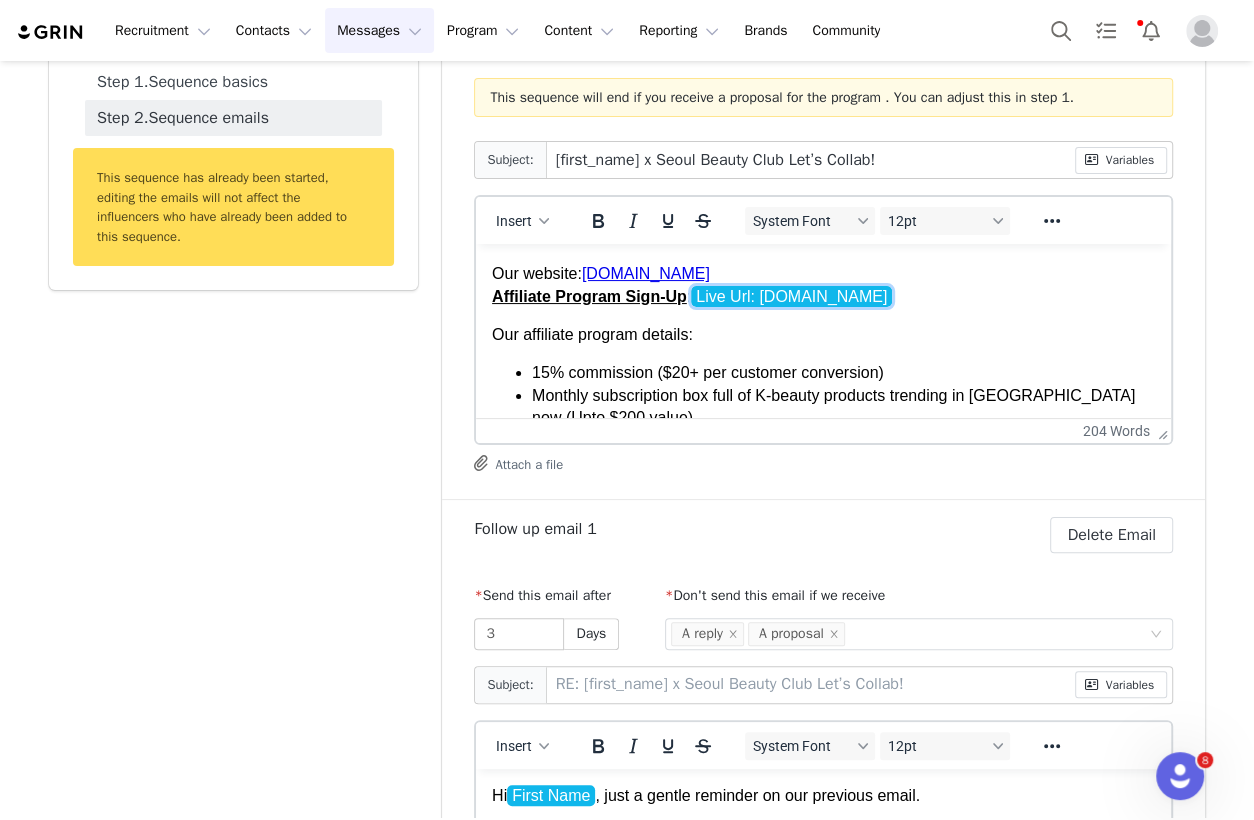click on "Live Url: seoulbeautyclub.grin.live" at bounding box center (791, 296) 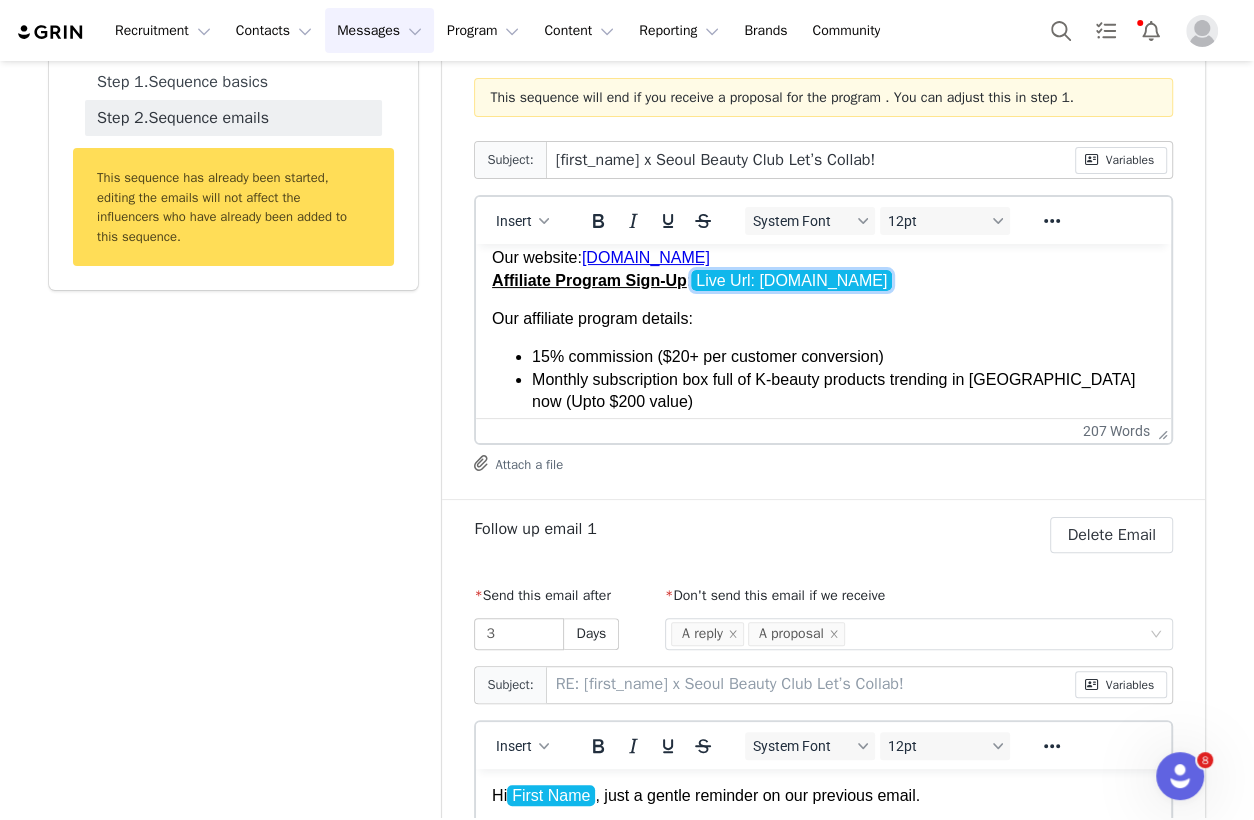 scroll, scrollTop: 409, scrollLeft: 0, axis: vertical 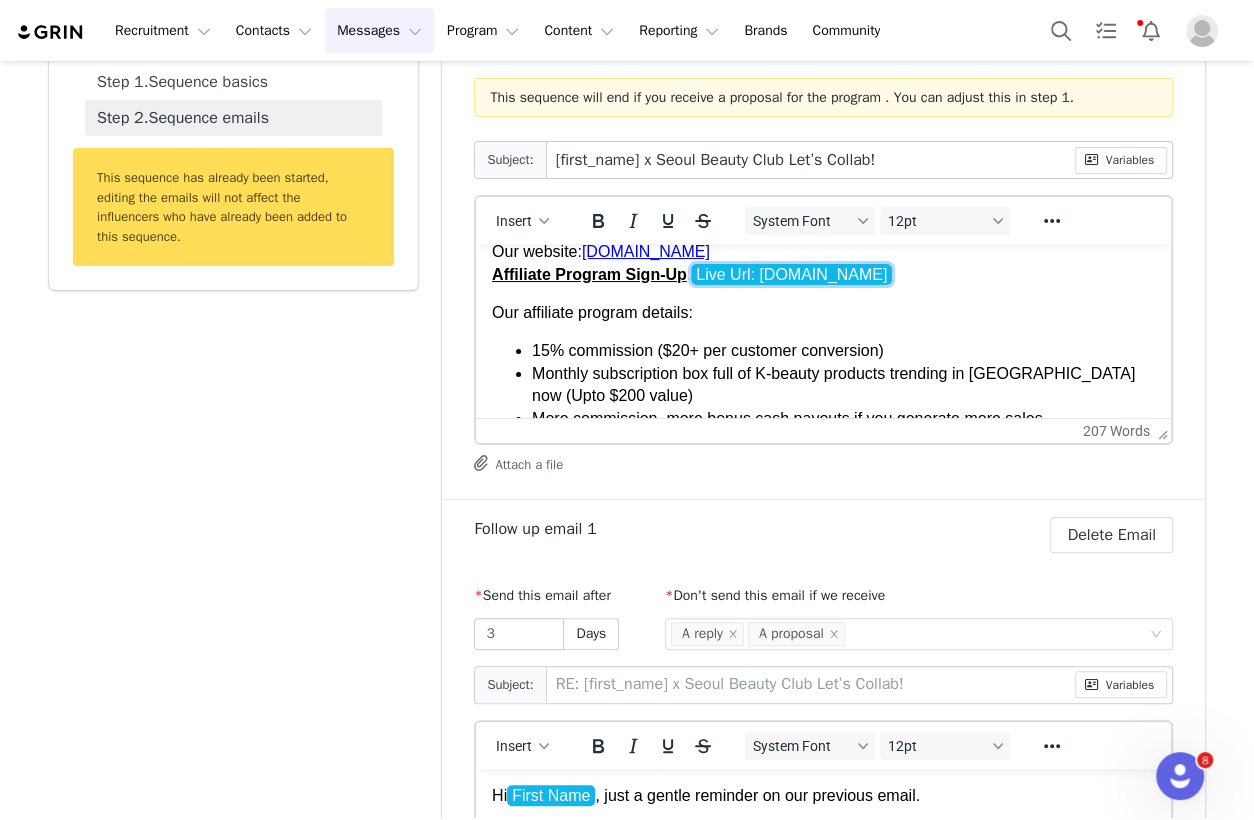 click on "Hi  First Name ,  My name is  My First Name , a co-founder at  Seoul Beauty Club ,  a monthly Korean beauty box bringing the upscale K-beauty products trending in Korea right now to the US . Your content stood out to us and we would love to chat about working together!  We've observed strong interest from women over 30 in suburban US areas and are now shipping tailored K-beauty subscription boxes for this demographic. Partnering directly with most Korean beauty brands, from established to emerging, we plan to introduce premium boxes and devices featuring high-end brands. I wanted to personally invite you to consider joining our program. Your insights and audience align well with our focus, and we would love to build an ongoing relationship with you..! Would you be interested in discussing a potential partnership? Please let us know if you have any questions or requests! Our website:  www.seoulbeautyclub.com Affiliate Program Sign-Up :  Live Url: seoulbeautyclub.grin.live   Our affiliate program details:" at bounding box center [823, 278] 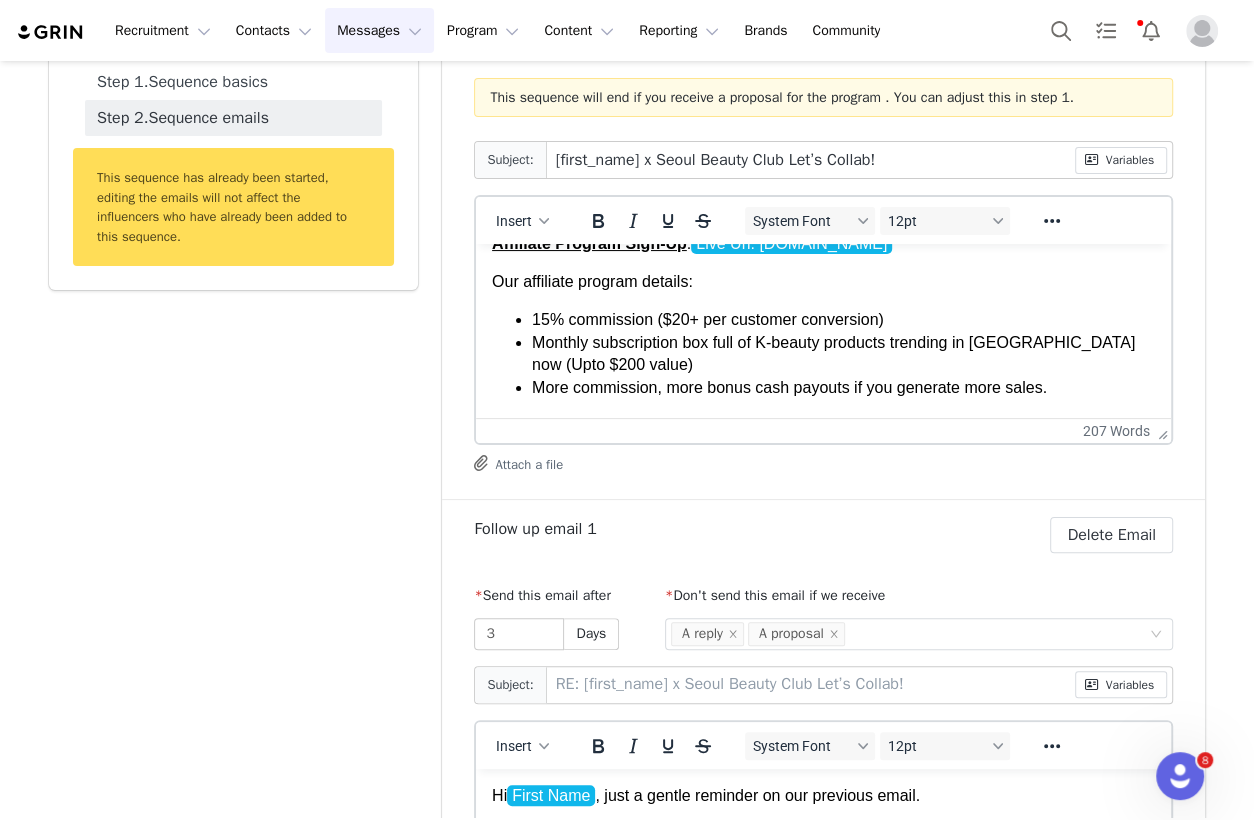 scroll, scrollTop: 444, scrollLeft: 0, axis: vertical 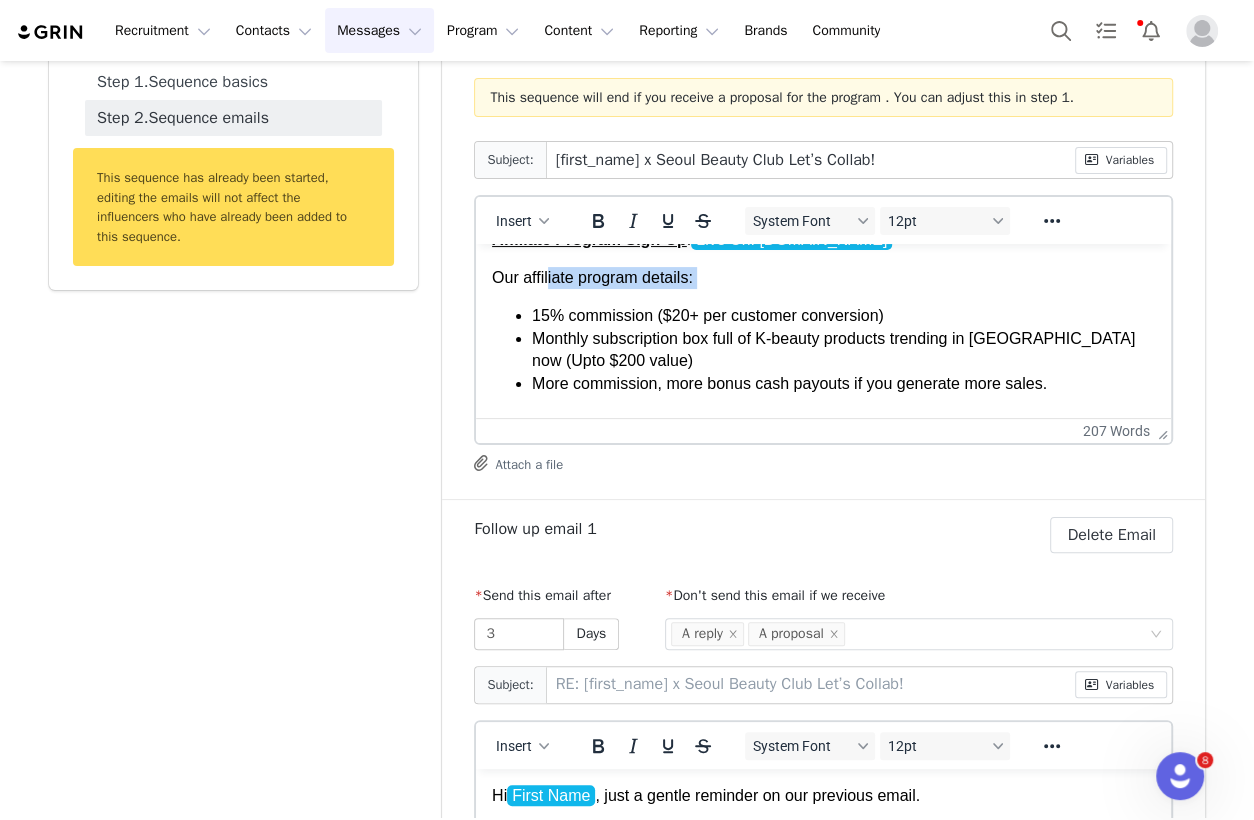 drag, startPoint x: 549, startPoint y: 278, endPoint x: 703, endPoint y: 306, distance: 156.52477 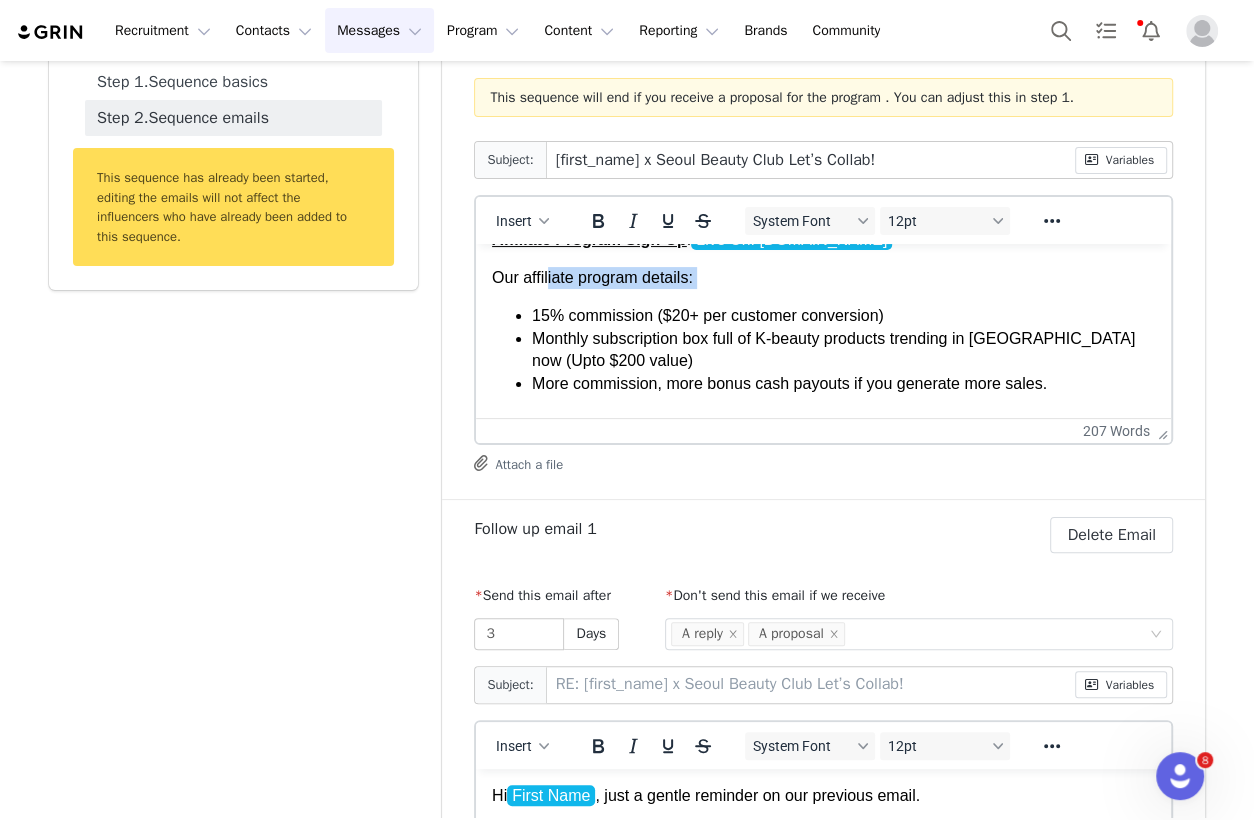 click on "Hi  First Name ,  My name is  My First Name , a co-founder at  Seoul Beauty Club ,  a monthly Korean beauty box bringing the upscale K-beauty products trending in Korea right now to the US . Your content stood out to us and we would love to chat about working together!  We've observed strong interest from women over 30 in suburban US areas and are now shipping tailored K-beauty subscription boxes for this demographic. Partnering directly with most Korean beauty brands, from established to emerging, we plan to introduce premium boxes and devices featuring high-end brands. I wanted to personally invite you to consider joining our program. Your insights and audience align well with our focus, and we would love to build an ongoing relationship with you..! Would you be interested in discussing a potential partnership? Please let us know if you have any questions or requests! Our website:  www.seoulbeautyclub.com Affiliate Program Sign-Up :  Live Url: seoulbeautyclub.grin.live   Our affiliate program details:" at bounding box center (823, 243) 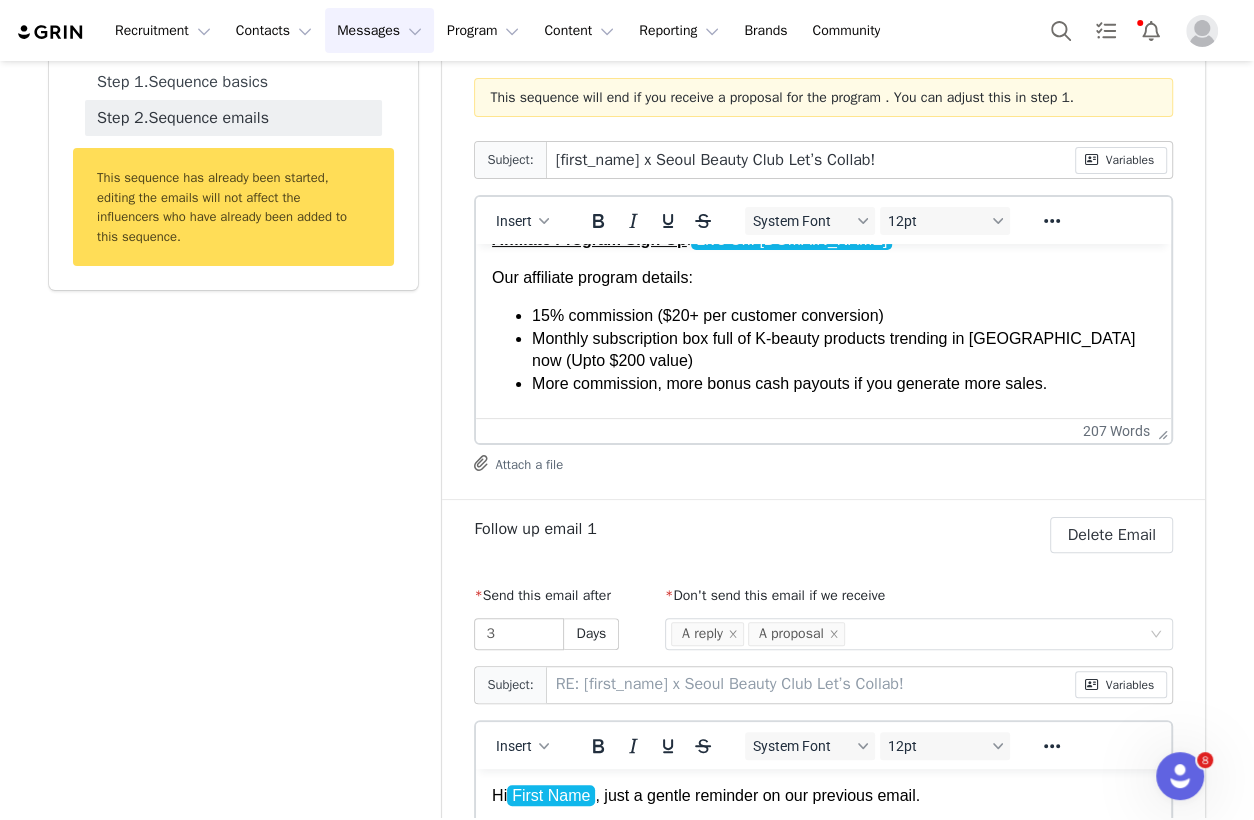 click on "15% commission ($20+ per customer conversion)" at bounding box center (843, 316) 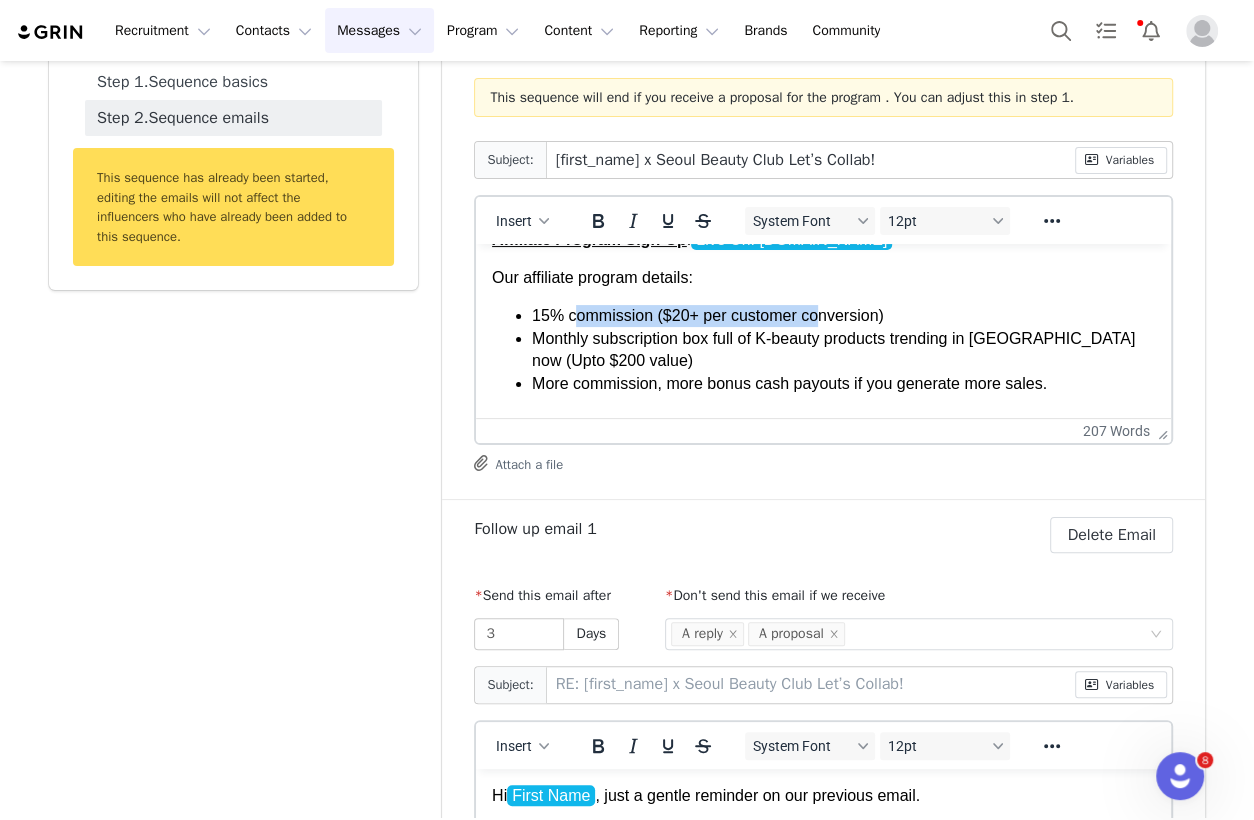 drag, startPoint x: 577, startPoint y: 315, endPoint x: 834, endPoint y: 315, distance: 257 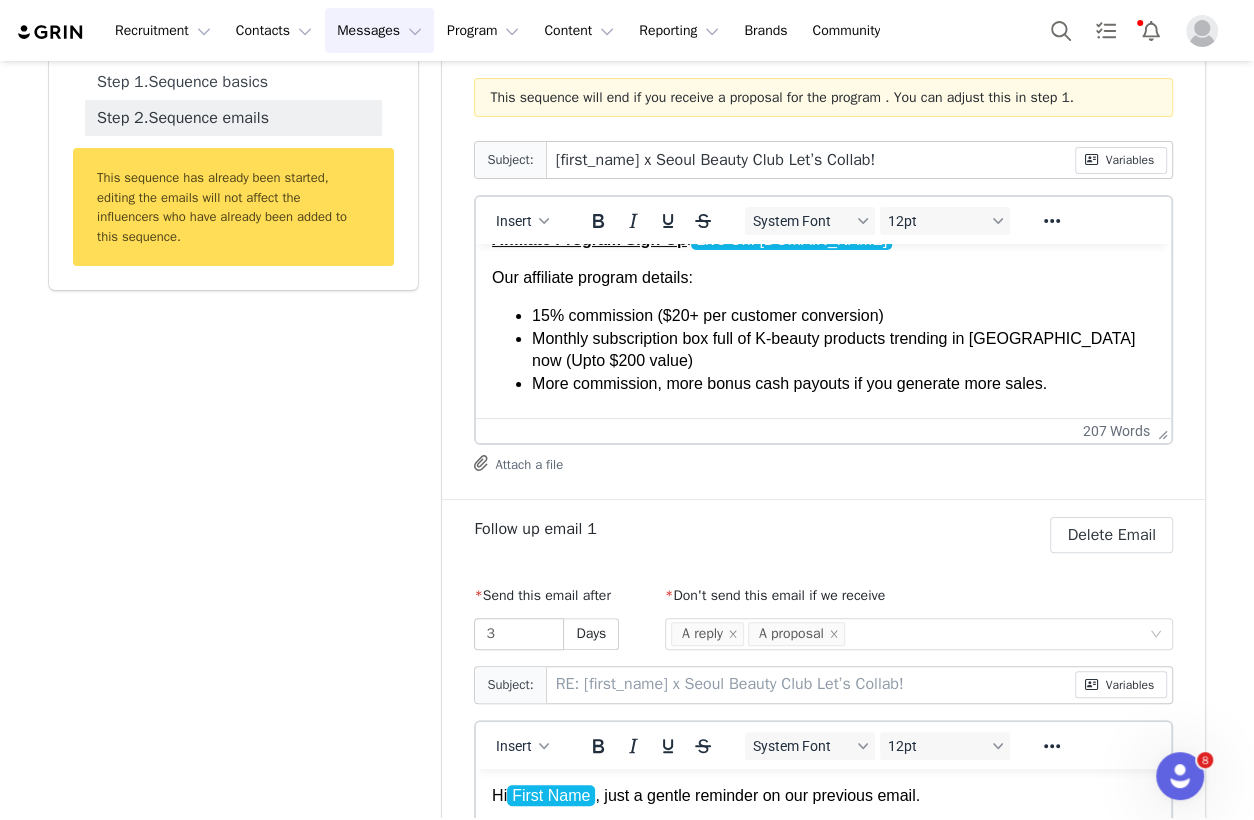 click on "15% commission ($20+ per customer conversion)" at bounding box center [843, 316] 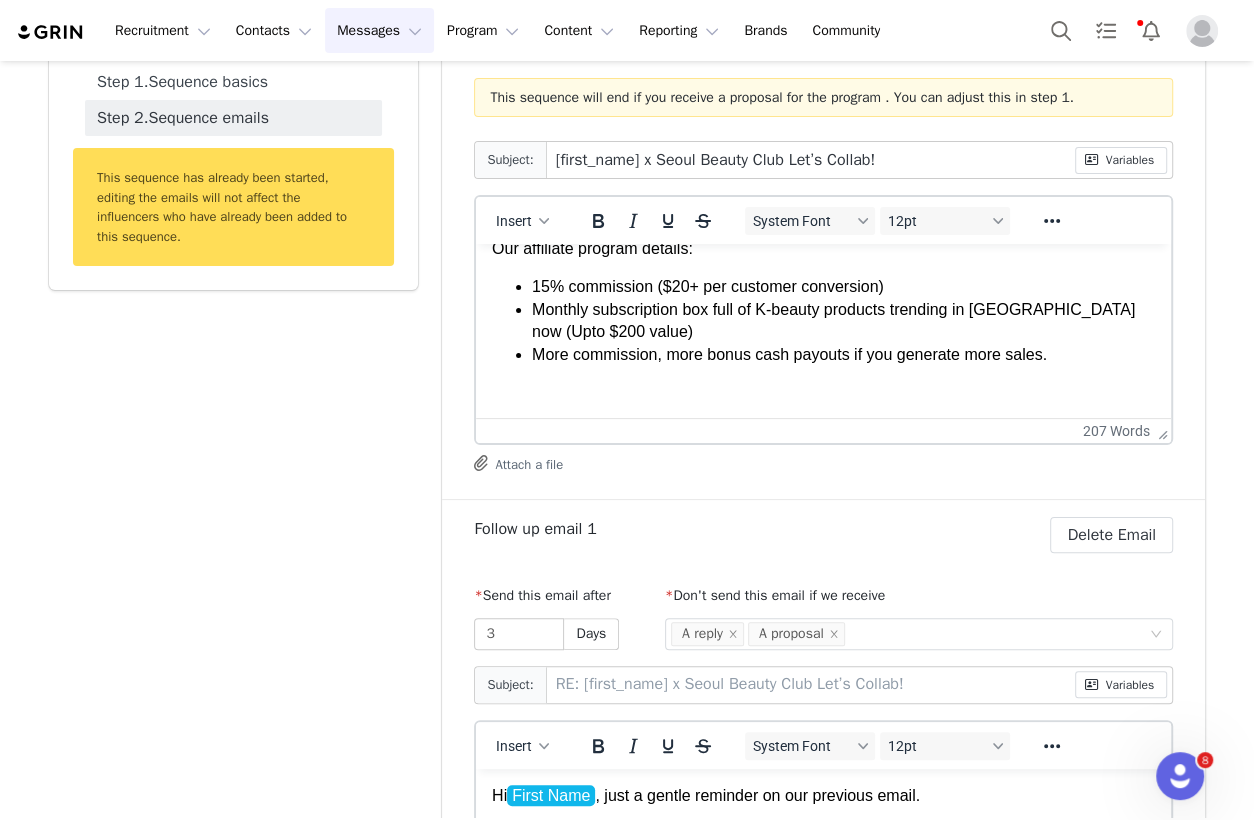 scroll, scrollTop: 478, scrollLeft: 0, axis: vertical 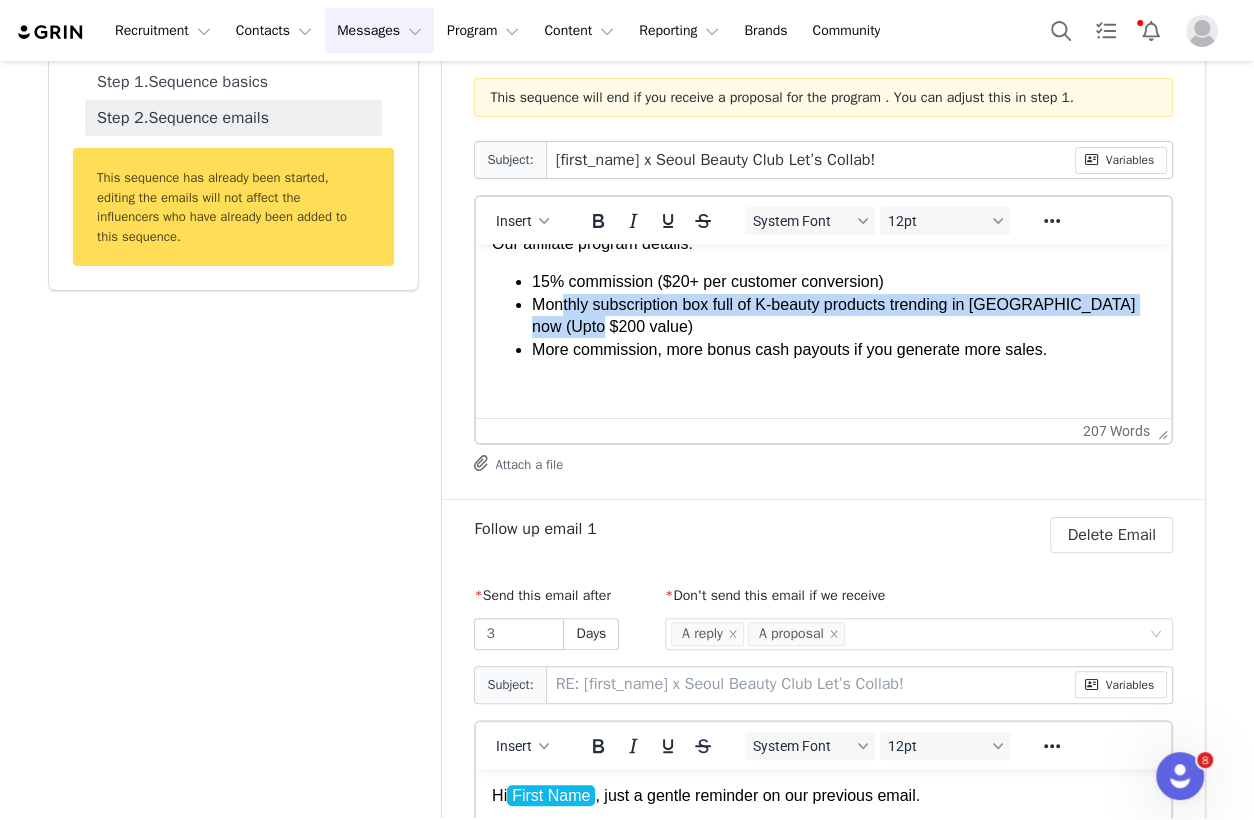 drag, startPoint x: 566, startPoint y: 308, endPoint x: 779, endPoint y: 320, distance: 213.33775 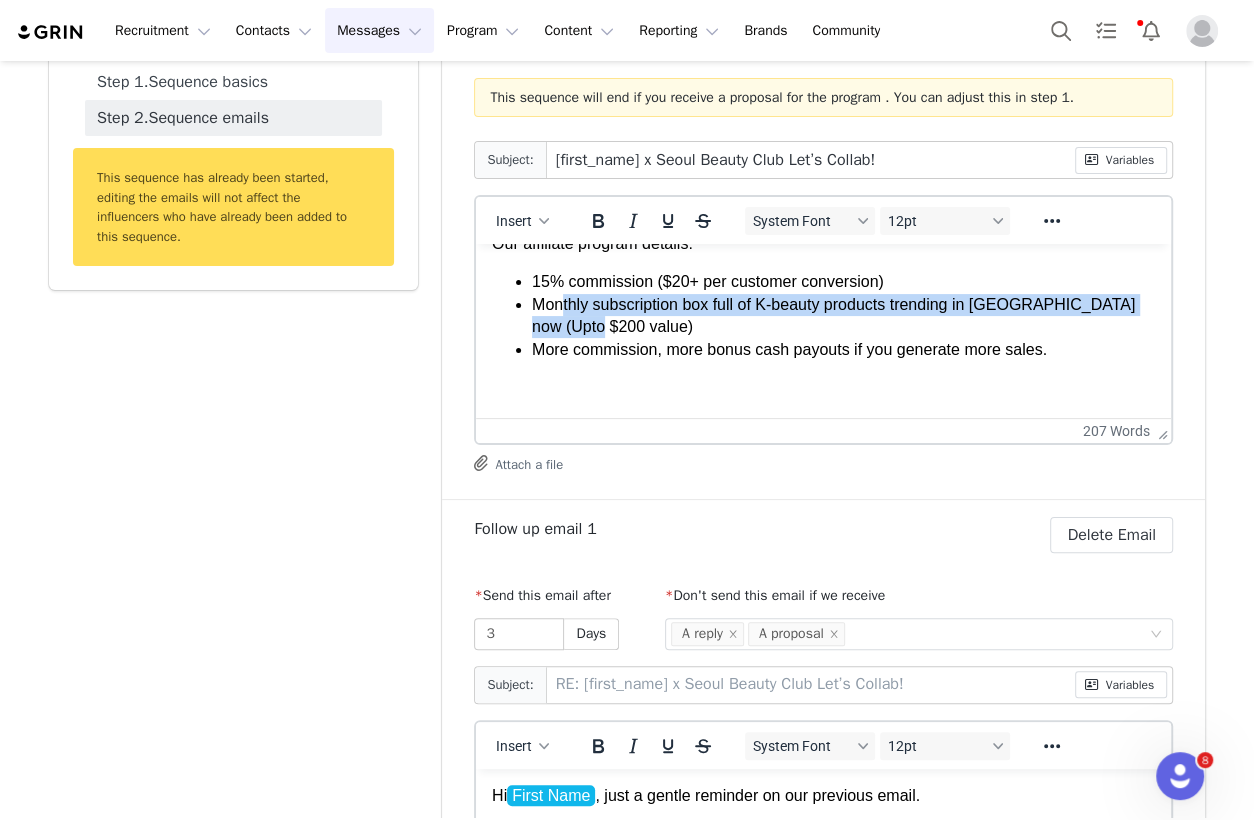 click on "Monthly subscription box full of K-beauty products trending in Korea now (Upto $200 value)" at bounding box center (843, 316) 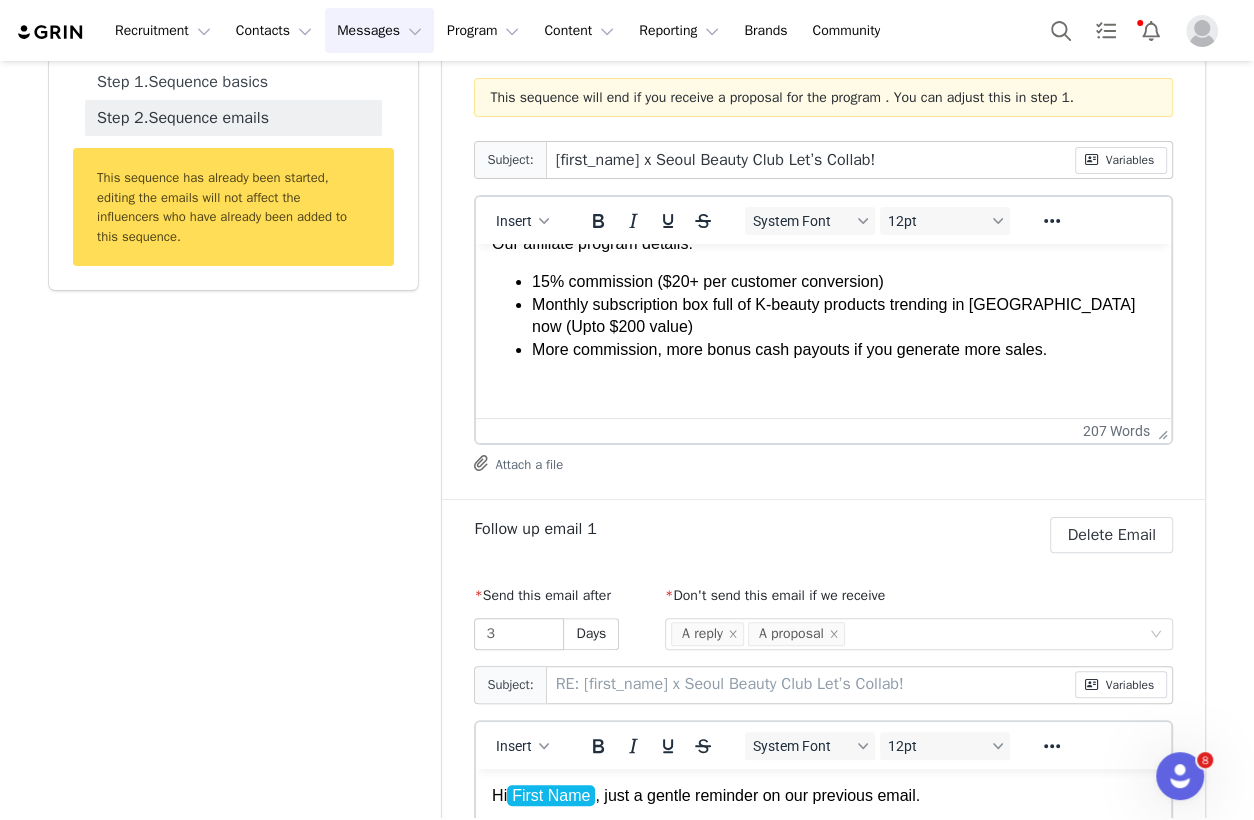 click on "Monthly subscription box full of K-beauty products trending in Korea now (Upto $200 value)" at bounding box center (843, 316) 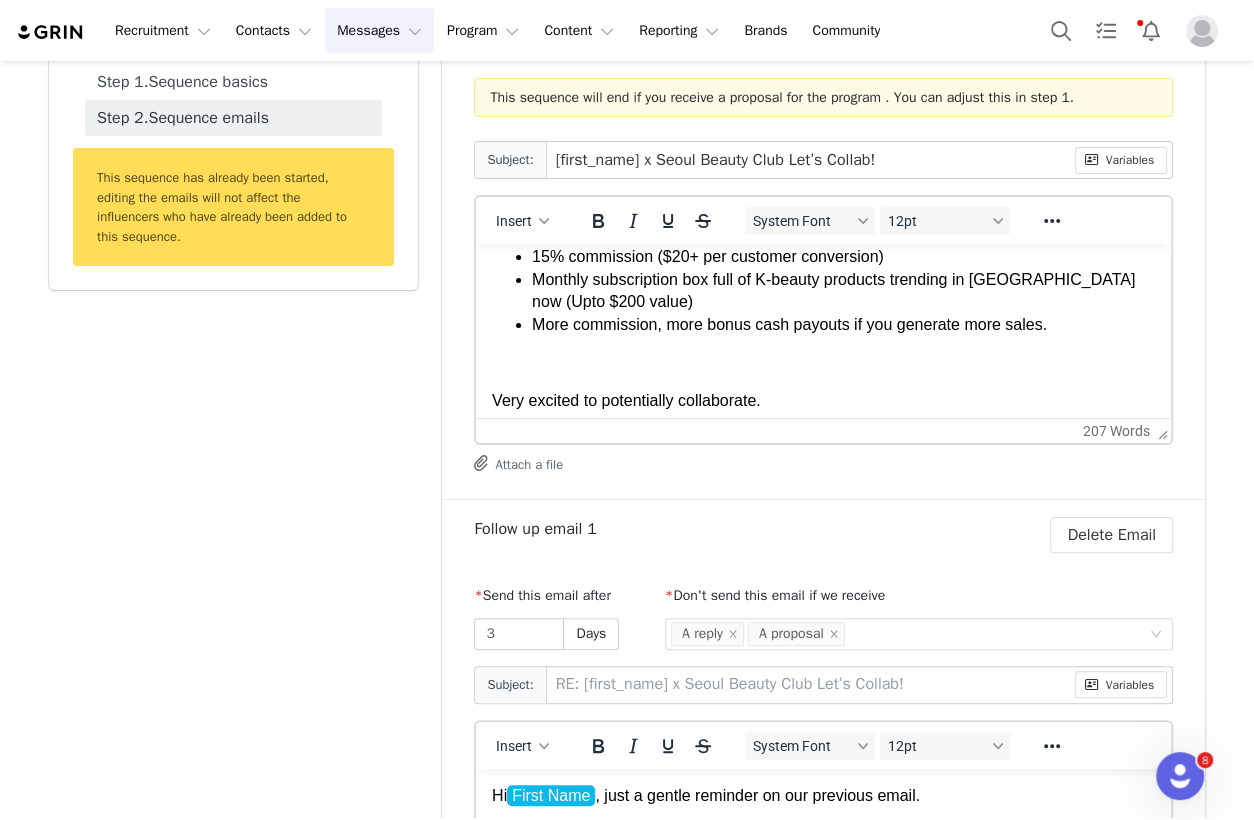 scroll, scrollTop: 509, scrollLeft: 0, axis: vertical 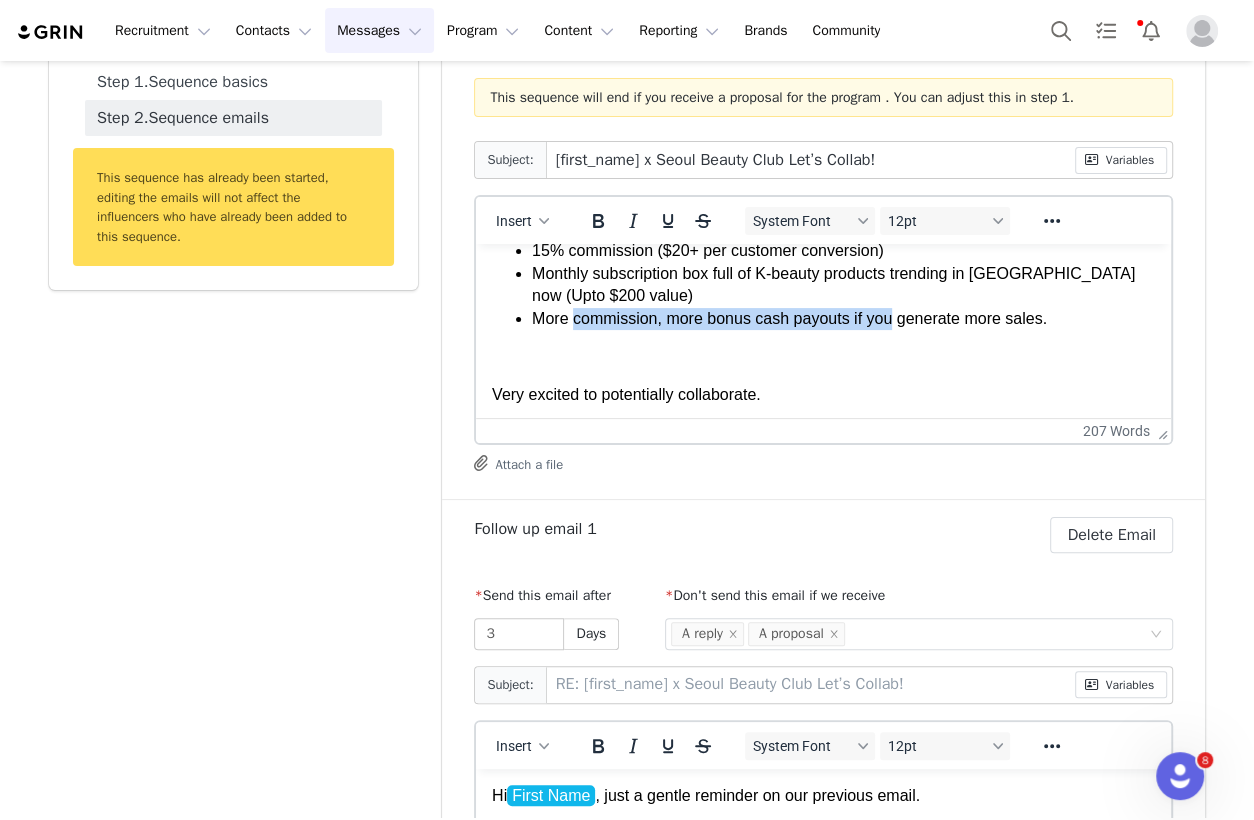 drag, startPoint x: 651, startPoint y: 320, endPoint x: 1021, endPoint y: 323, distance: 370.01218 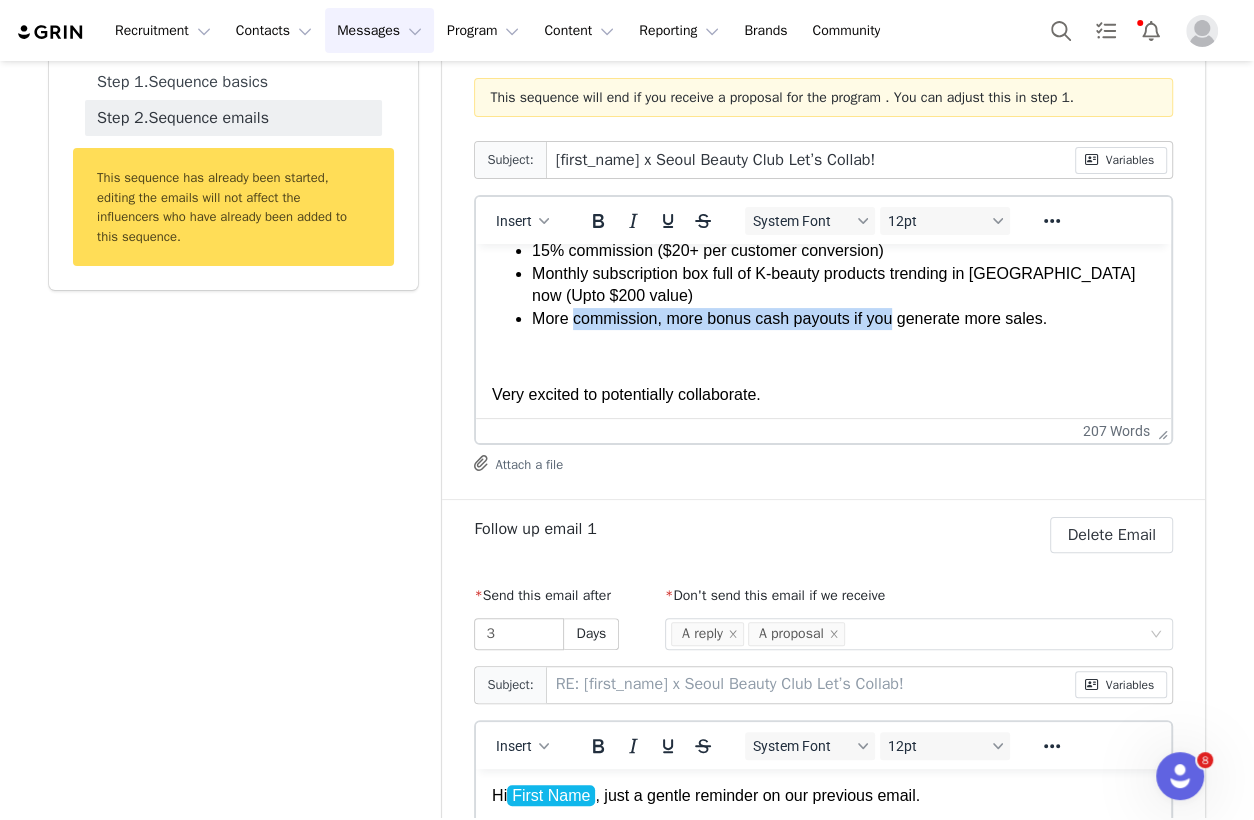 click on "More commission, more bonus cash payouts if you generate more sales." at bounding box center (843, 319) 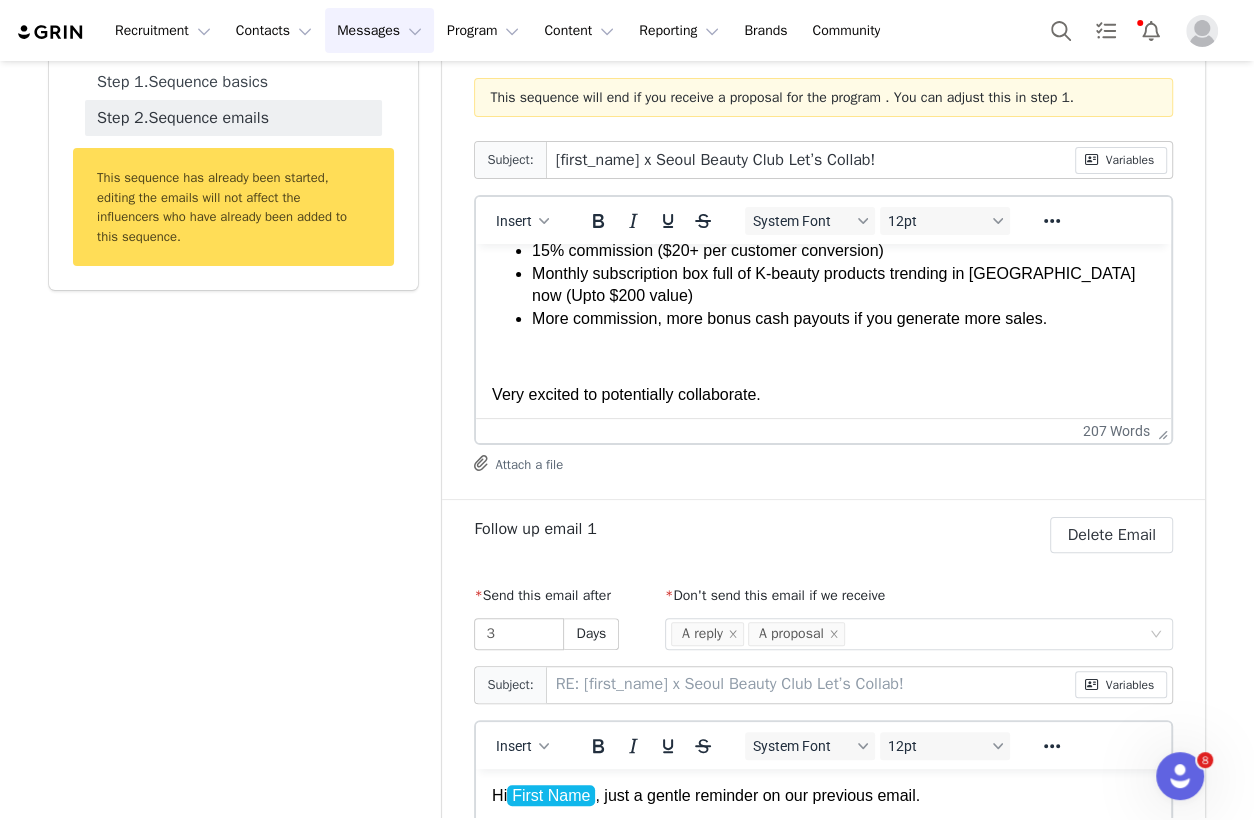 click on "More commission, more bonus cash payouts if you generate more sales." at bounding box center [843, 319] 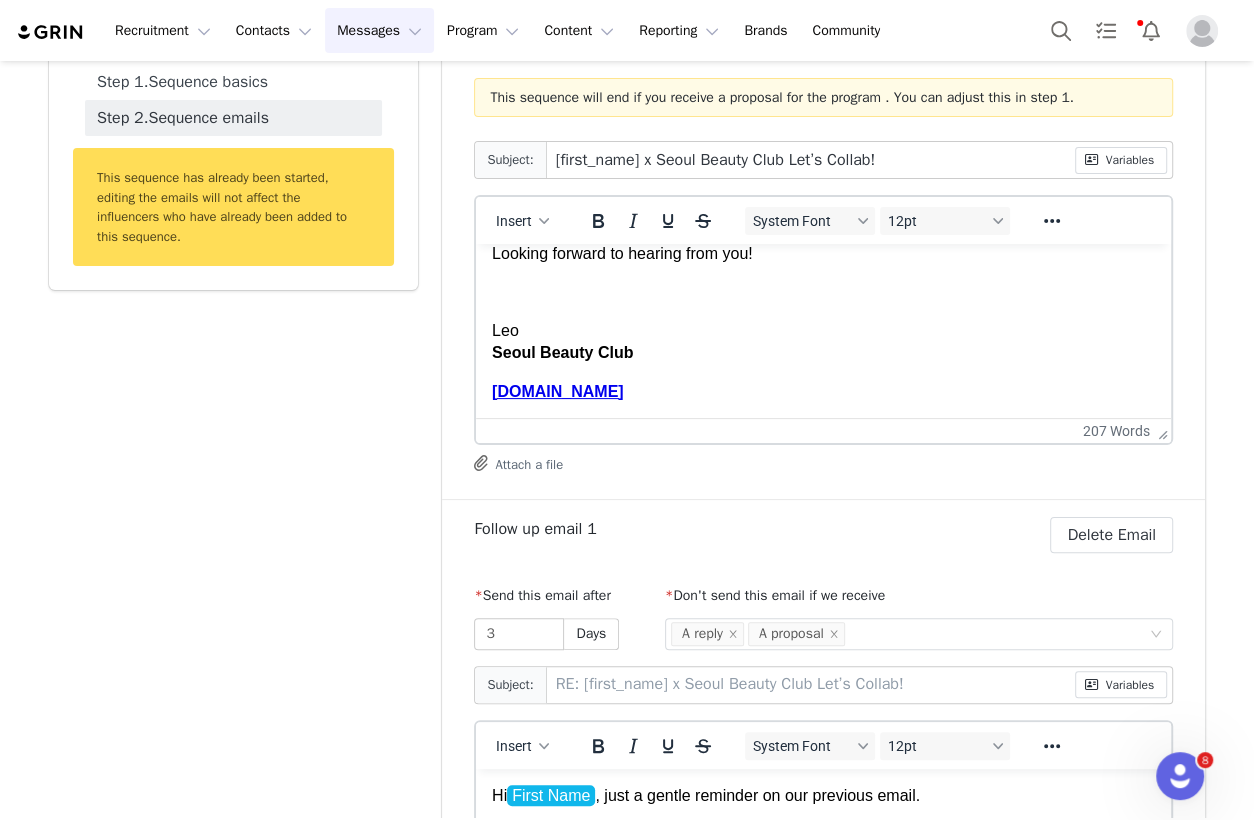 scroll, scrollTop: 0, scrollLeft: 0, axis: both 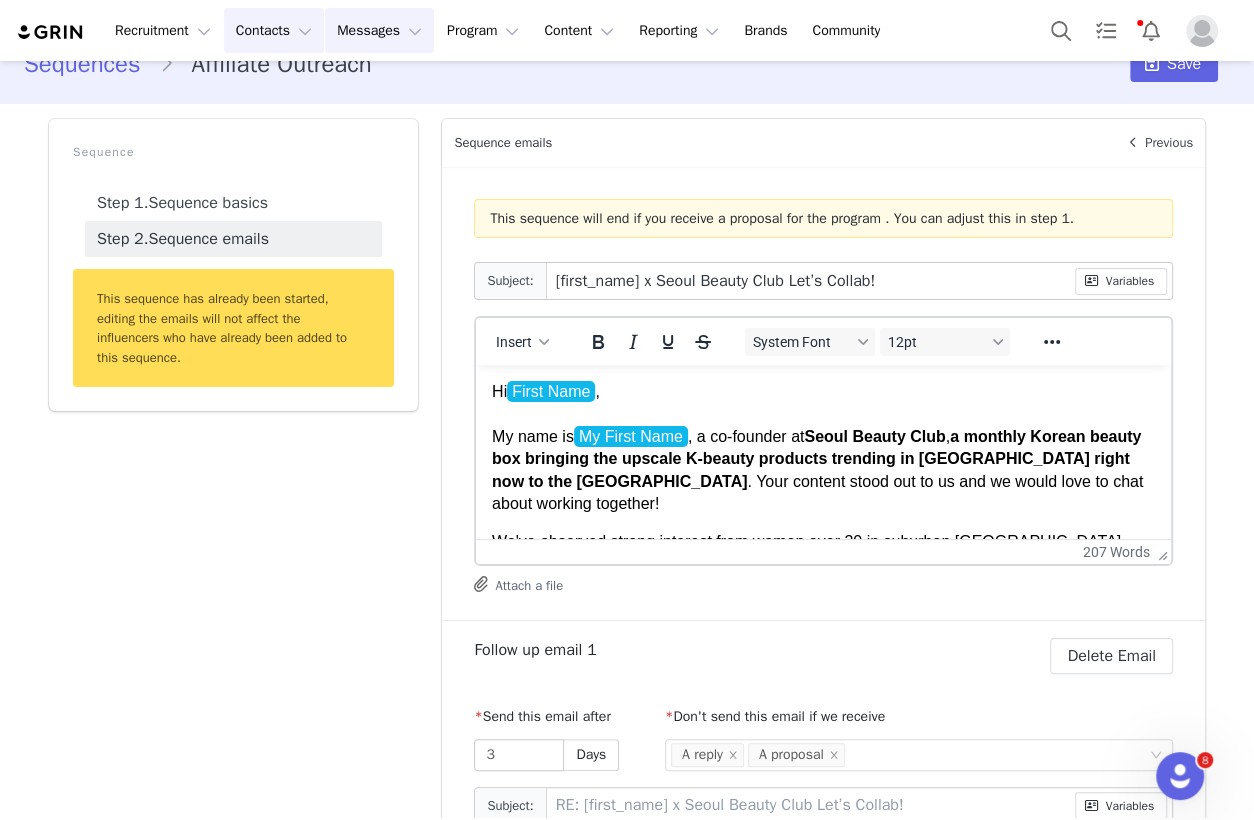 click on "Contacts Contacts" at bounding box center (274, 30) 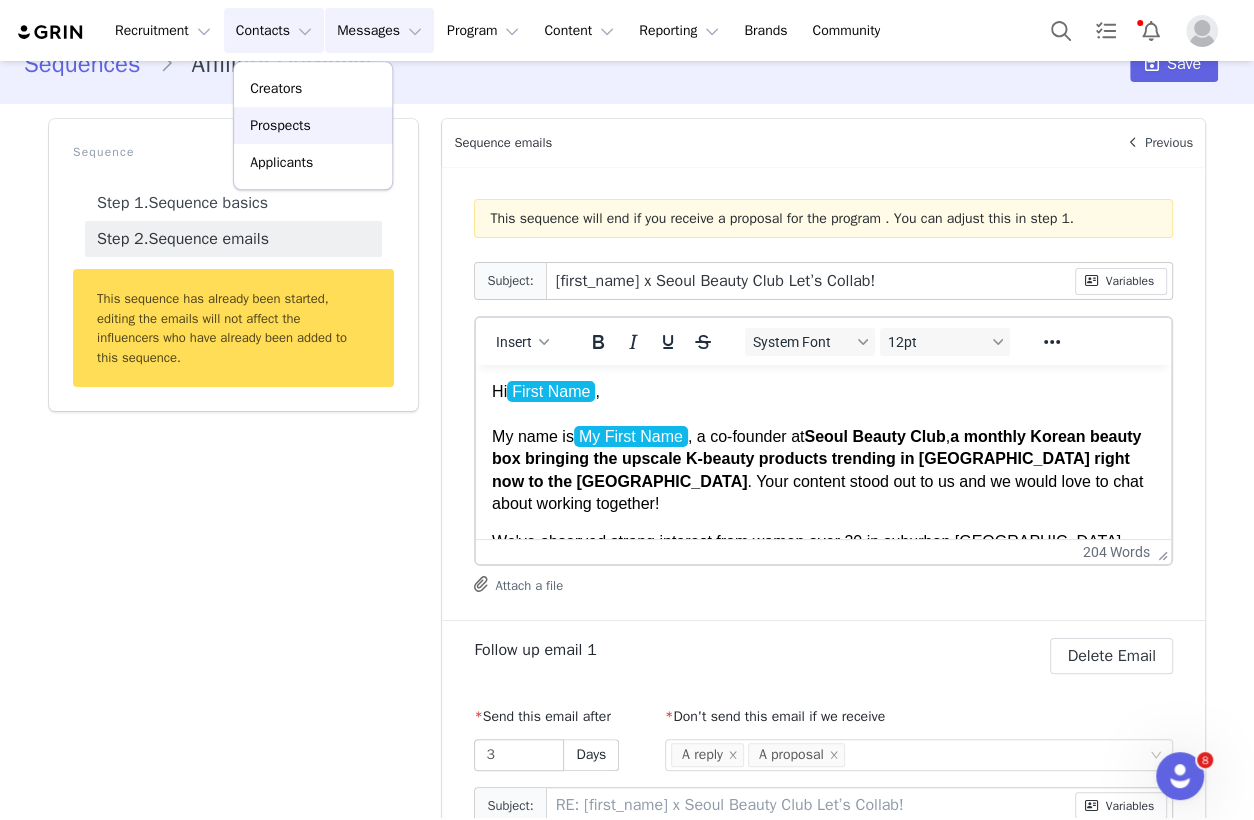 click on "Prospects" at bounding box center [313, 125] 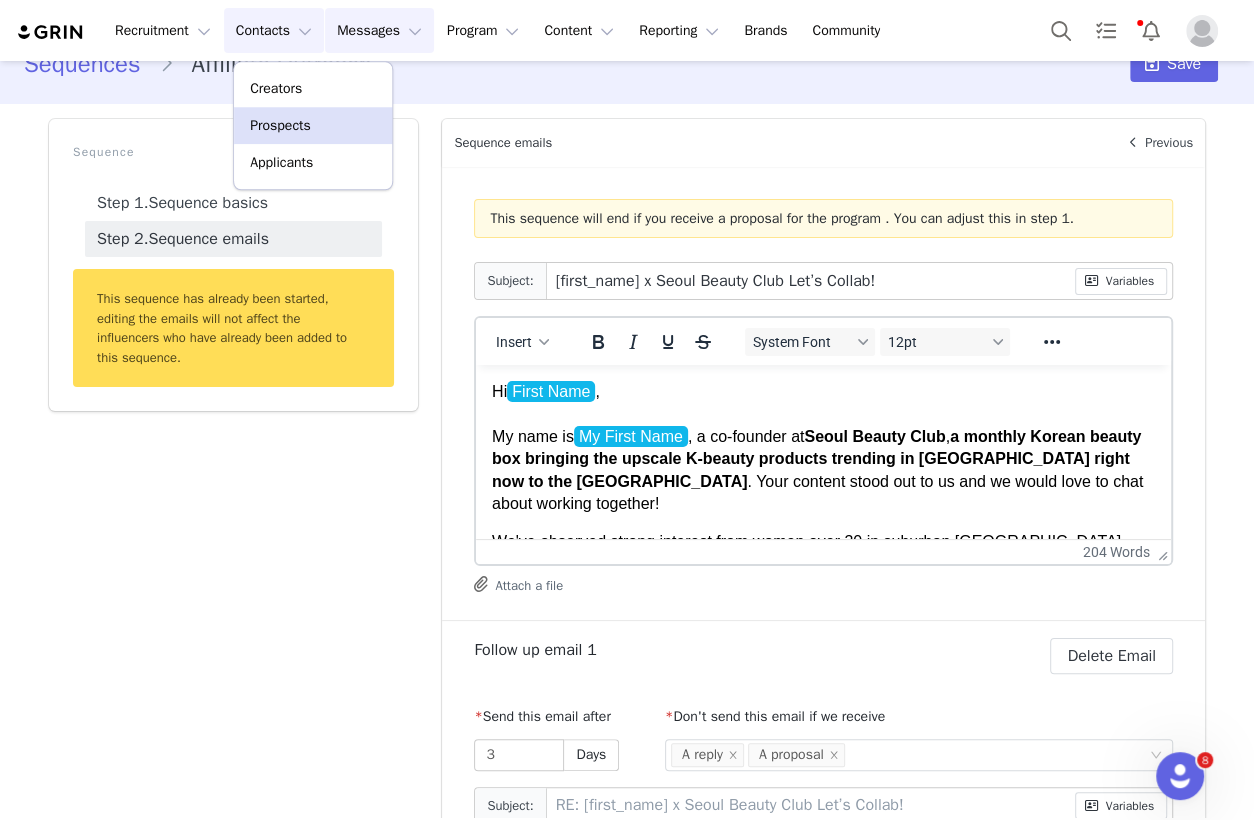 scroll, scrollTop: 0, scrollLeft: 0, axis: both 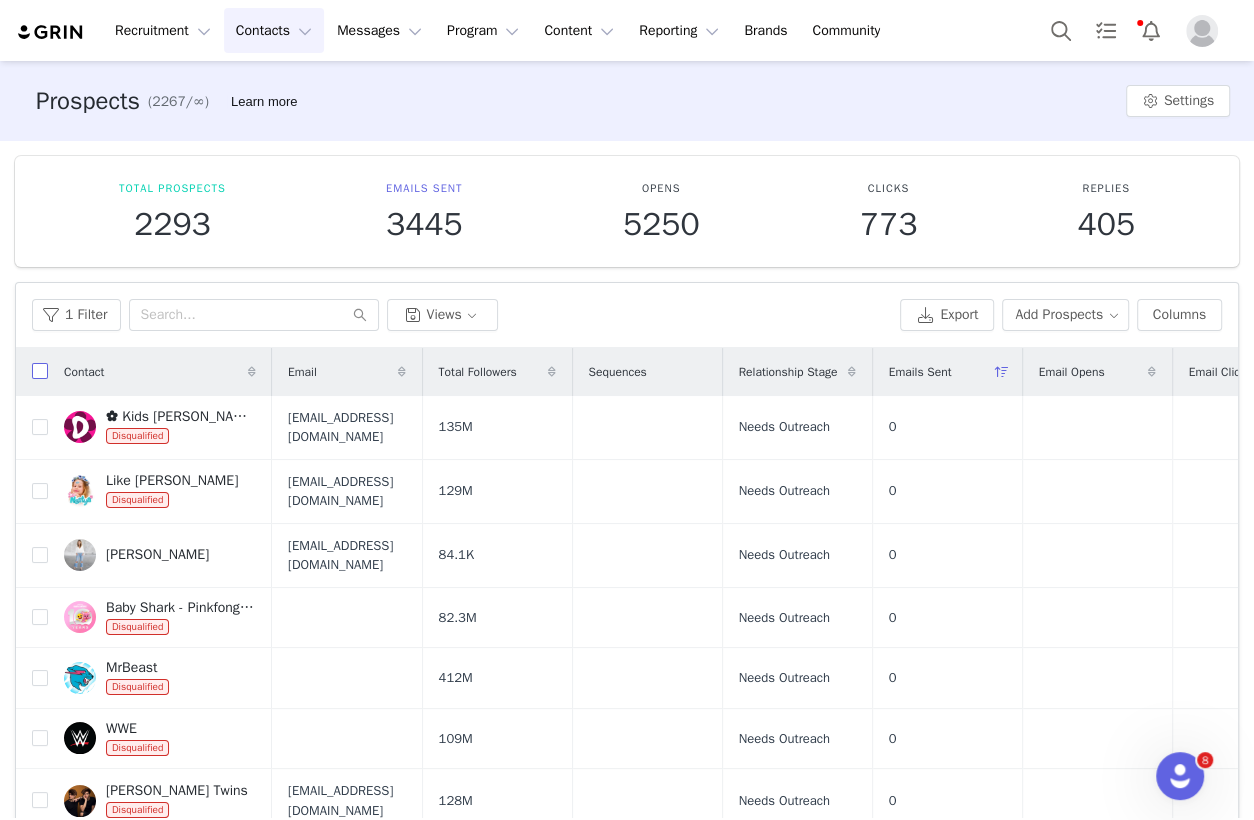 click at bounding box center (40, 371) 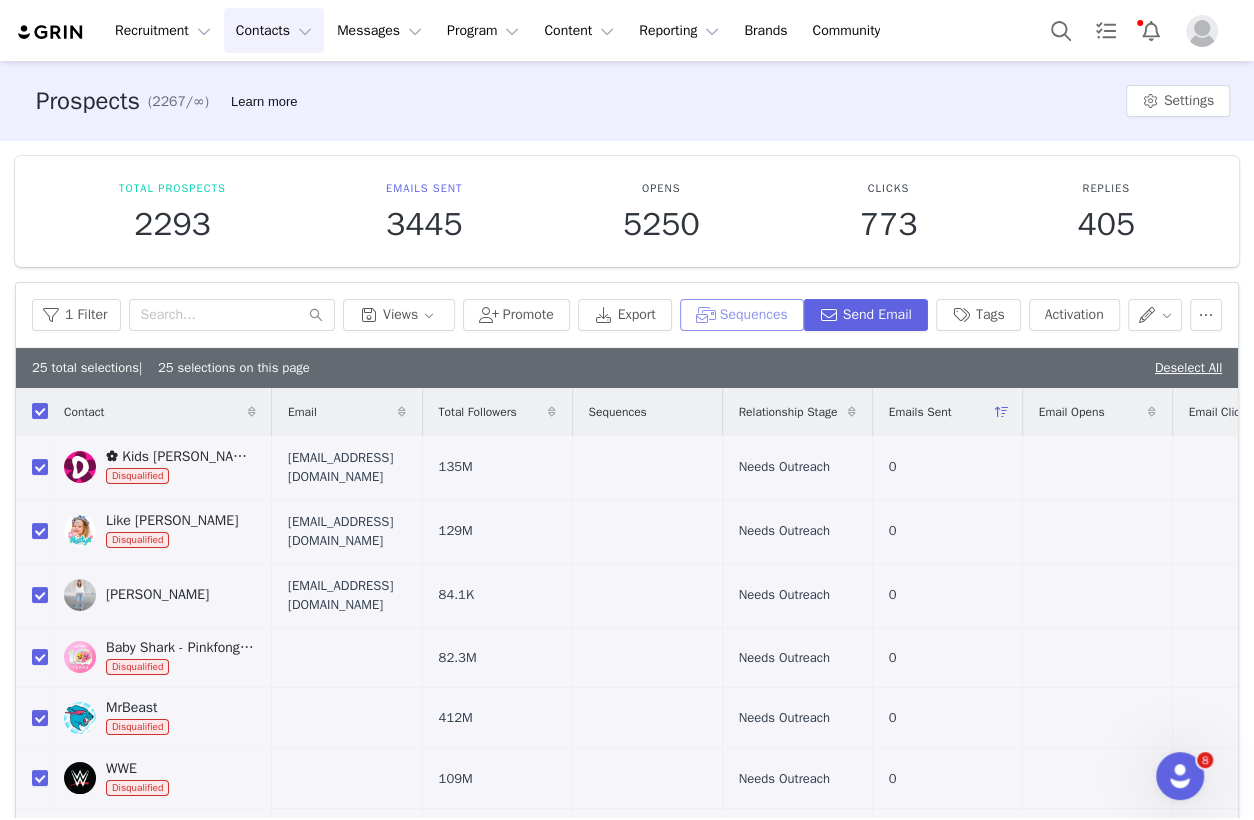 click on "Sequences" at bounding box center (742, 315) 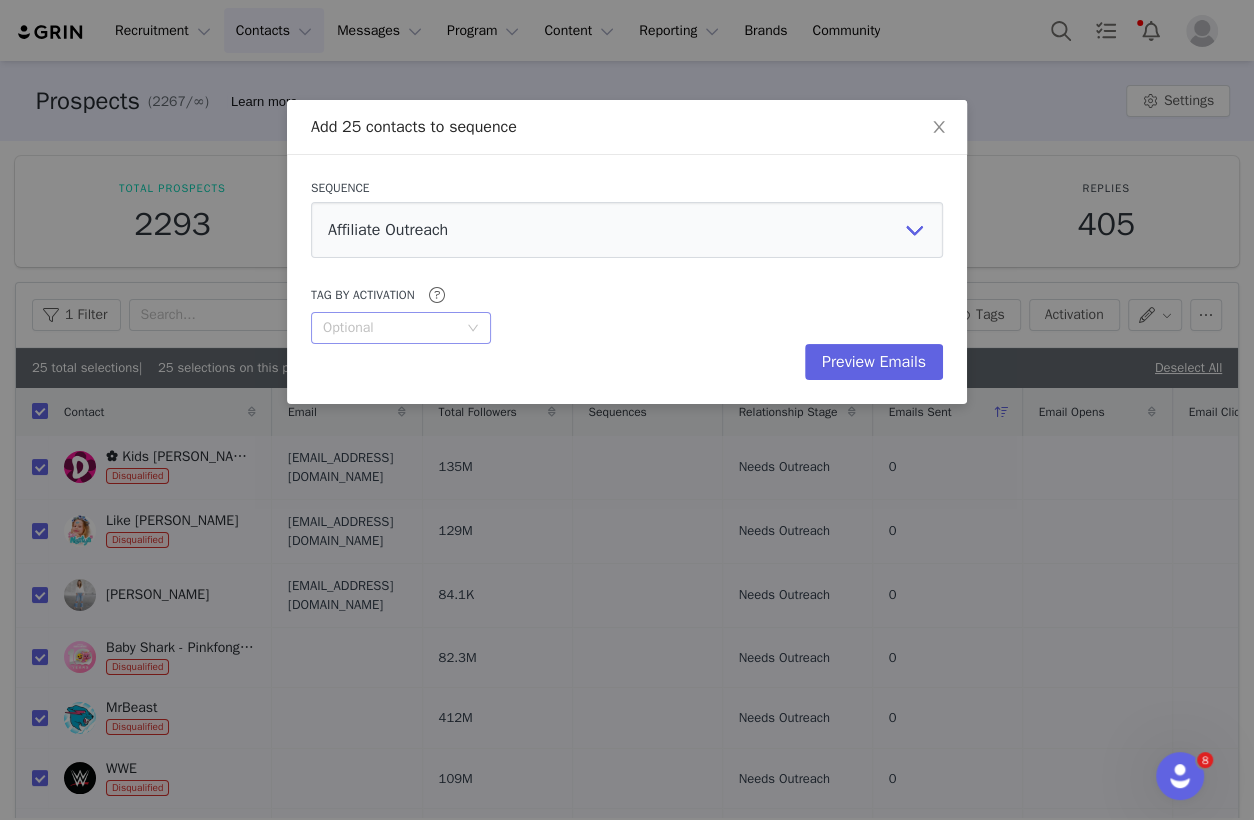 click on "Optional" at bounding box center [394, 328] 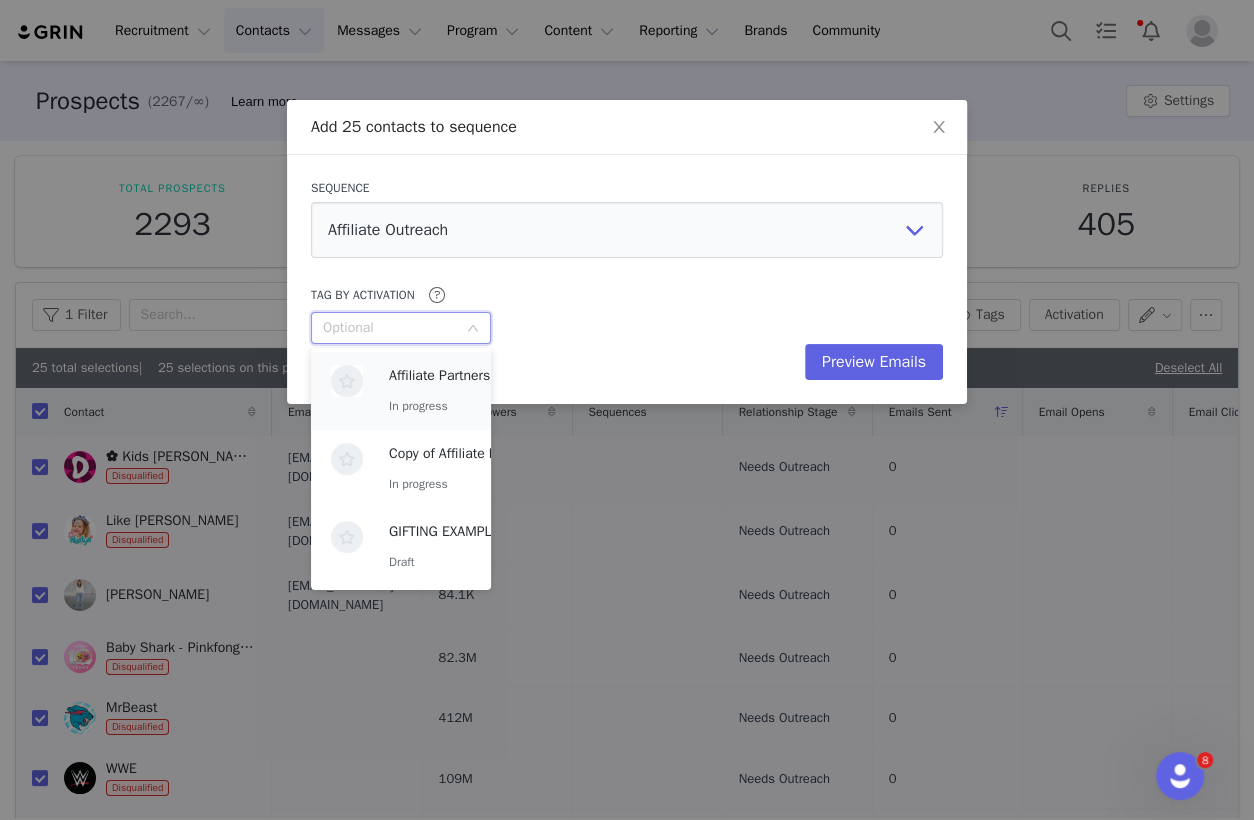 click on "Affiliate Partners" at bounding box center [439, 376] 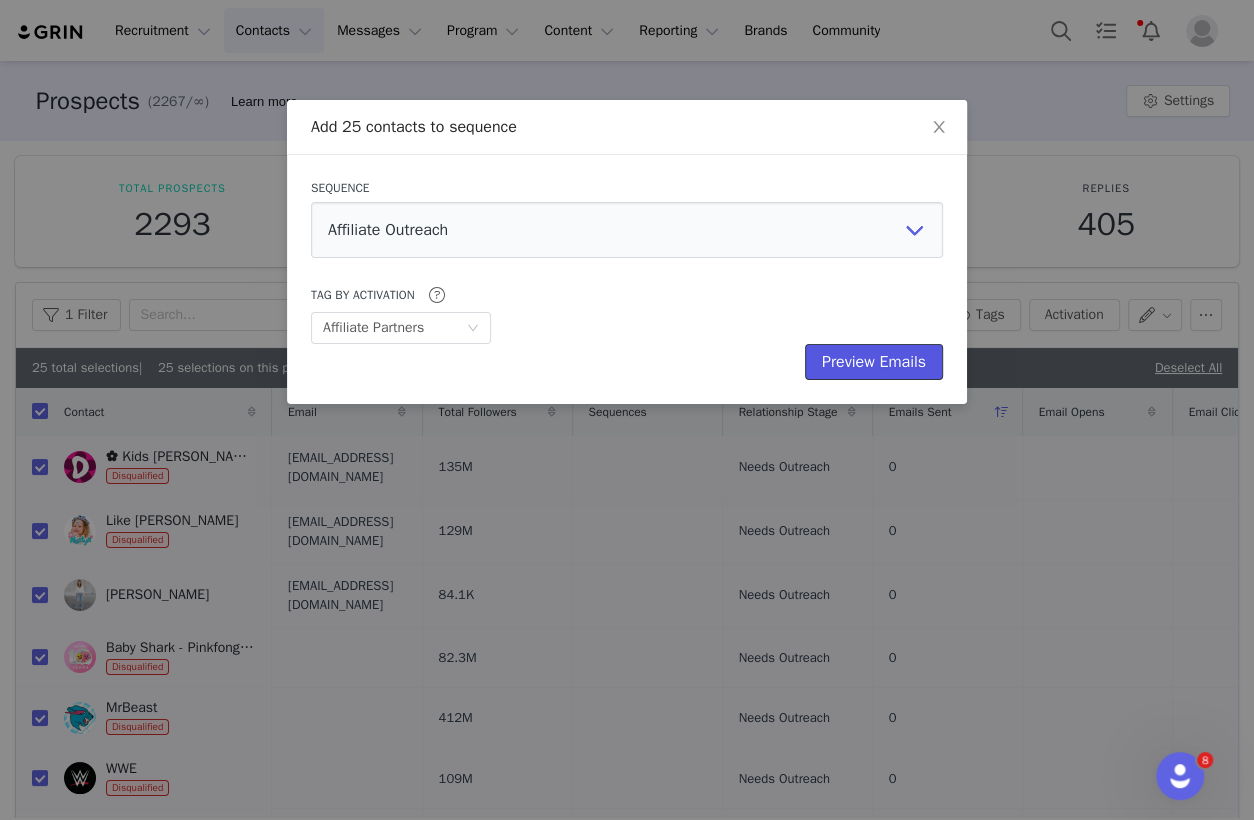 click on "Preview Emails" at bounding box center (874, 362) 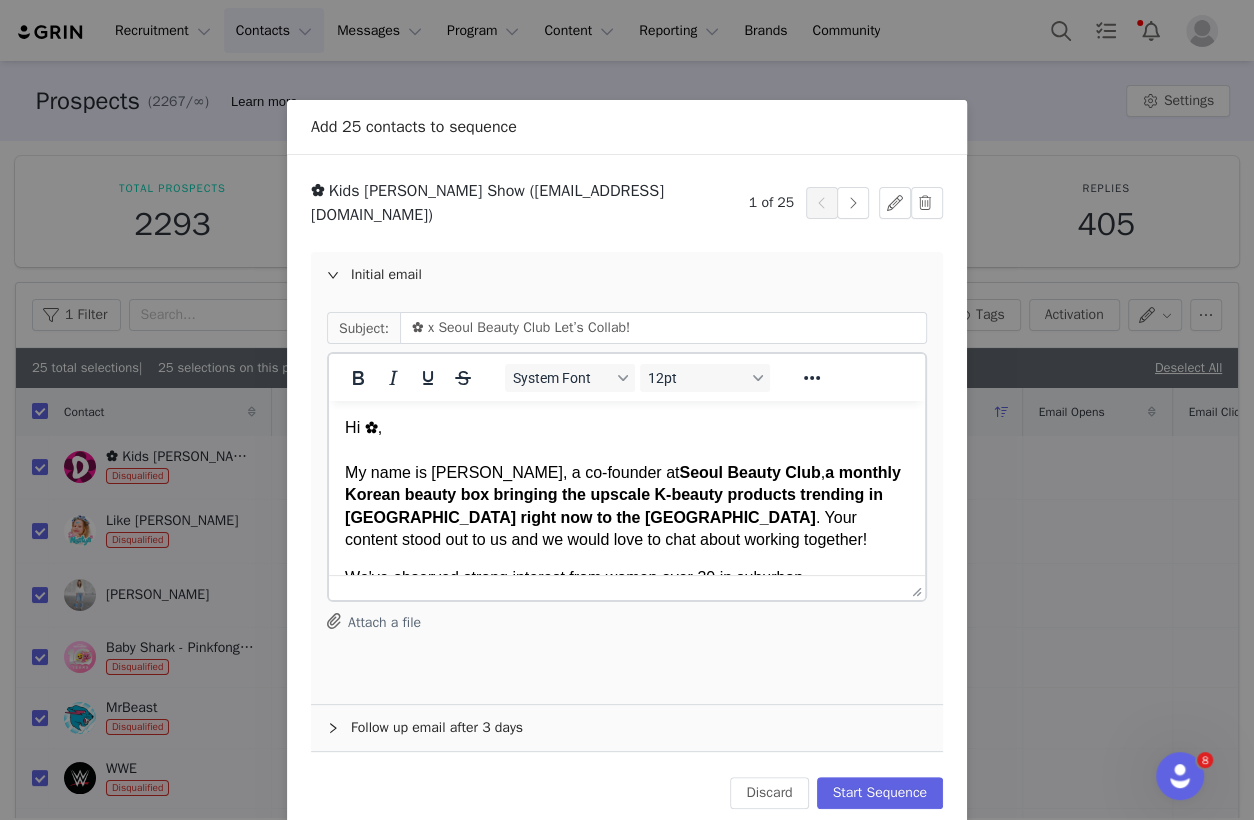 scroll, scrollTop: 0, scrollLeft: 0, axis: both 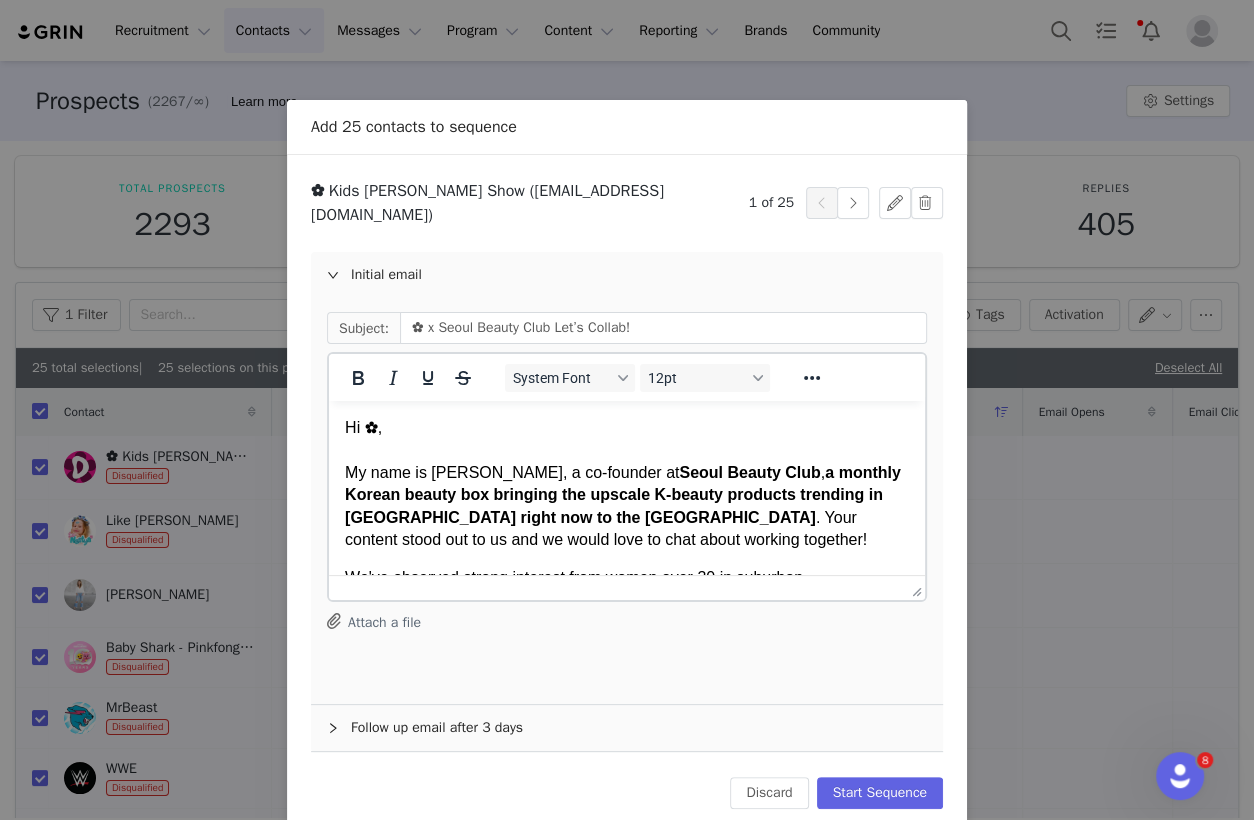 click on "Hi ✿,  My name is Leo, a co-founder at  Seoul Beauty Club ,  a monthly Korean beauty box bringing the upscale K-beauty products trending in Korea right now to the US . Your content stood out to us and we would love to chat about working together!" at bounding box center (627, 484) 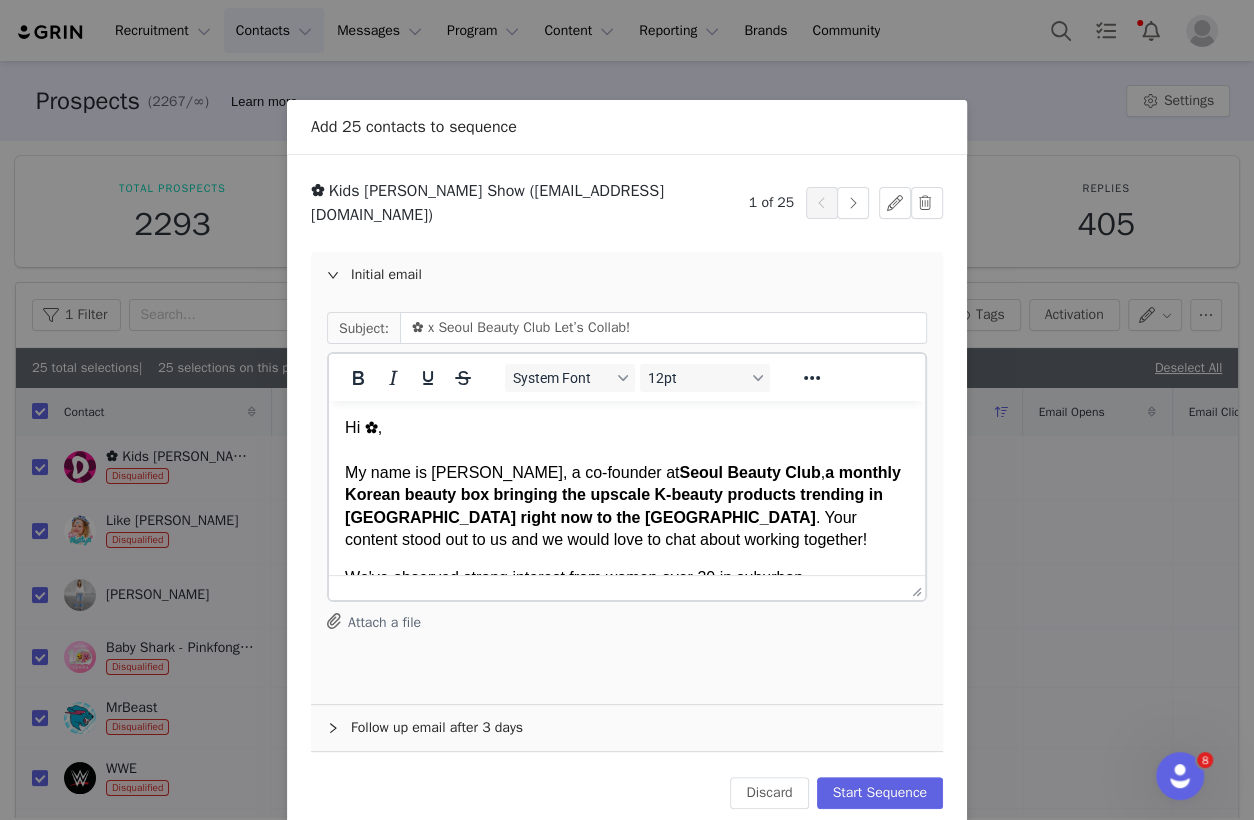 scroll, scrollTop: 5, scrollLeft: 0, axis: vertical 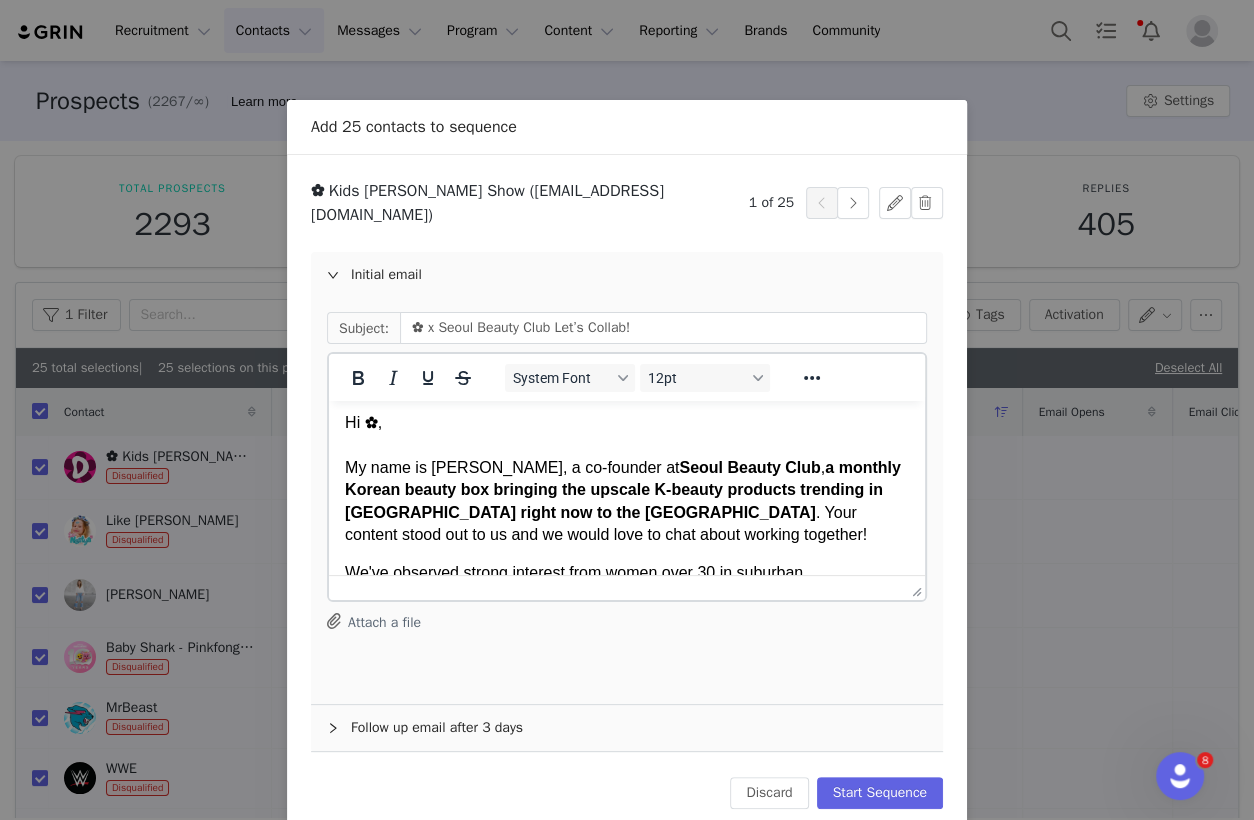 click on "Hi ✿,  My name is Leo, a co-founder at  Seoul Beauty Club ,  a monthly Korean beauty box bringing the upscale K-beauty products trending in Korea right now to the US . Your content stood out to us and we would love to chat about working together!" at bounding box center [627, 479] 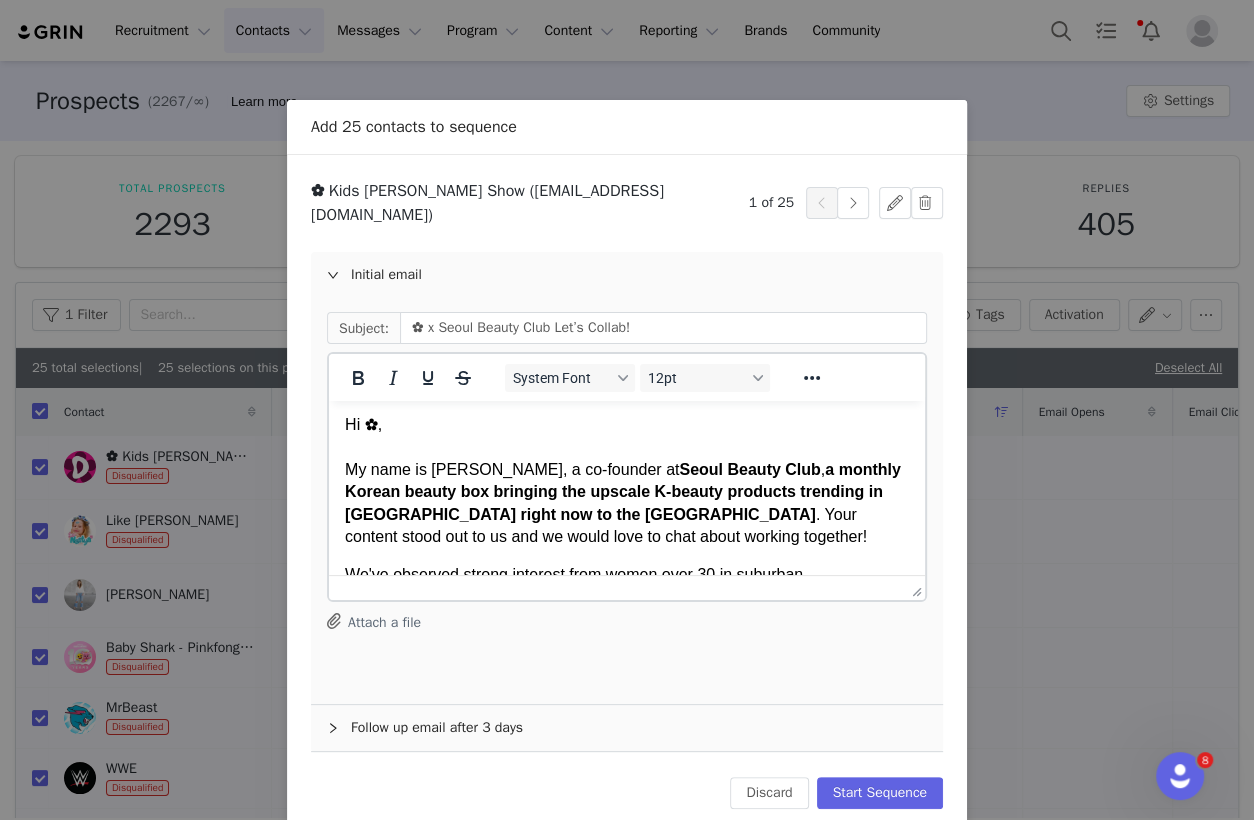 scroll, scrollTop: 0, scrollLeft: 0, axis: both 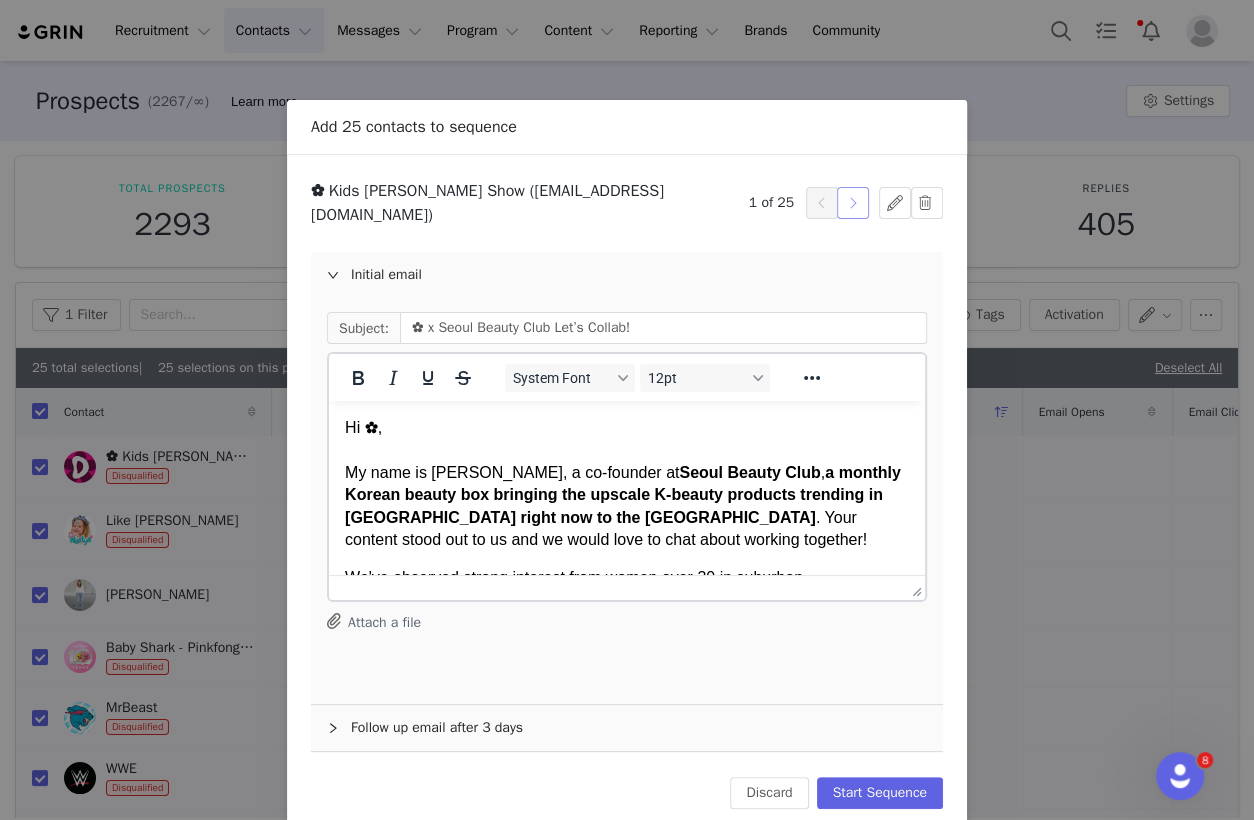 click at bounding box center [853, 203] 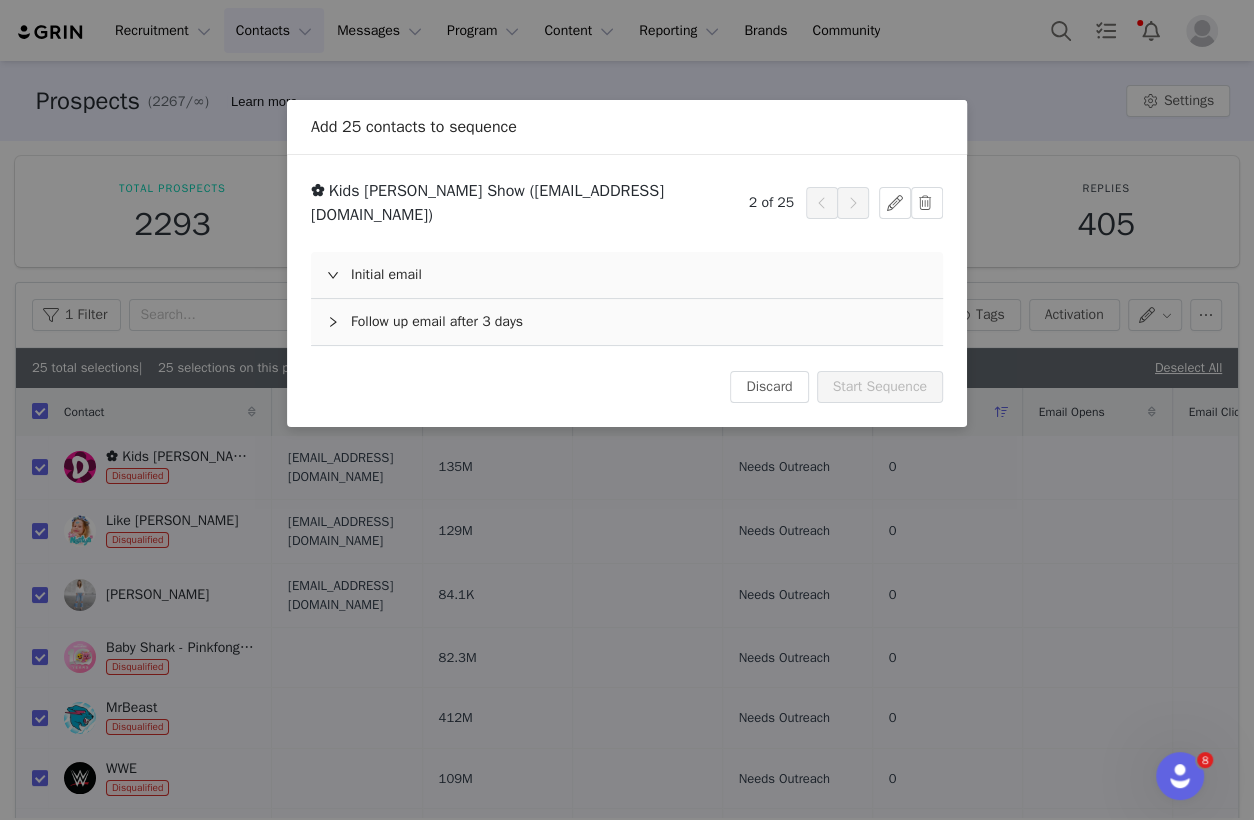 scroll, scrollTop: 0, scrollLeft: 0, axis: both 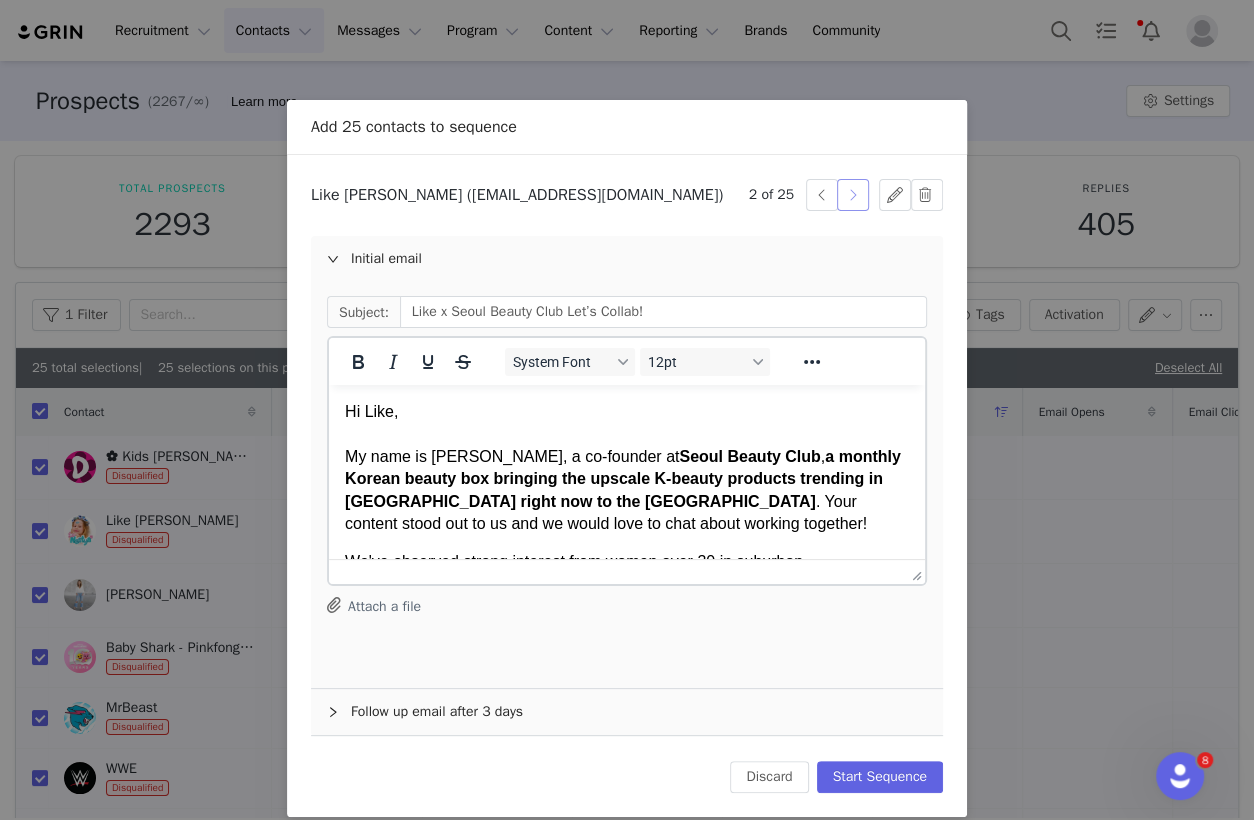 click at bounding box center (853, 195) 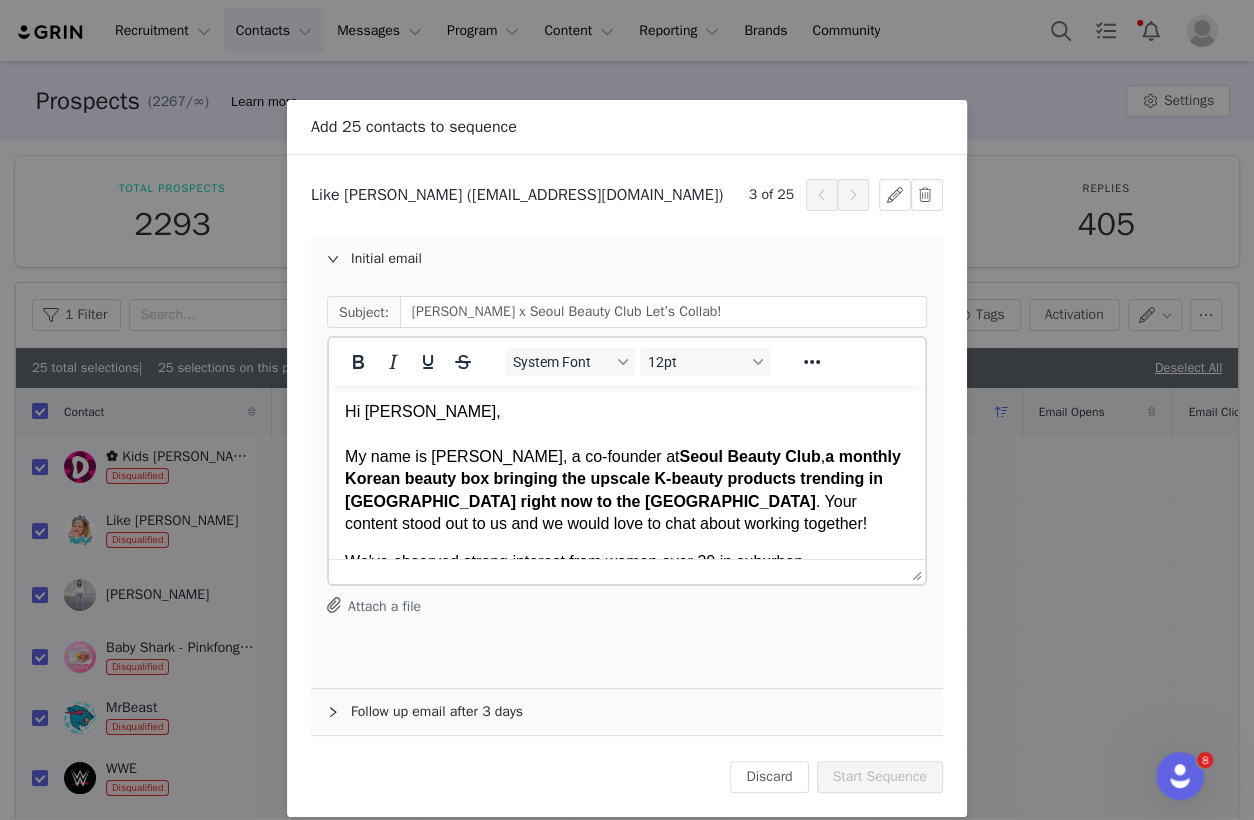 scroll, scrollTop: 0, scrollLeft: 0, axis: both 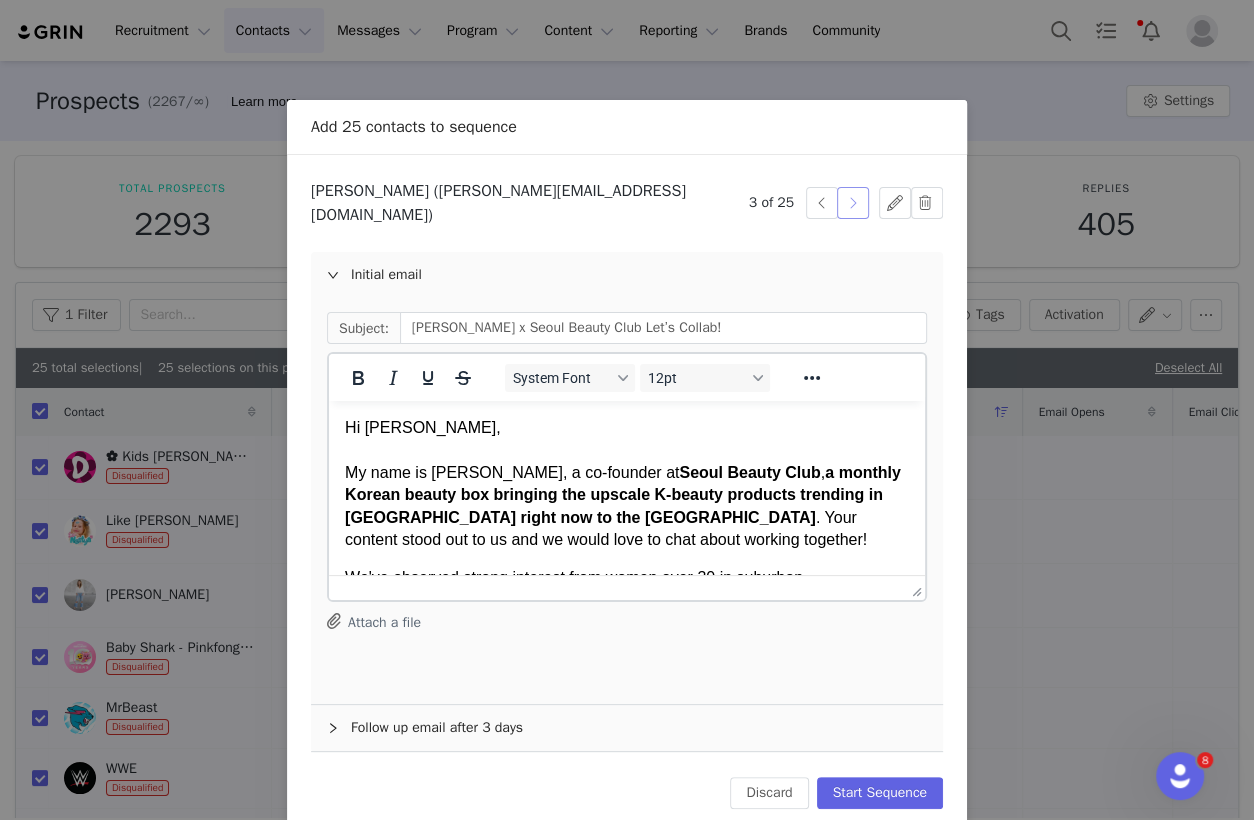 click at bounding box center (853, 203) 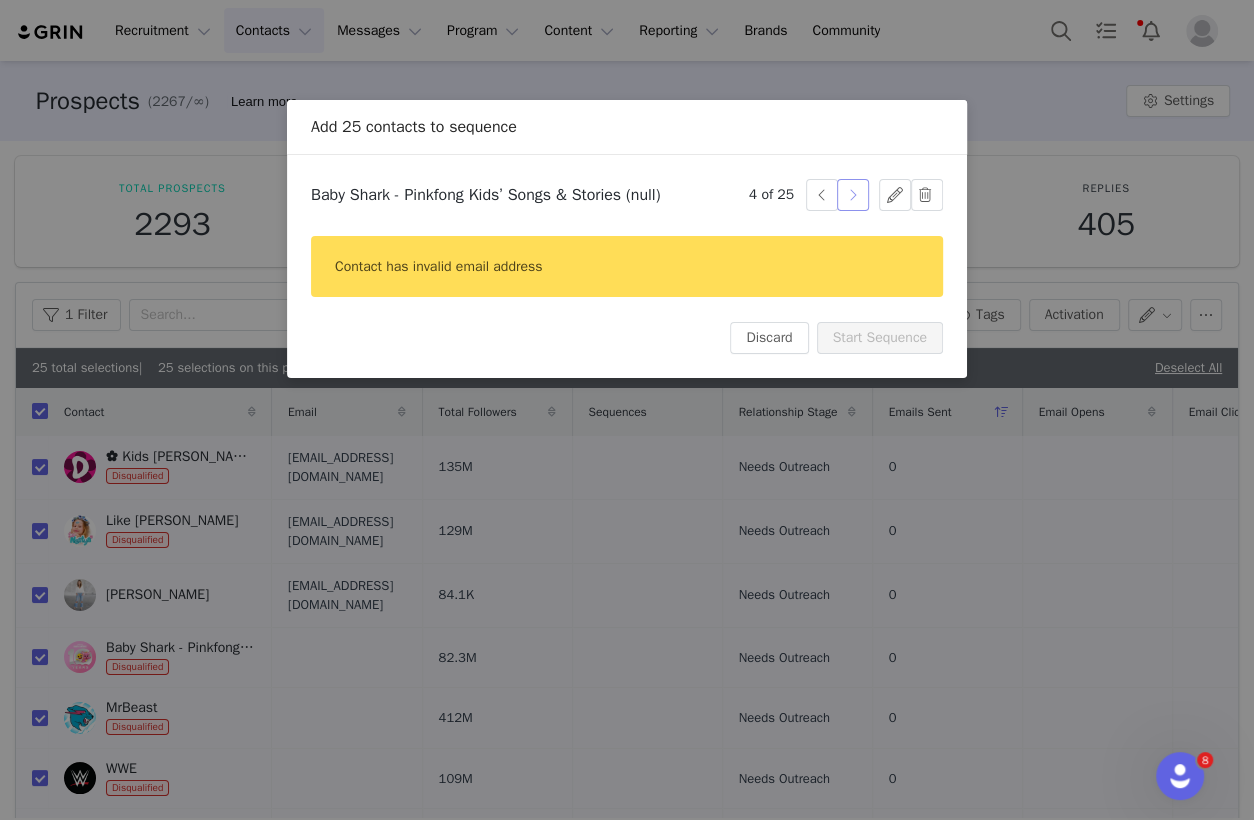 click at bounding box center [853, 195] 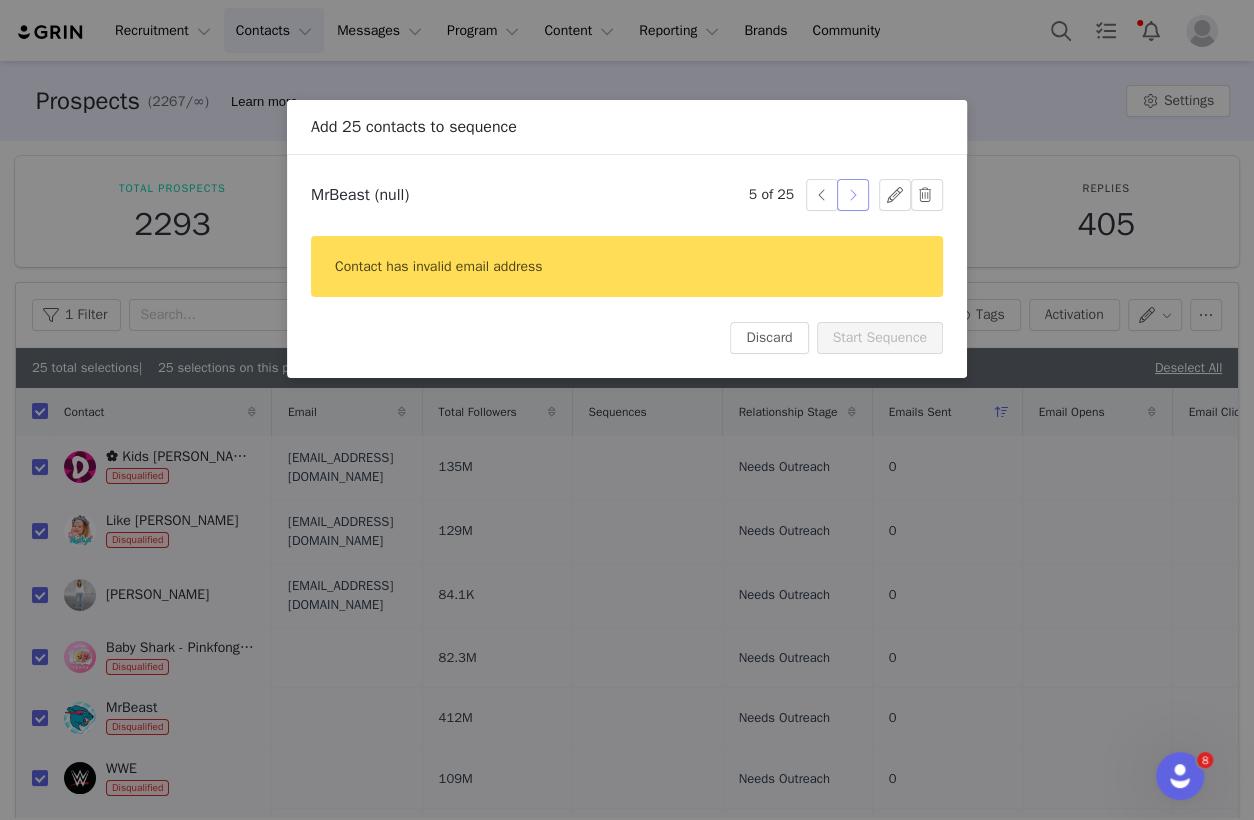 click at bounding box center [853, 195] 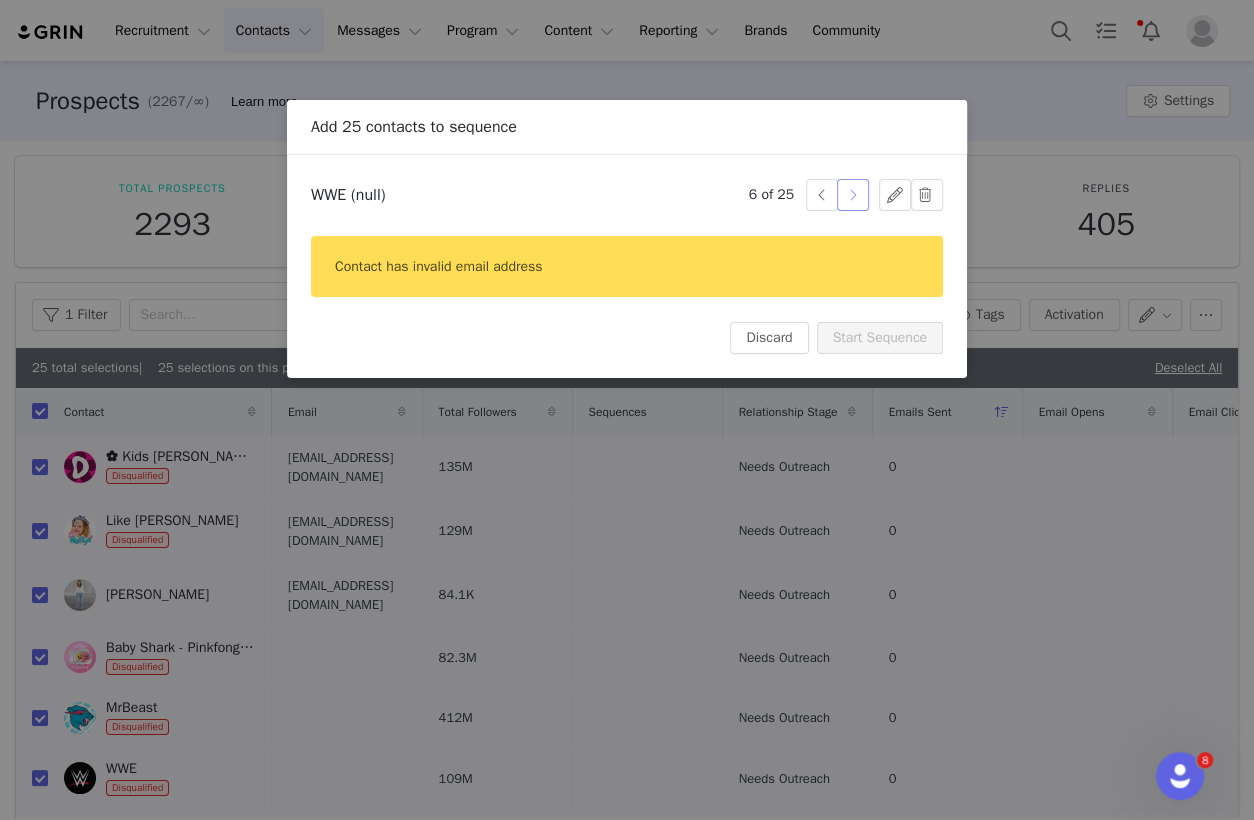 click at bounding box center (853, 195) 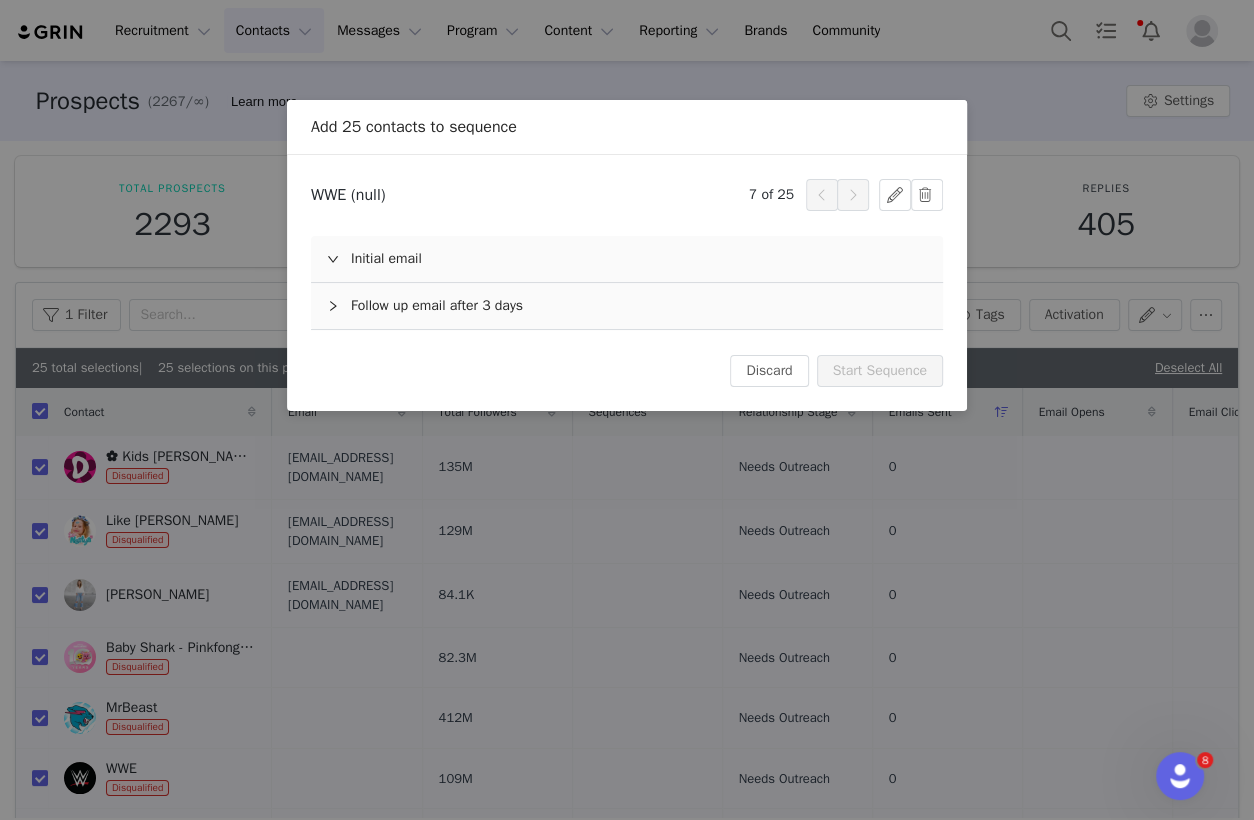 scroll, scrollTop: 0, scrollLeft: 0, axis: both 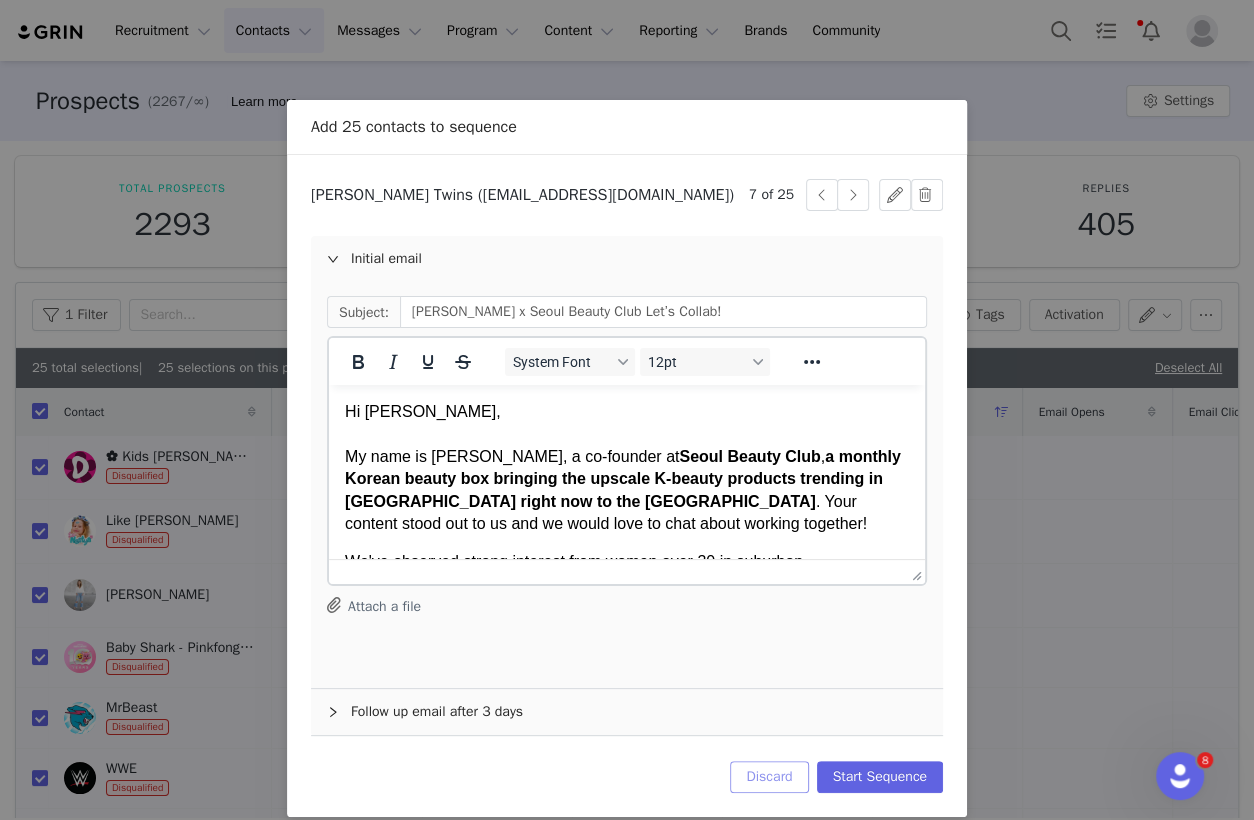 click on "Discard" at bounding box center [769, 777] 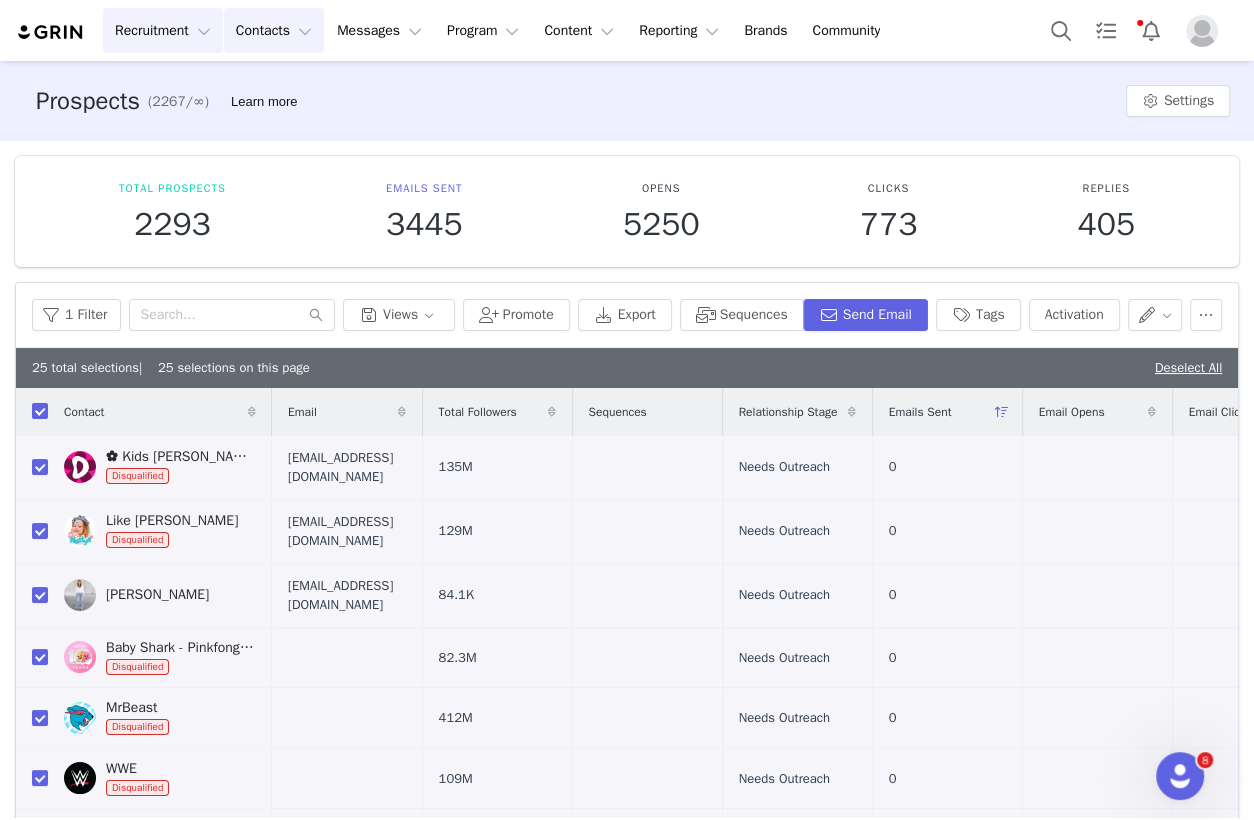 click on "Recruitment Recruitment" at bounding box center [163, 30] 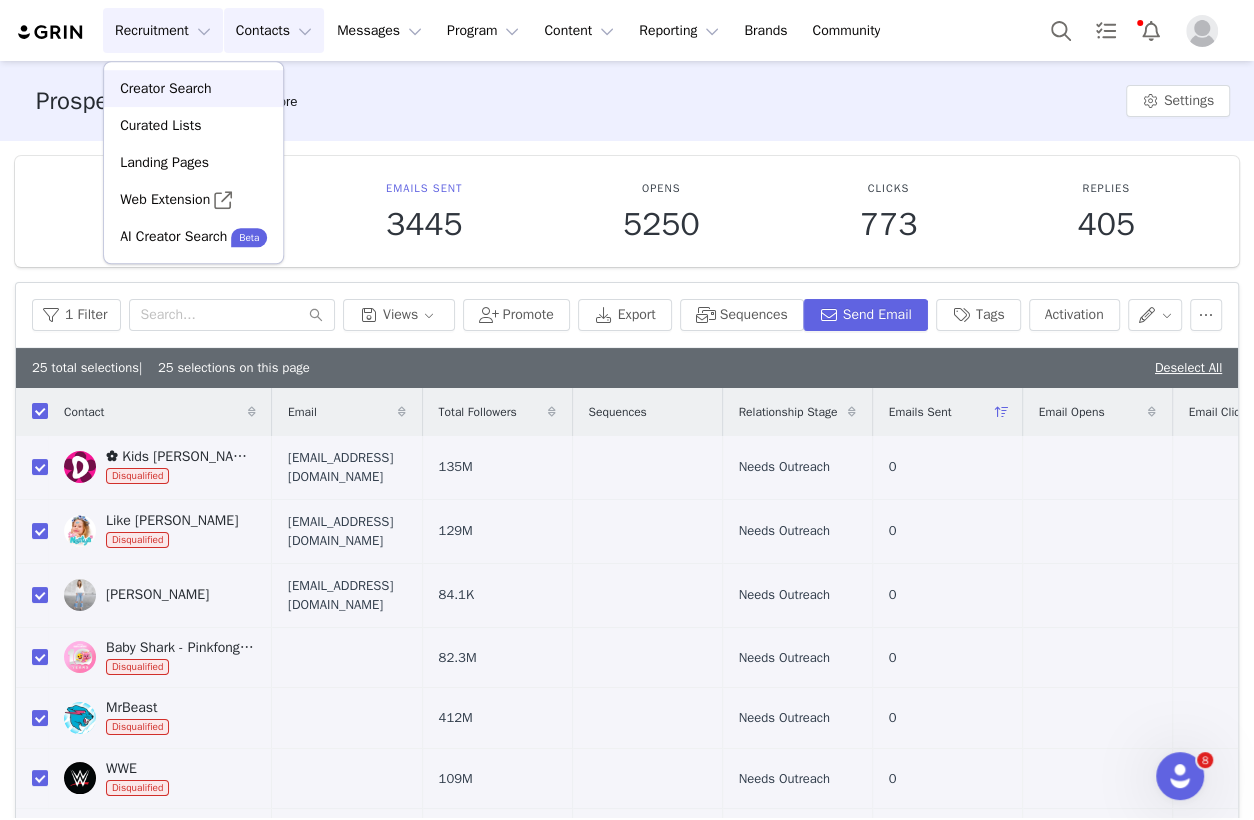 click on "Creator Search" at bounding box center [165, 88] 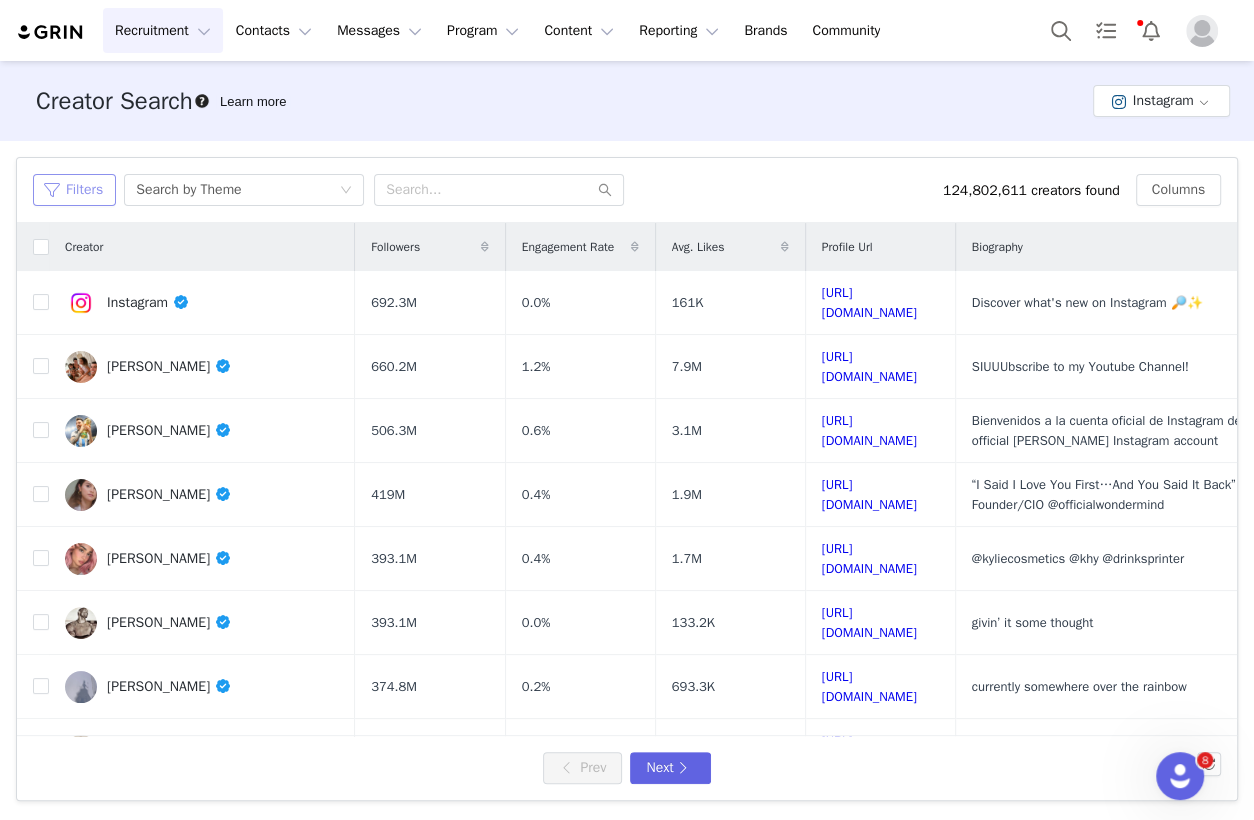 click on "Filters" at bounding box center (74, 190) 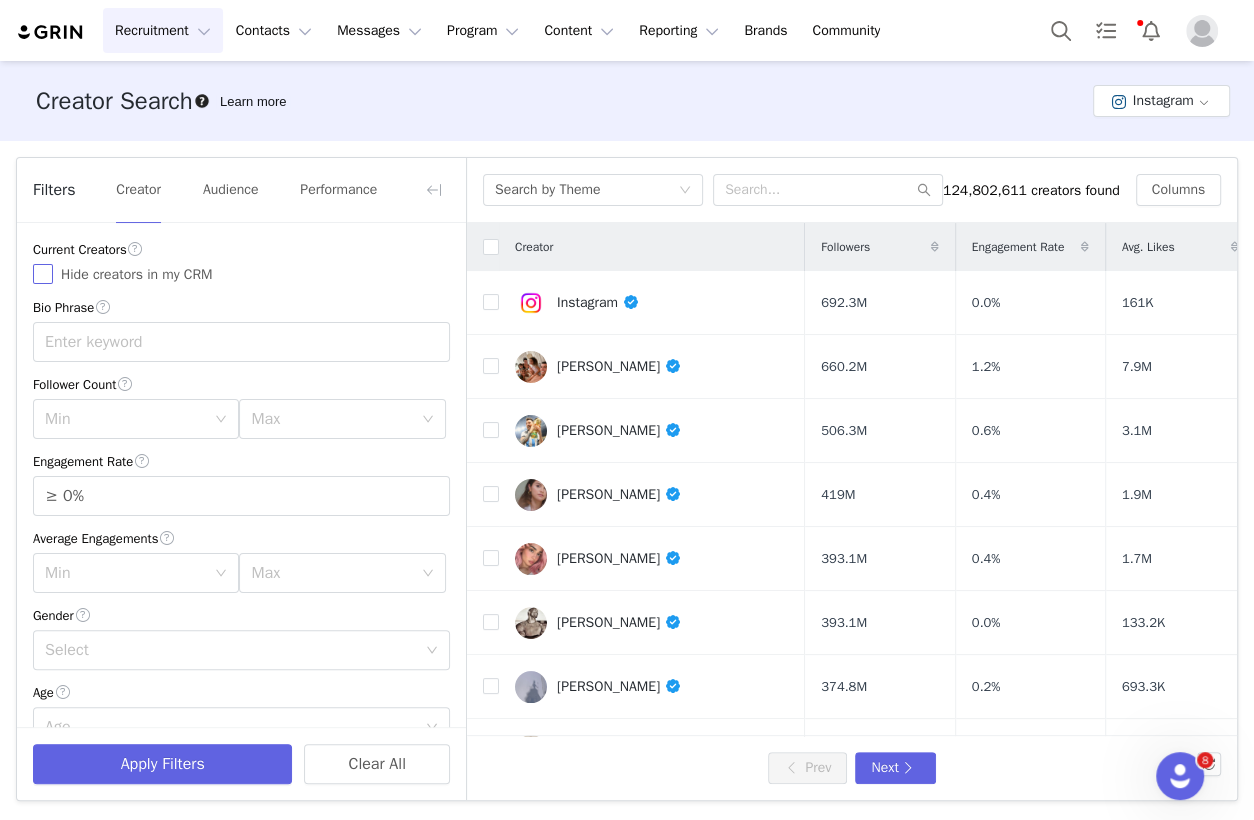 click on "Hide creators in my CRM" at bounding box center (137, 274) 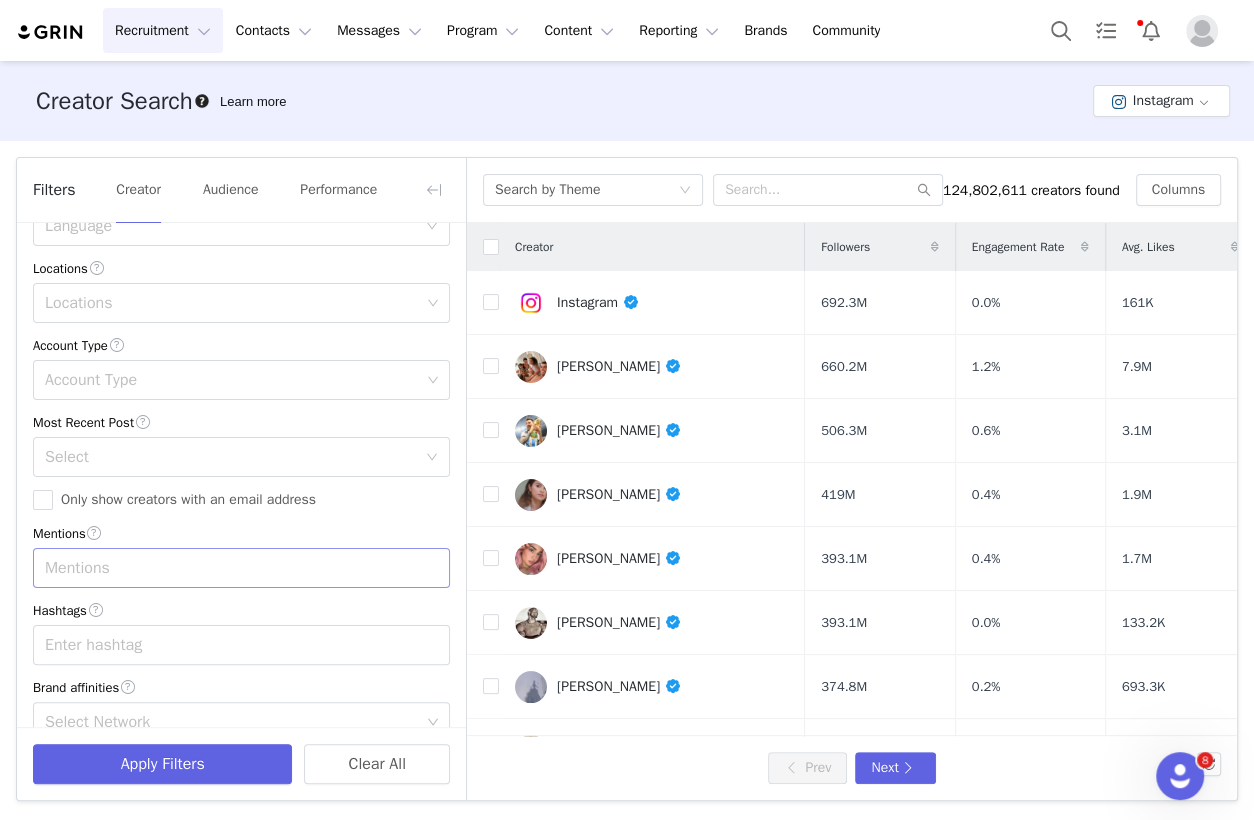 scroll, scrollTop: 580, scrollLeft: 0, axis: vertical 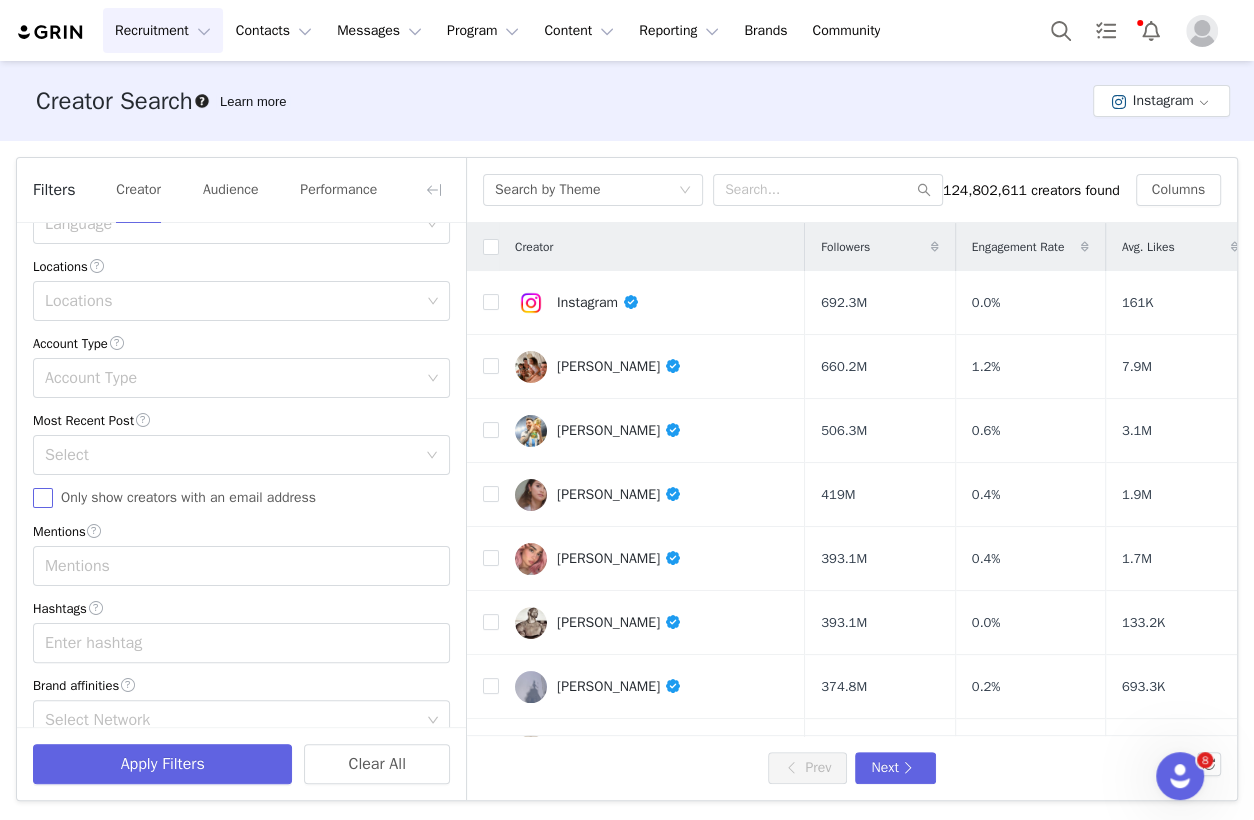click on "Only show creators with an email address" at bounding box center [43, 498] 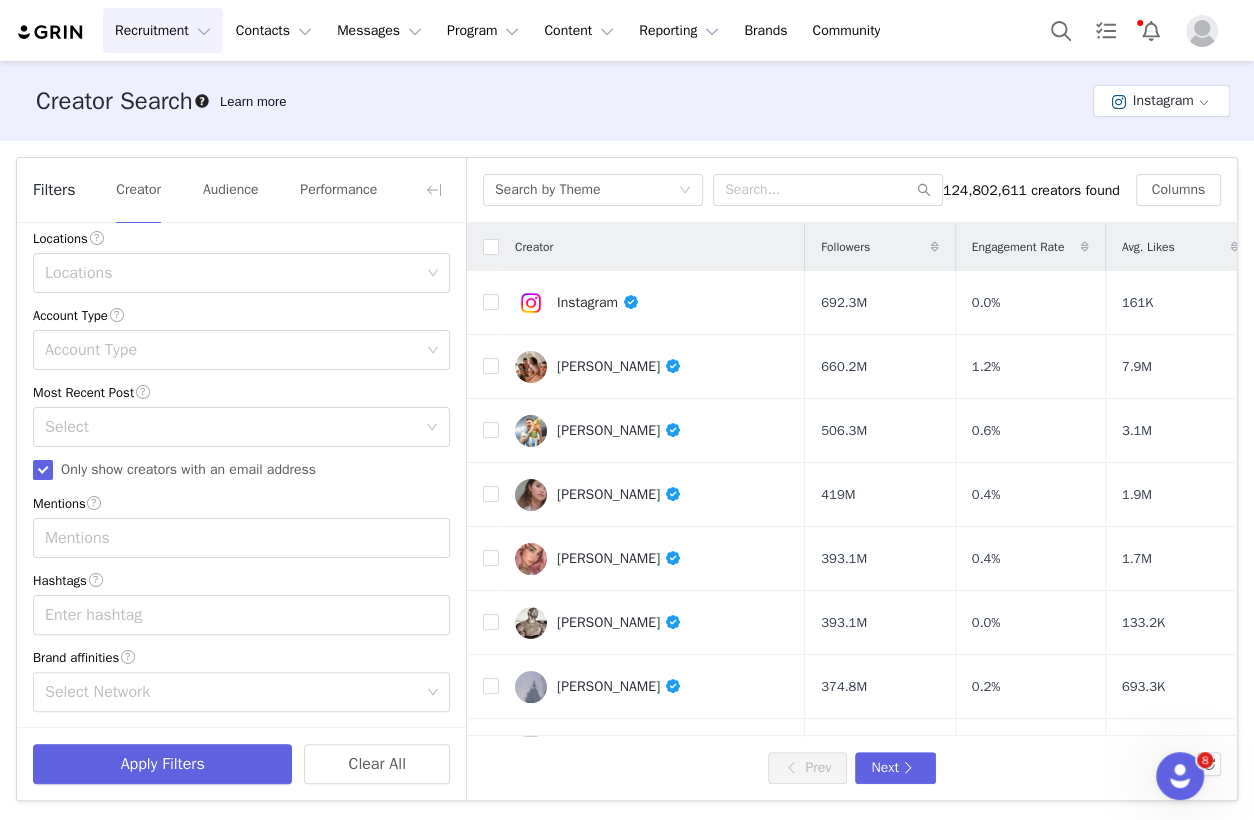 scroll, scrollTop: 0, scrollLeft: 0, axis: both 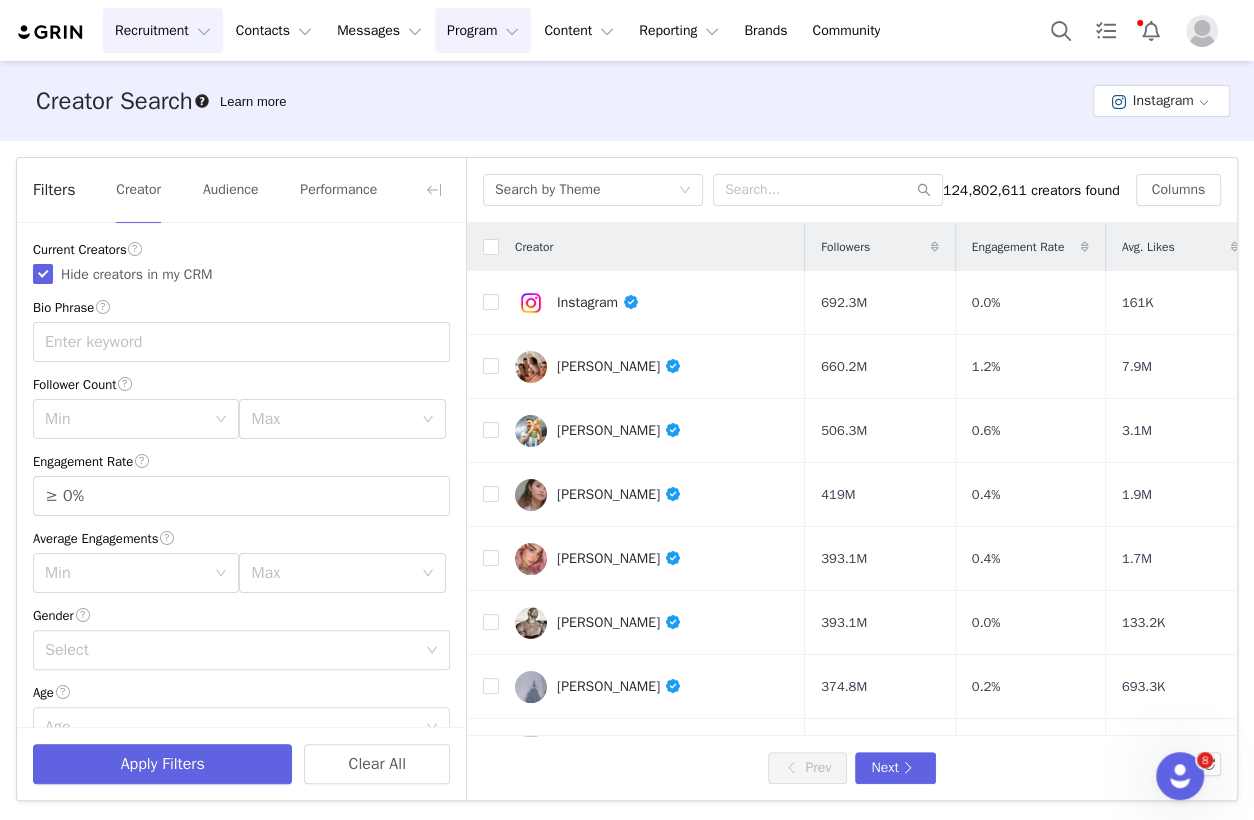 click on "Program Program" at bounding box center (483, 30) 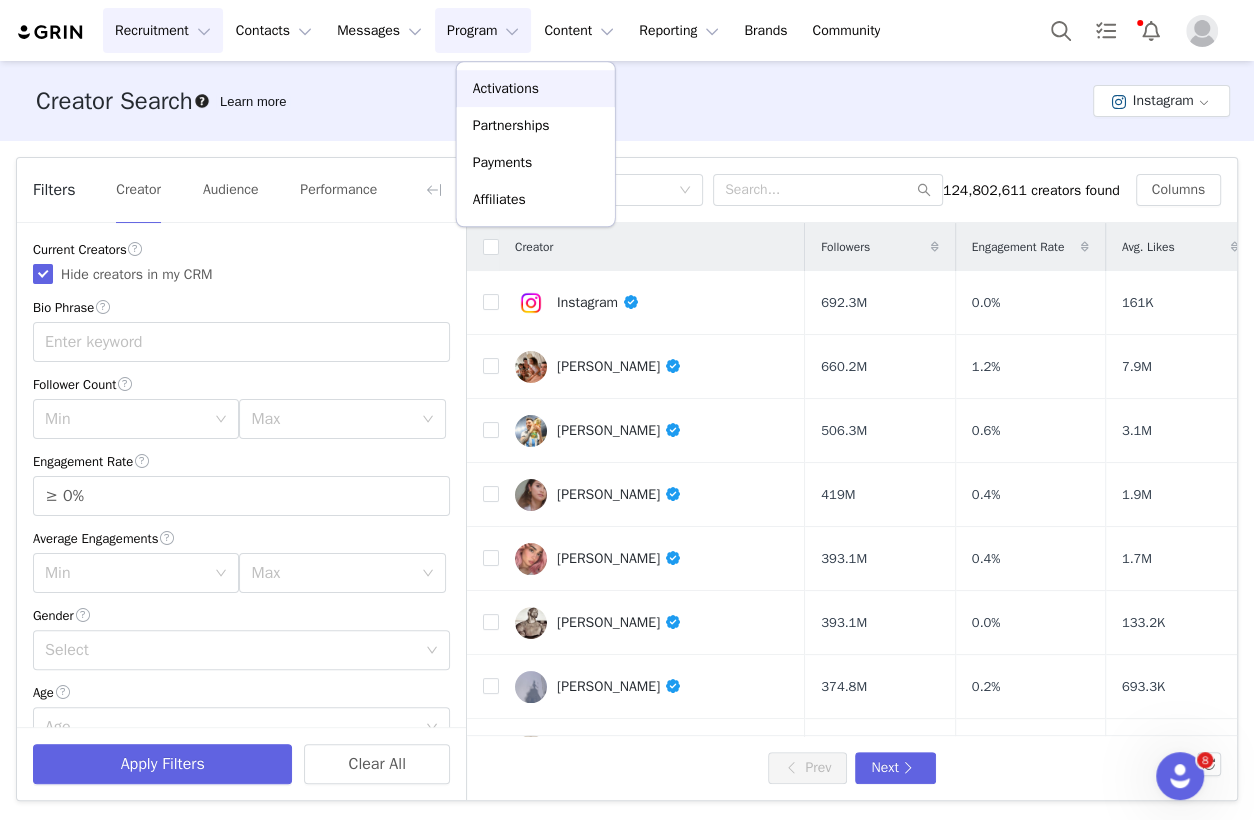 click on "Activations" at bounding box center (536, 88) 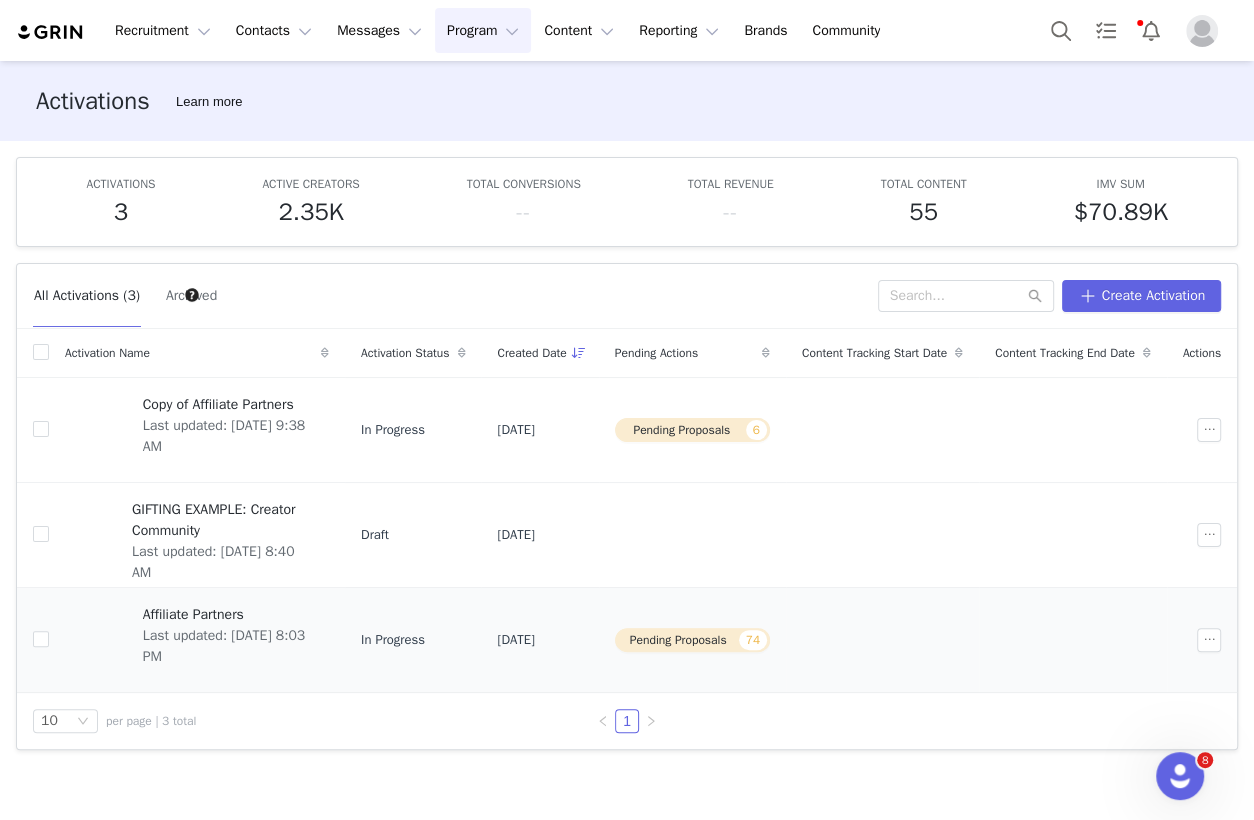 click on "Affiliate Partners Last updated: Jun 19, 2025 8:03 PM" at bounding box center (230, 640) 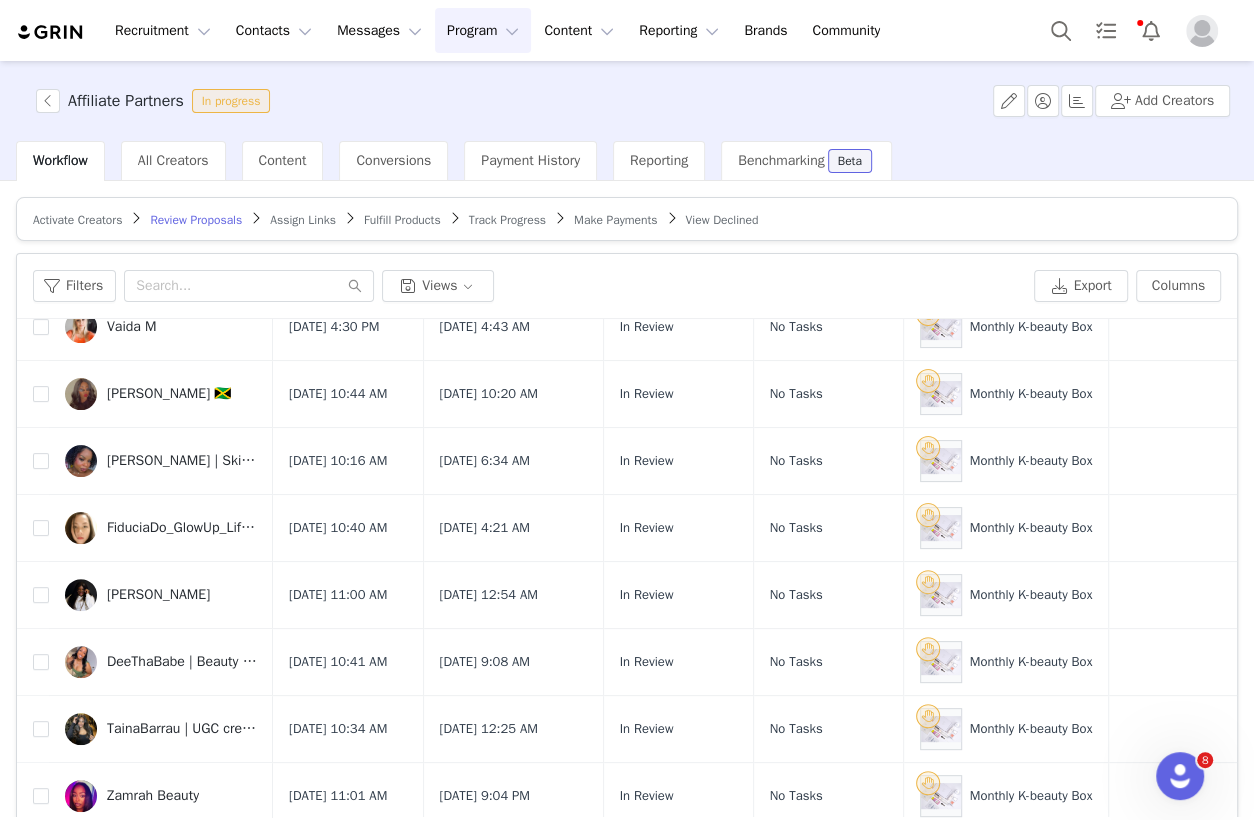 scroll, scrollTop: 0, scrollLeft: 0, axis: both 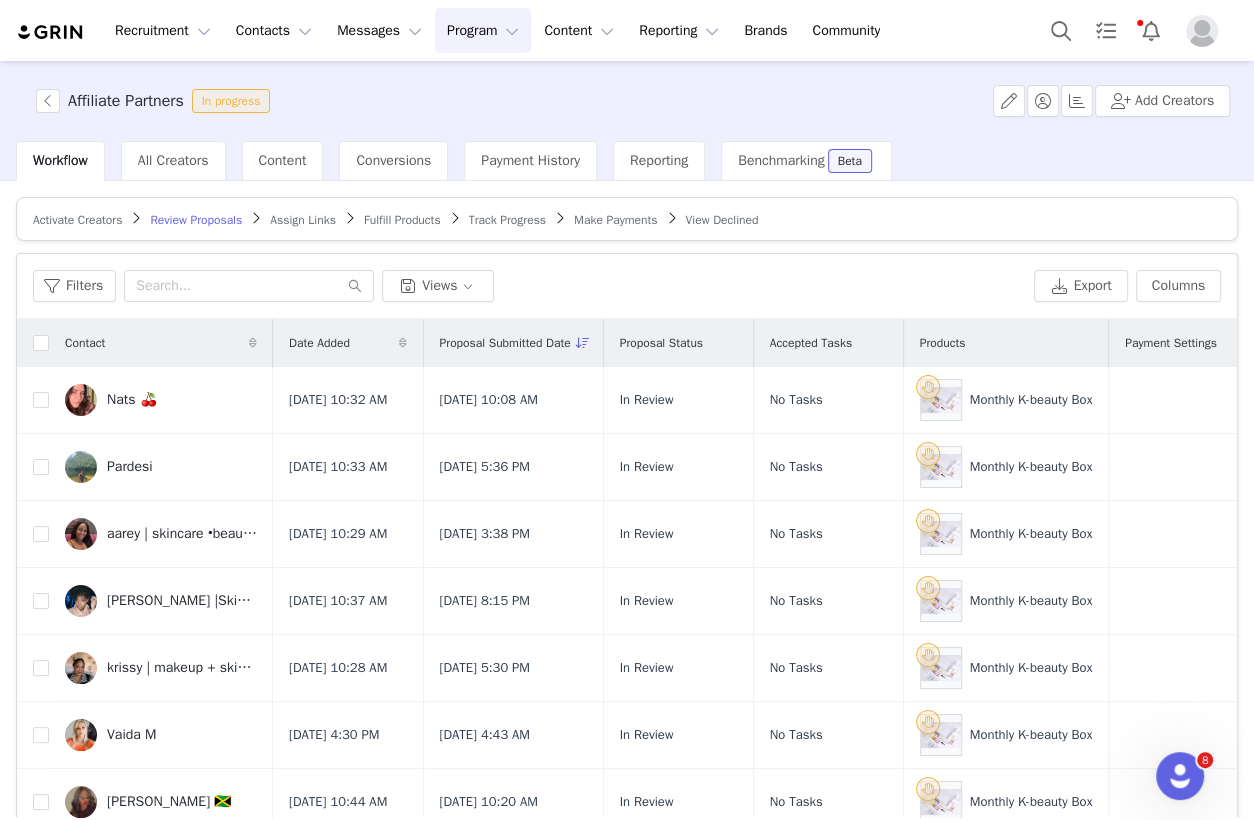 click on "Assign Links" at bounding box center [303, 220] 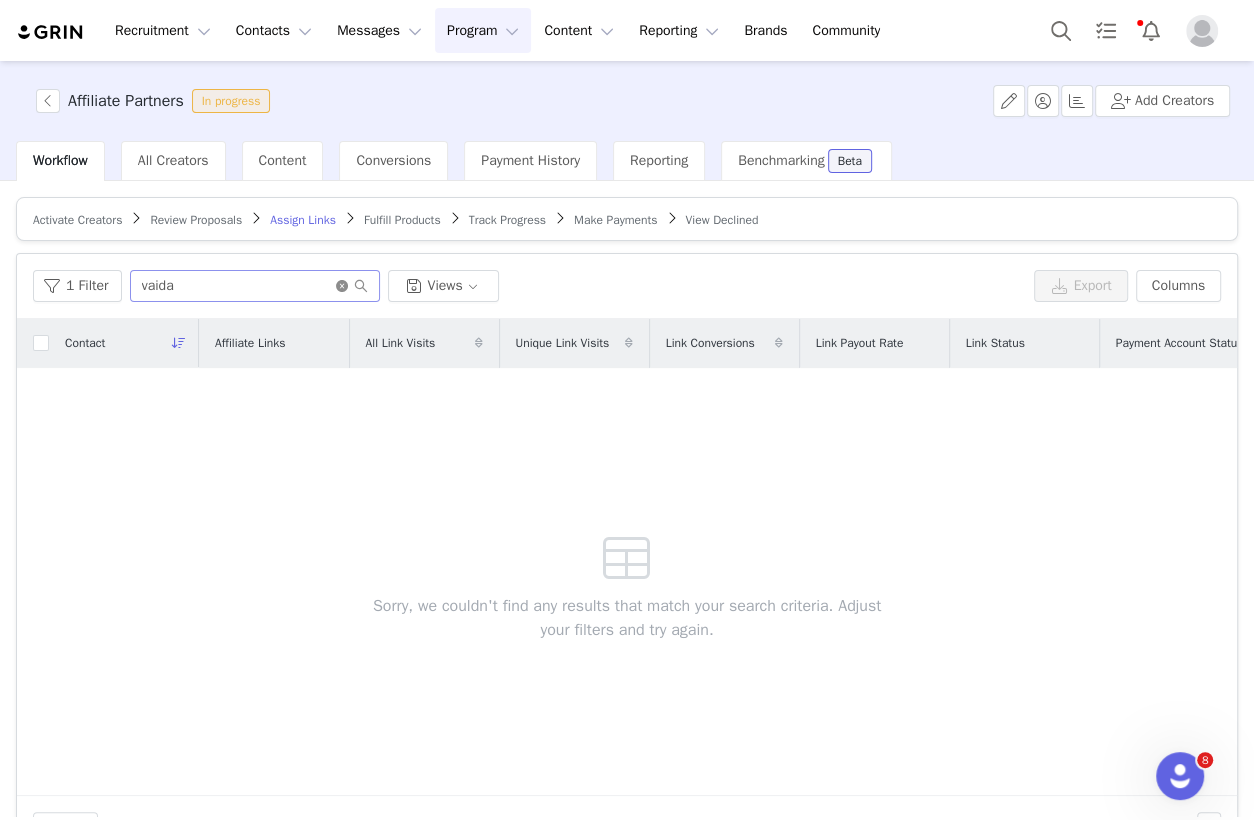 click 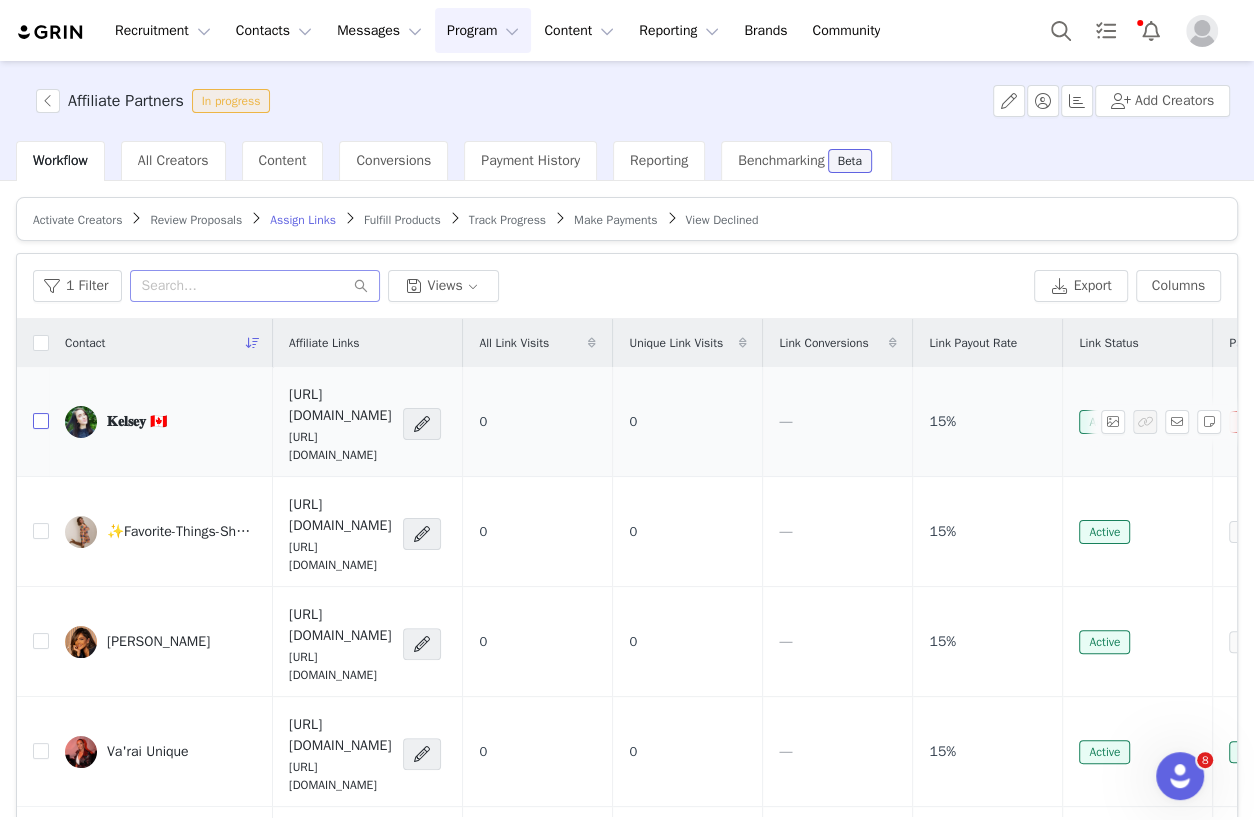 click at bounding box center [41, 421] 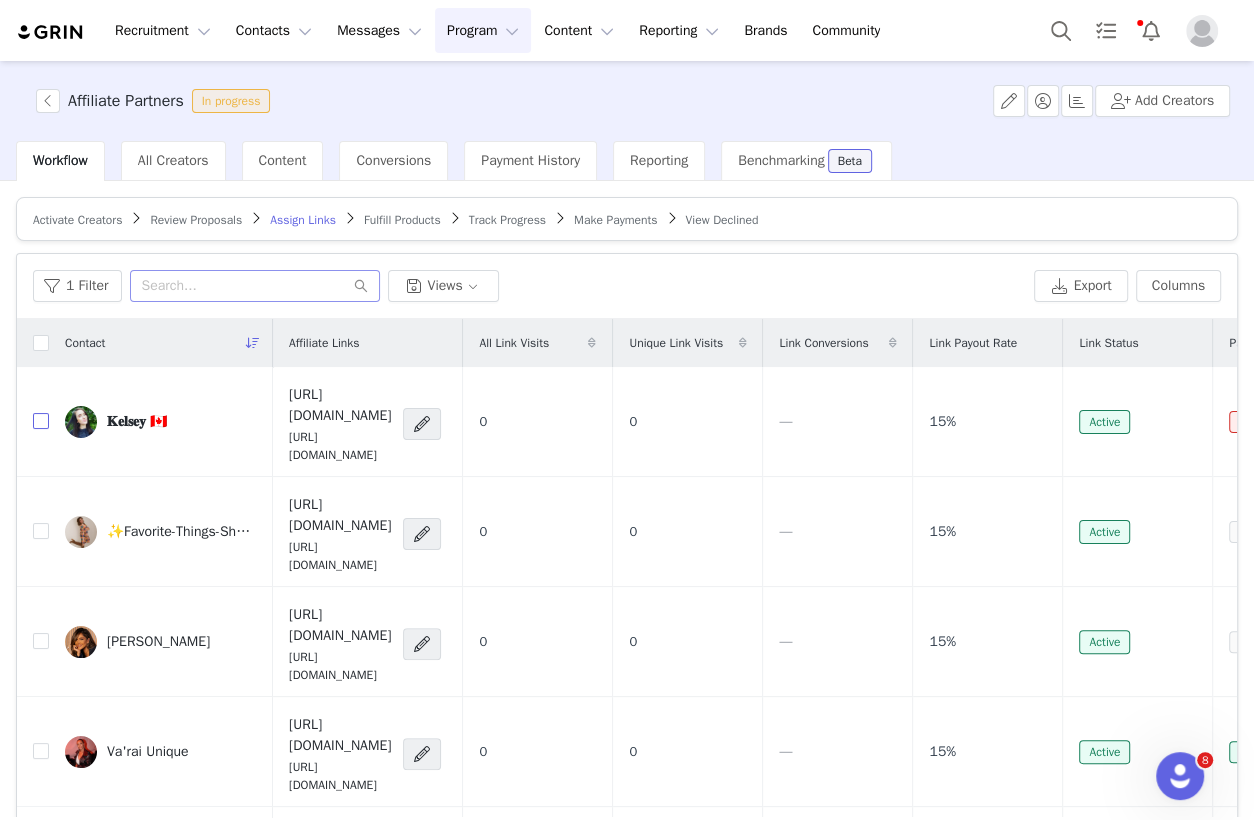 checkbox on "true" 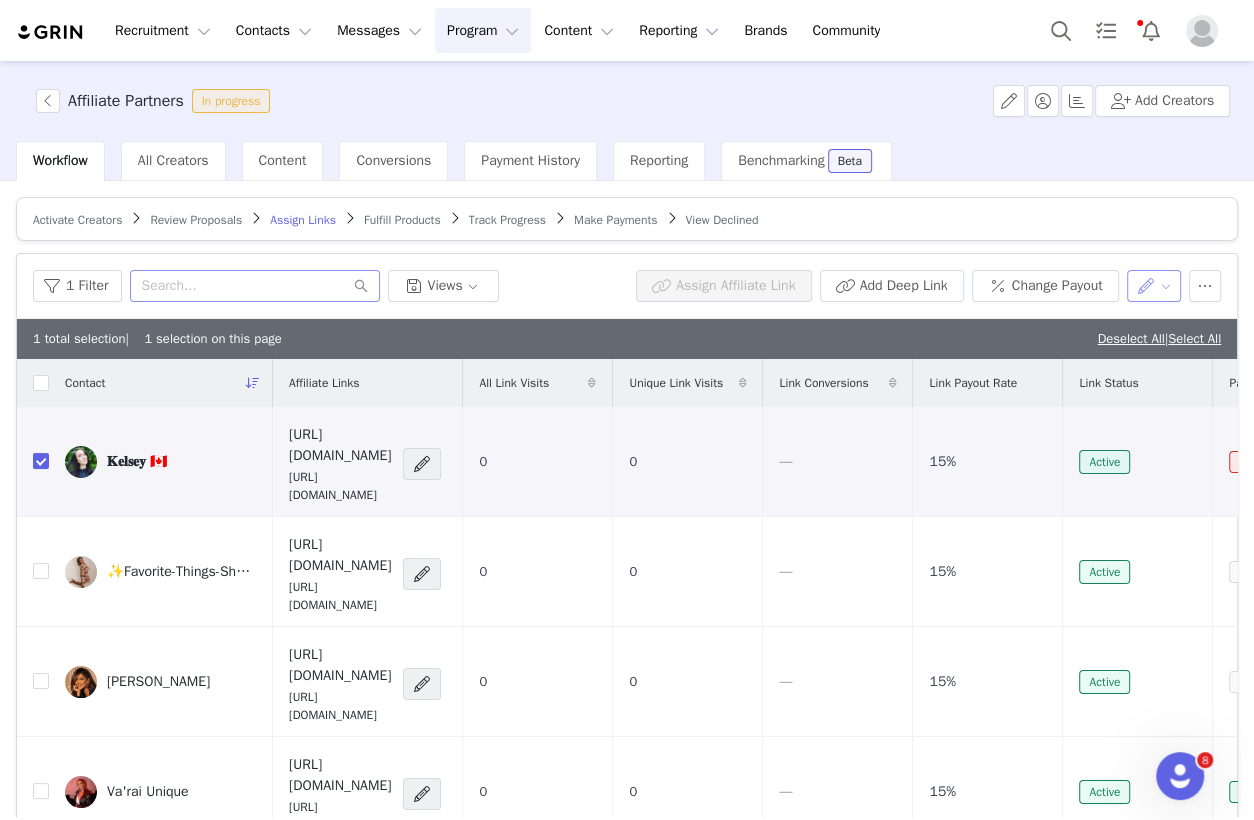 click at bounding box center [1154, 286] 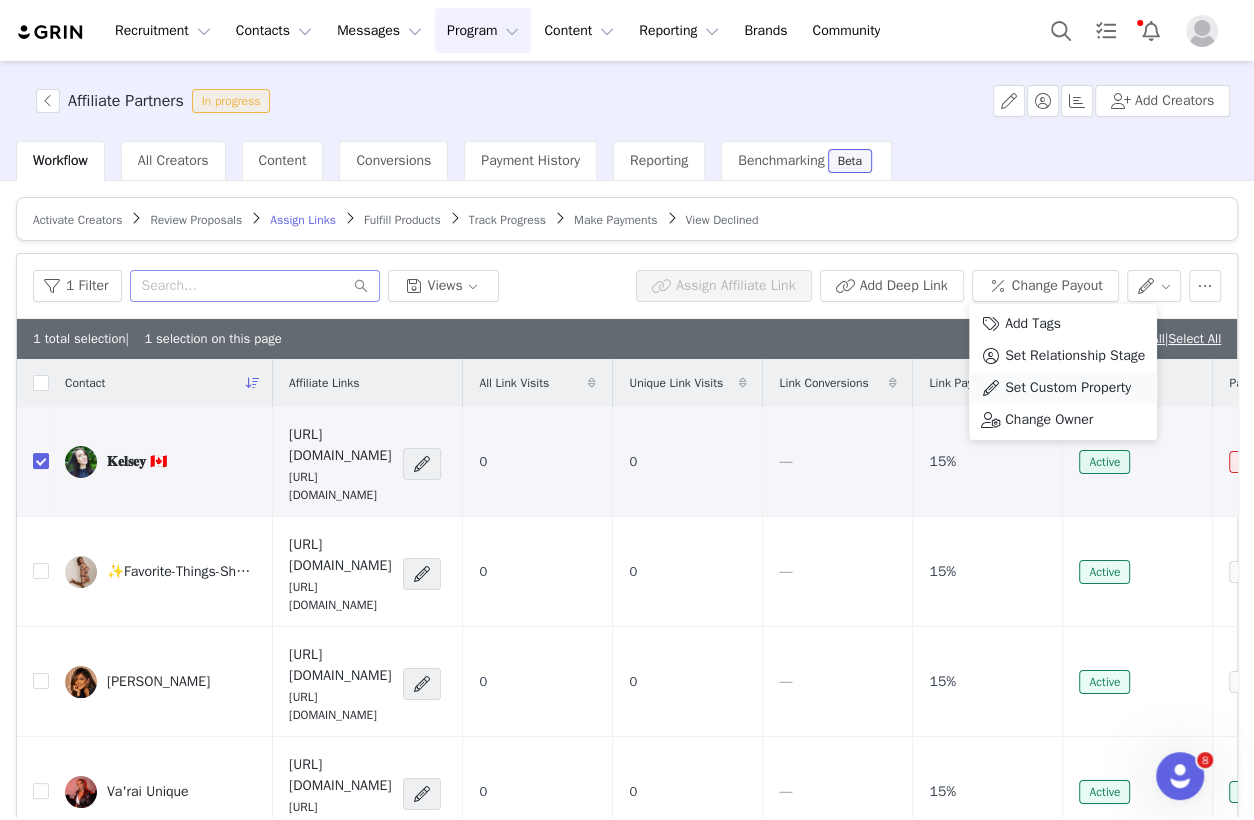 click on "Set Custom Property" at bounding box center [1068, 388] 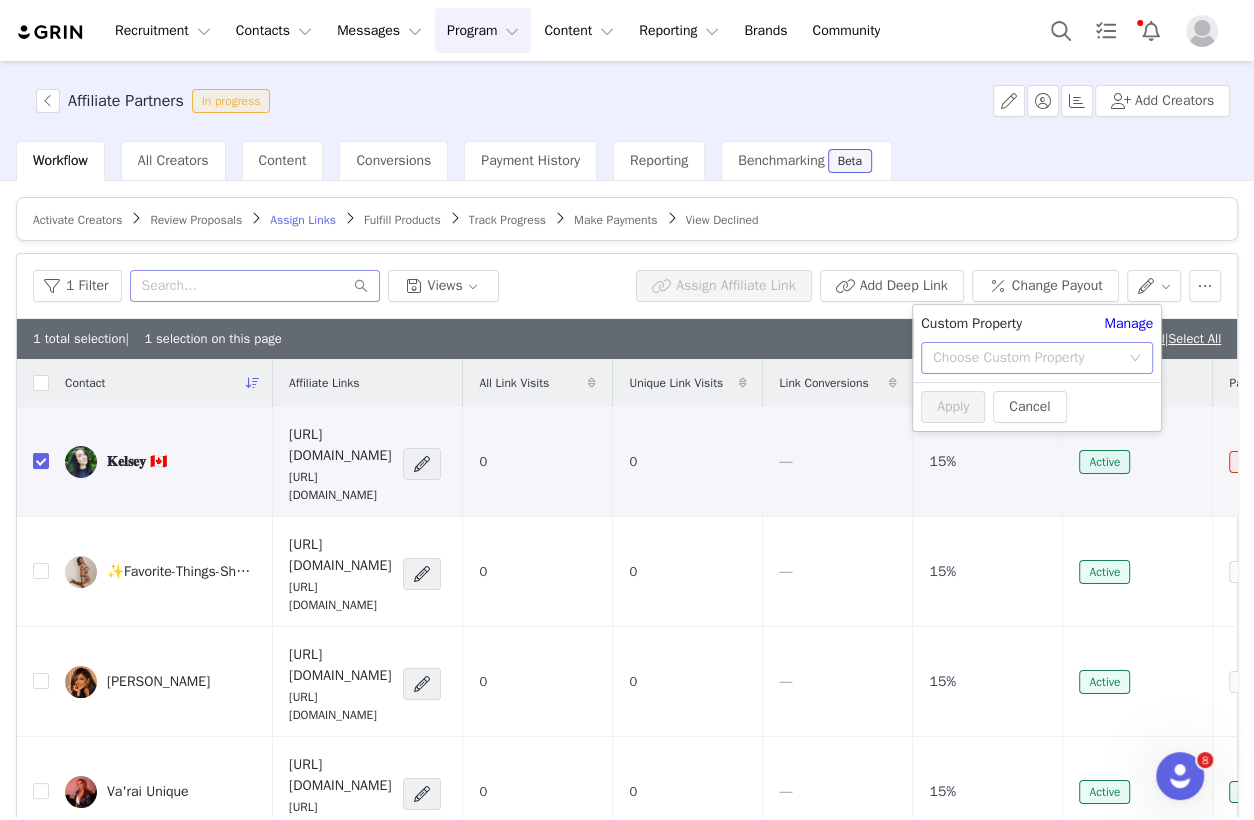 click on "Choose Custom Property" at bounding box center (1026, 358) 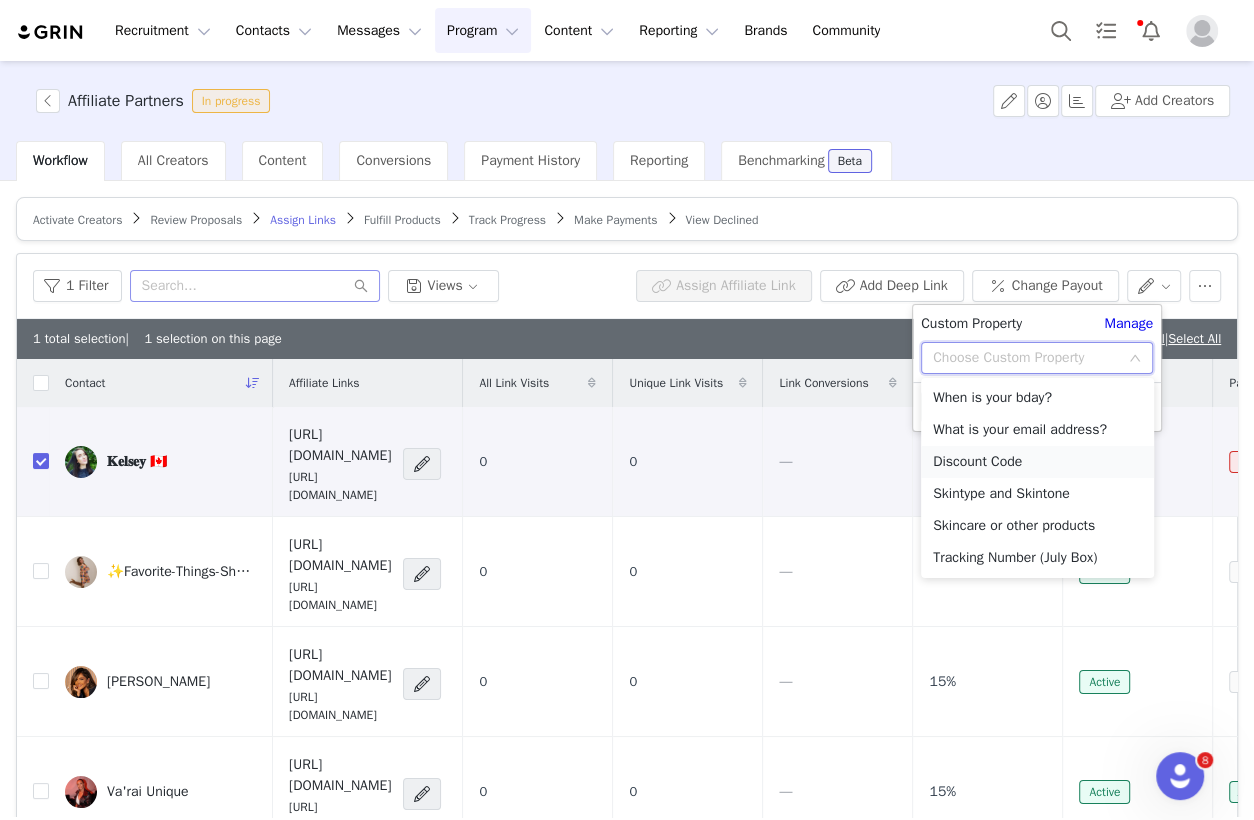 click on "Discount Code" at bounding box center (1037, 462) 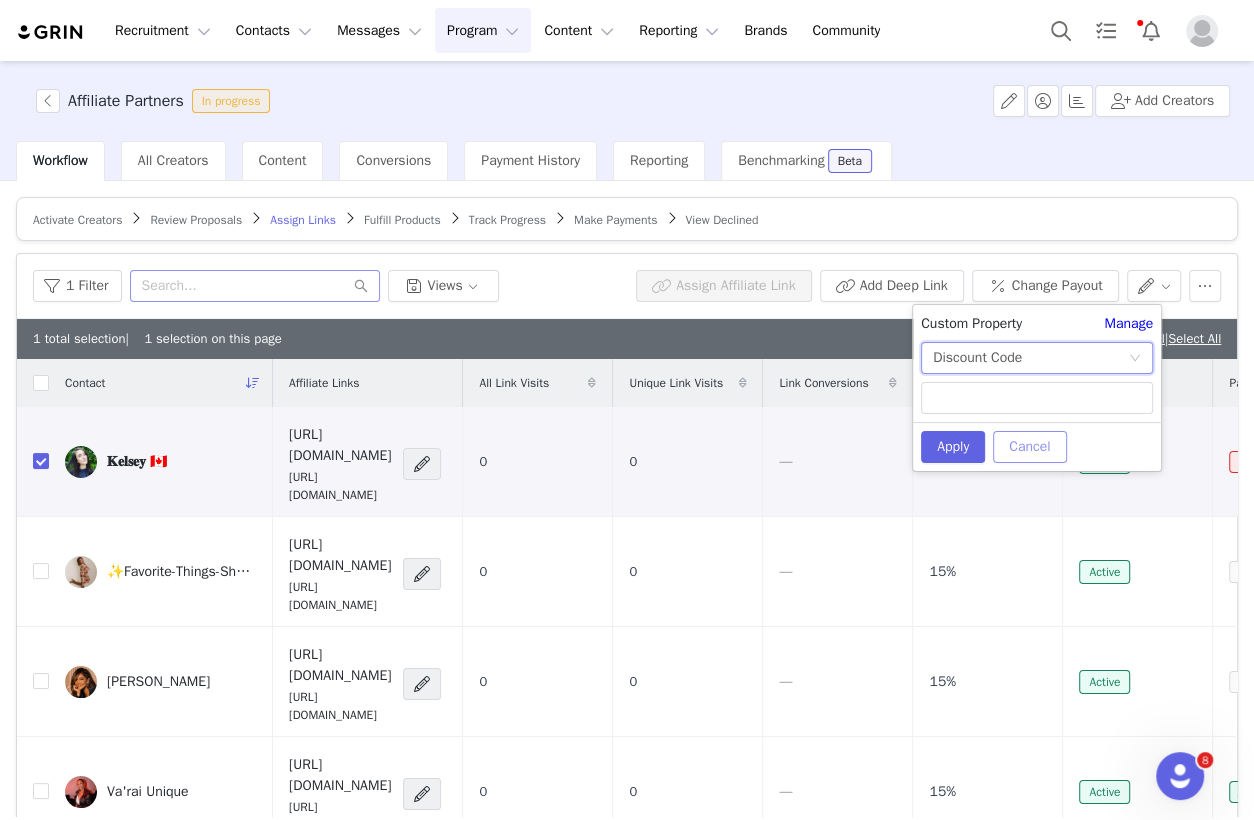 click on "Cancel" at bounding box center [1029, 447] 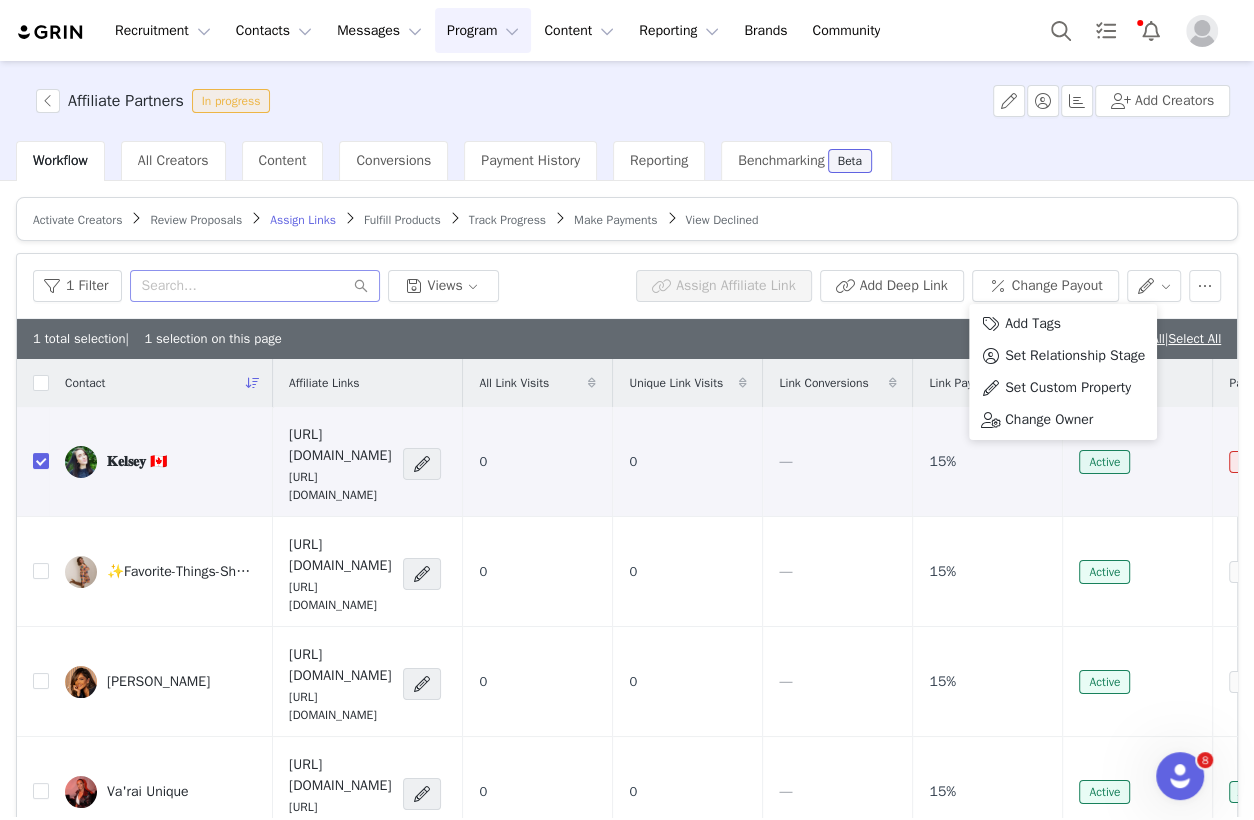 click on "Activate Creators Review Proposals Assign Links Fulfill Products Track Progress Make Payments View Declined" at bounding box center [627, 219] 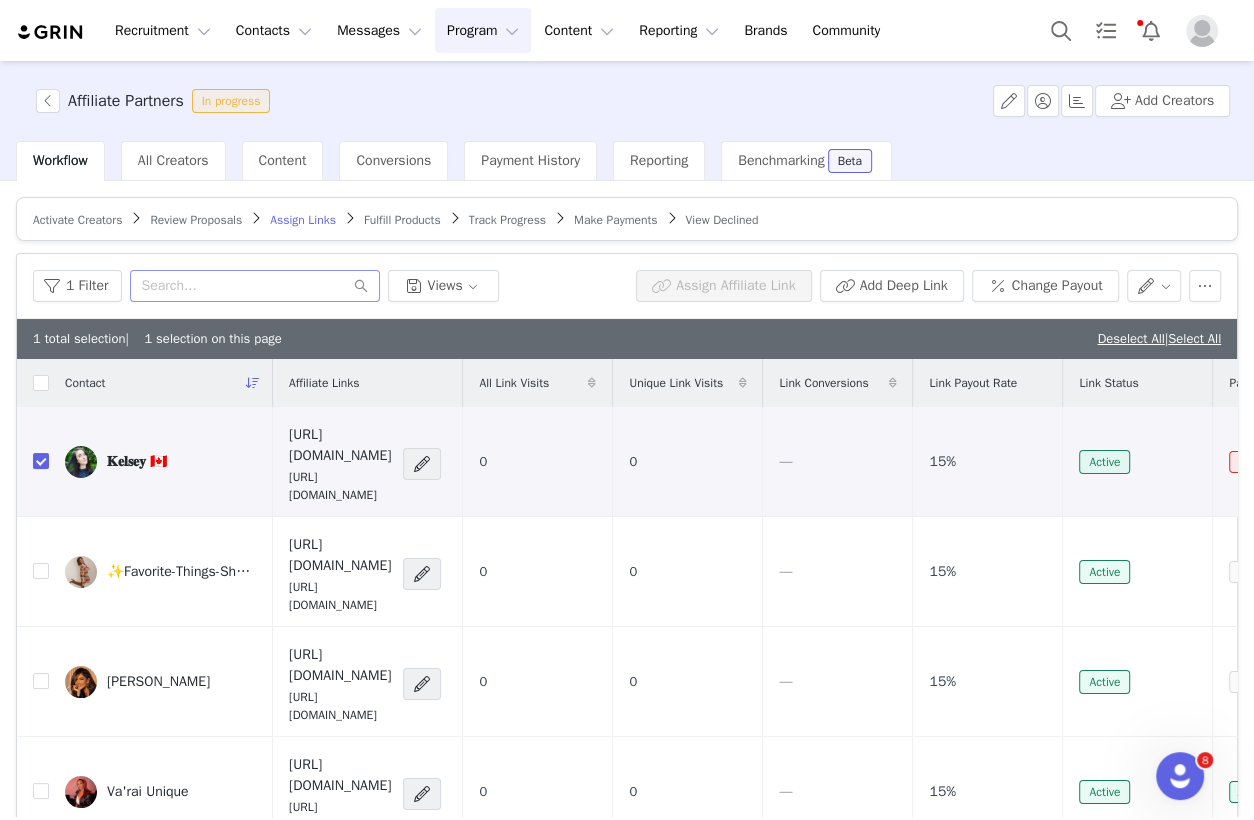 click on "Fulfill Products" at bounding box center [402, 220] 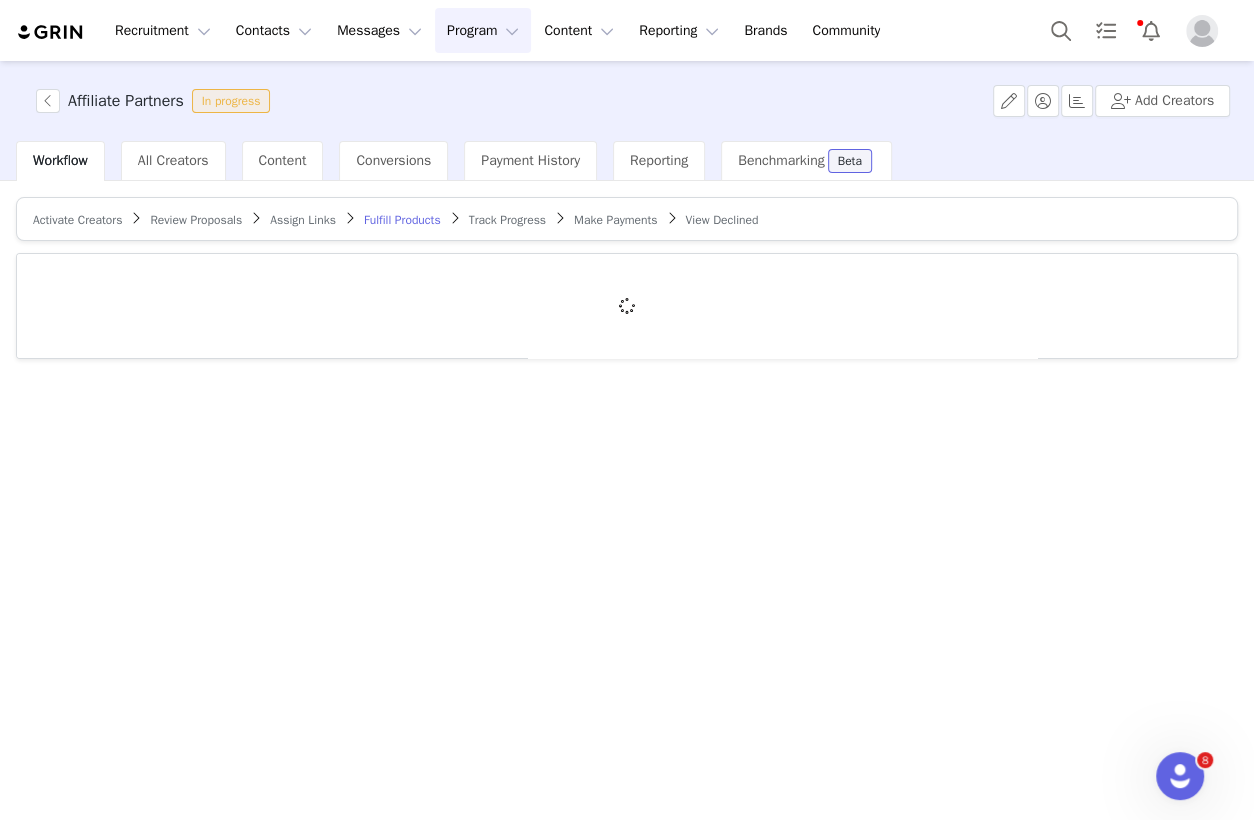 click on "Track Progress" at bounding box center (507, 220) 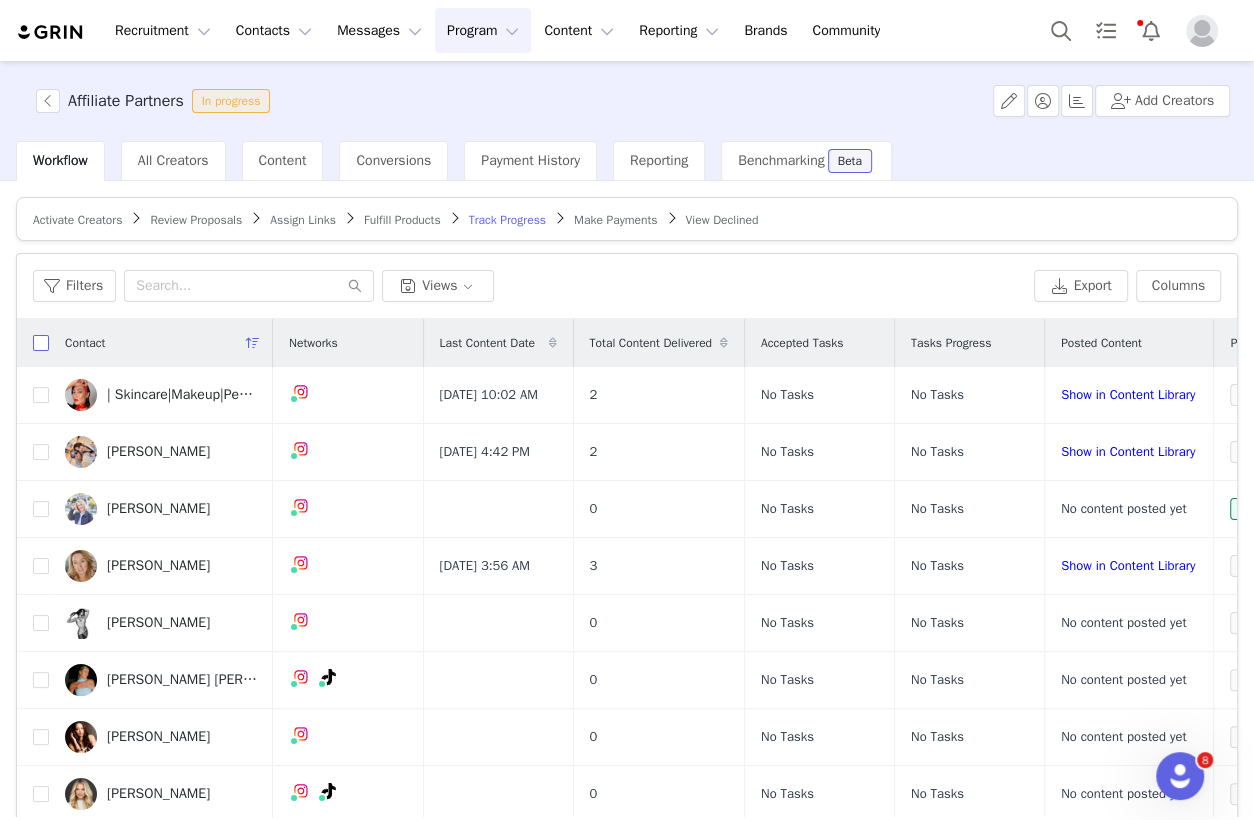 click at bounding box center (41, 343) 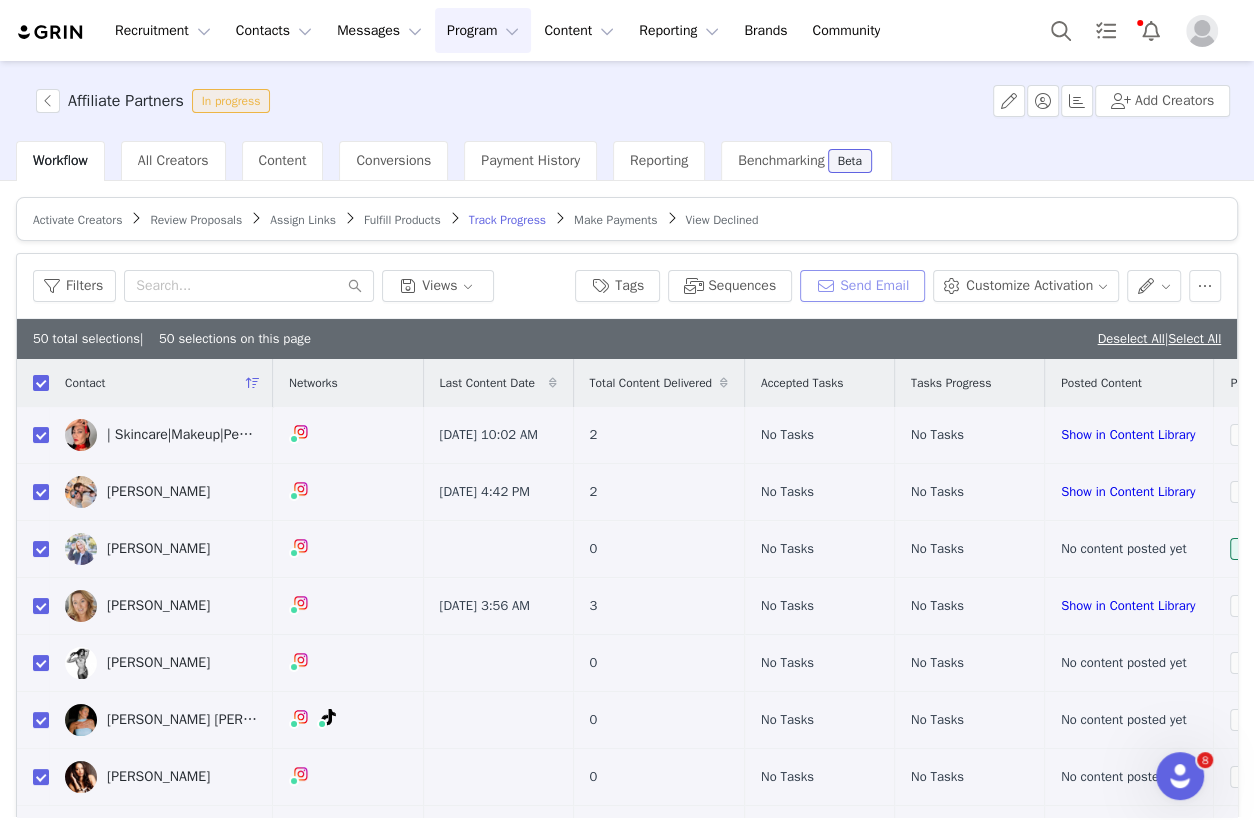 click on "Send Email" at bounding box center [862, 286] 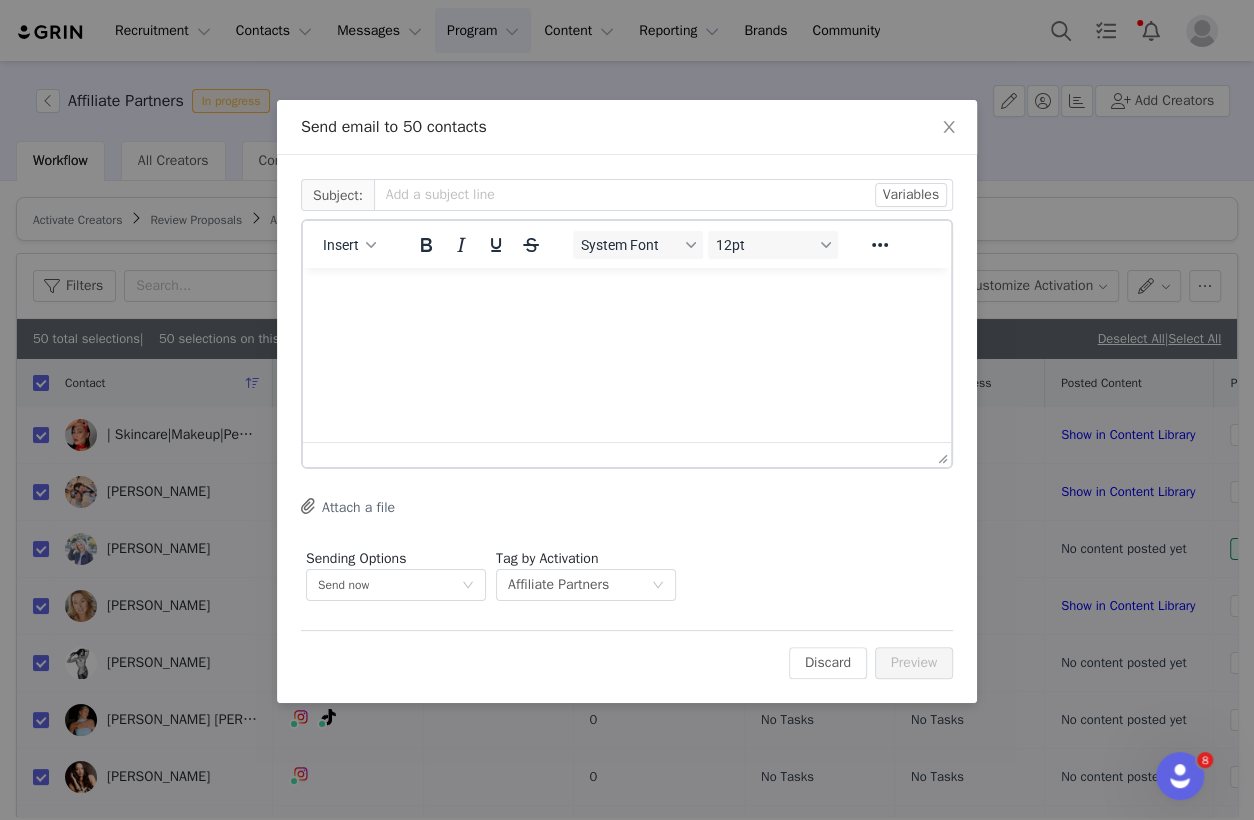 scroll, scrollTop: 0, scrollLeft: 0, axis: both 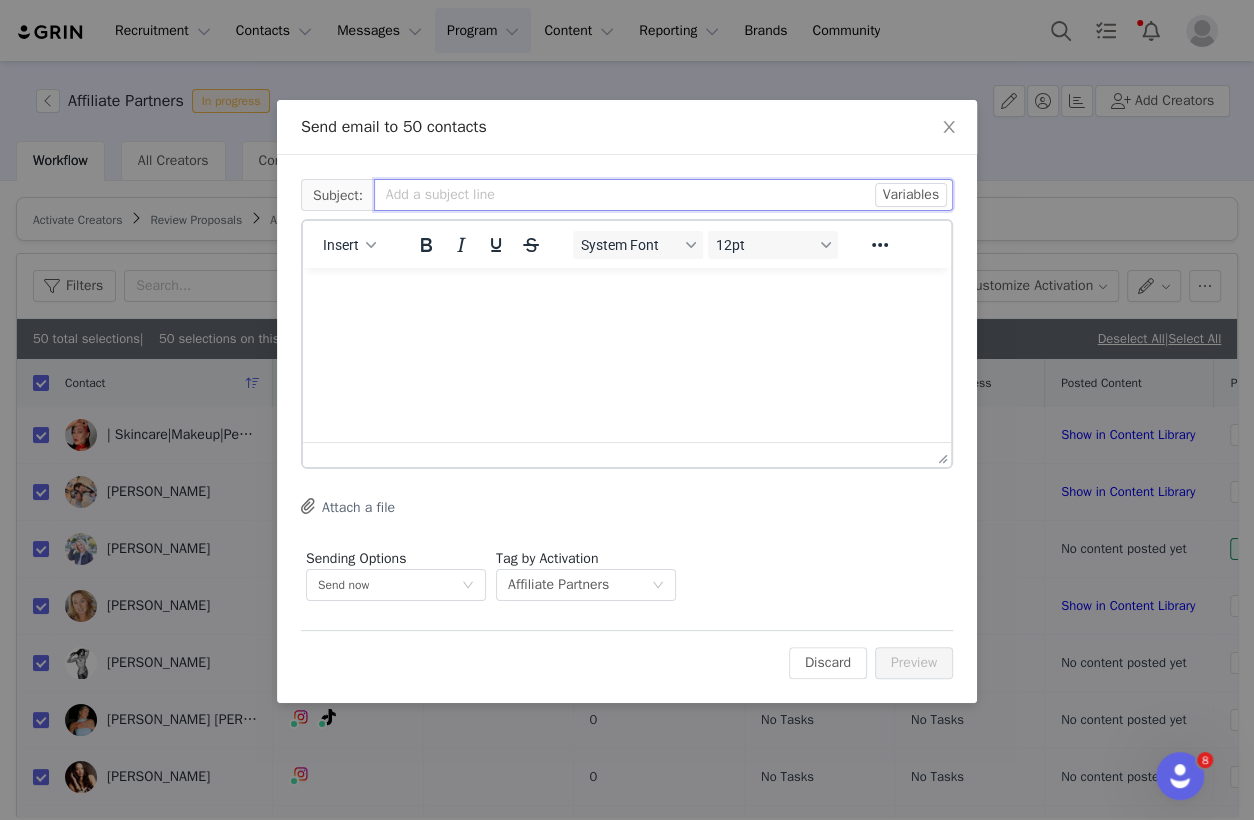click at bounding box center [663, 195] 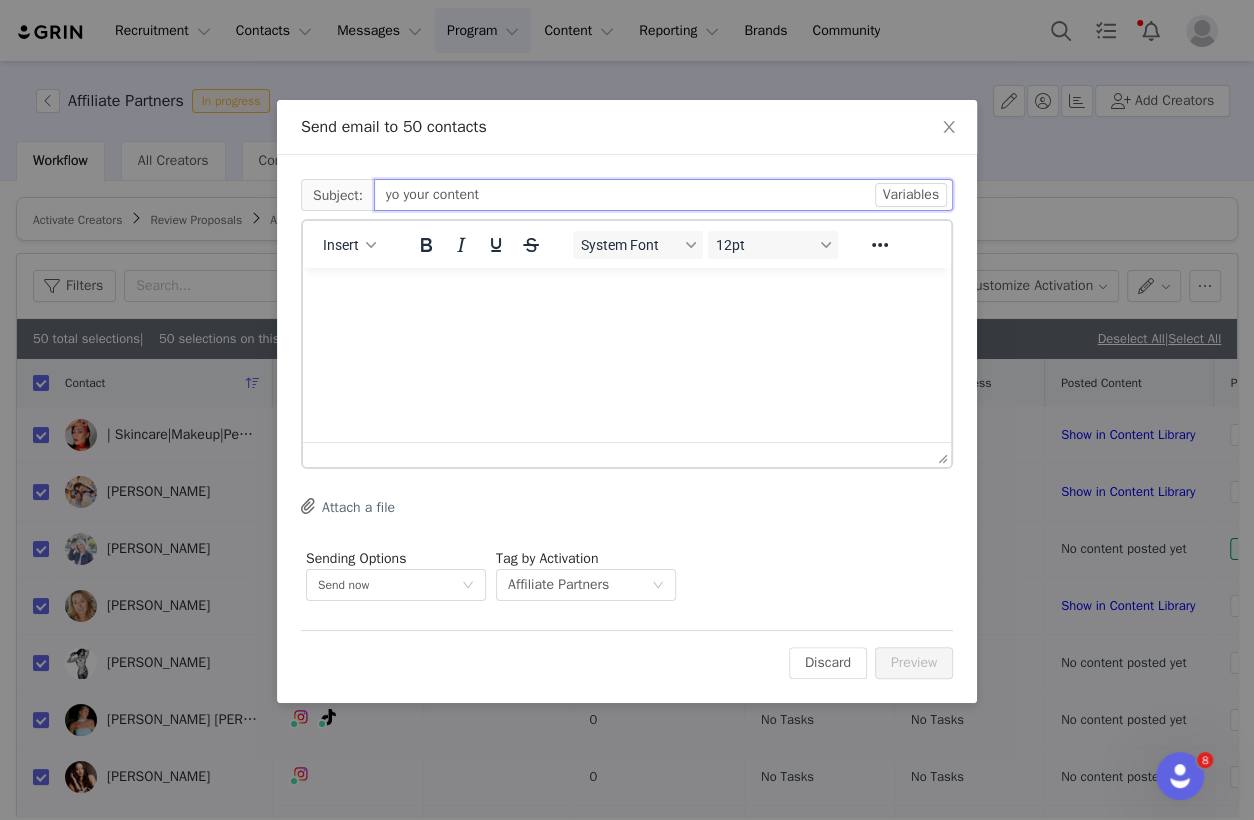 type on "yo your content" 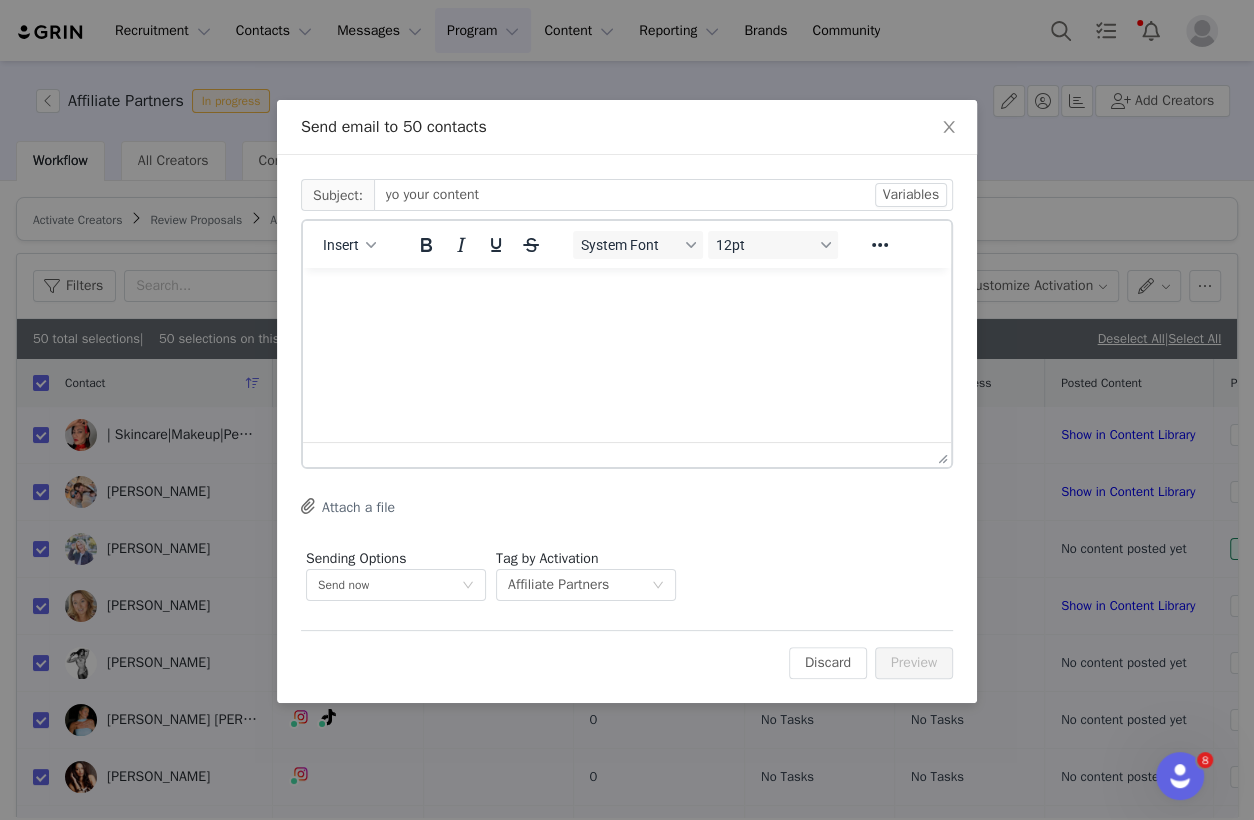 click at bounding box center [627, 295] 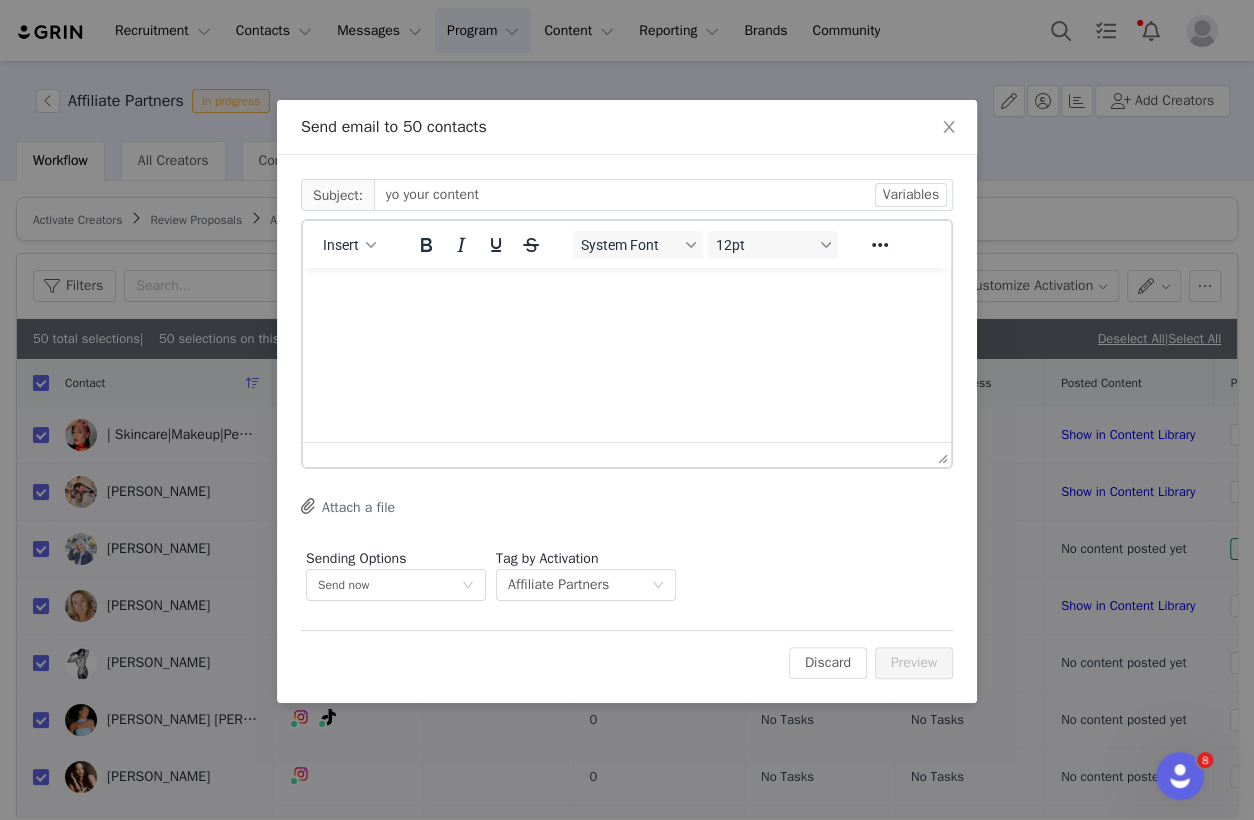 type 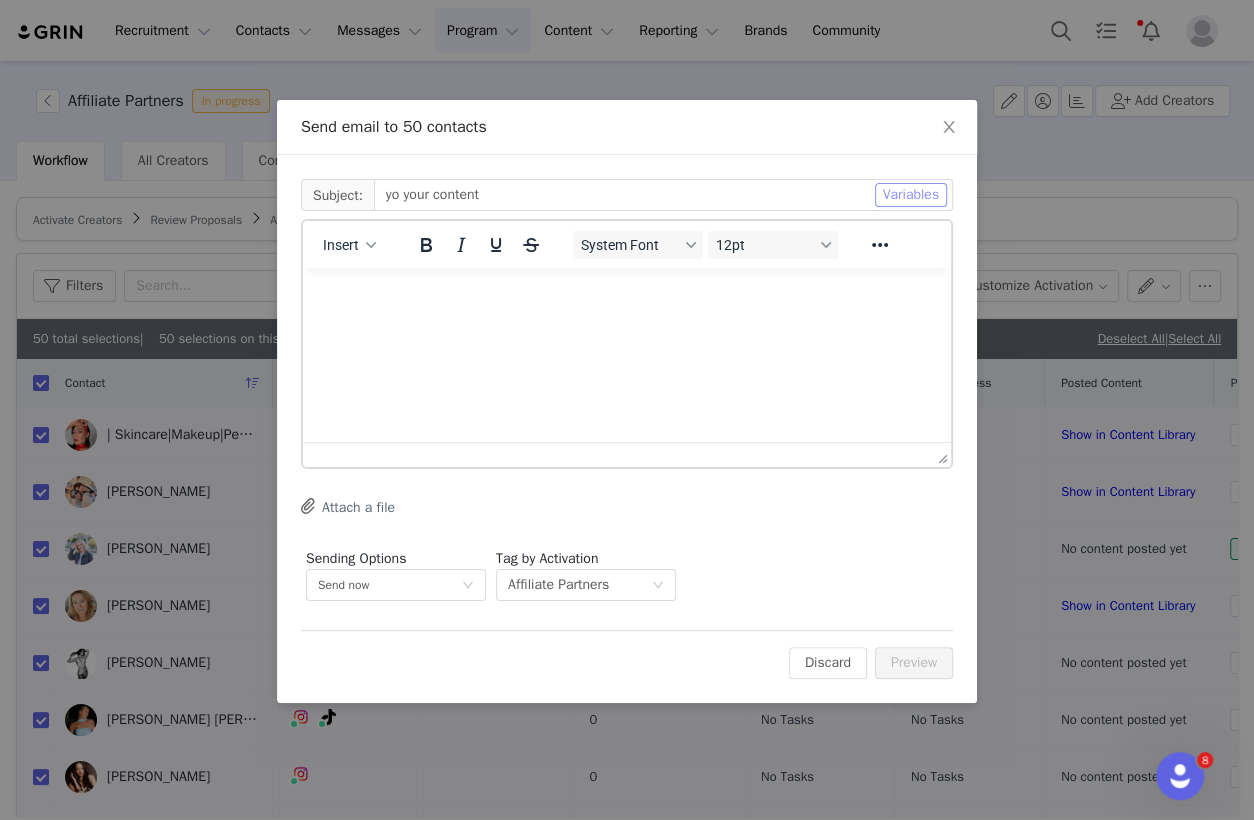 click on "Variables" at bounding box center [911, 195] 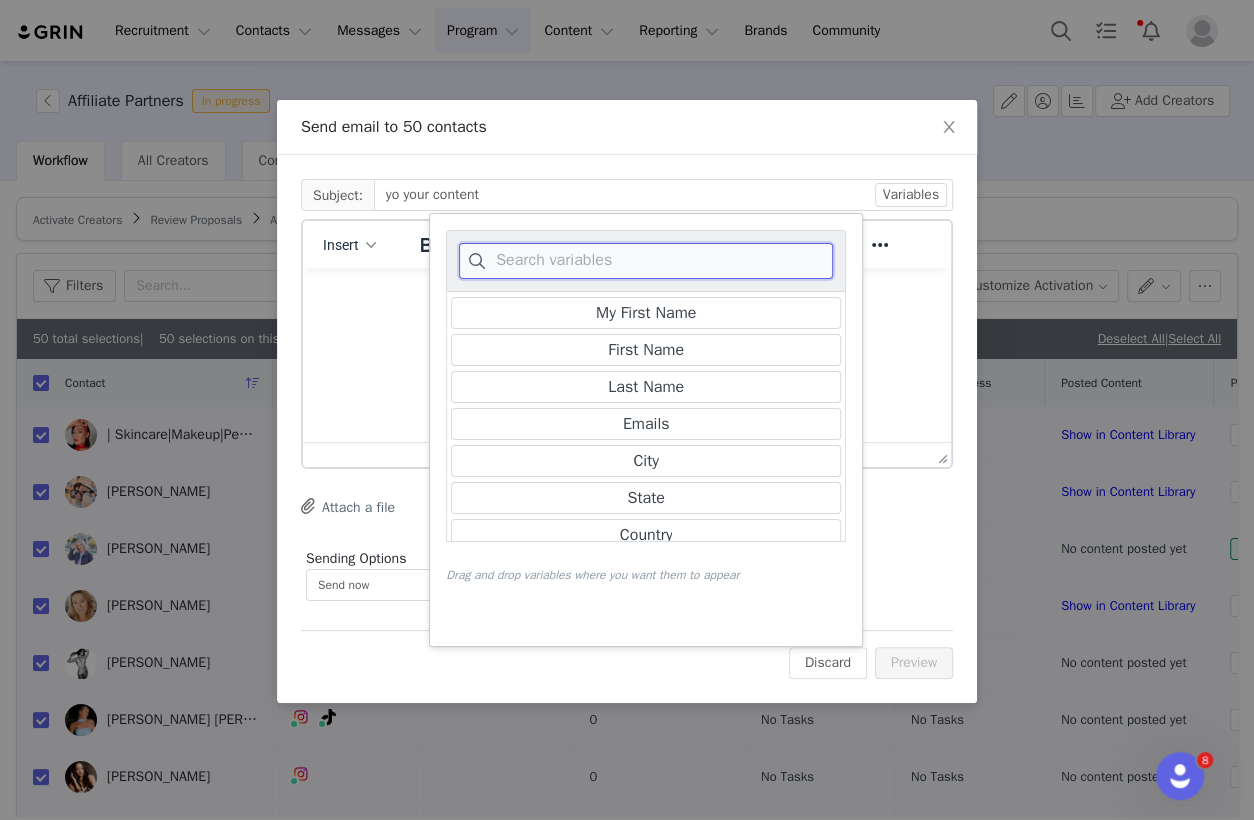 click at bounding box center [646, 261] 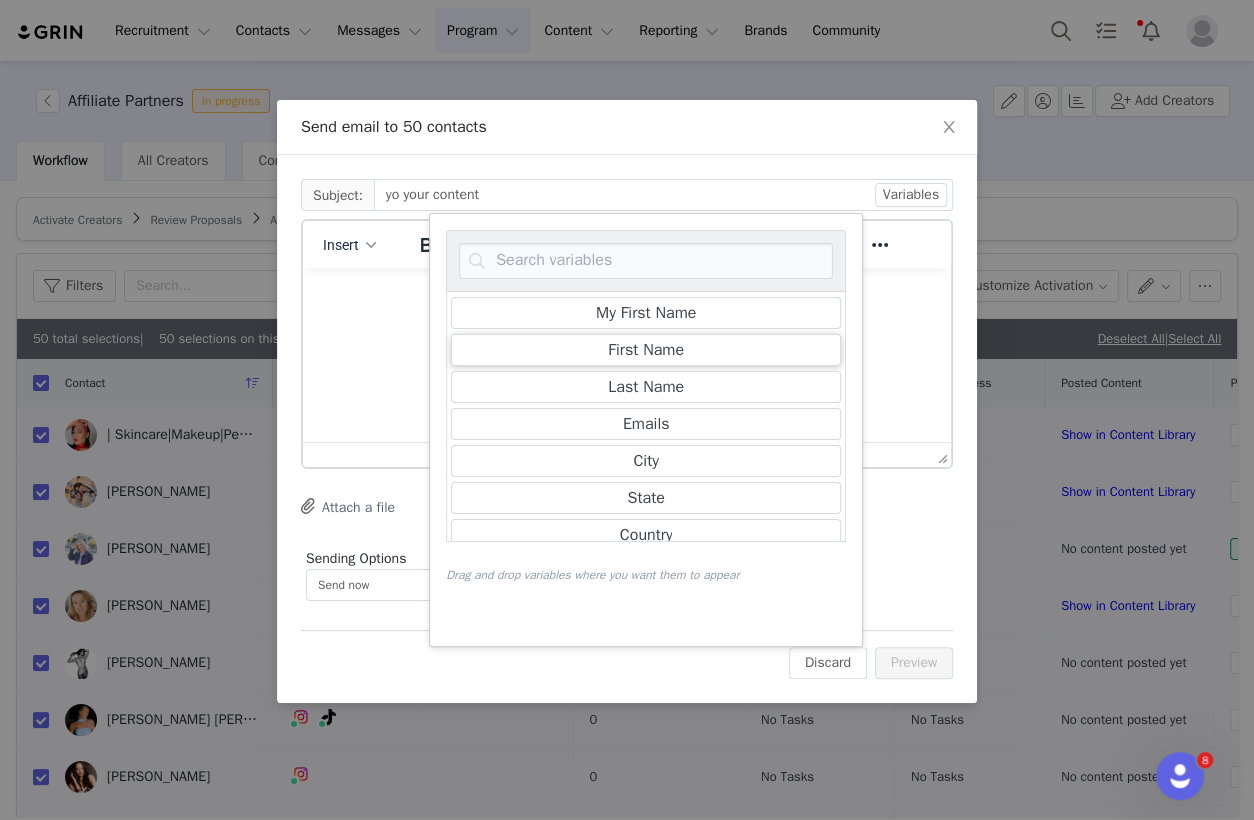 click on "First Name" at bounding box center [646, 350] 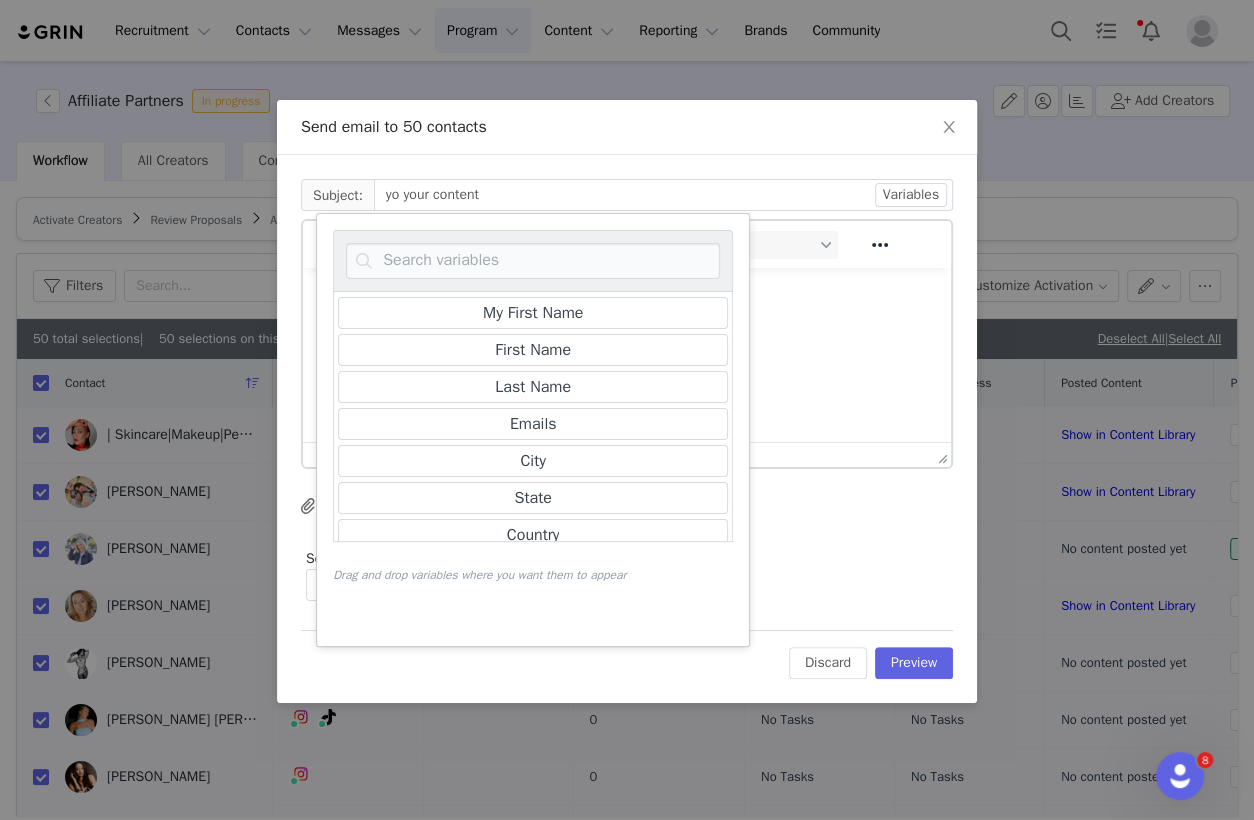 click on "Insert System Font 12pt To open the popup, press Shift+Enter To open the popup, press Shift+Enter To open the popup, press Shift+Enter To open the popup, press Shift+Enter" at bounding box center (627, 244) 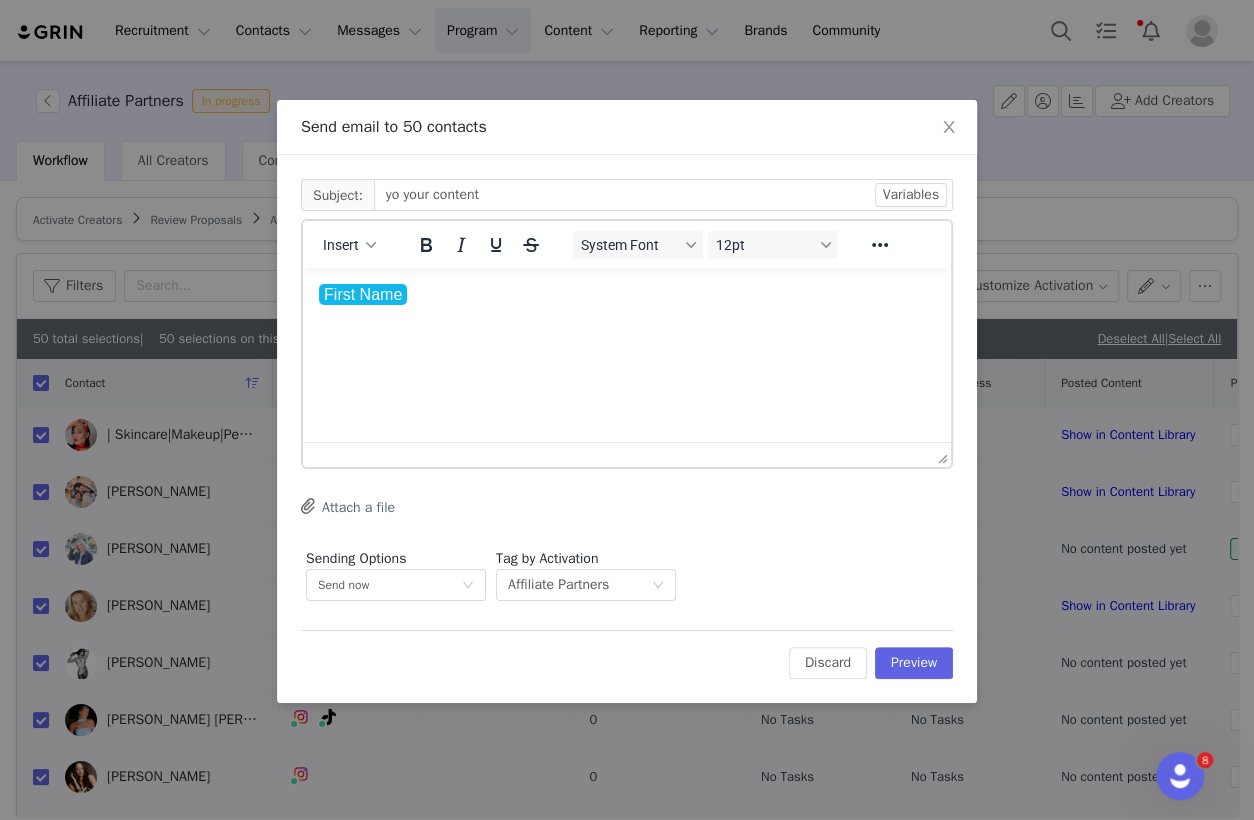 click on "First Name ﻿" at bounding box center [627, 295] 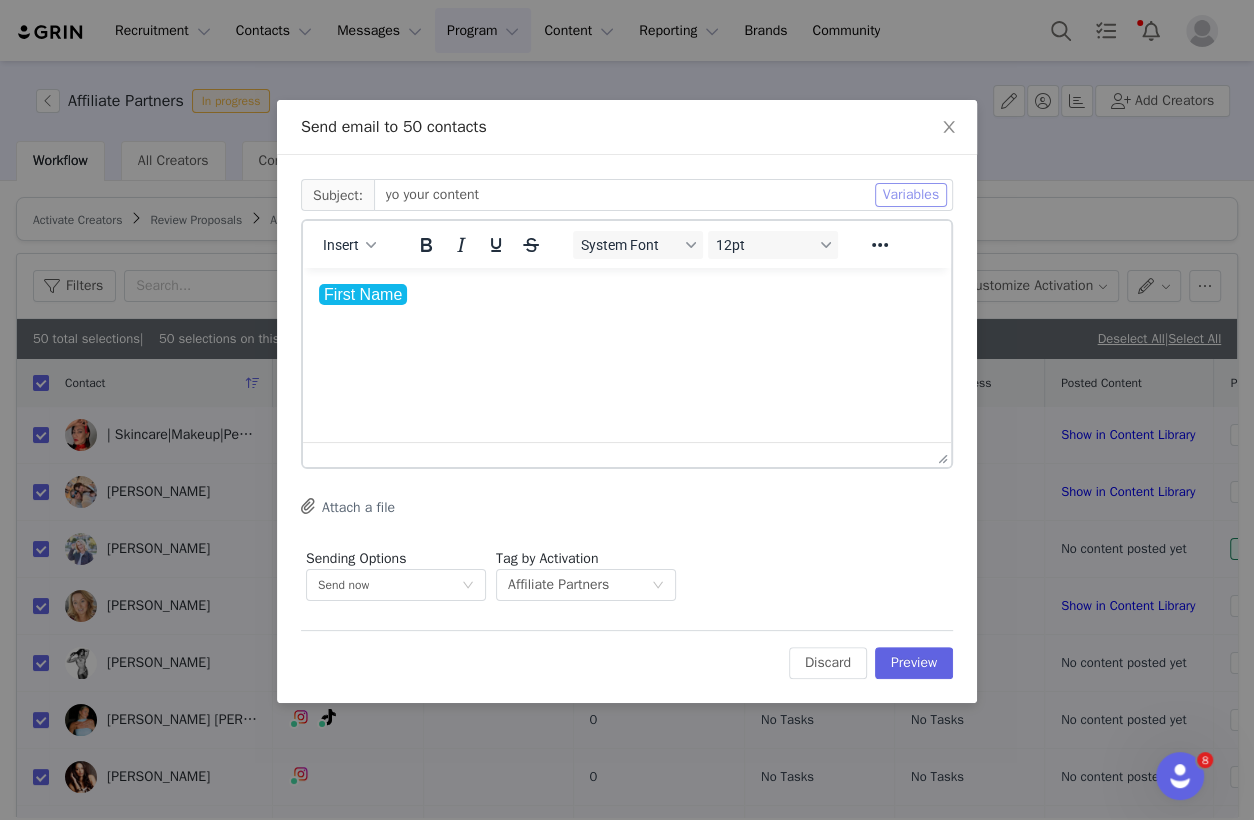 click on "Variables" at bounding box center [911, 195] 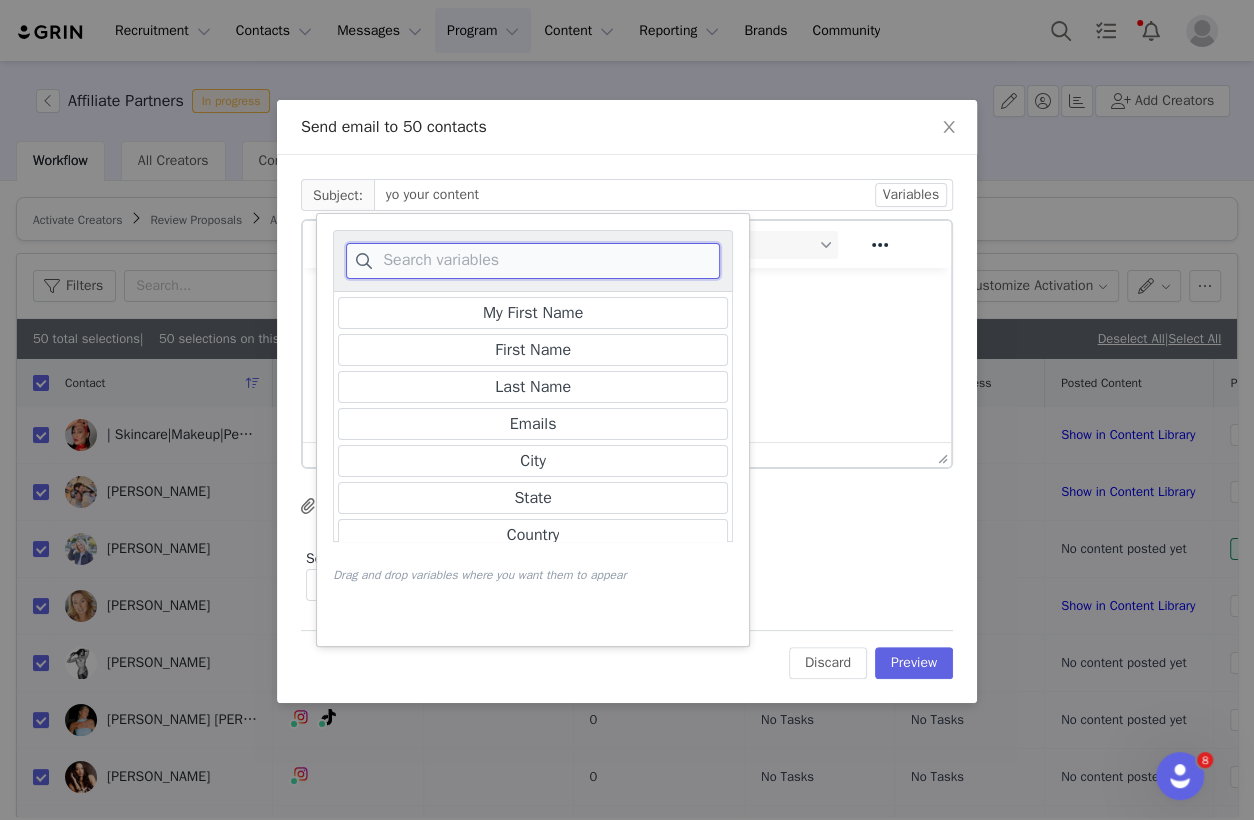 click at bounding box center (533, 261) 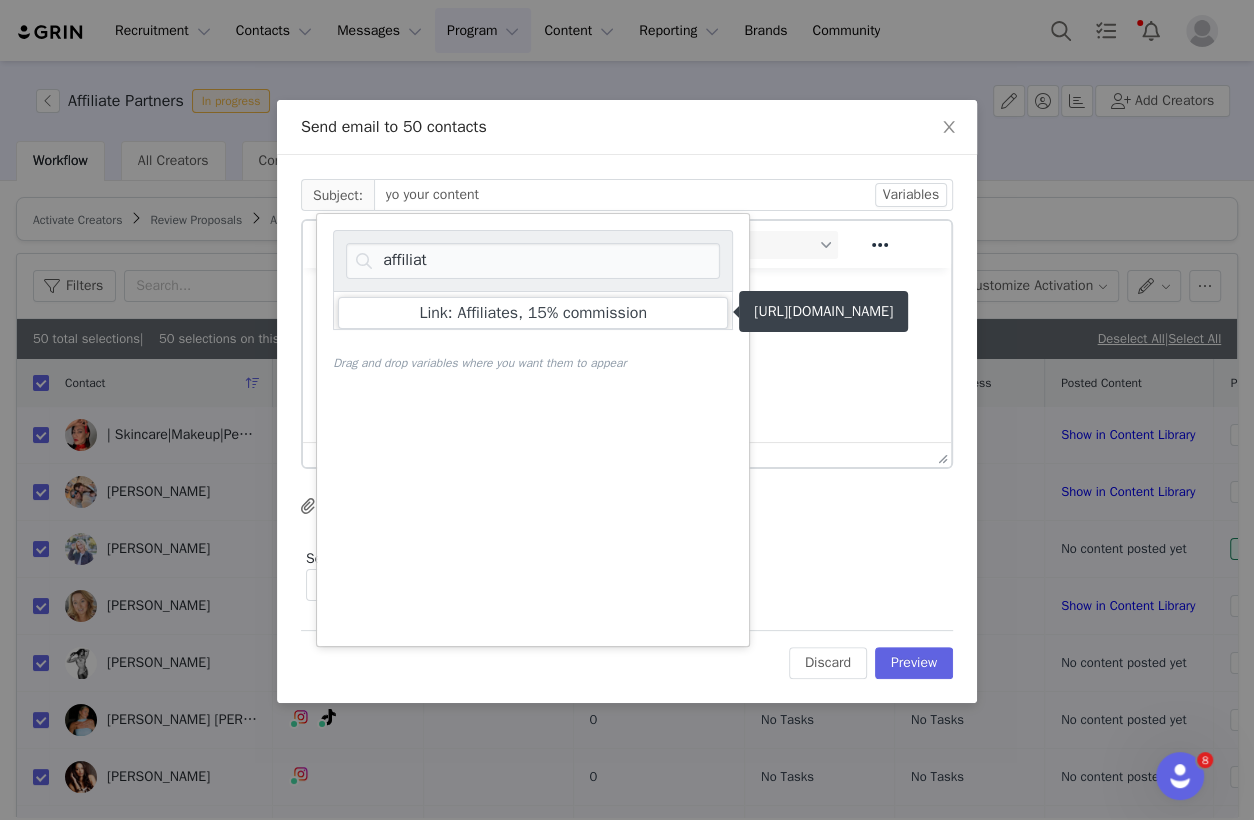 click on "Link: Affiliates, 15% commission" at bounding box center [533, 313] 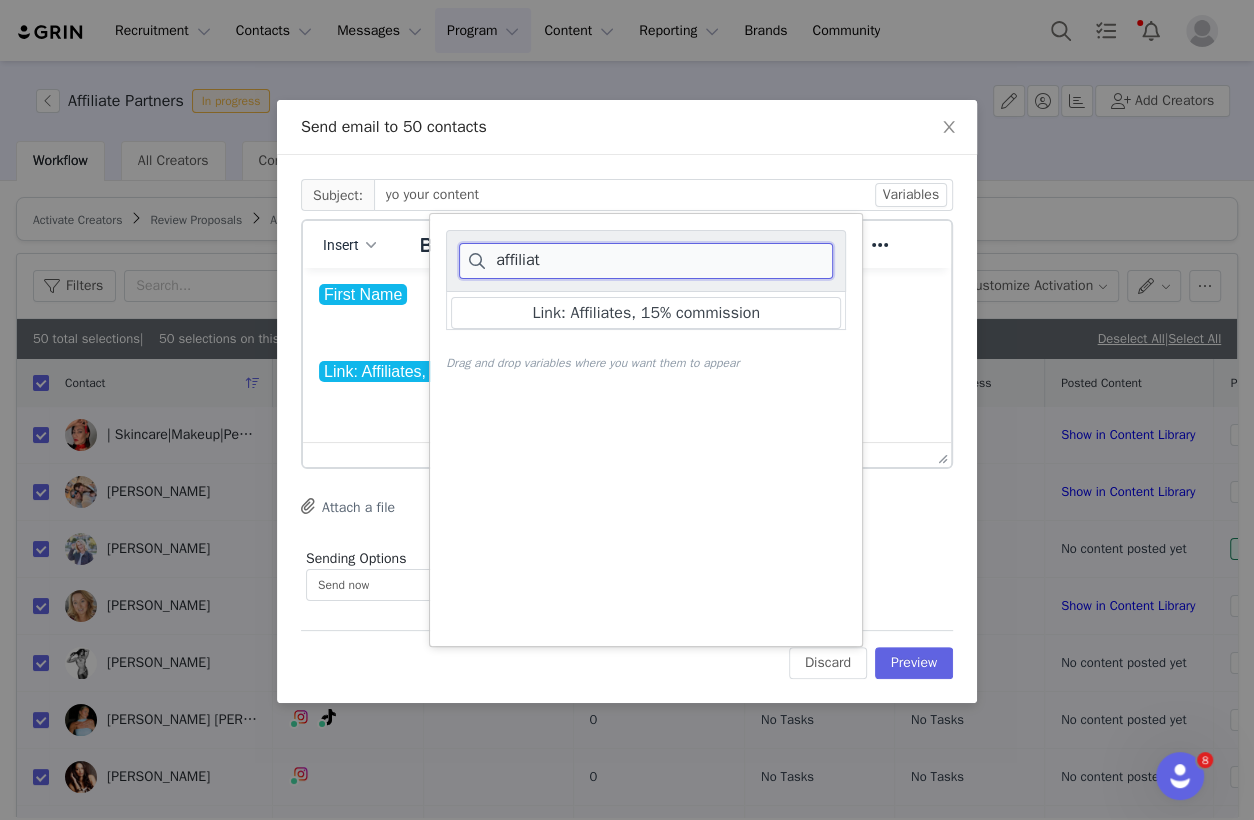 drag, startPoint x: 593, startPoint y: 260, endPoint x: 414, endPoint y: 262, distance: 179.01117 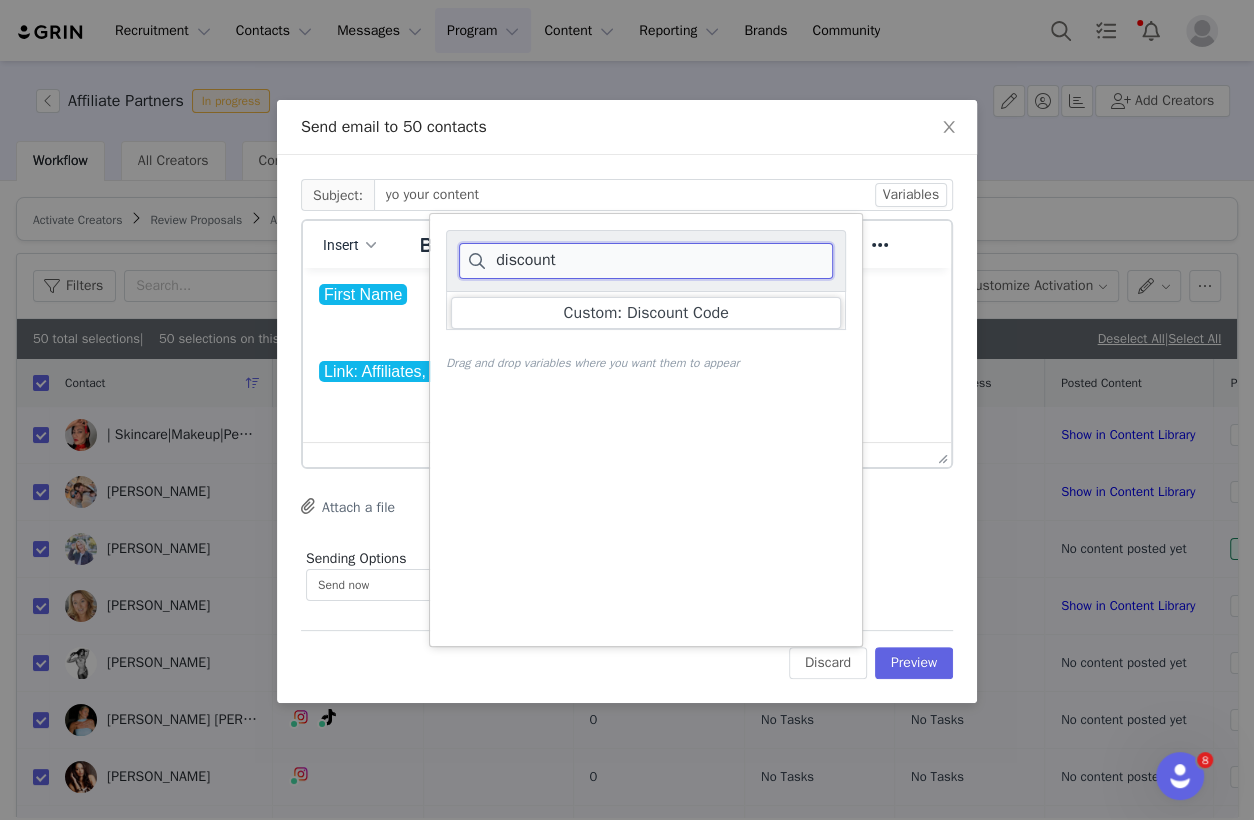type on "discount" 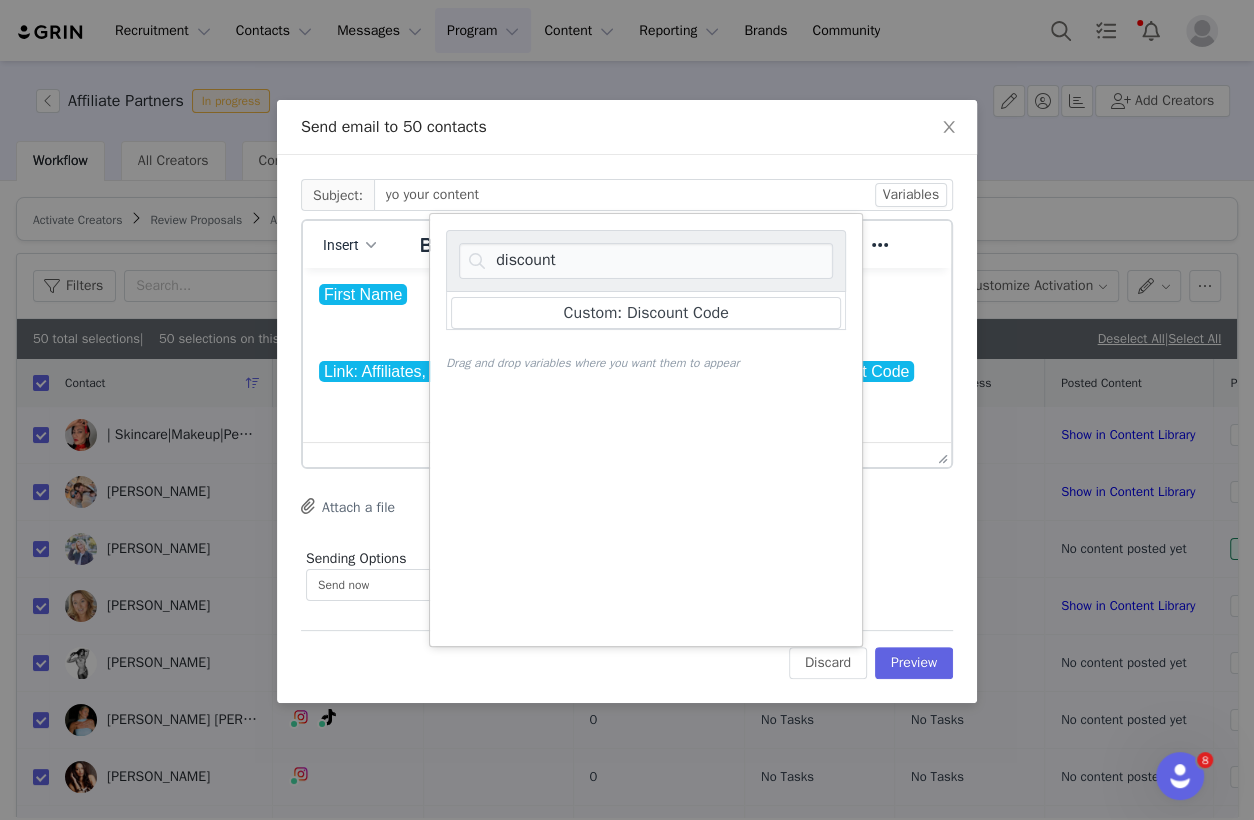 click on "First Name Link: Affiliates, 15% commission Custom: Discount Code Custom: Discount Code ﻿" at bounding box center [627, 333] 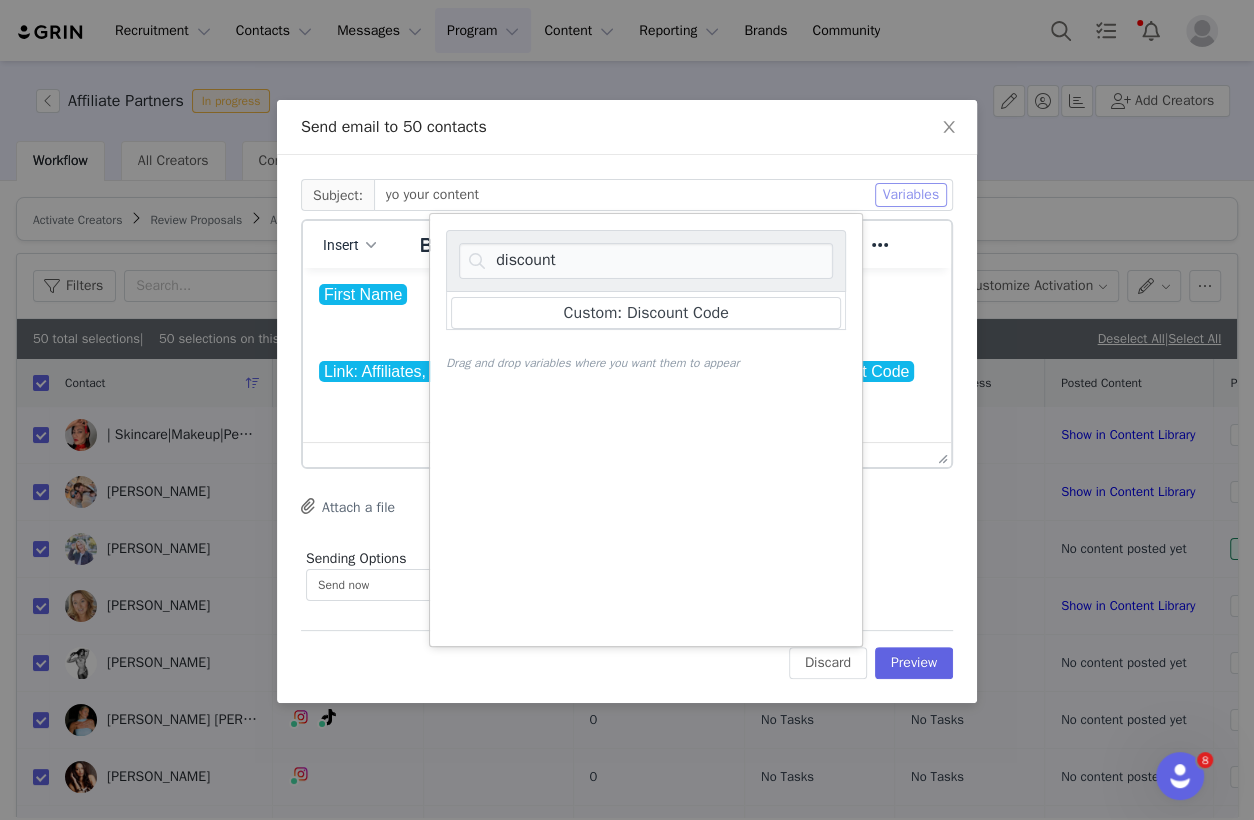 click on "Variables" at bounding box center [911, 195] 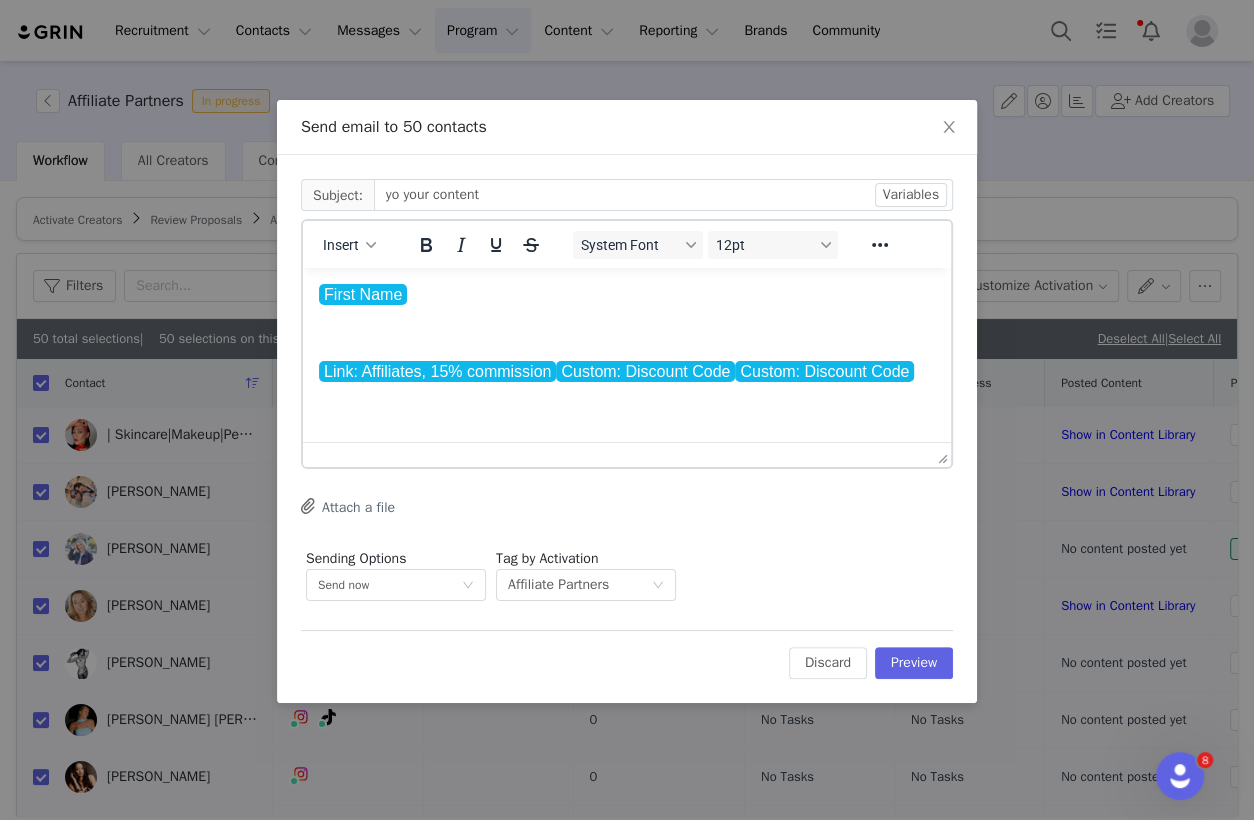 click on "First Name Link: Affiliates, 15% commission Custom: Discount Code Custom: Discount Code ﻿" at bounding box center [627, 333] 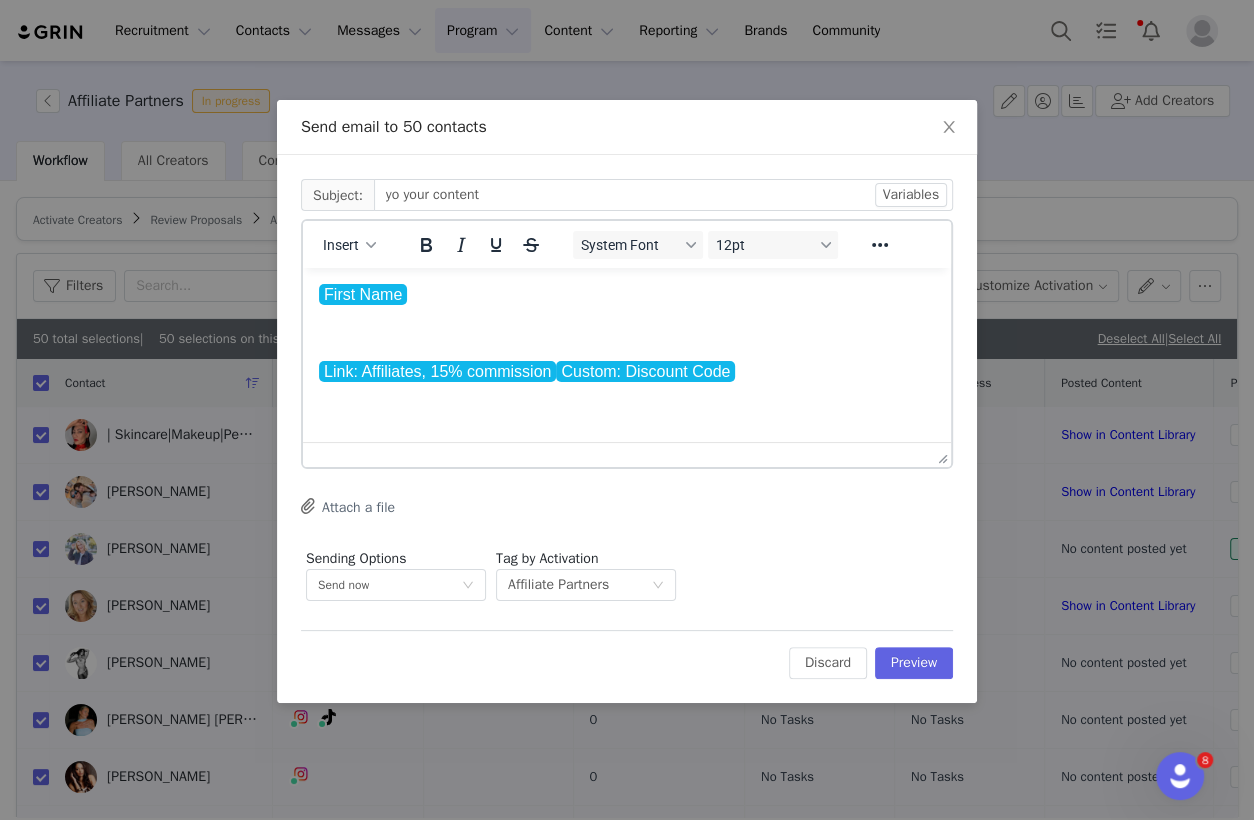 drag, startPoint x: 730, startPoint y: 434, endPoint x: 666, endPoint y: 416, distance: 66.48308 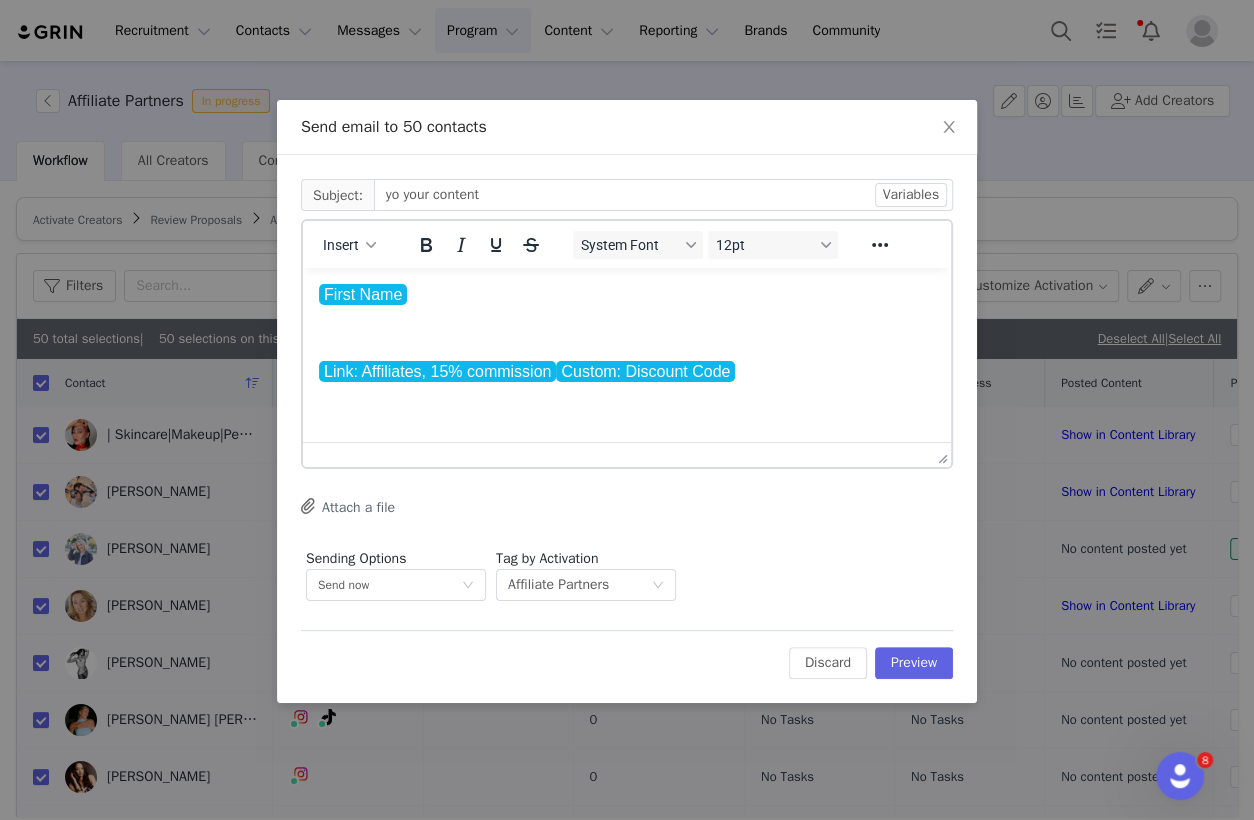 click on "First Name Link: Affiliates, 15% commission Custom: Discount Code ﻿" at bounding box center (627, 333) 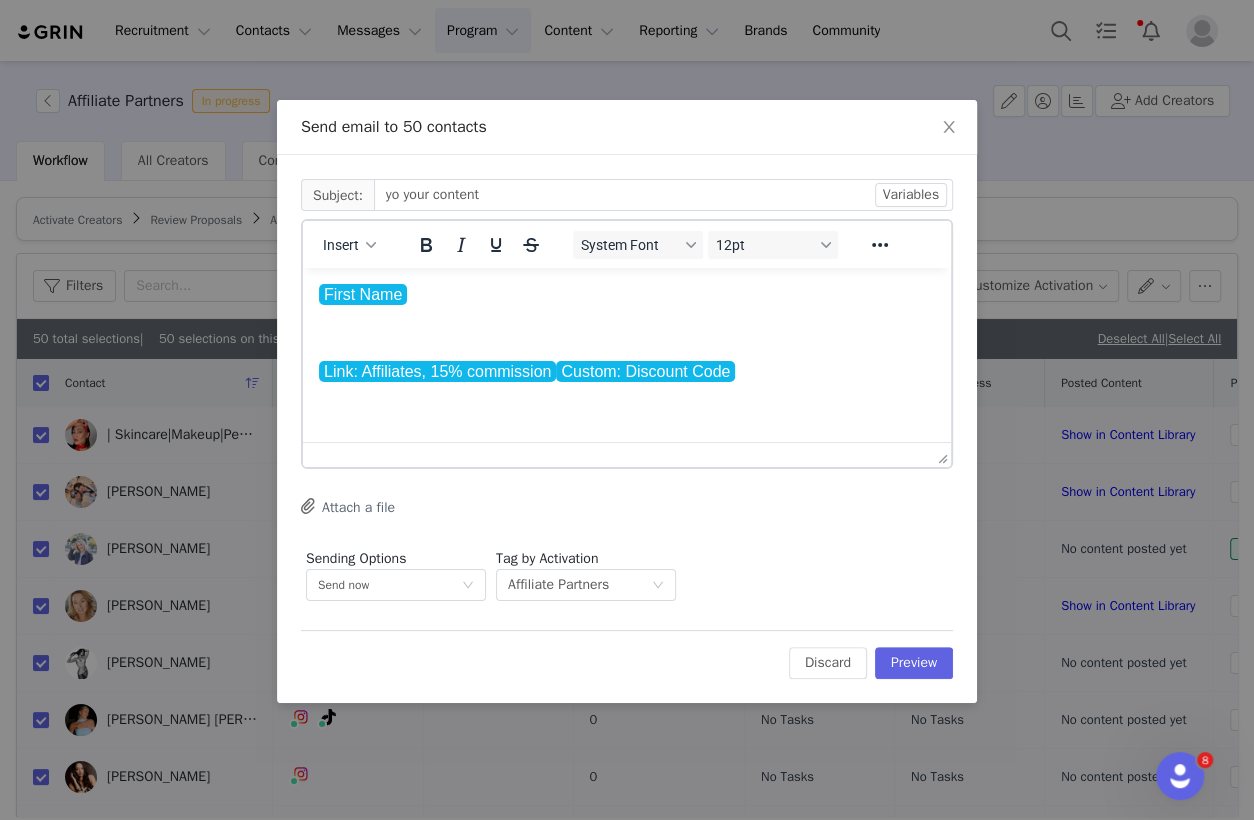 click on "First Name" at bounding box center [363, 294] 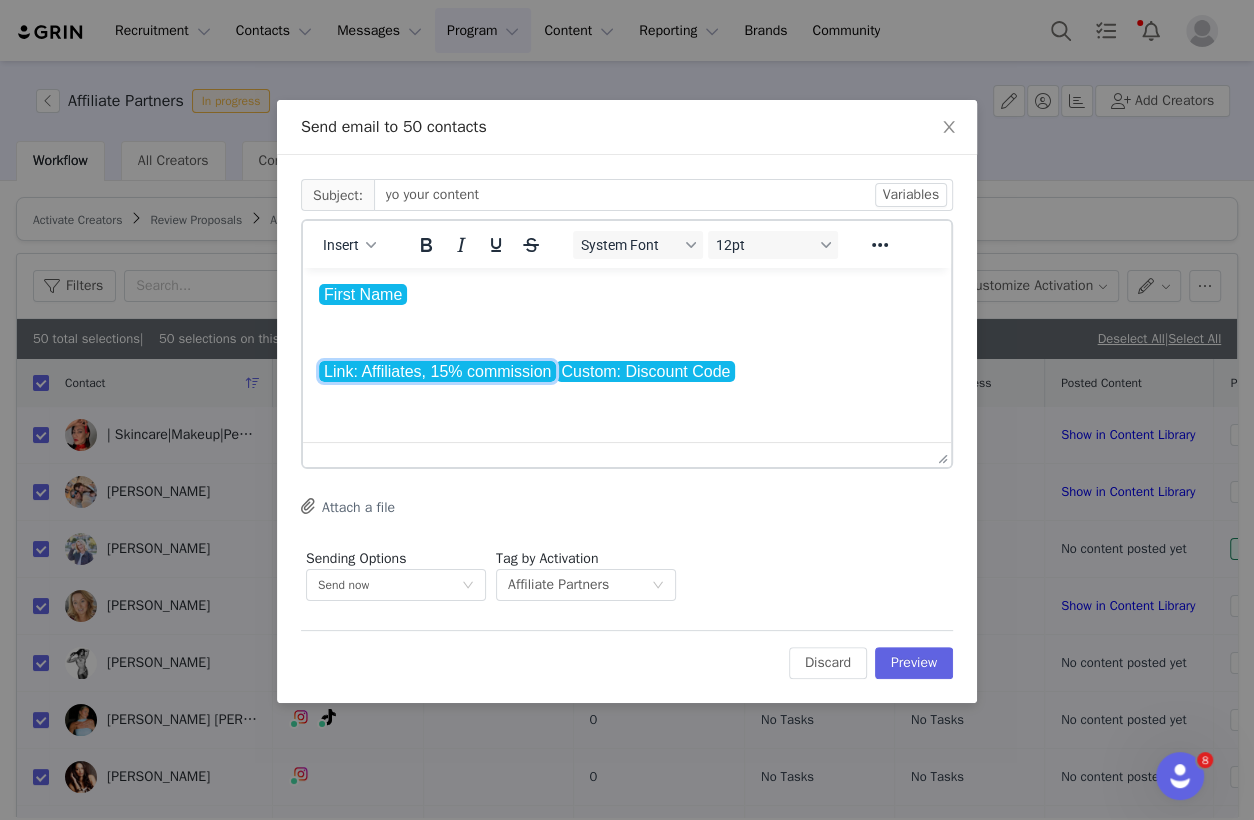 click on "Link: Affiliates, 15% commission" at bounding box center [437, 371] 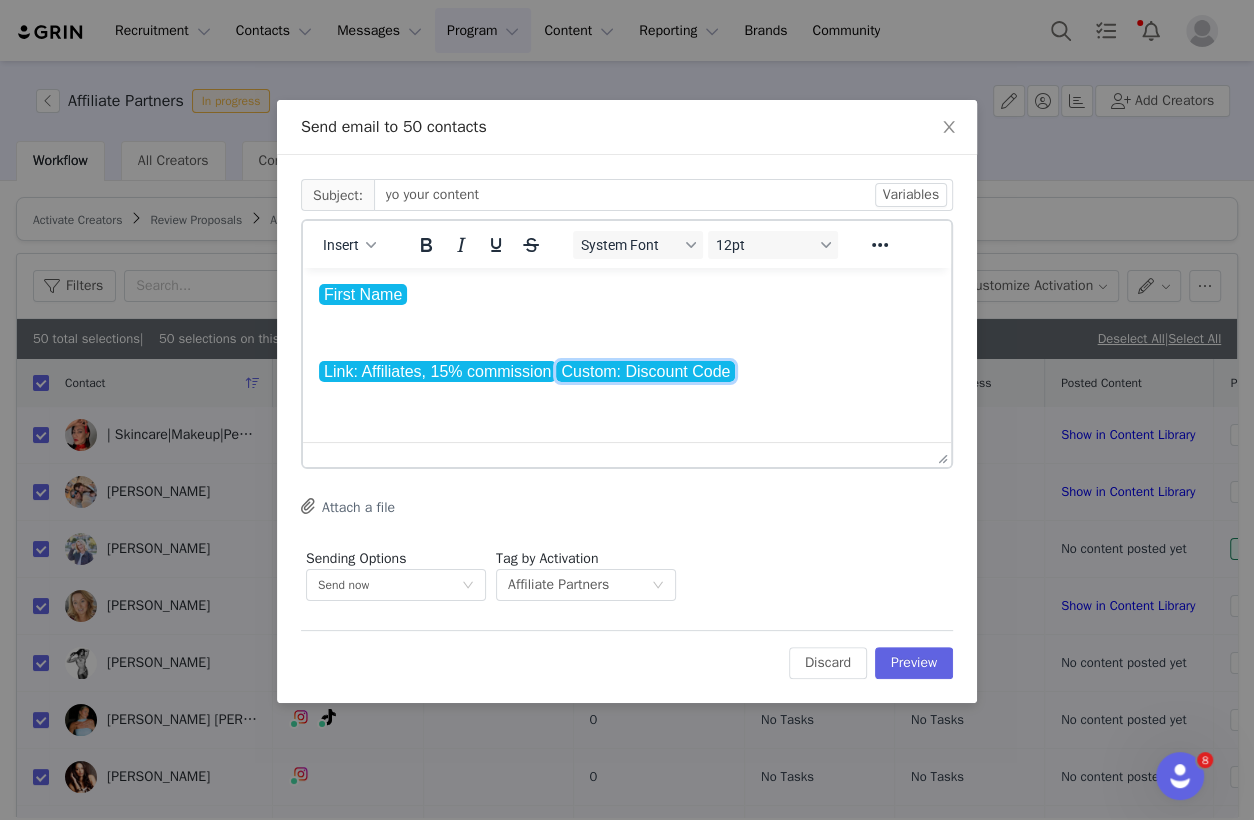click on "Custom: Discount Code" at bounding box center [645, 371] 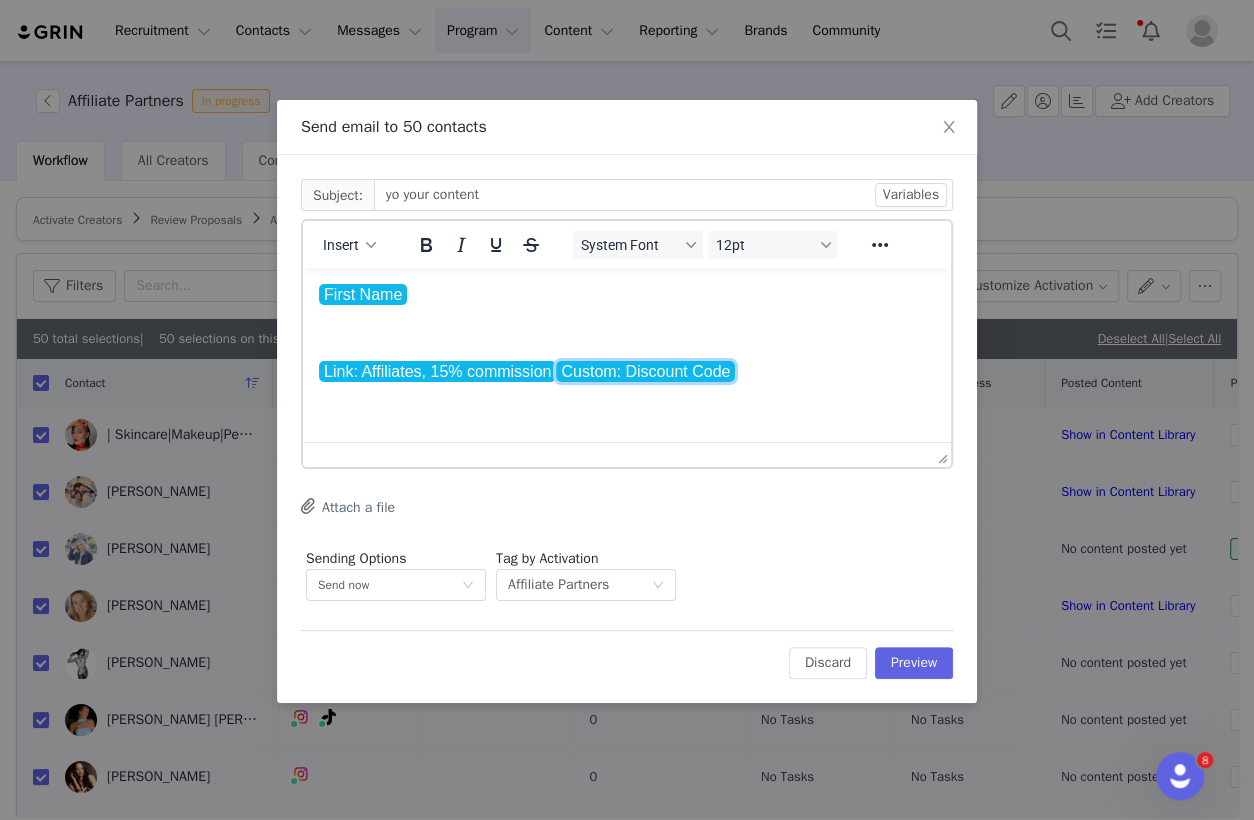 click on "Link: Affiliates, 15% commission" at bounding box center [437, 371] 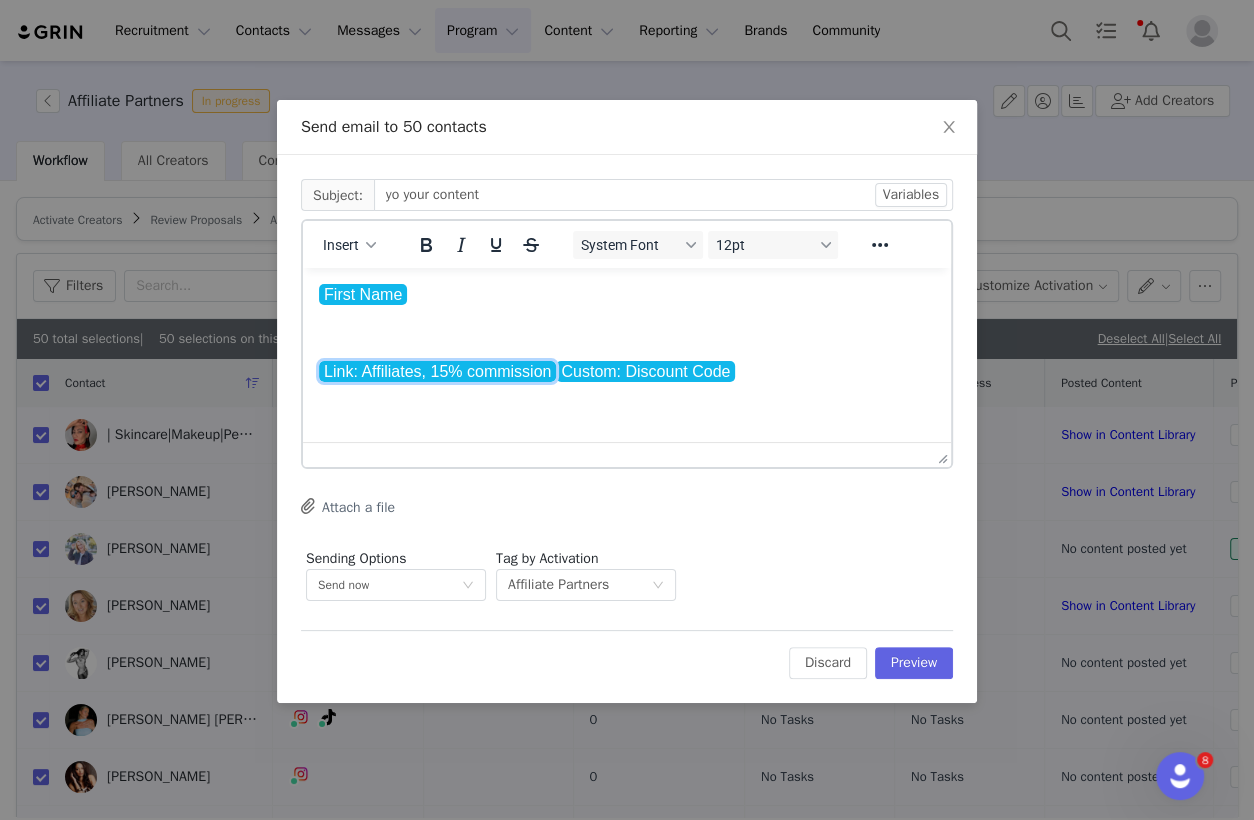 click on "Link: Affiliates, 15% commission" at bounding box center [437, 371] 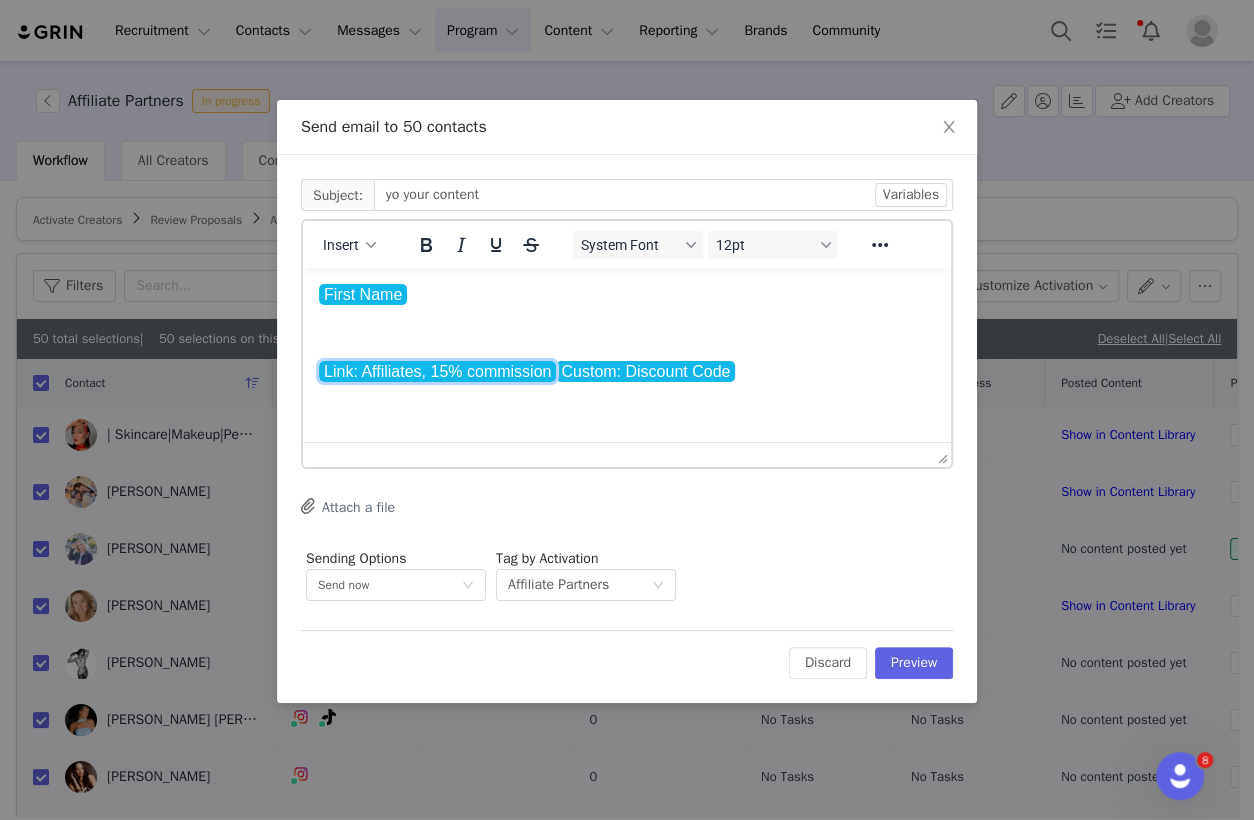 click on "First Name Link: Affiliates, 15% commission Custom: Discount Code   Link: Affiliates, 15% commission" at bounding box center [627, 333] 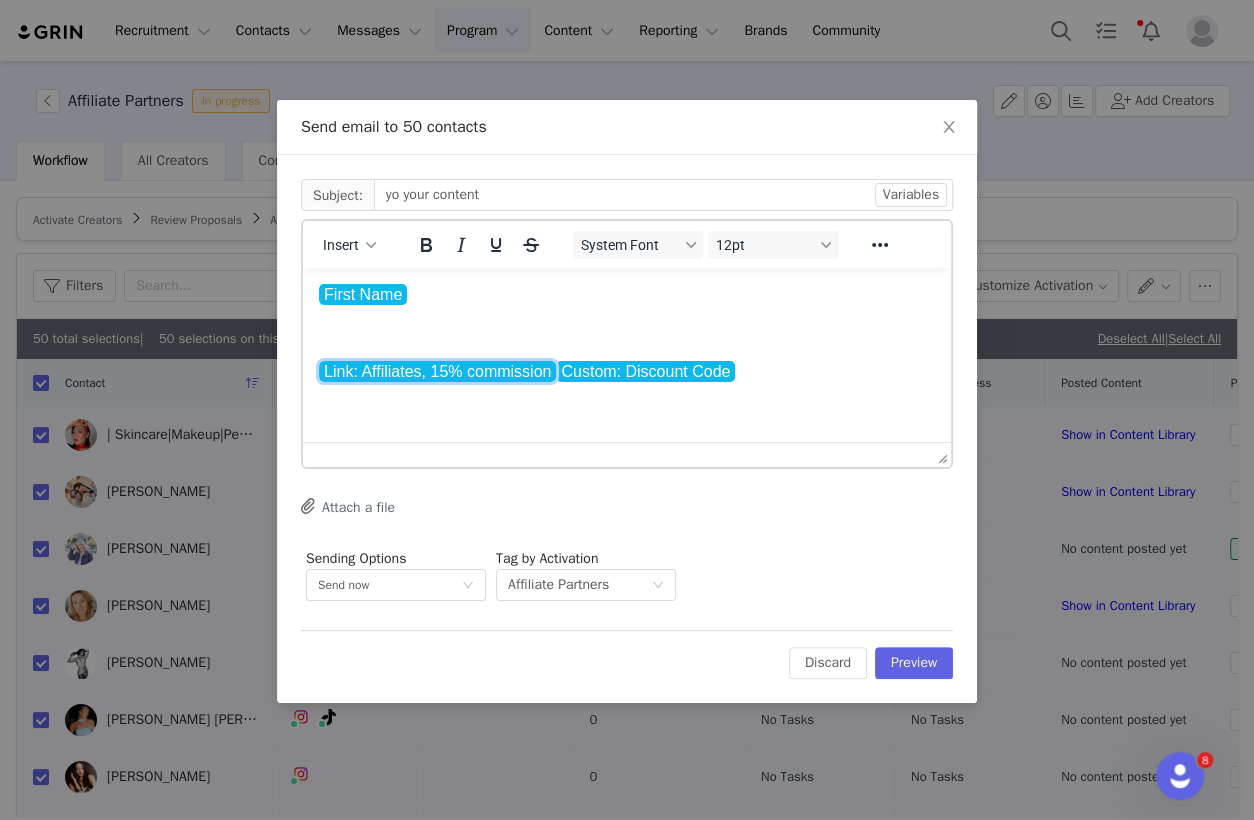 click on "Custom: Discount Code" at bounding box center [645, 371] 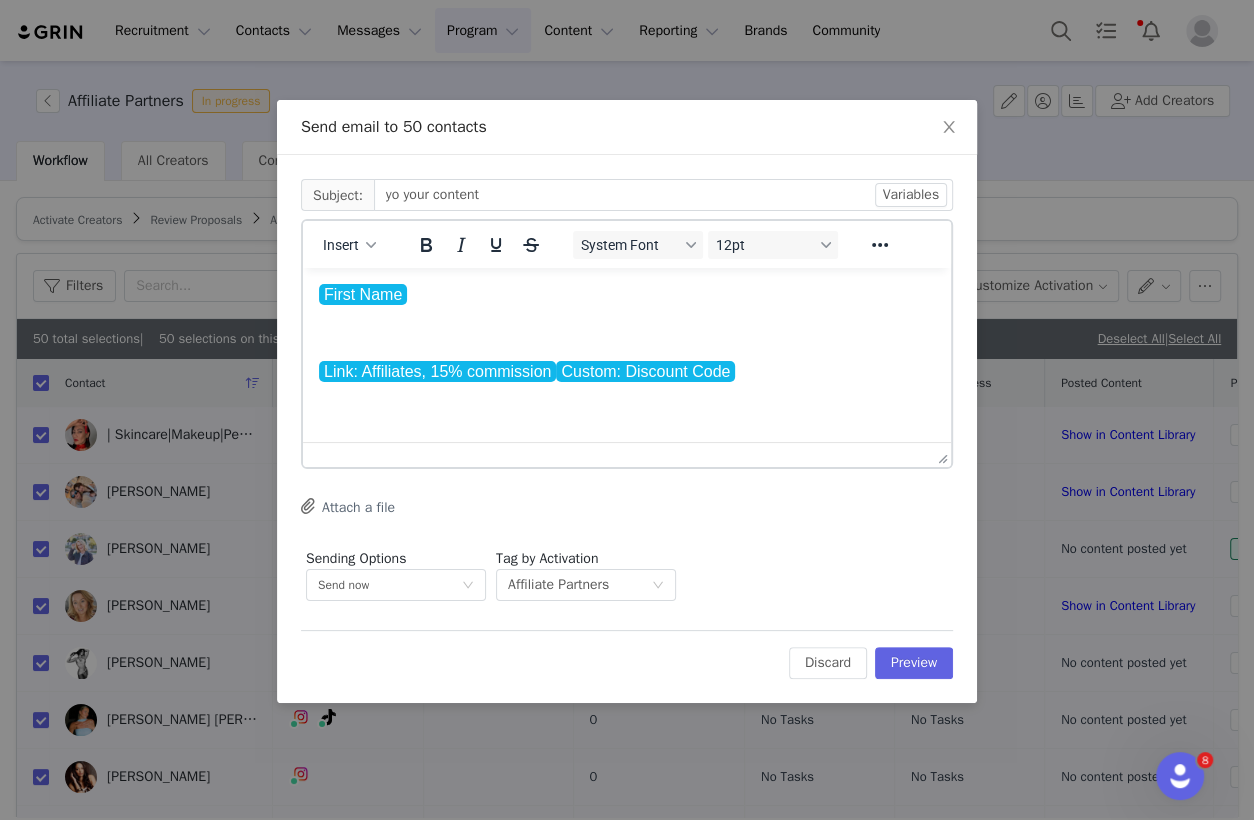 click on "Link: Affiliates, 15% commission Custom: Discount Code ﻿" at bounding box center [627, 372] 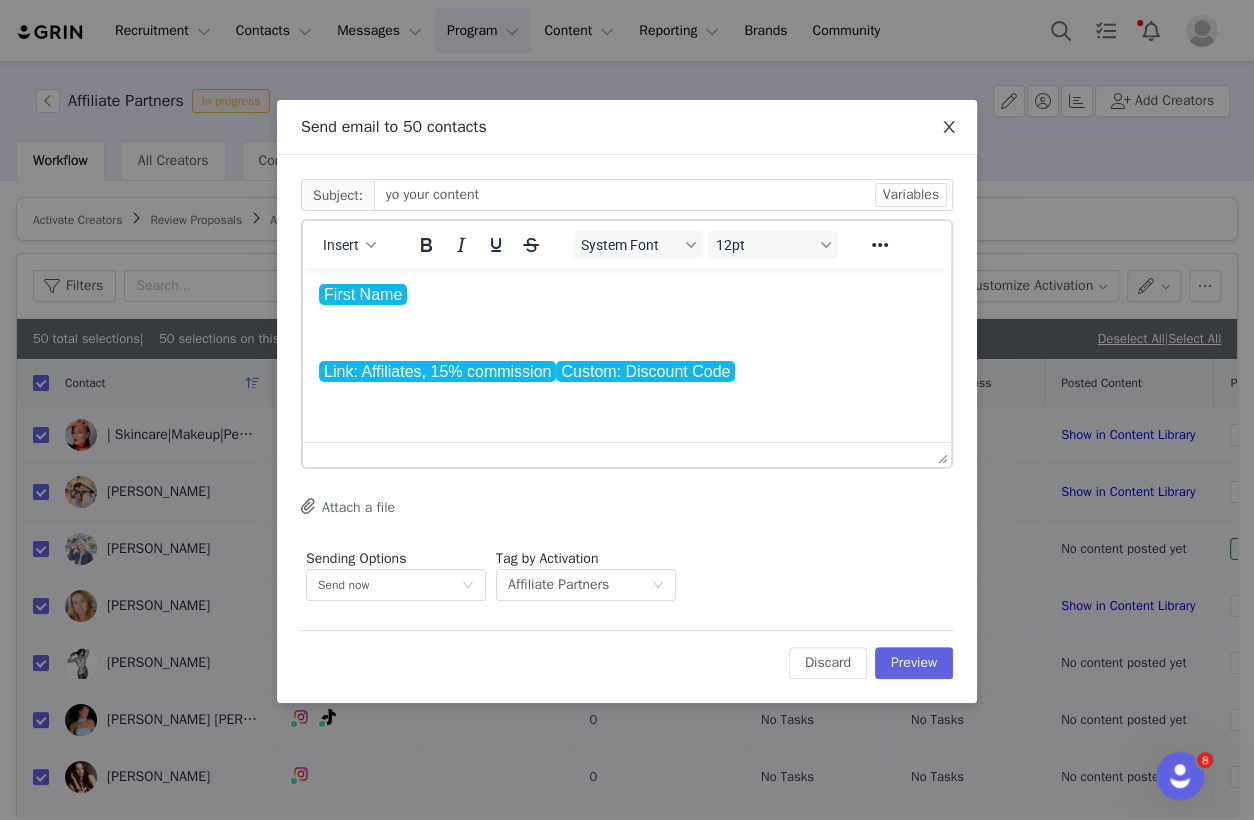 drag, startPoint x: 951, startPoint y: 134, endPoint x: 887, endPoint y: 130, distance: 64.12488 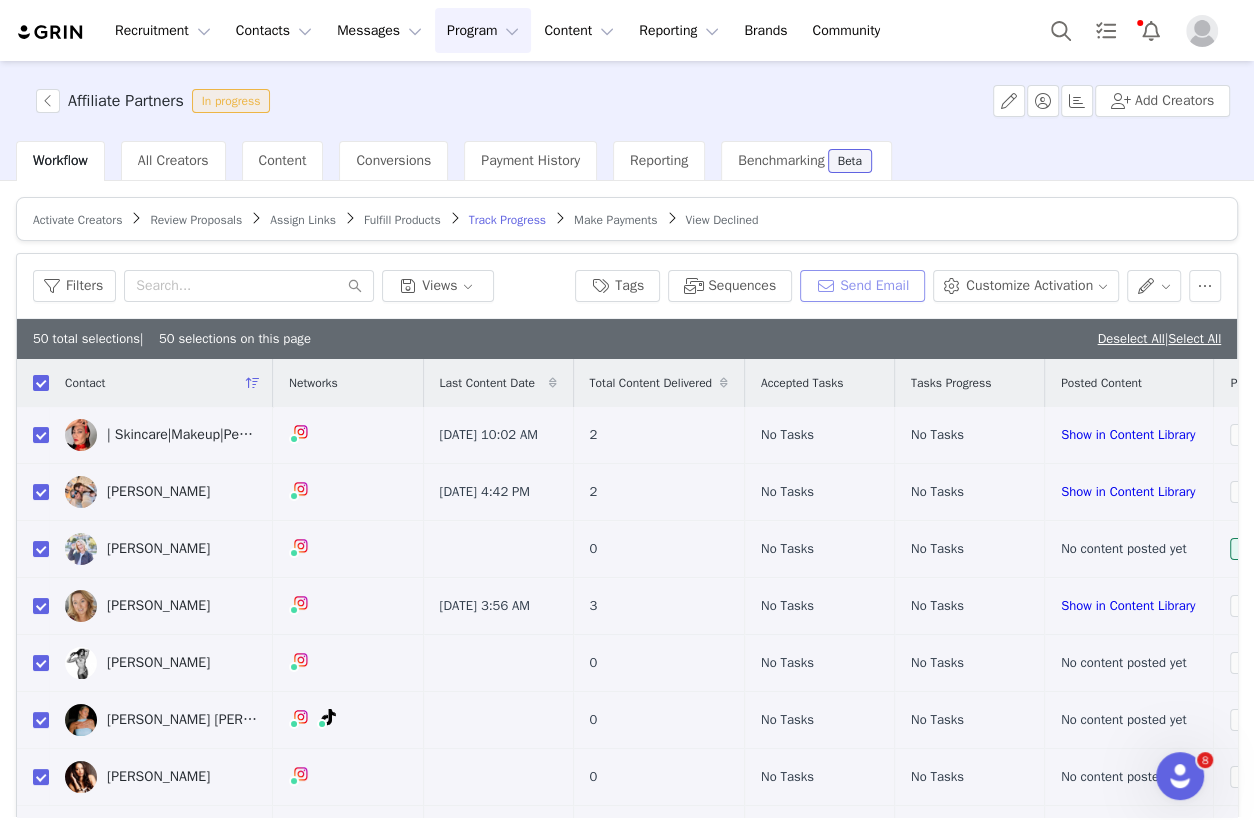 scroll, scrollTop: 0, scrollLeft: 0, axis: both 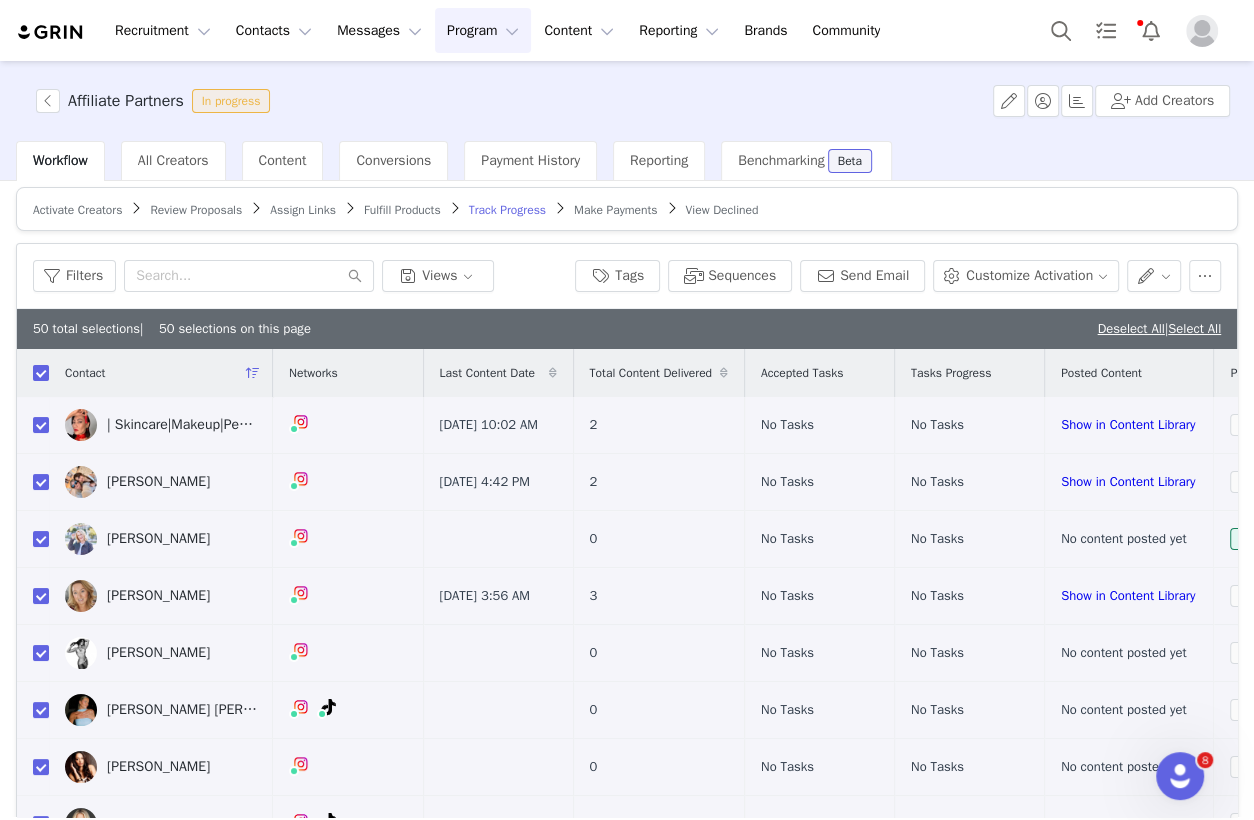 click on "Make Payments" at bounding box center [615, 210] 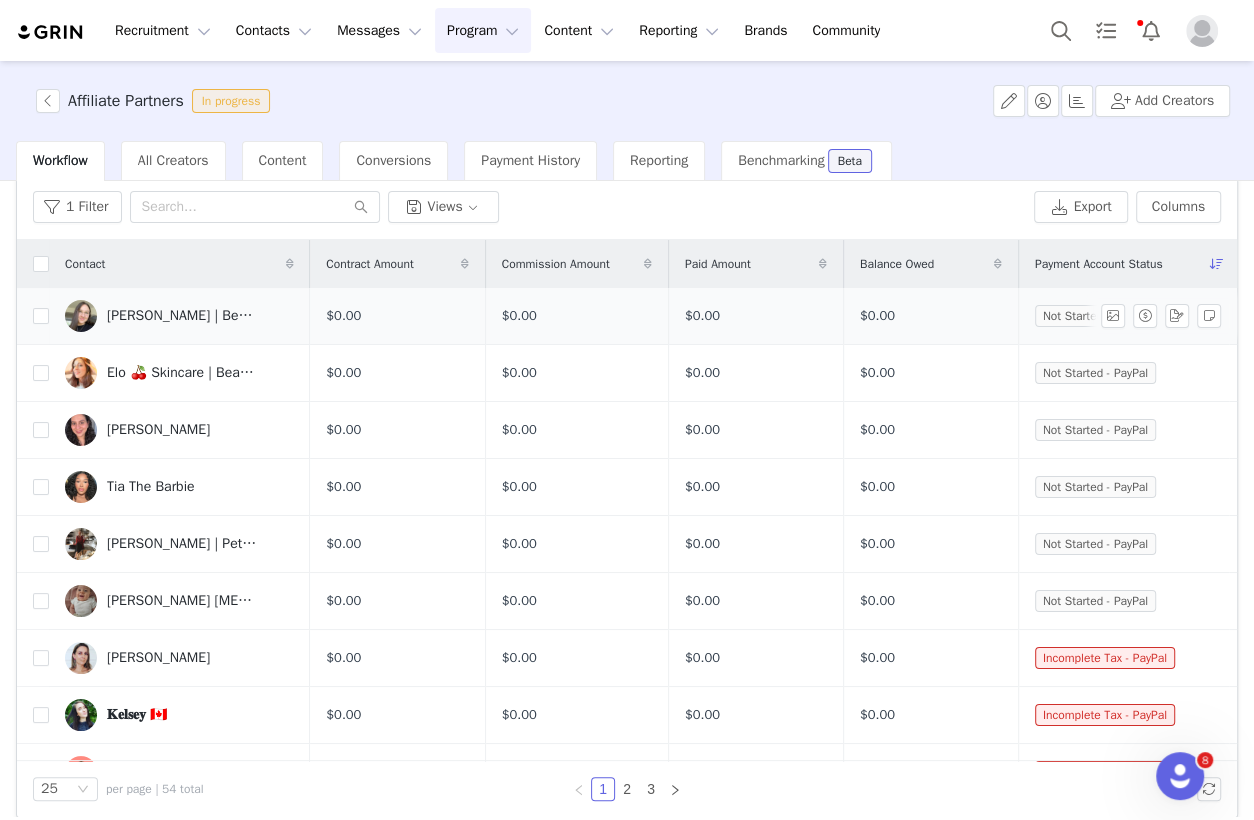 scroll, scrollTop: 94, scrollLeft: 0, axis: vertical 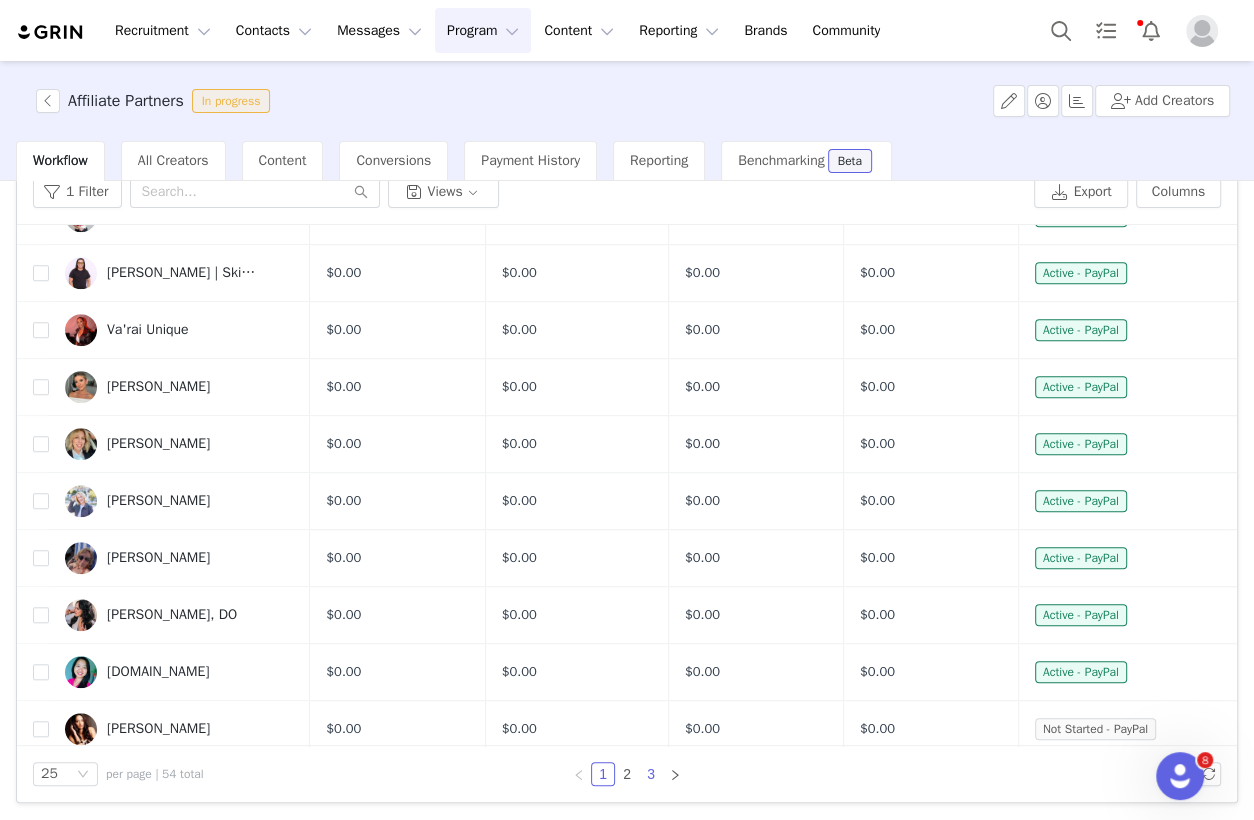 click on "3" at bounding box center (651, 774) 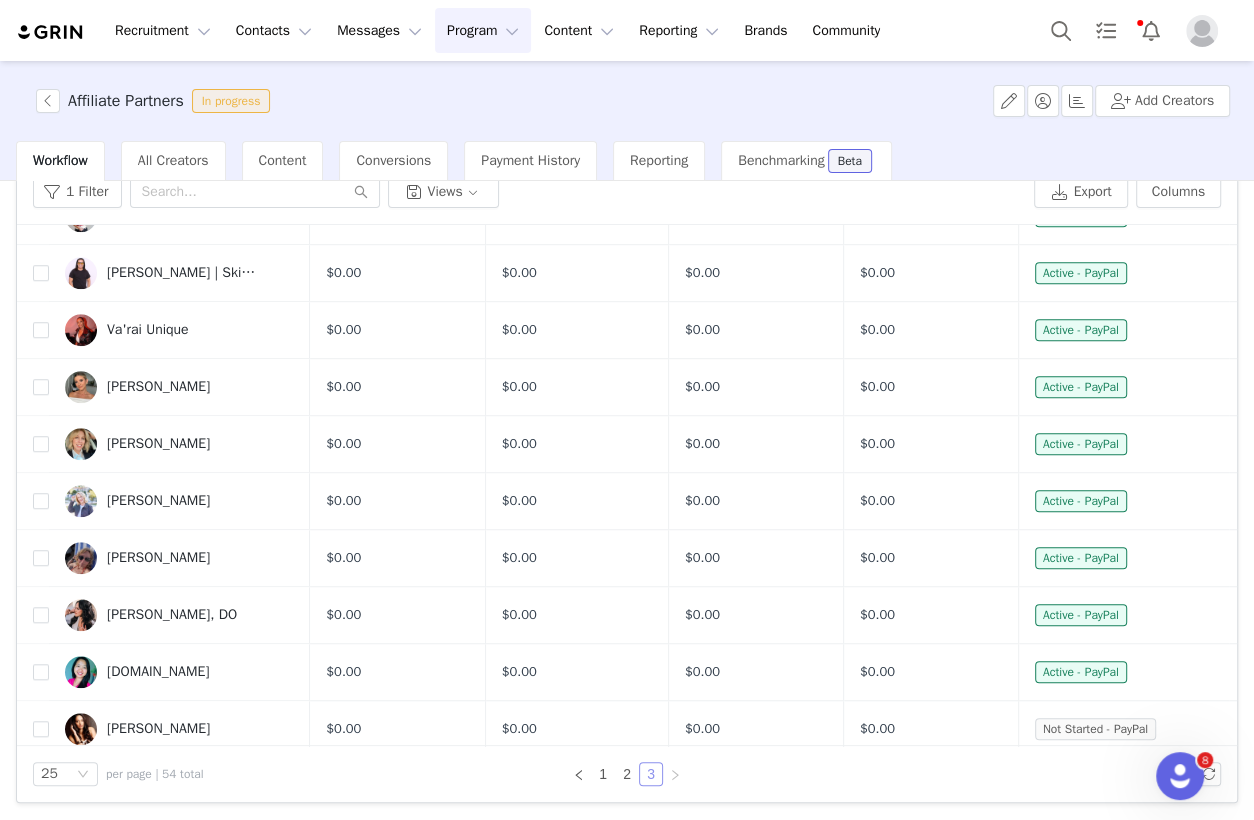 scroll, scrollTop: 0, scrollLeft: 0, axis: both 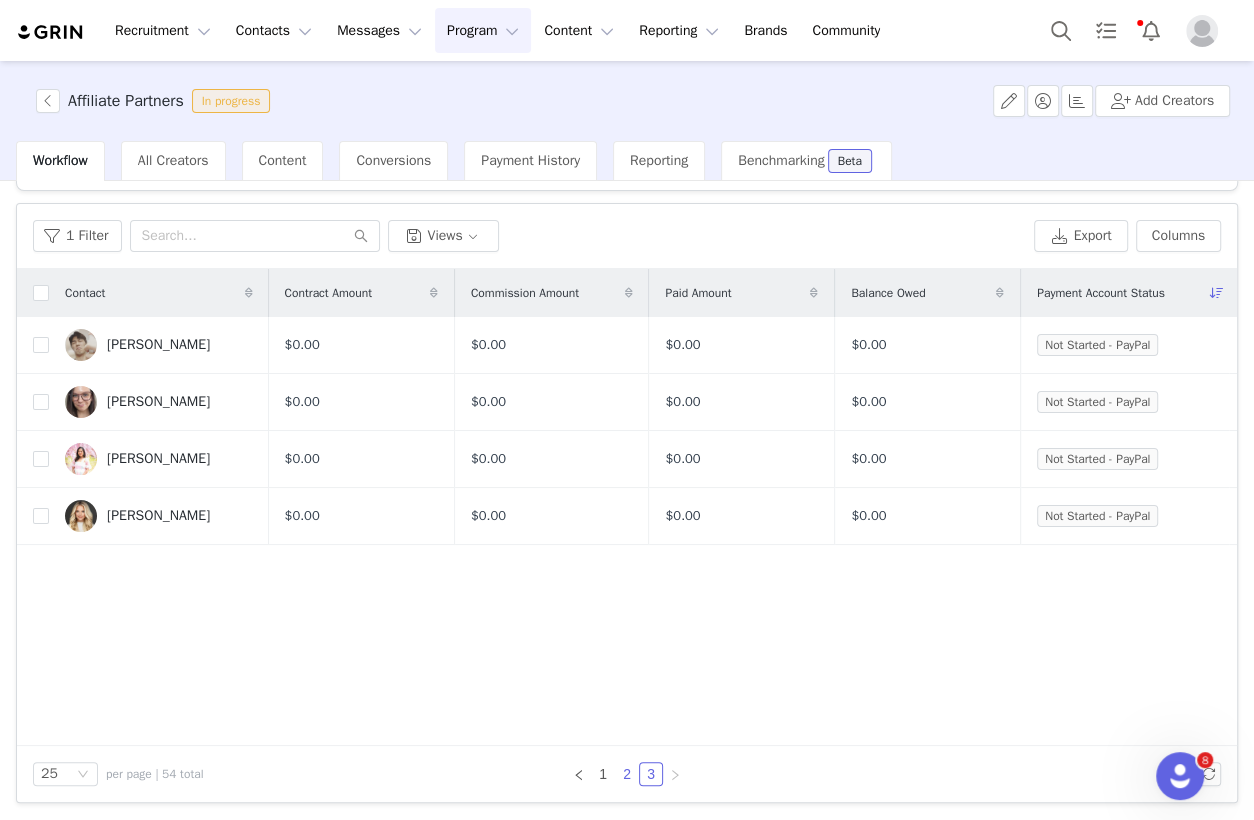 click on "2" at bounding box center (627, 774) 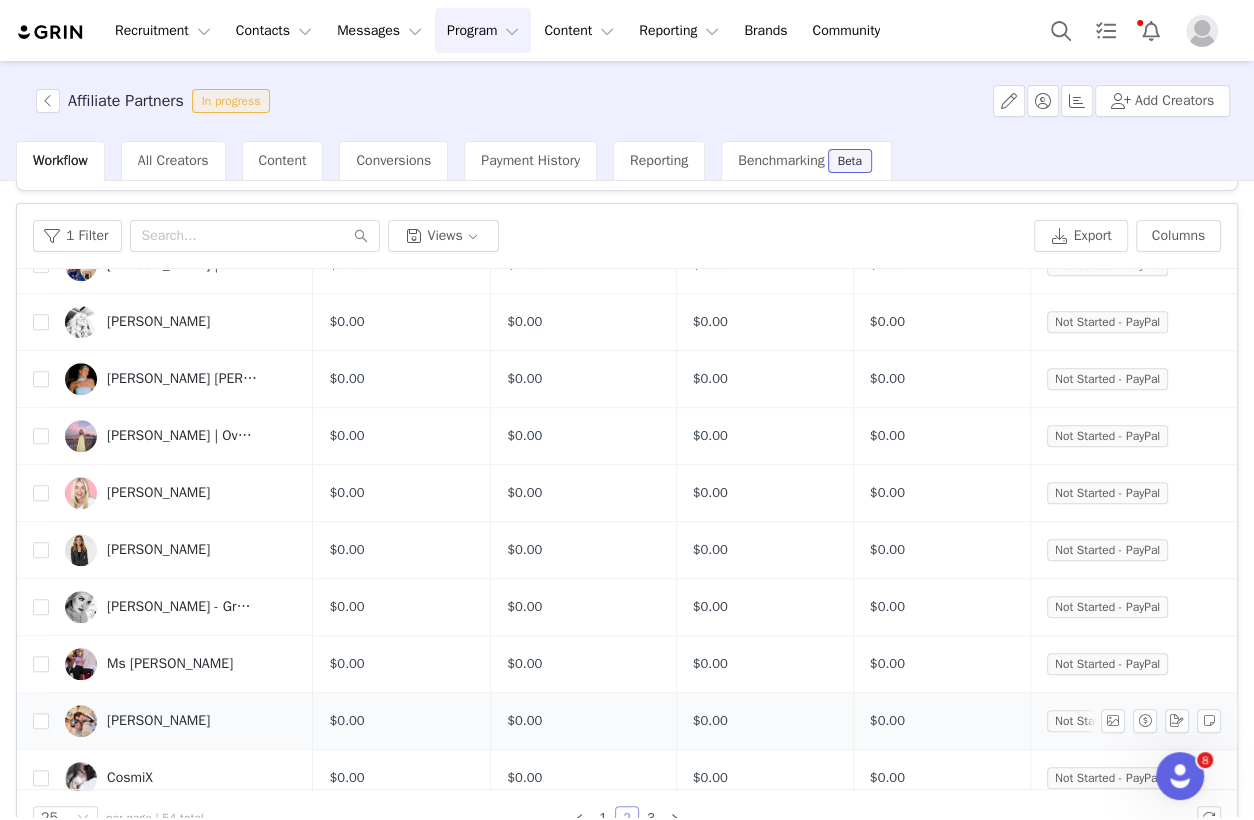 scroll, scrollTop: 940, scrollLeft: 0, axis: vertical 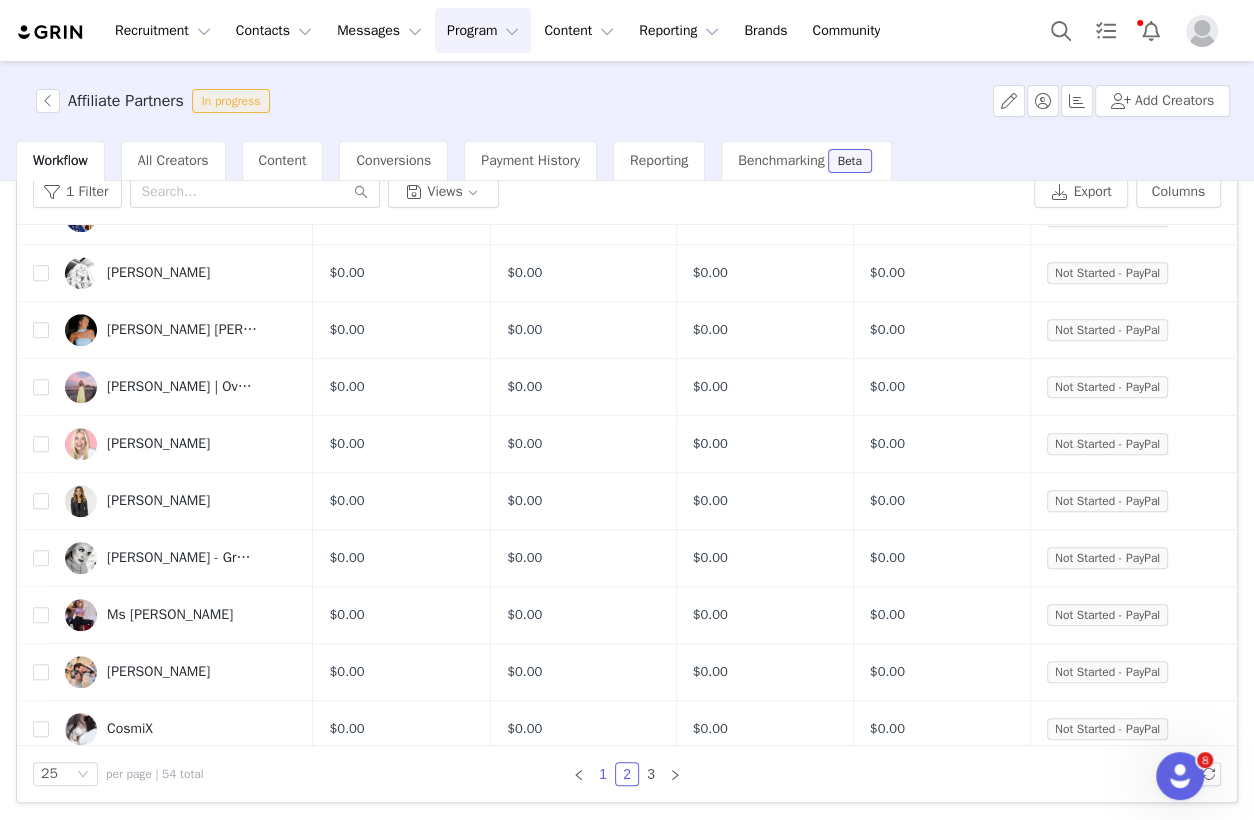 click on "1" at bounding box center [603, 774] 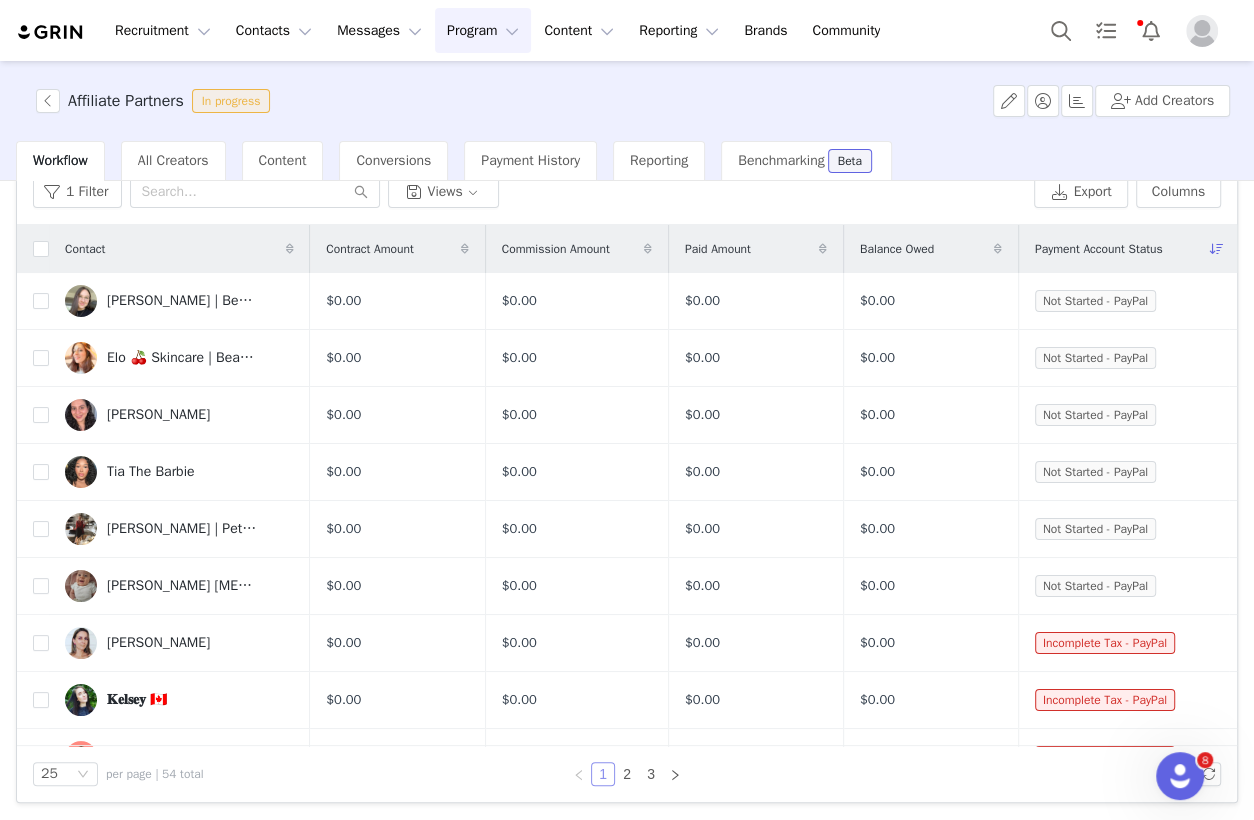 scroll, scrollTop: 940, scrollLeft: 0, axis: vertical 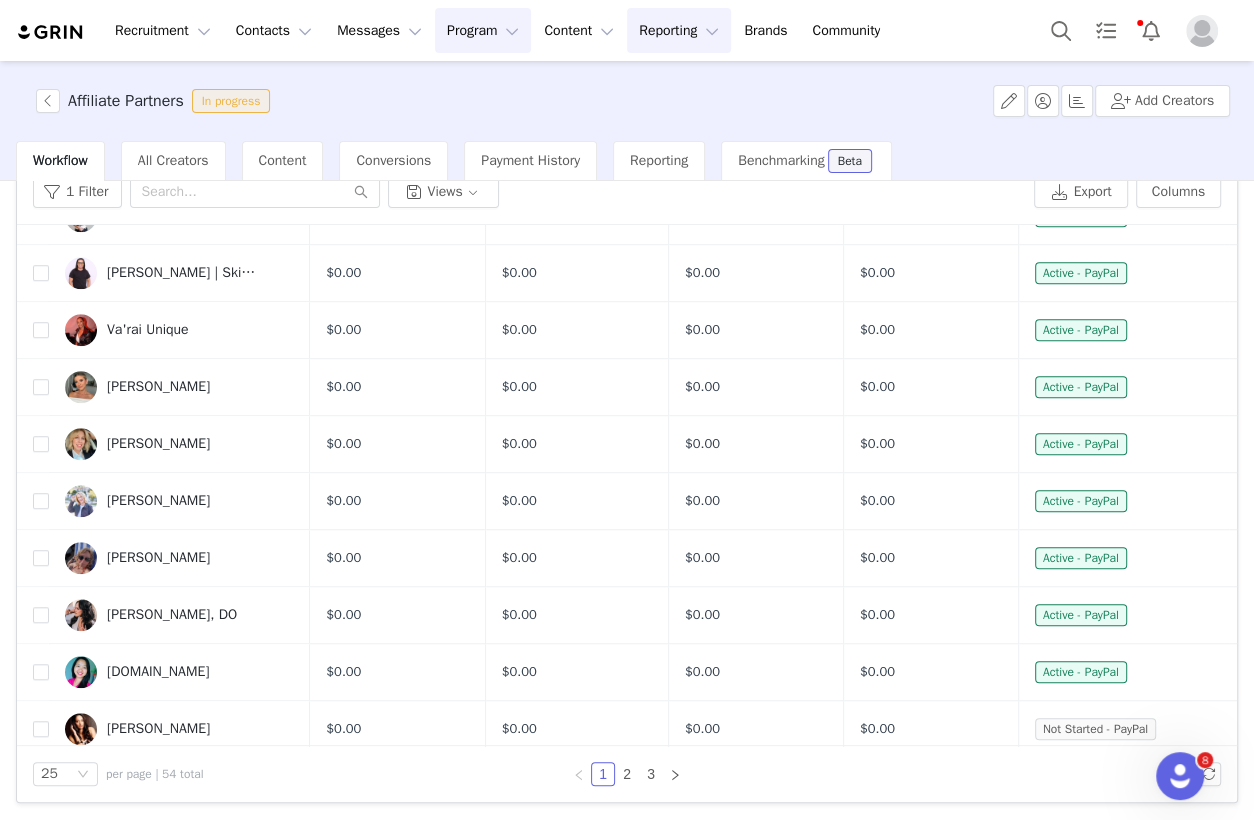 click on "Reporting Reporting" at bounding box center [679, 30] 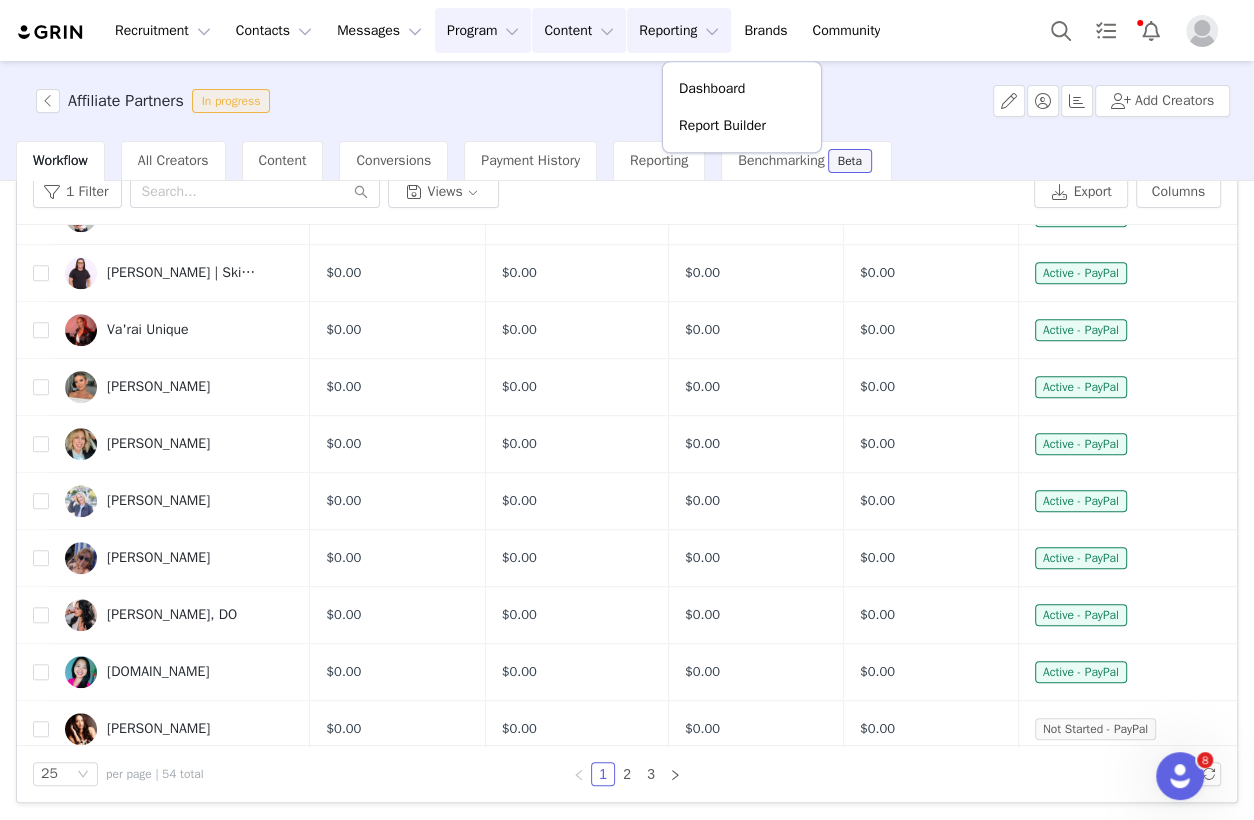 click on "Content Content" at bounding box center (579, 30) 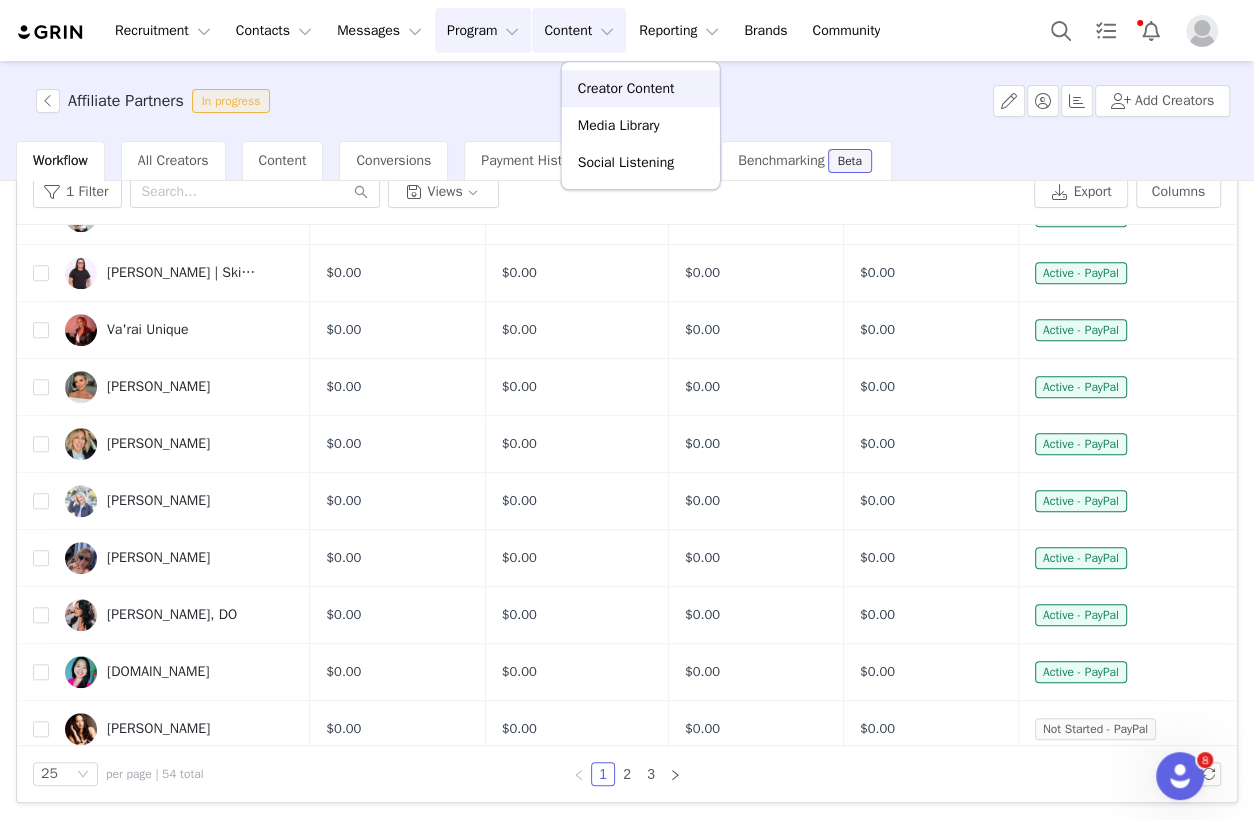 click on "Creator Content" at bounding box center (626, 88) 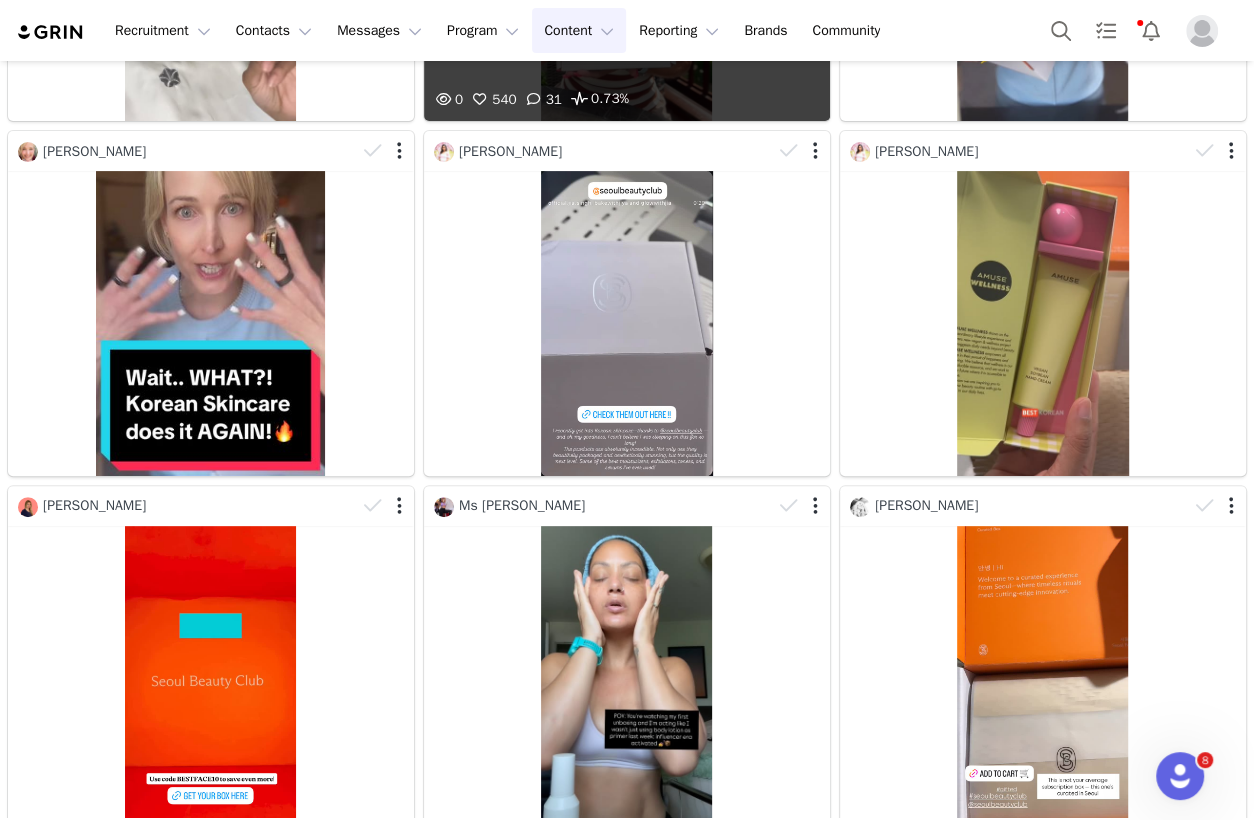 scroll, scrollTop: 0, scrollLeft: 0, axis: both 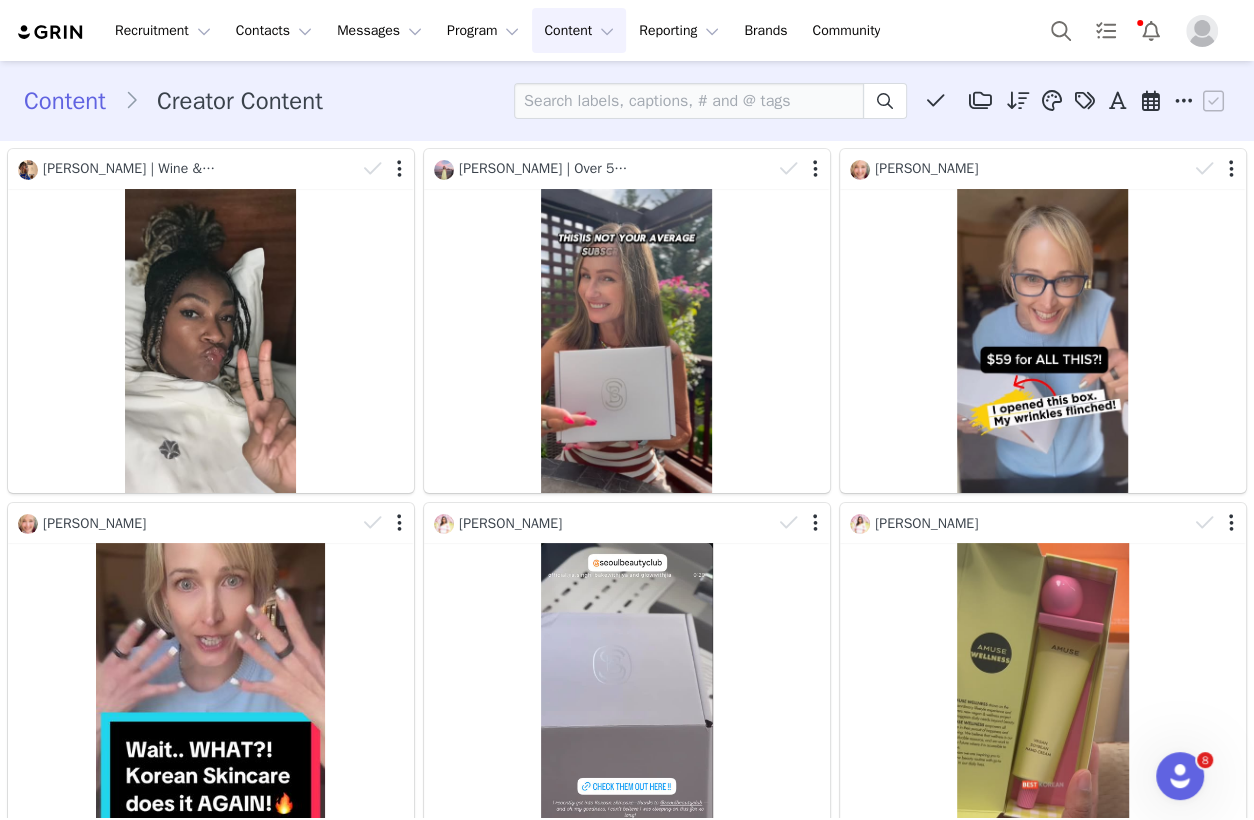 click on "Content Content" at bounding box center (579, 30) 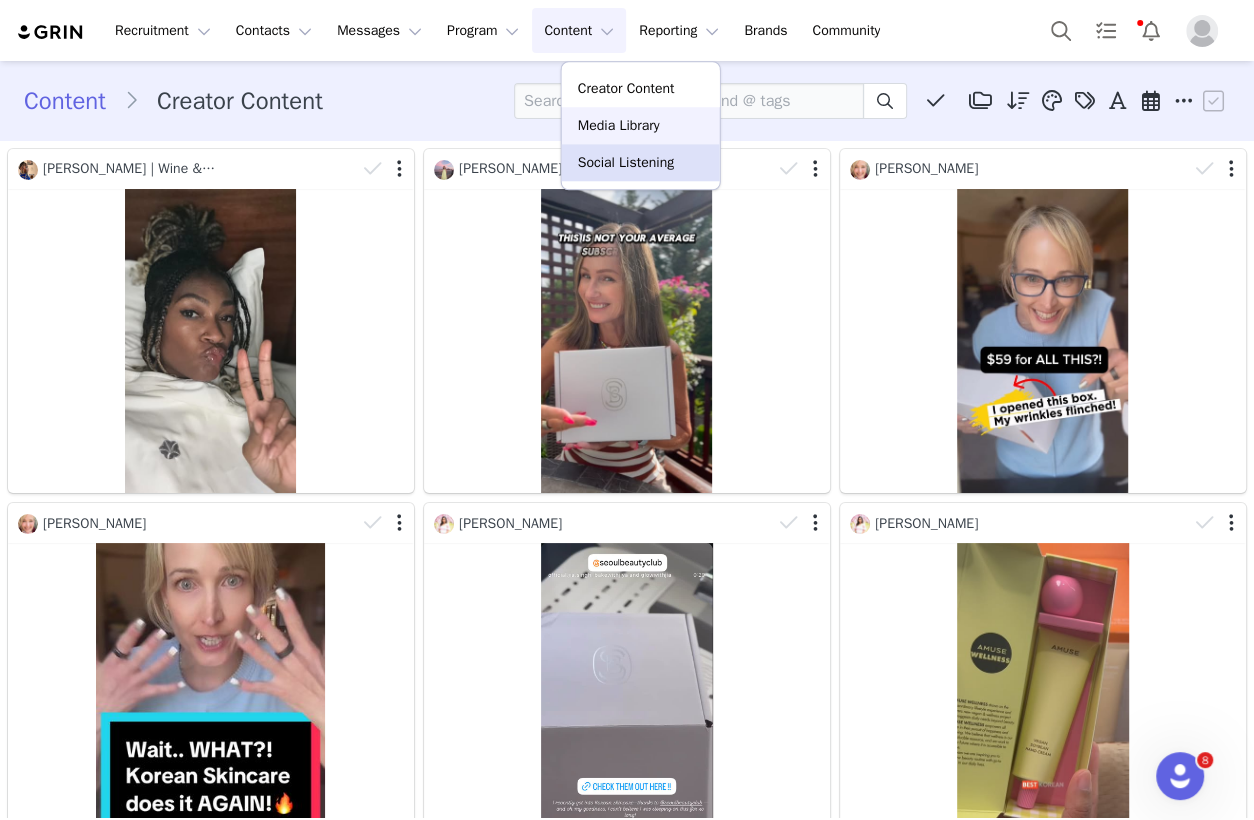 click on "Media Library" at bounding box center (641, 125) 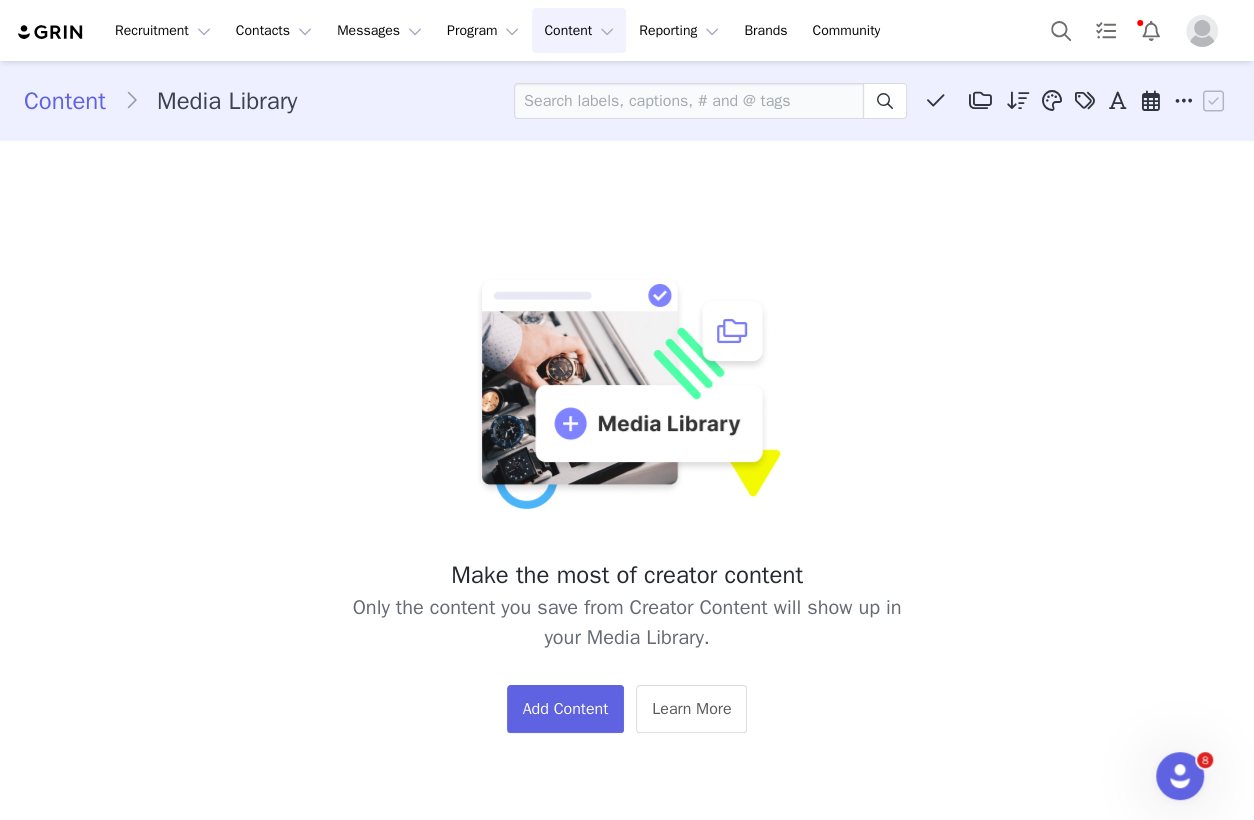 scroll, scrollTop: 50, scrollLeft: 0, axis: vertical 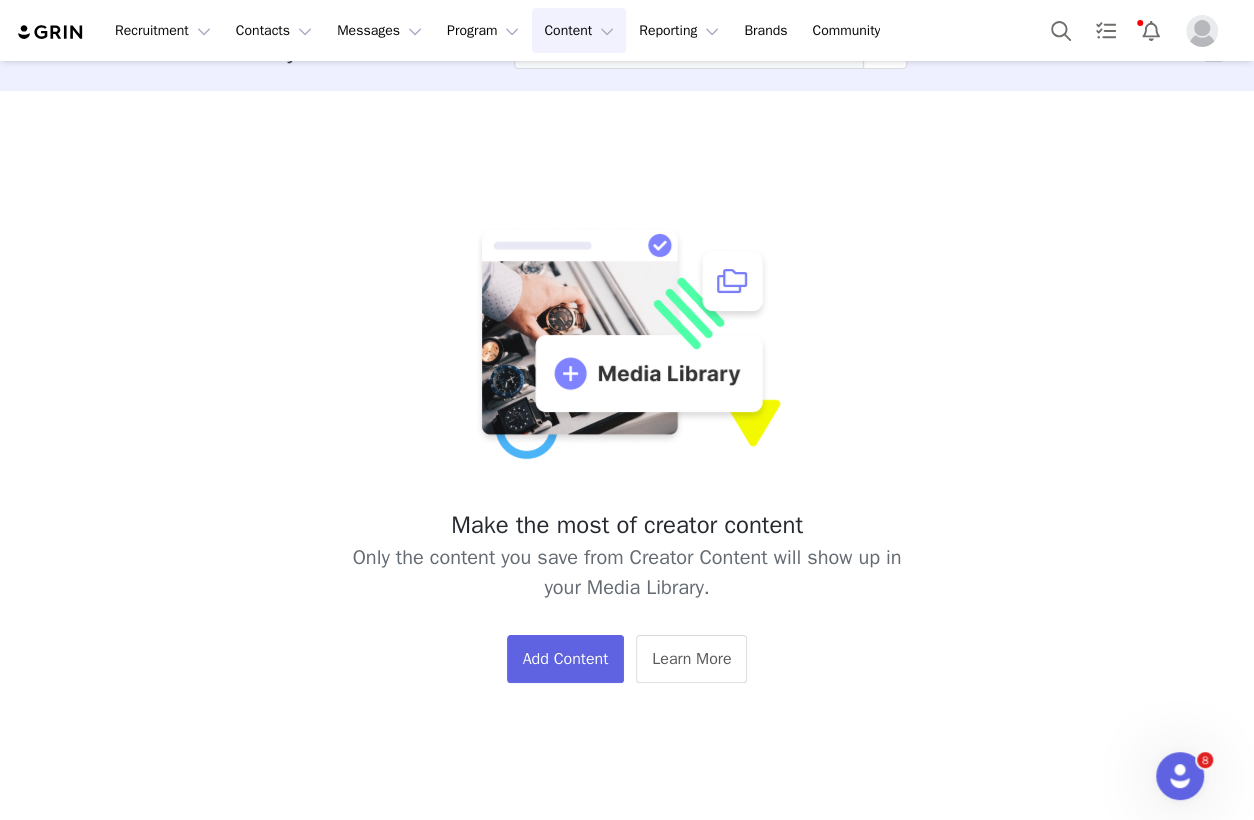 click on "Content Content" at bounding box center [579, 30] 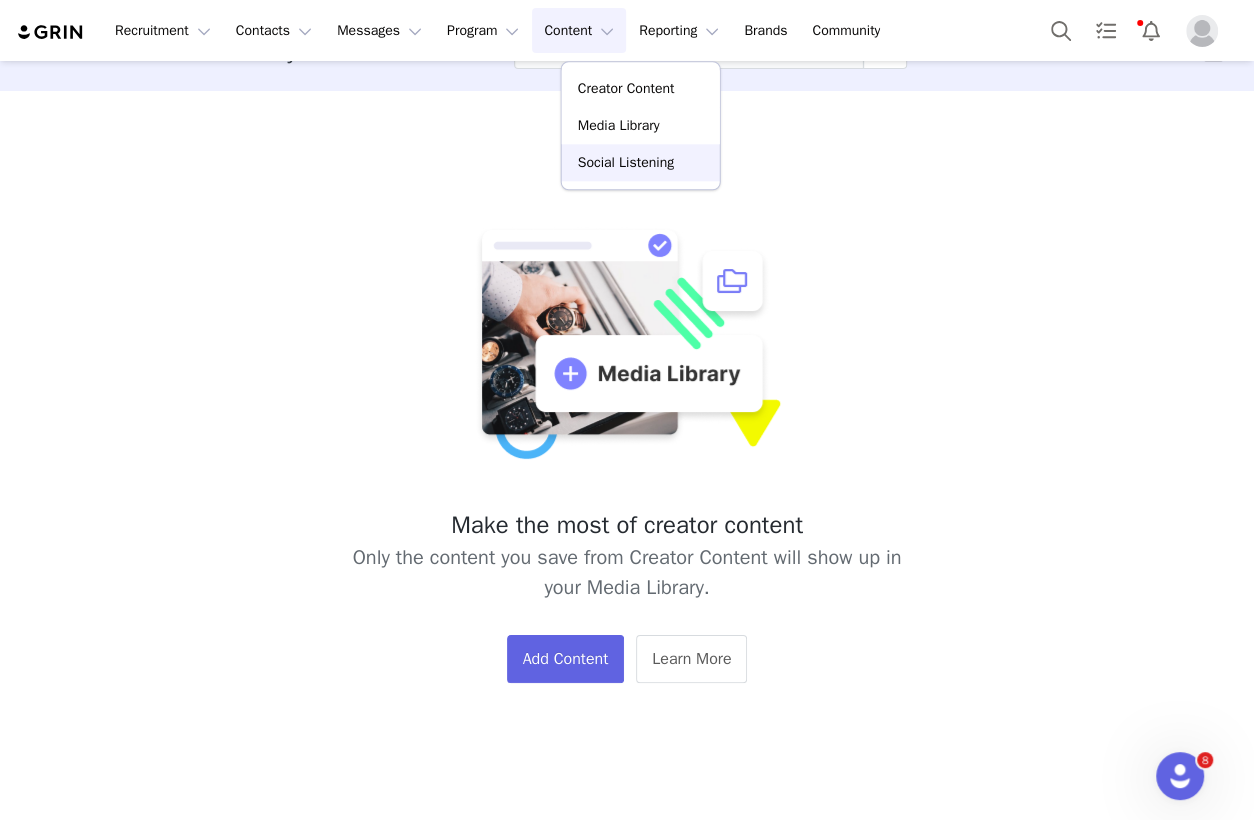 click on "Social Listening" at bounding box center (626, 162) 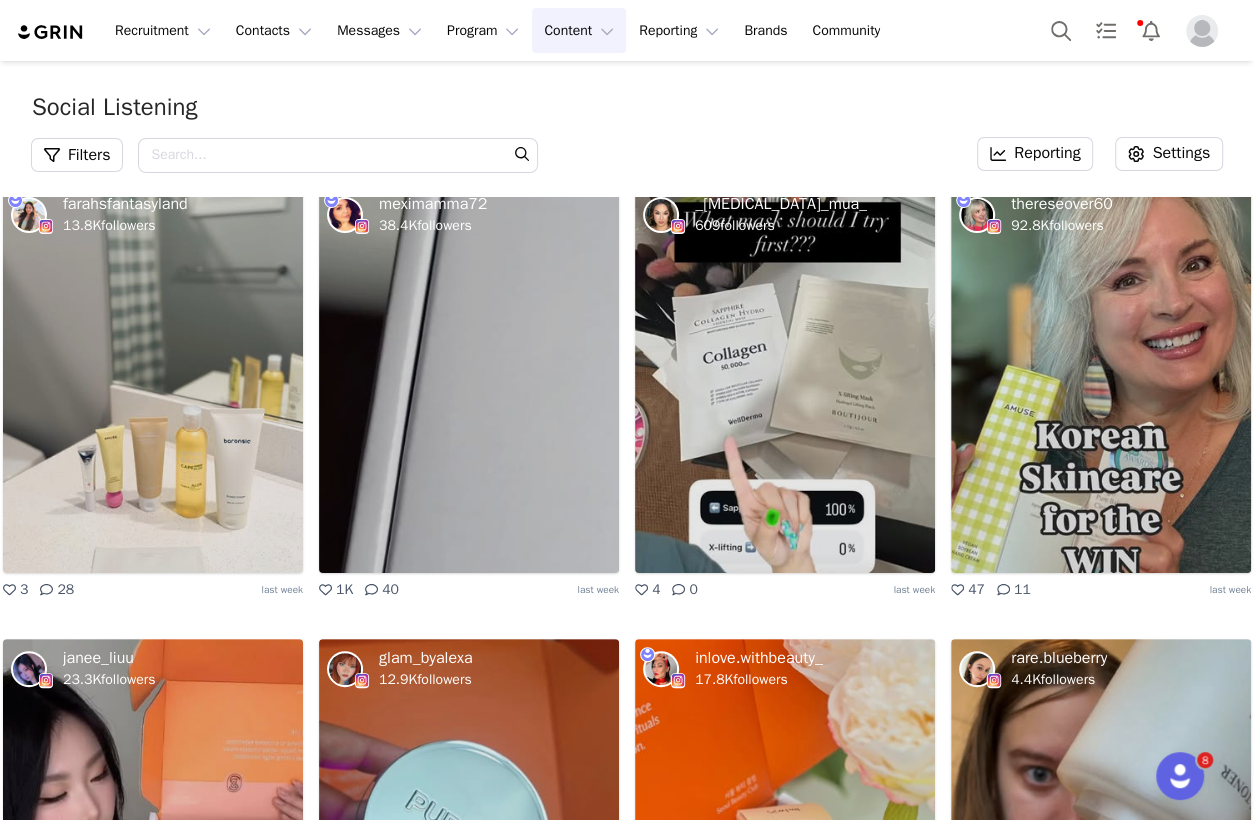 scroll, scrollTop: 0, scrollLeft: 0, axis: both 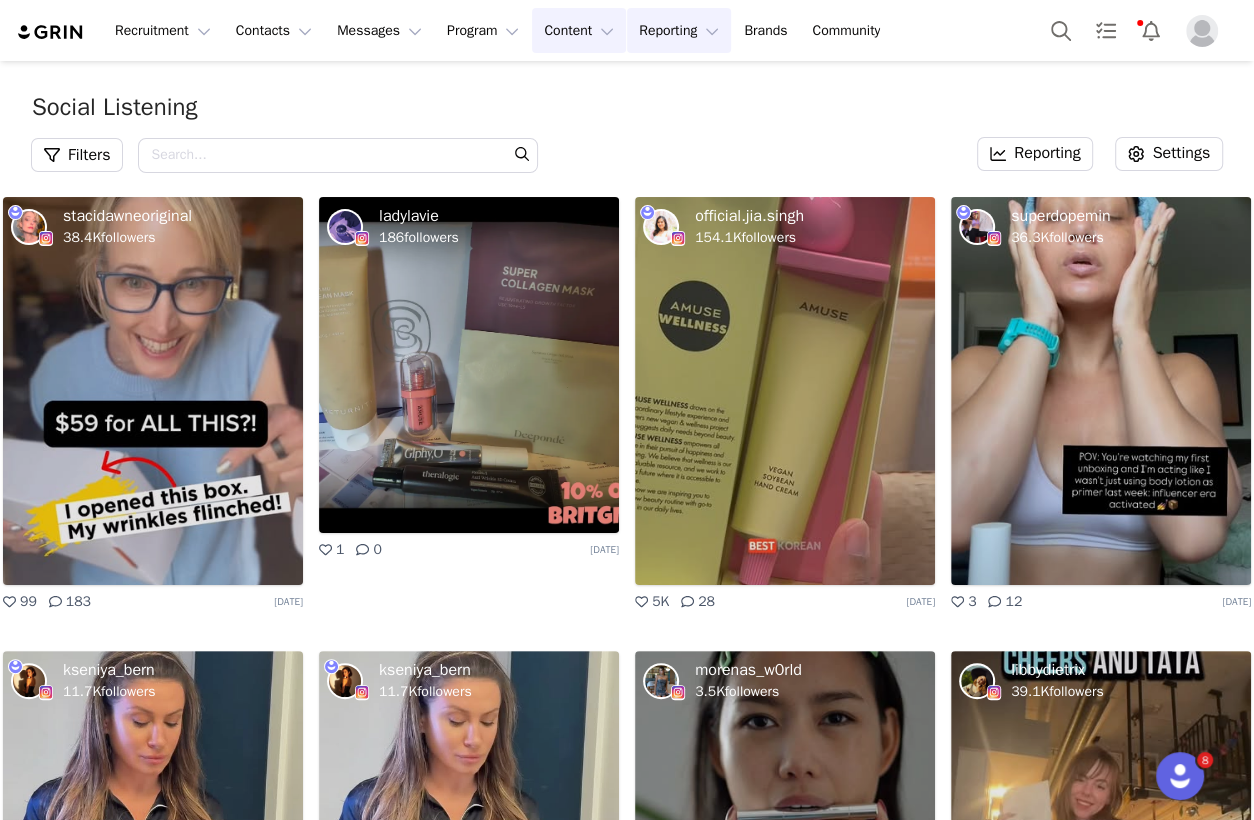 click on "Reporting Reporting" at bounding box center [679, 30] 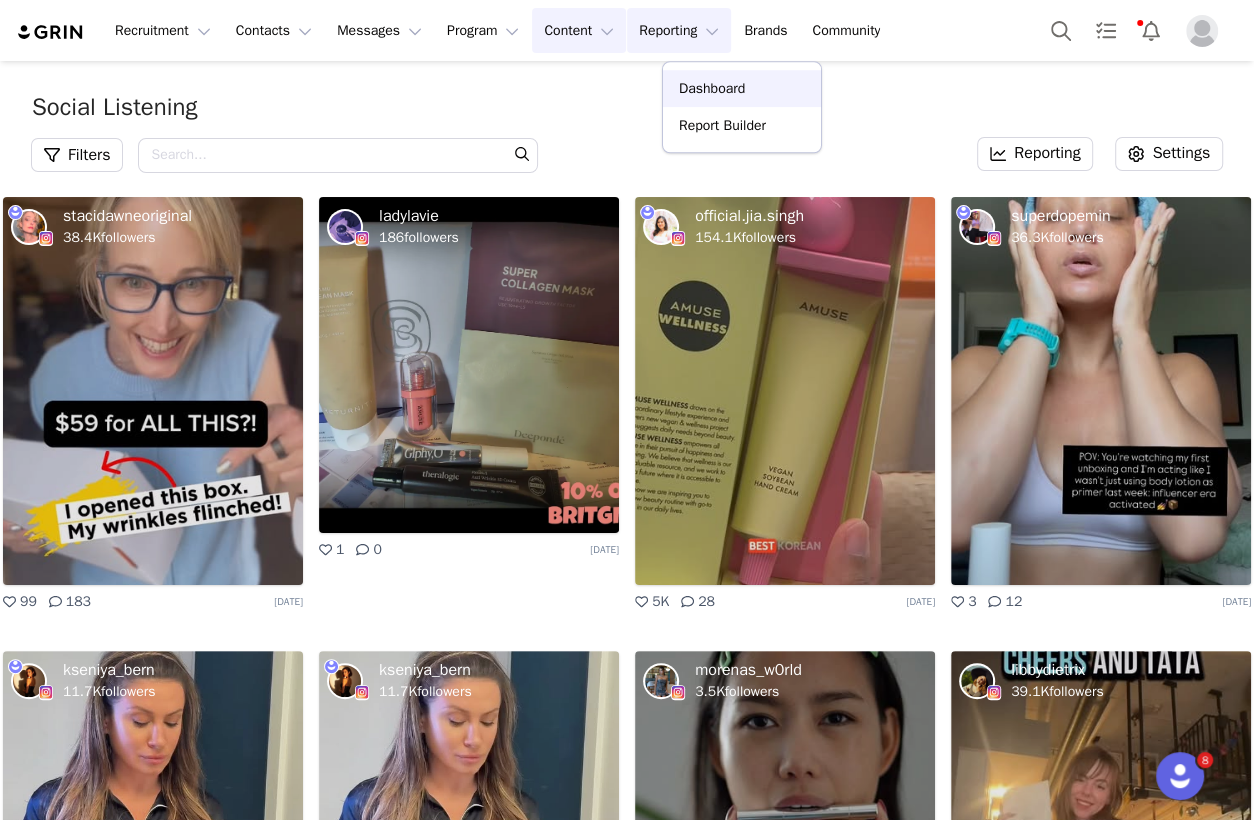 click on "Dashboard" at bounding box center [742, 88] 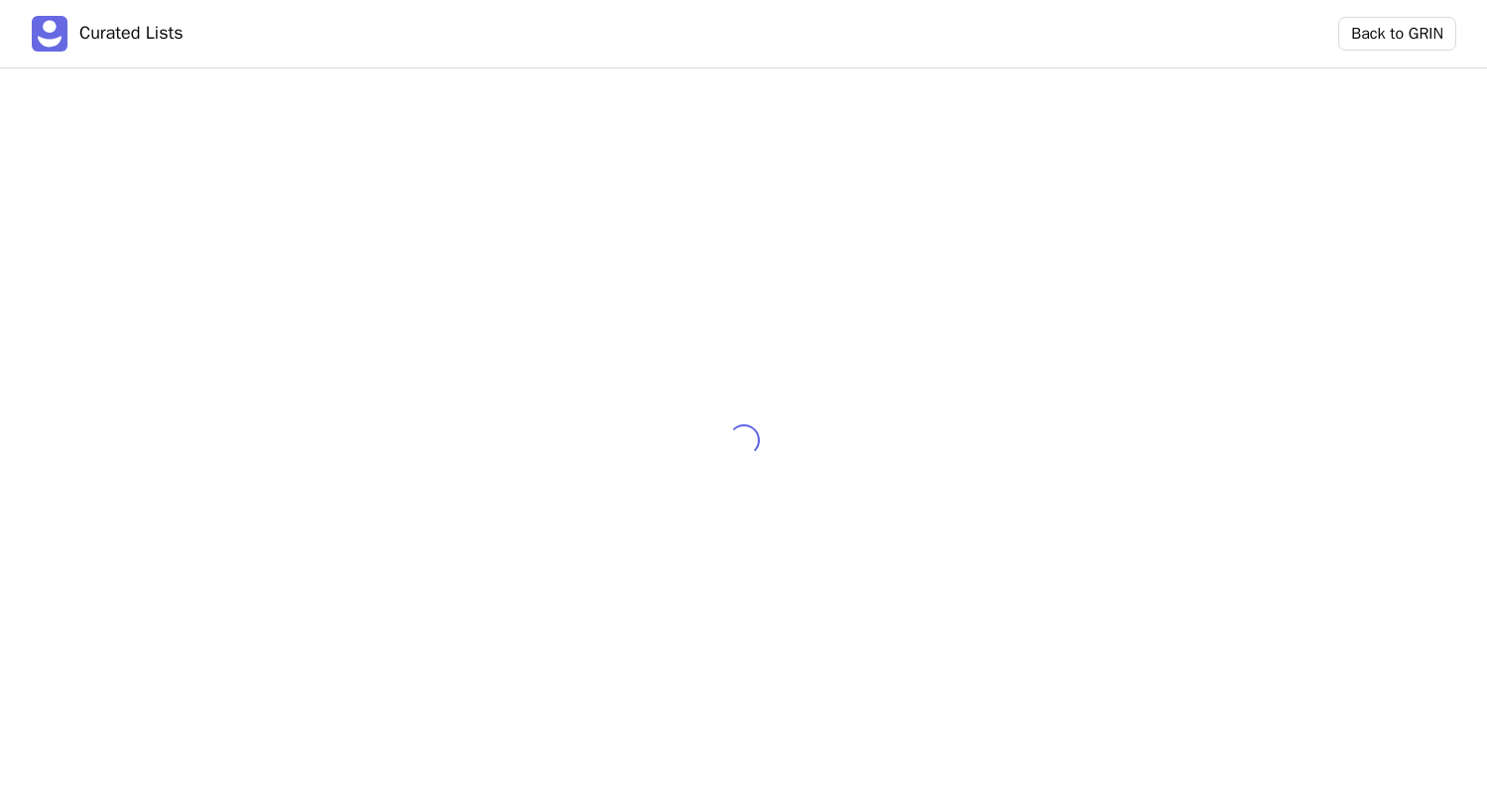 scroll, scrollTop: 0, scrollLeft: 0, axis: both 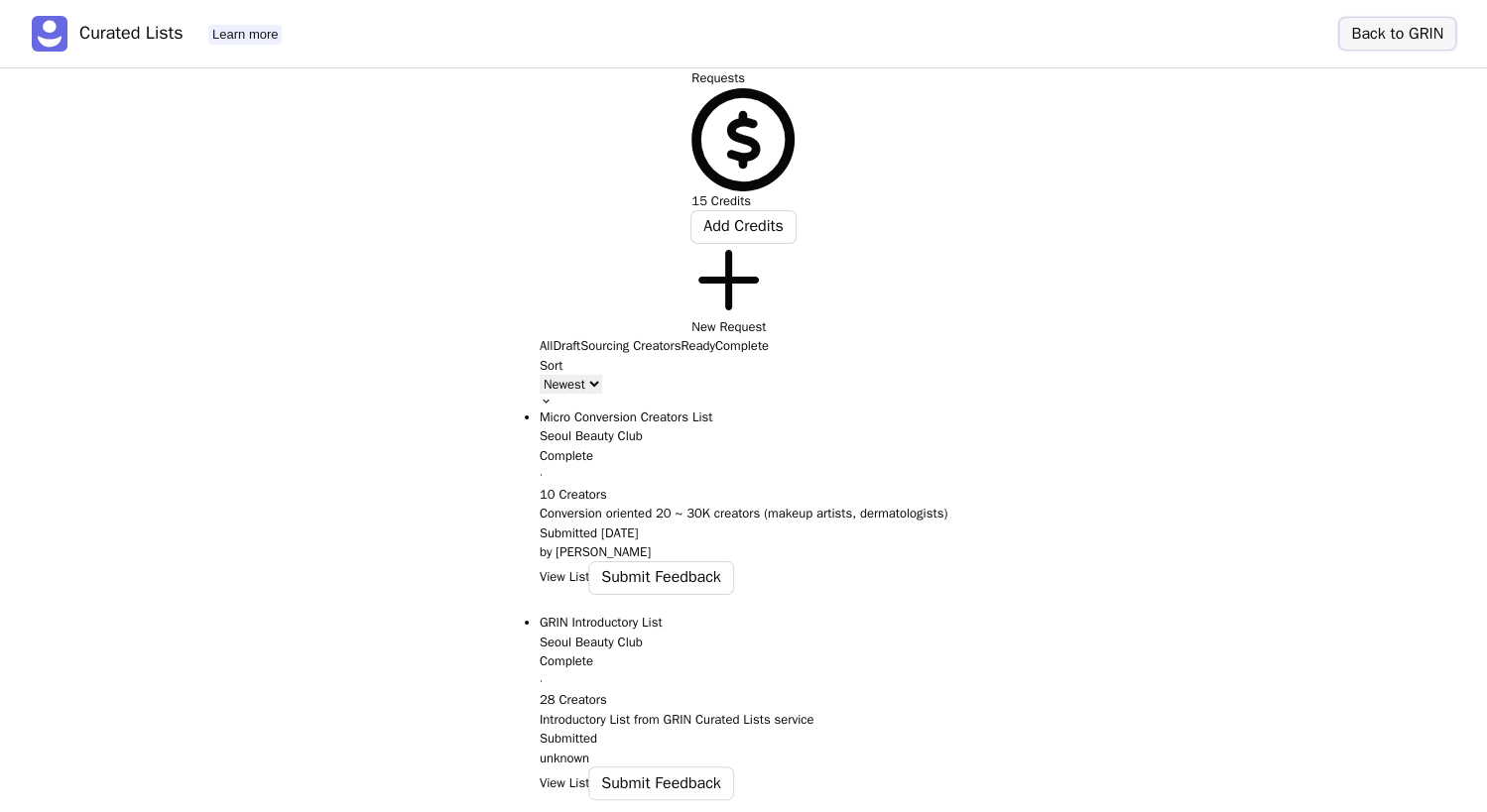 click on "Back to GRIN" at bounding box center (1397, 34) 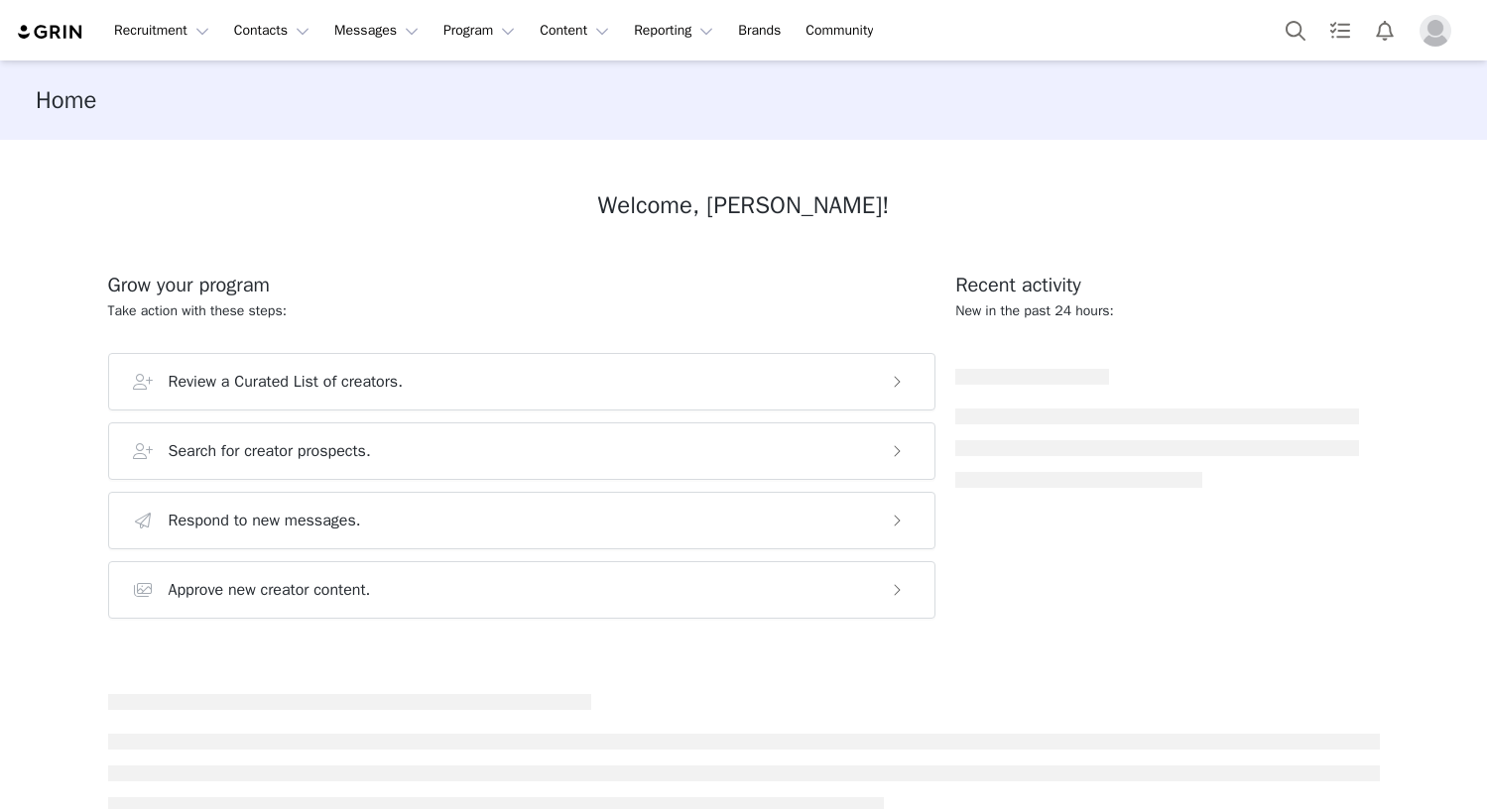 scroll, scrollTop: 0, scrollLeft: 0, axis: both 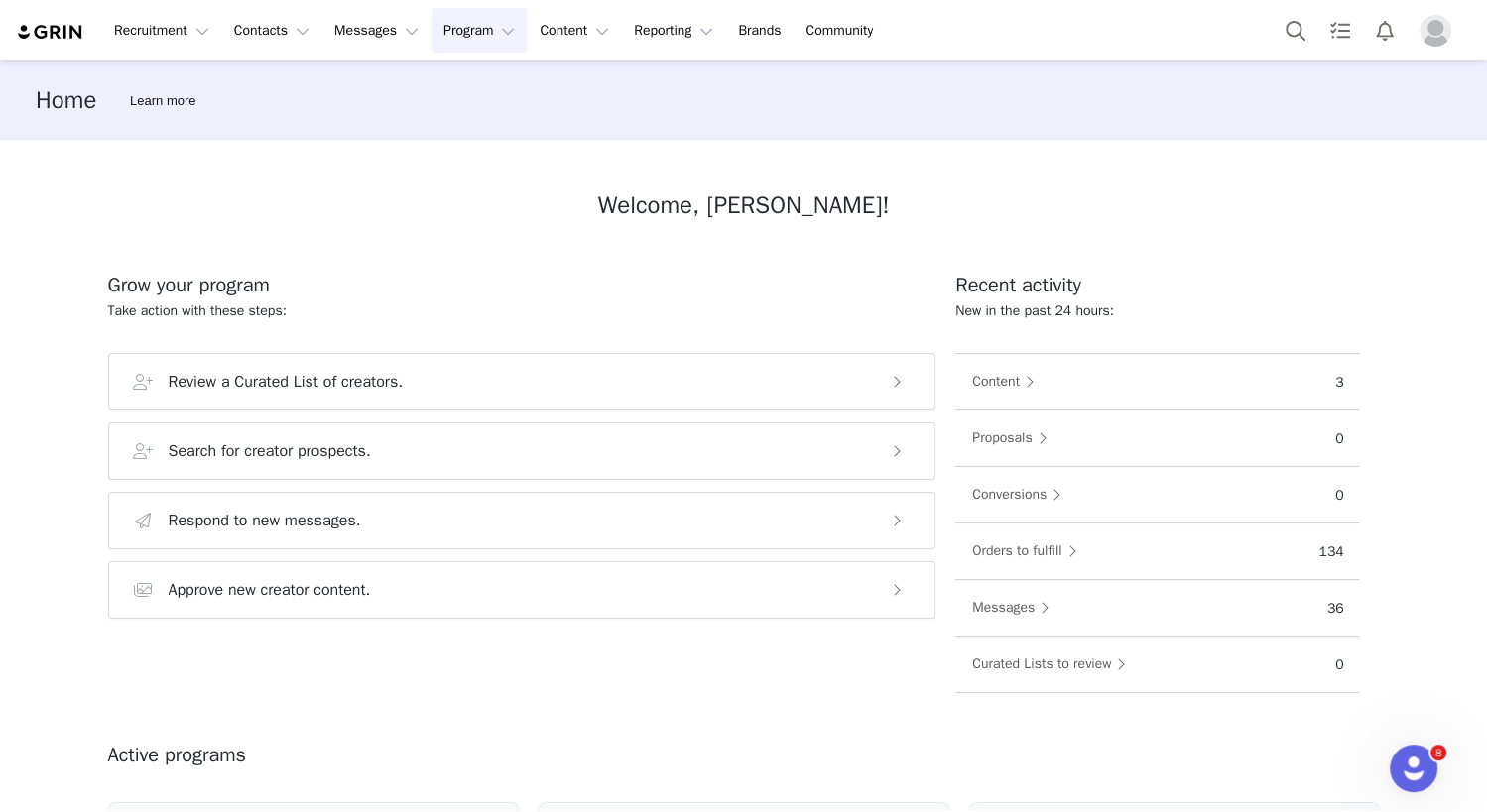 click on "Program Program" at bounding box center [479, 30] 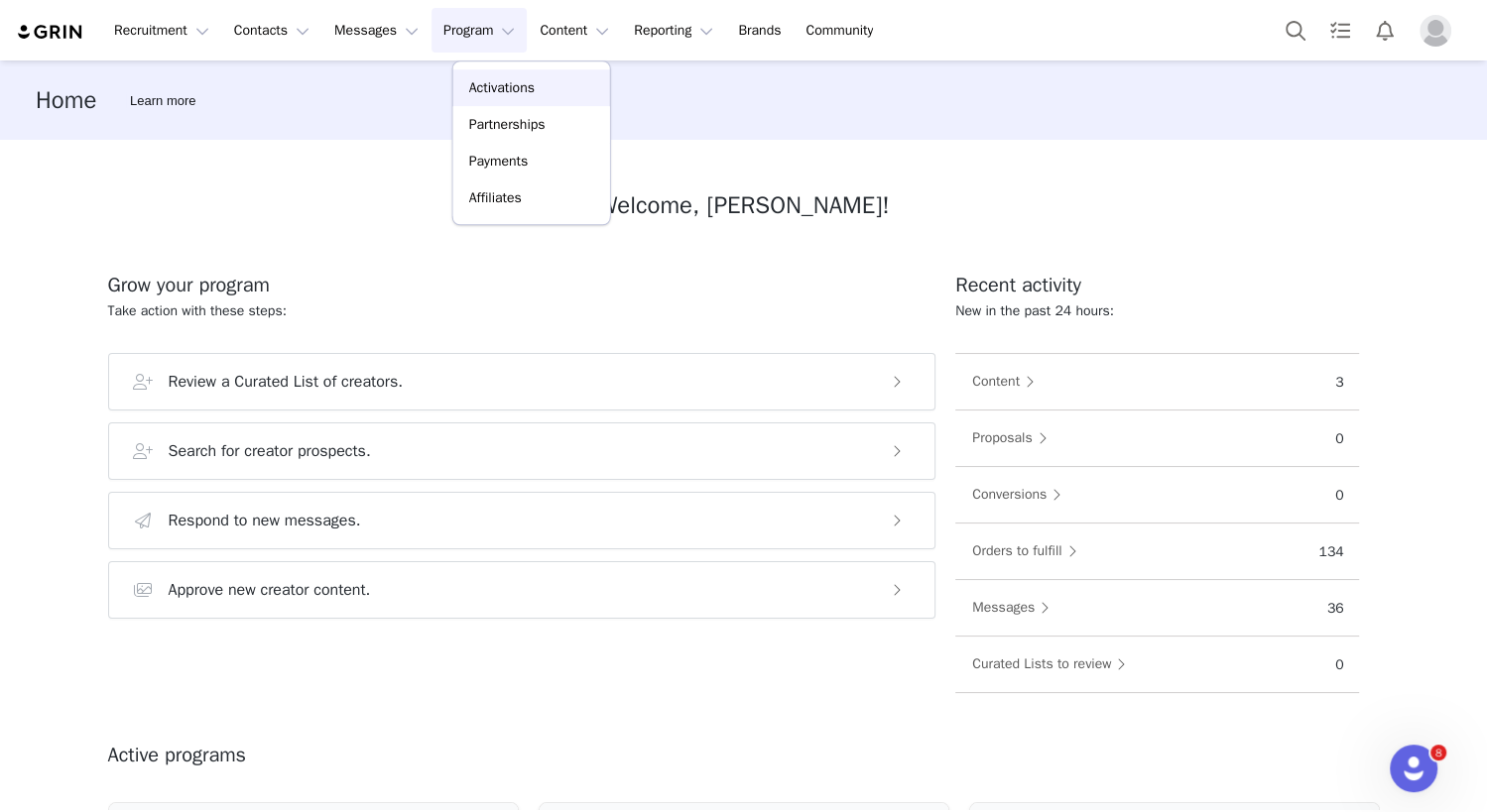 click on "Activations" at bounding box center (502, 87) 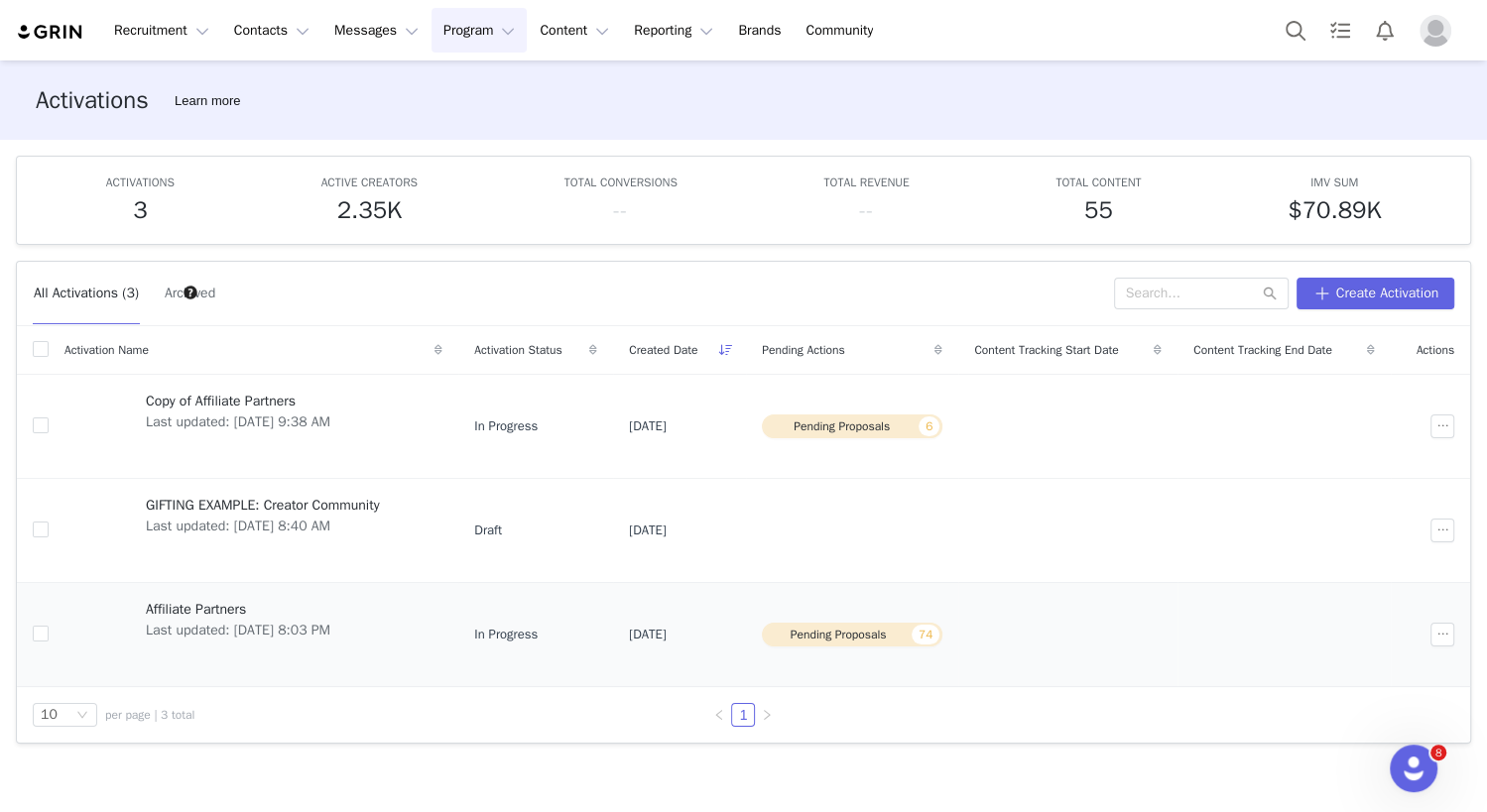 click on "Last updated: [DATE] 8:03 PM" at bounding box center [238, 630] 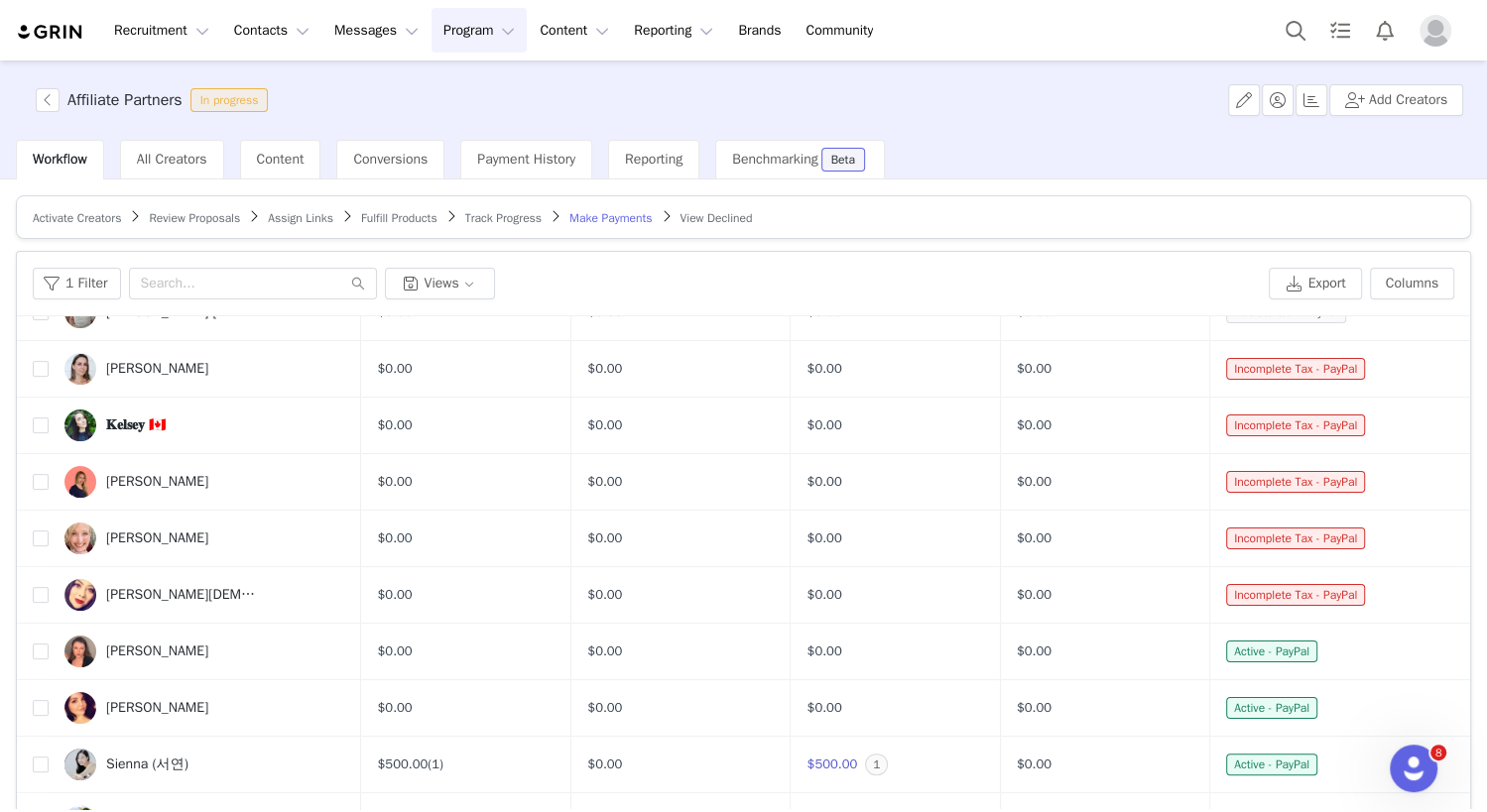 scroll, scrollTop: 0, scrollLeft: 0, axis: both 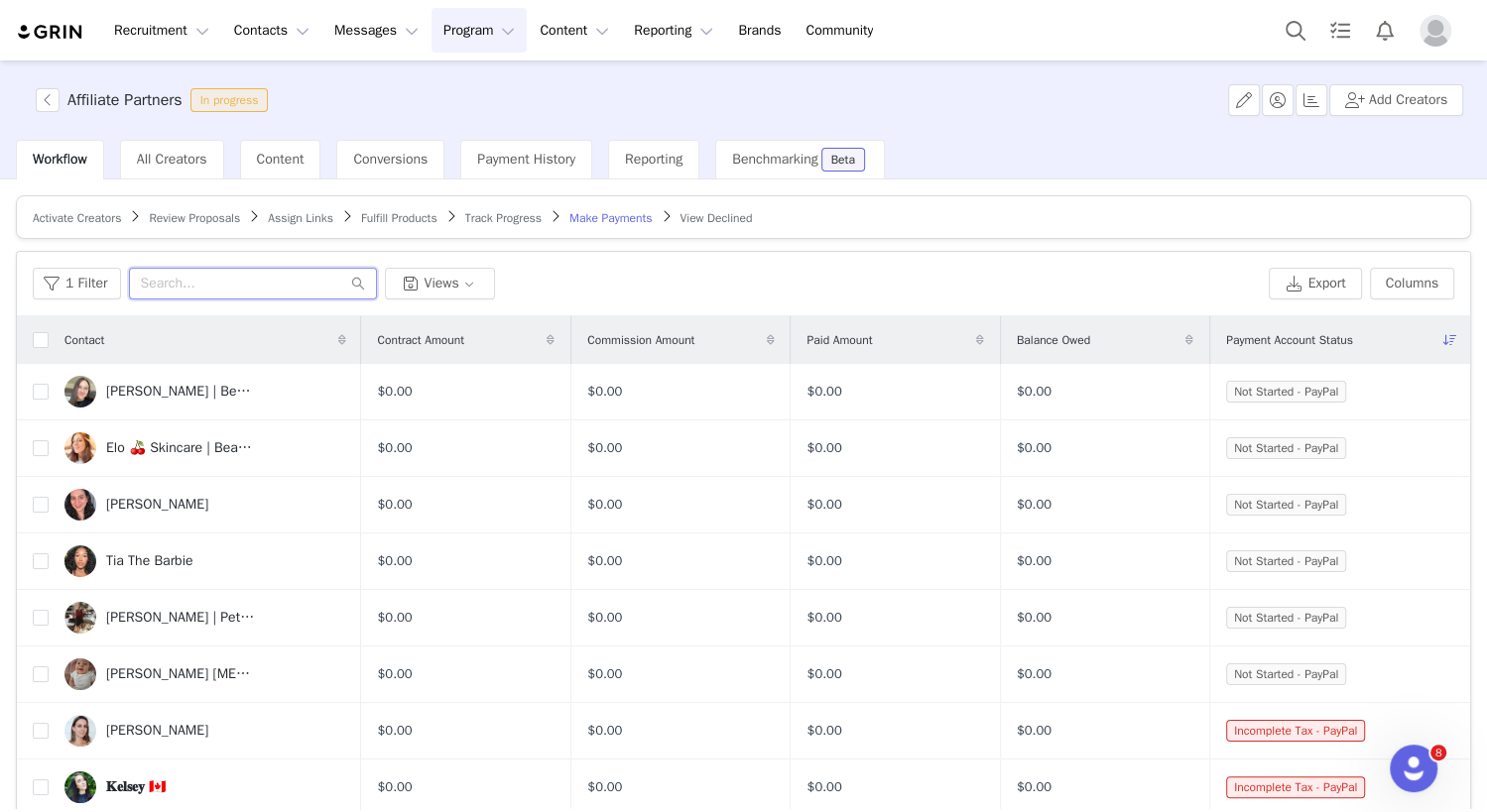 click on "1 Filter Views     Export     Columns" at bounding box center (743, 284) 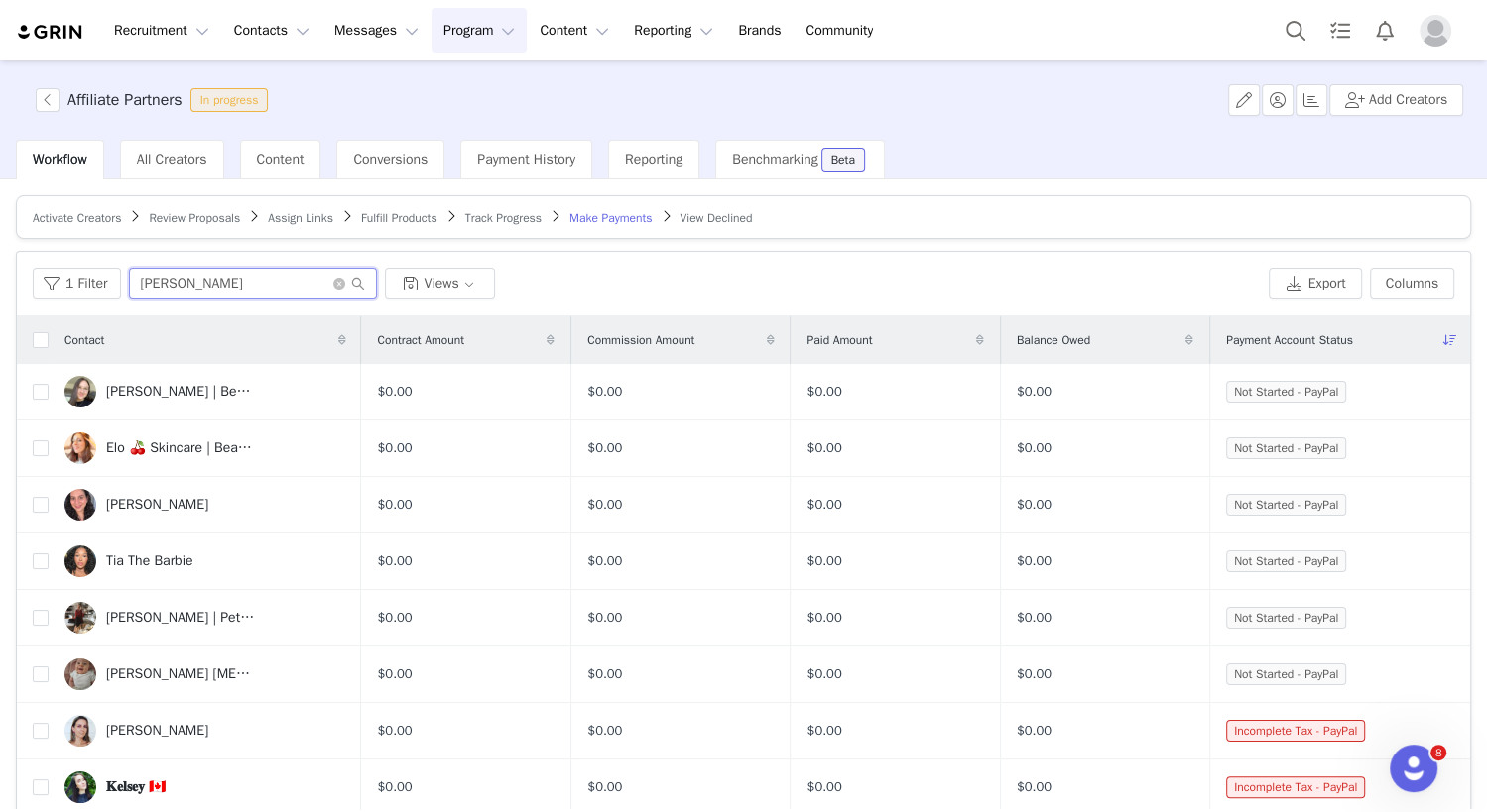 type on "[PERSON_NAME]" 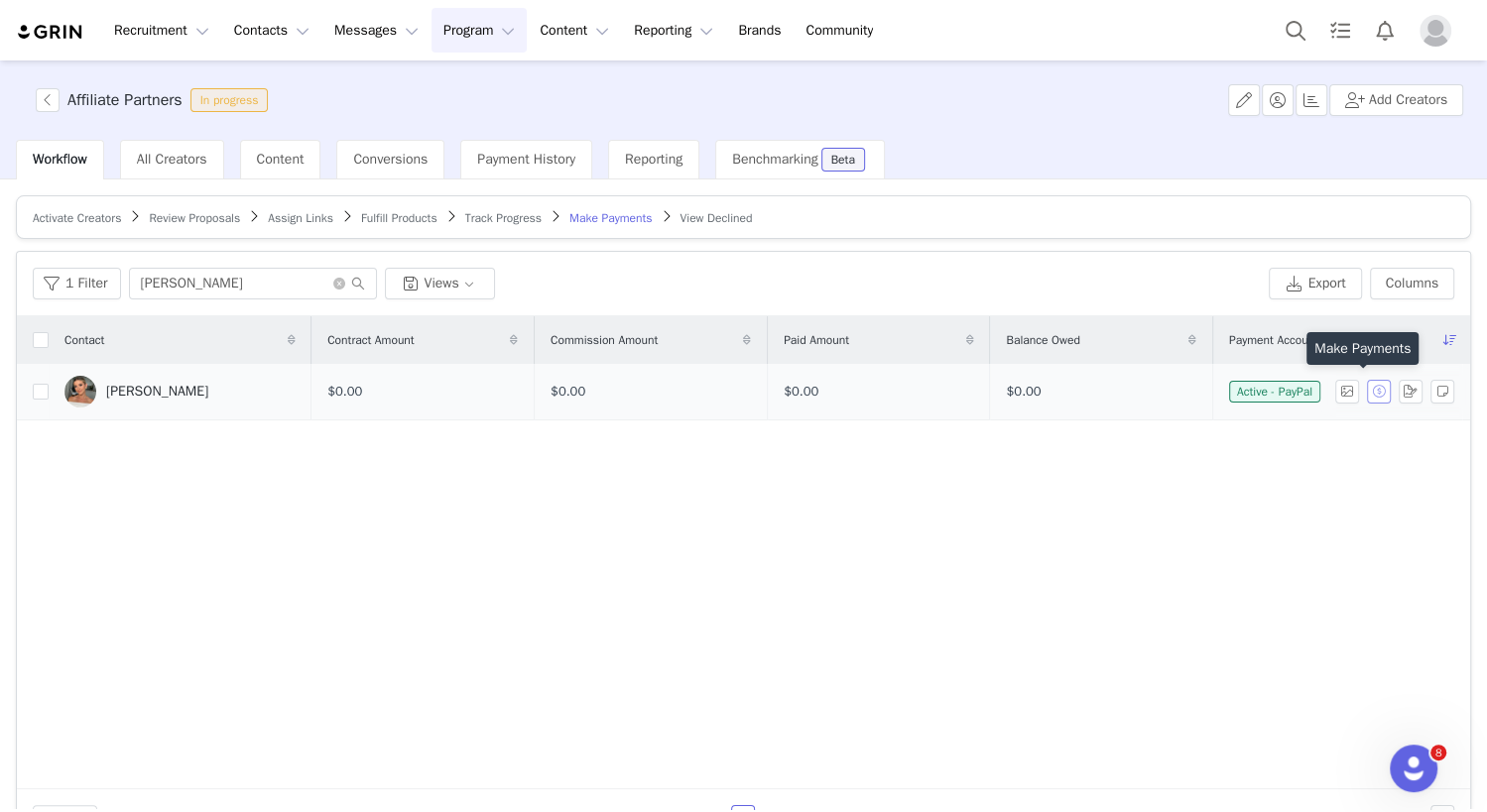 click at bounding box center (1379, 392) 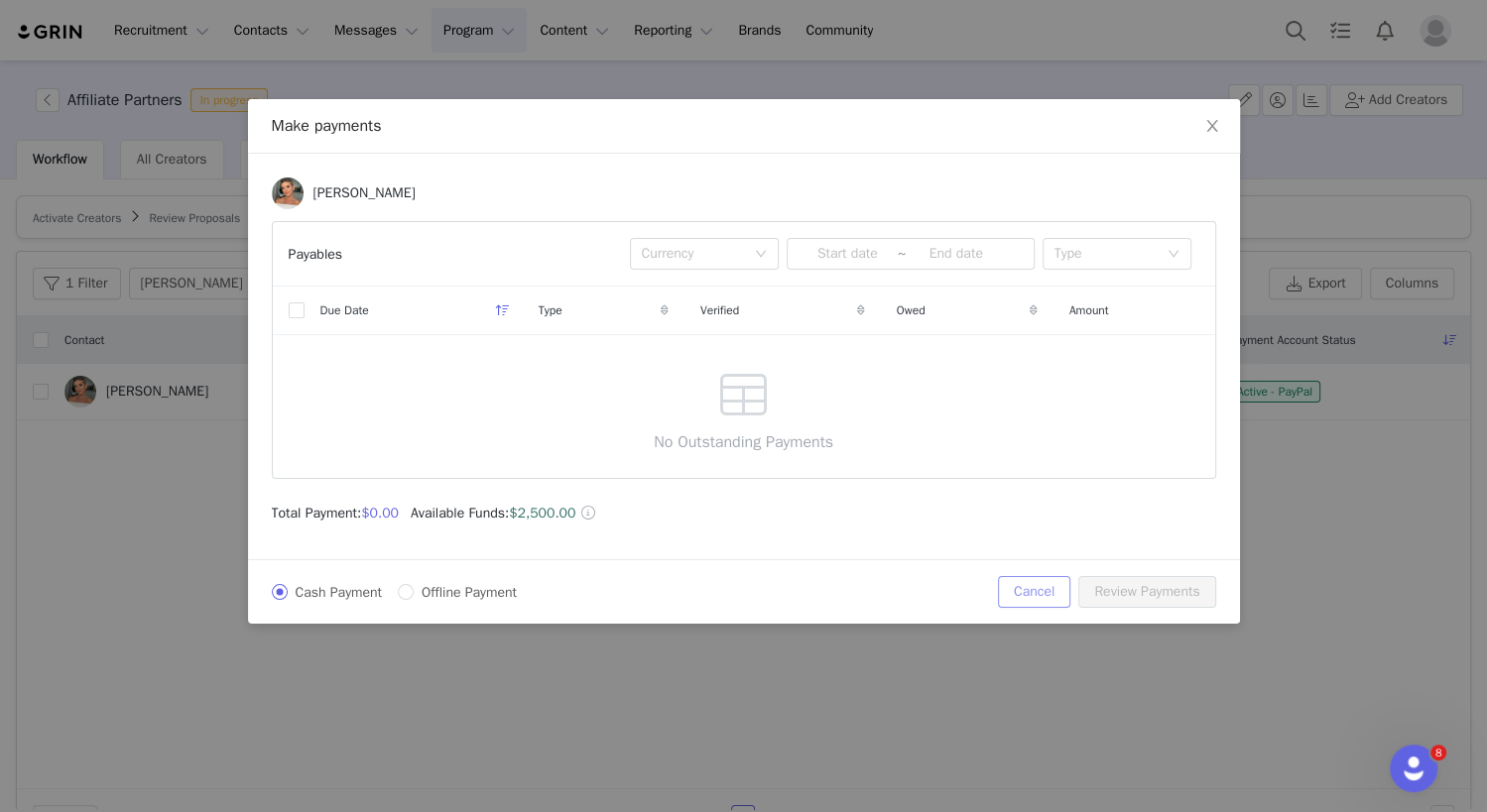 drag, startPoint x: 1028, startPoint y: 592, endPoint x: 1088, endPoint y: 531, distance: 85.56284 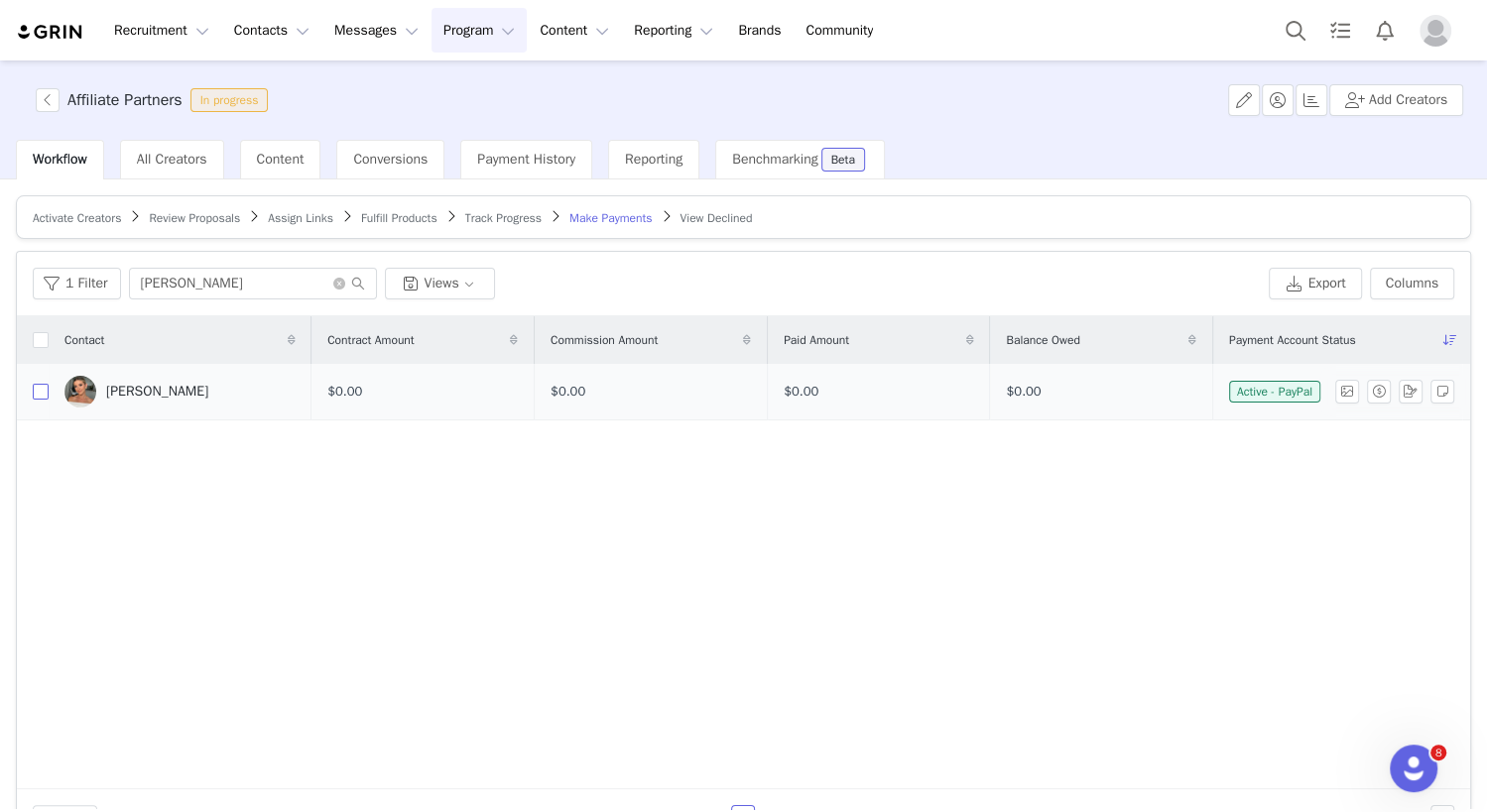 click at bounding box center (41, 392) 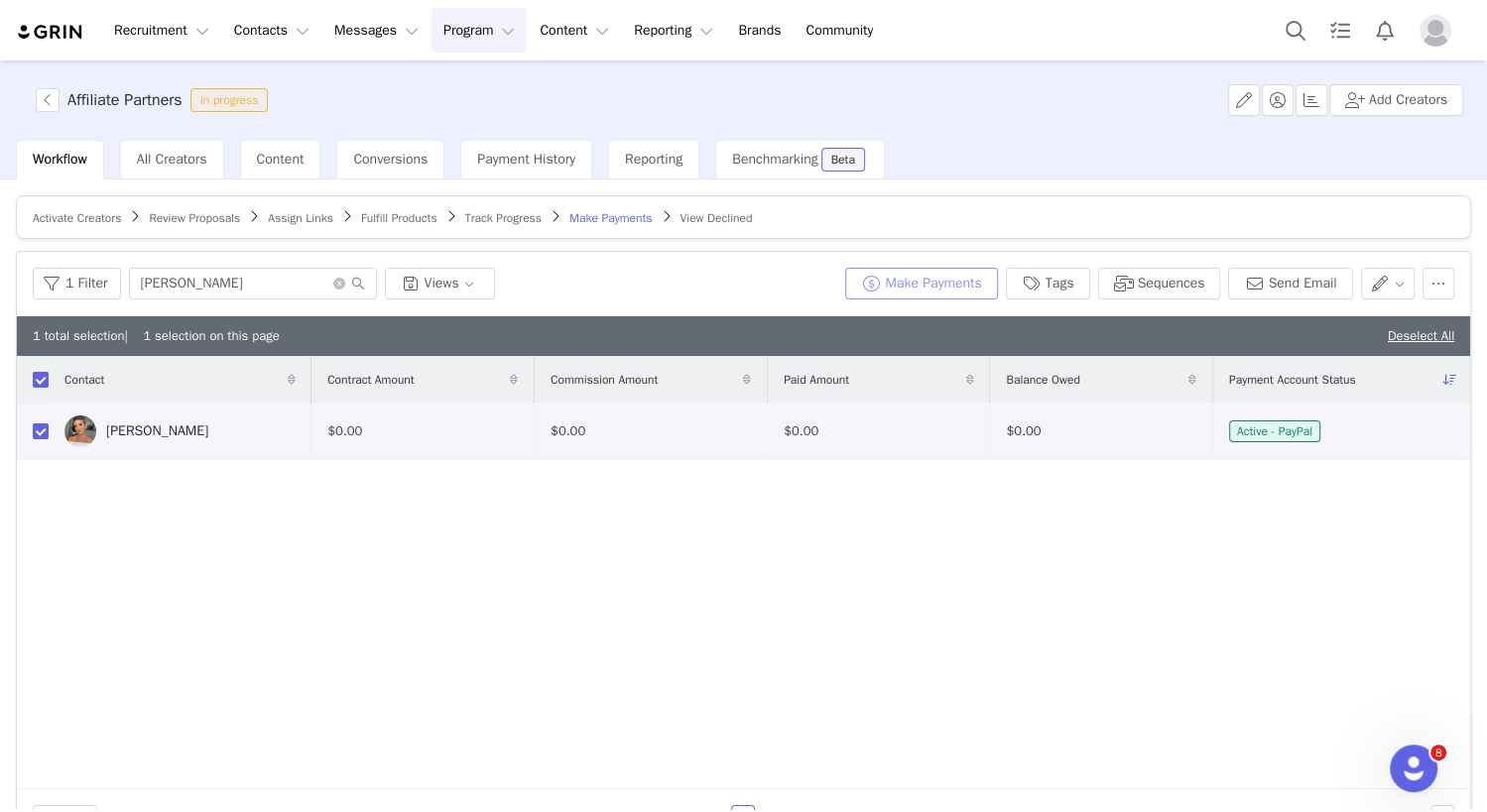 click on "Make Payments" at bounding box center (921, 284) 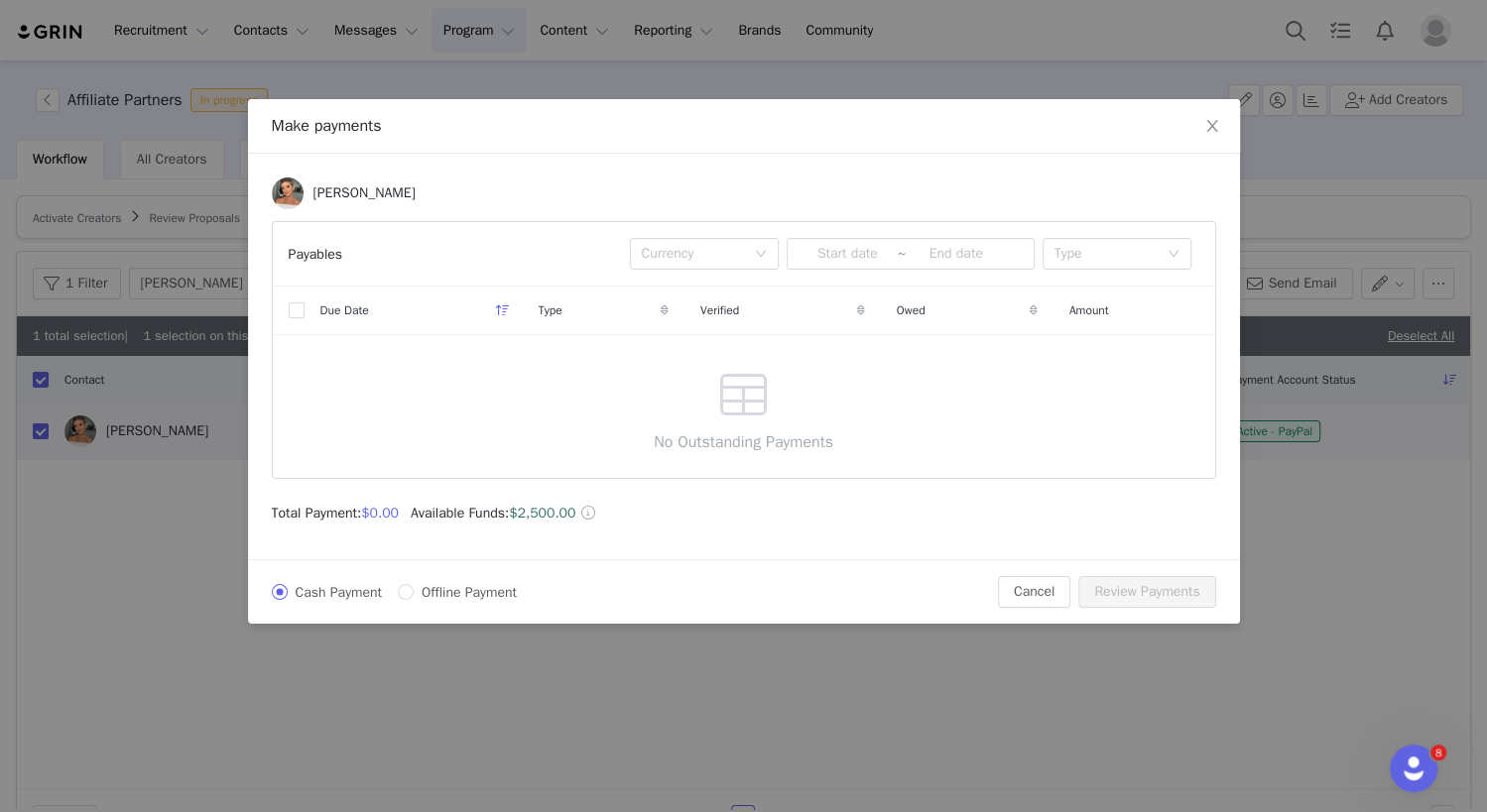 click on "No Outstanding Payments" at bounding box center (743, 406) 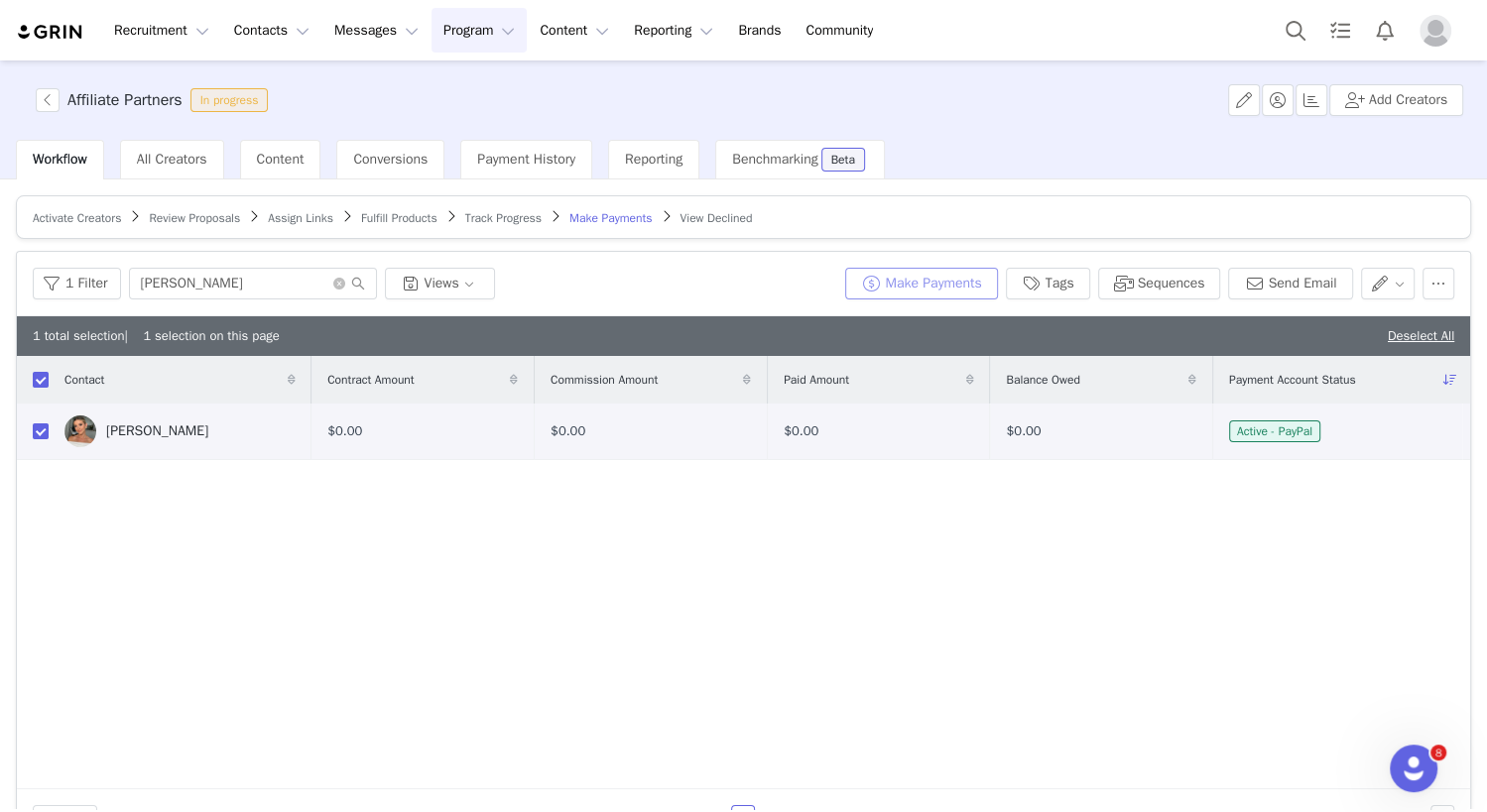 type 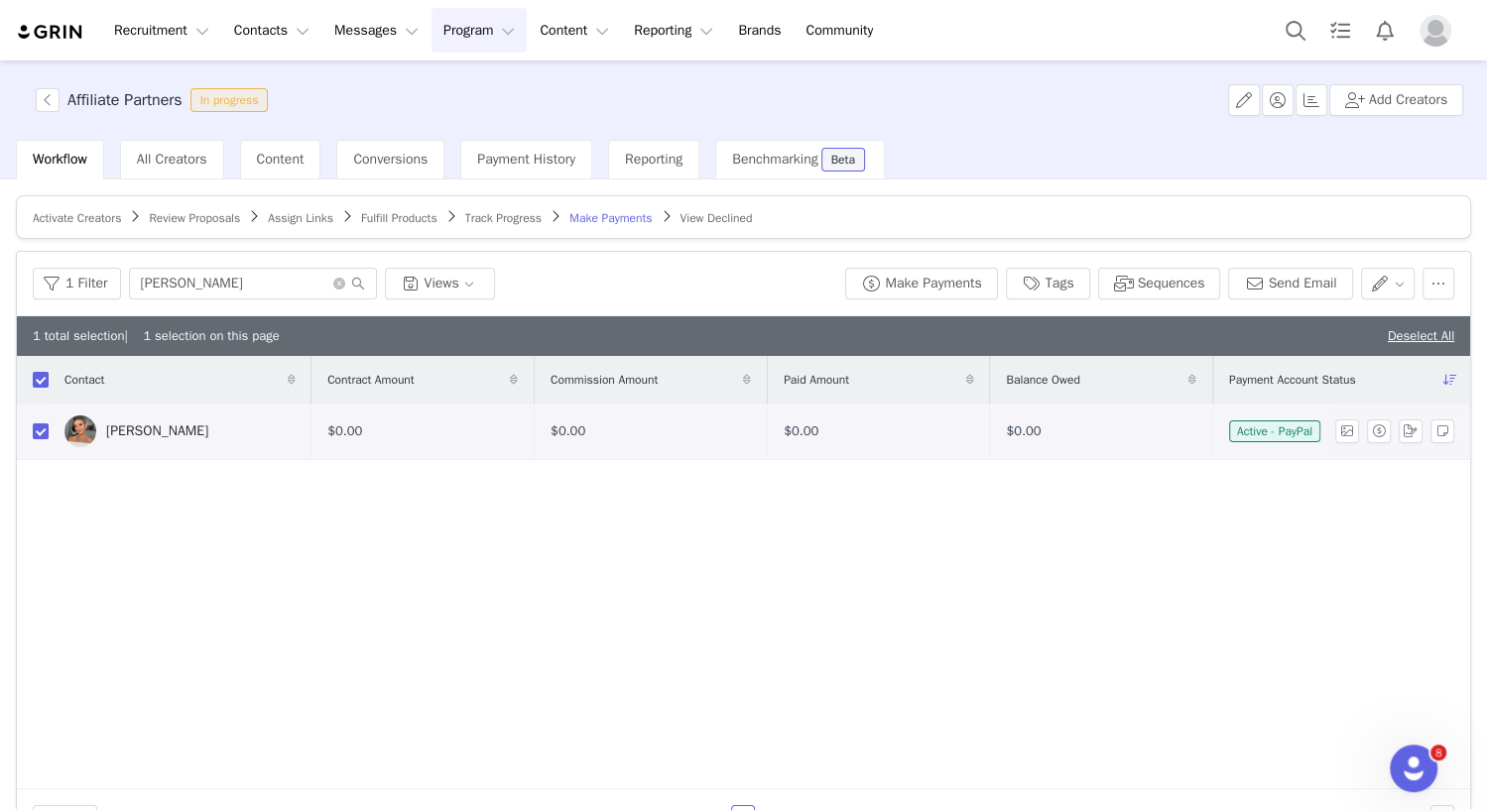 click on "[PERSON_NAME]" at bounding box center [180, 431] 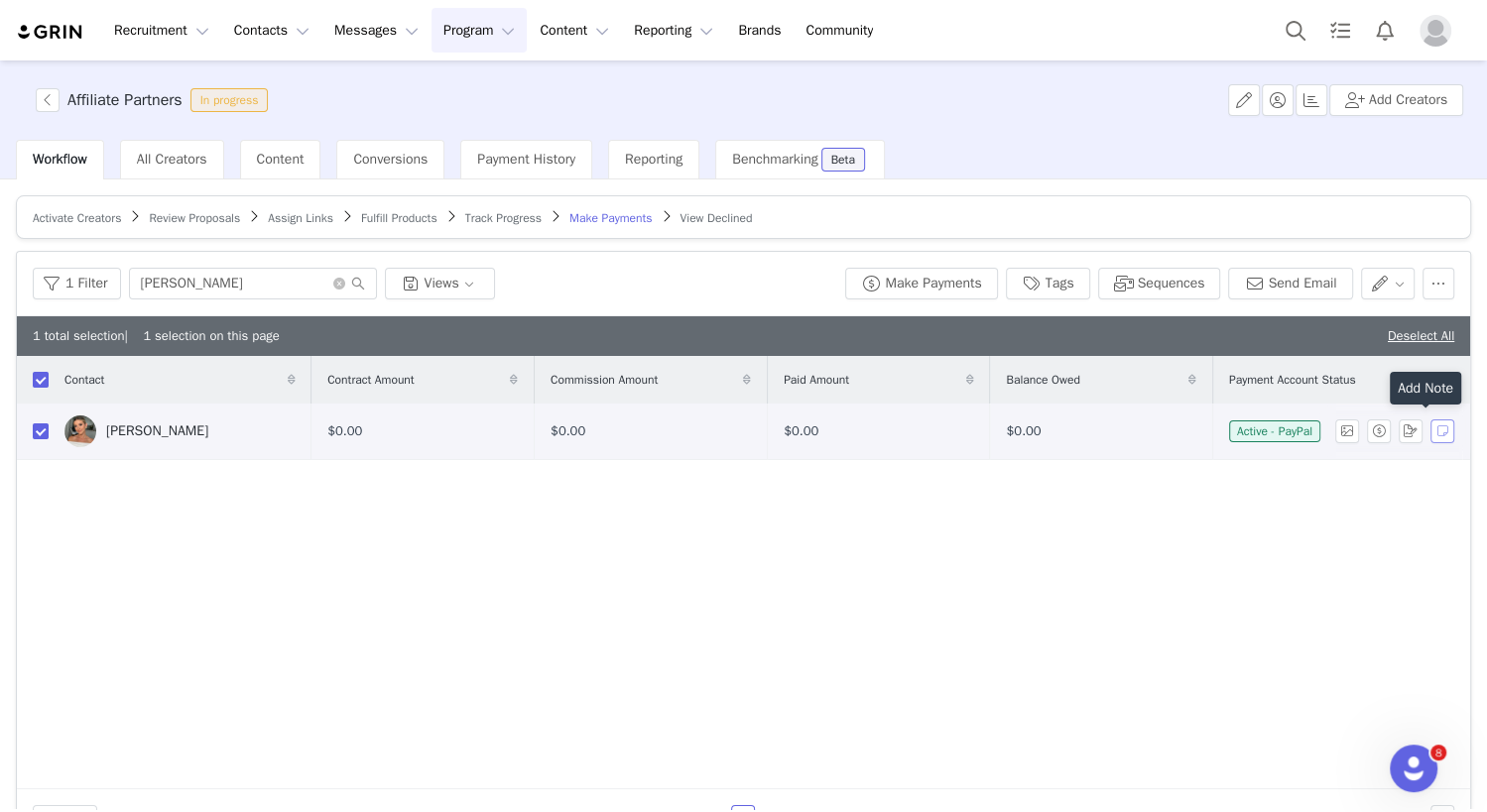 click at bounding box center [1442, 431] 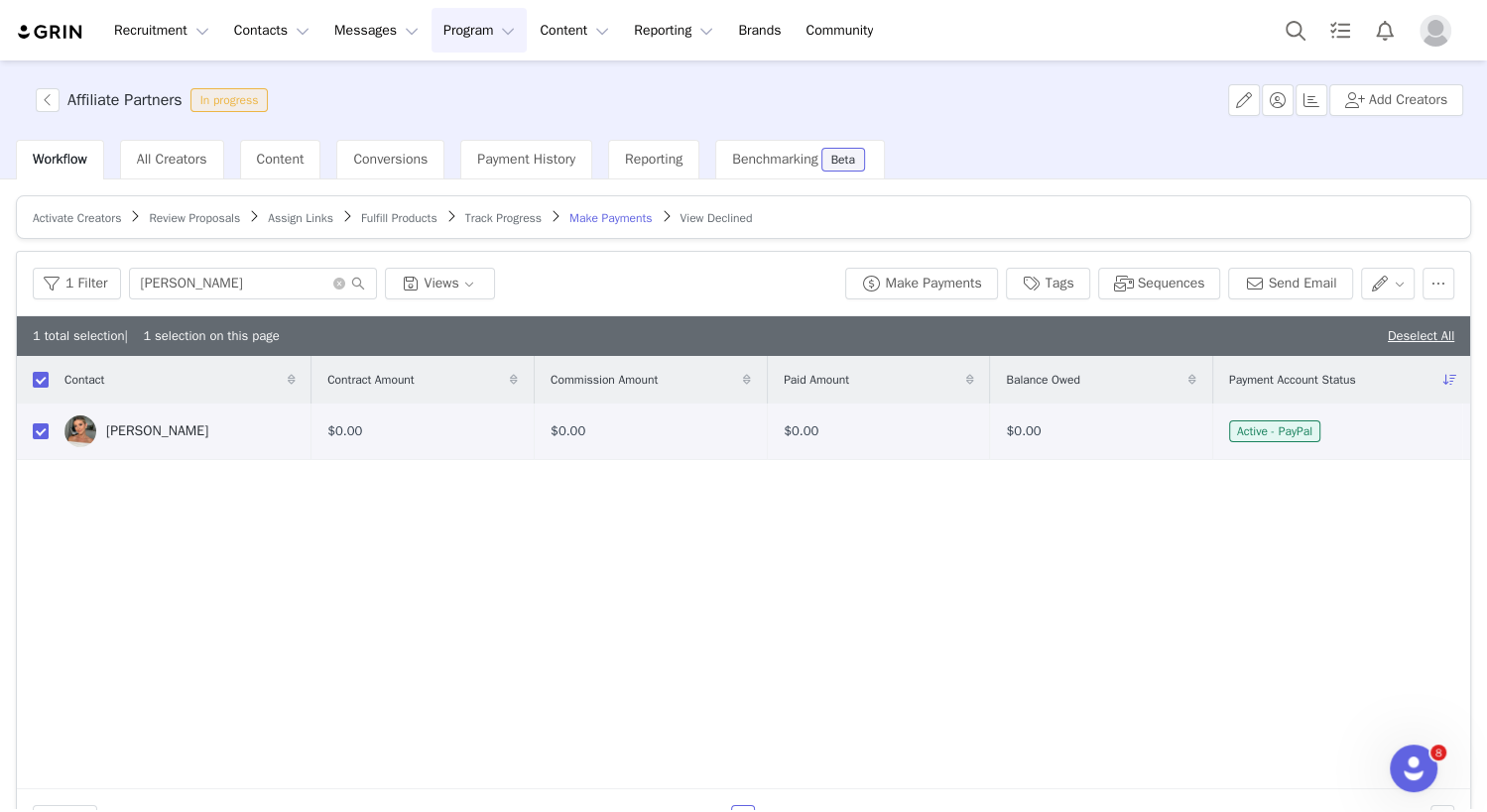 type 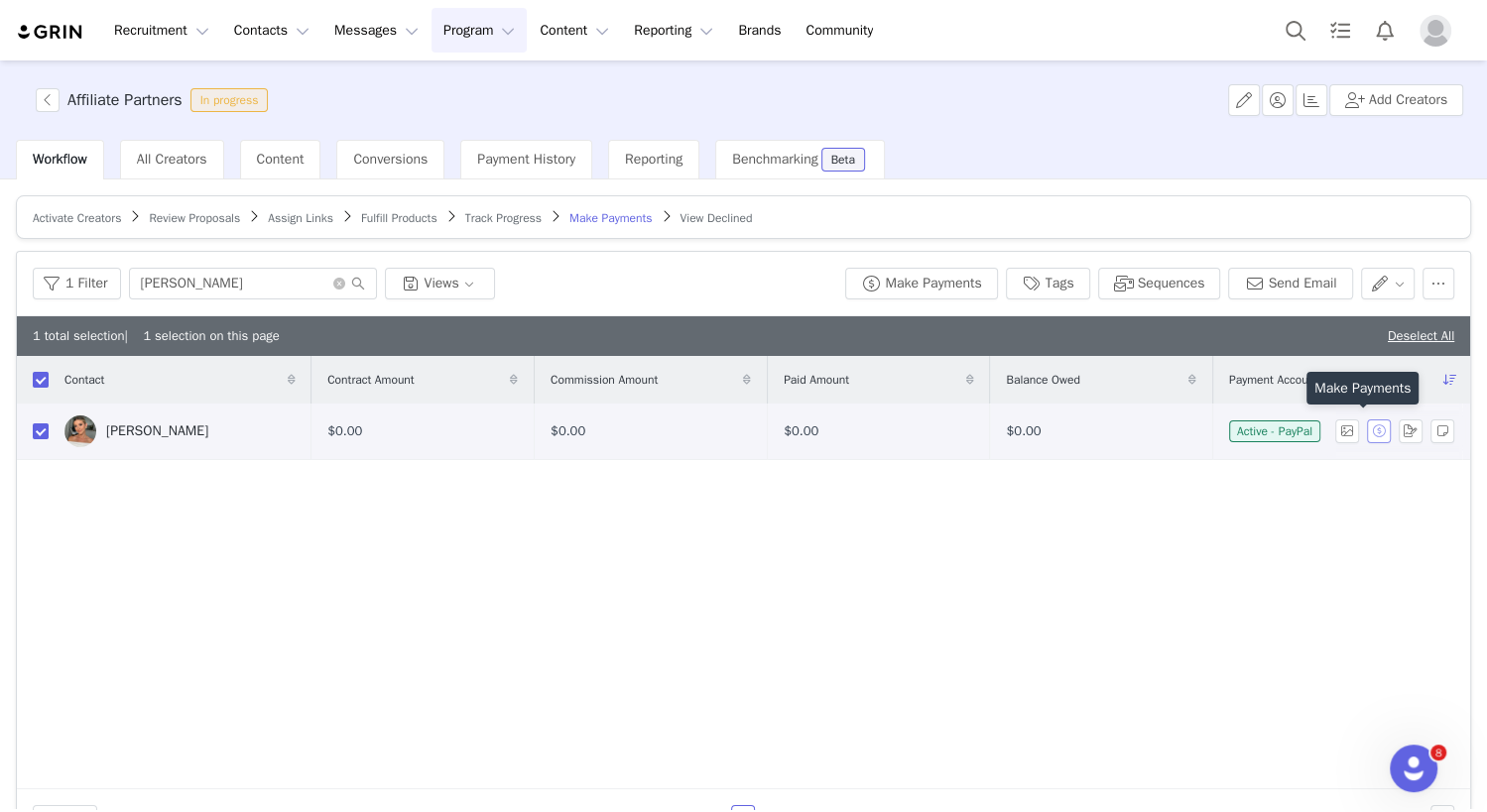 click at bounding box center (1379, 431) 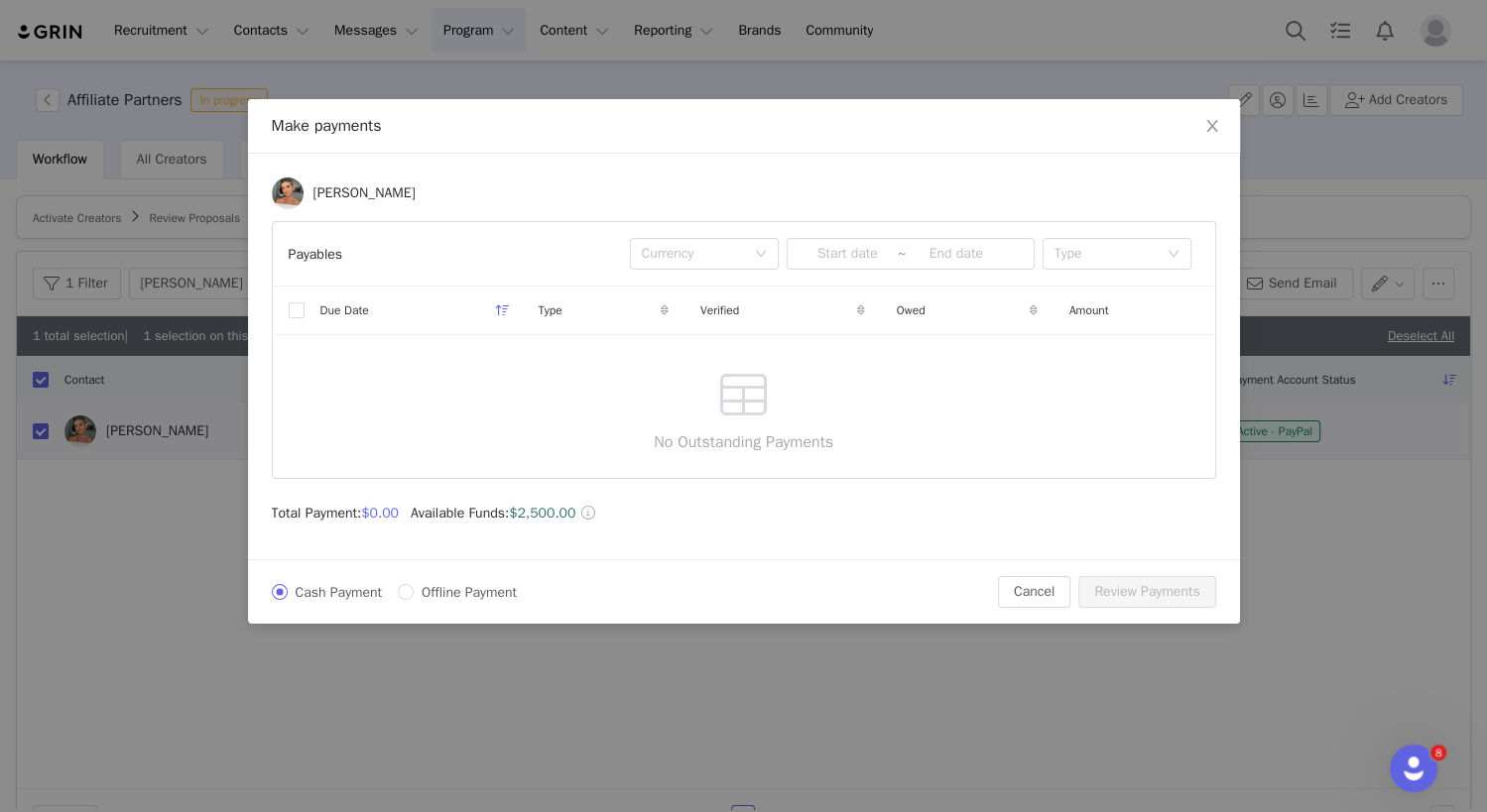 click on "Offline Payment" at bounding box center [469, 592] 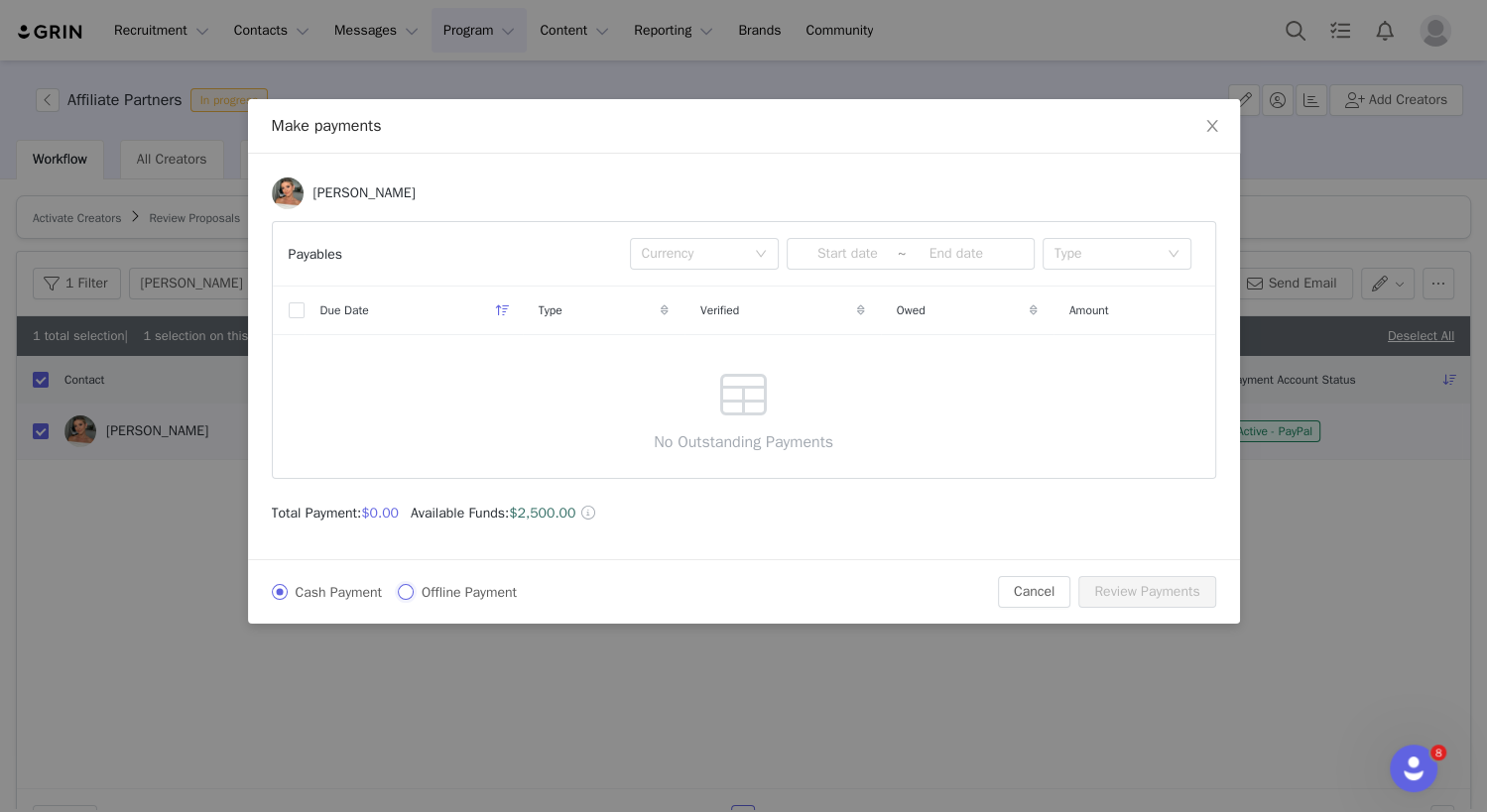 click on "Offline Payment" at bounding box center [406, 592] 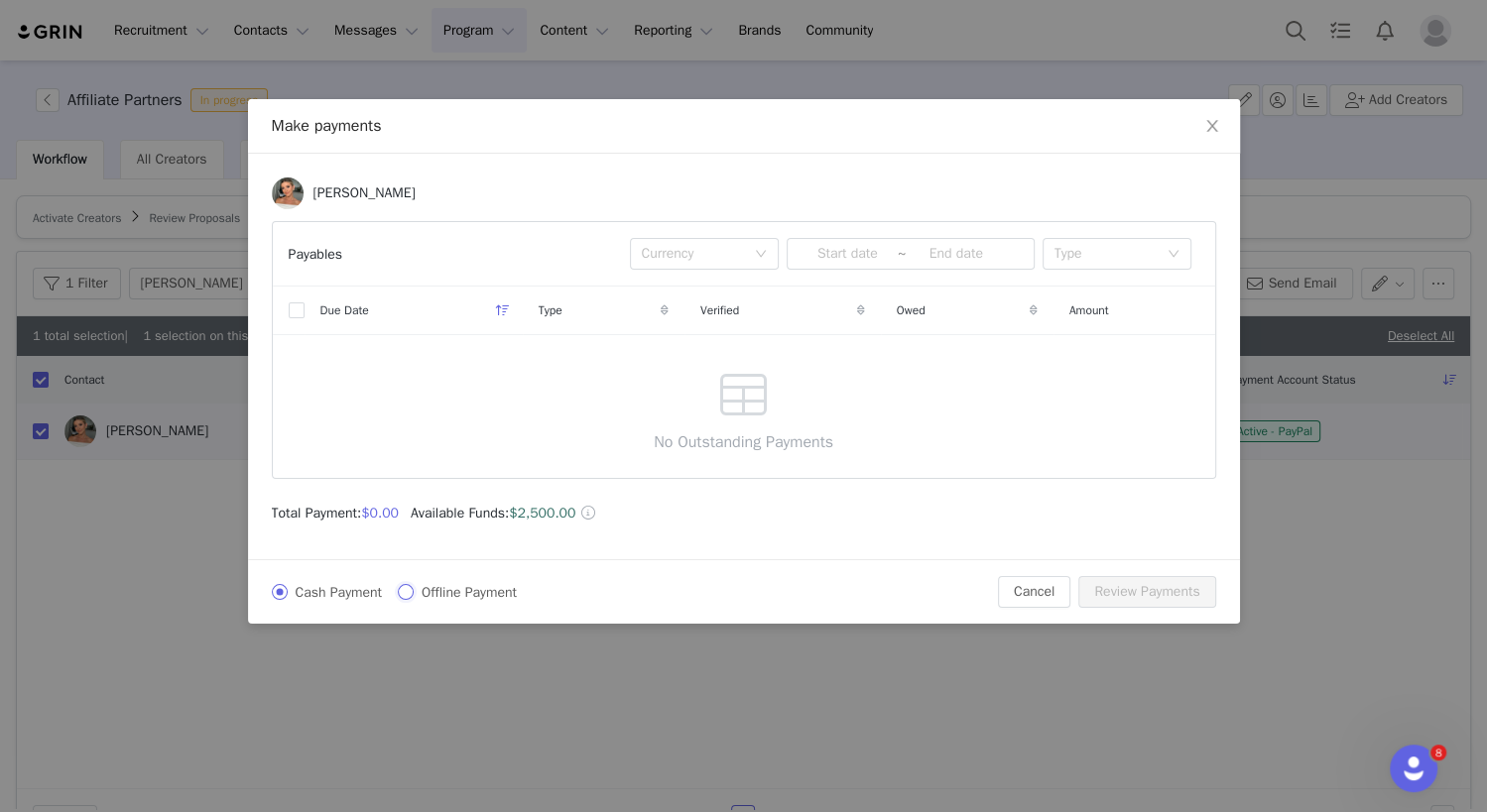 radio on "true" 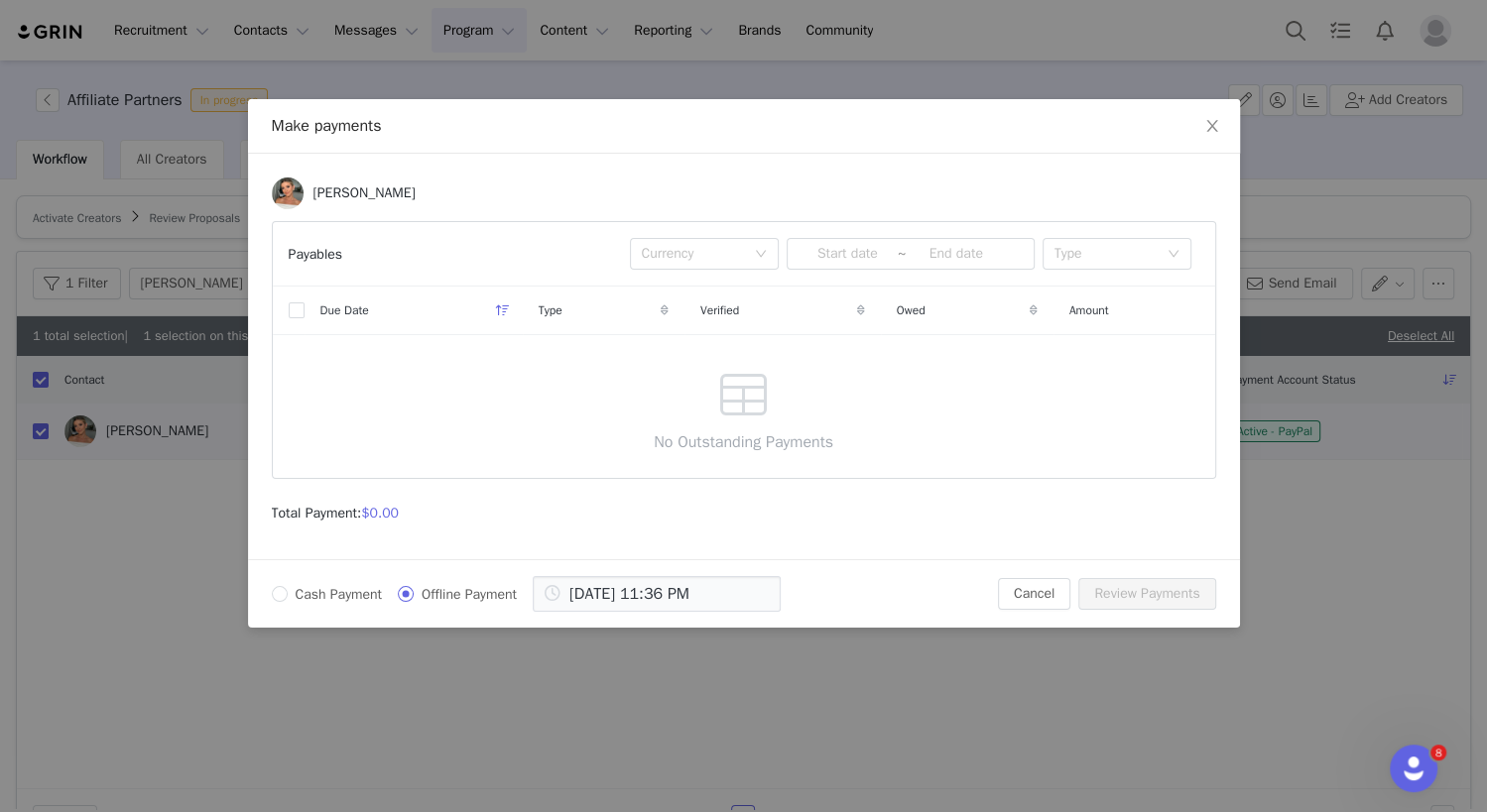 click on "Cash Payment" at bounding box center (339, 594) 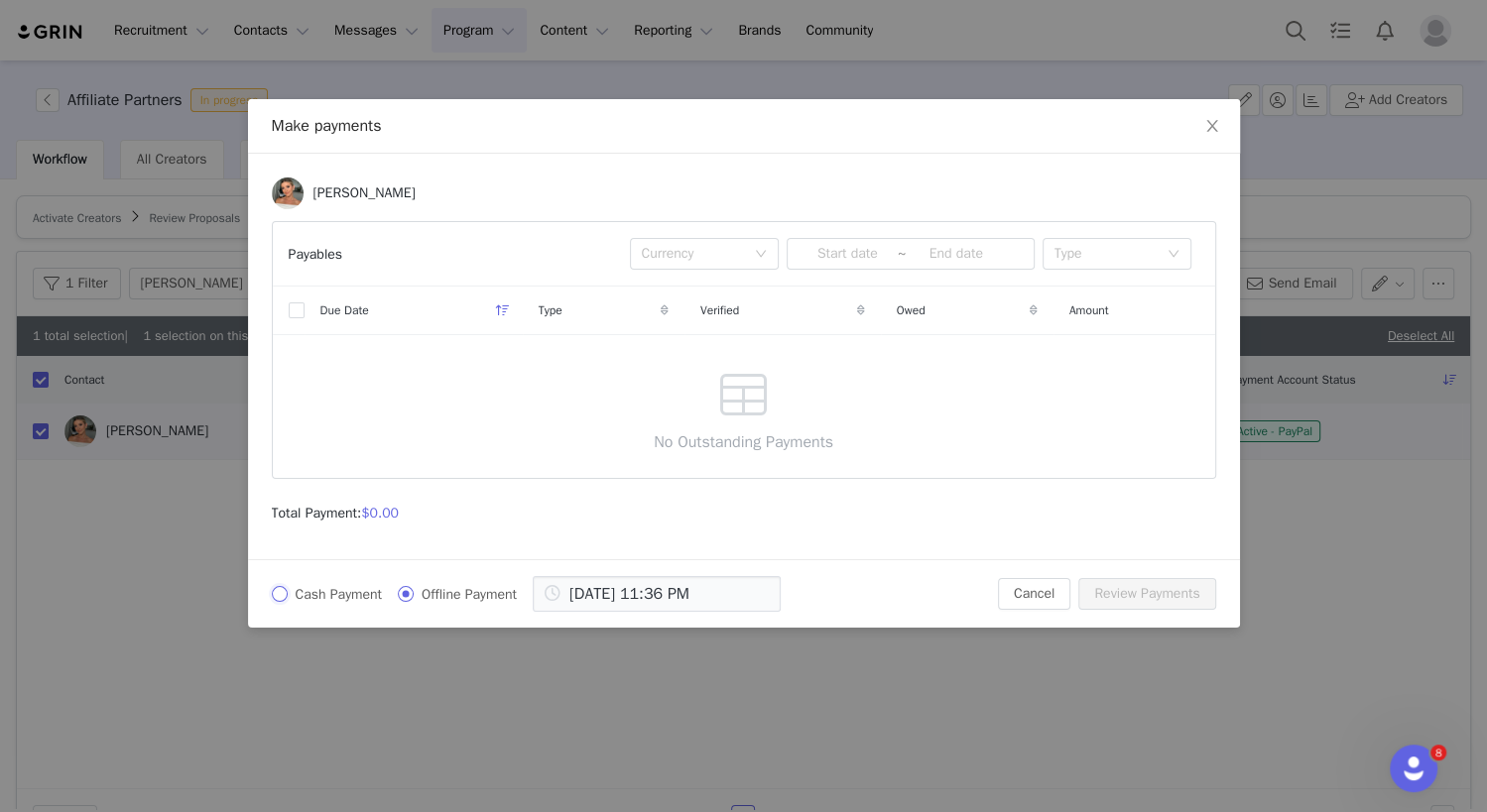 click on "Cash Payment" at bounding box center [280, 594] 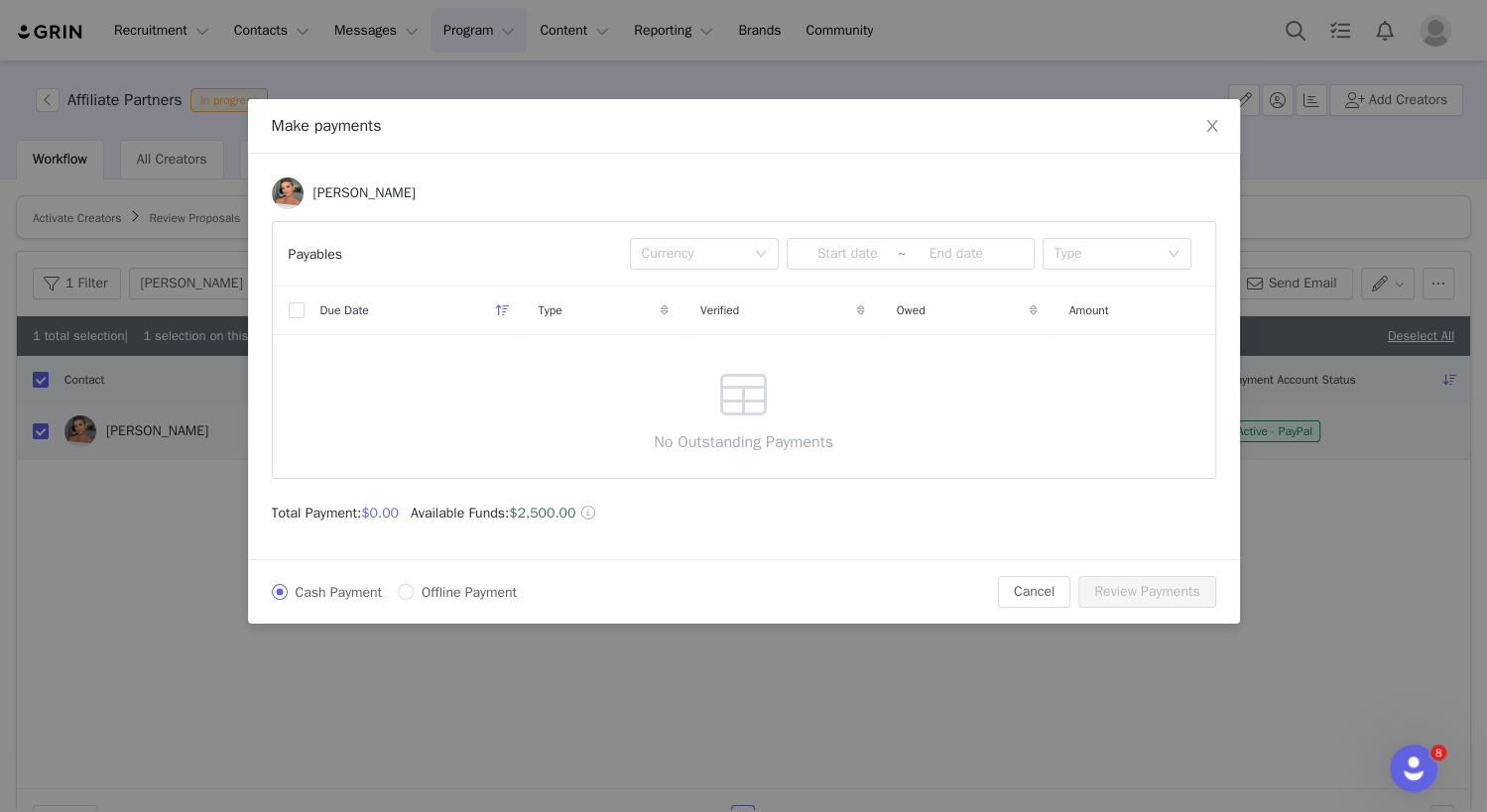 click on "Due Date   Type   Verified   Owed   Amount   No Outstanding Payments" at bounding box center (744, 382) 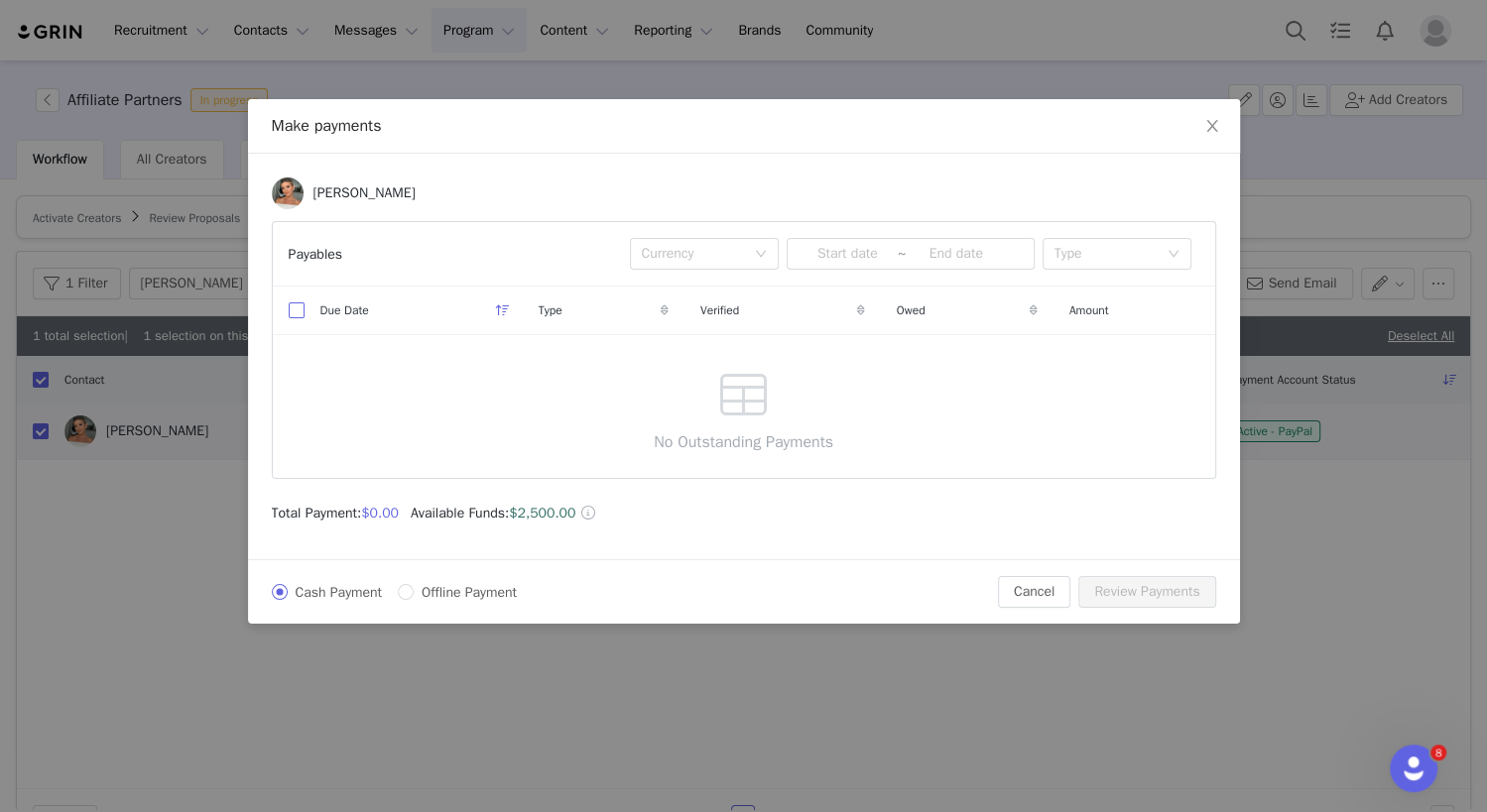 click at bounding box center (297, 310) 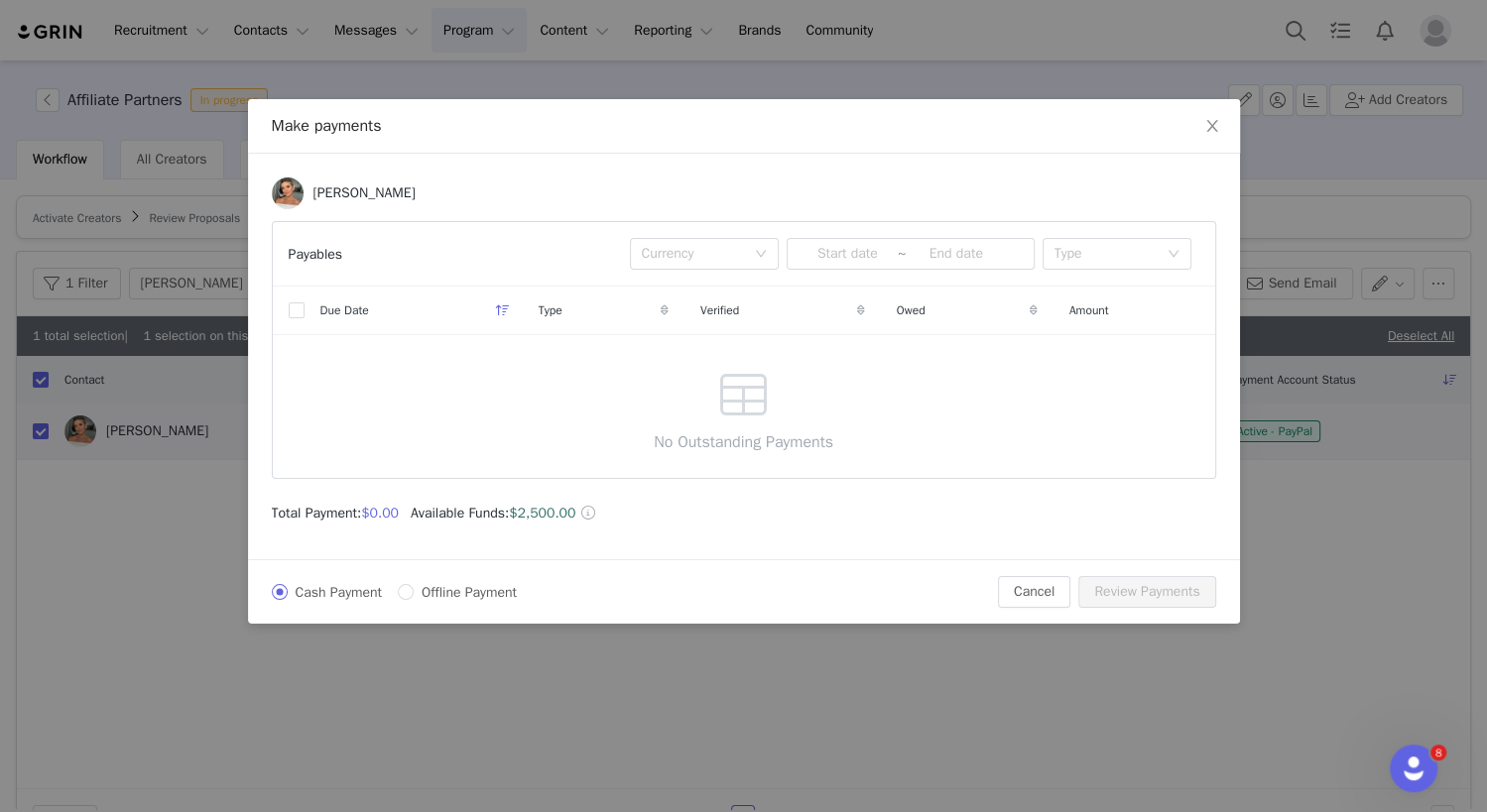click on "No Outstanding Payments" at bounding box center [743, 406] 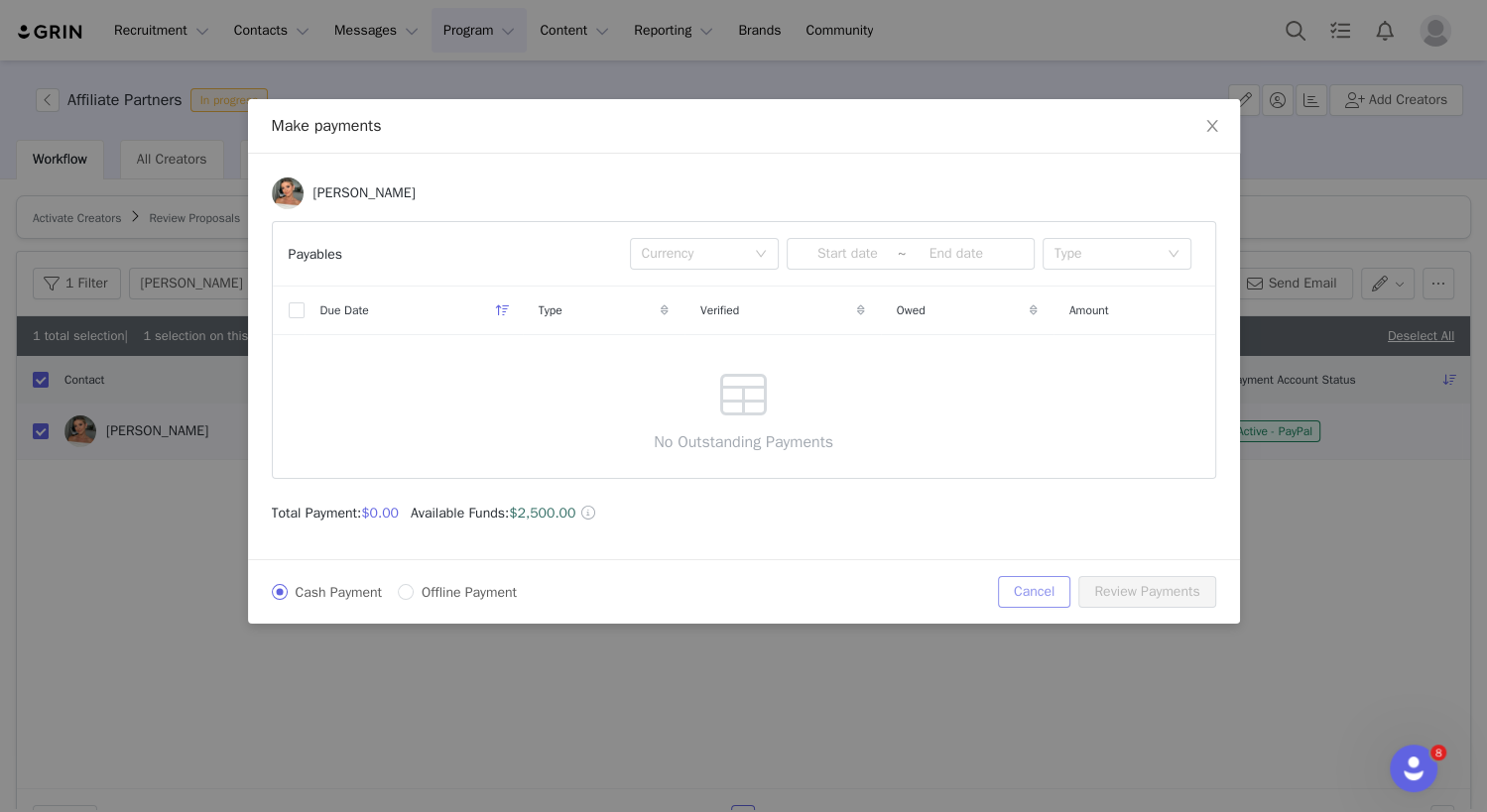 click on "Cancel" at bounding box center (1034, 592) 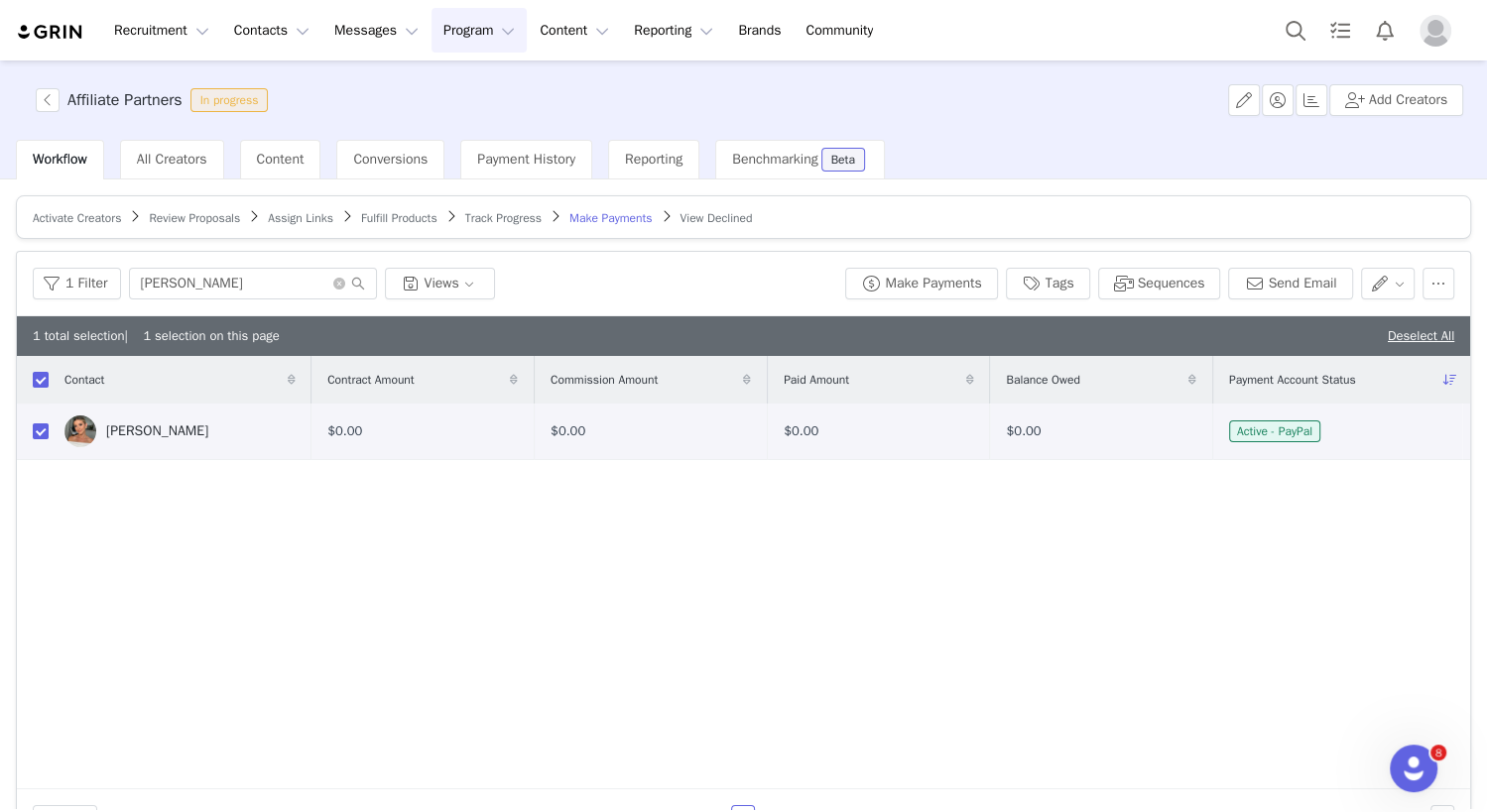 click on "Track Progress" at bounding box center (503, 218) 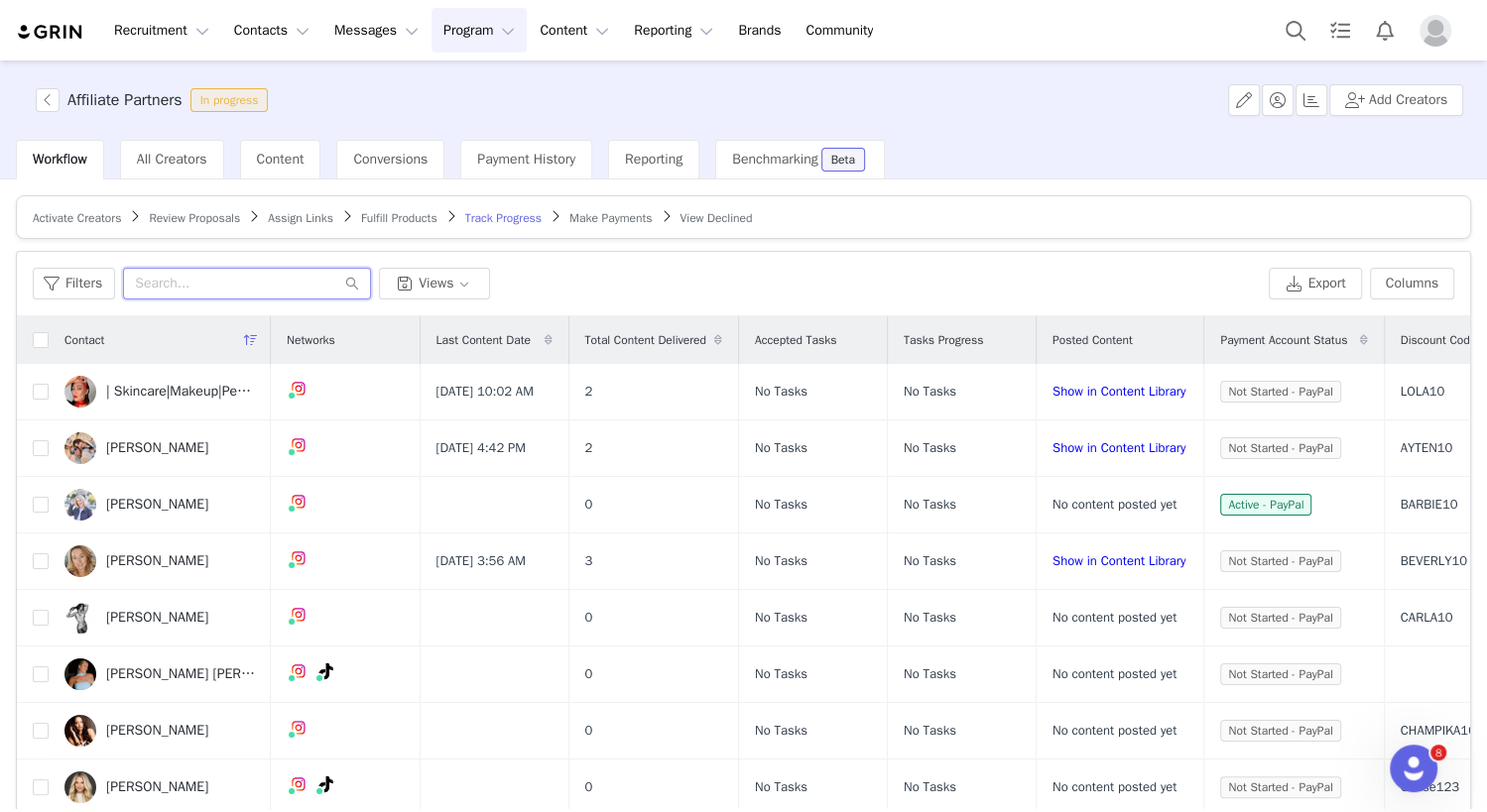 click at bounding box center [247, 284] 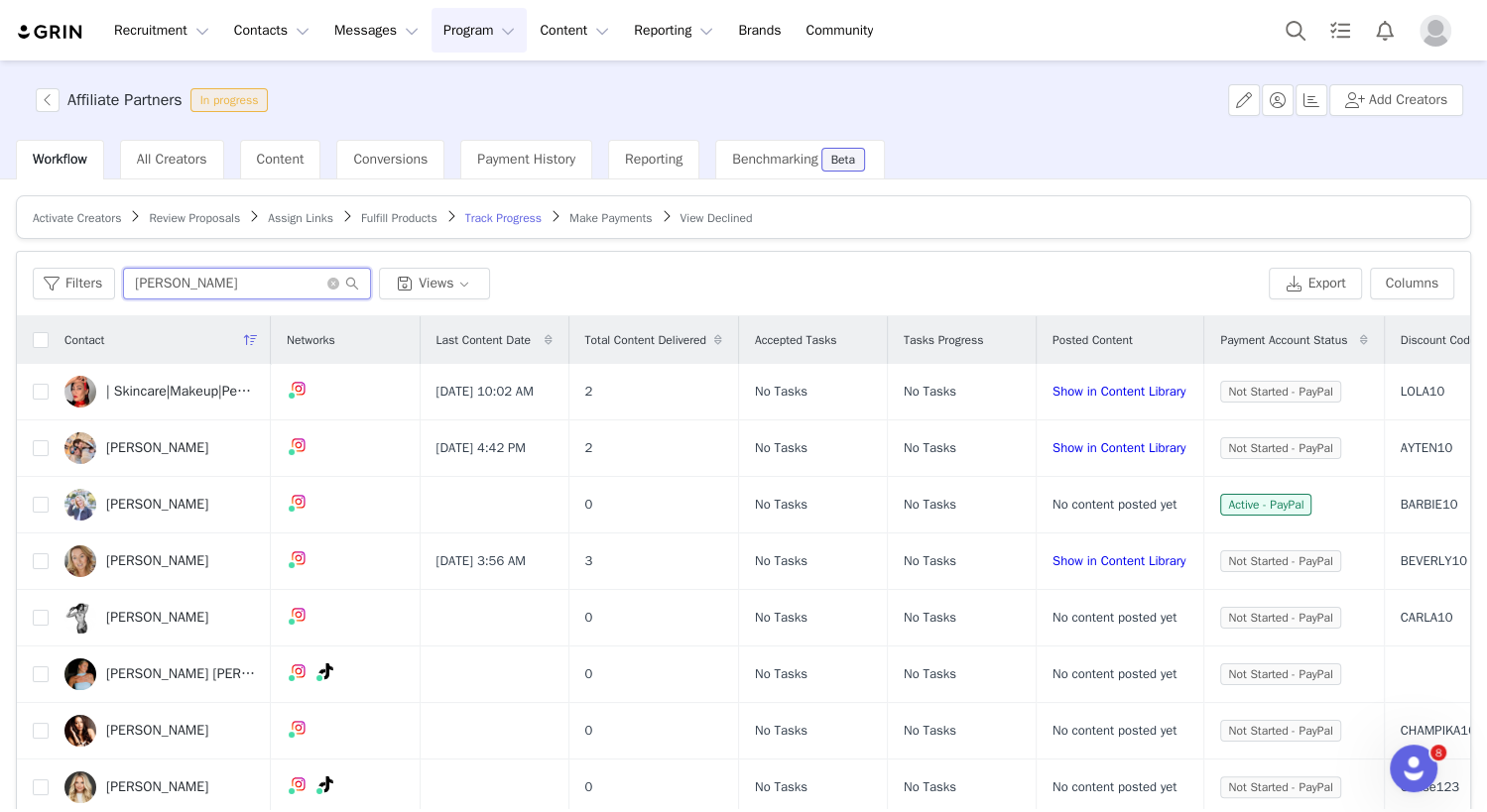 type on "[PERSON_NAME]" 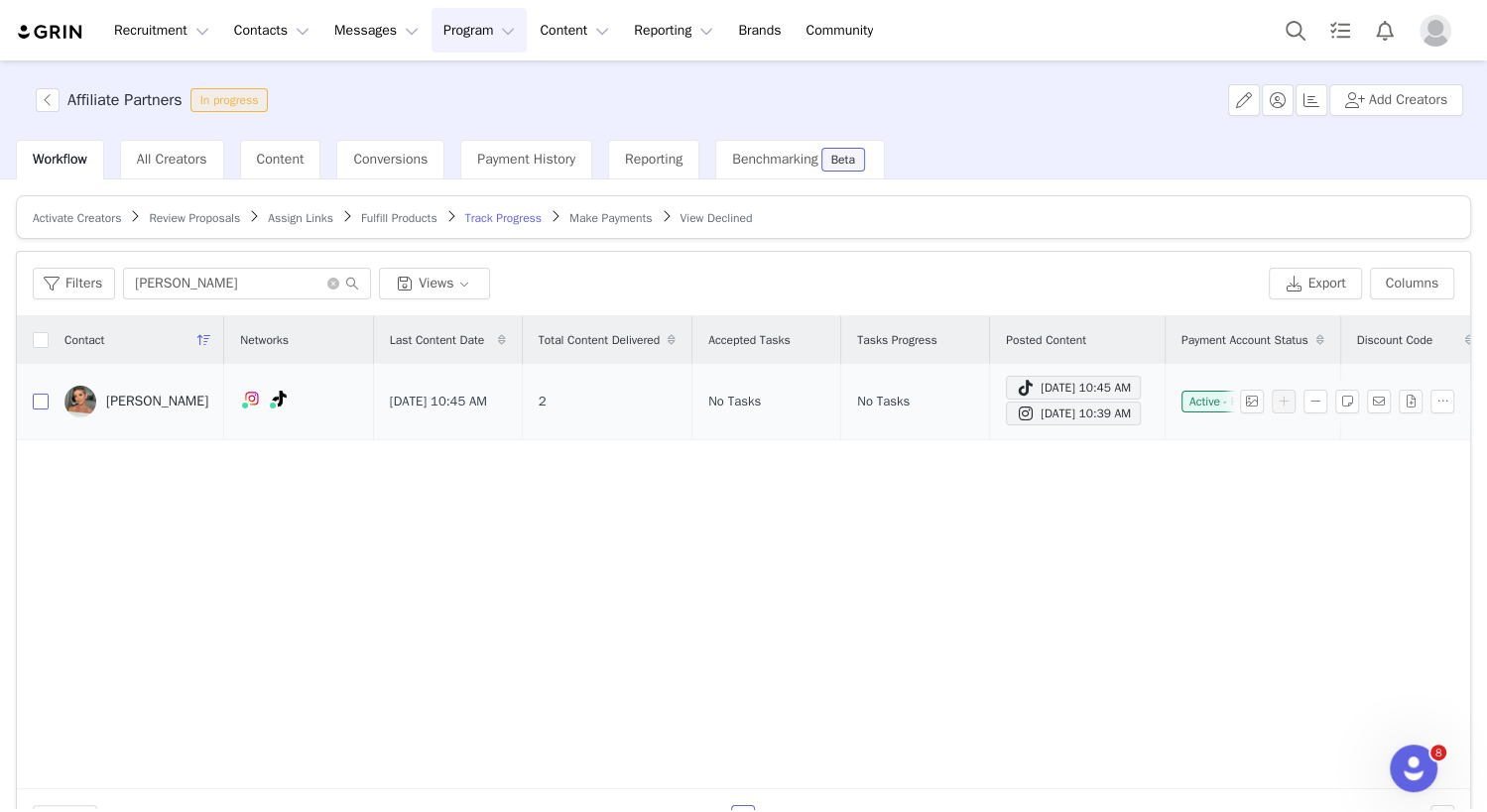 click at bounding box center (41, 402) 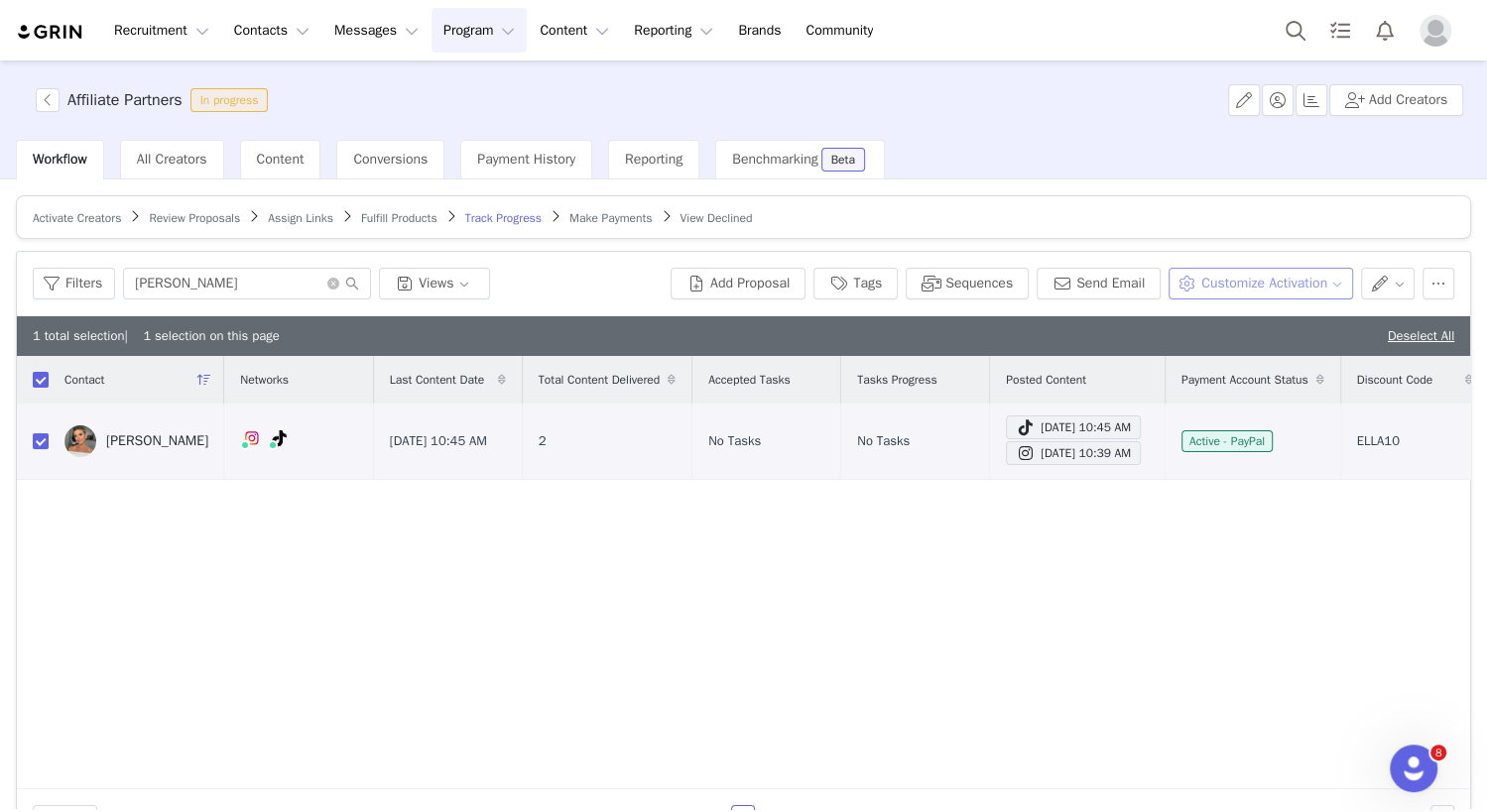 click on "Customize Activation" at bounding box center (1260, 284) 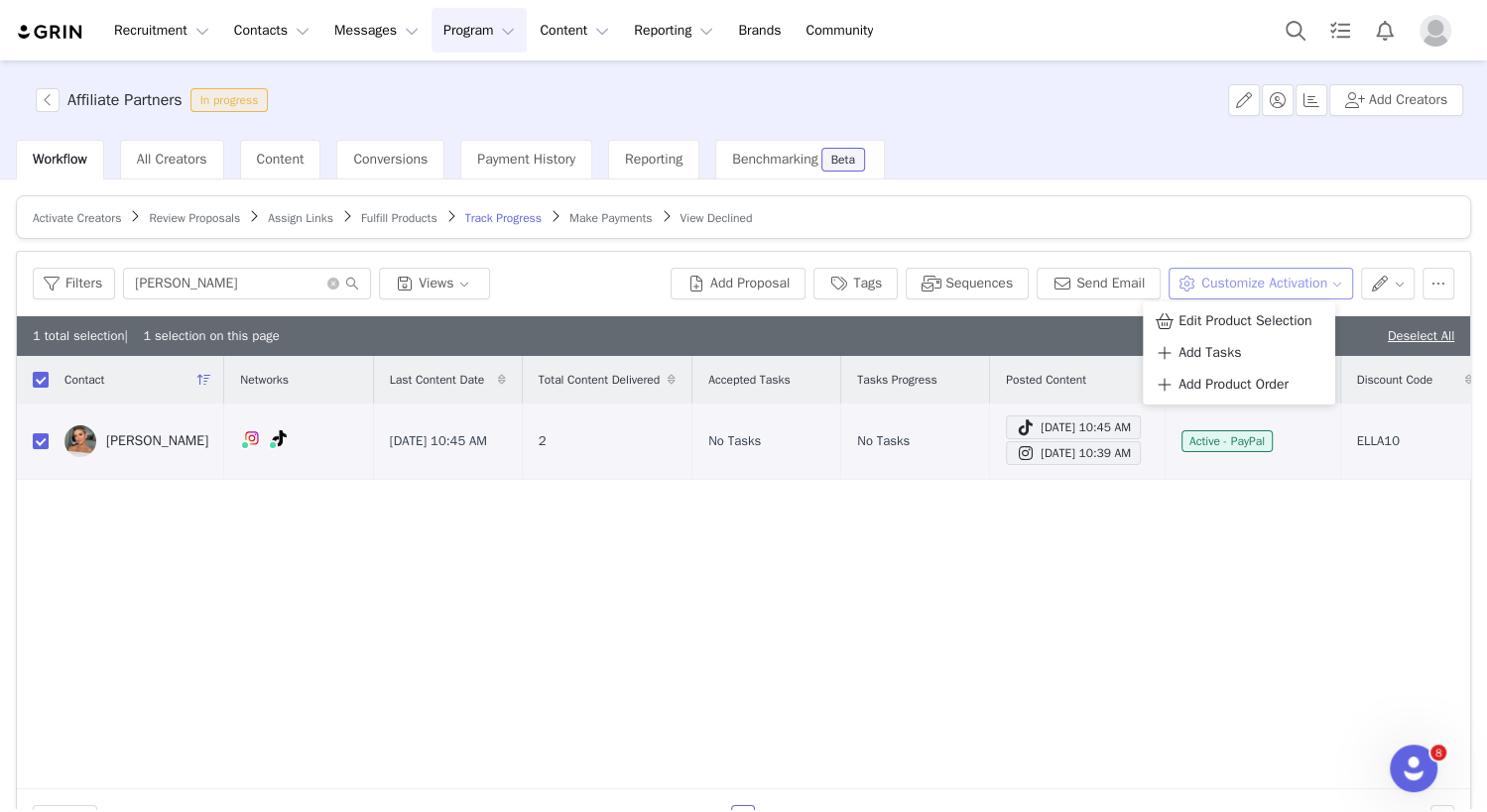 click on "Customize Activation" at bounding box center [1260, 284] 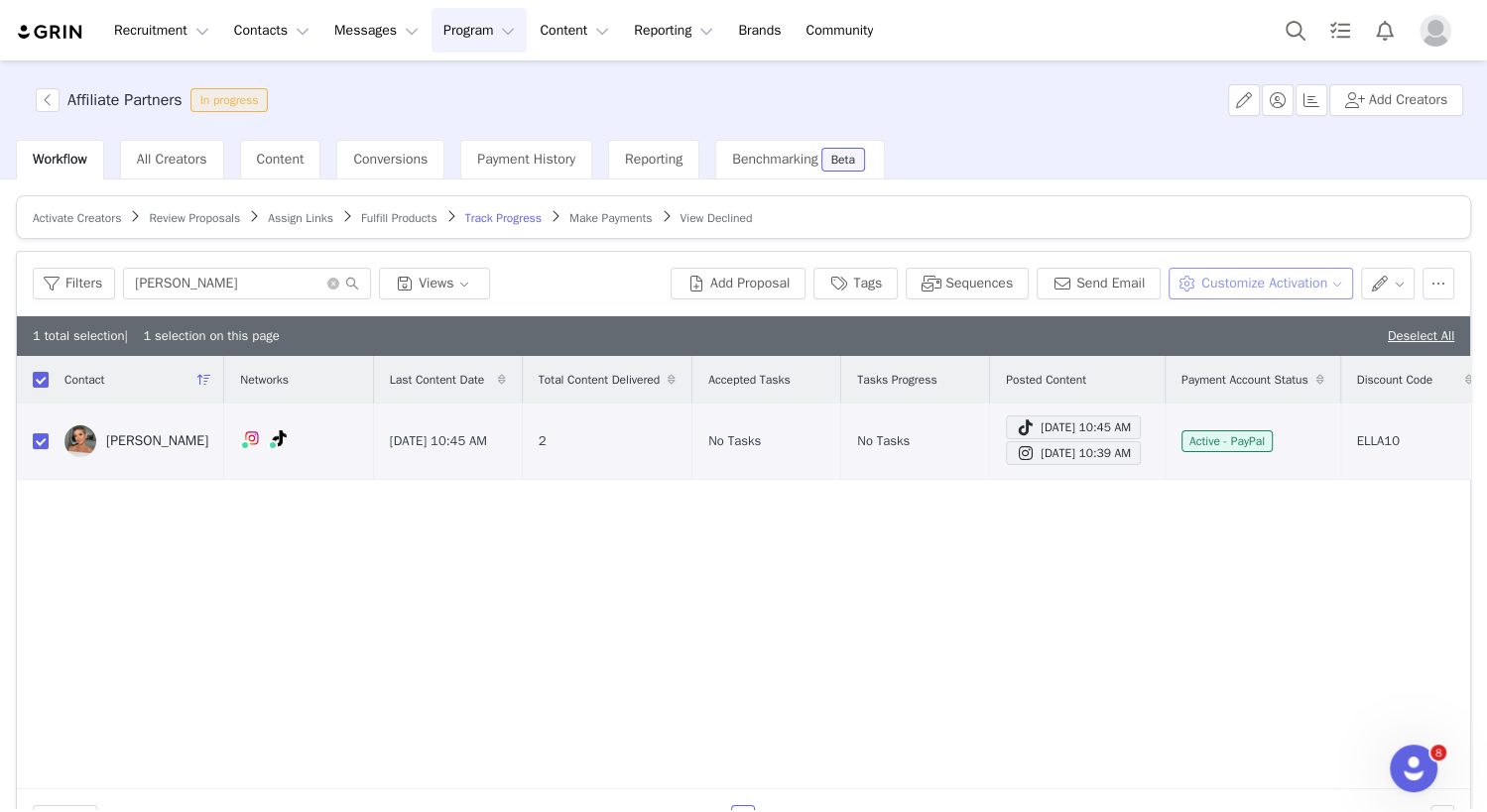 click on "Customize Activation" at bounding box center [1260, 284] 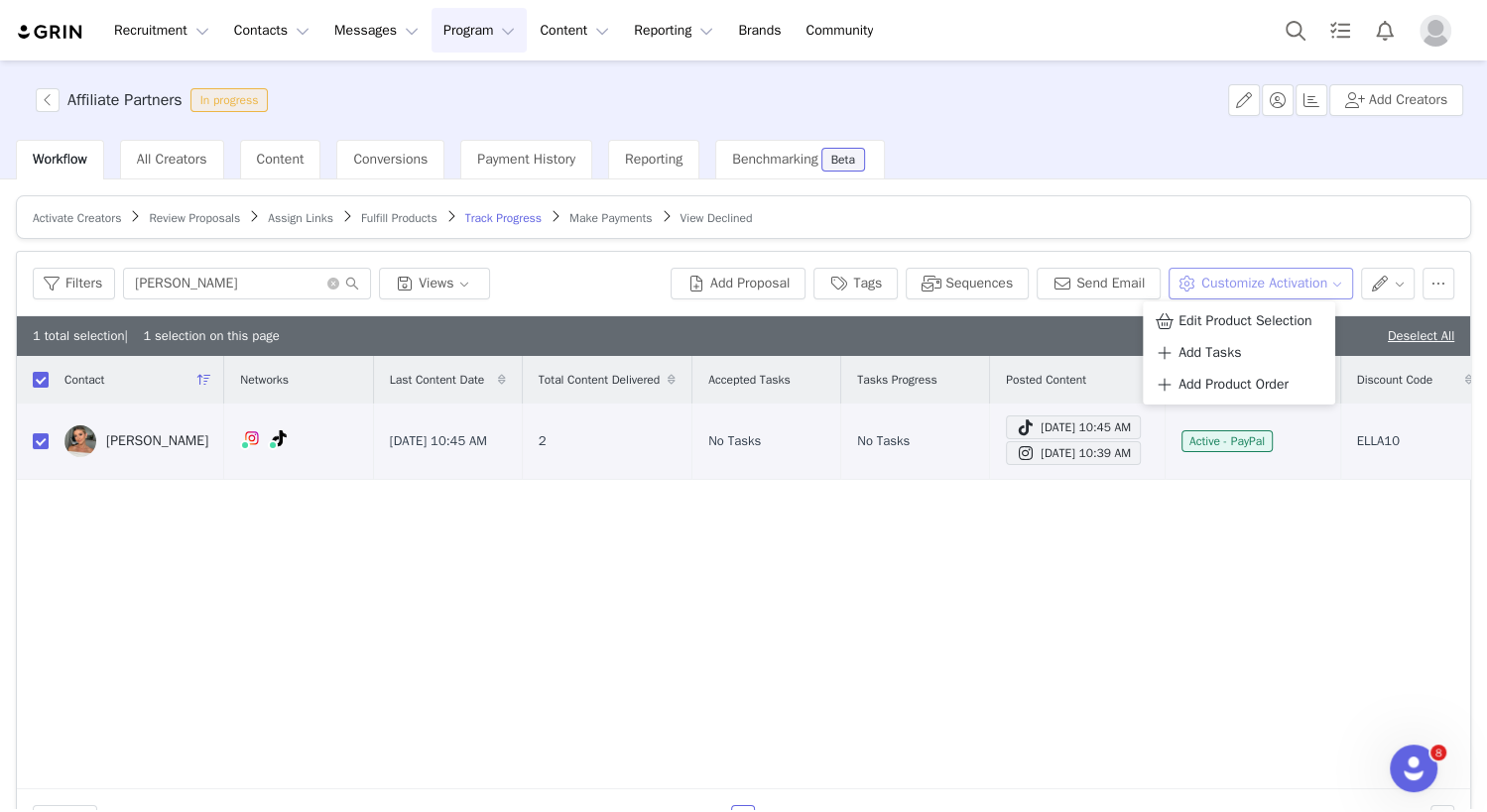 click on "Customize Activation" at bounding box center [1260, 284] 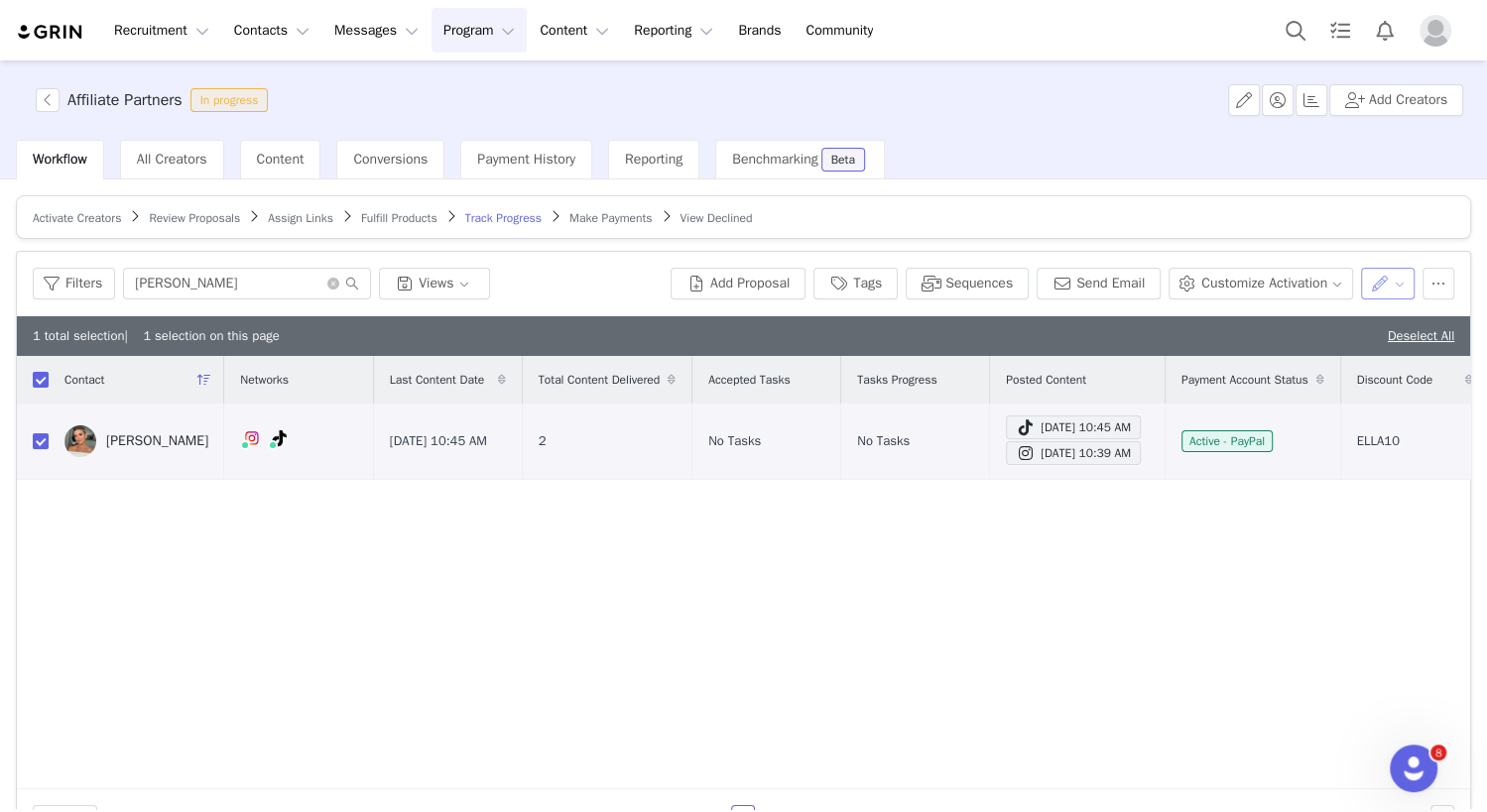 click at bounding box center (1388, 284) 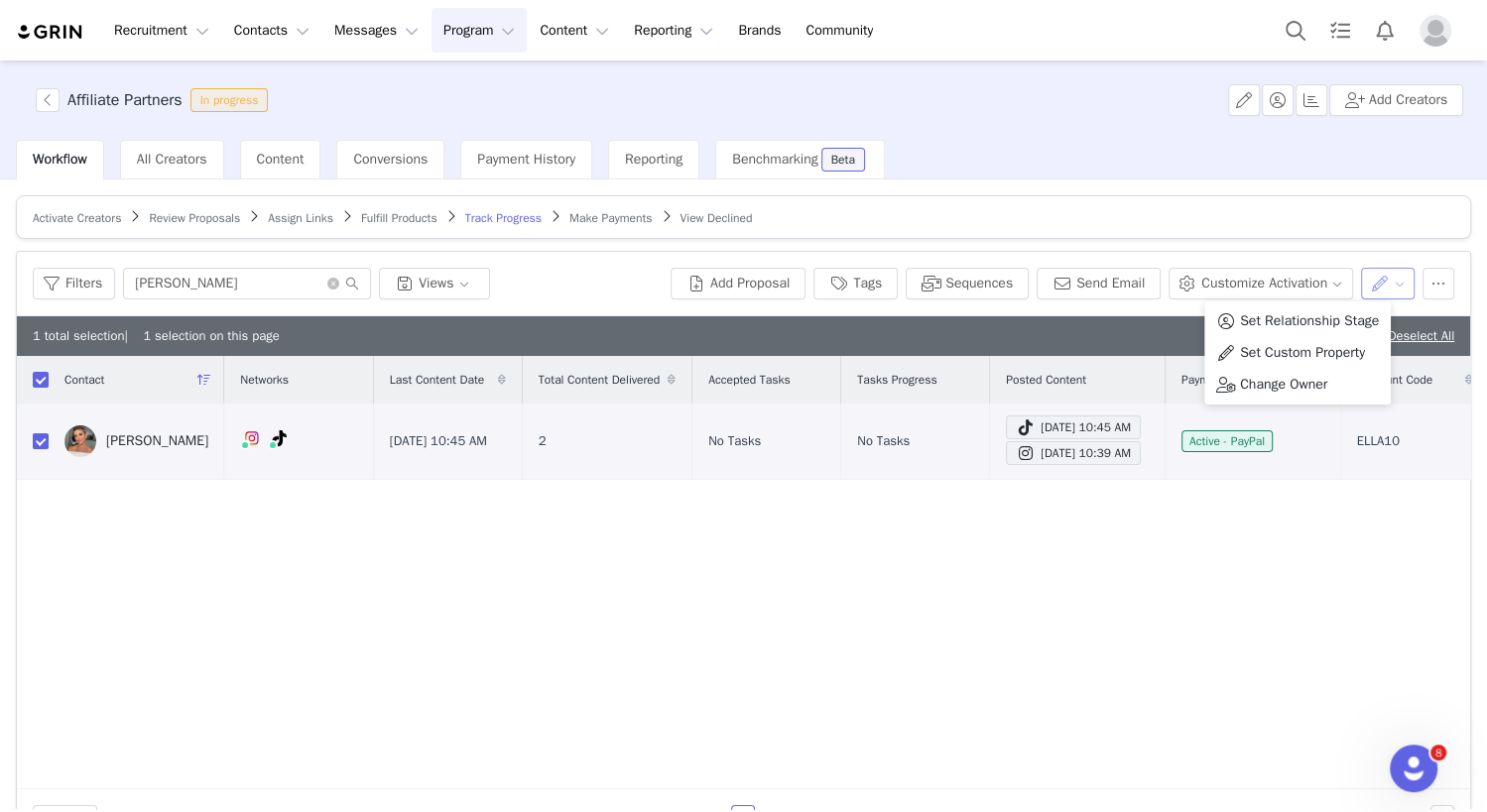 click at bounding box center (1388, 284) 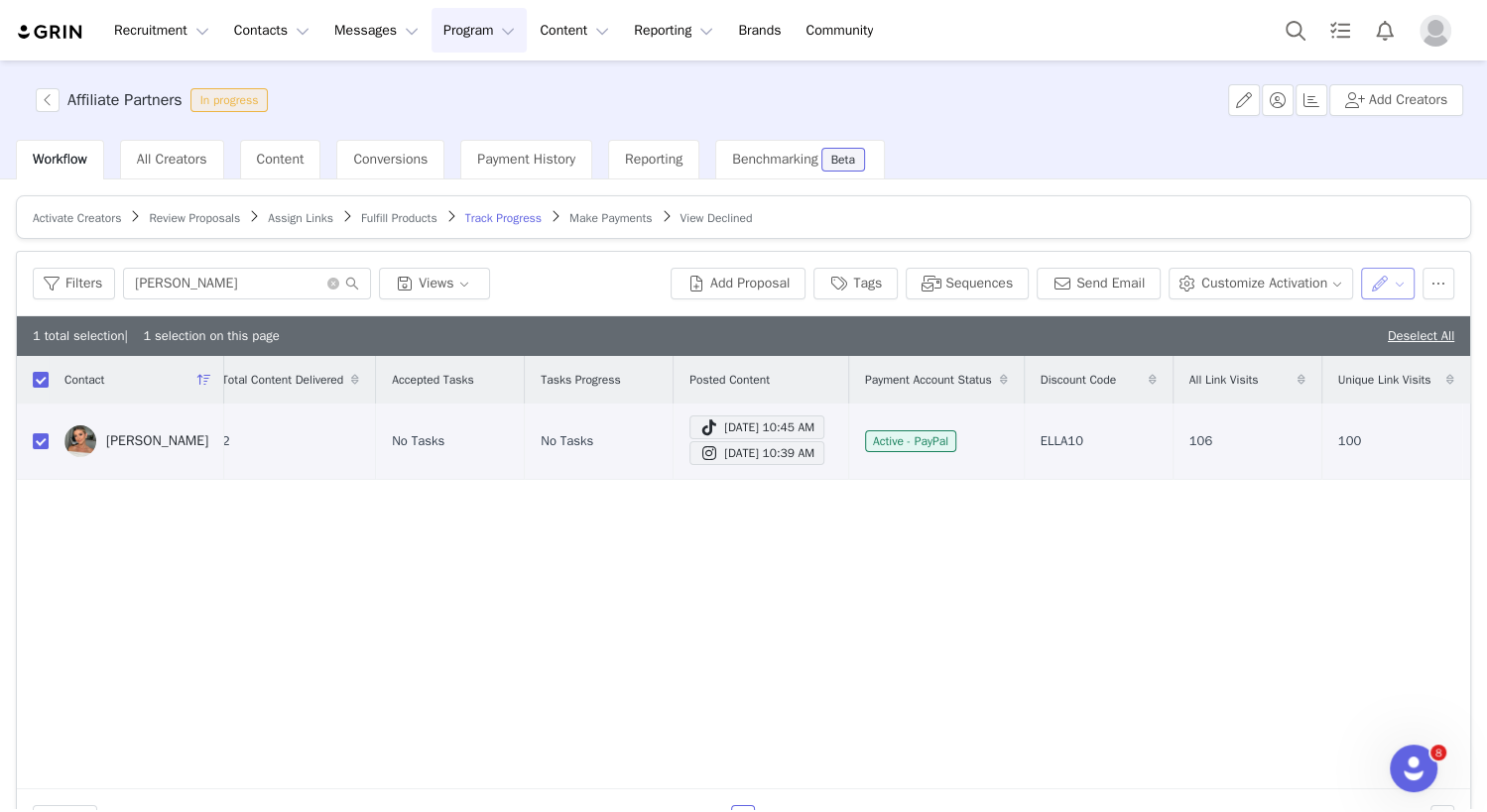scroll, scrollTop: 0, scrollLeft: 413, axis: horizontal 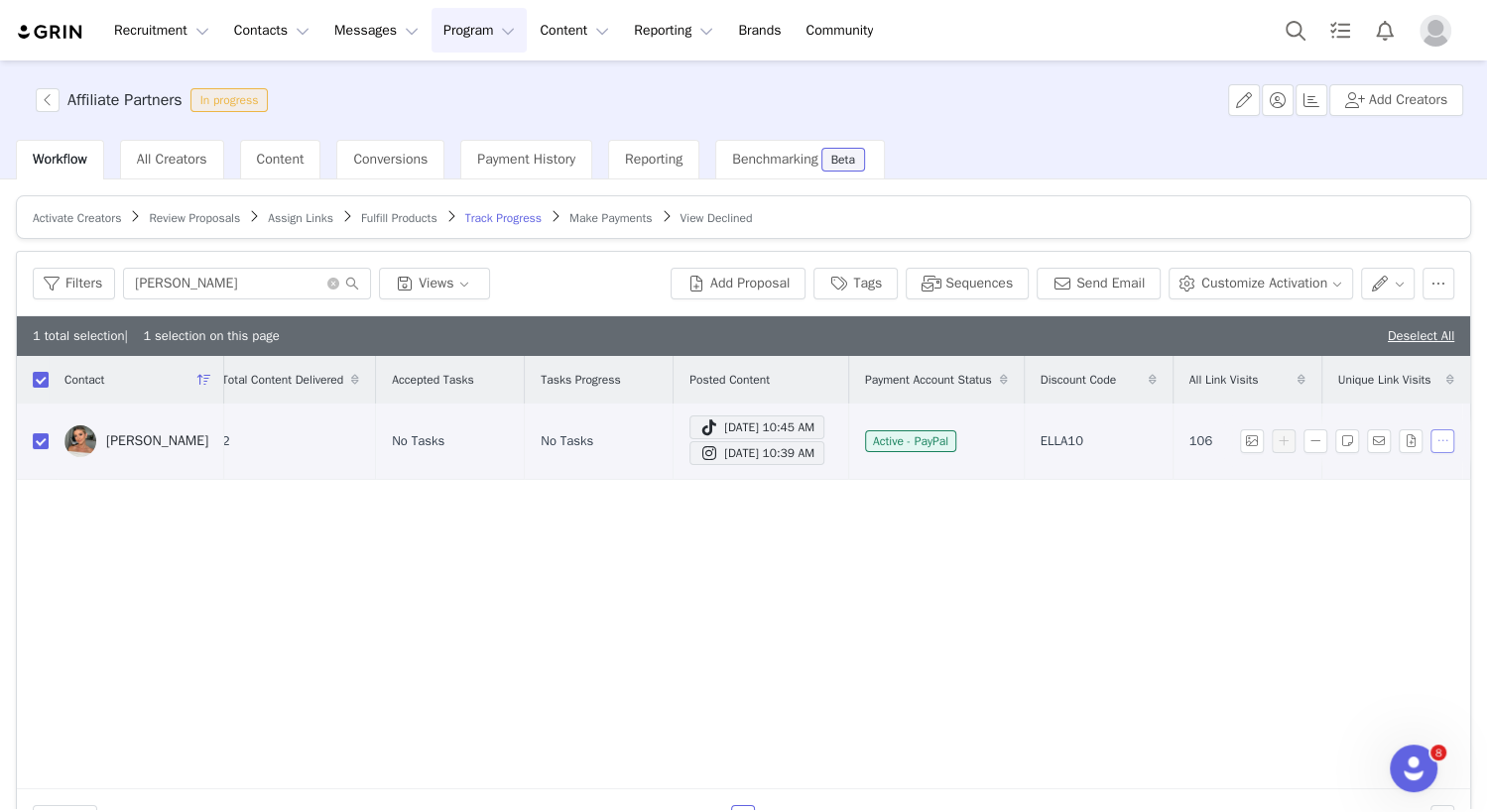 click at bounding box center [1442, 441] 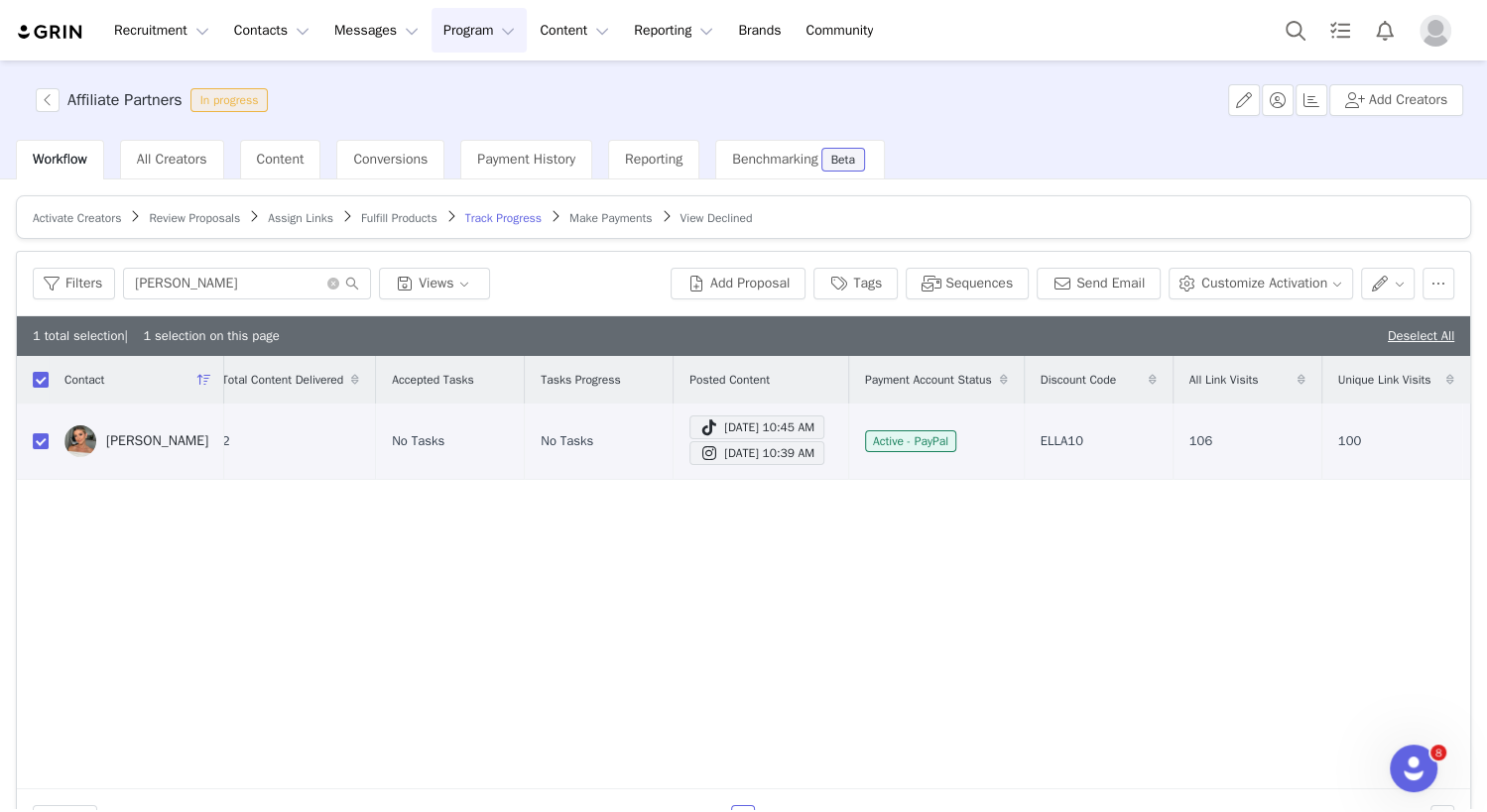 click on "Contact   Networks   Last Content Date   Total Content Delivered   Accepted Tasks   Tasks Progress   Posted Content   Payment Account Status   Discount Code   All Link Visits   Unique Link Visits   Ella Ignatovich  Instagram  (   @ella.ignatov   )   — Standard  Connected  — Account is discoverable. Jul 1, 2025 10:45 AM 2 No Tasks No Tasks  Jul 1, 2025 10:45 AM       Jul 1, 2025 10:39 AM       Active - PayPal  ELLA10 106 100" at bounding box center (743, 572) 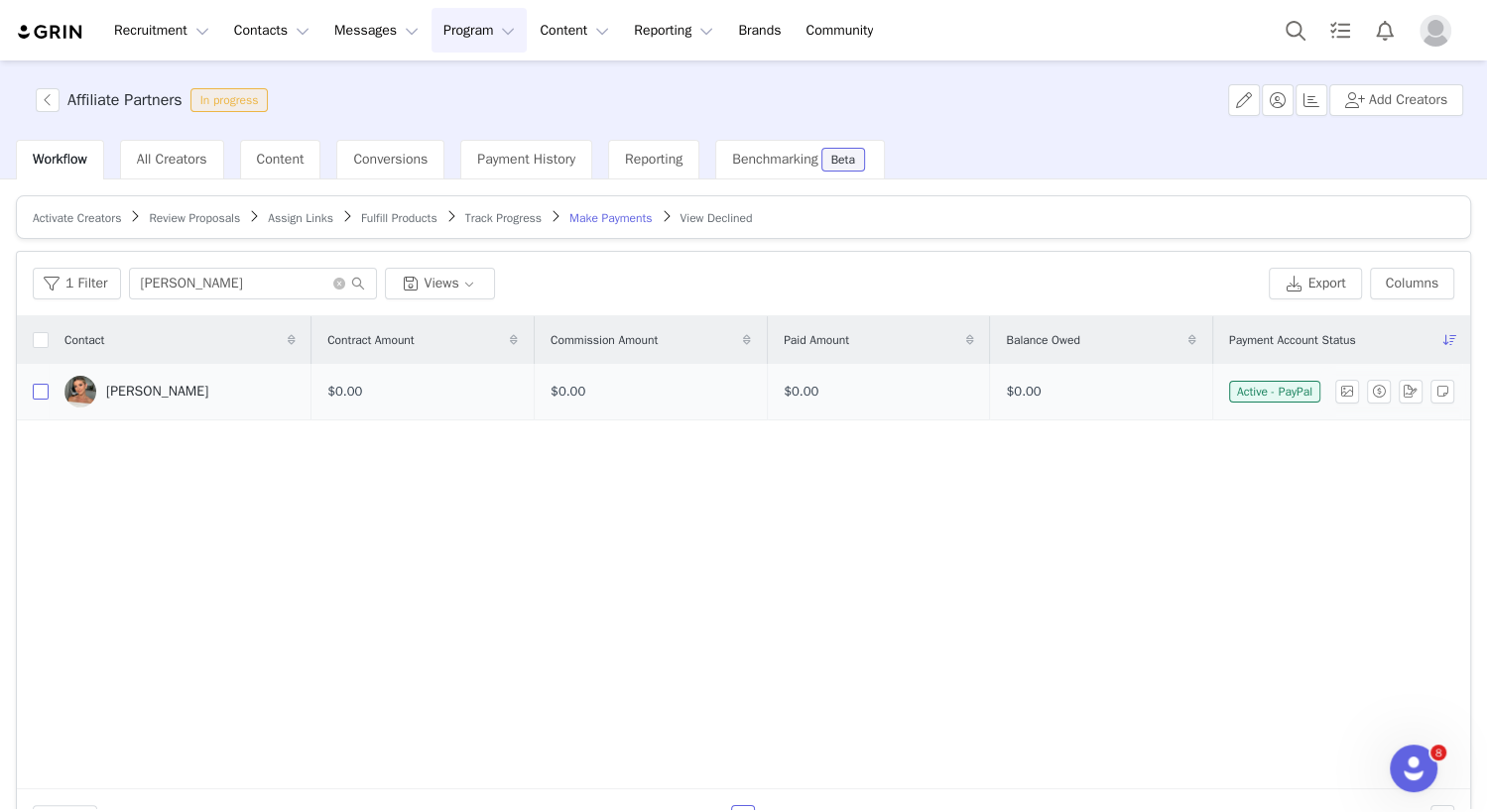 click at bounding box center [41, 392] 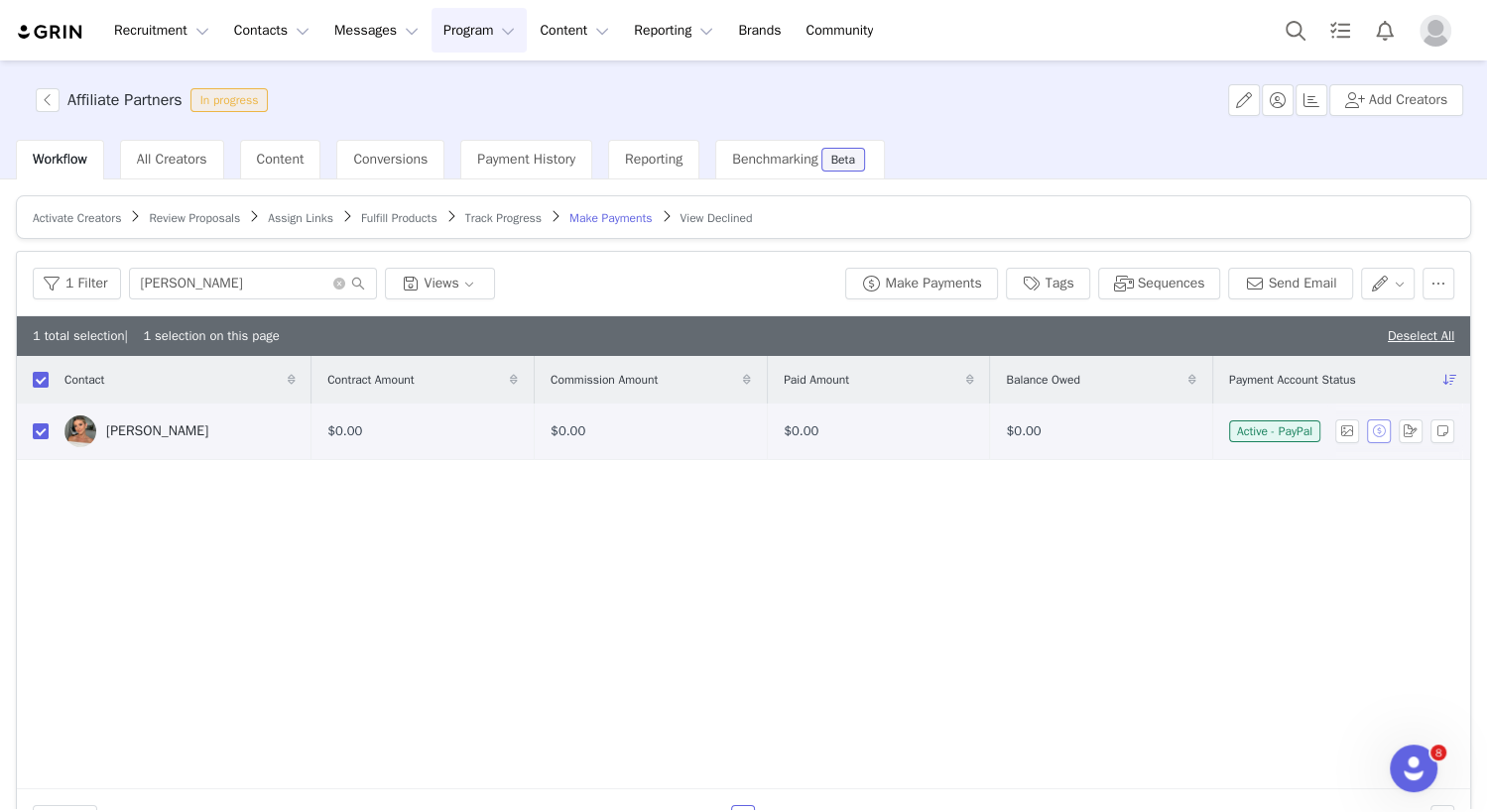 click at bounding box center (1379, 431) 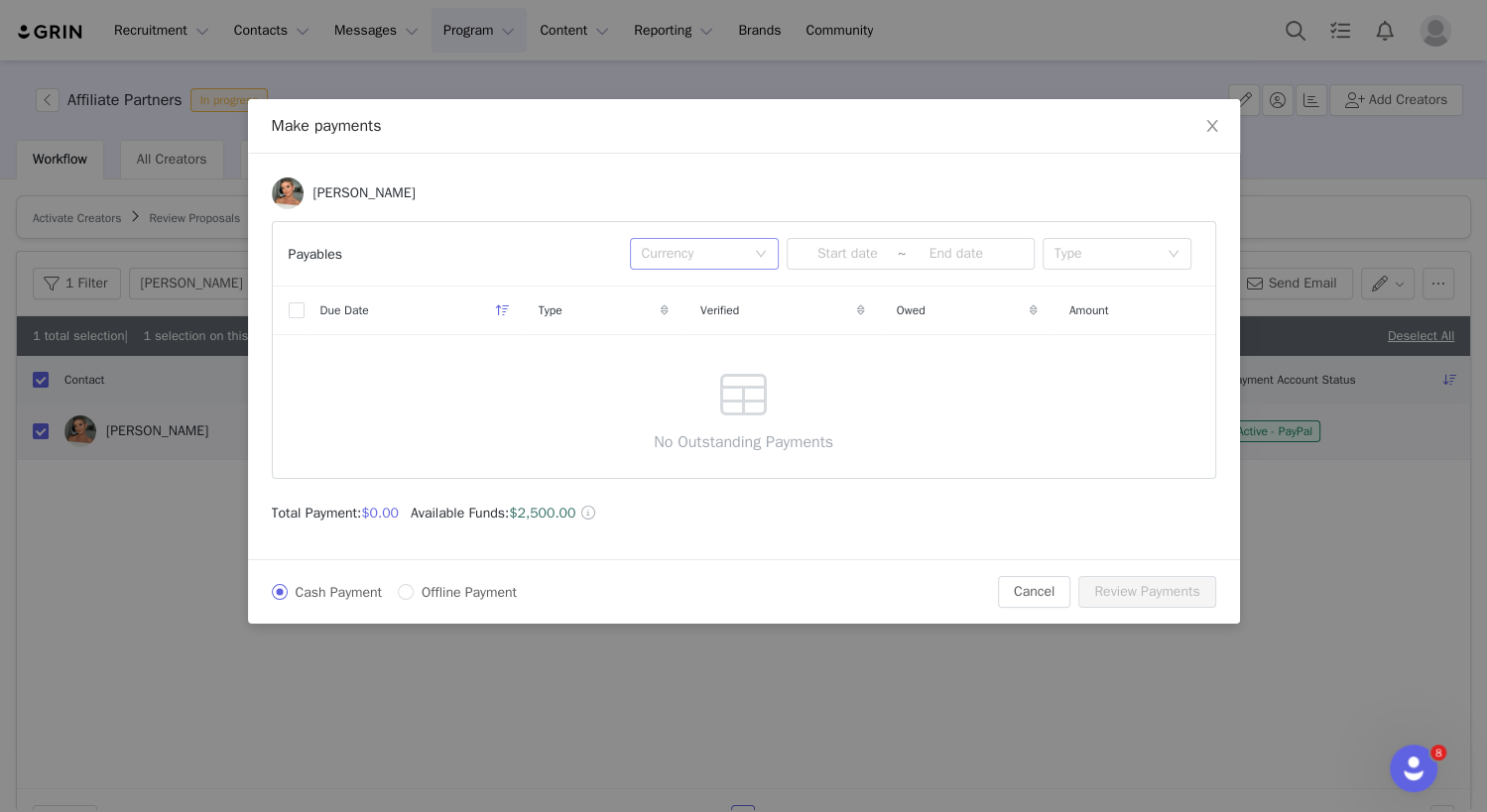click on "Currency" at bounding box center [693, 254] 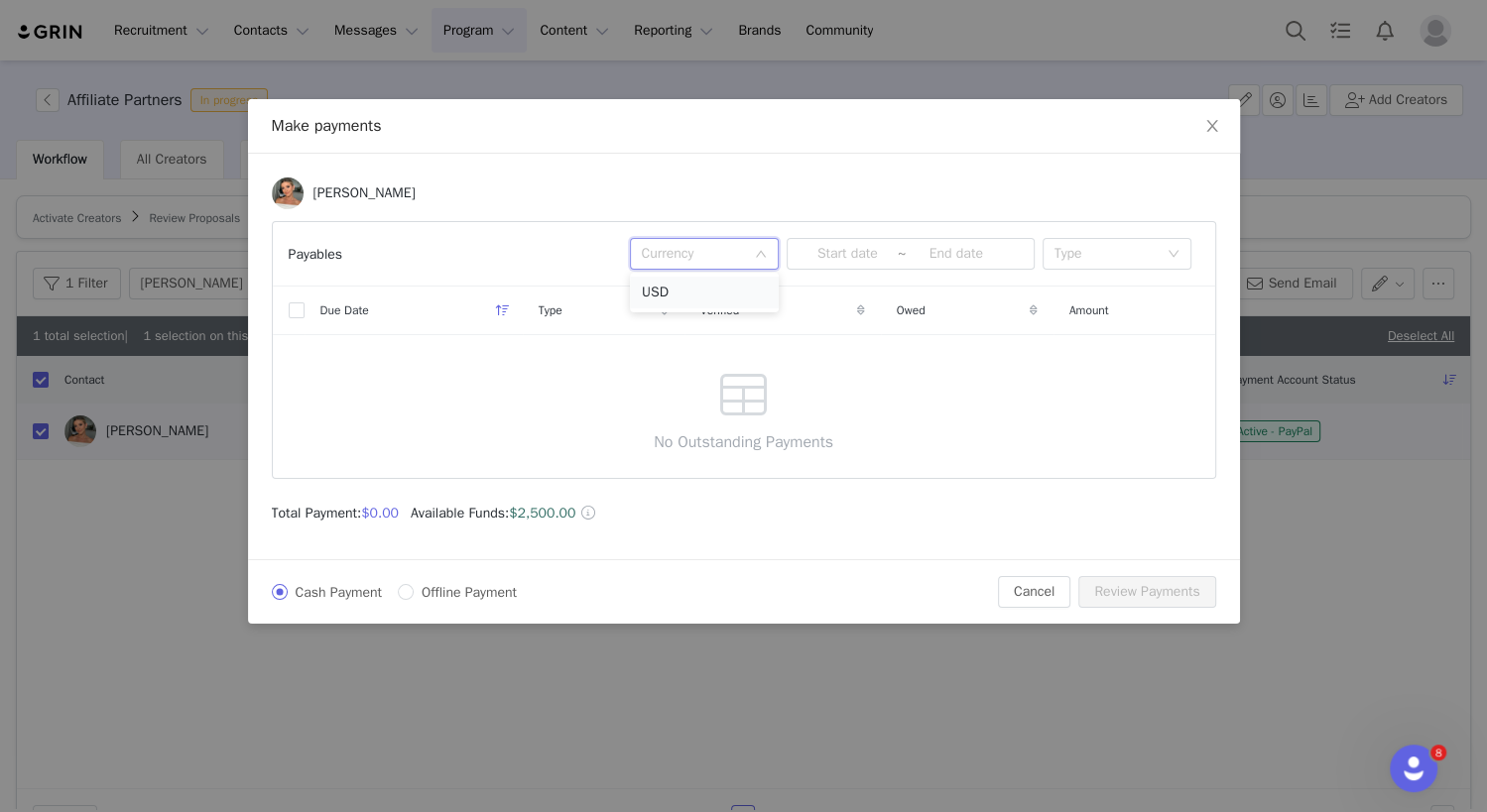 click on "USD" at bounding box center (704, 292) 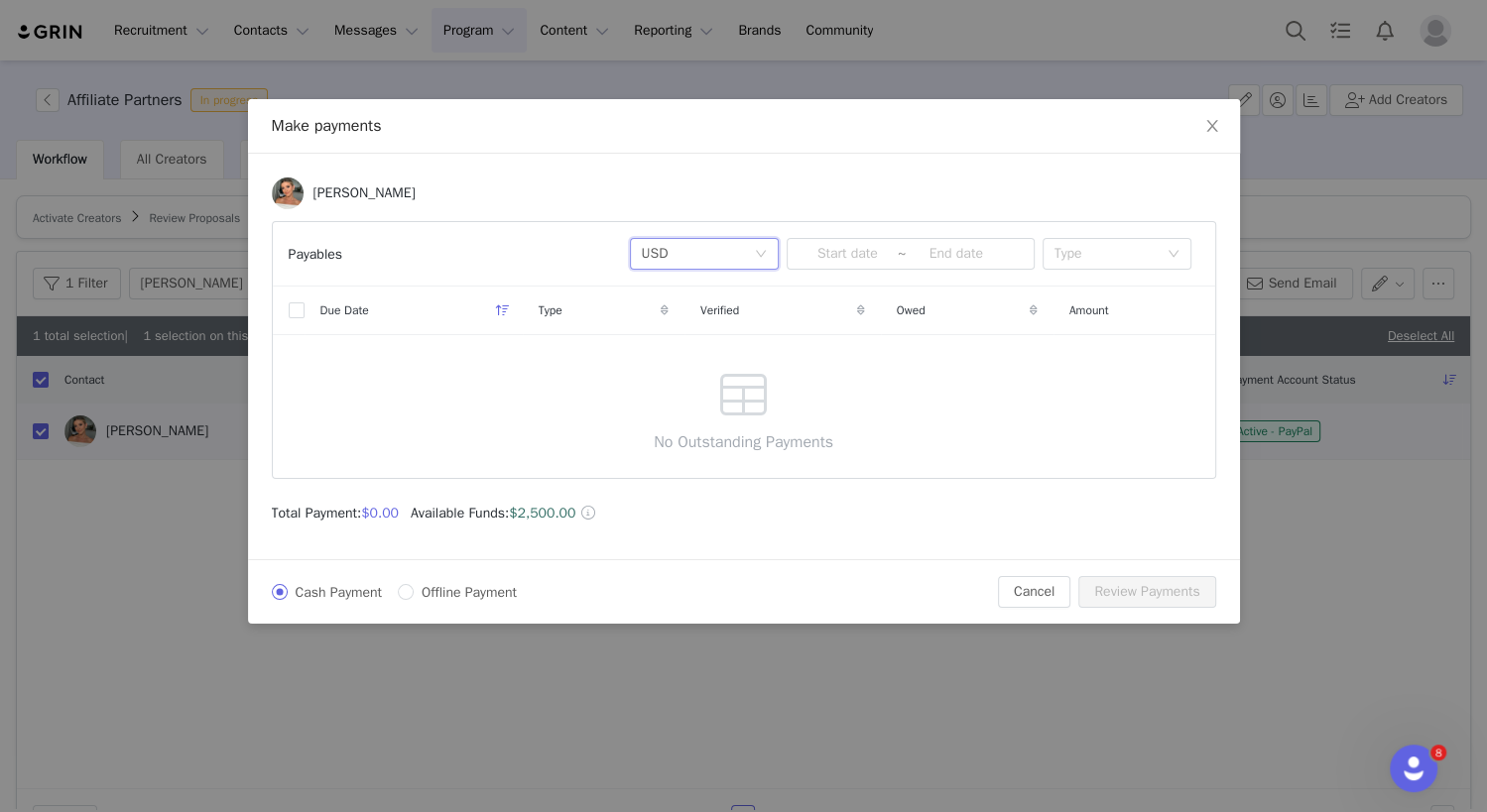 click on "Due Date   Type   Verified   Owed   Amount   No Outstanding Payments" at bounding box center [744, 382] 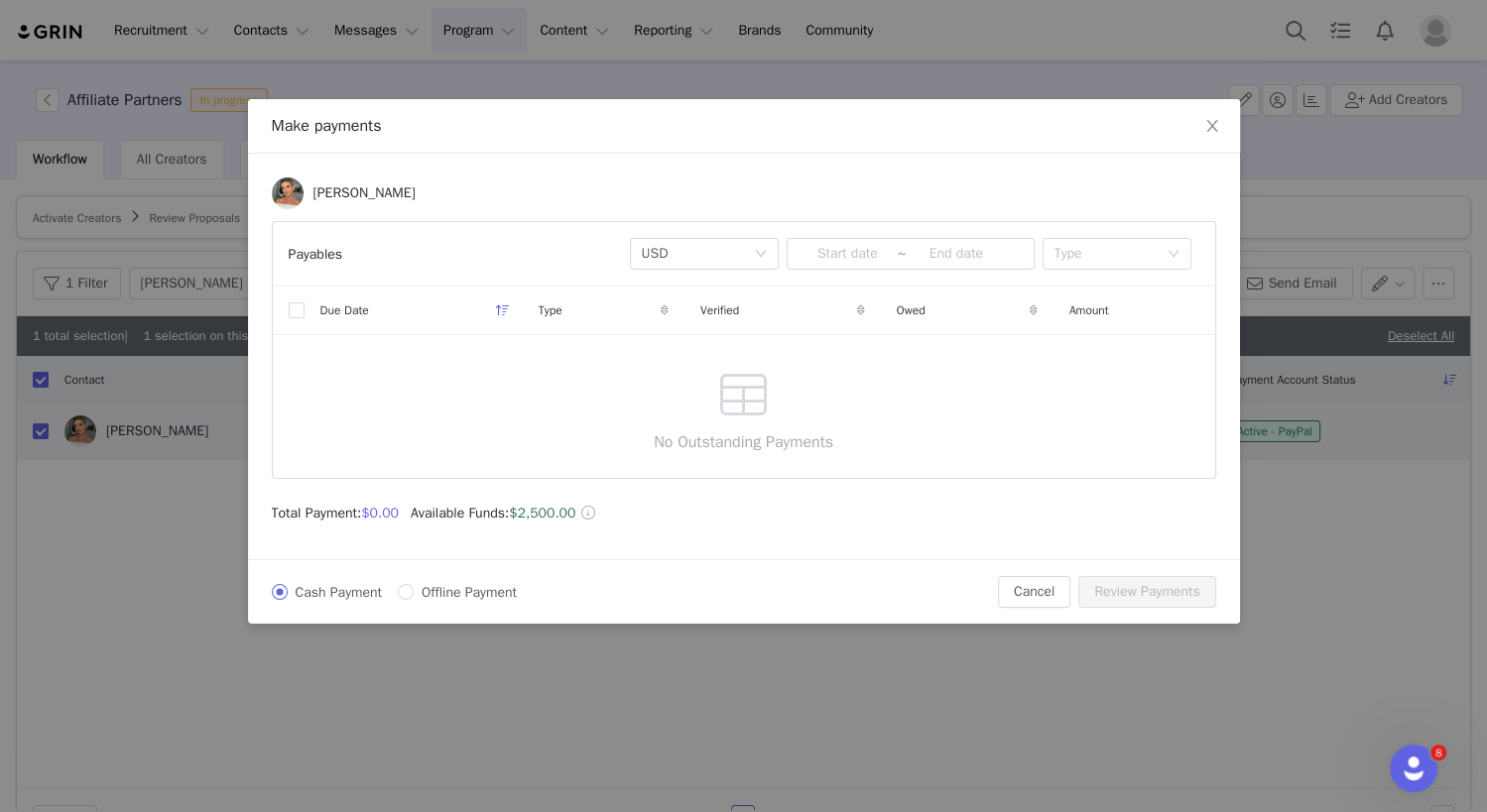 click on "$2,500.00" at bounding box center [542, 513] 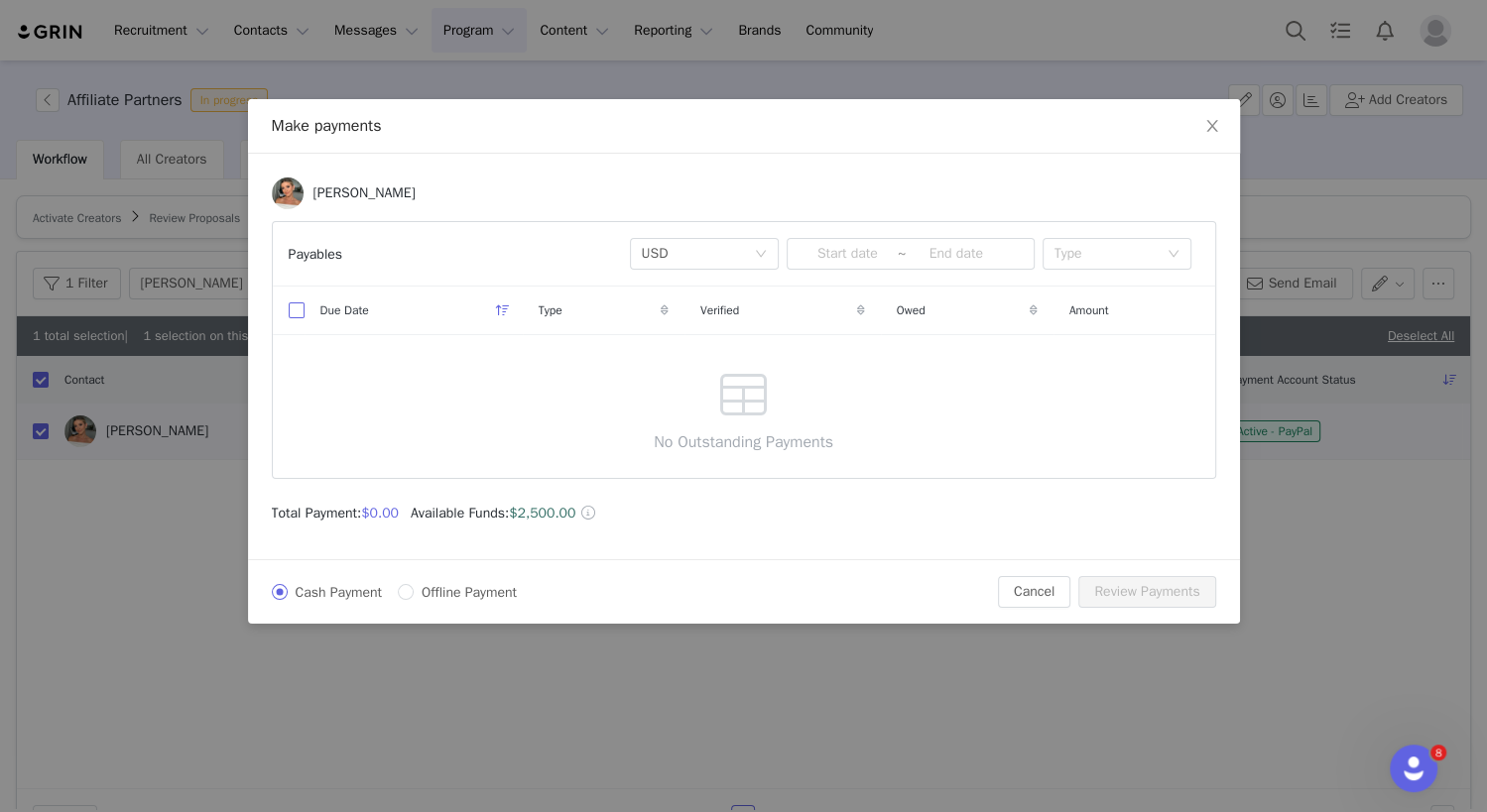 click at bounding box center (297, 310) 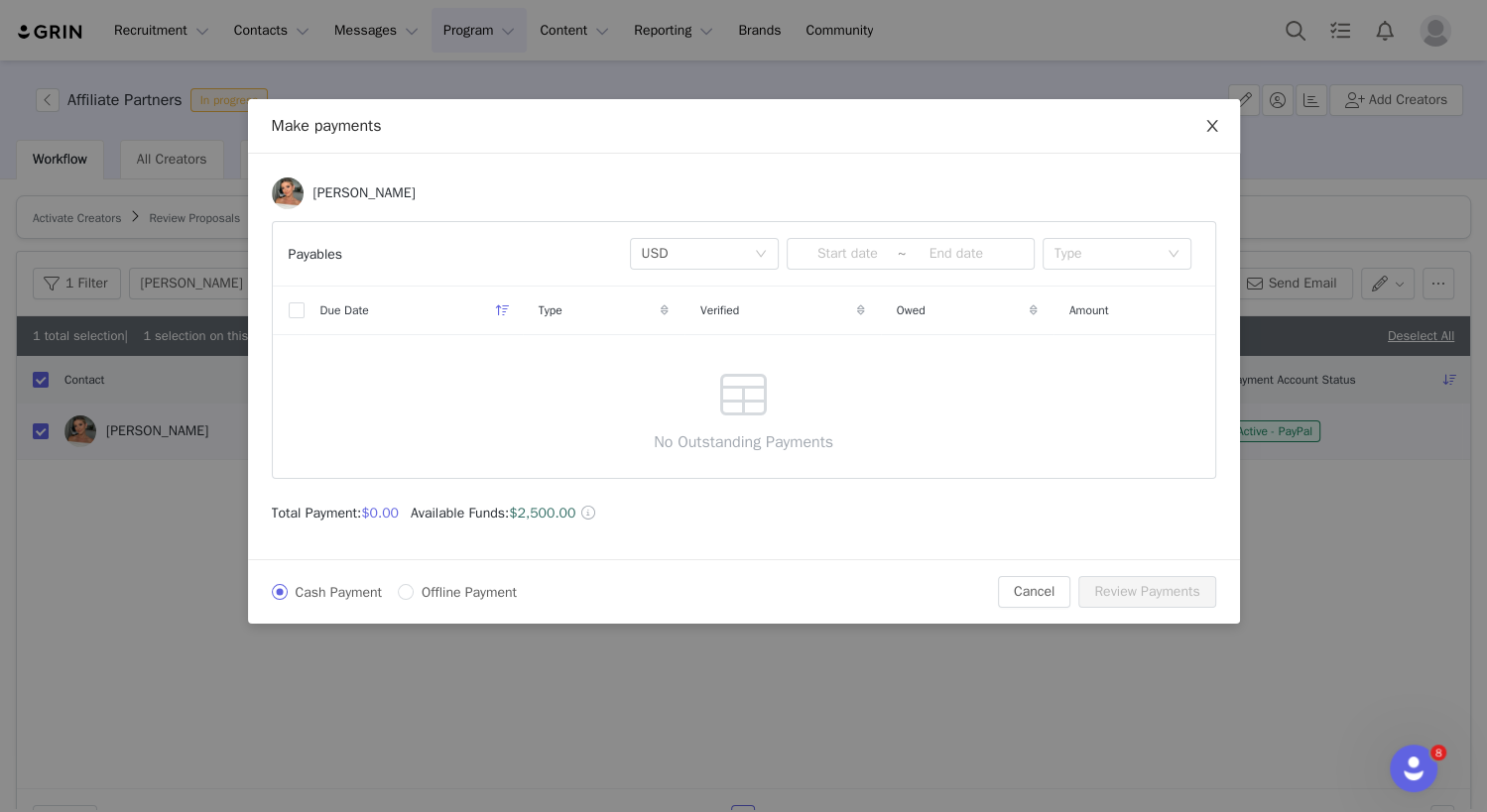 click at bounding box center [1212, 127] 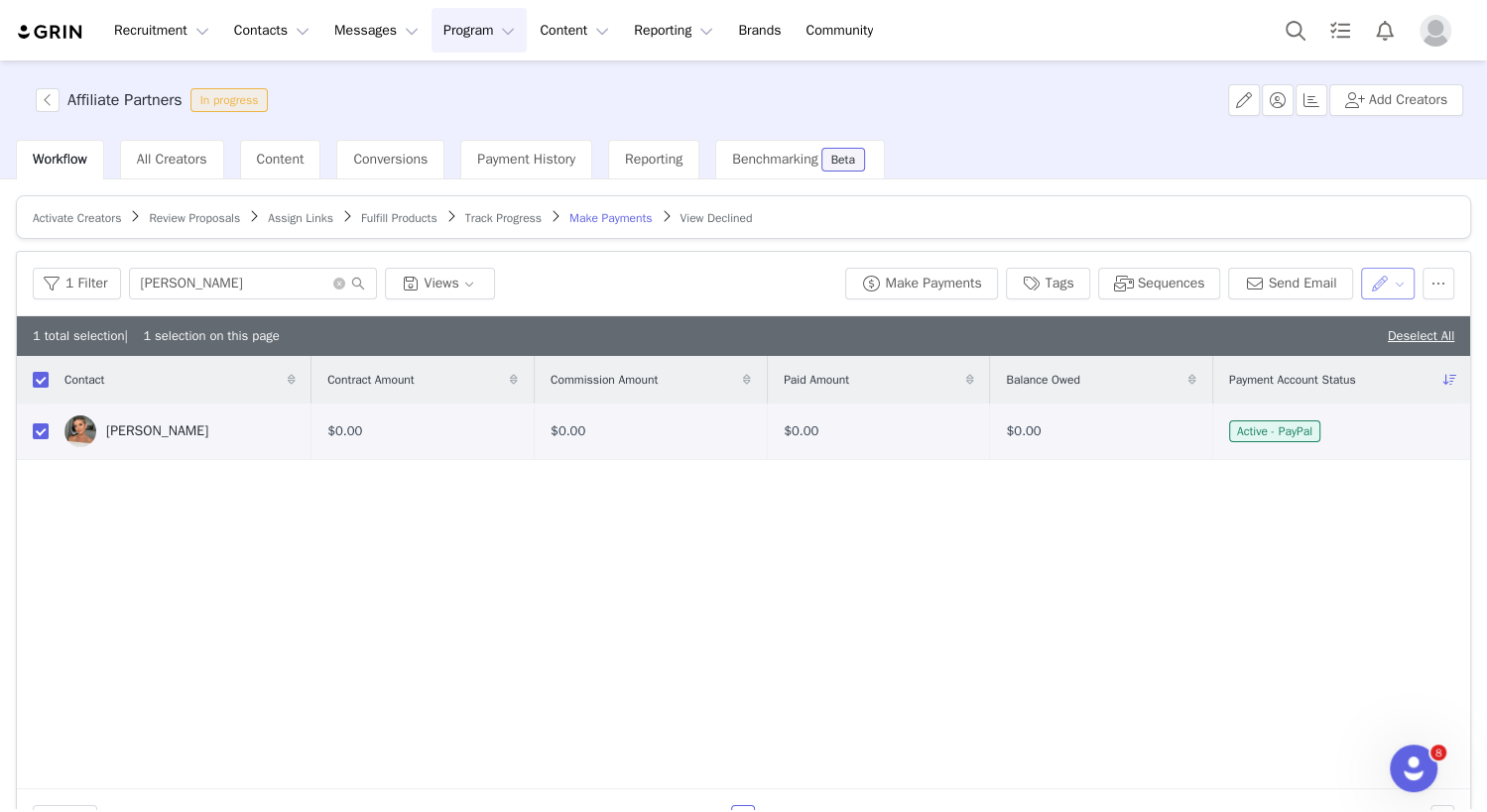 click at bounding box center [1388, 284] 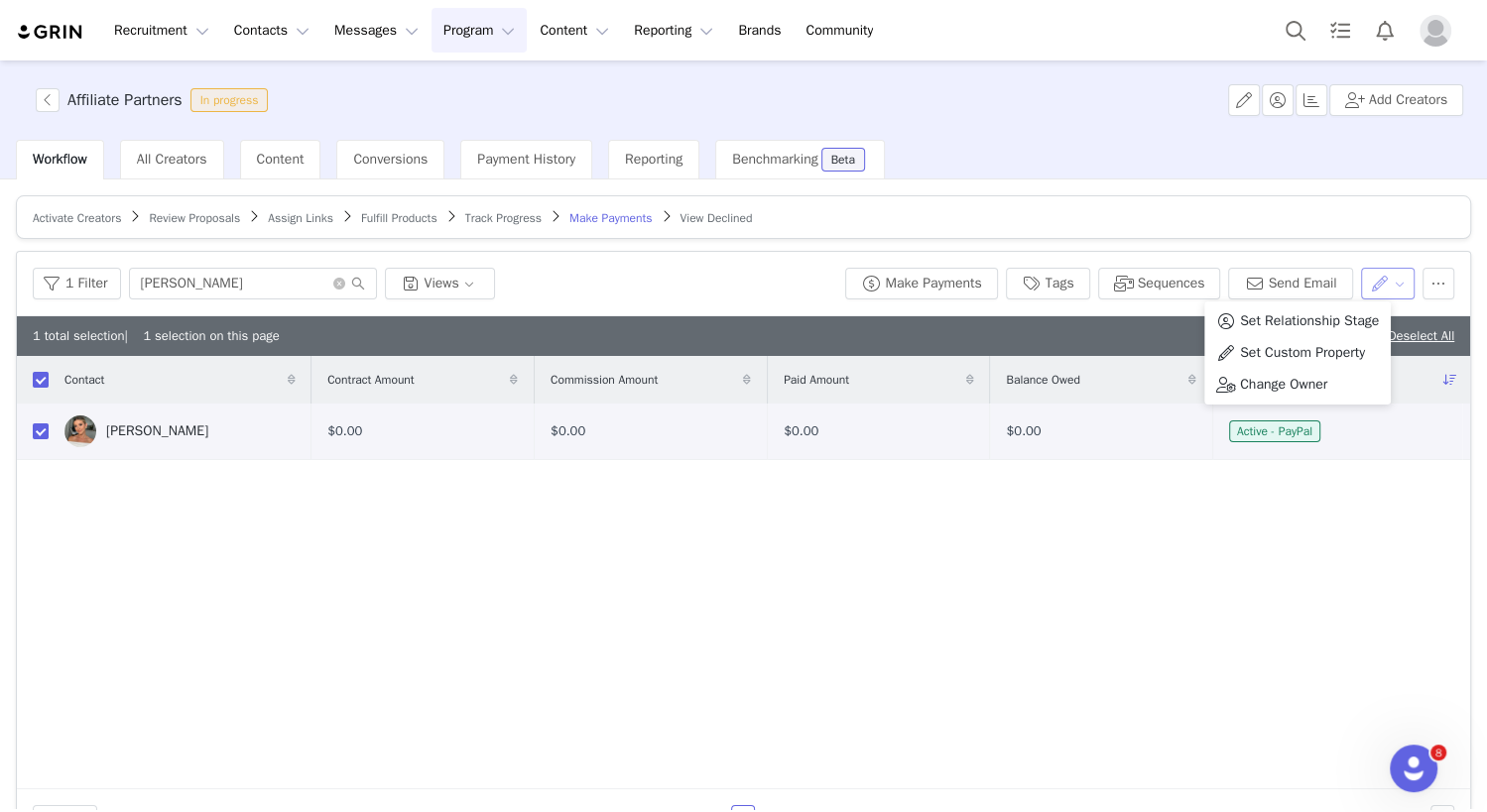 click at bounding box center [1388, 284] 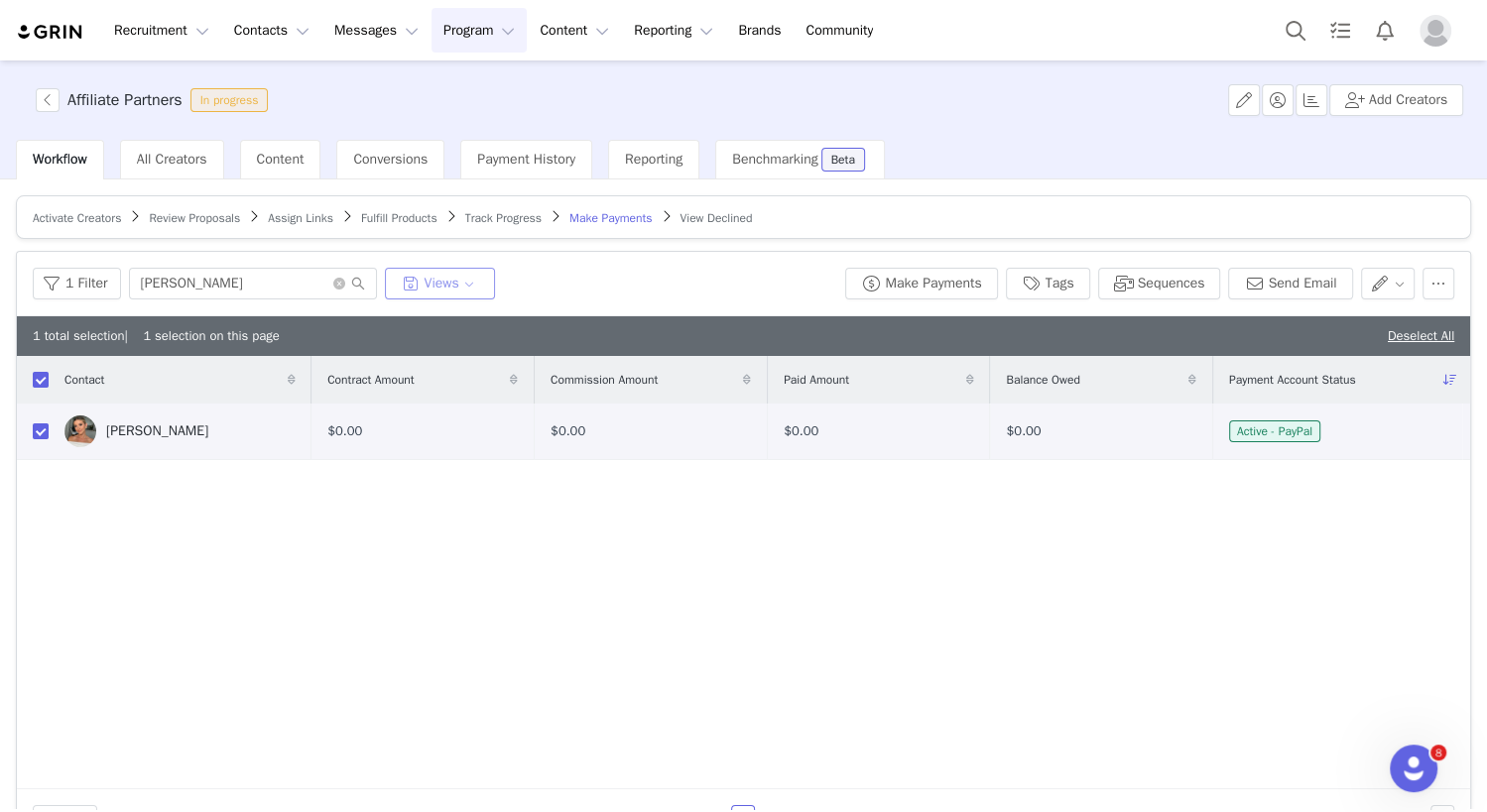 click on "Views" at bounding box center [440, 284] 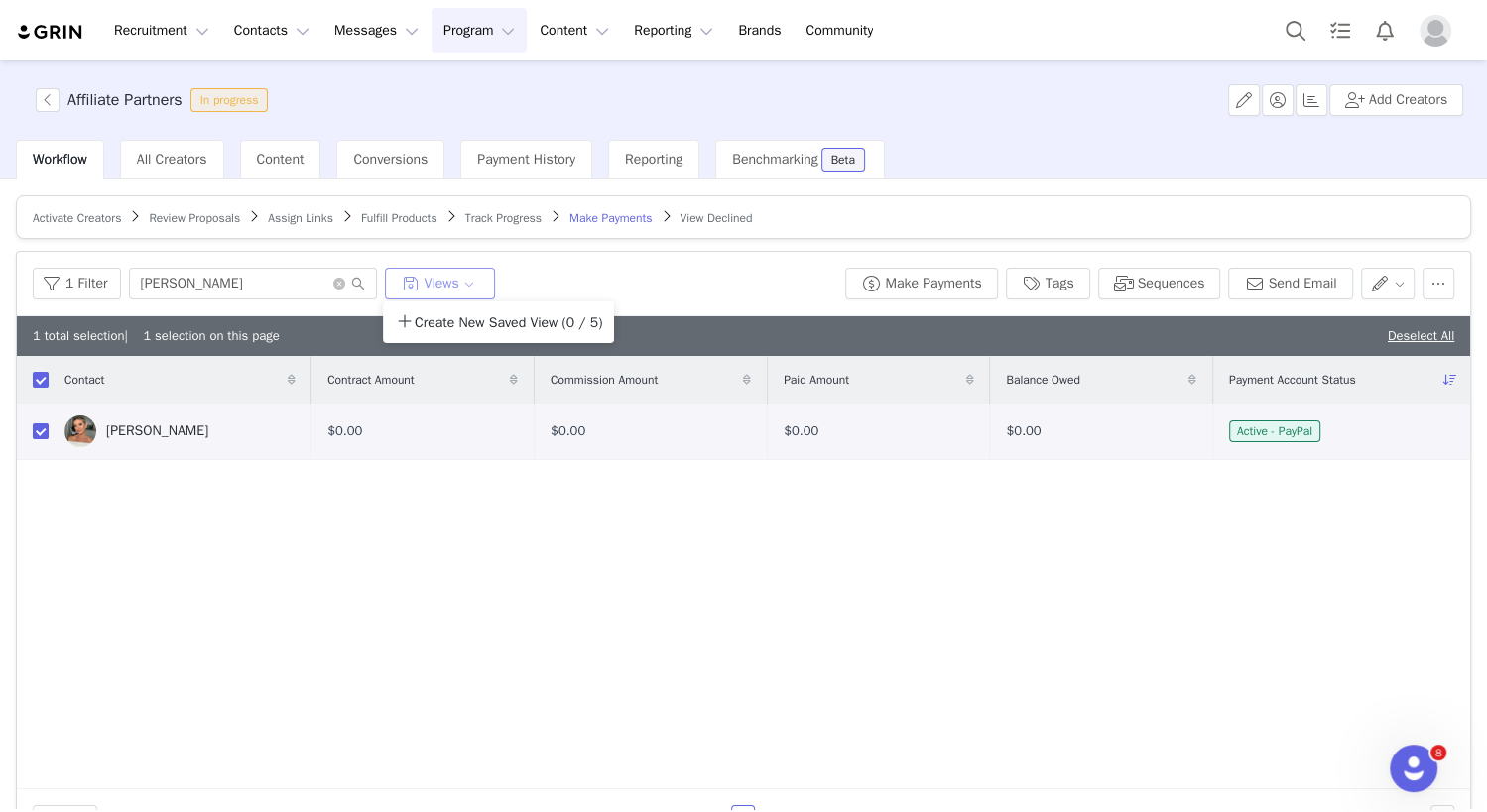 drag, startPoint x: 457, startPoint y: 283, endPoint x: 483, endPoint y: 287, distance: 26.305893 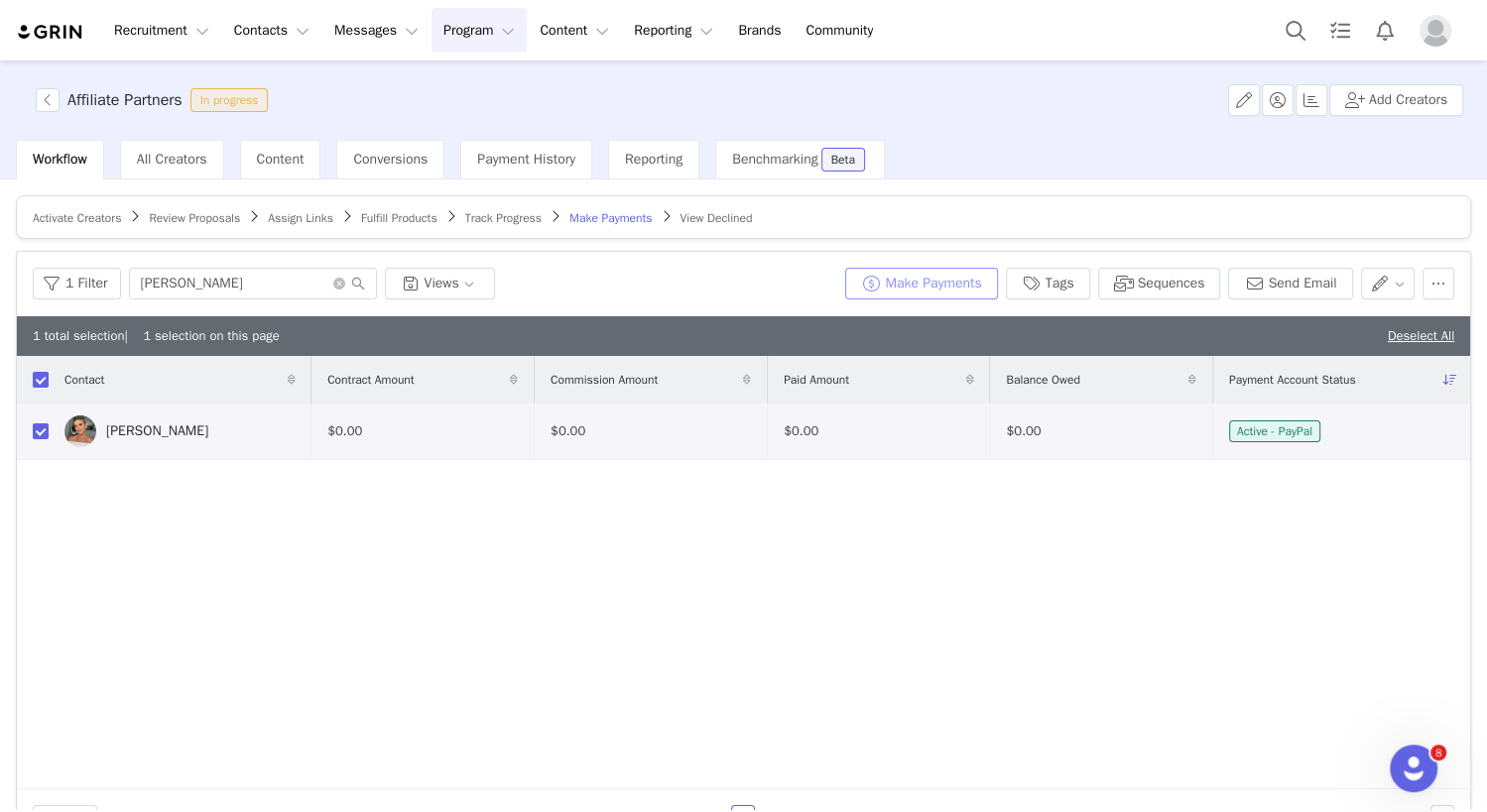 click on "Make Payments" at bounding box center (921, 284) 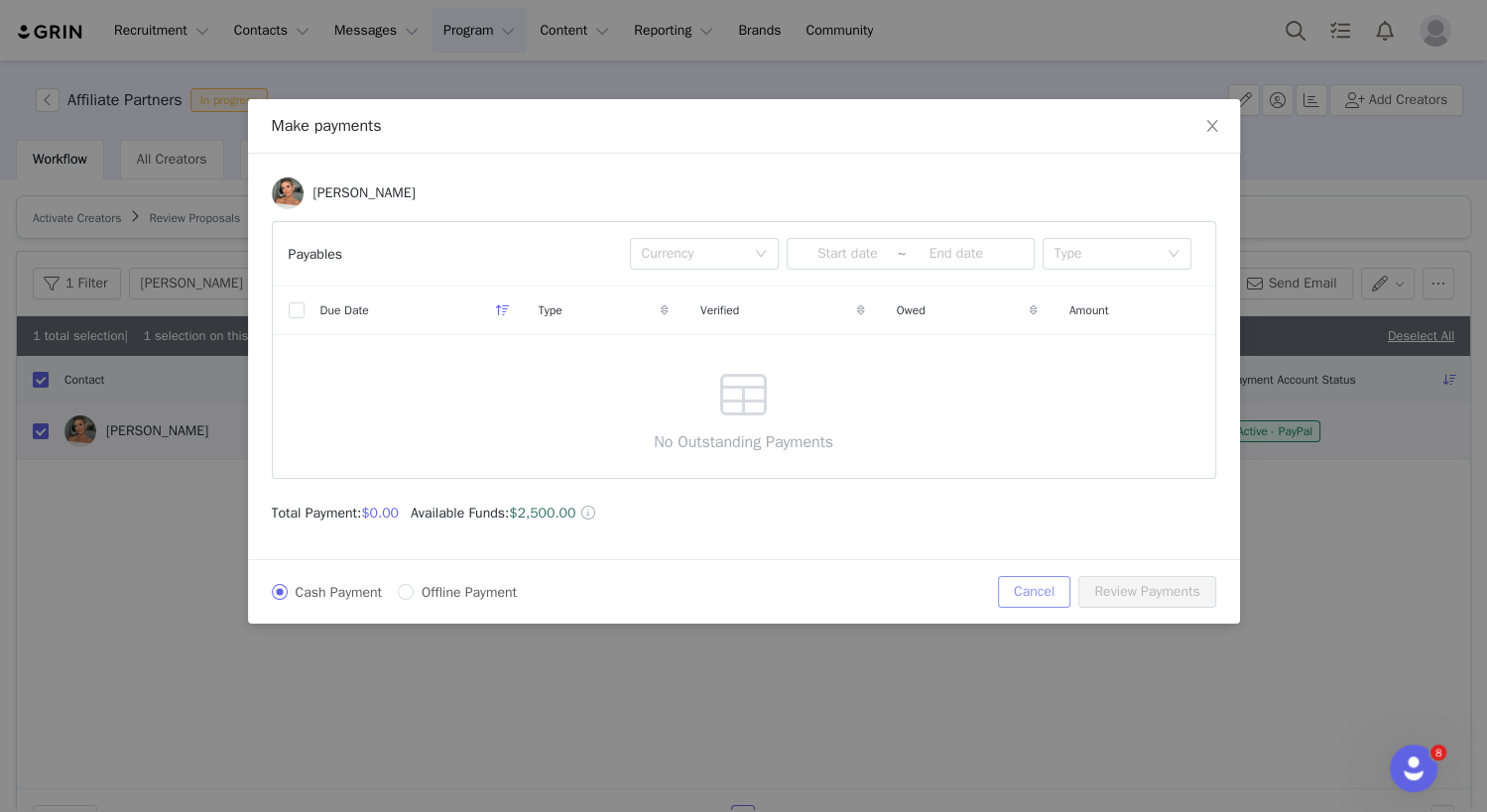 click on "Cancel" at bounding box center (1034, 592) 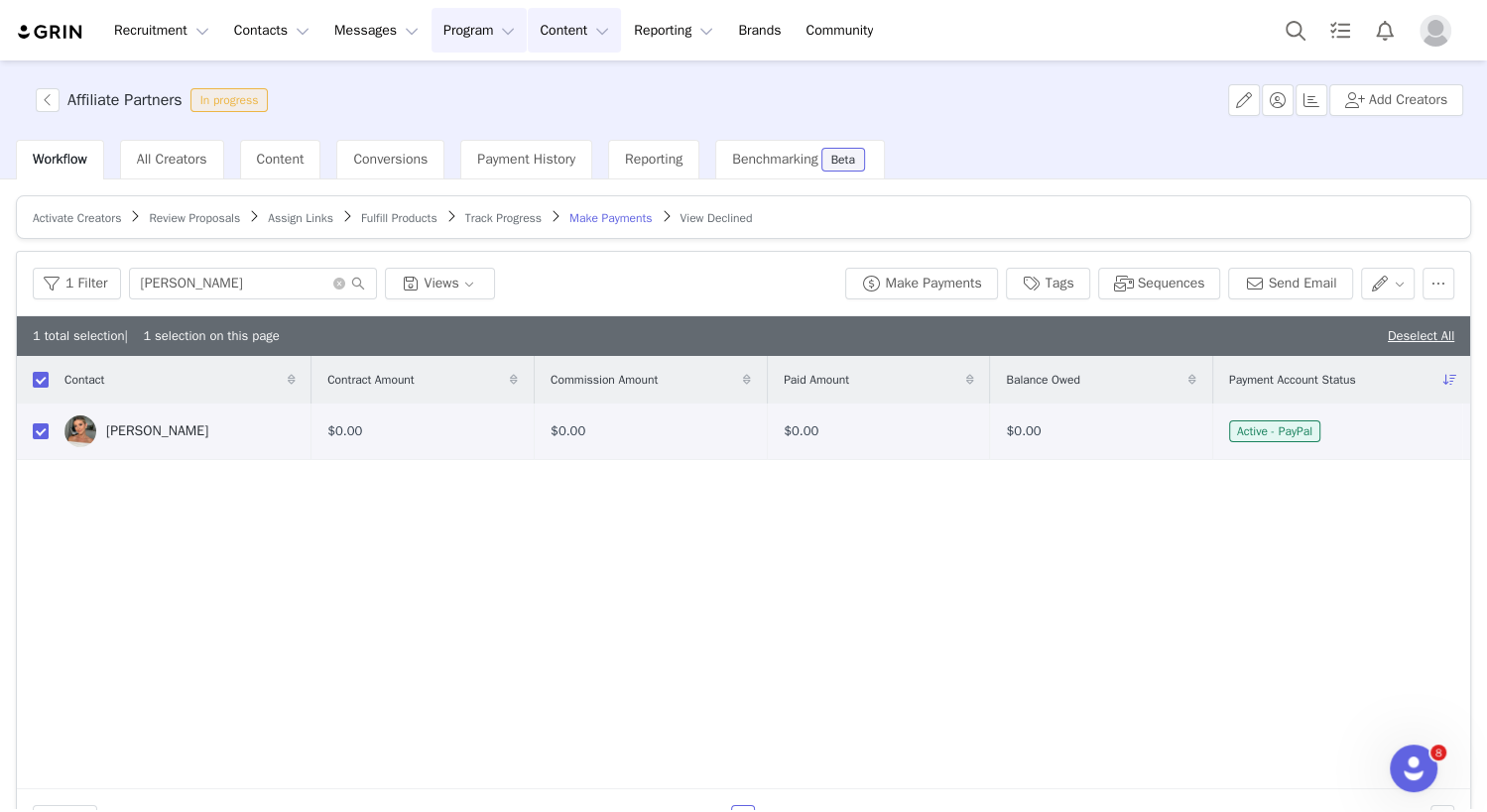 click on "Content Content" at bounding box center (574, 30) 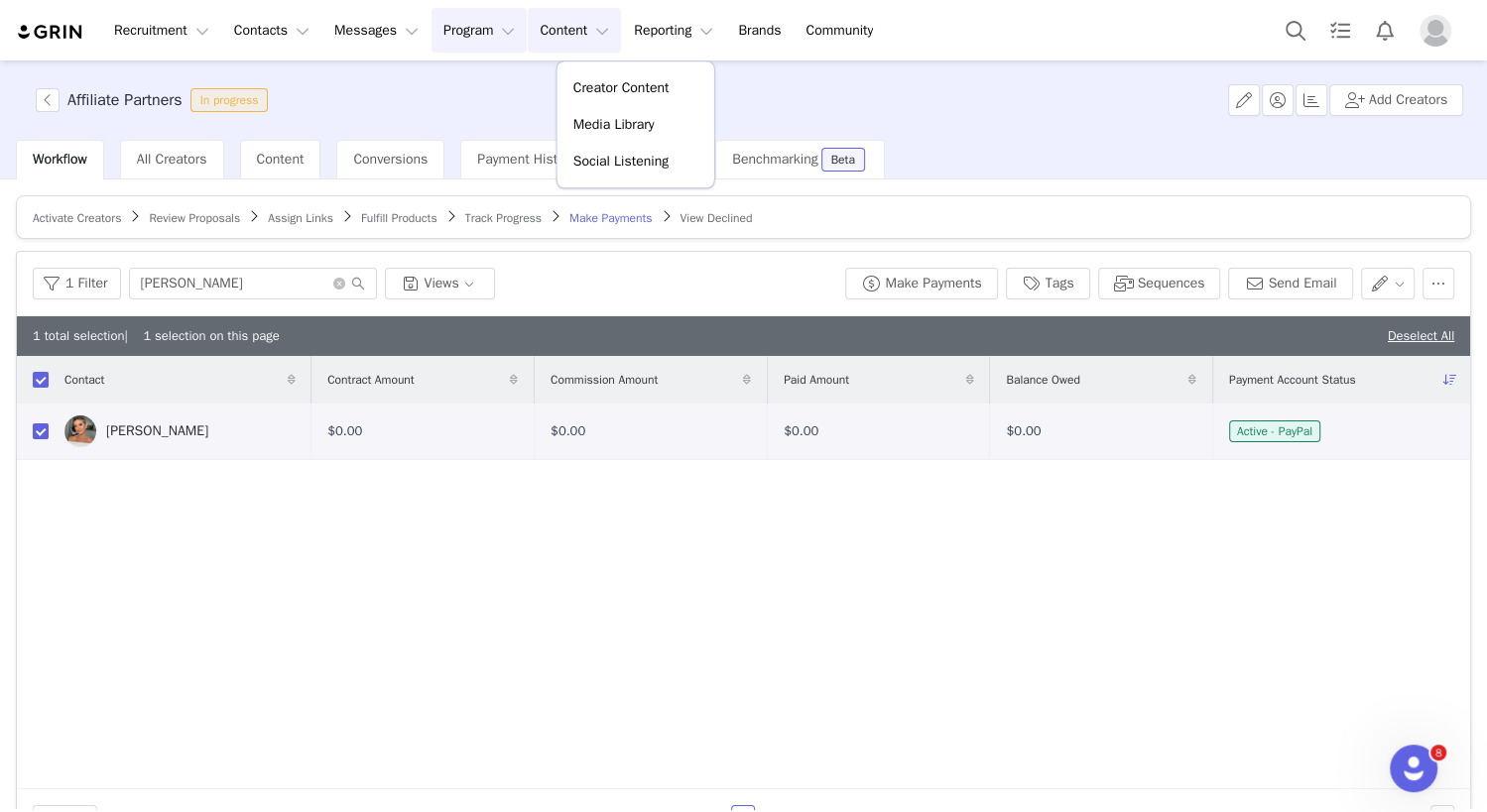 click on "Content Content" at bounding box center [574, 30] 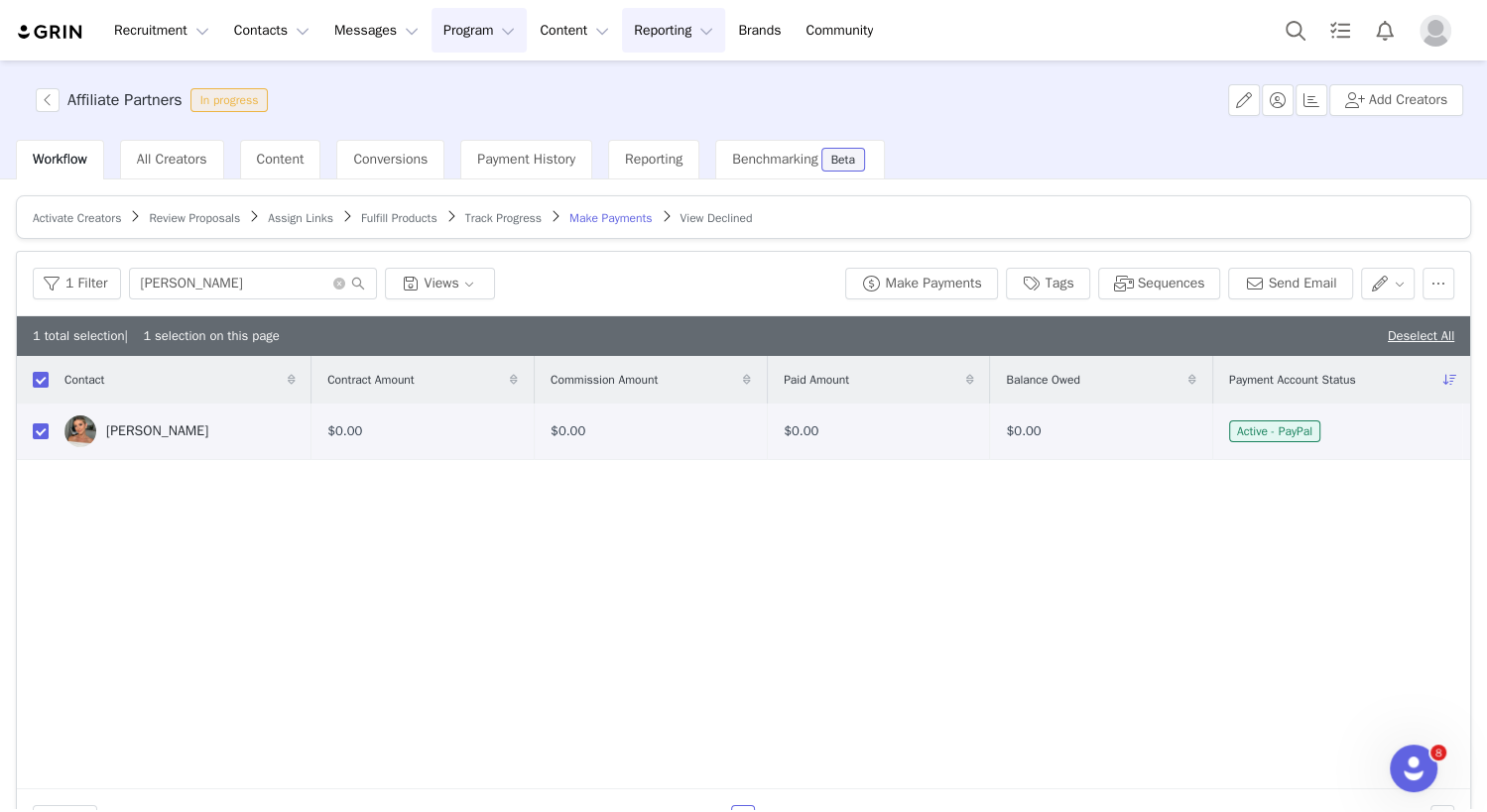 click on "Reporting Reporting" at bounding box center [674, 30] 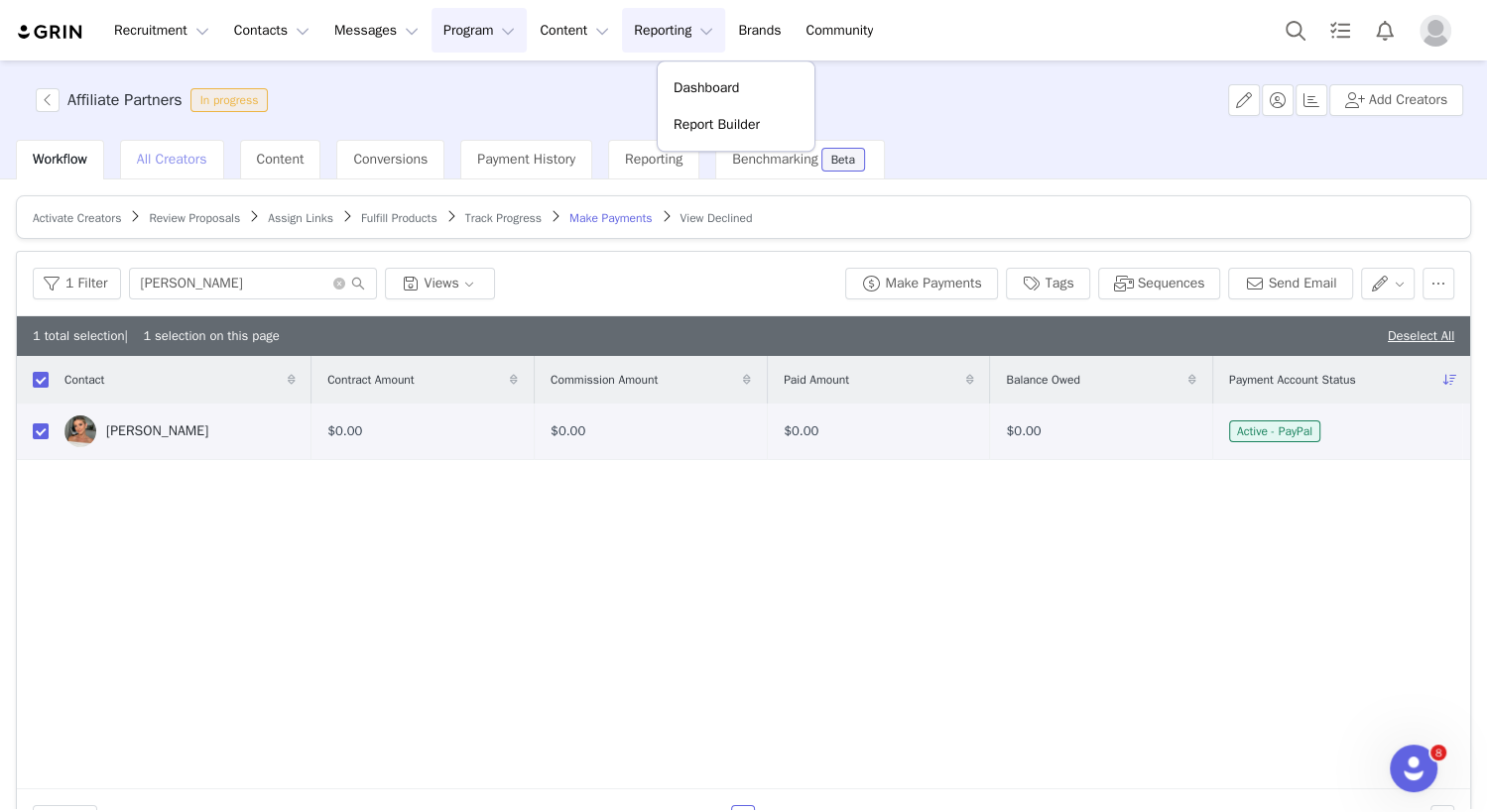 click on "All Creators" at bounding box center (172, 160) 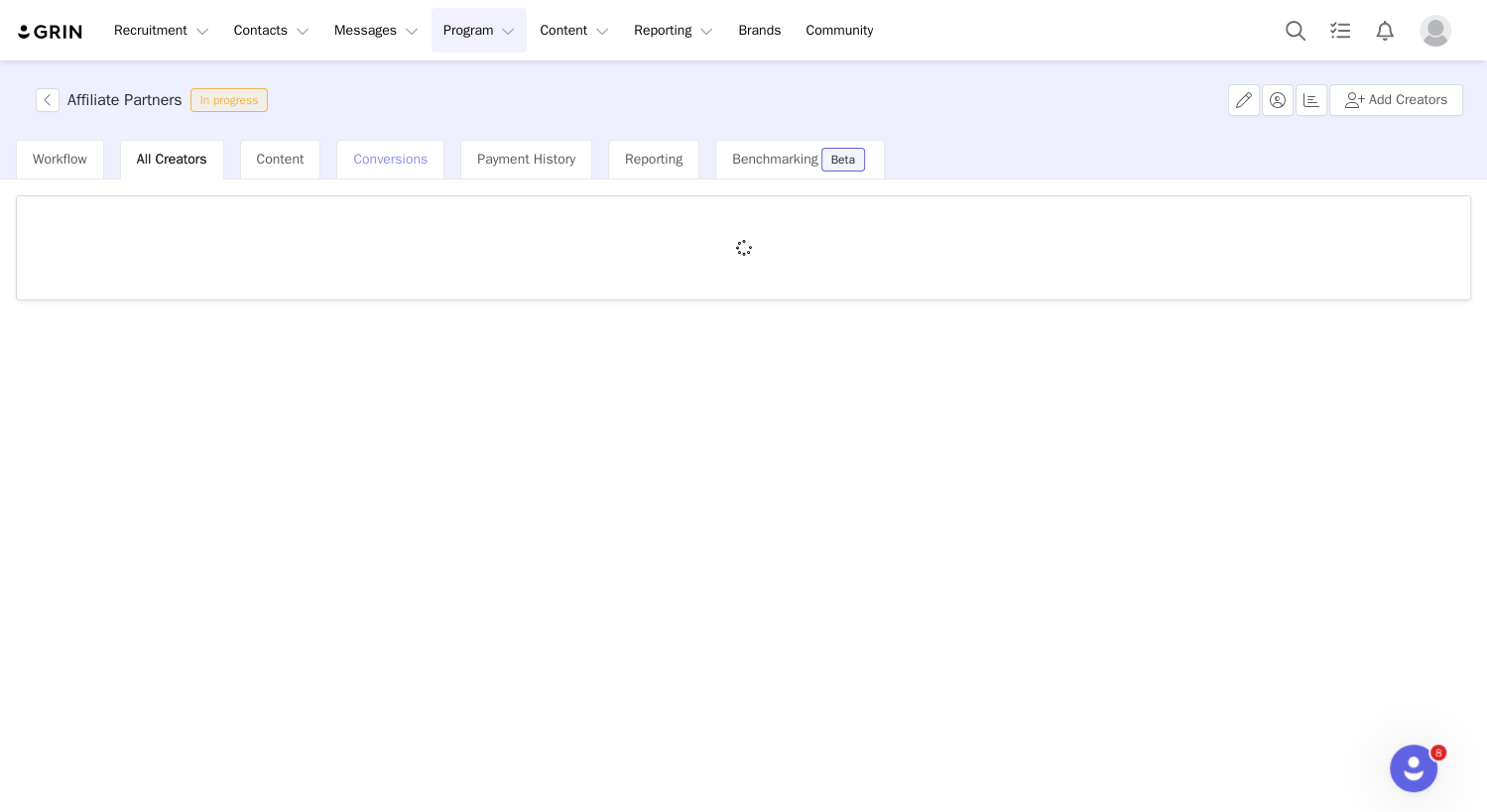click on "Conversions" at bounding box center (390, 159) 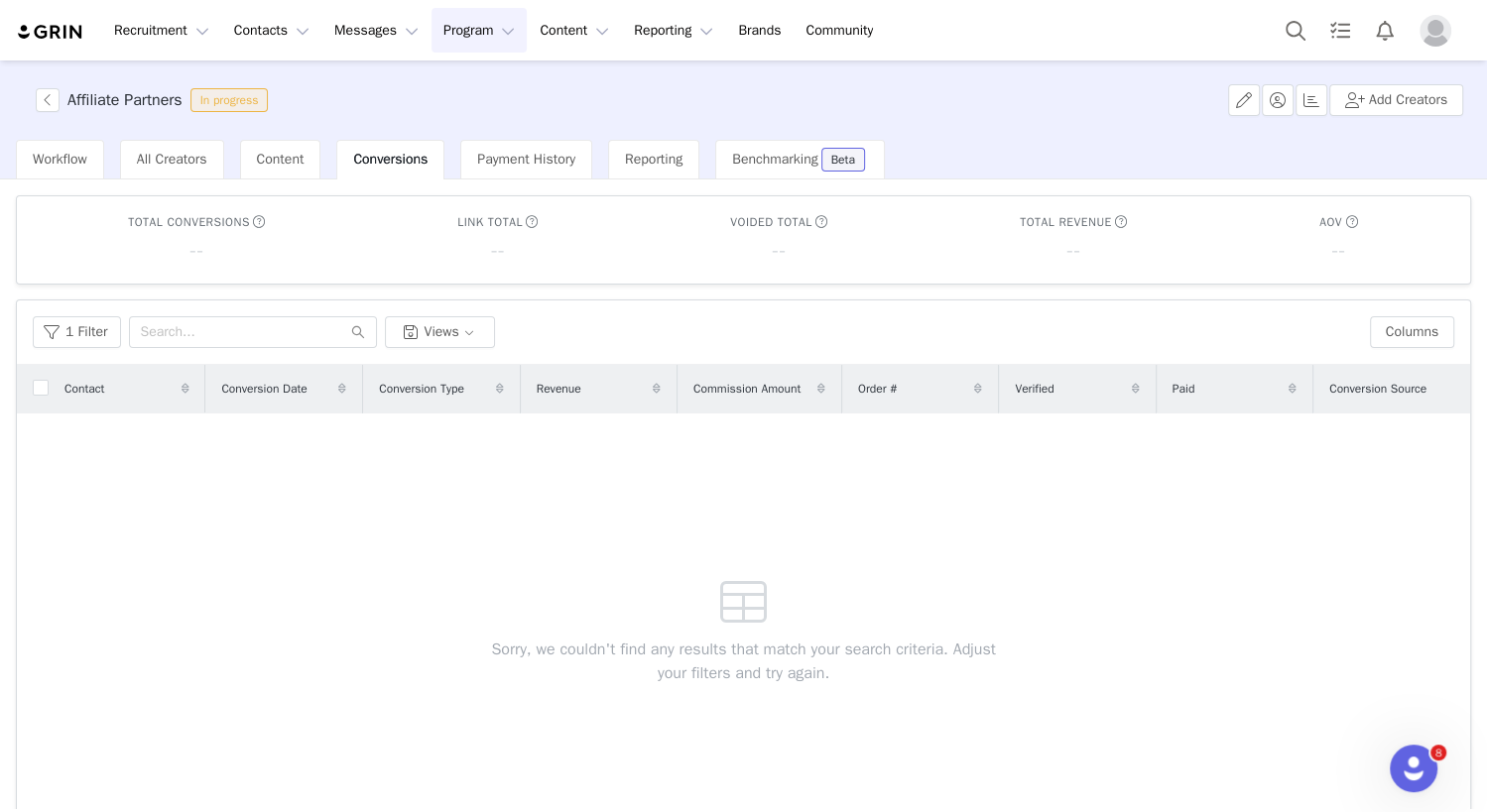 click on "Conversions" at bounding box center [390, 160] 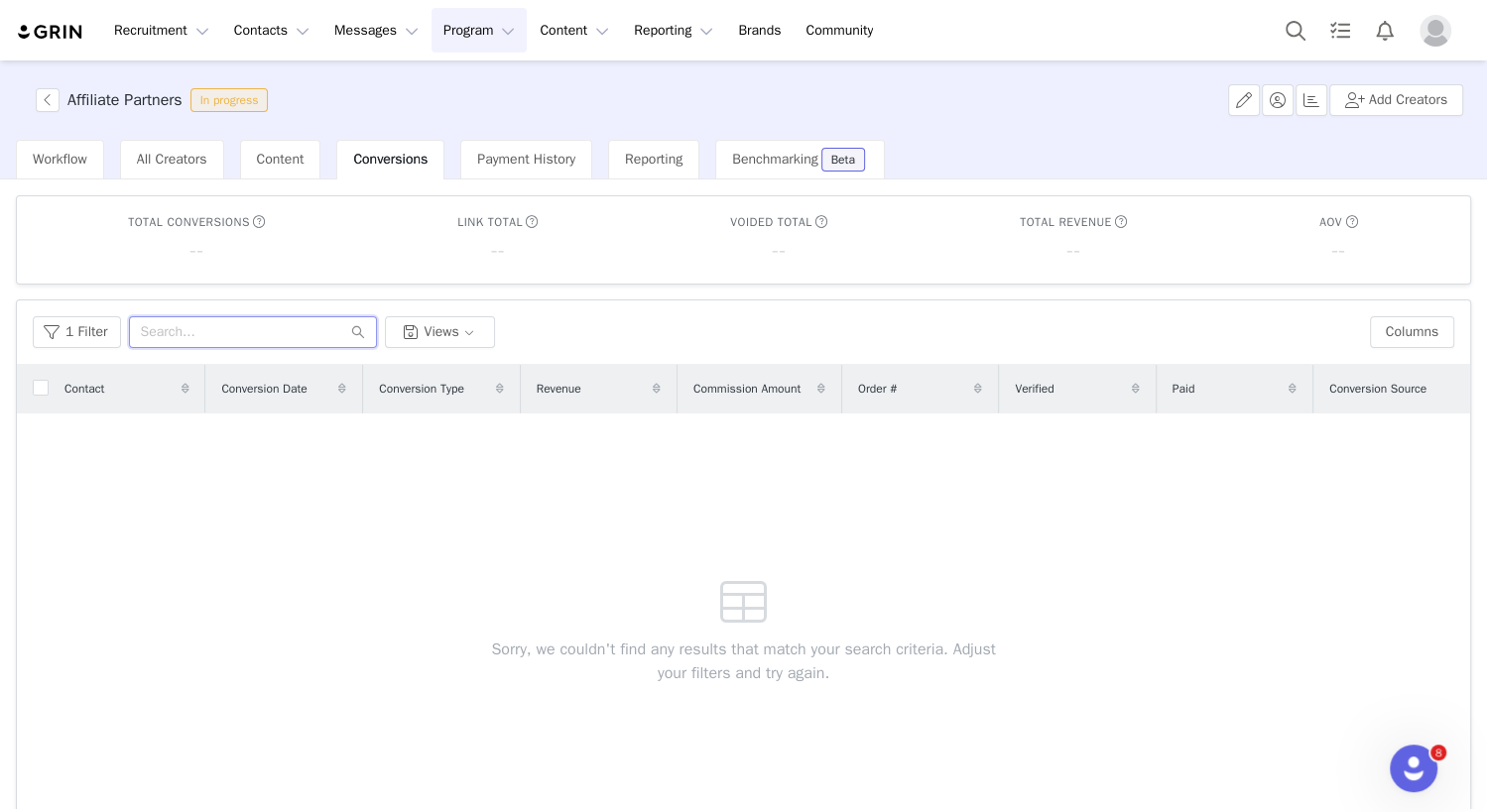 click at bounding box center [253, 332] 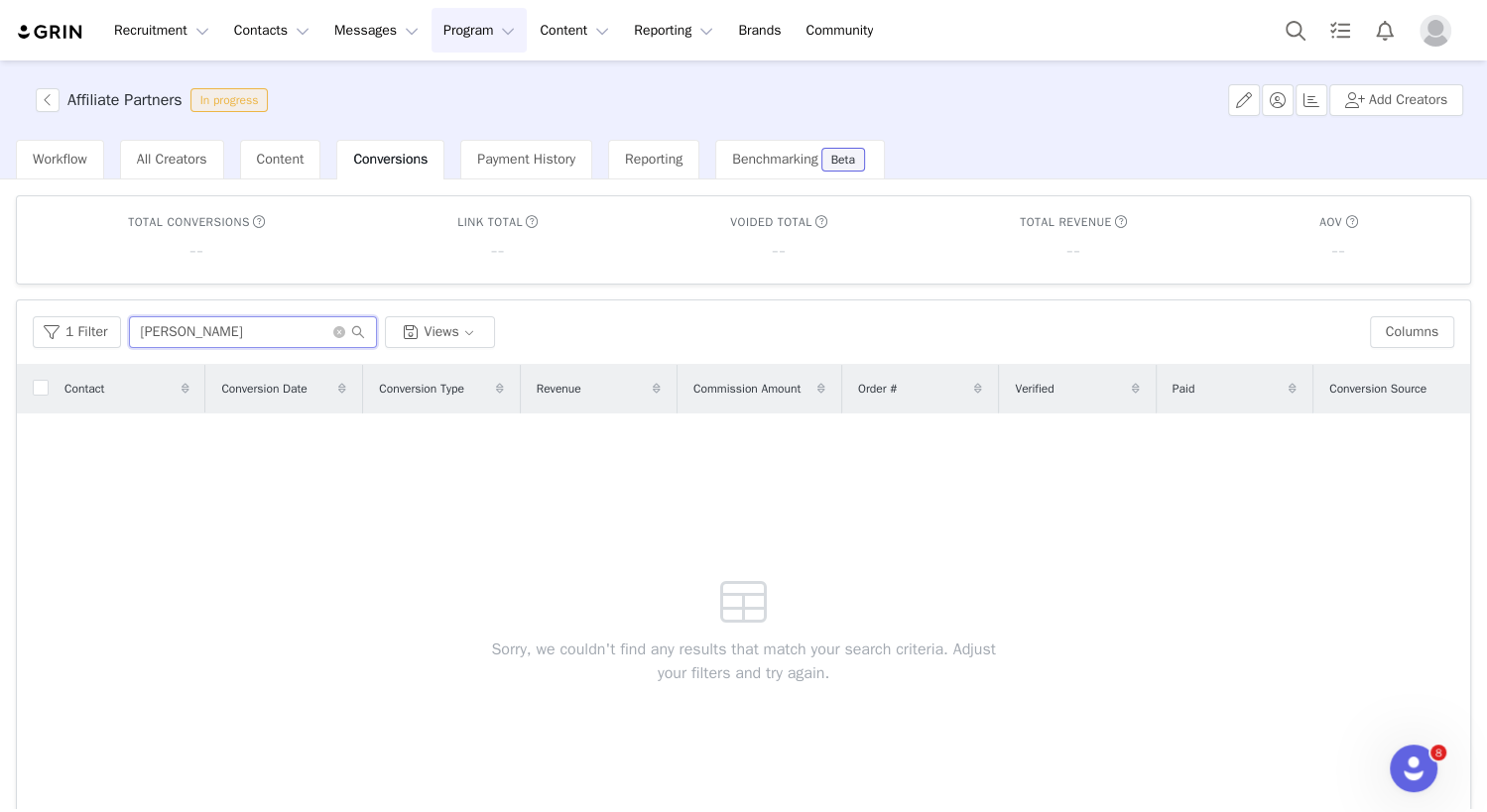 type on "ella" 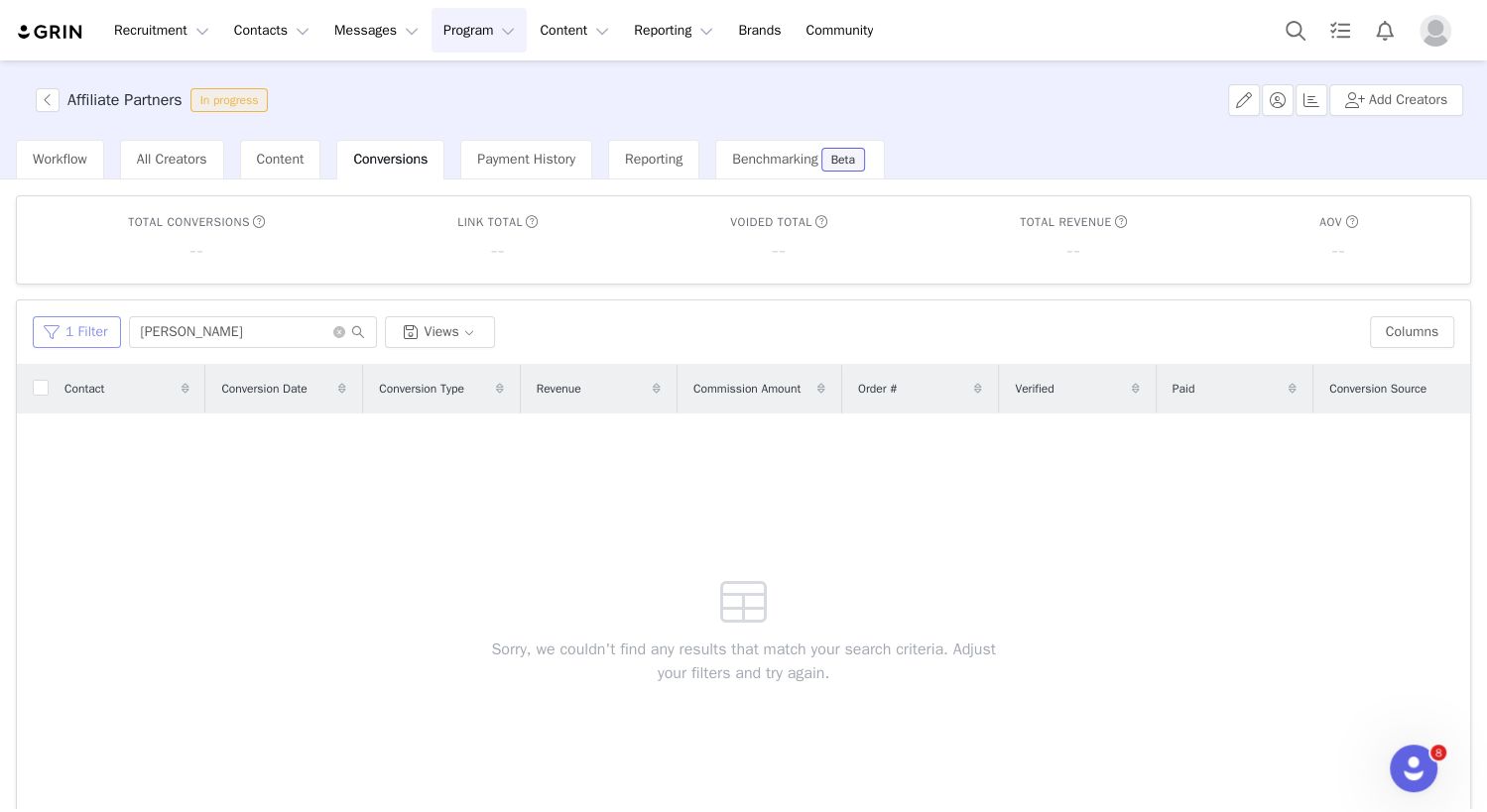 click on "1 Filter" at bounding box center [76, 332] 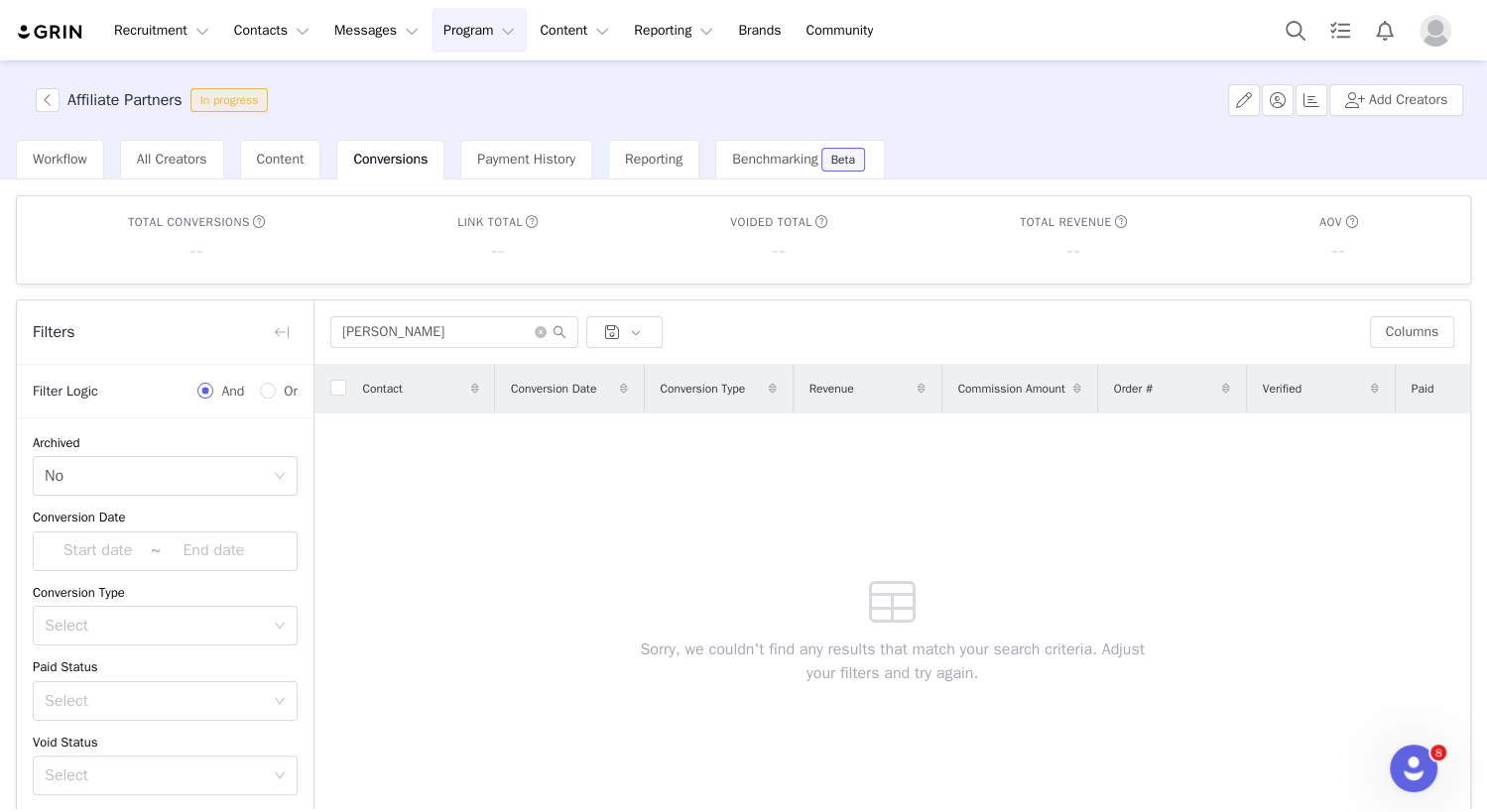 scroll, scrollTop: 0, scrollLeft: 0, axis: both 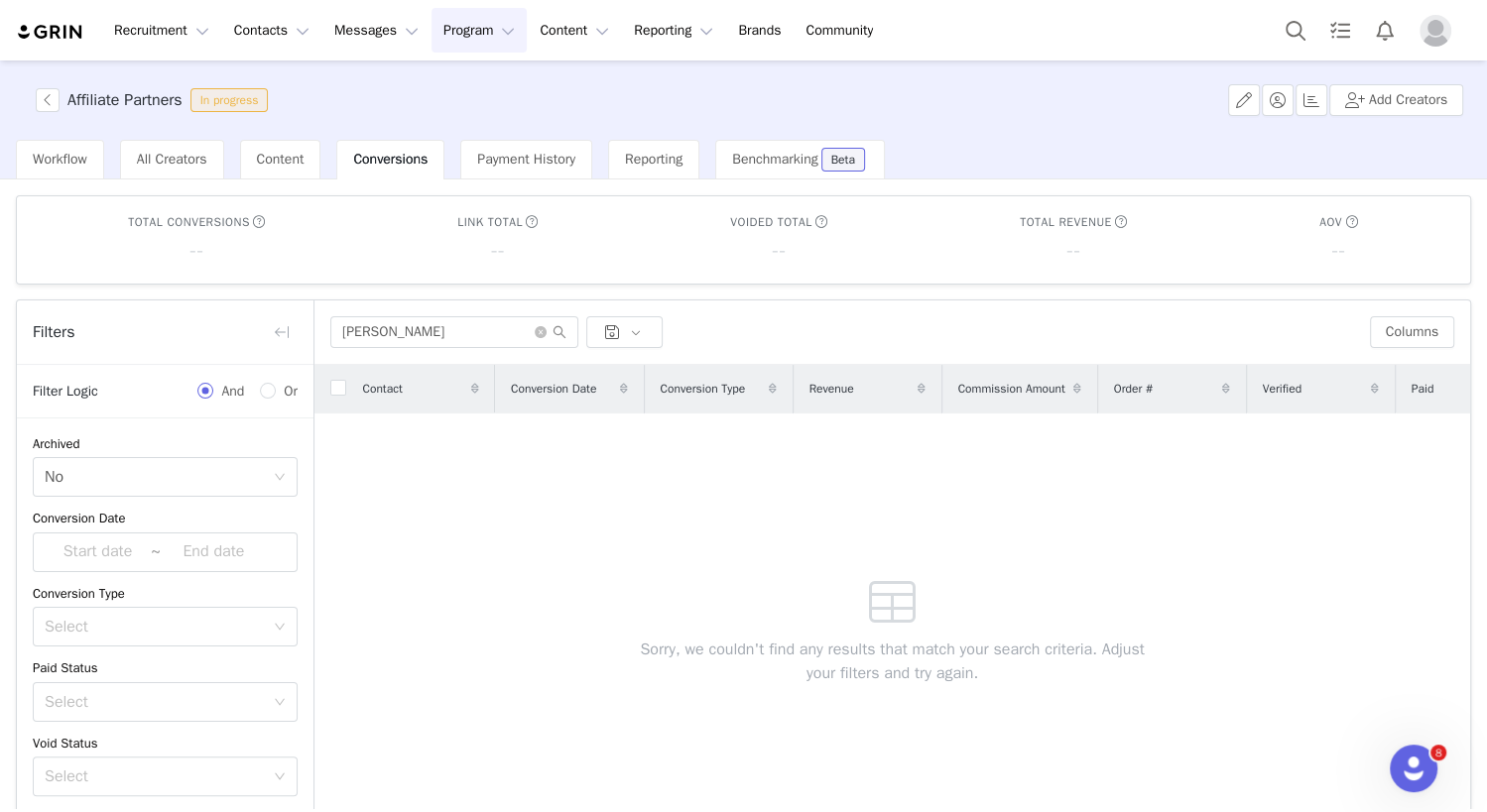click on "Contact   Conversion Date   Conversion Type   Revenue   Commission Amount   Order #   Verified   Paid   Conversion Source   Sorry, we couldn't find any results that match your search criteria. Adjust your filters and try again." at bounding box center [892, 601] 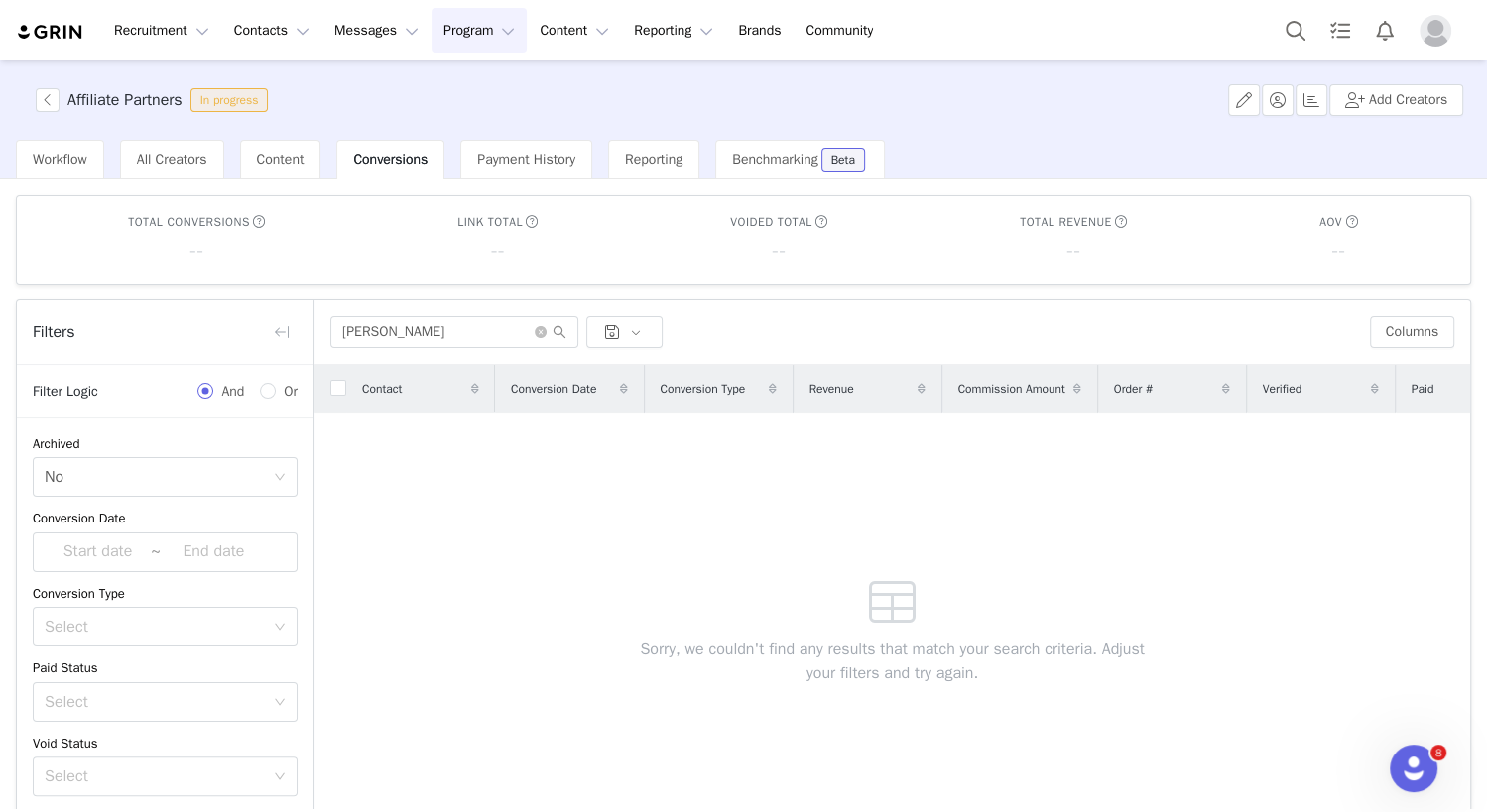 click on "Program Program" at bounding box center [479, 30] 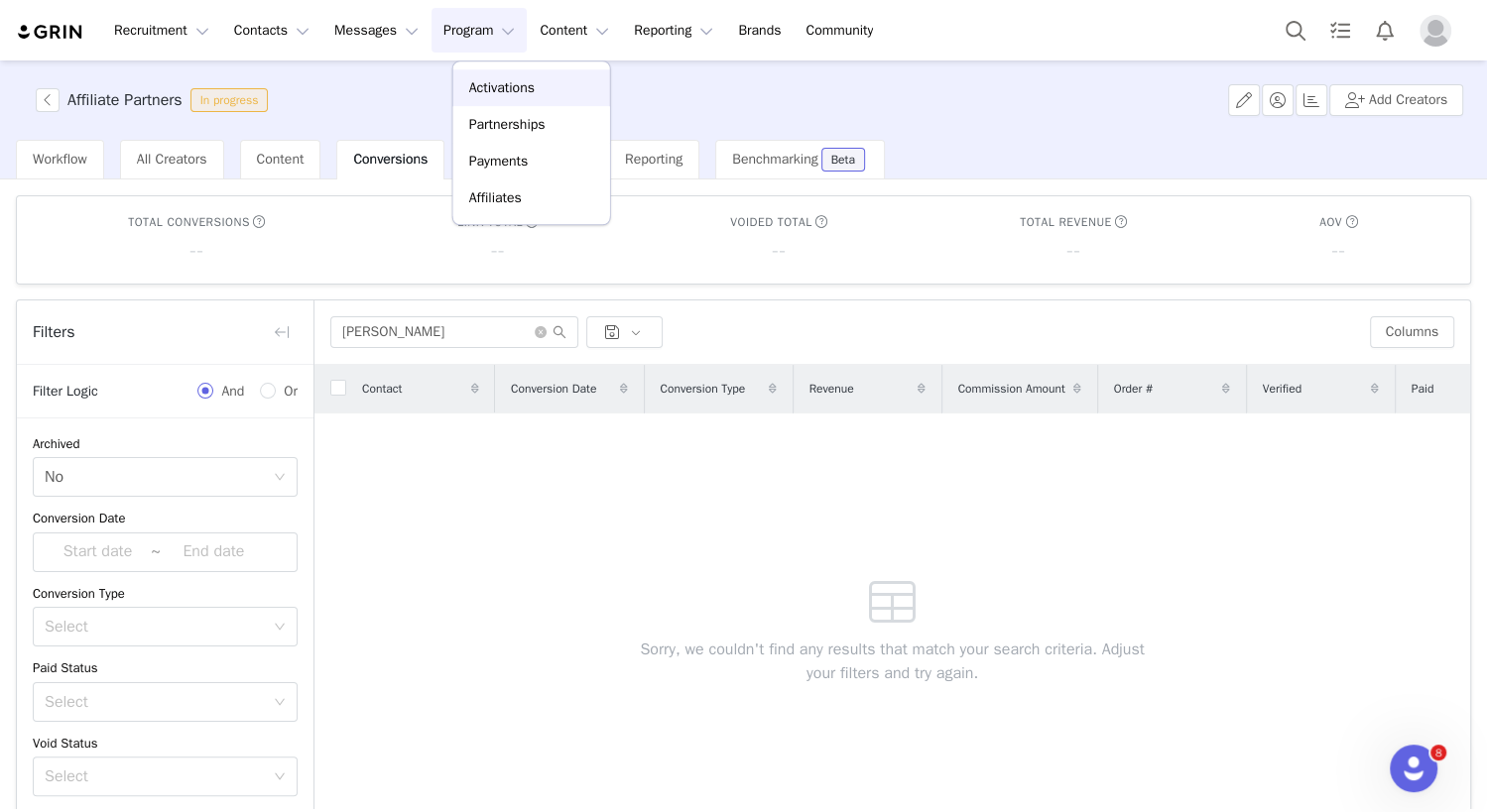 click on "Activations" at bounding box center [502, 87] 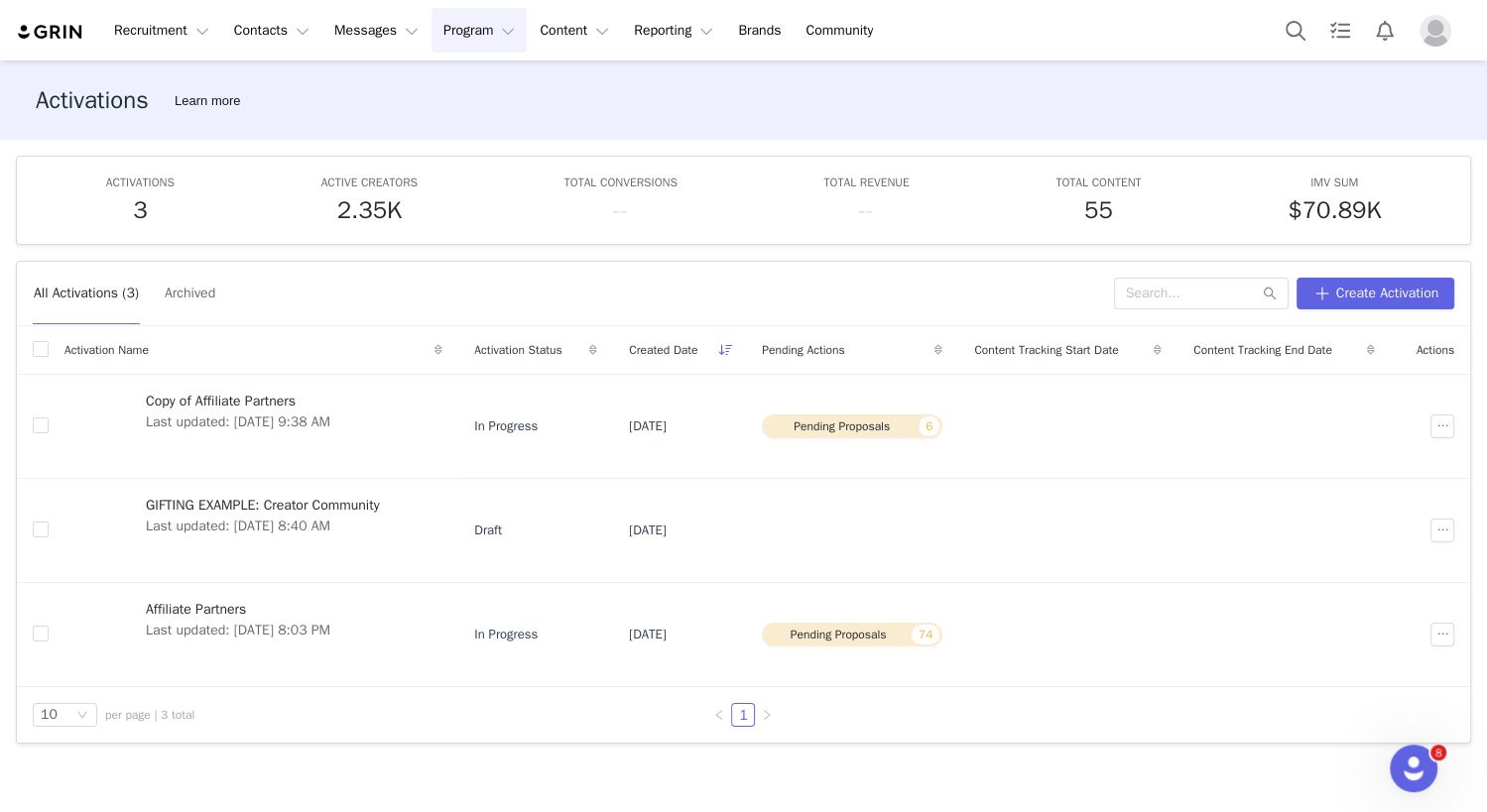click on "Program Program" at bounding box center [479, 30] 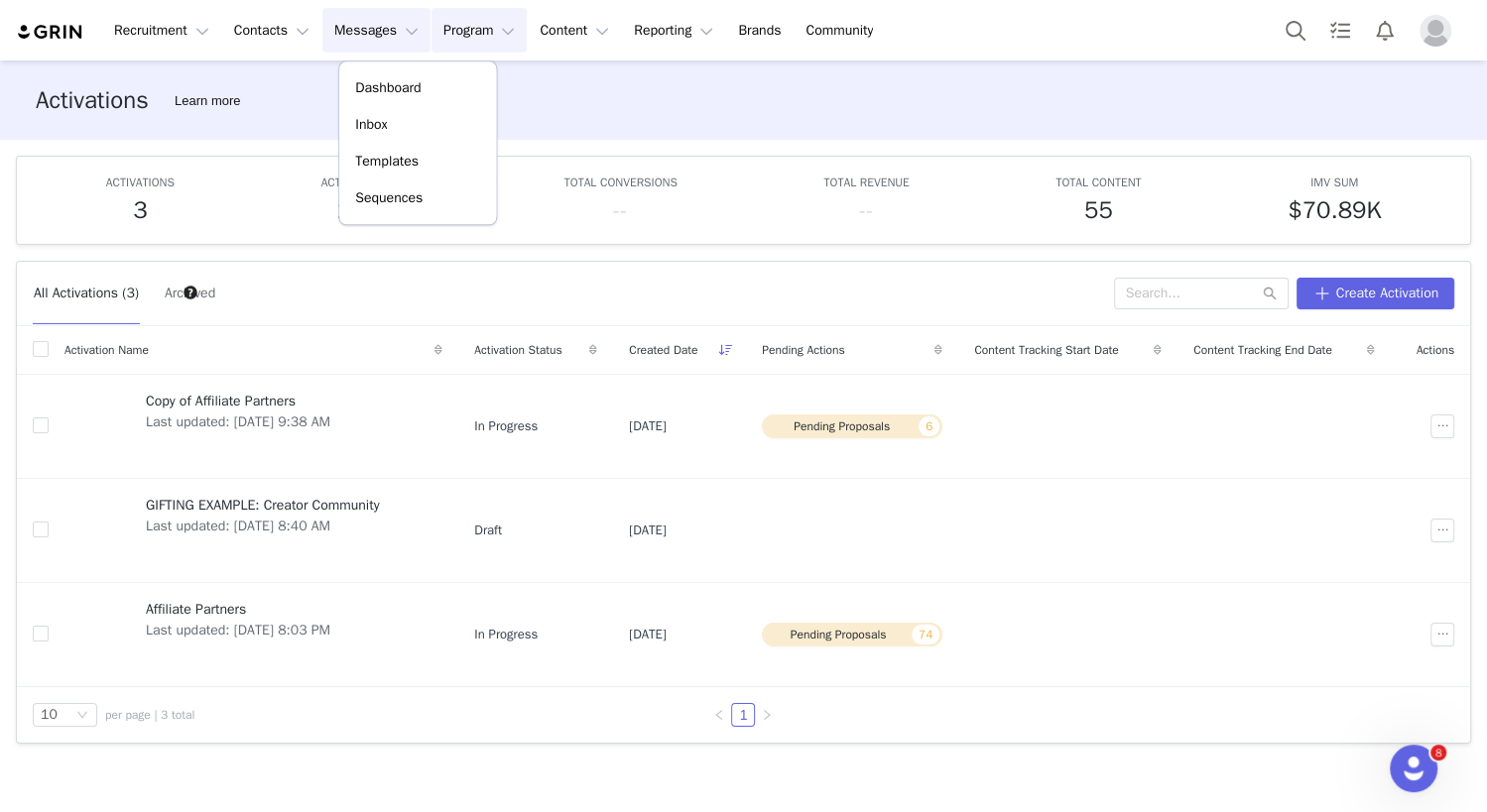click on "Program Program" at bounding box center [479, 30] 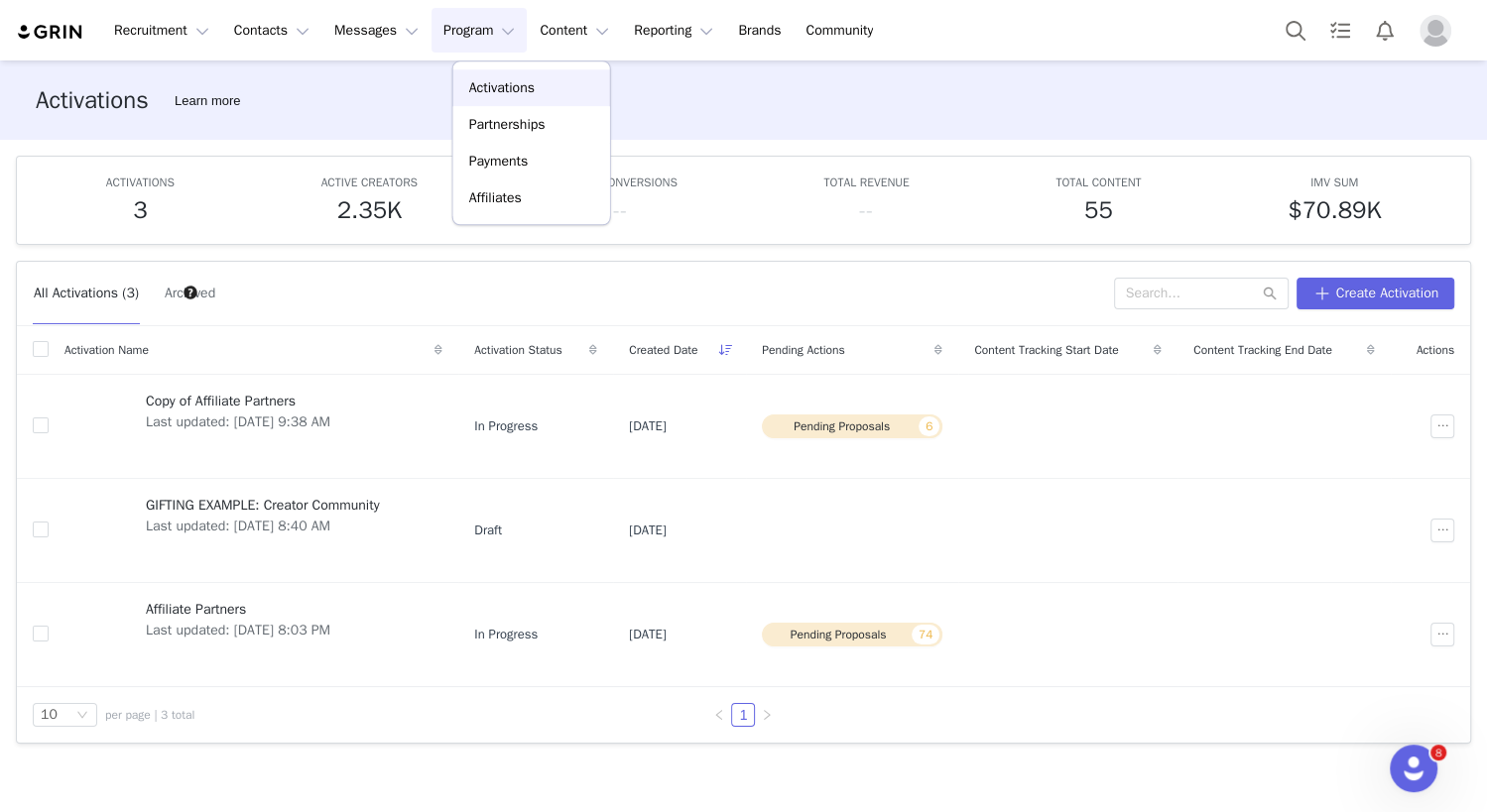 click on "Activations" at bounding box center (502, 87) 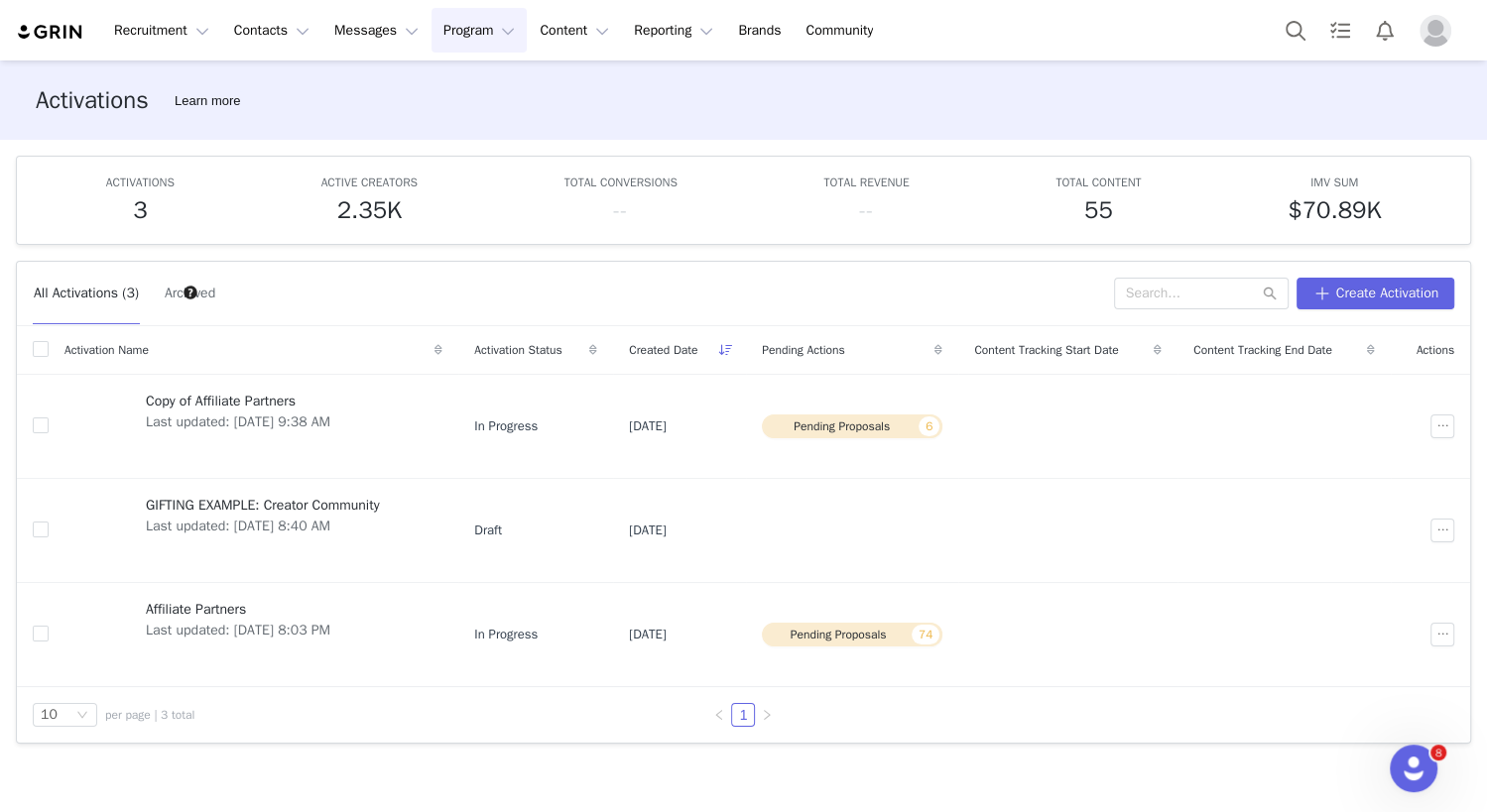 click on "Program Program" at bounding box center (479, 30) 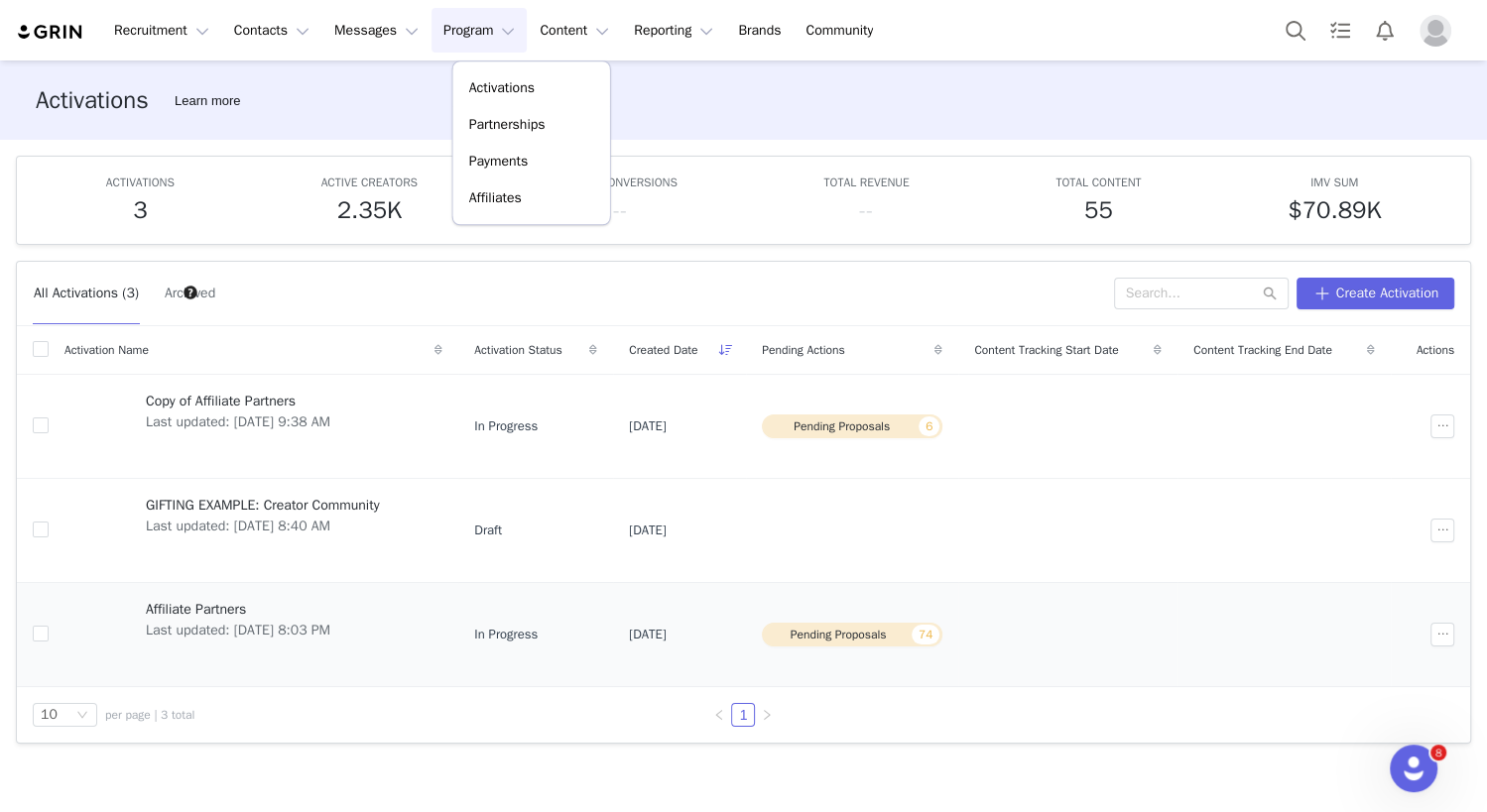 click on "Last updated: Jun 19, 2025 8:03 PM" at bounding box center (238, 630) 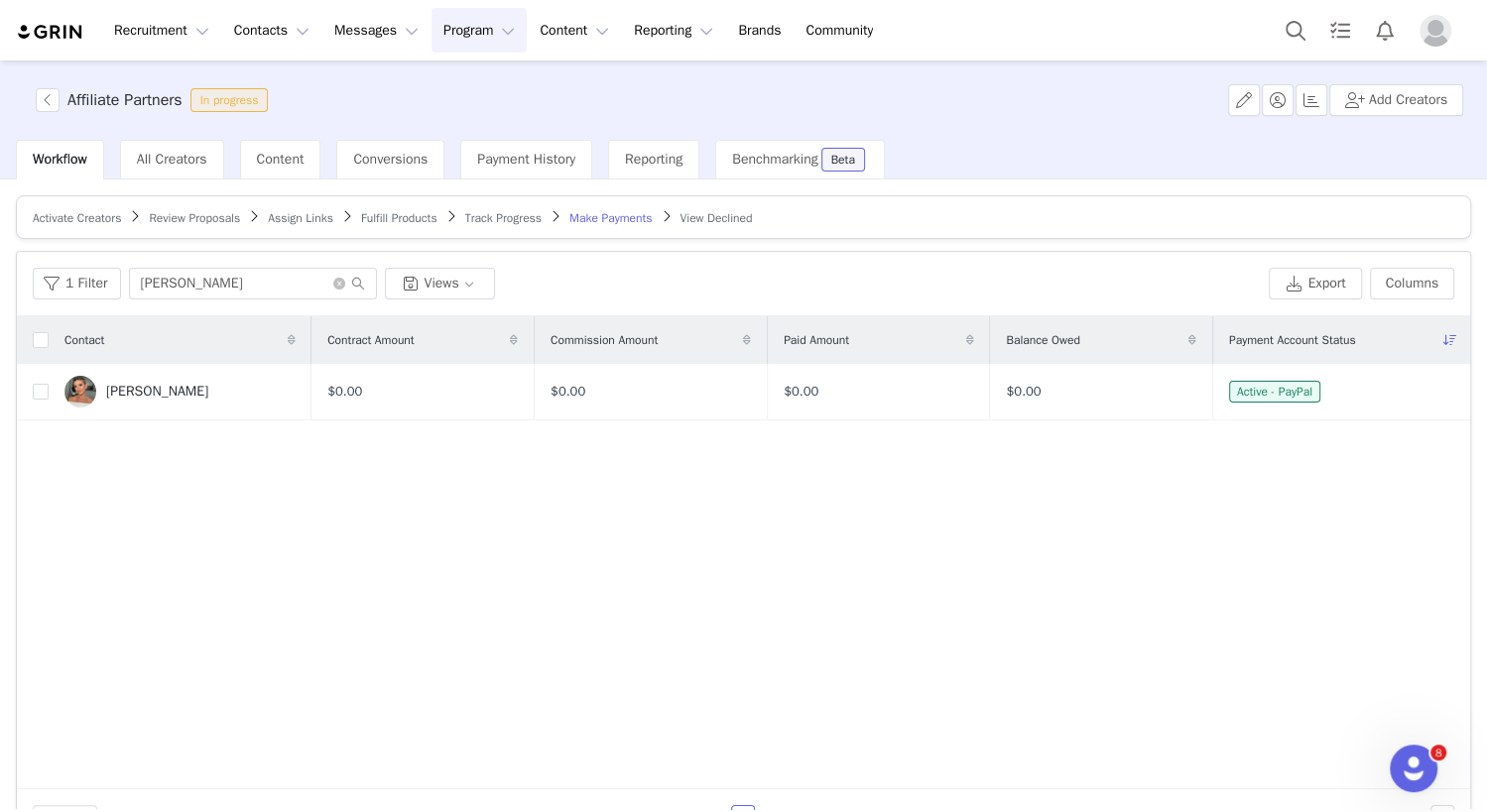 click on "Track Progress" at bounding box center [503, 218] 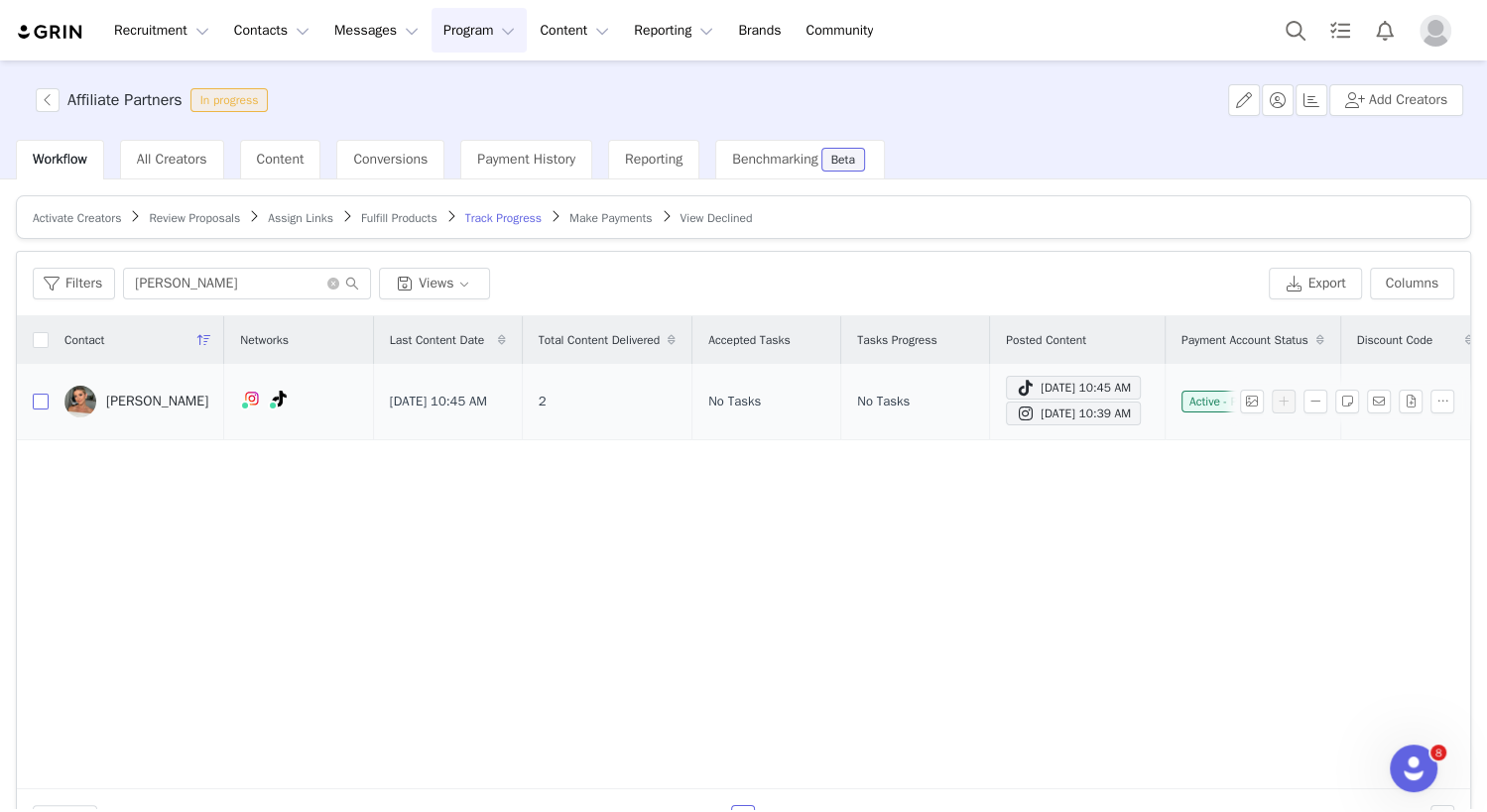 click at bounding box center (41, 402) 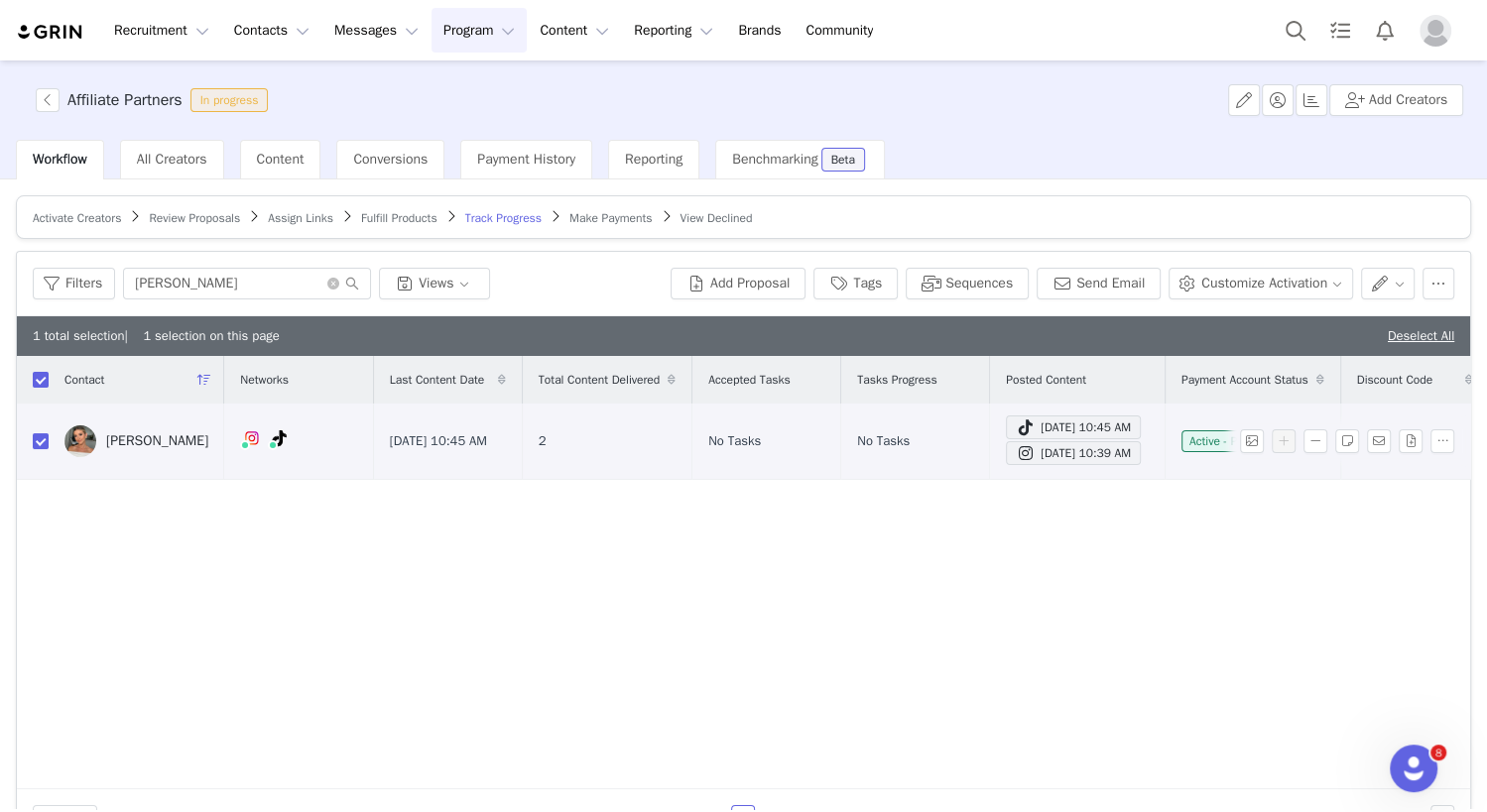click on "Ella Ignatovich" at bounding box center [157, 441] 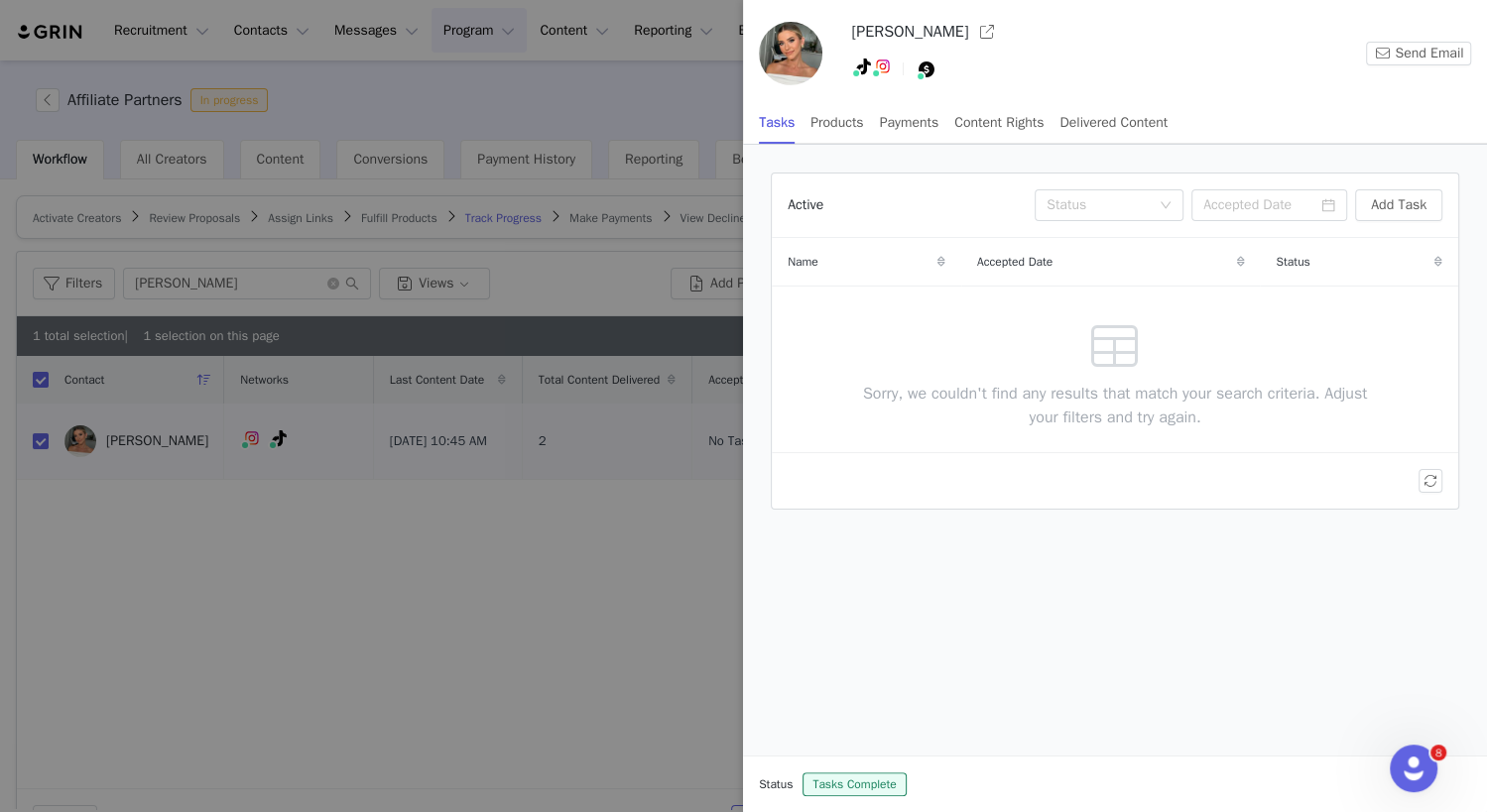 drag, startPoint x: 1145, startPoint y: 368, endPoint x: 1240, endPoint y: 172, distance: 217.80955 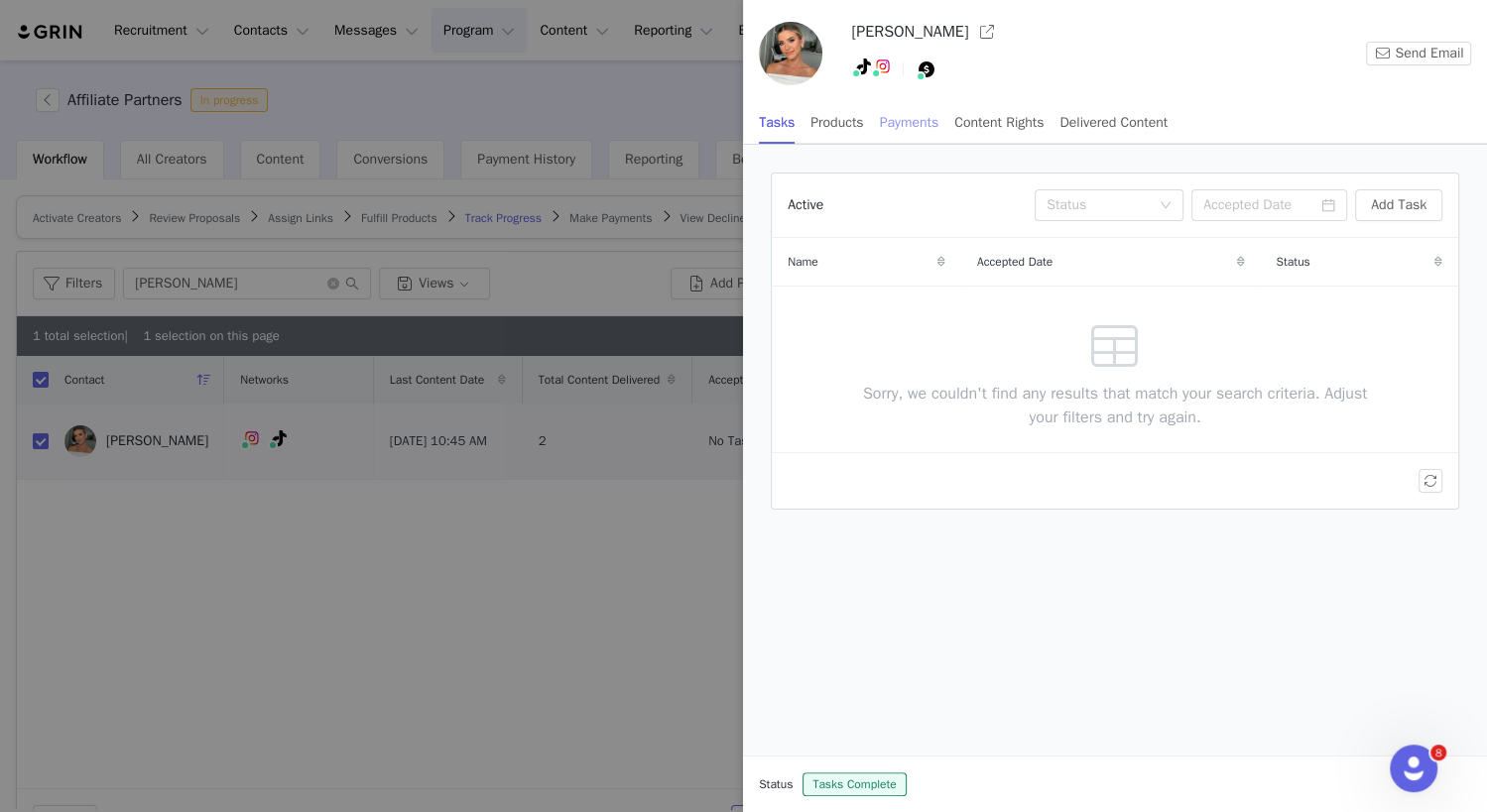 click on "Payments" at bounding box center [910, 122] 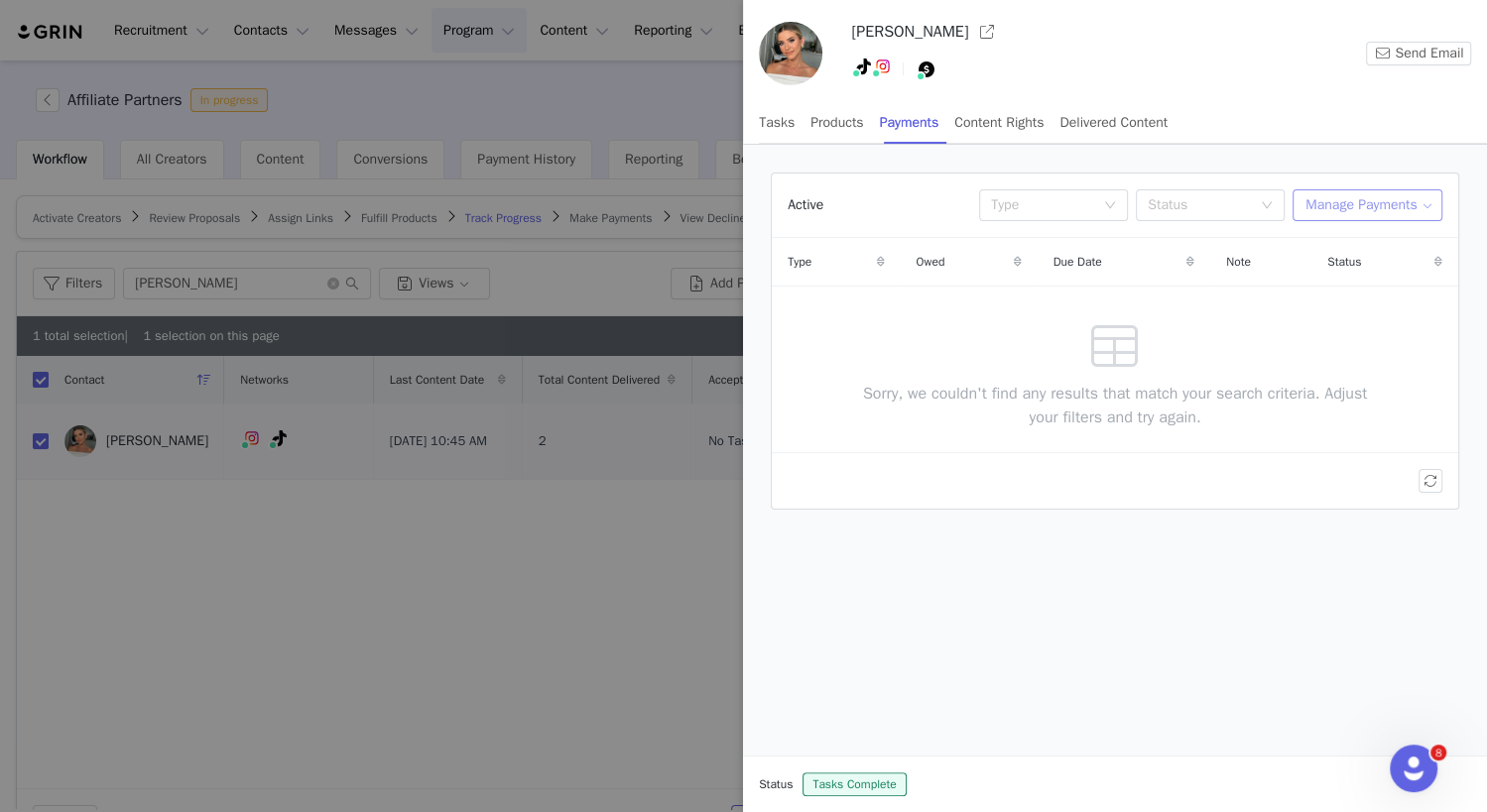 click on "Manage Payments" at bounding box center (1367, 205) 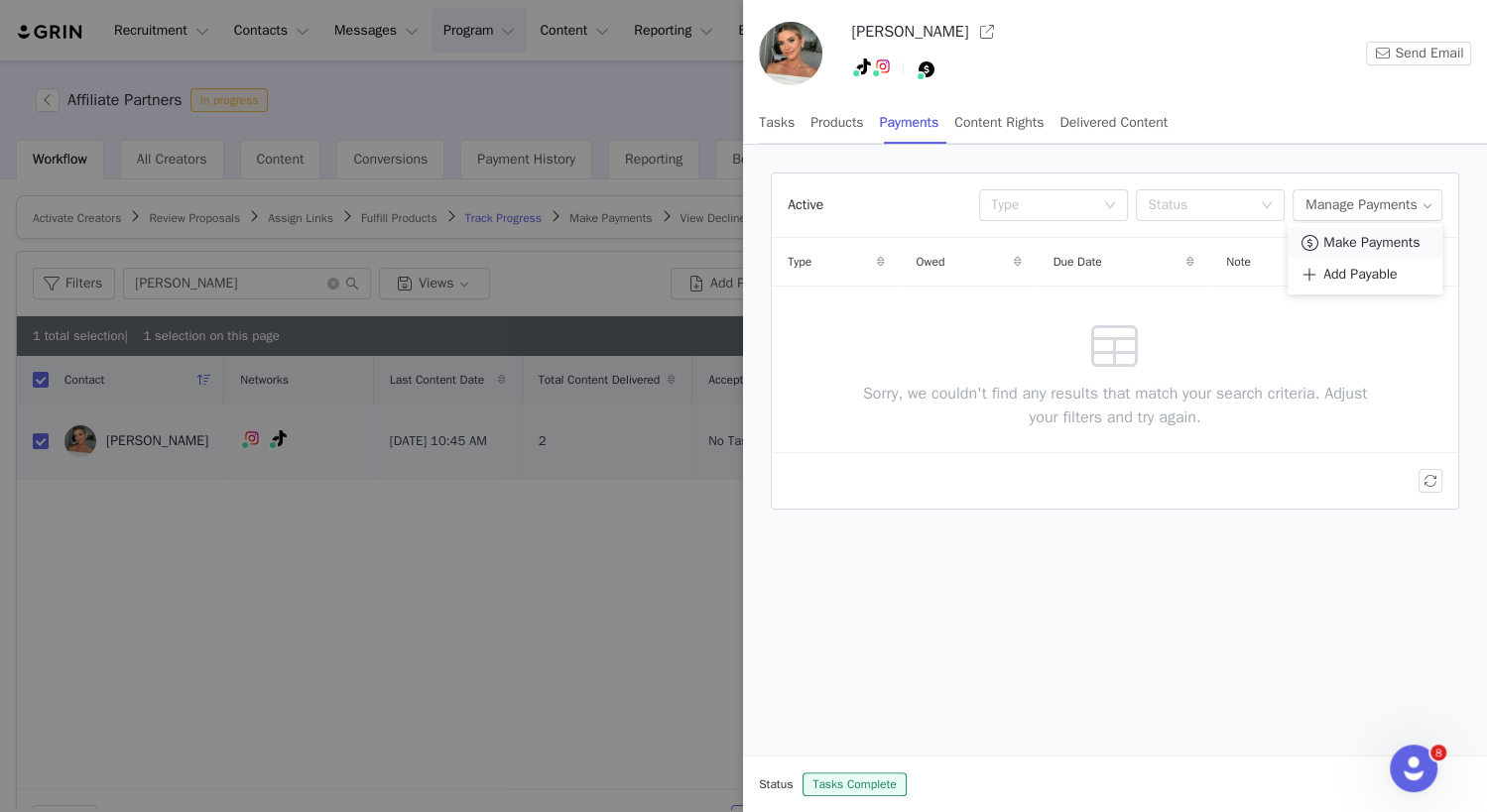 click on "Make Payments" at bounding box center [1371, 243] 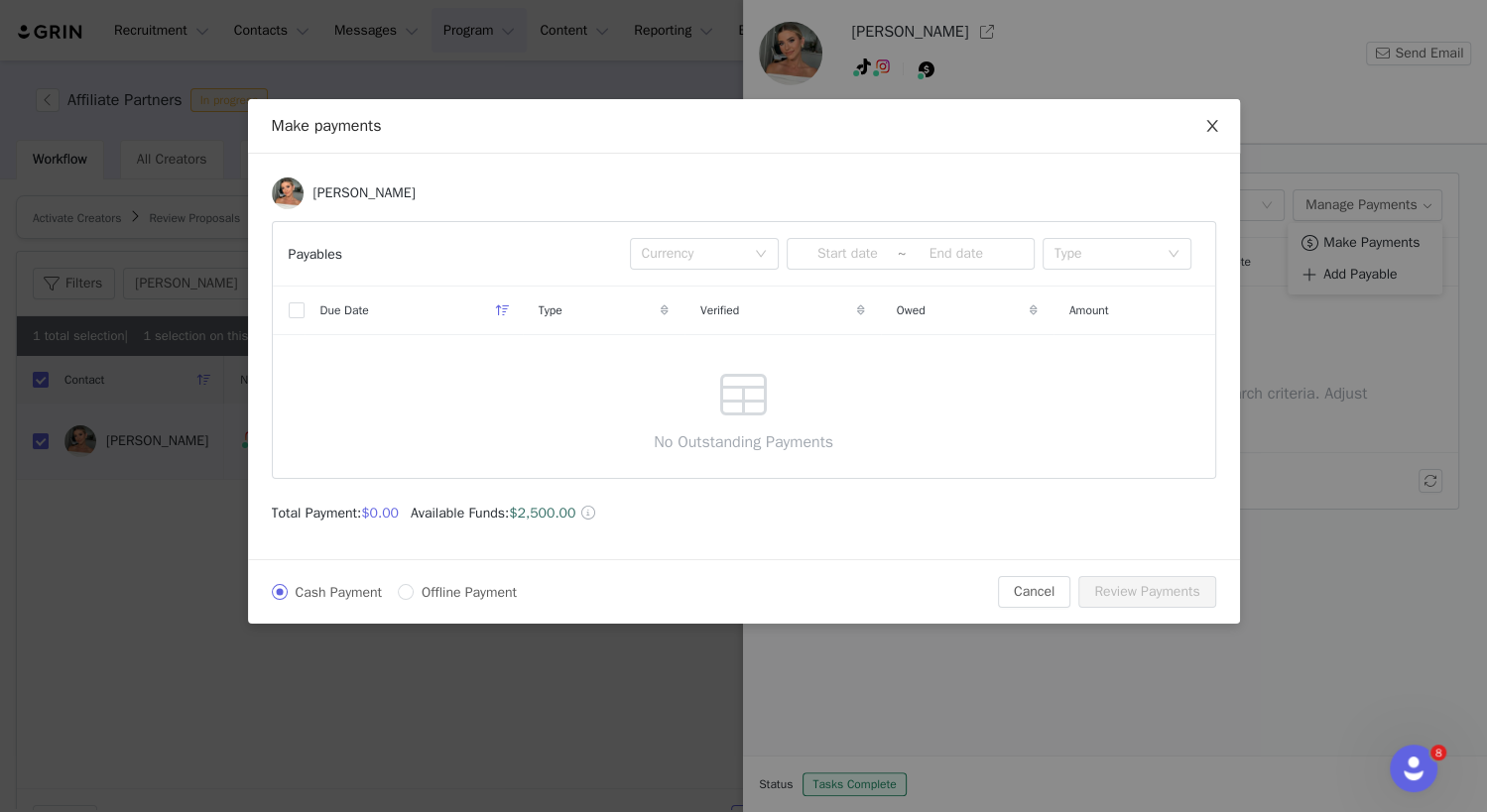 click 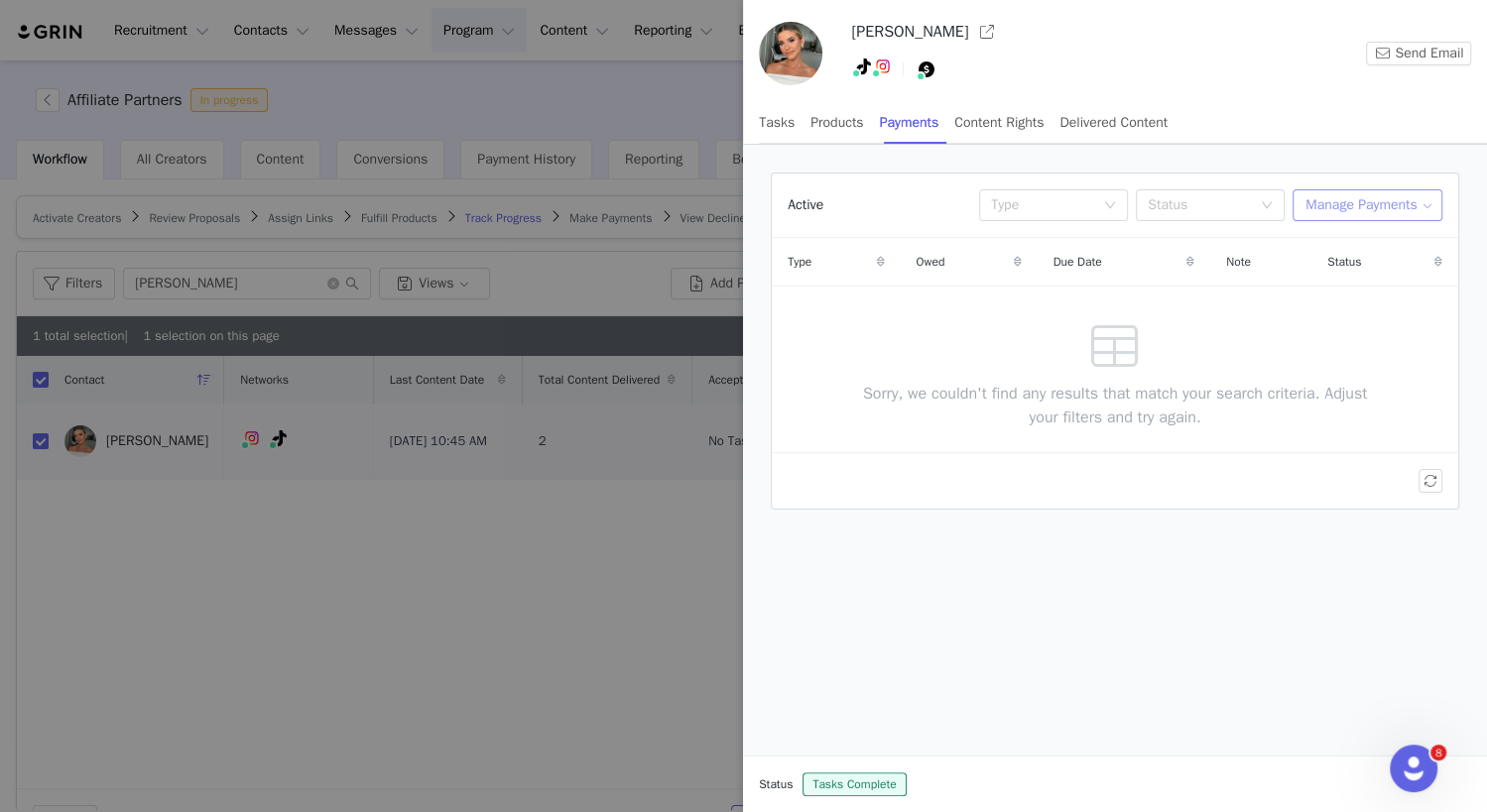 click on "Manage Payments" at bounding box center [1367, 205] 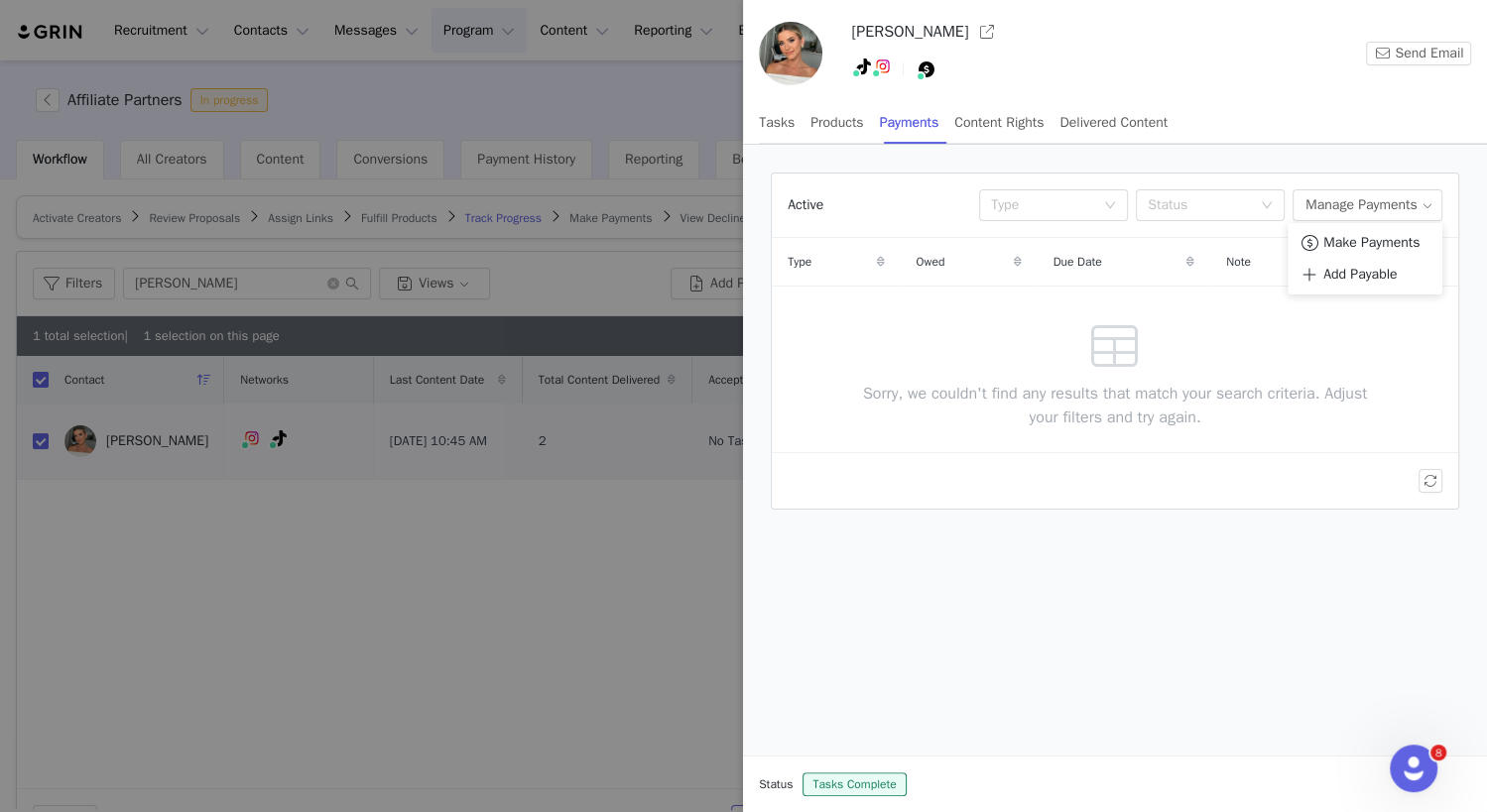 click on "Make Payments Add Payable" at bounding box center [1365, 259] 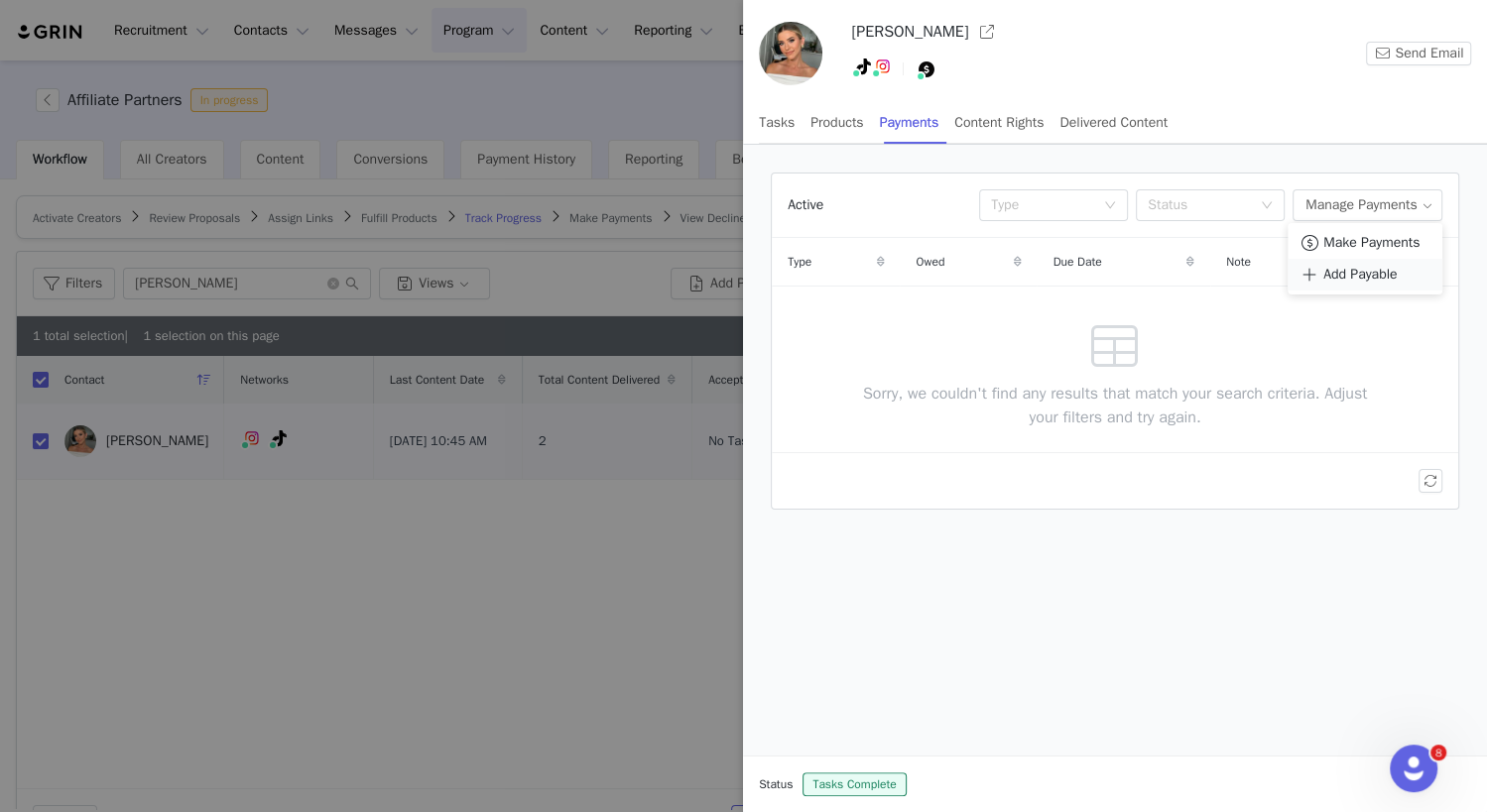 click on "Add Payable" at bounding box center (1360, 275) 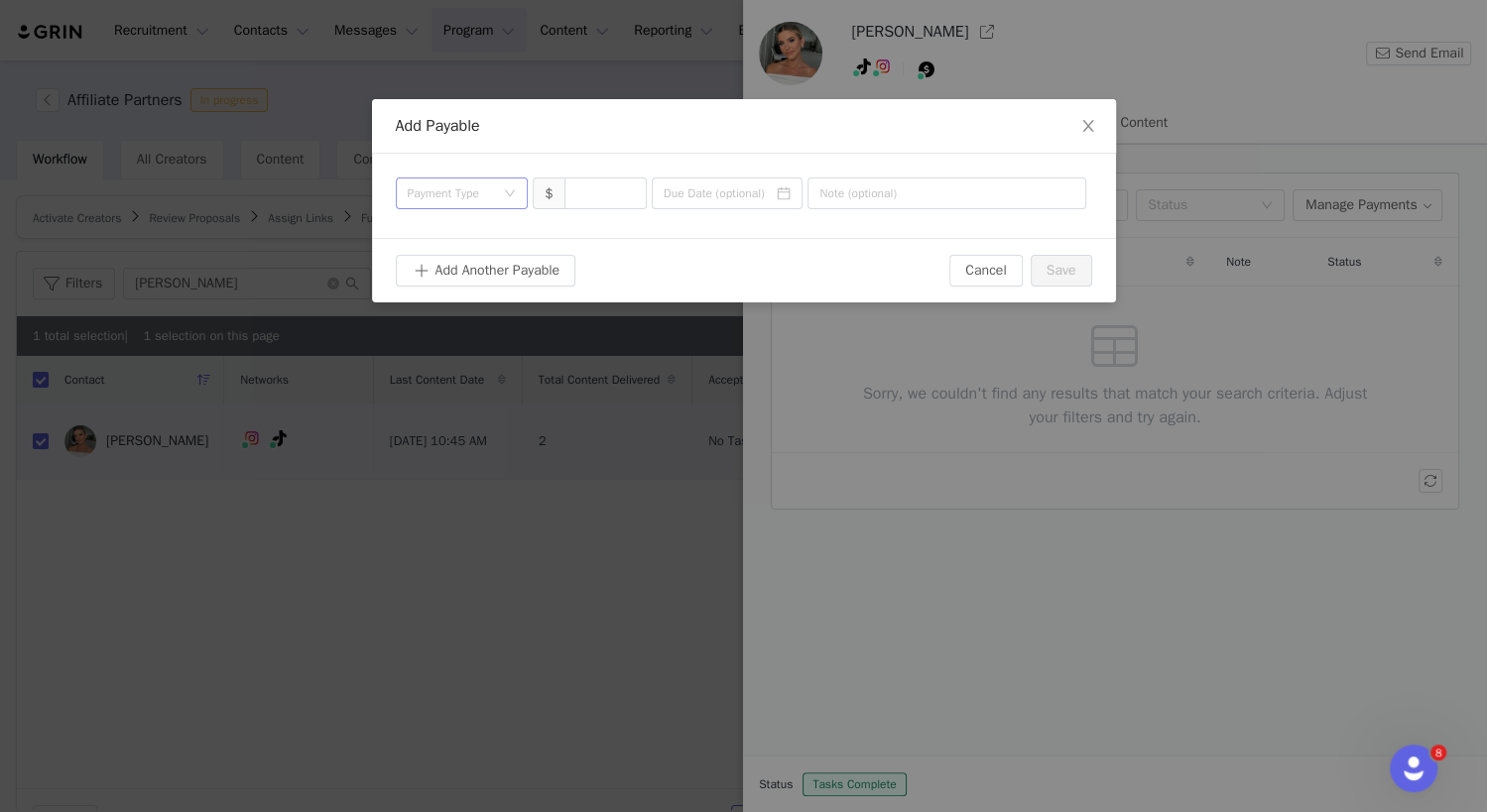 click on "Payment Type" at bounding box center [451, 193] 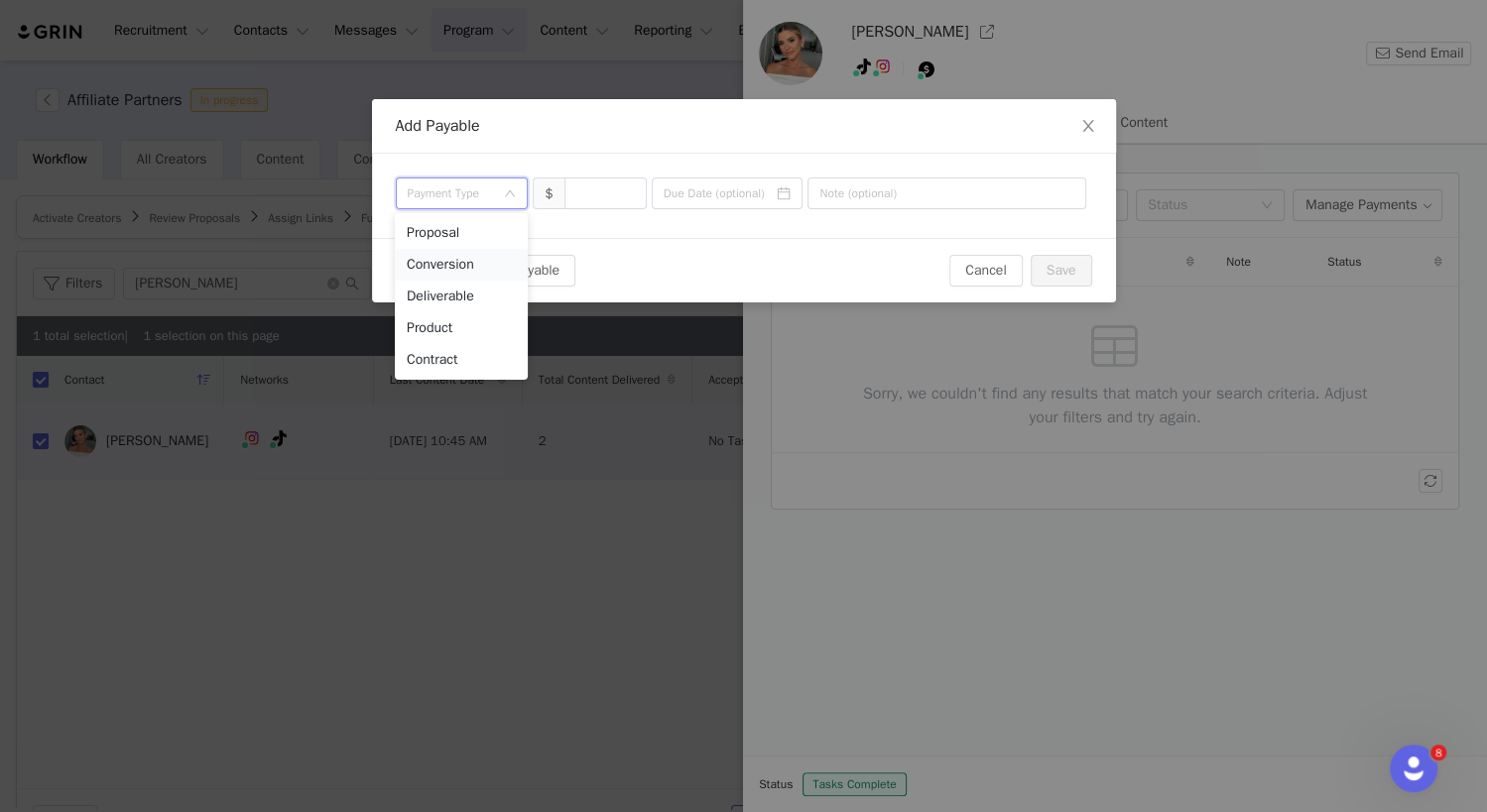 click on "Conversion" at bounding box center [461, 265] 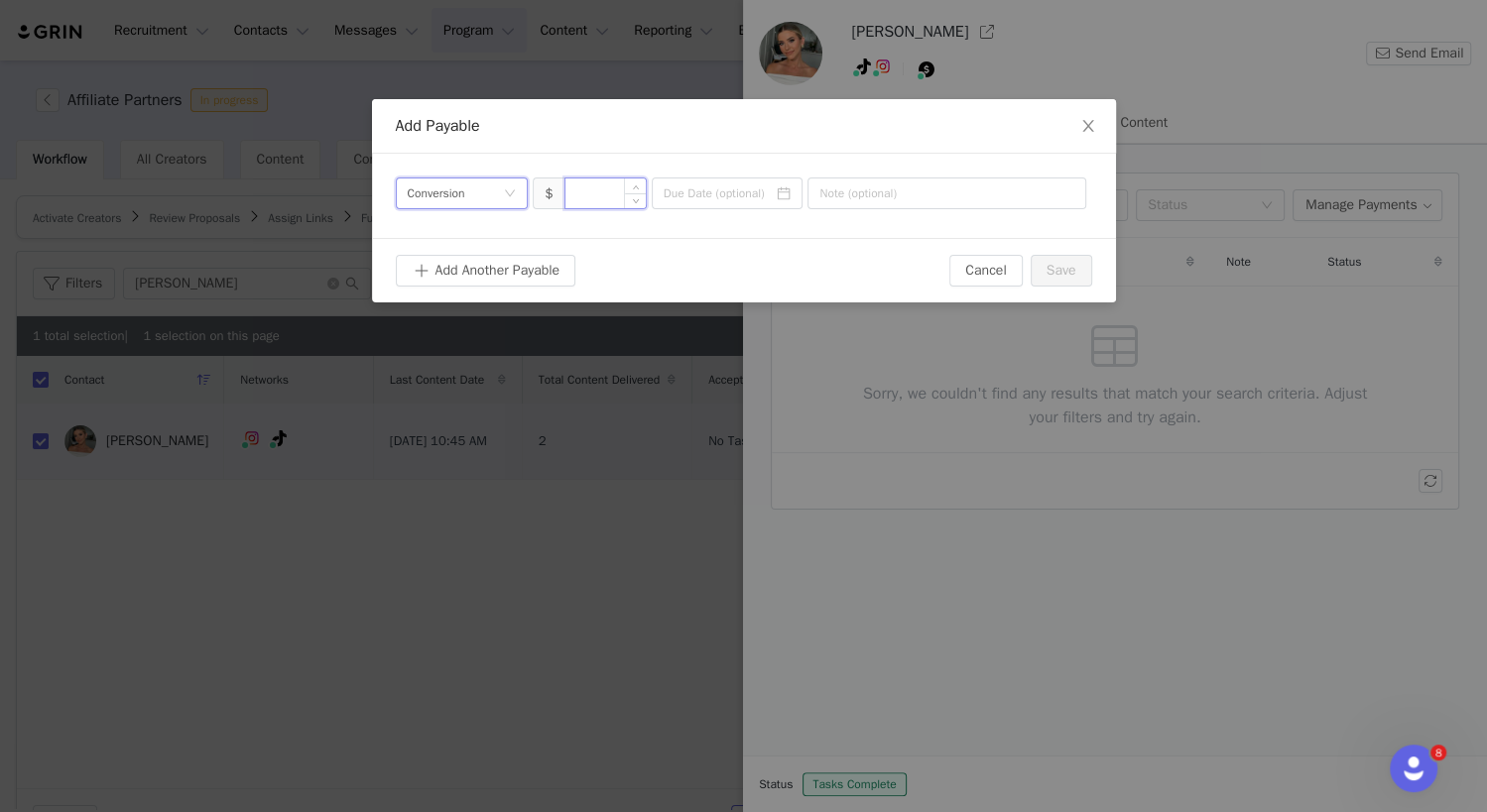 click at bounding box center (605, 193) 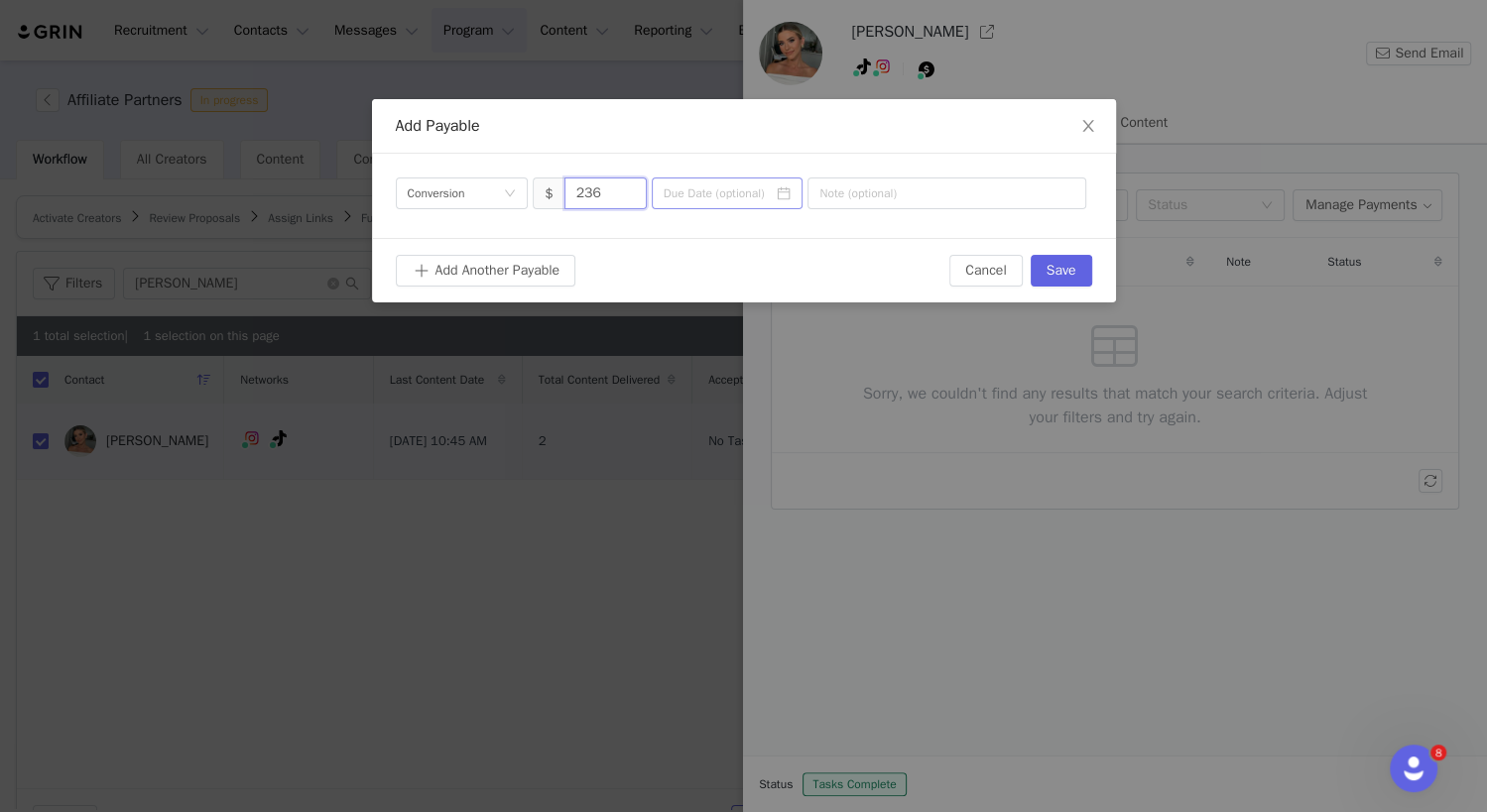 type on "236" 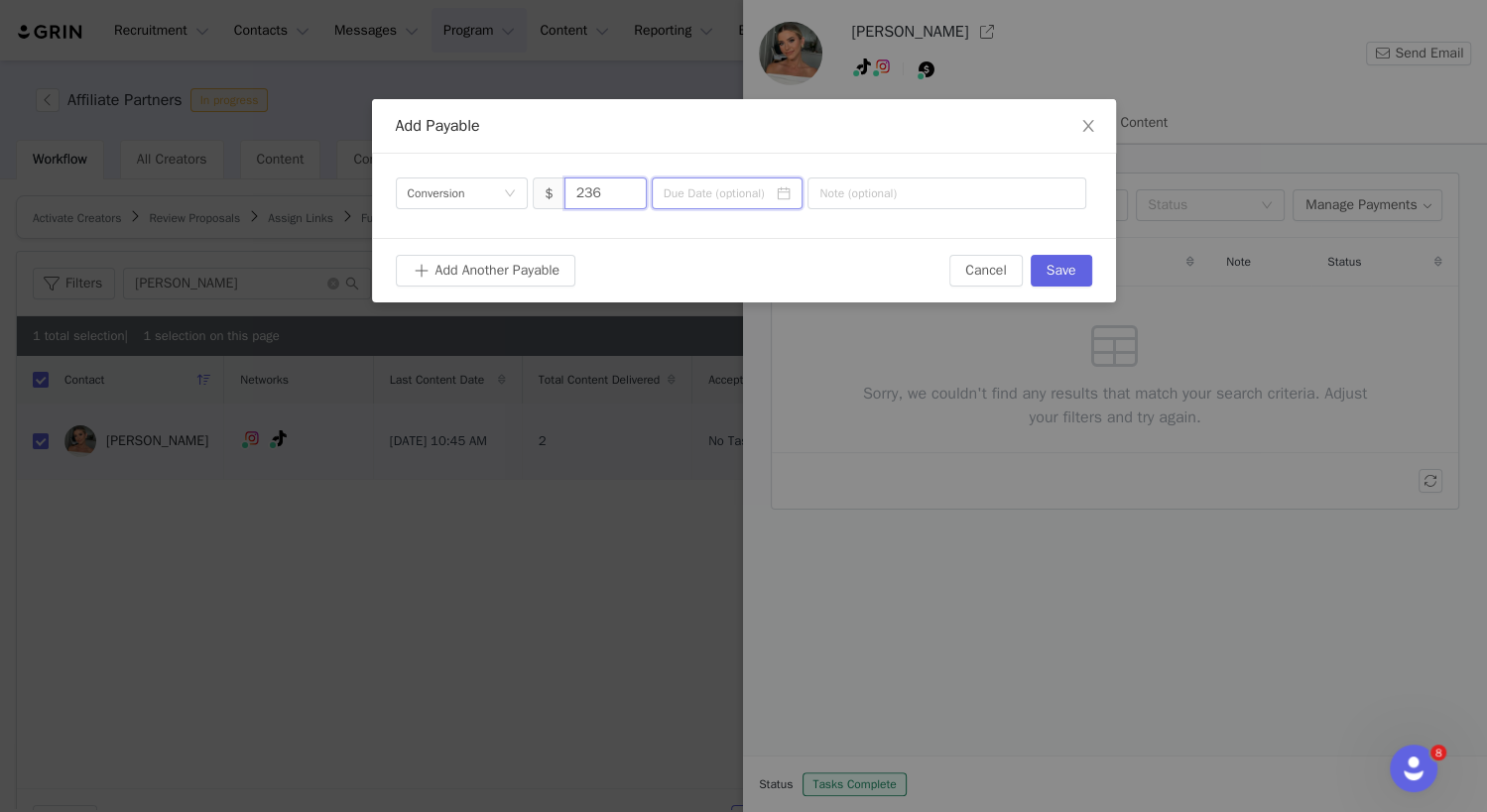click at bounding box center (727, 193) 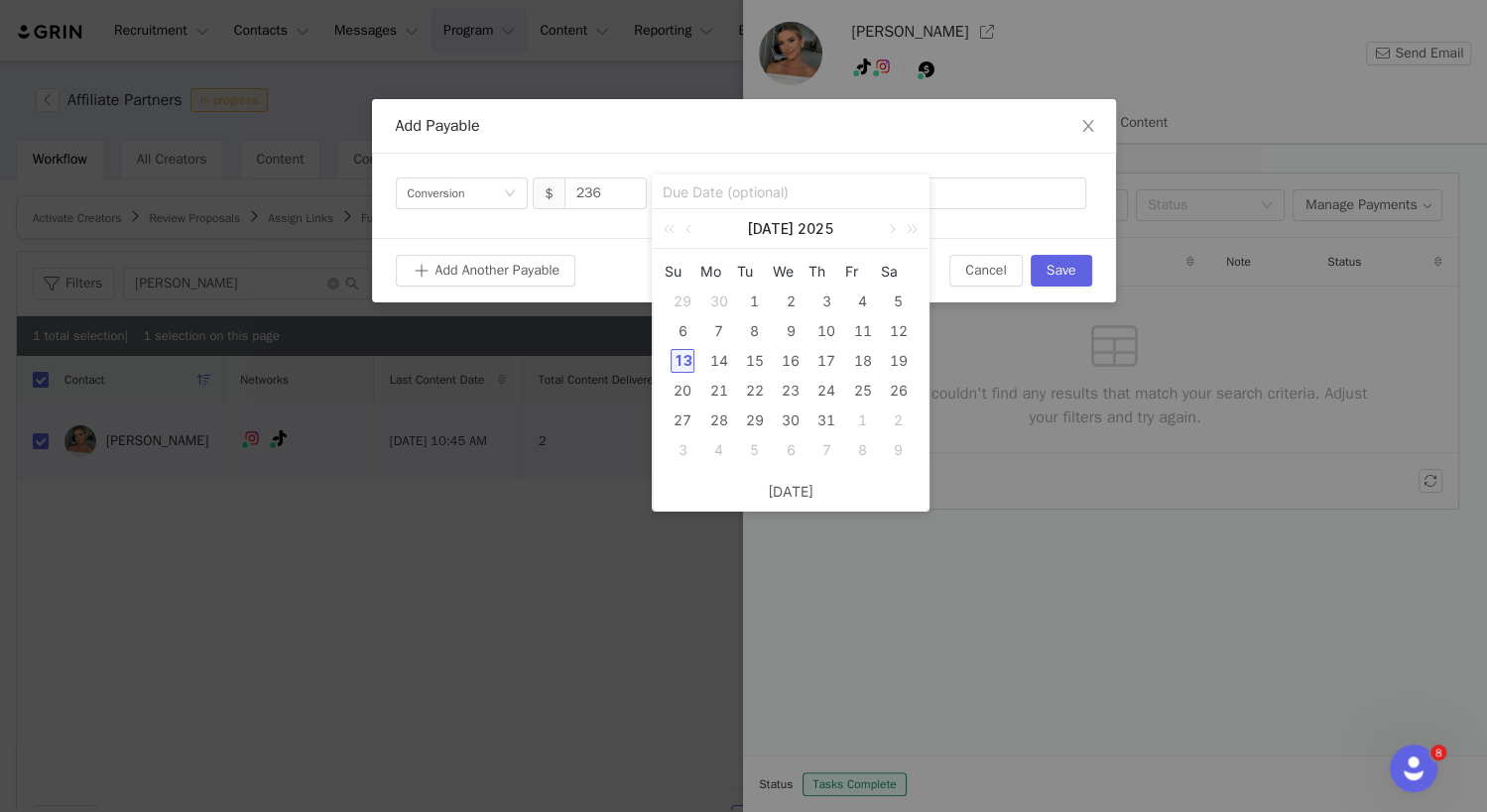 click on "Payment Type  Conversion  $   236" at bounding box center (744, 195) 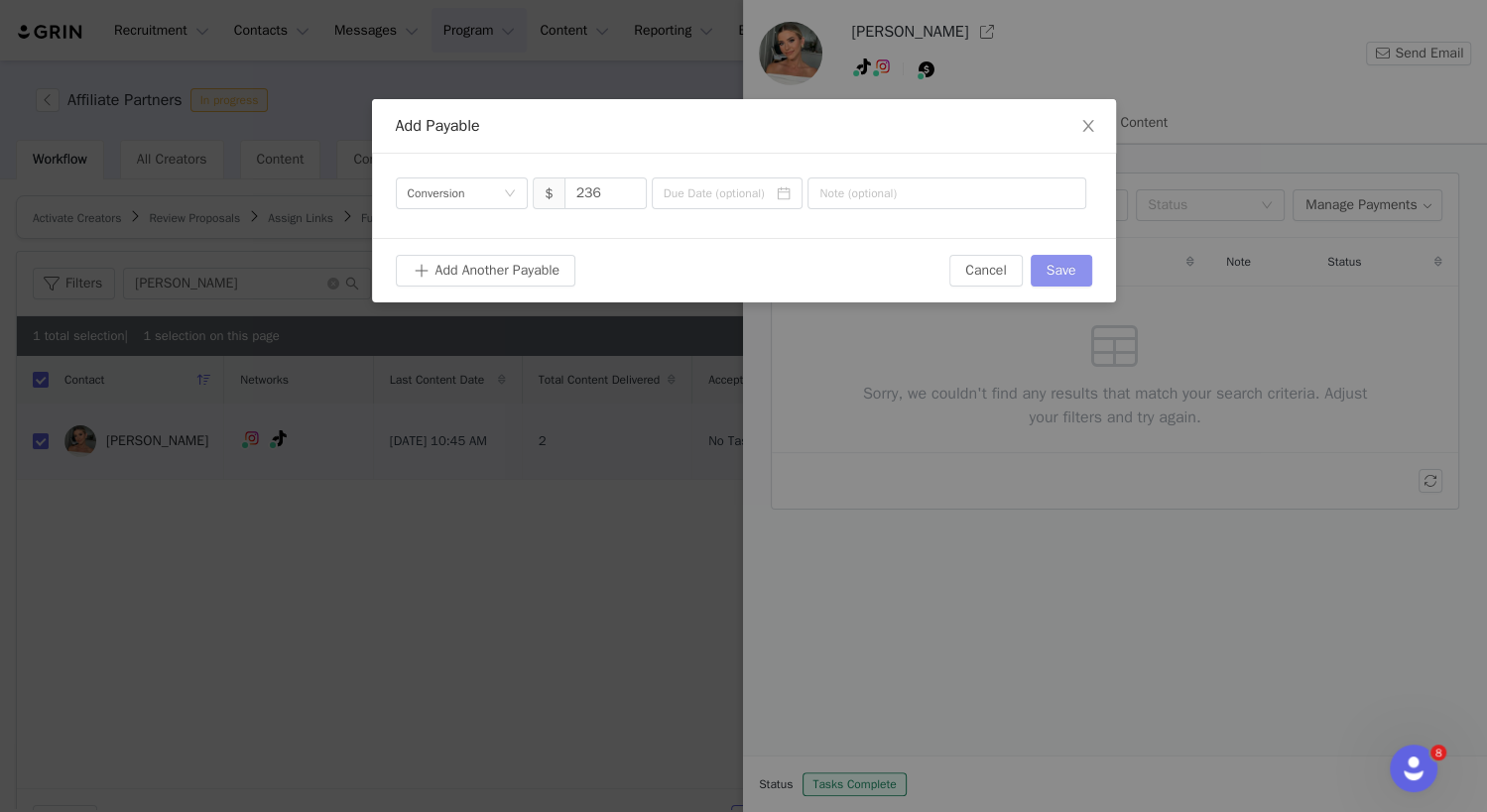 click on "Save" at bounding box center (1061, 271) 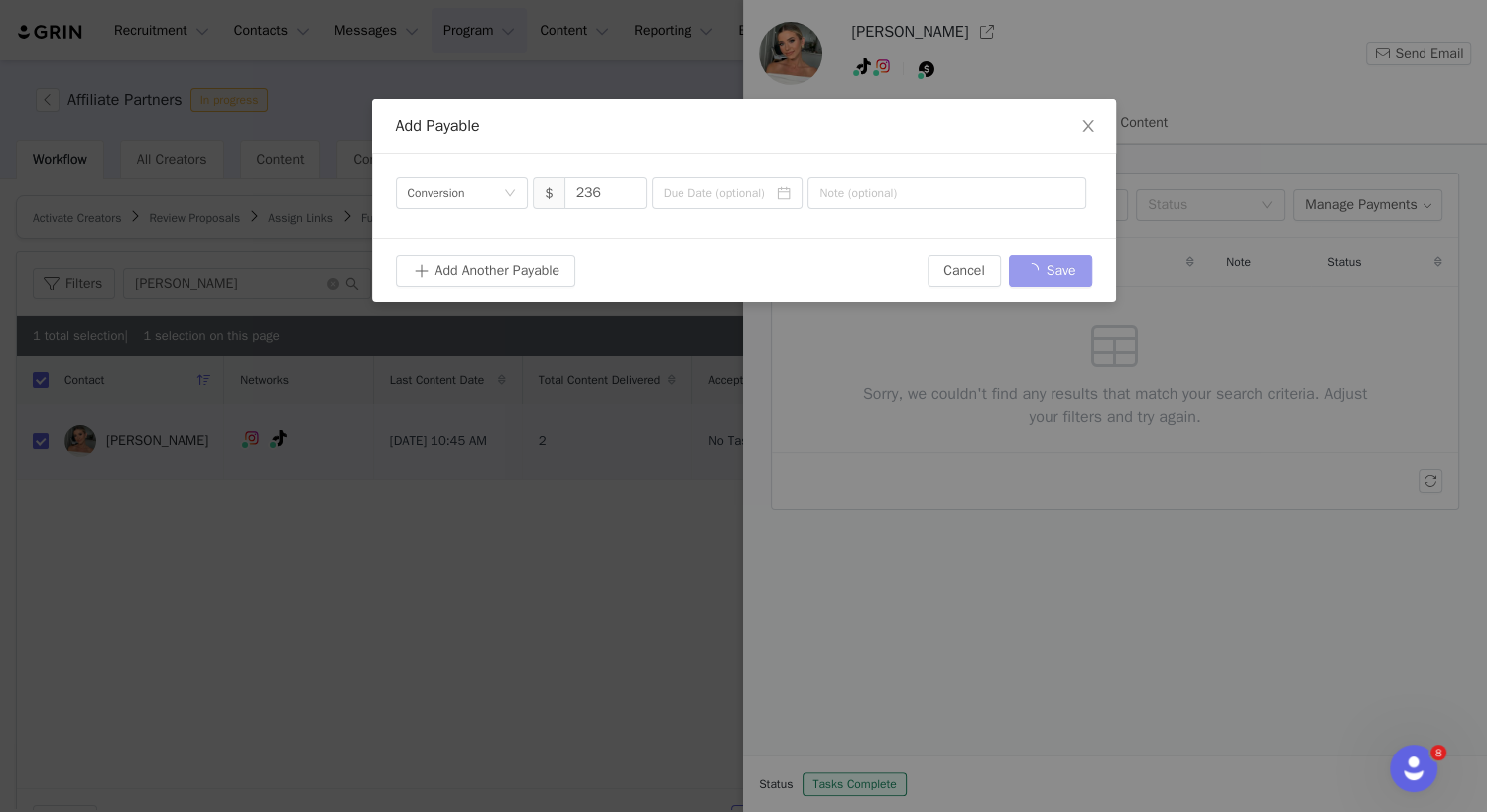 type 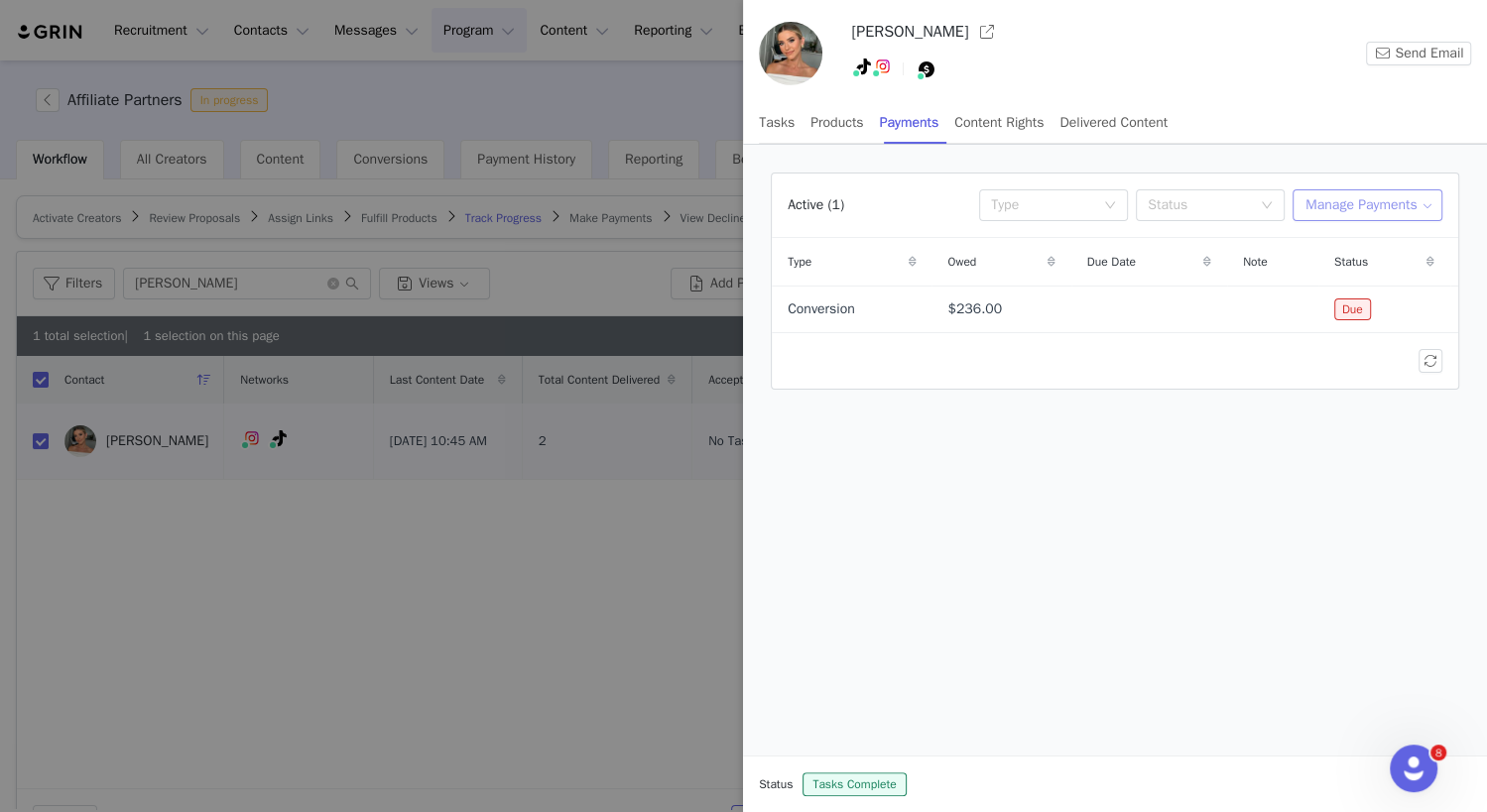 click on "Manage Payments" at bounding box center (1367, 205) 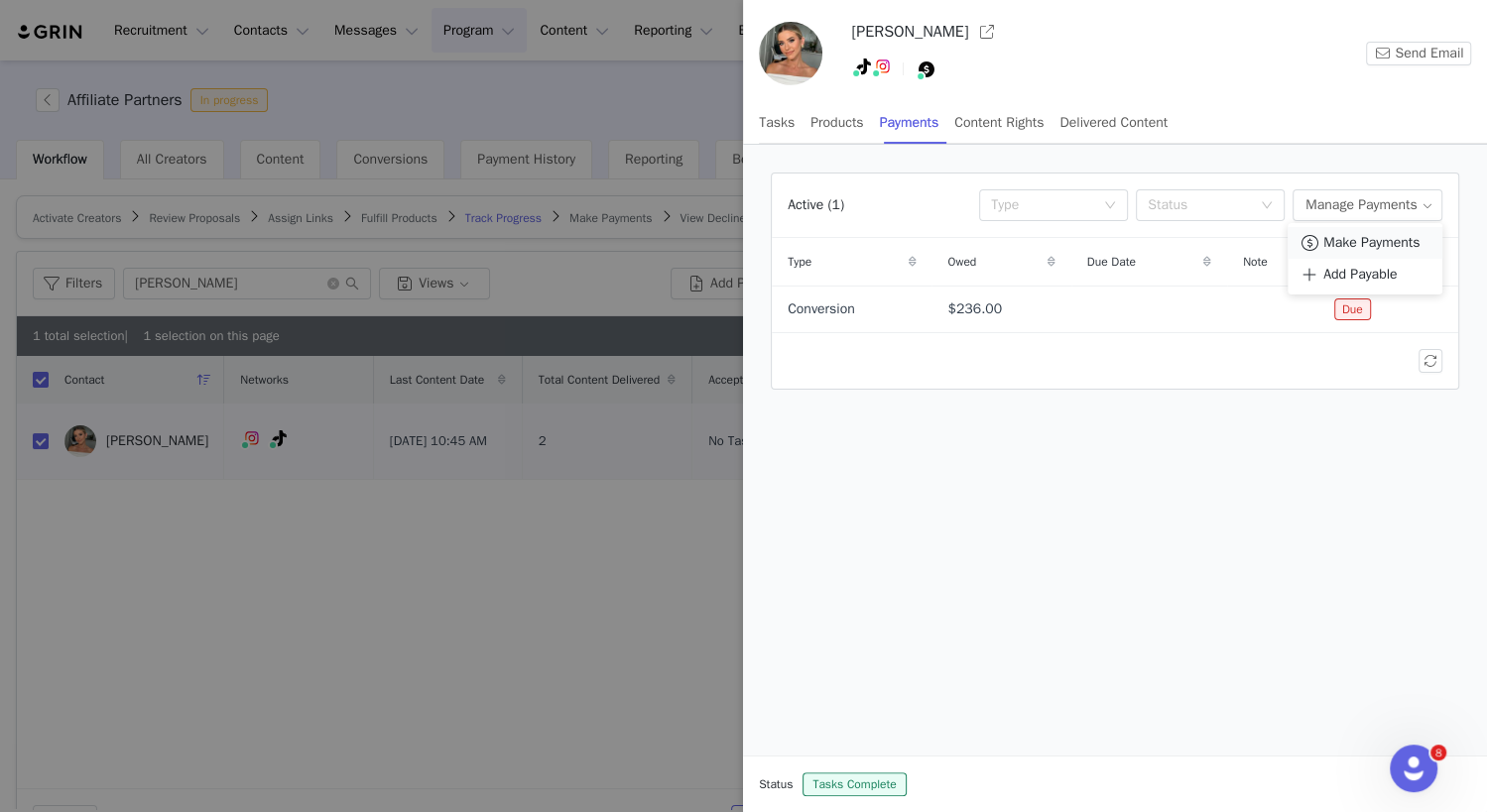 click on "Make Payments" at bounding box center (1371, 243) 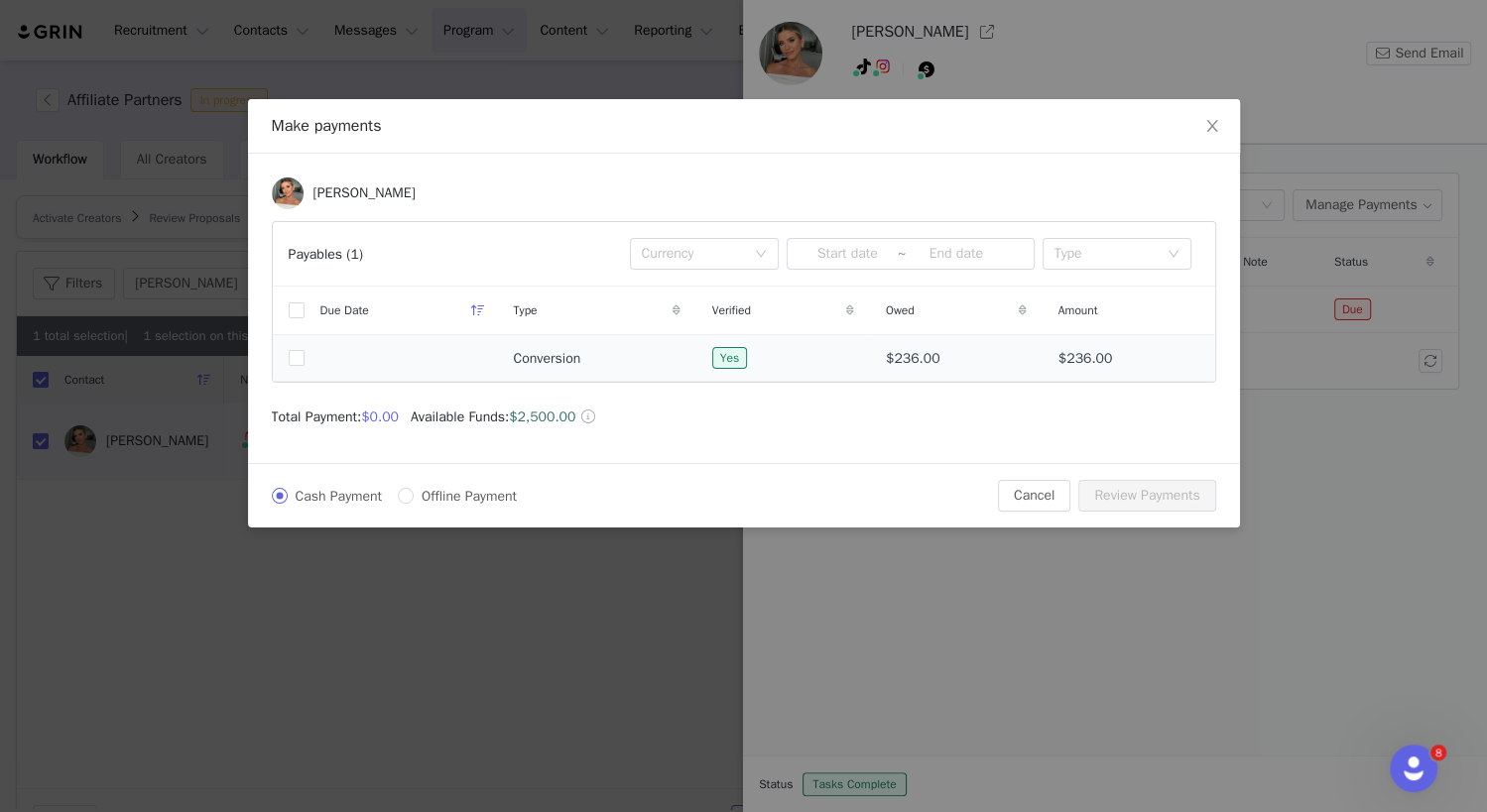 click at bounding box center (401, 358) 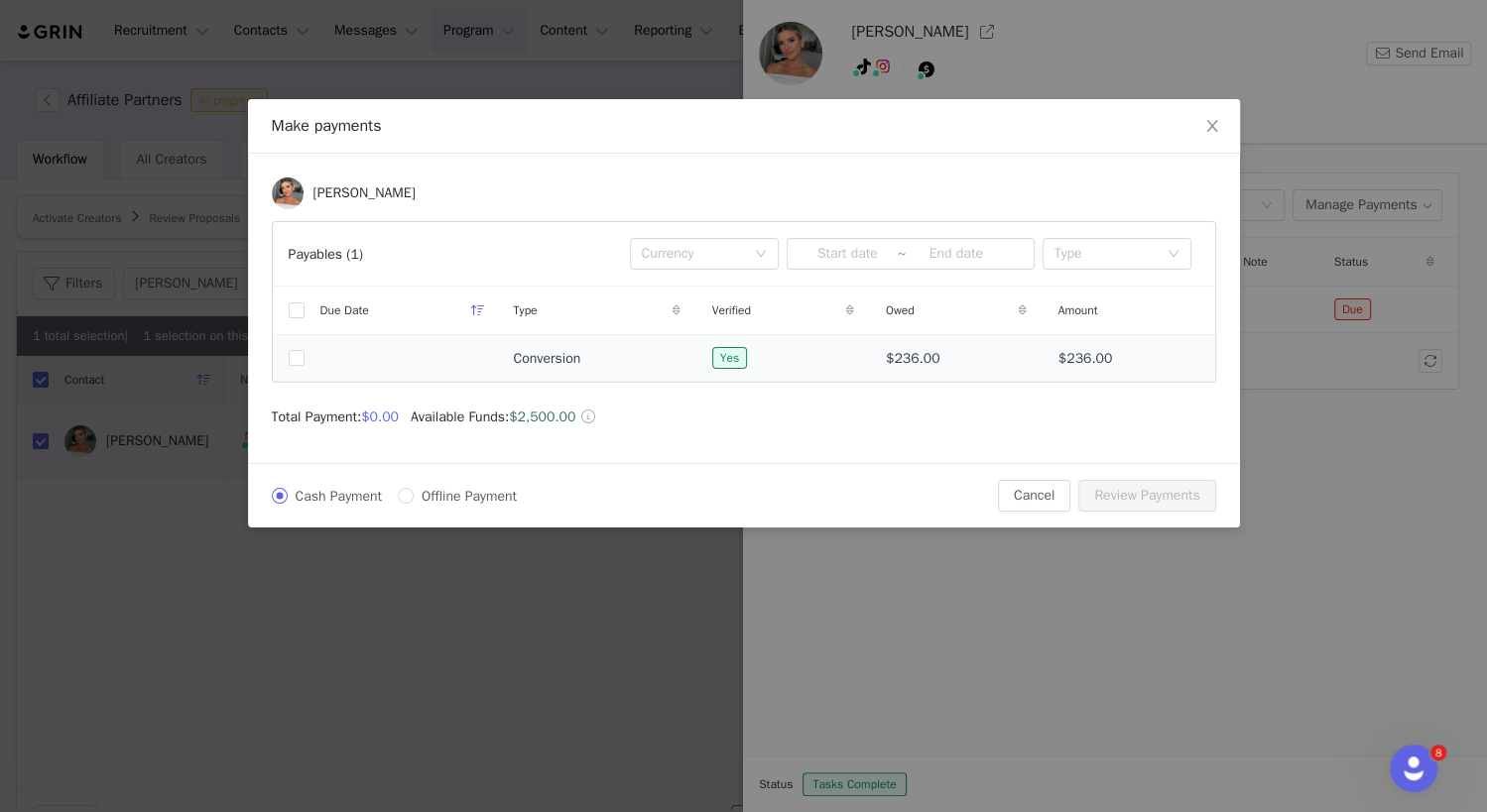 click at bounding box center [401, 358] 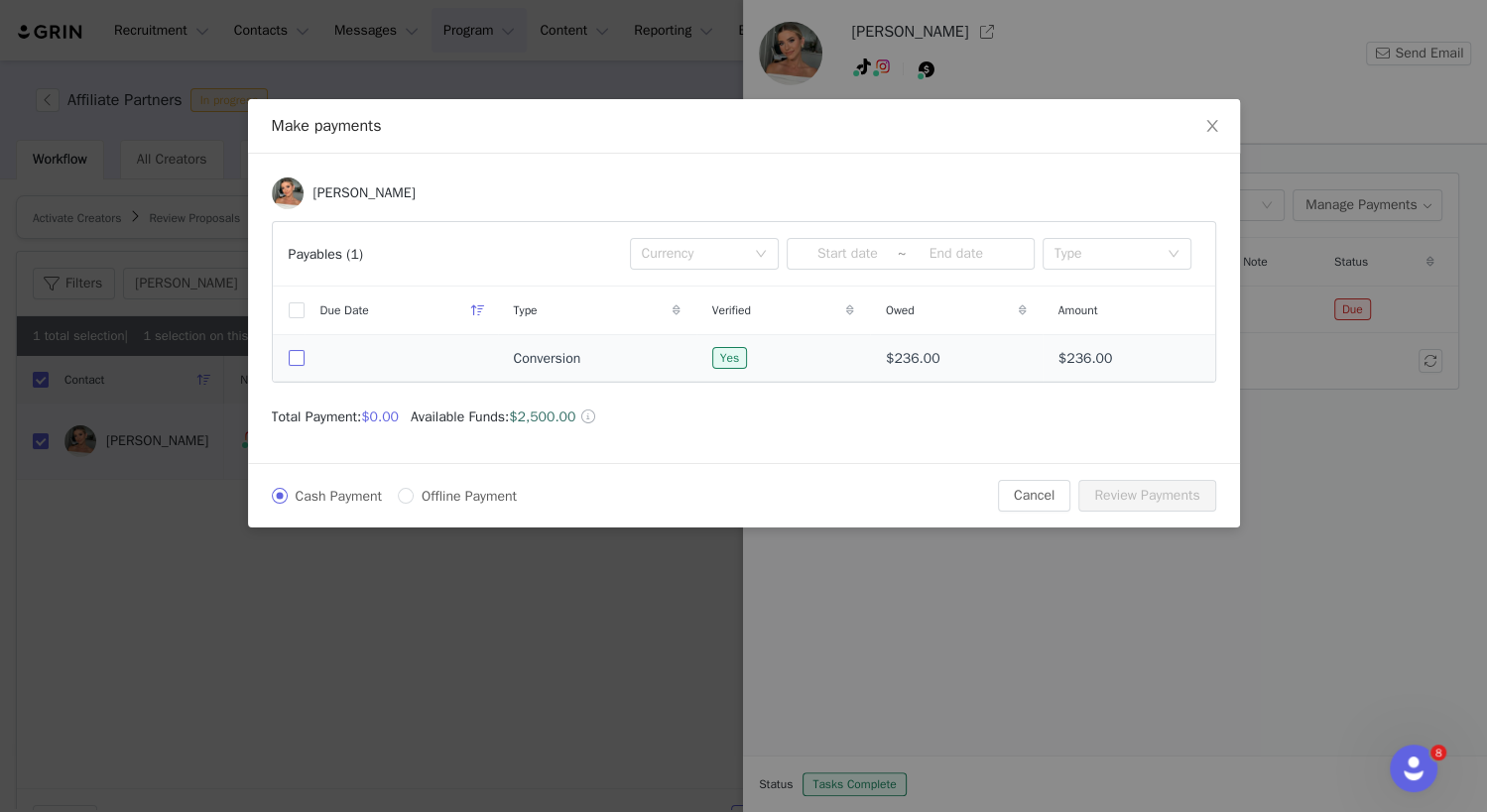 click at bounding box center [297, 358] 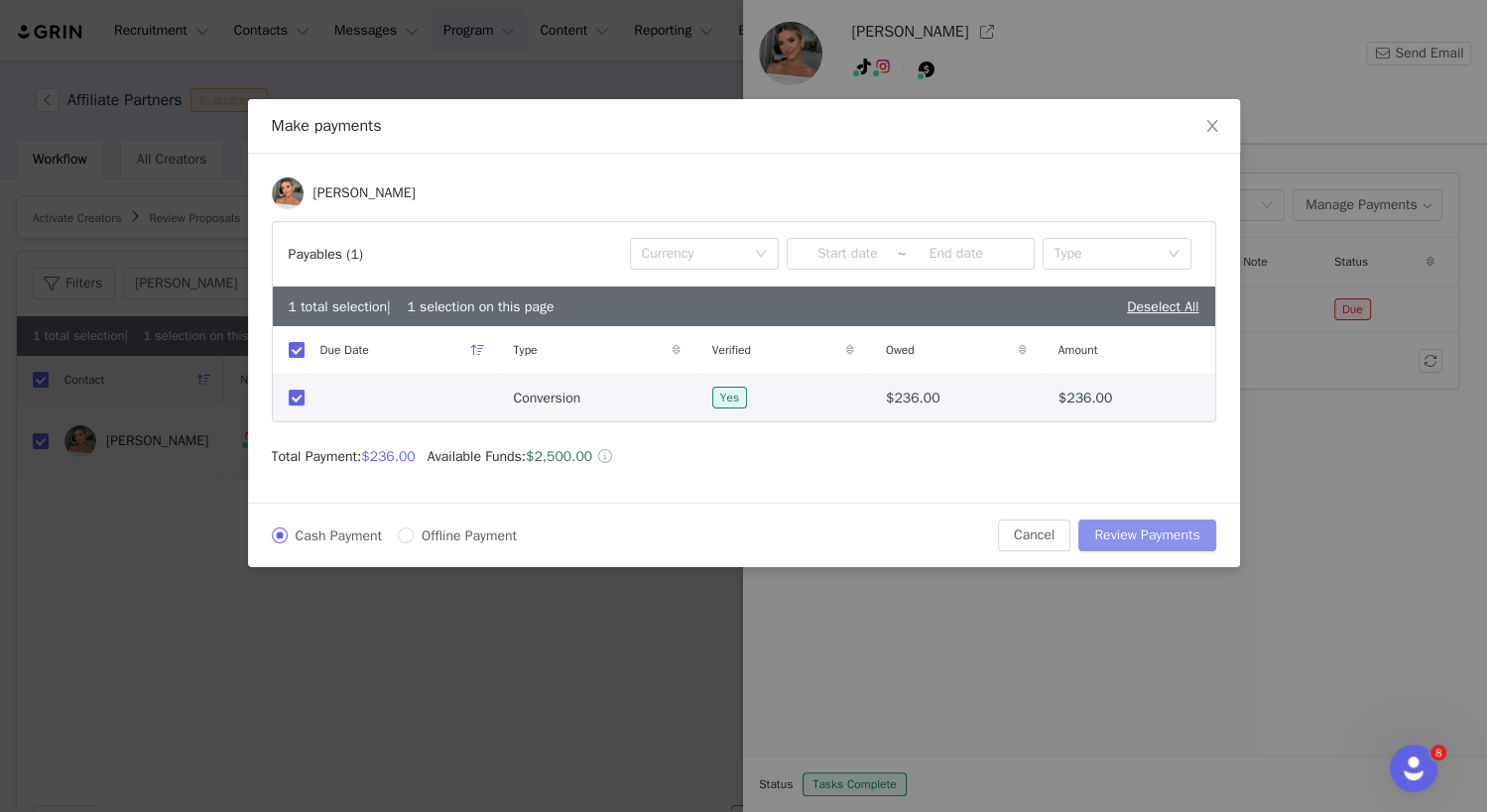 click on "Review Payments" at bounding box center [1147, 535] 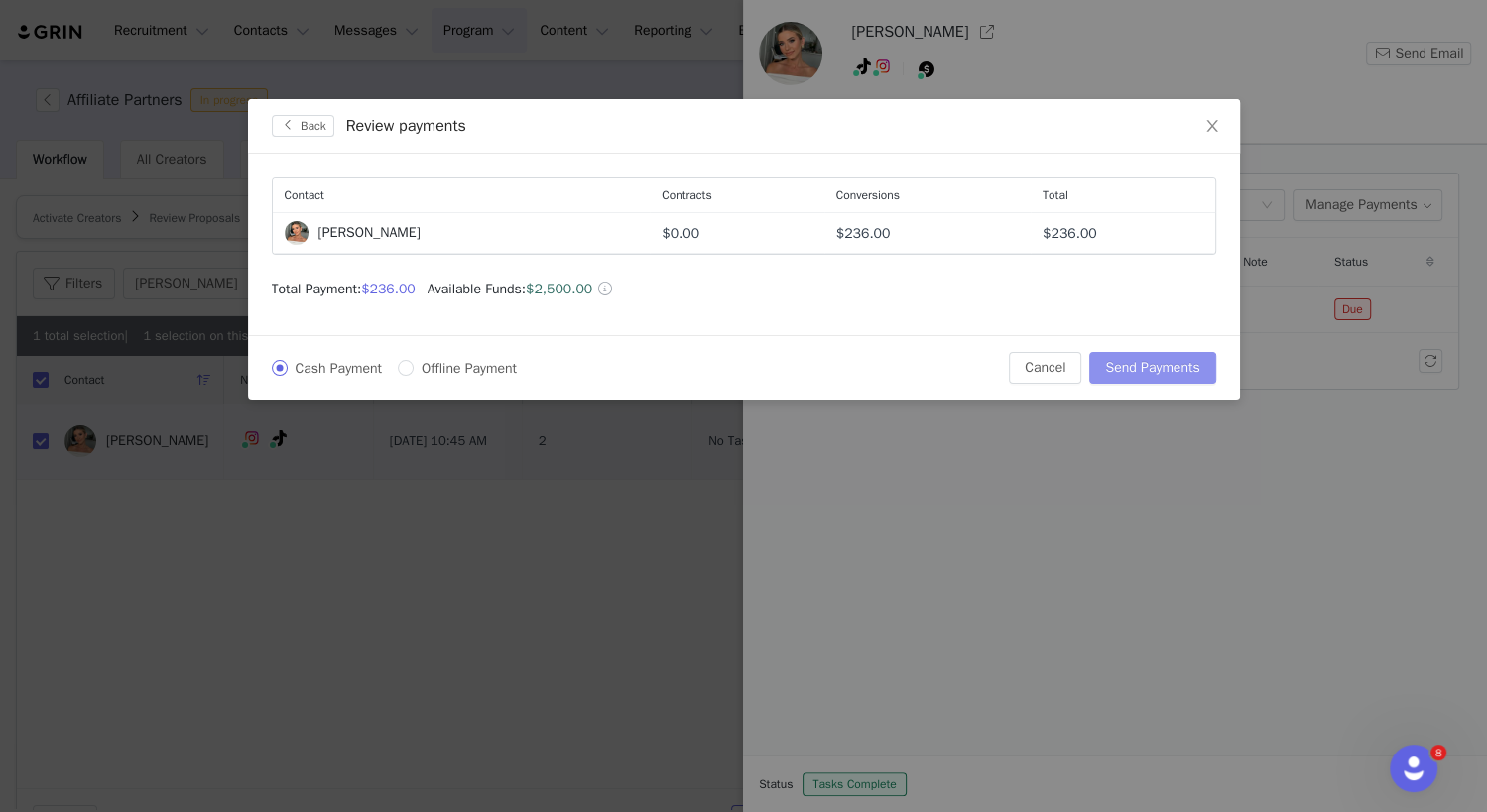 click on "Send Payments" at bounding box center [1152, 368] 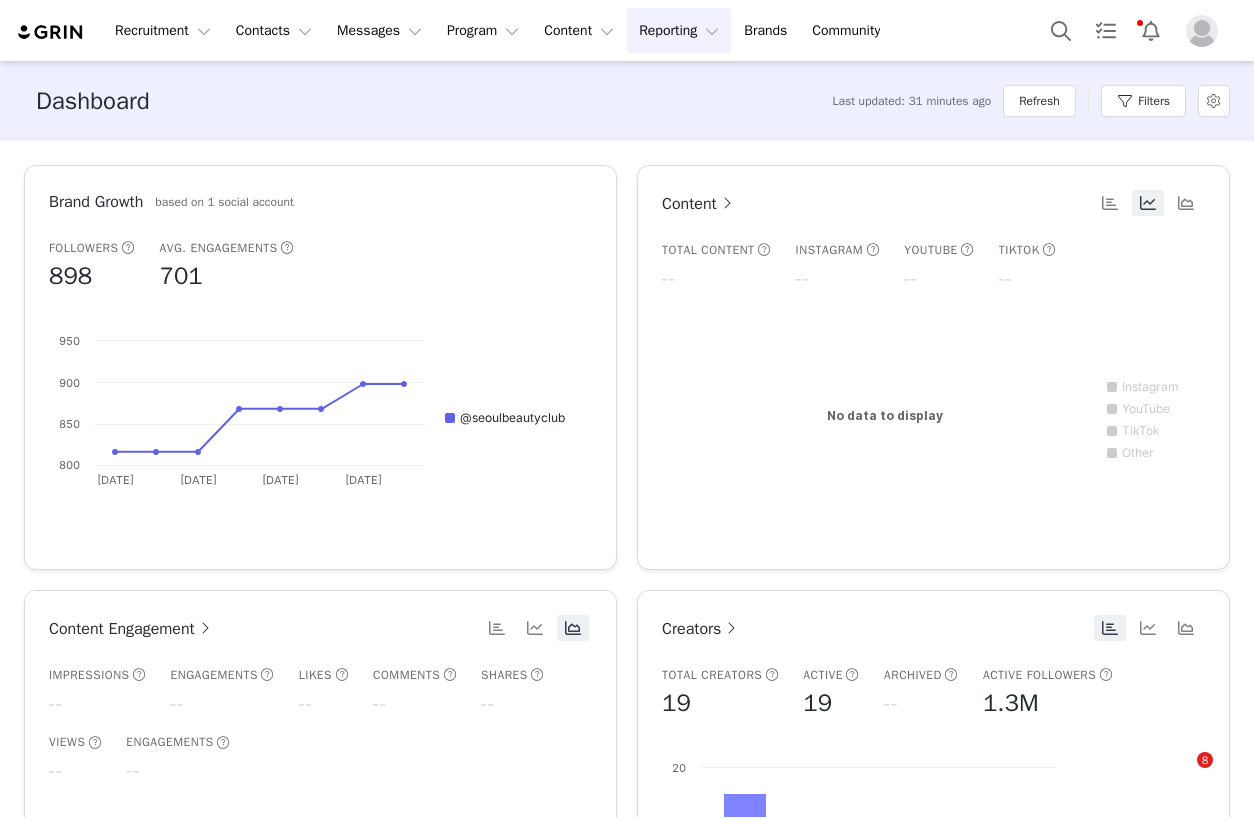 scroll, scrollTop: 0, scrollLeft: 0, axis: both 